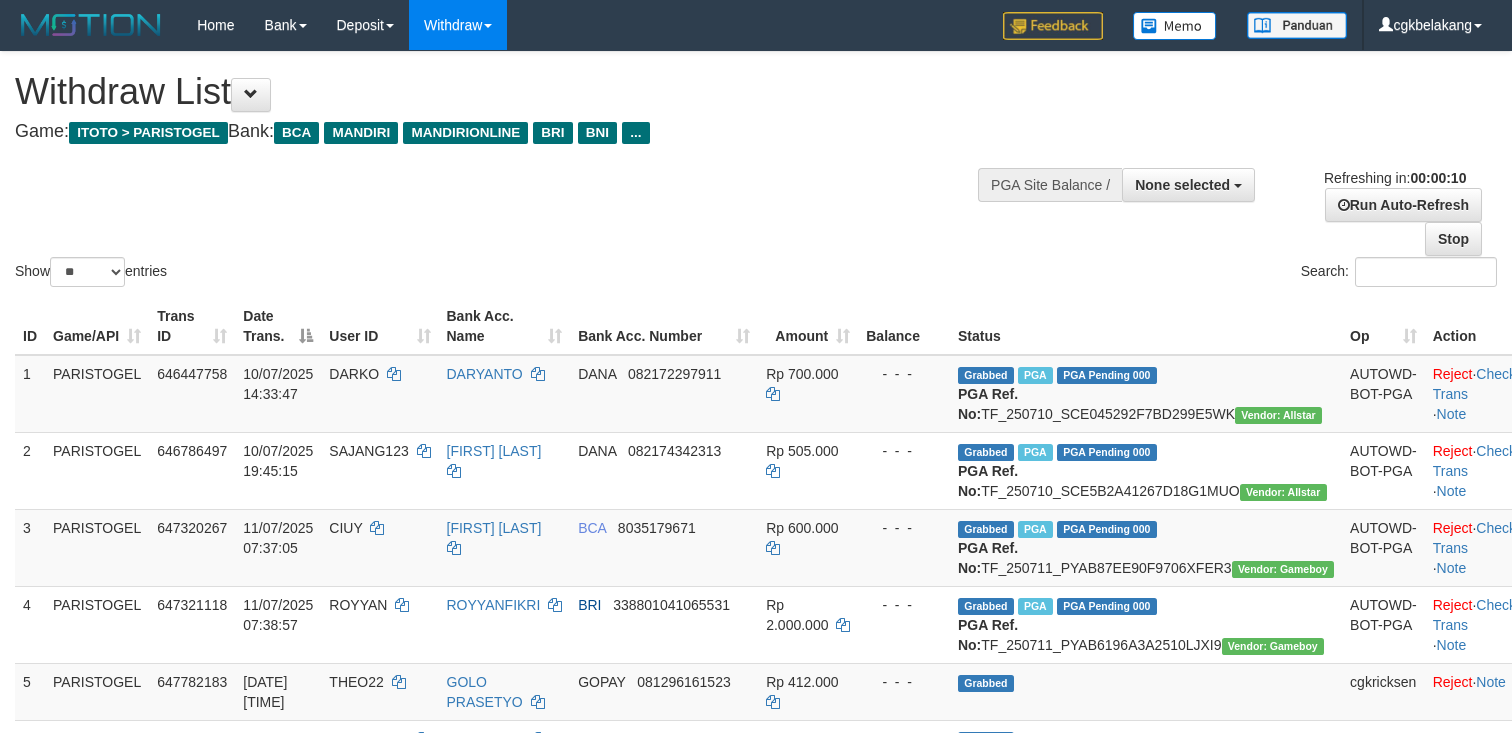 select 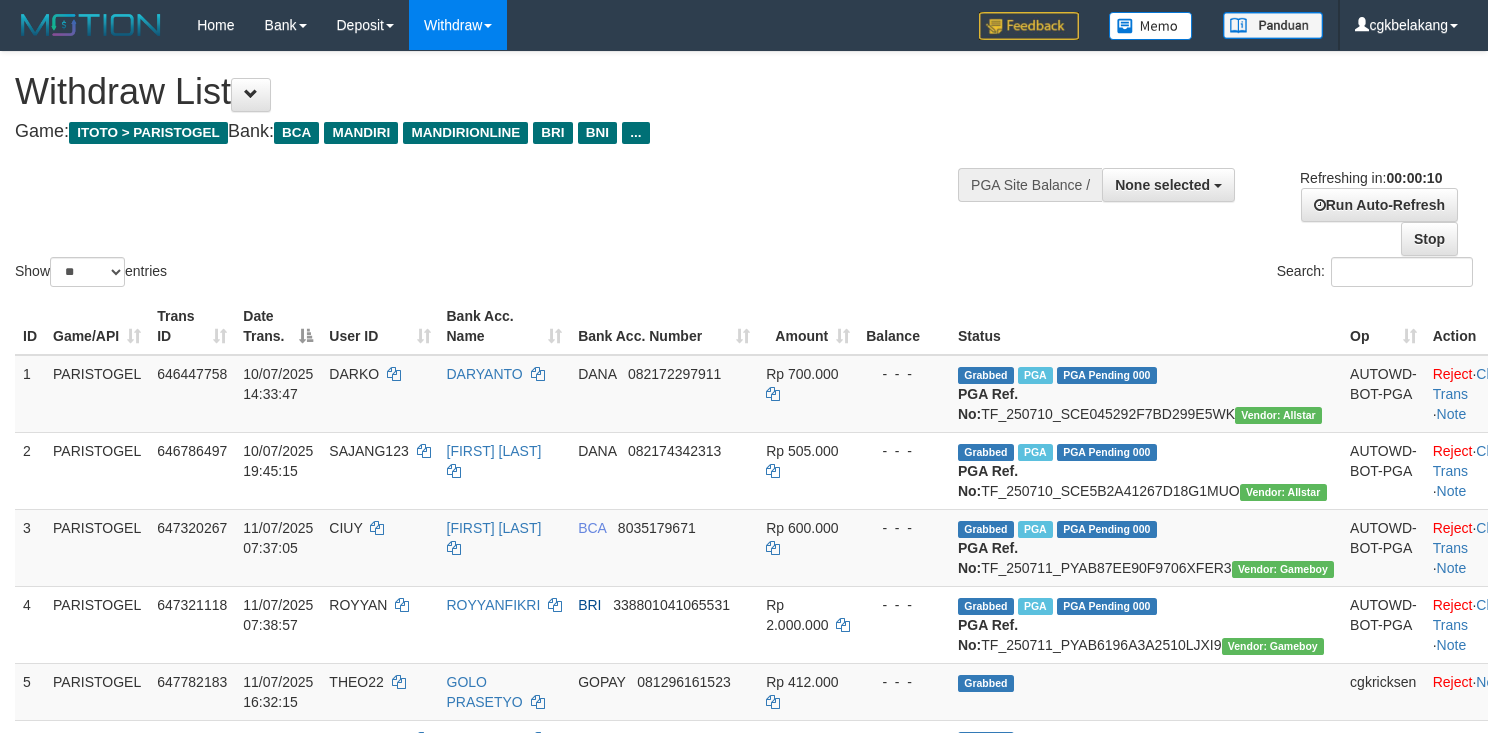 select 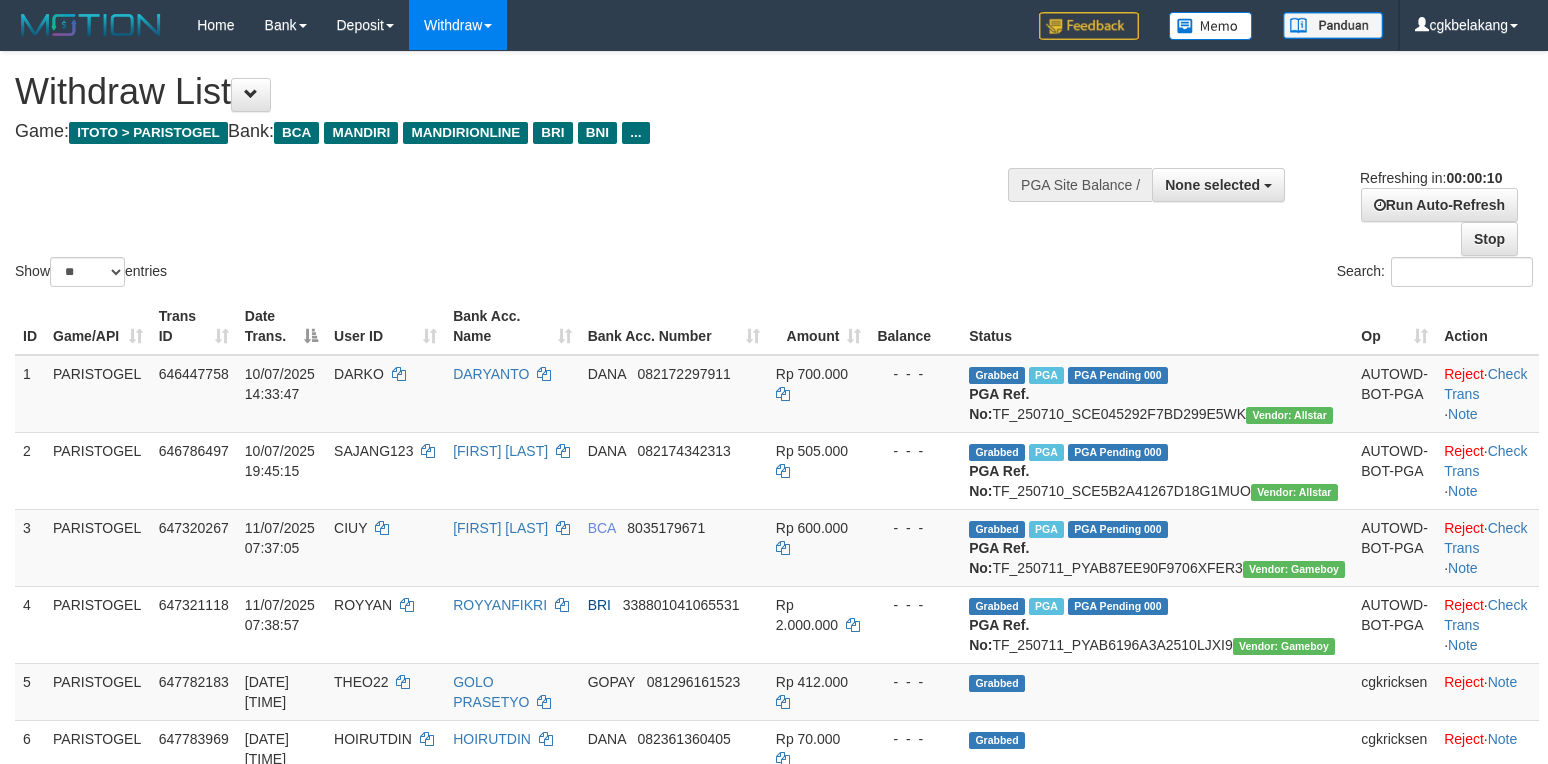 select 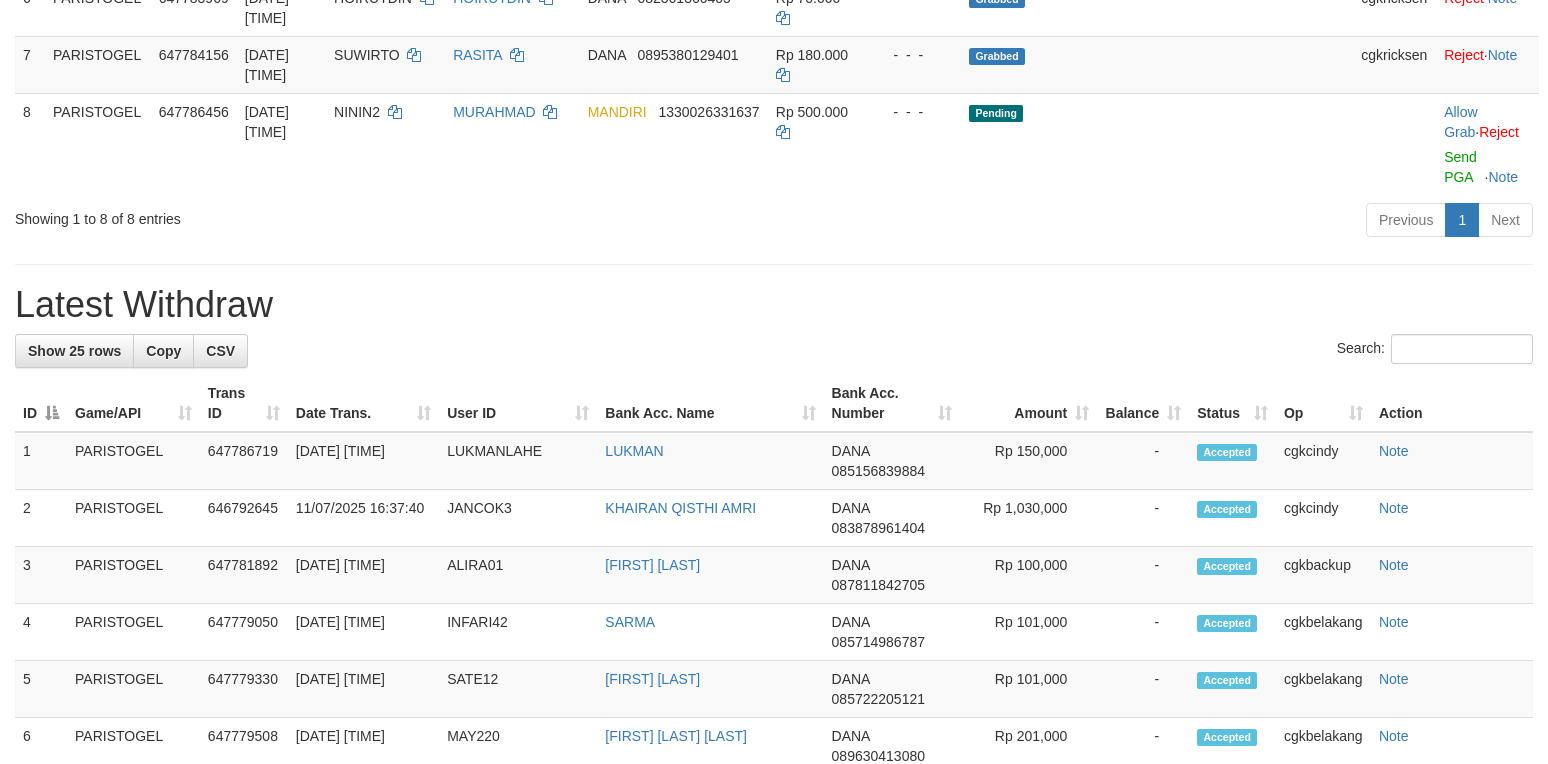 scroll, scrollTop: 666, scrollLeft: 0, axis: vertical 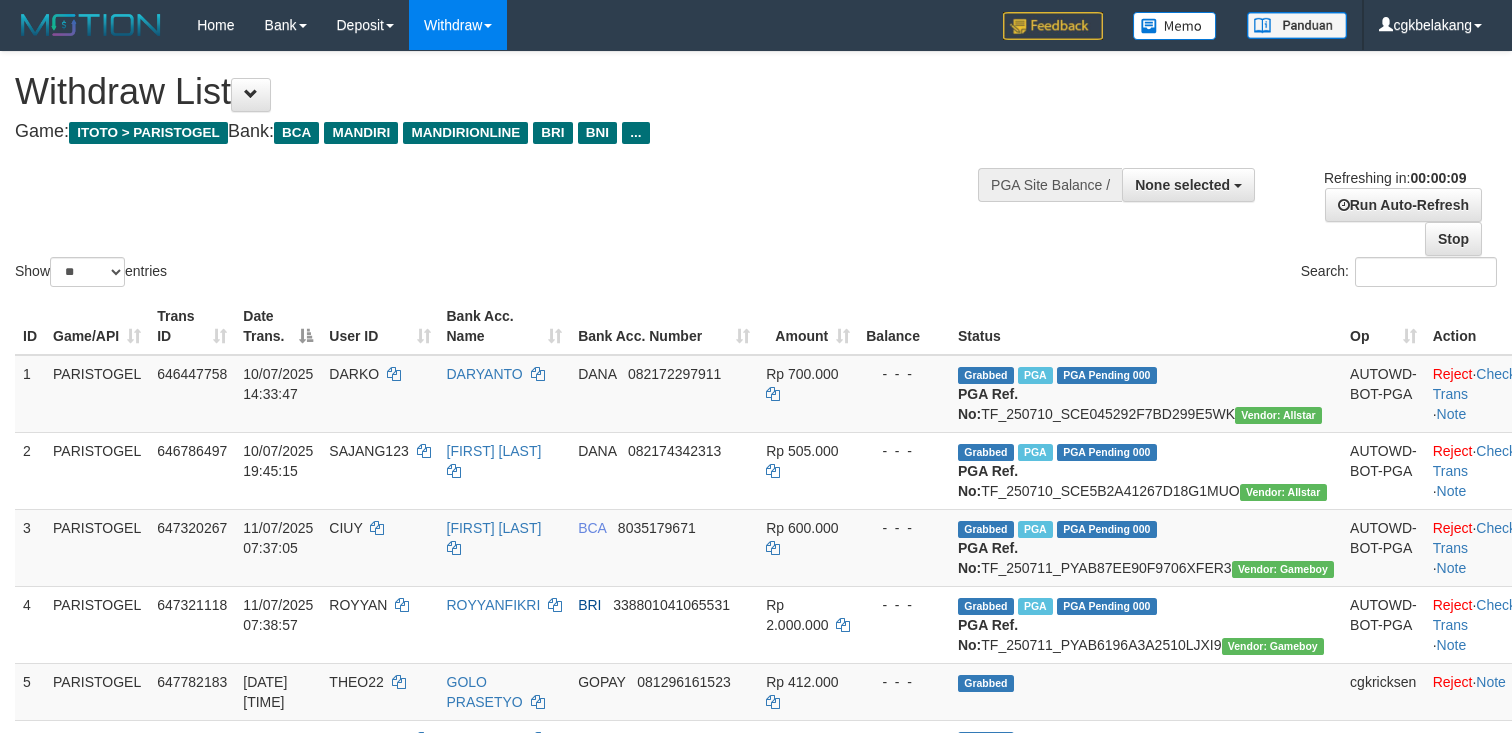 select 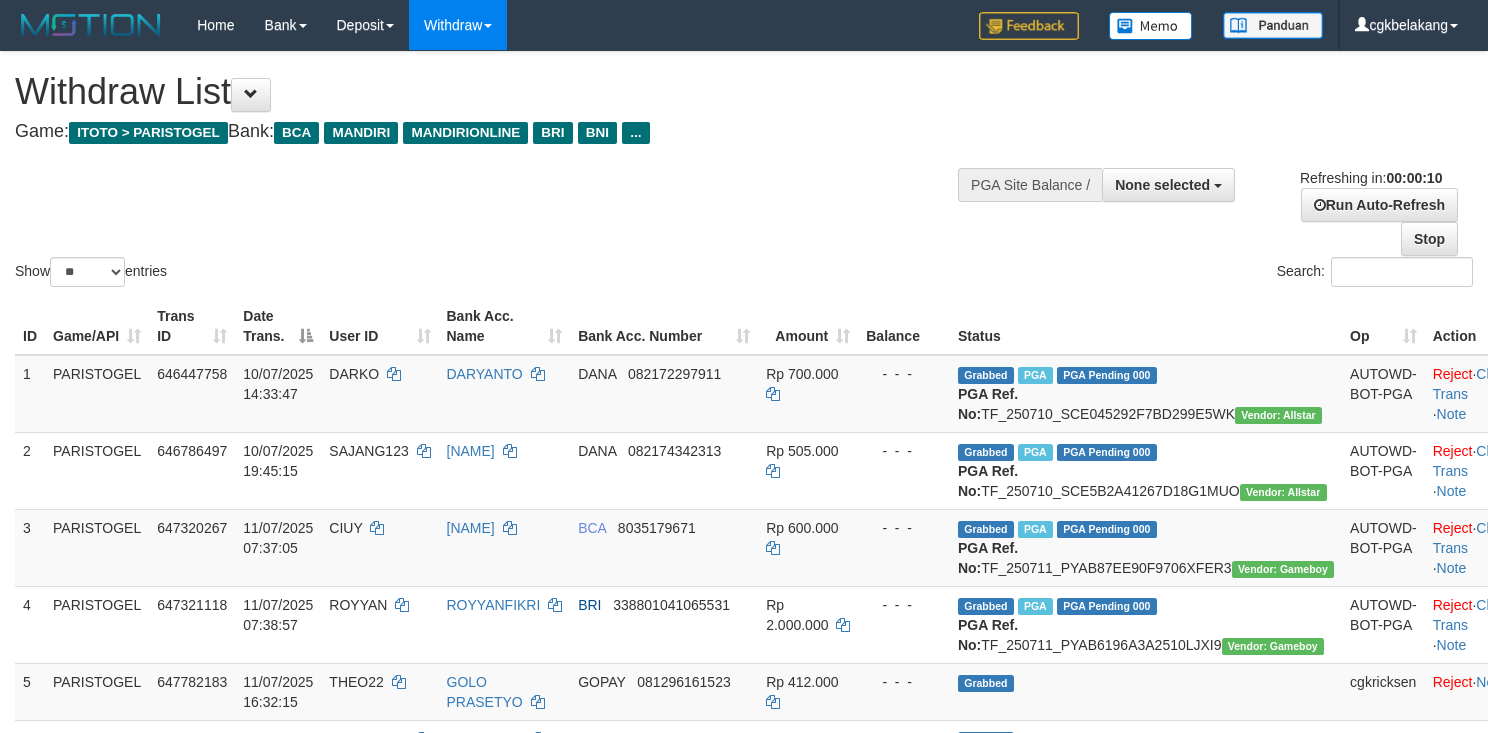 select 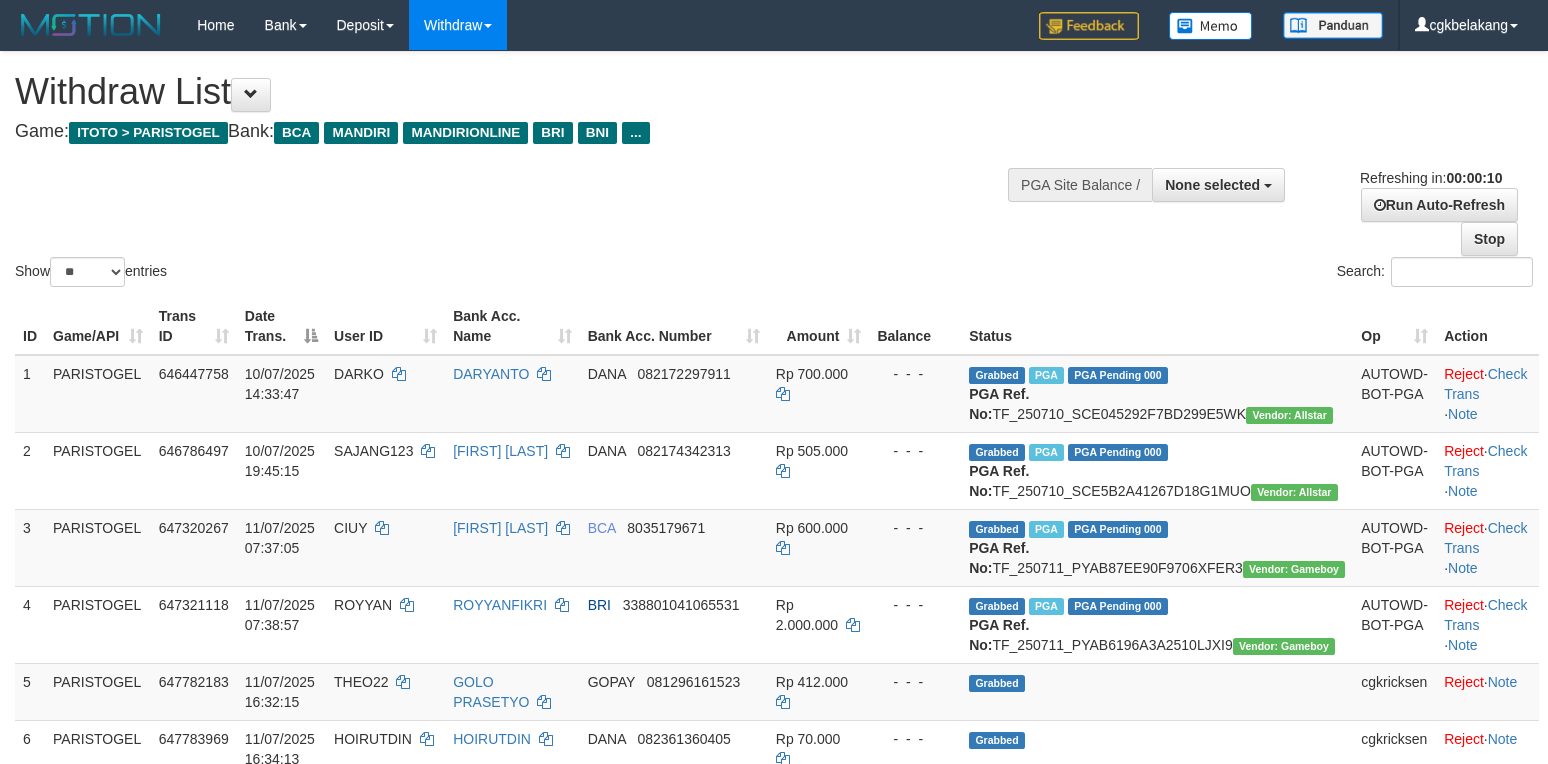 select 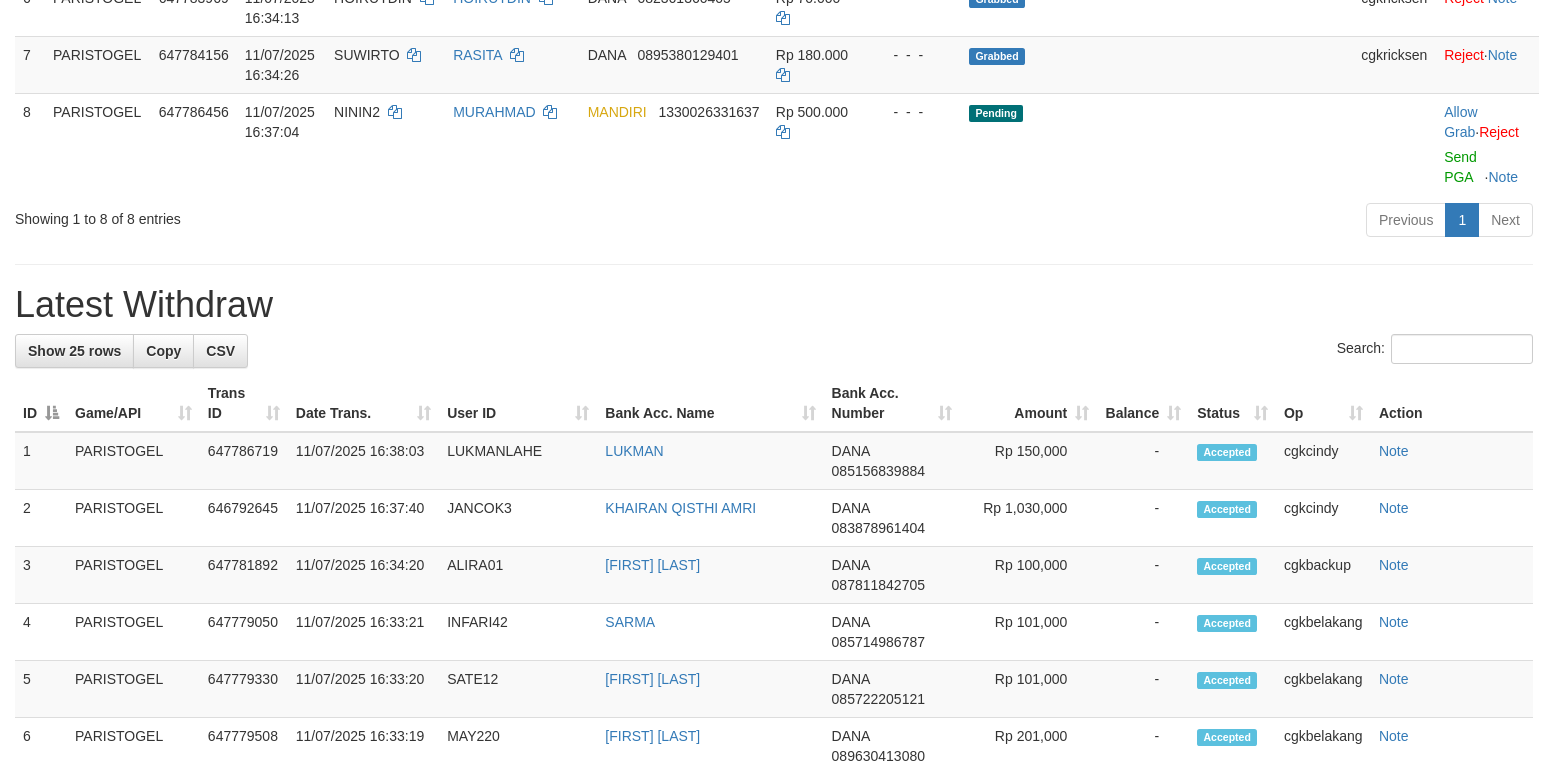 scroll, scrollTop: 666, scrollLeft: 0, axis: vertical 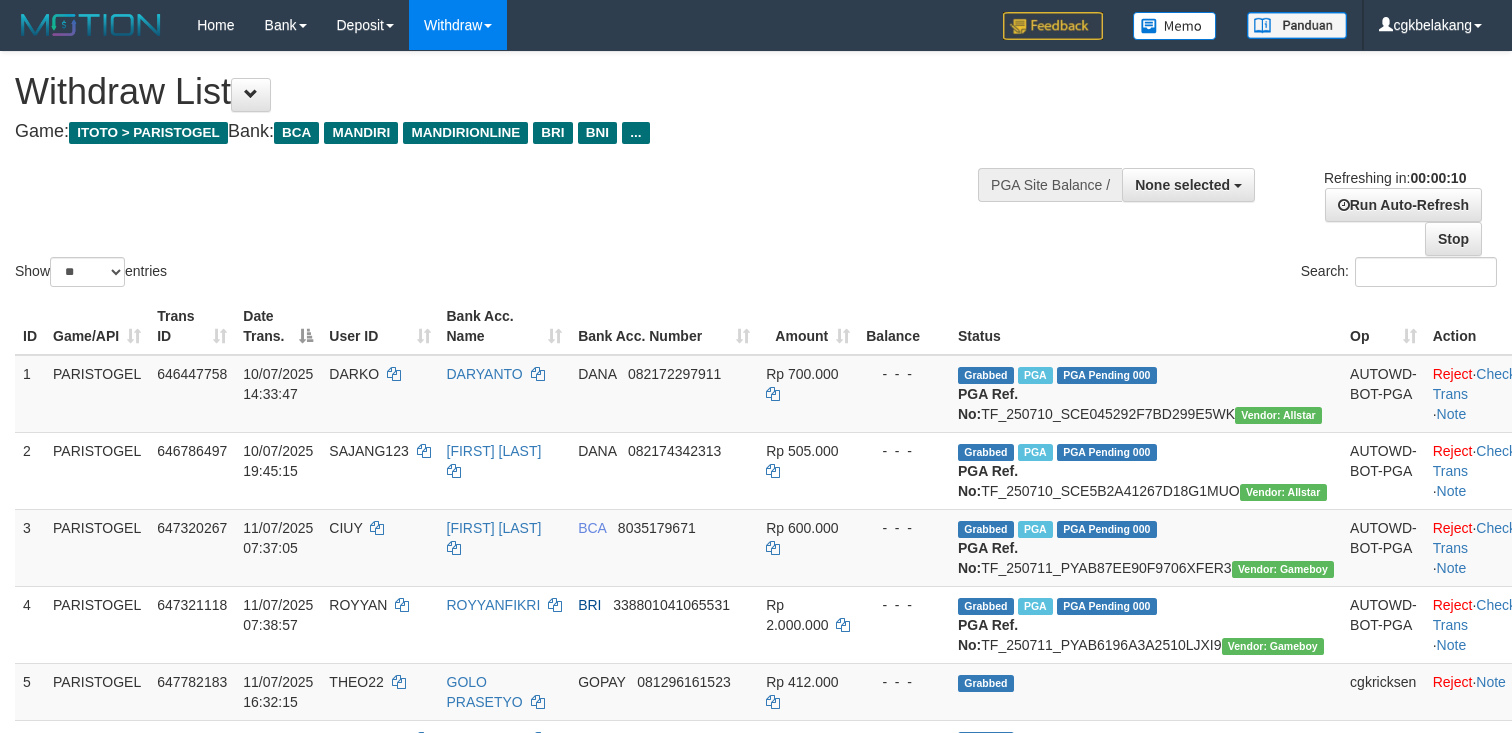 select 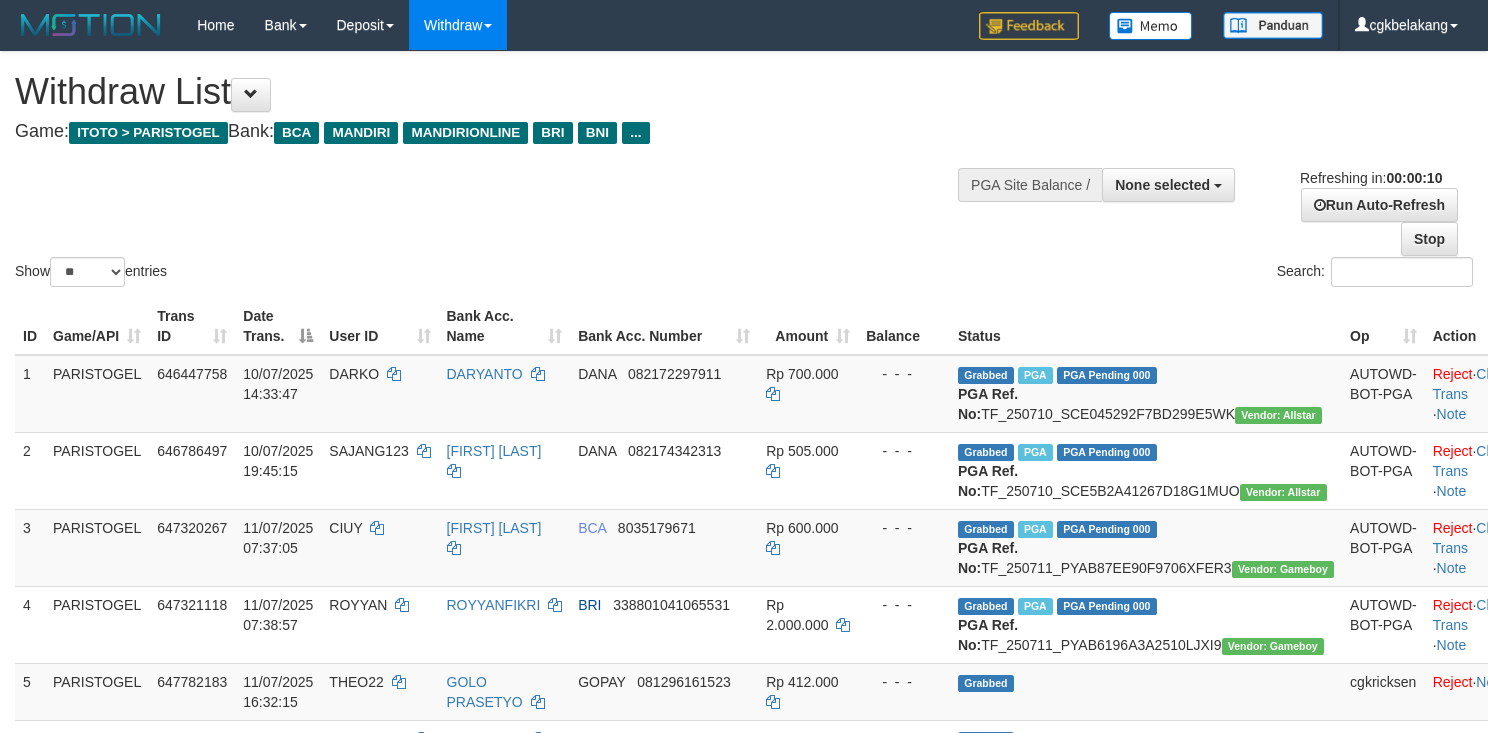 select 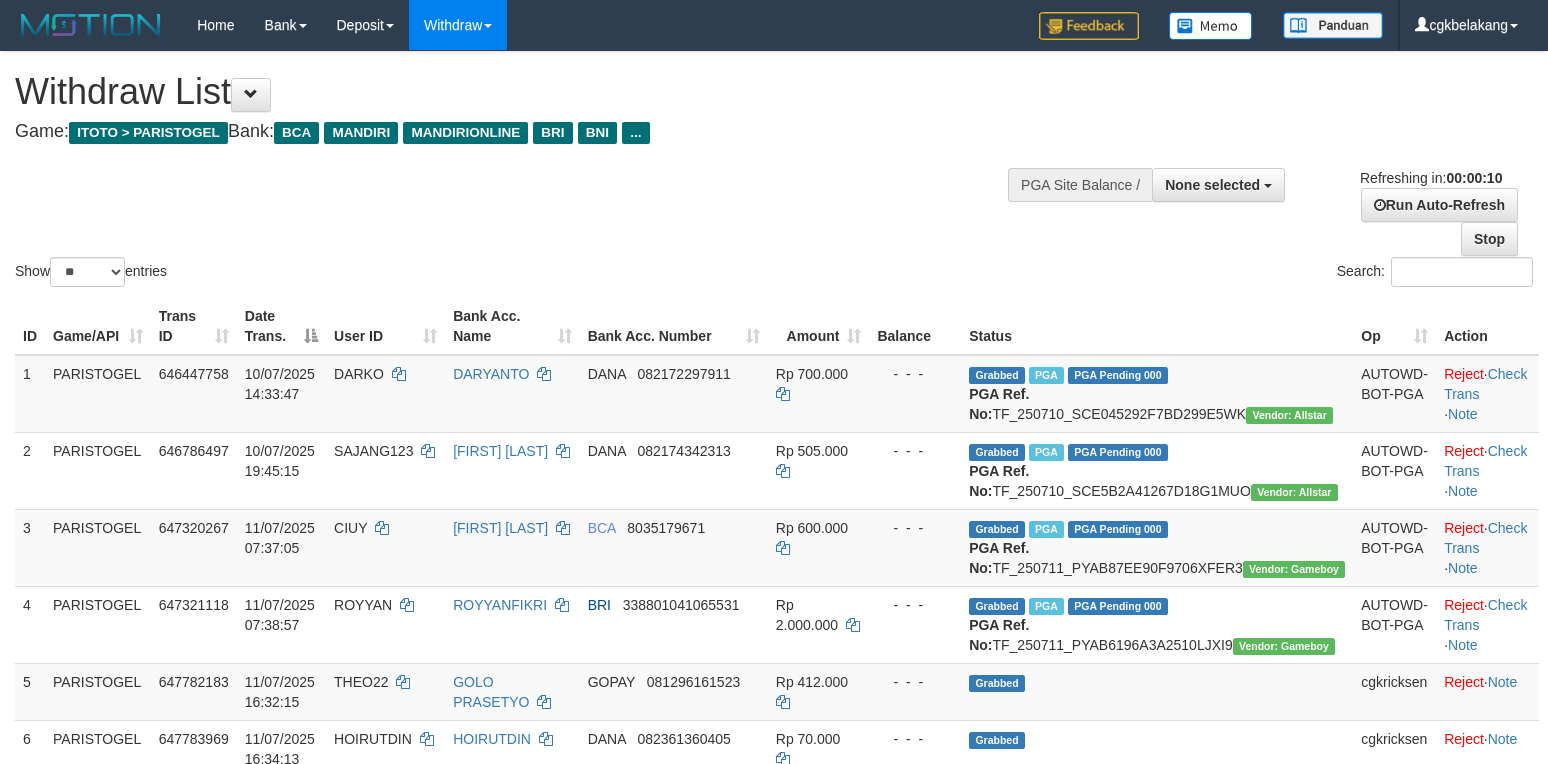 select 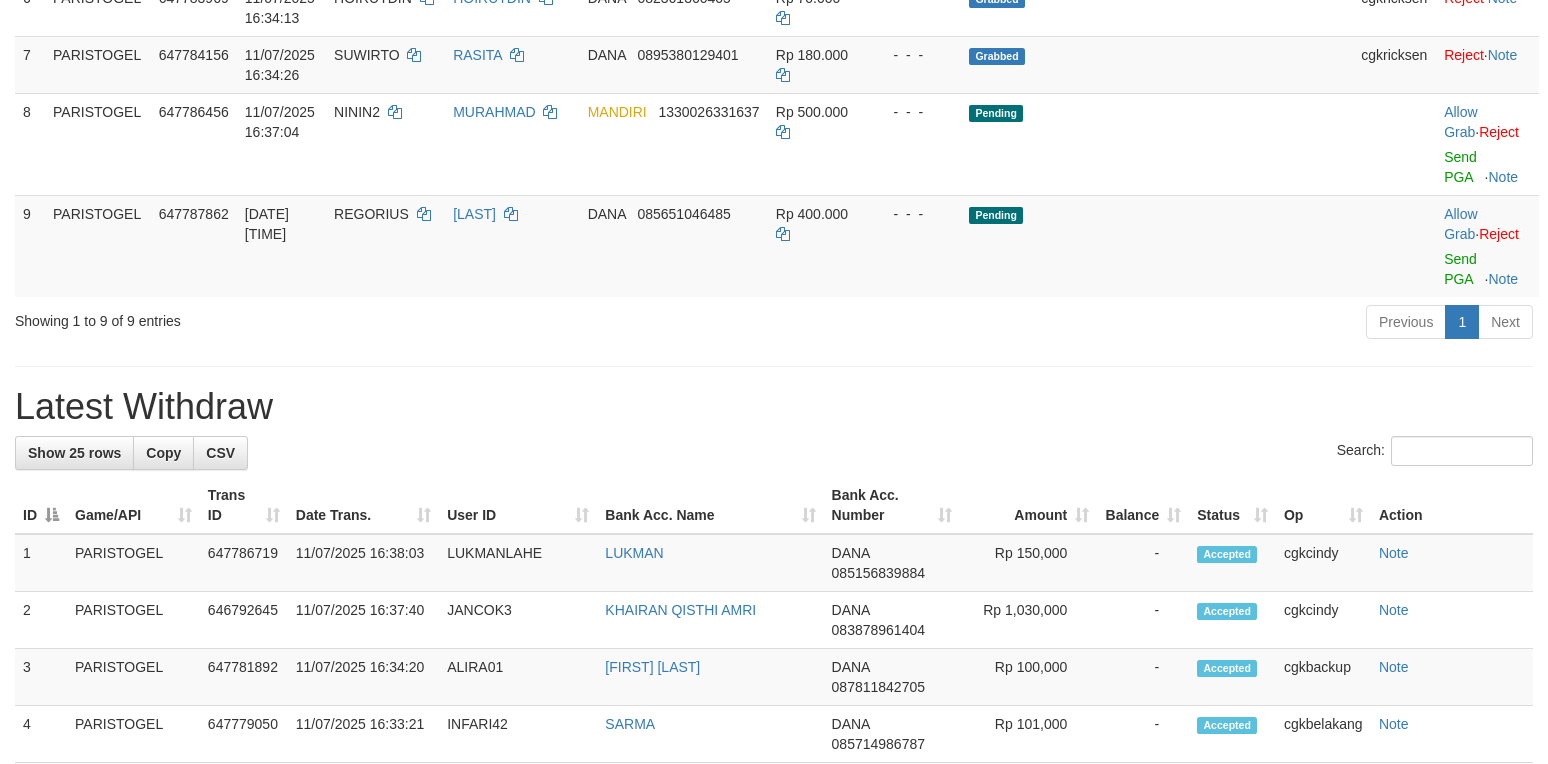 scroll, scrollTop: 666, scrollLeft: 0, axis: vertical 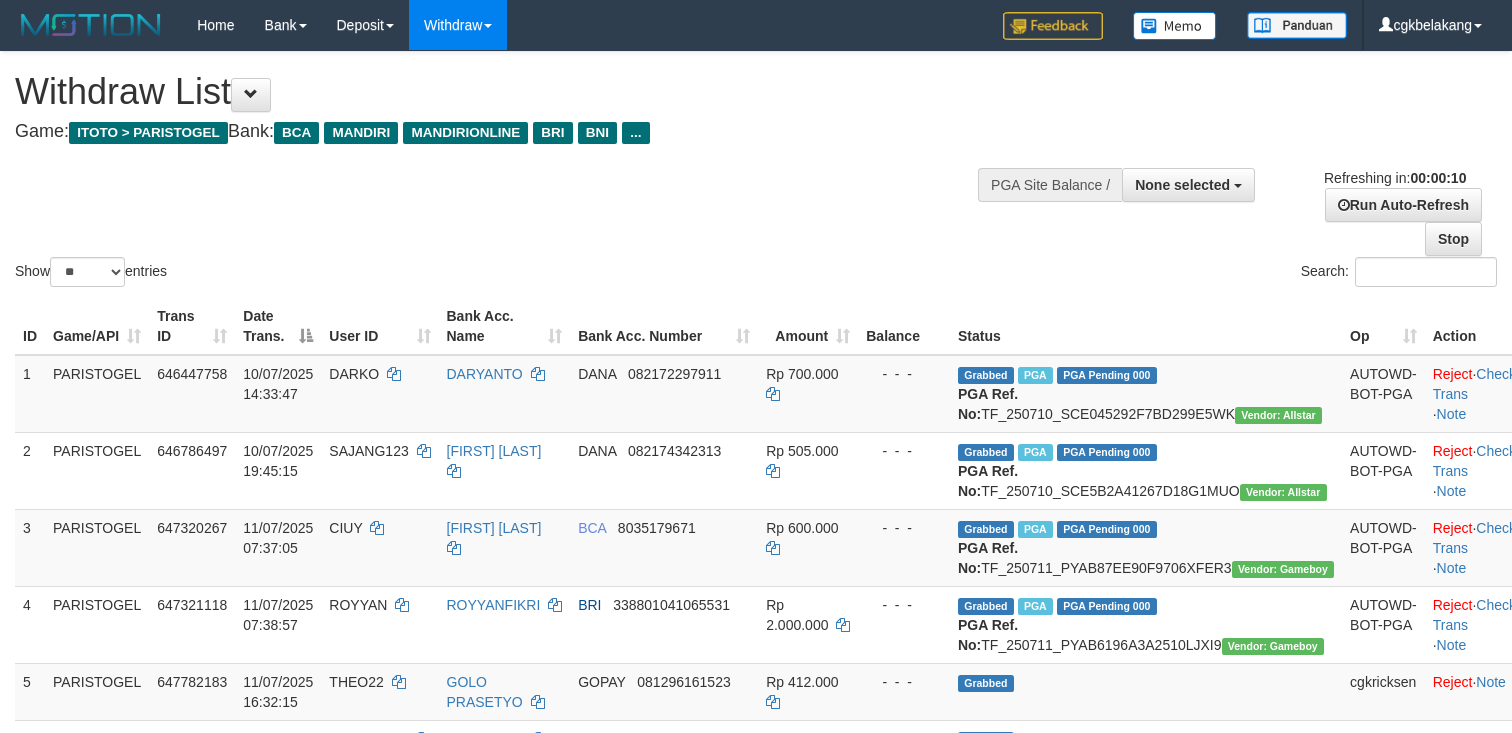 select 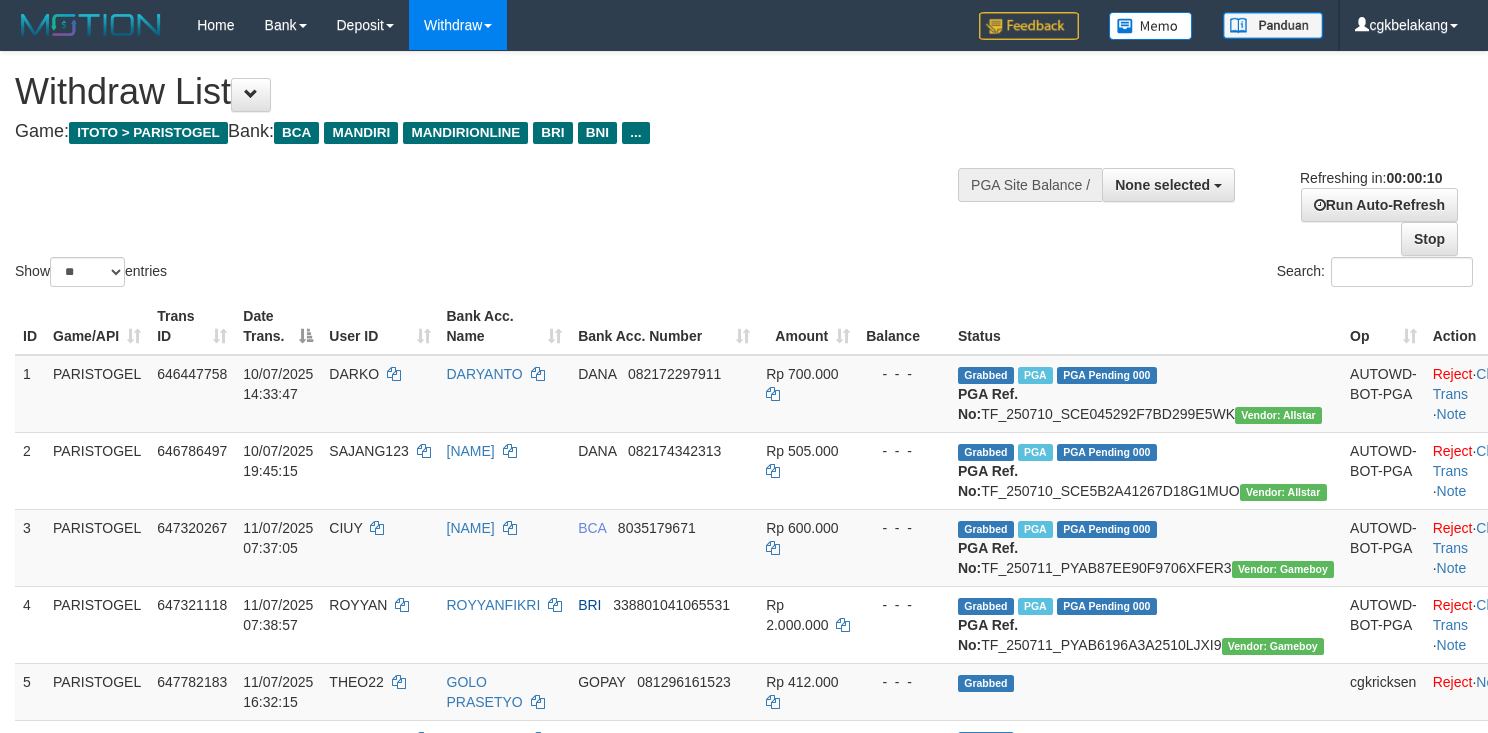 select 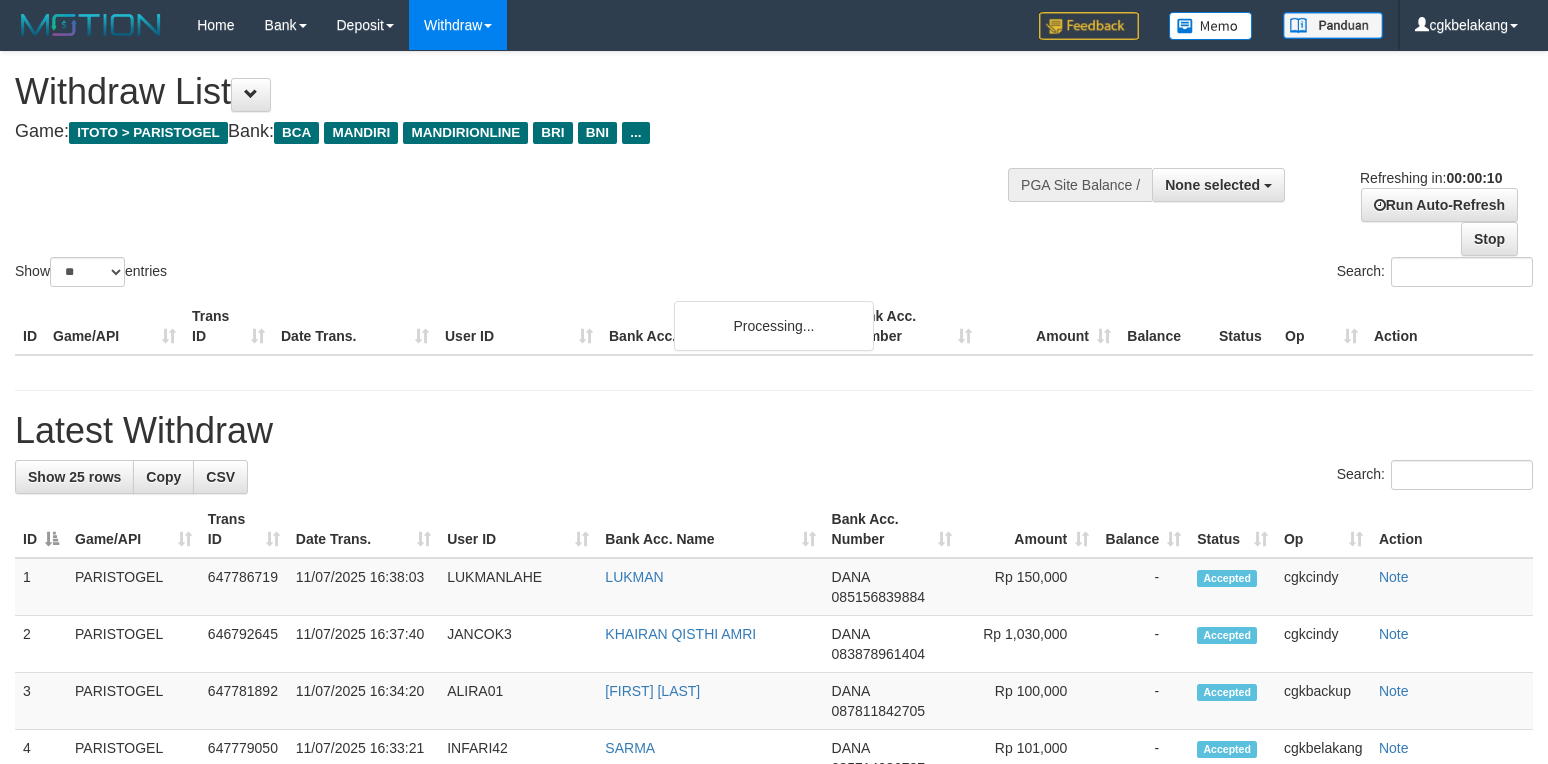 select 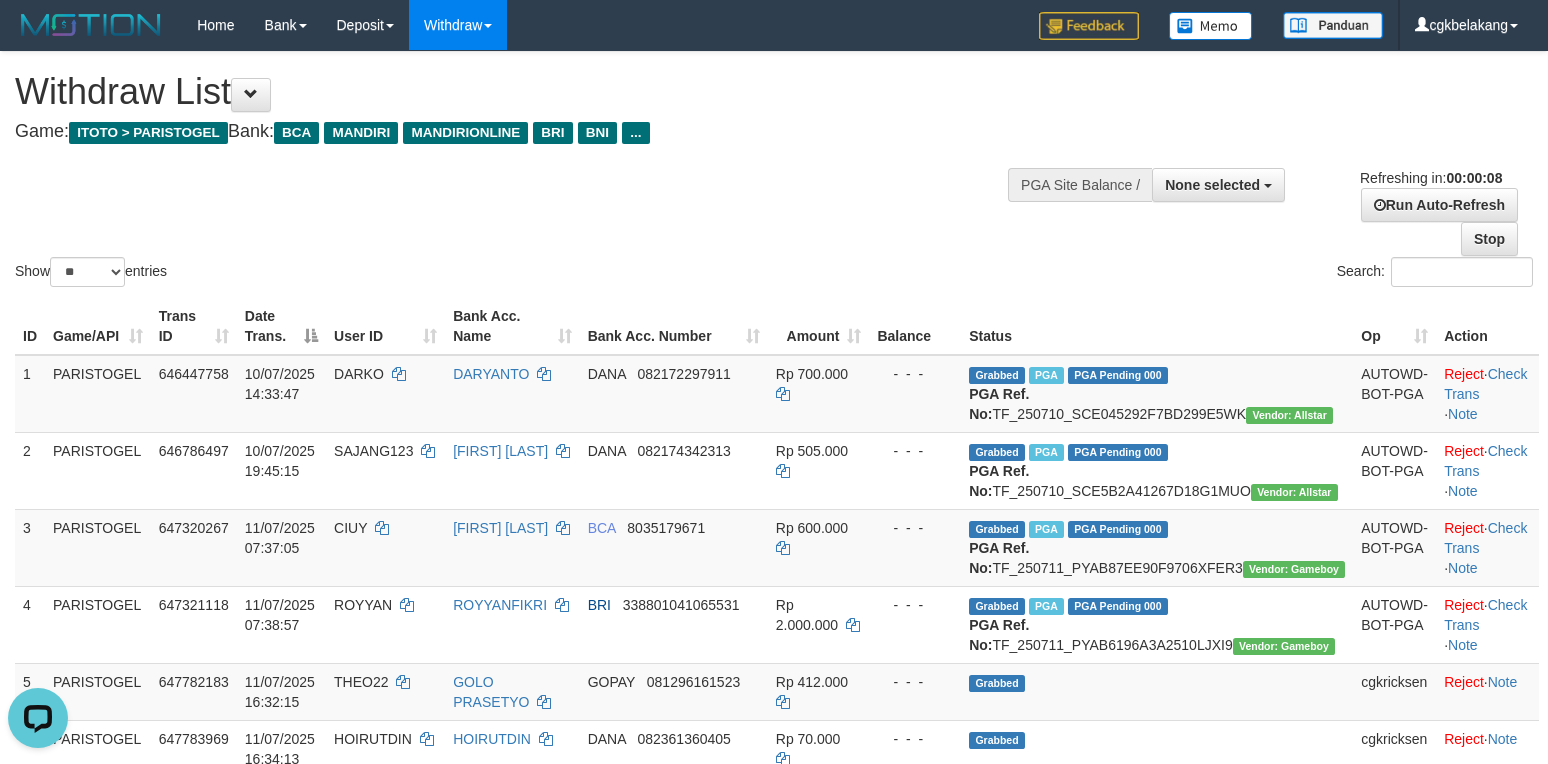 scroll, scrollTop: 0, scrollLeft: 0, axis: both 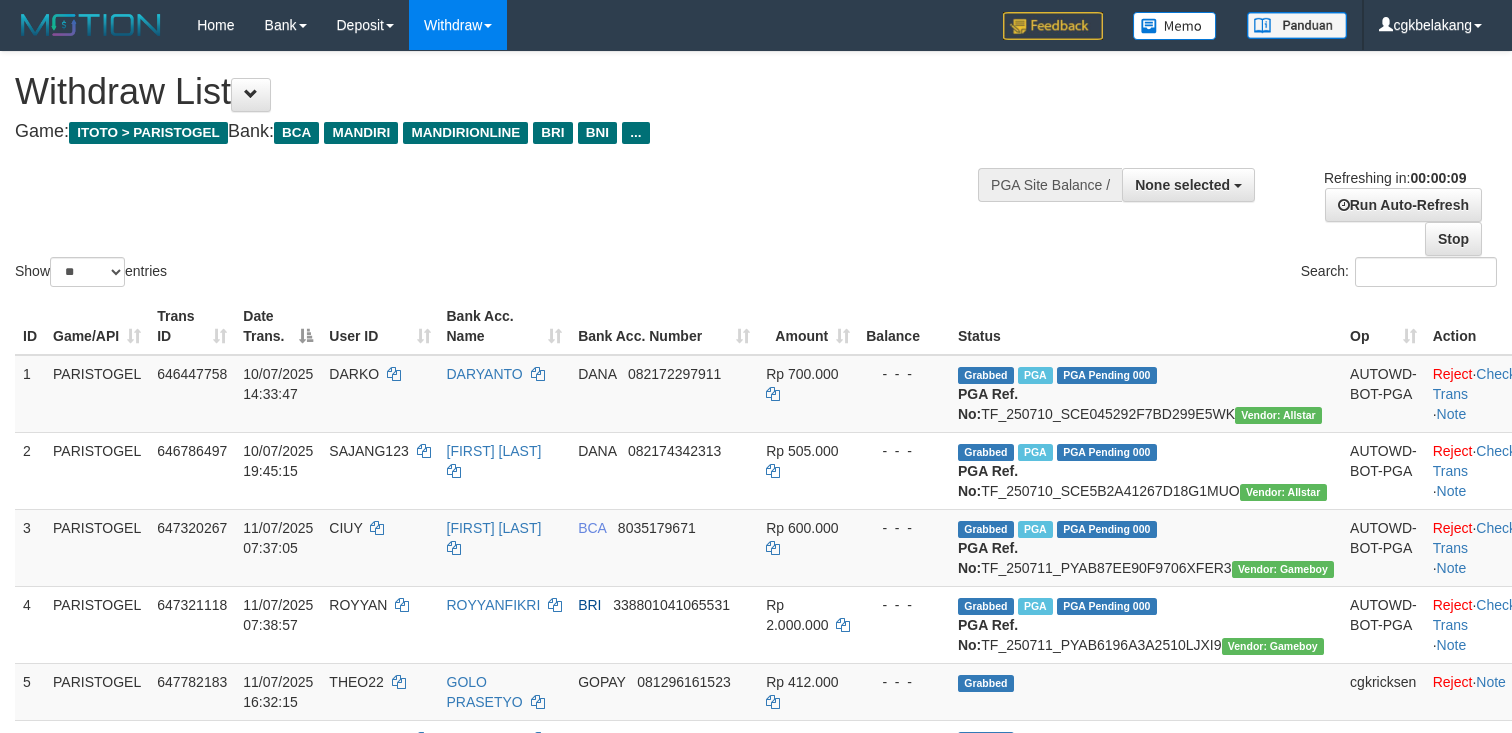 select 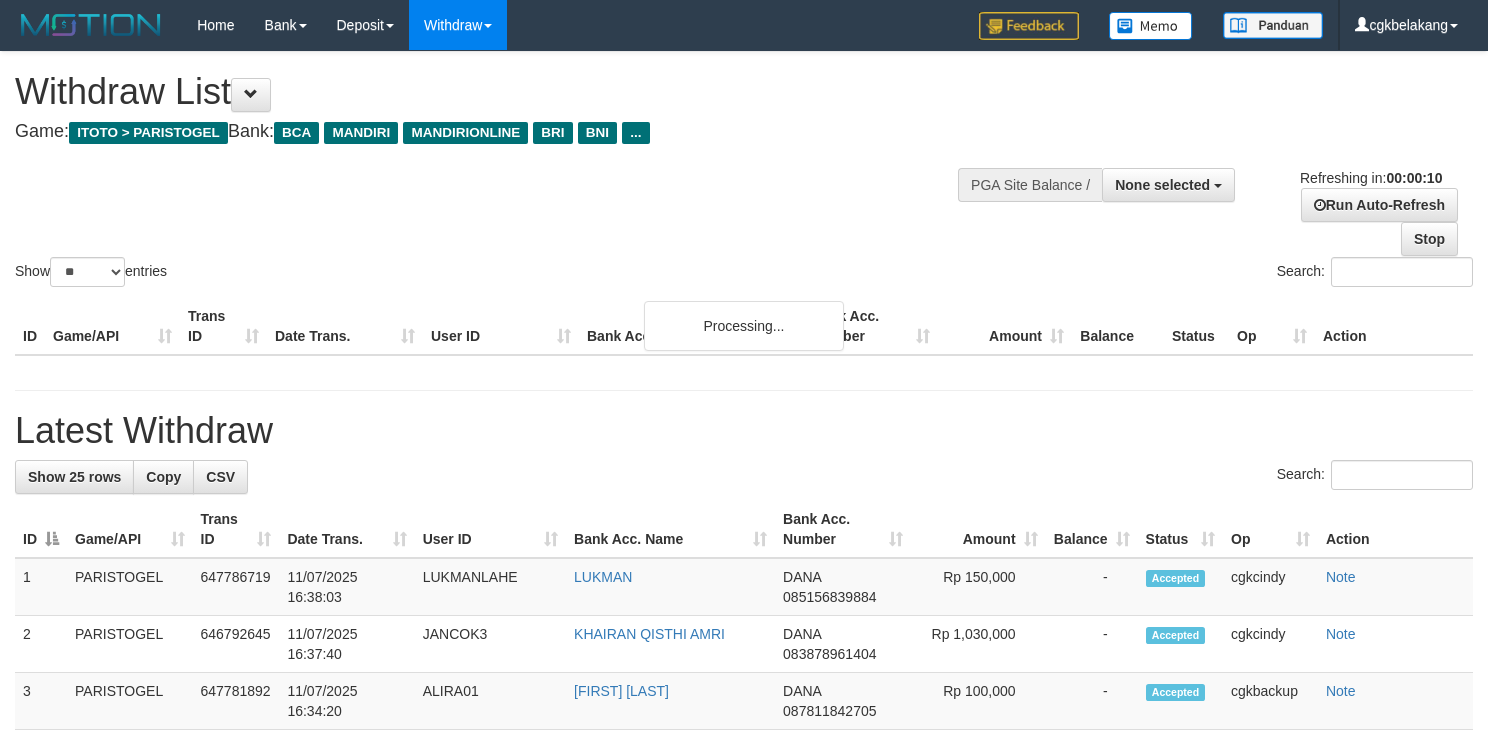 select 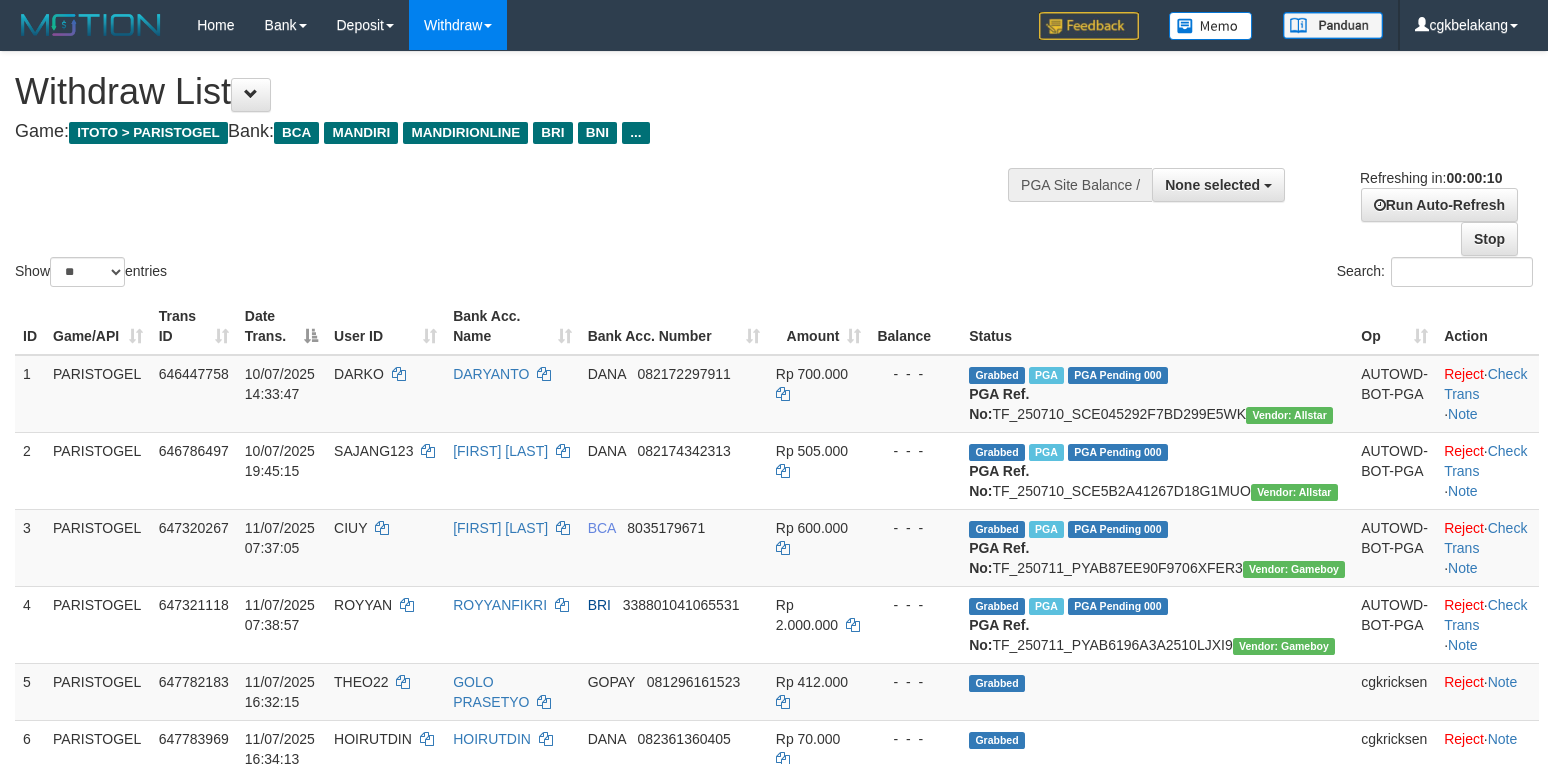 select 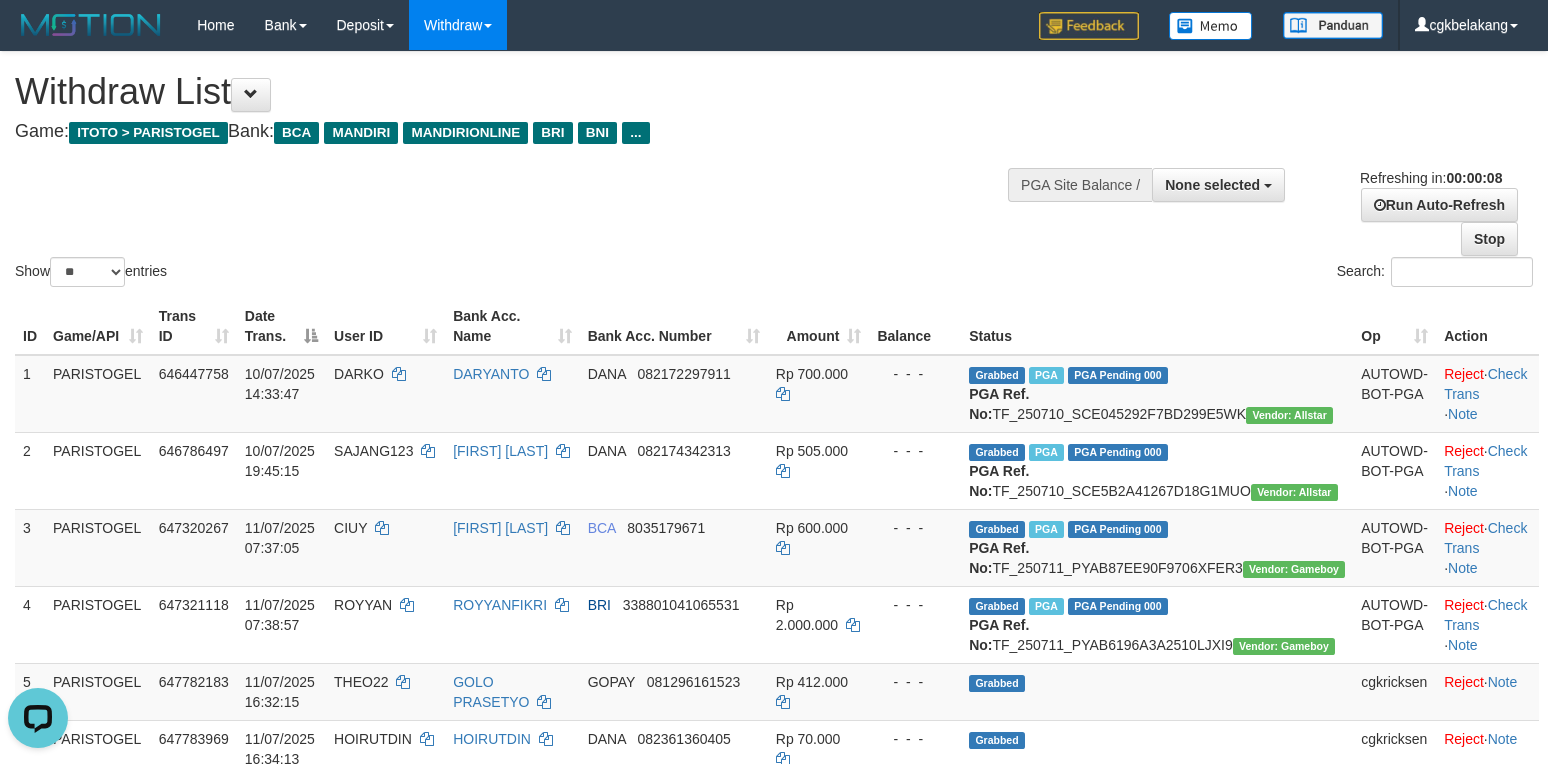 scroll, scrollTop: 0, scrollLeft: 0, axis: both 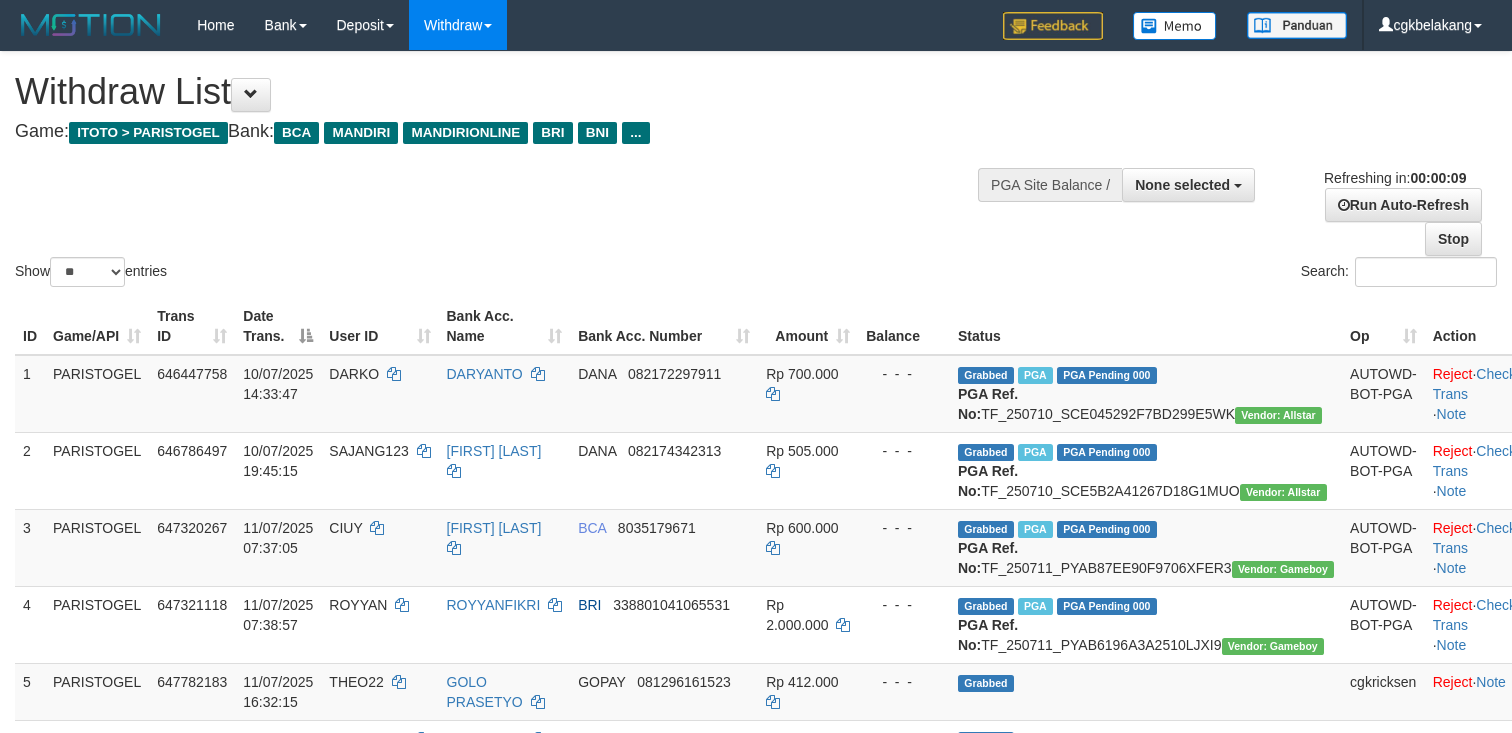 select 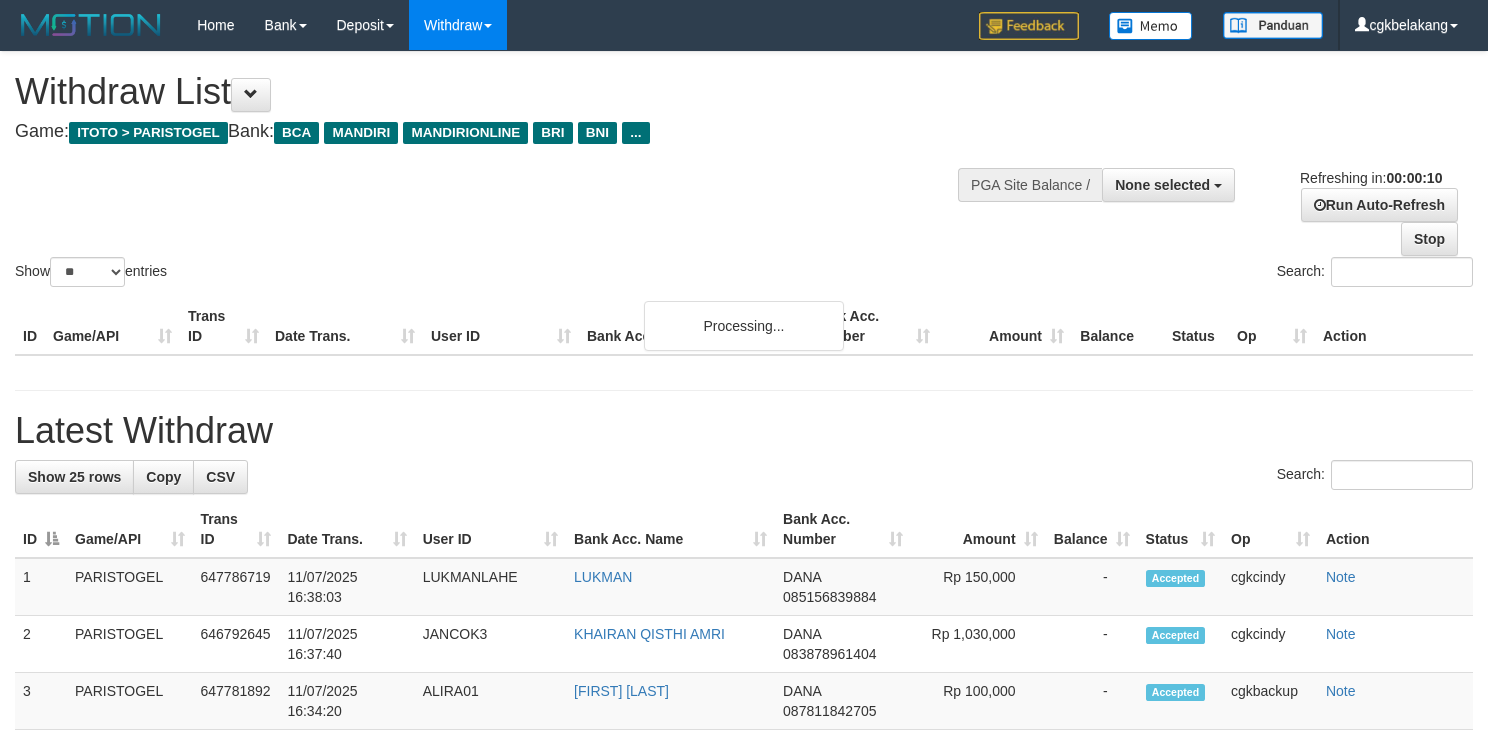 select 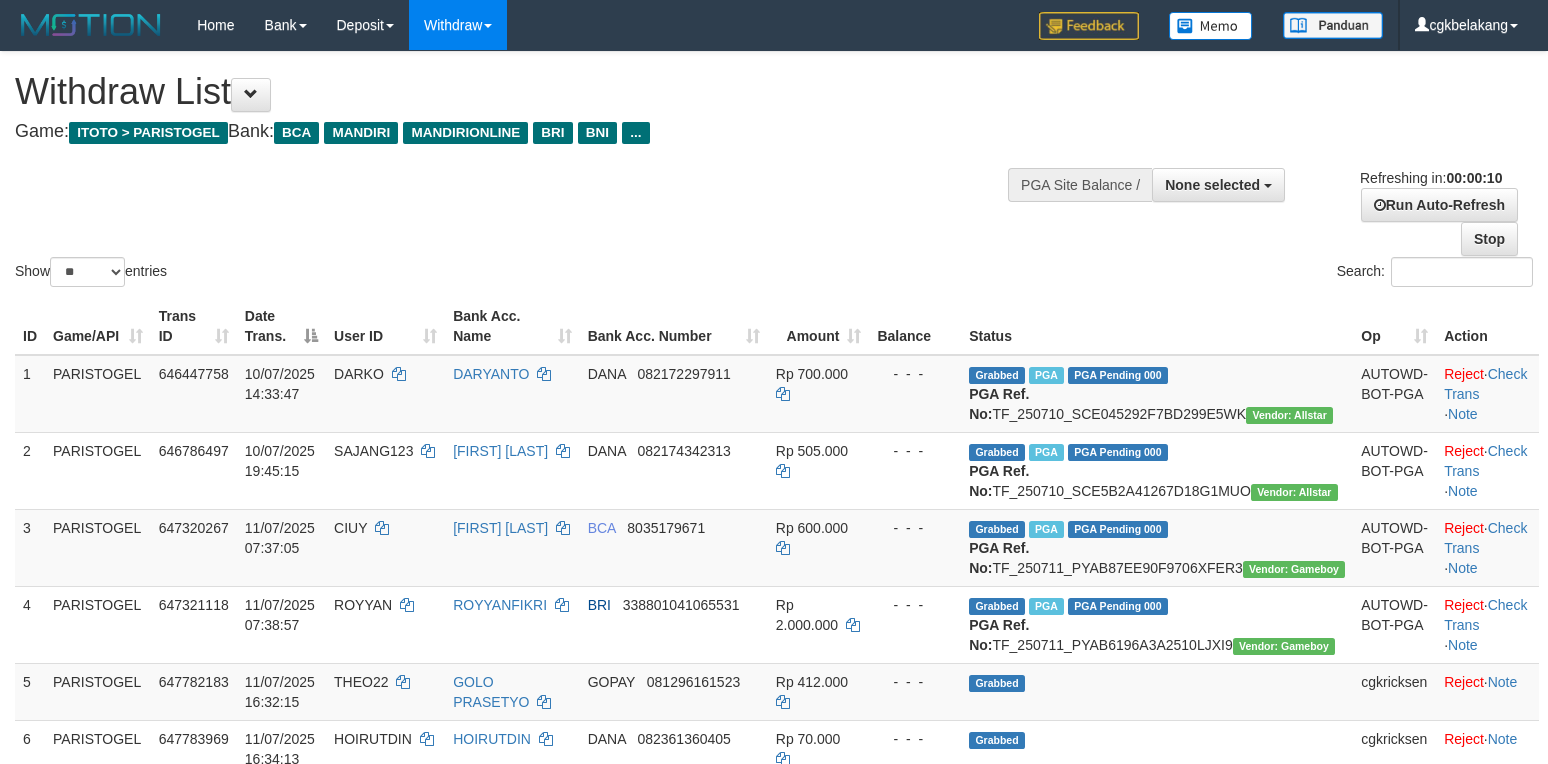 select 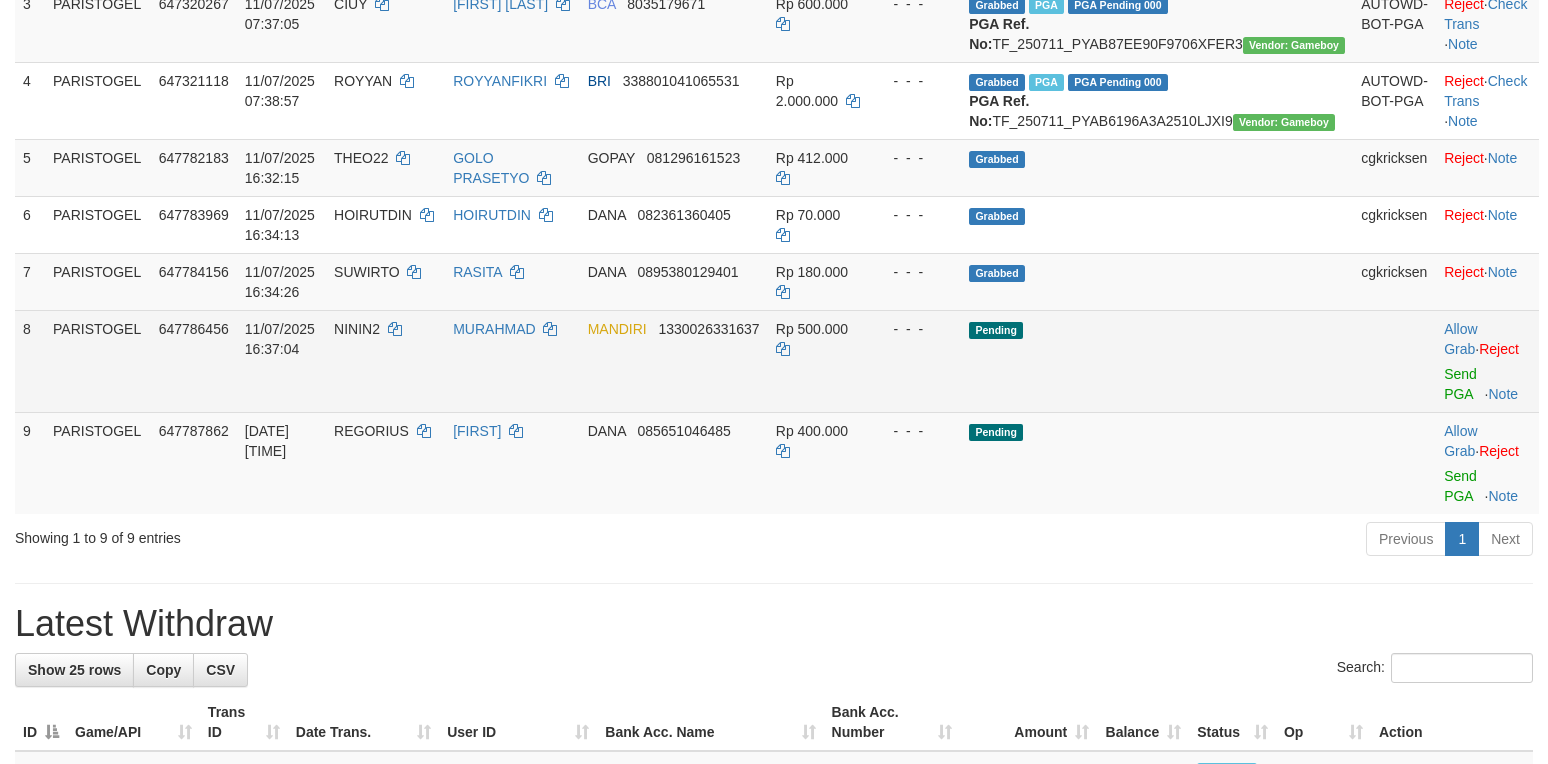 scroll, scrollTop: 533, scrollLeft: 0, axis: vertical 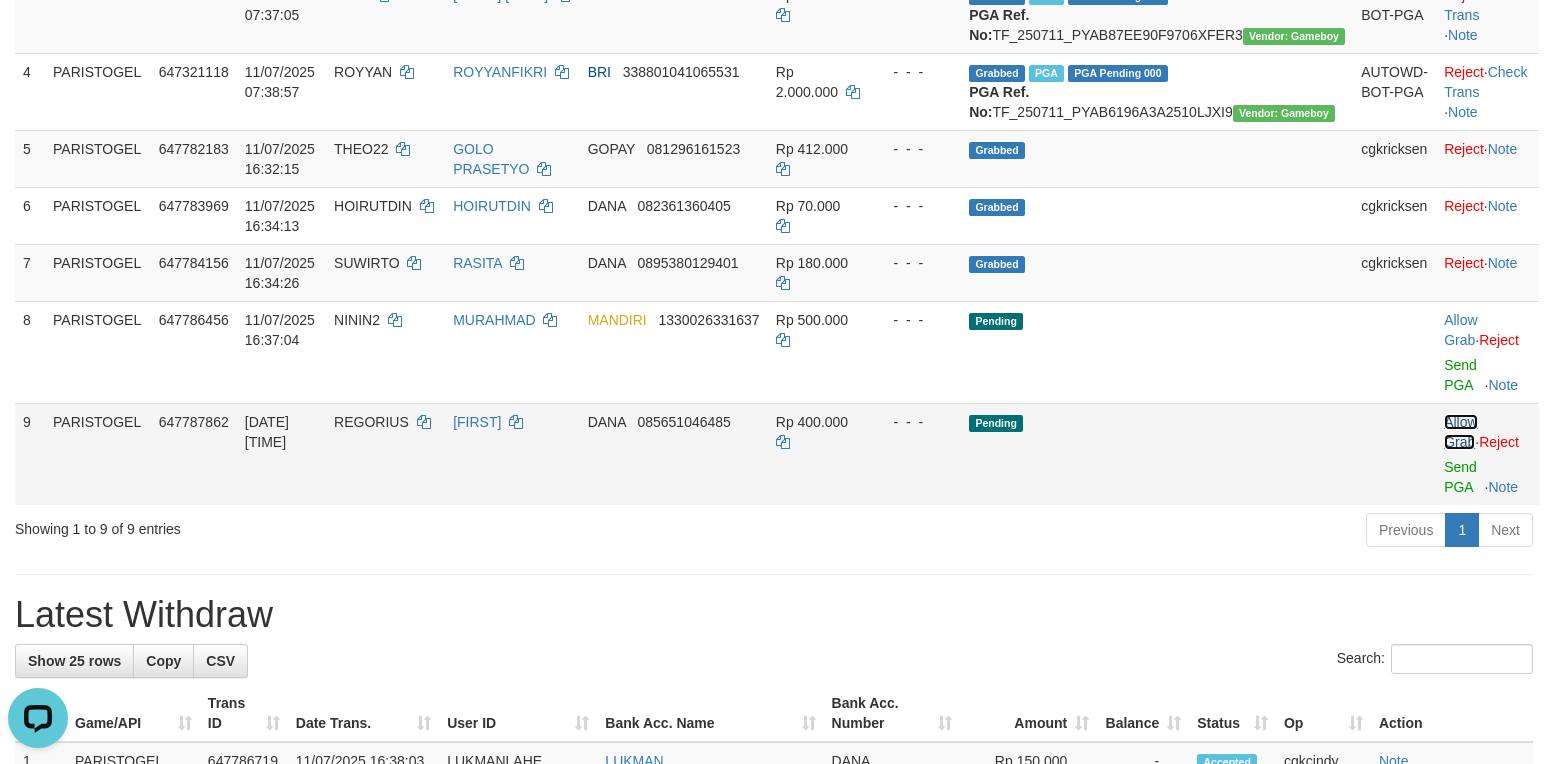 click on "Allow Grab" at bounding box center (1460, 432) 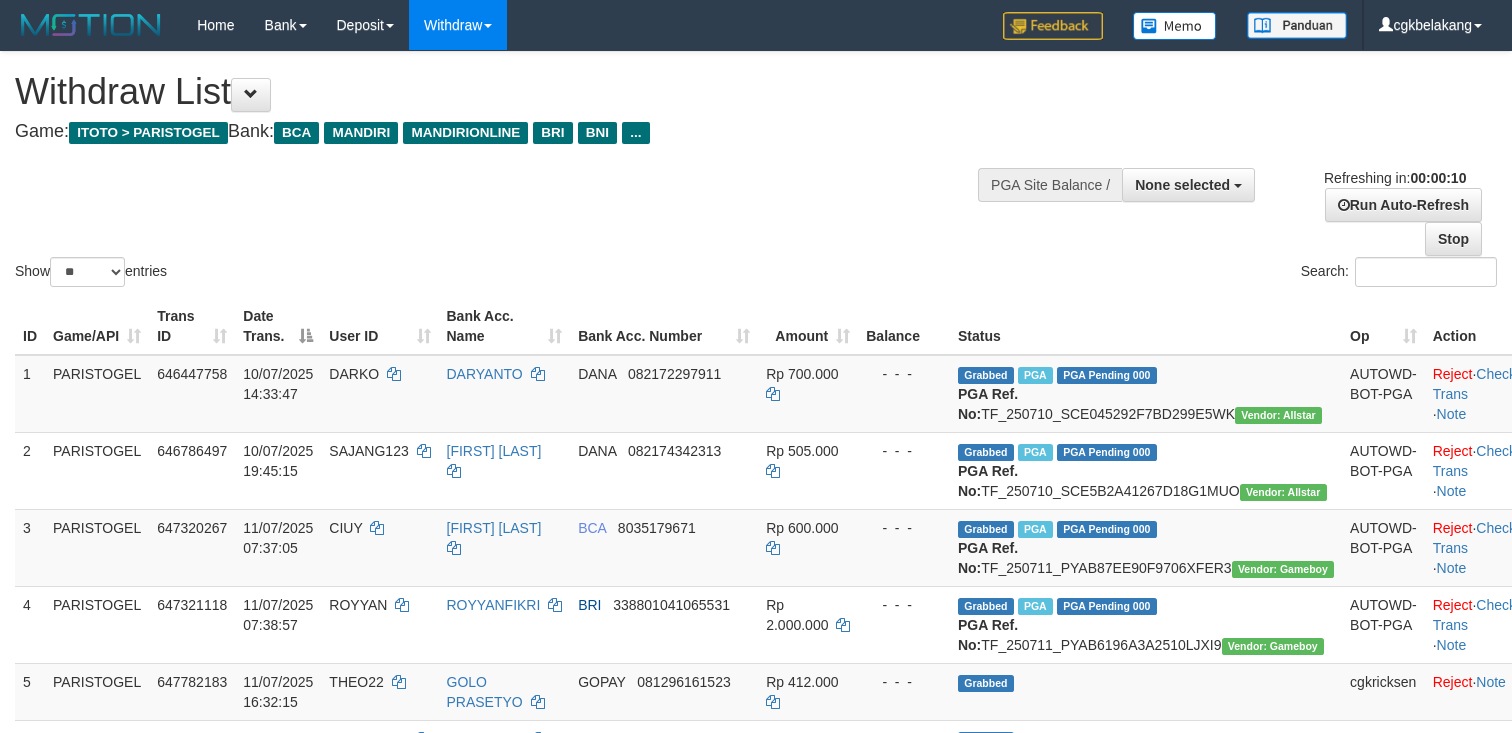 select 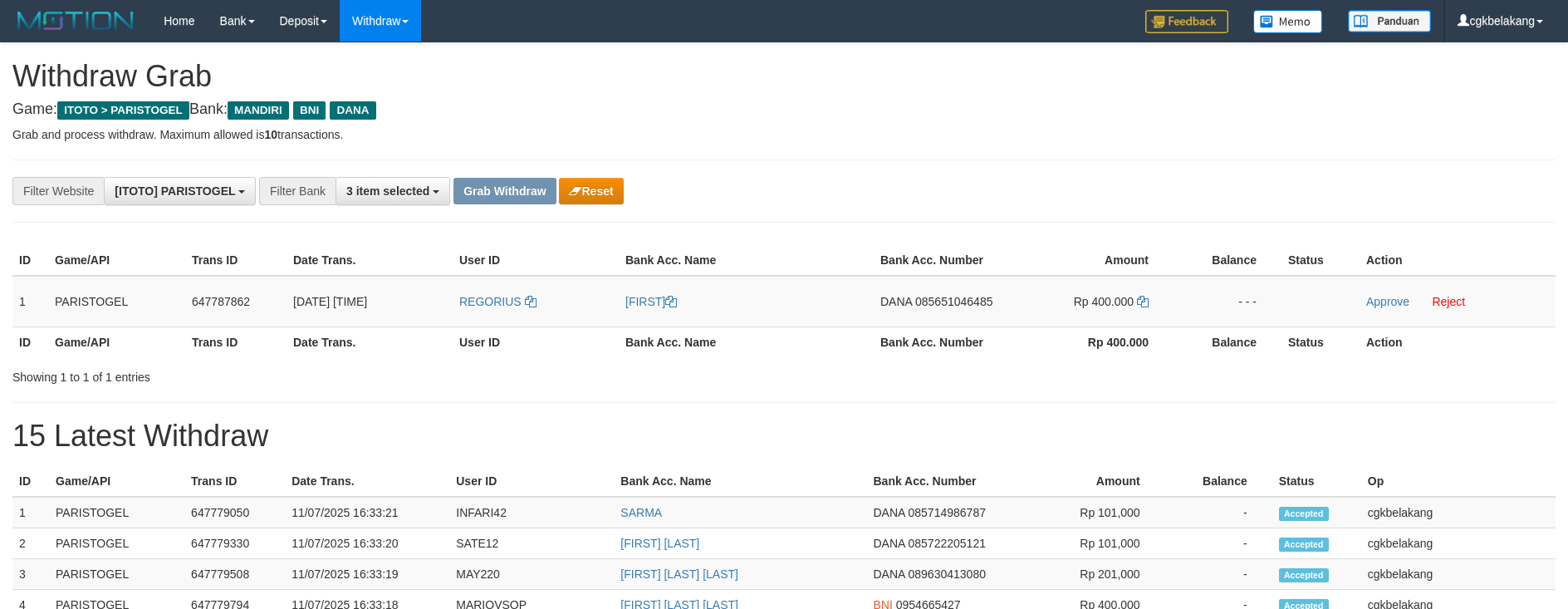 scroll, scrollTop: 0, scrollLeft: 0, axis: both 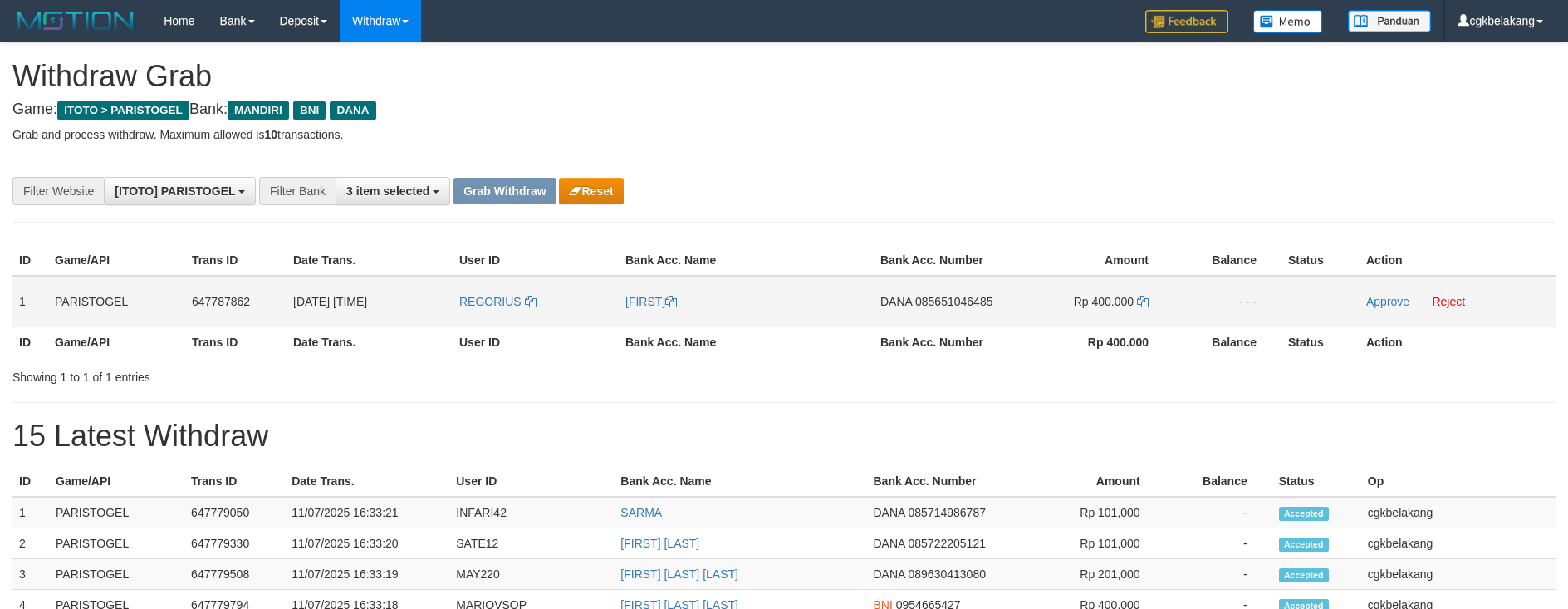 click on "REGORIUS" at bounding box center (536, 302) 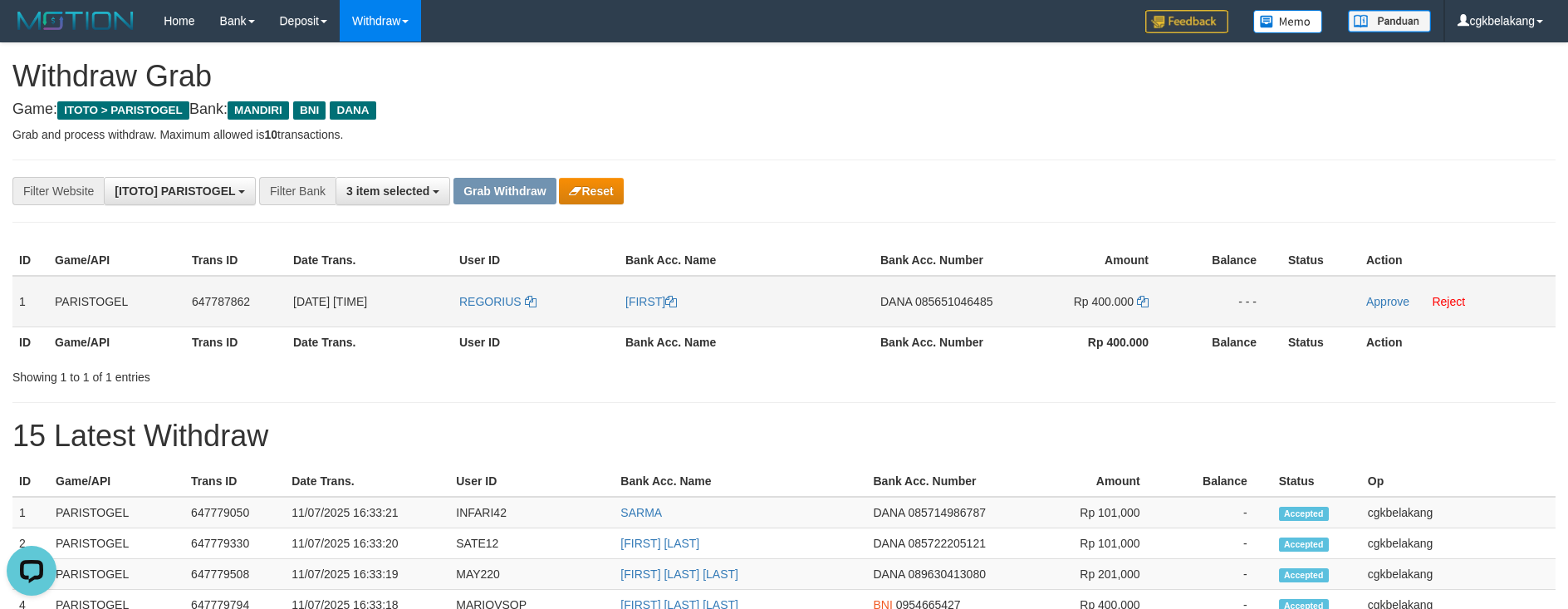 scroll, scrollTop: 0, scrollLeft: 0, axis: both 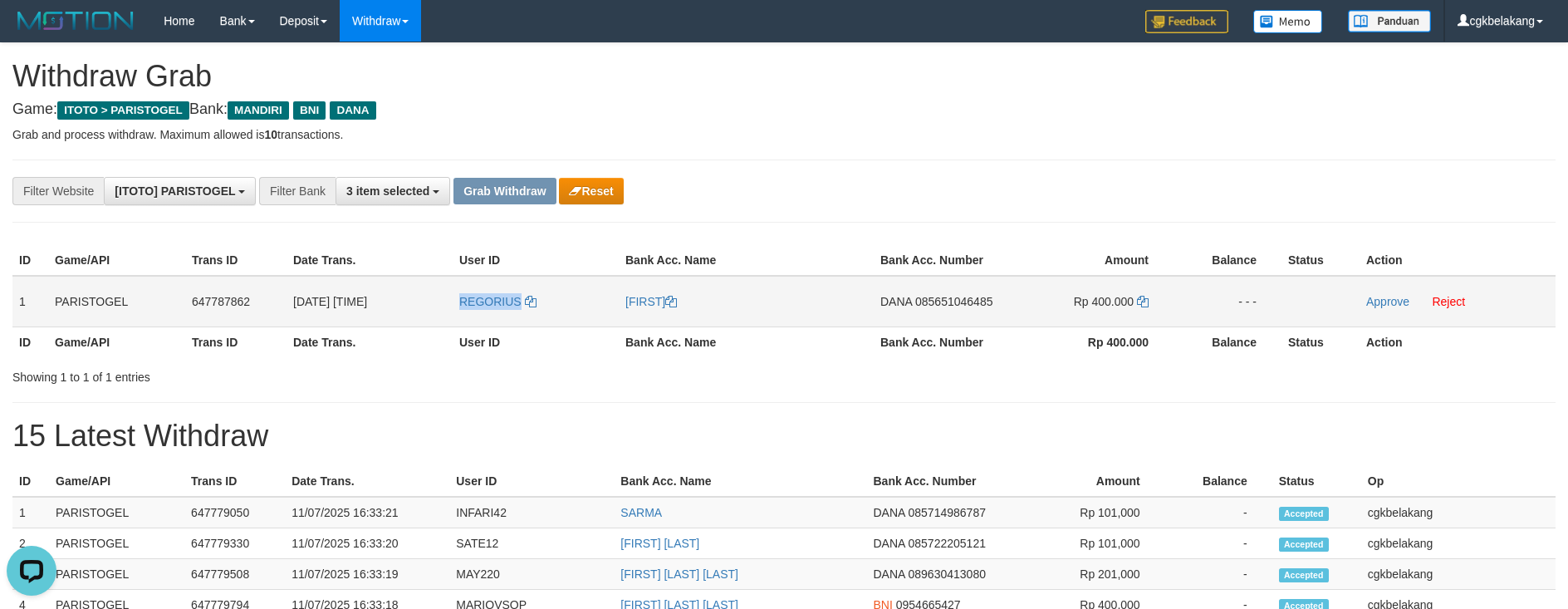 click on "REGORIUS" at bounding box center [536, 302] 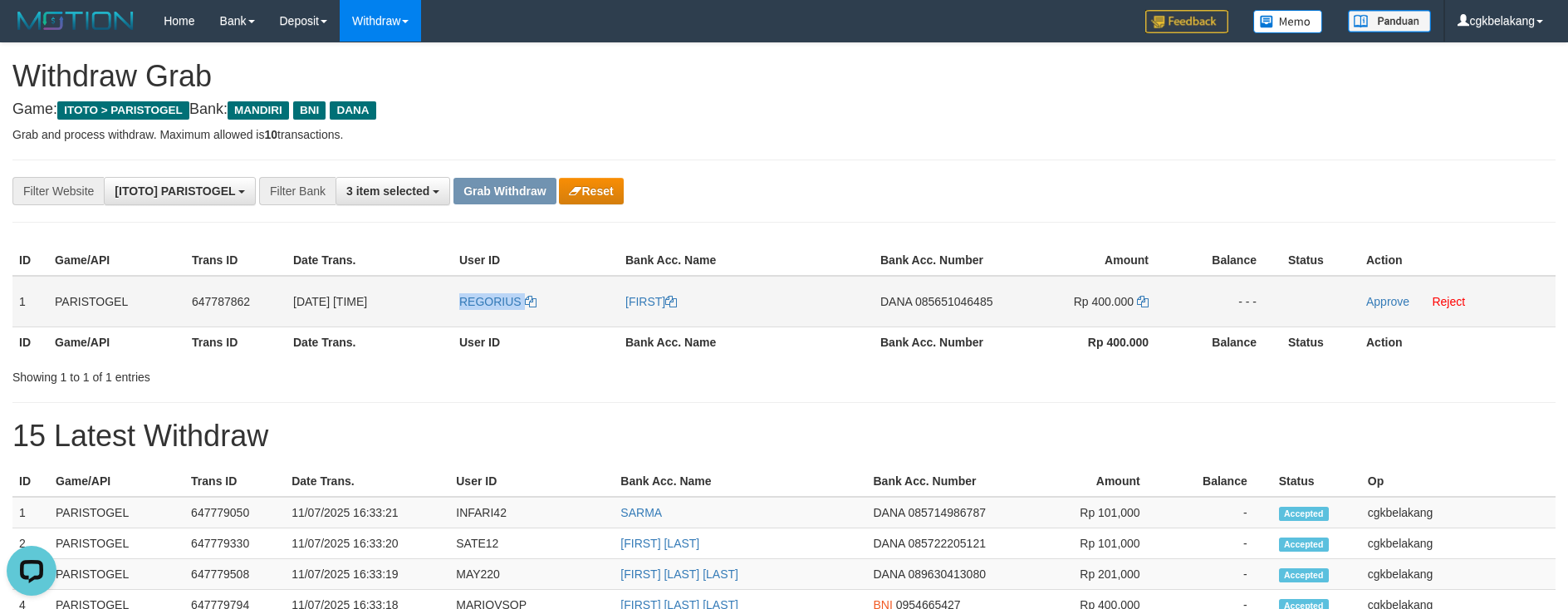 click on "REGORIUS" at bounding box center (536, 302) 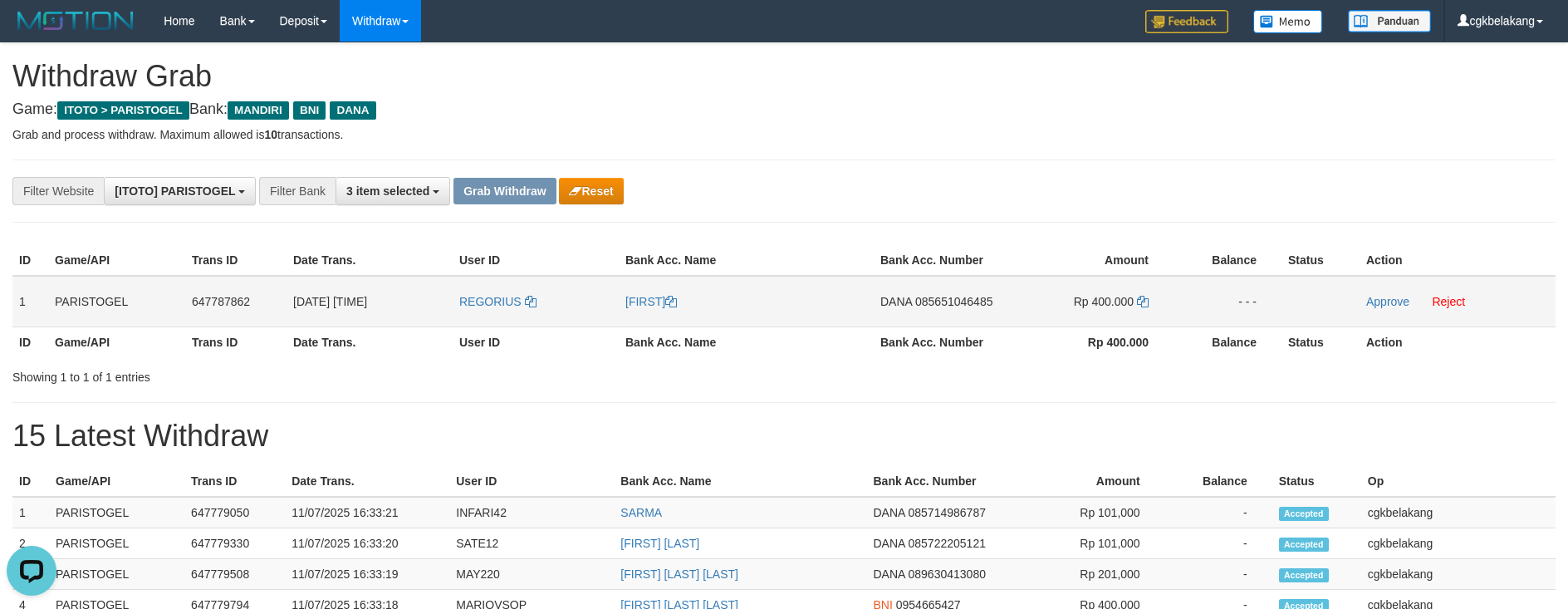click on "[FIRST]" at bounding box center (746, 302) 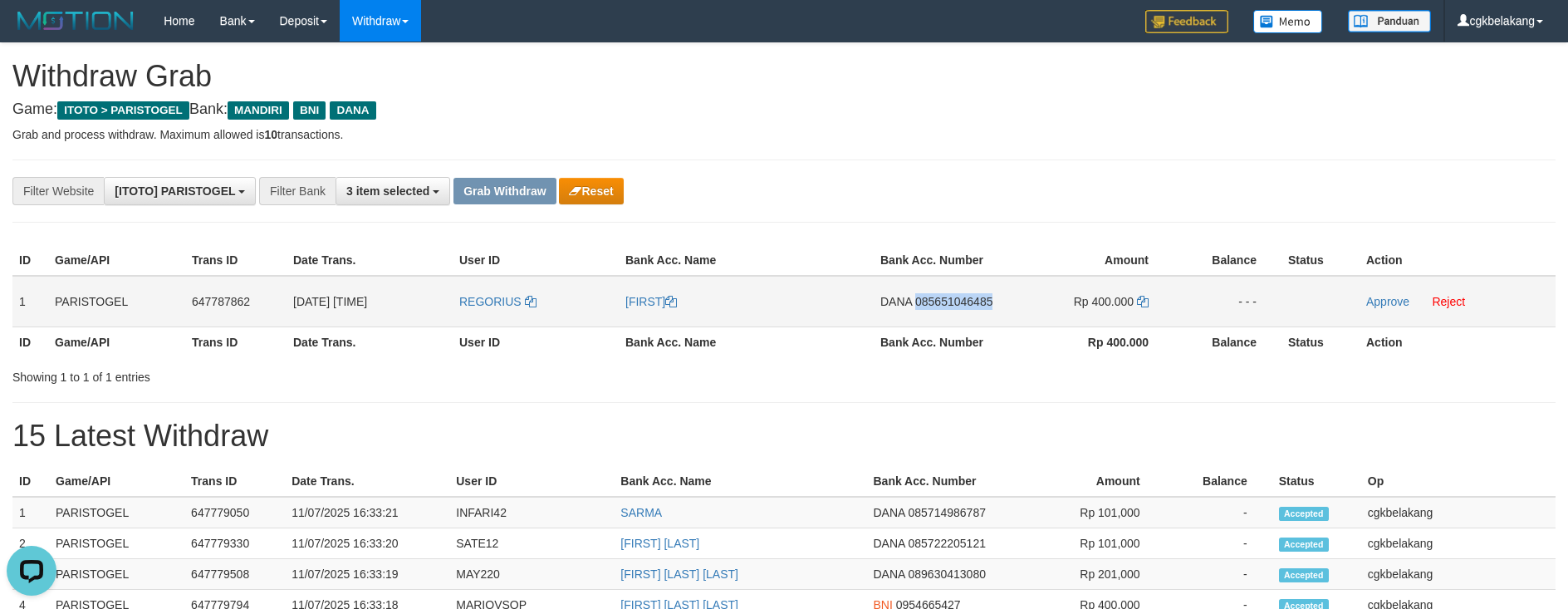 click on "DANA
085651046485" at bounding box center [942, 302] 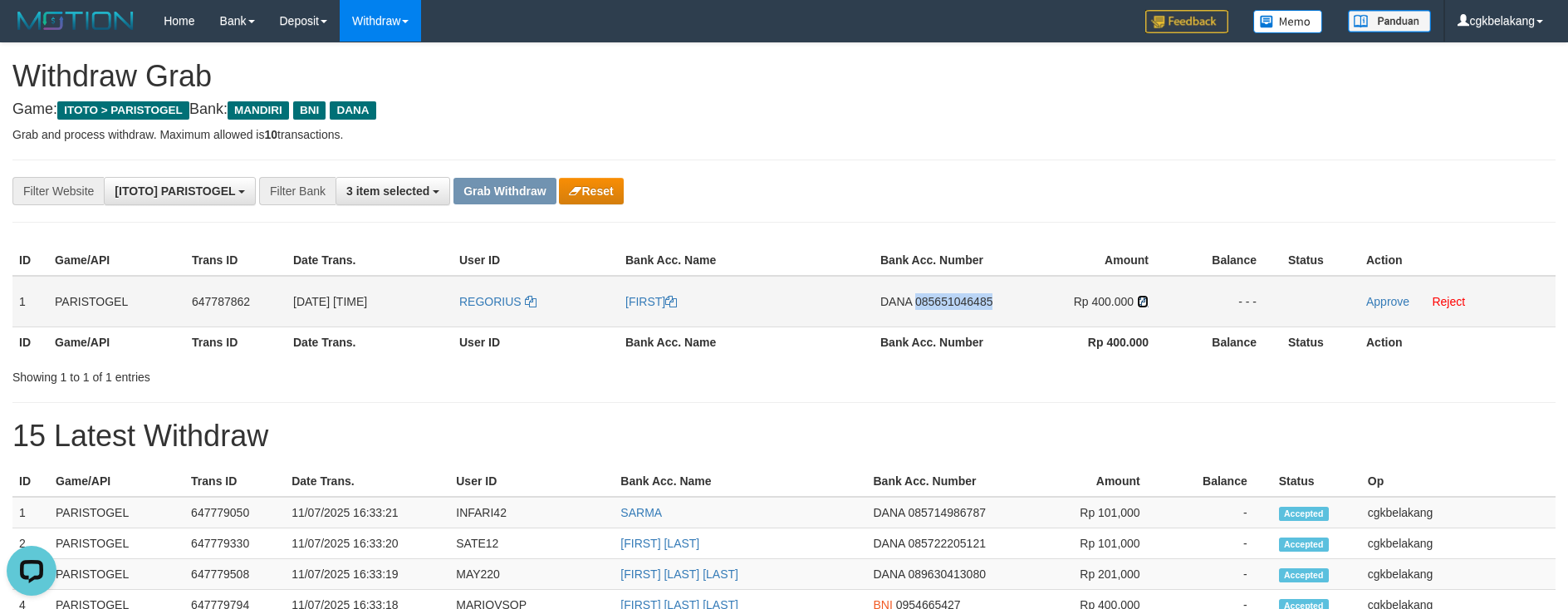 click at bounding box center (1143, 302) 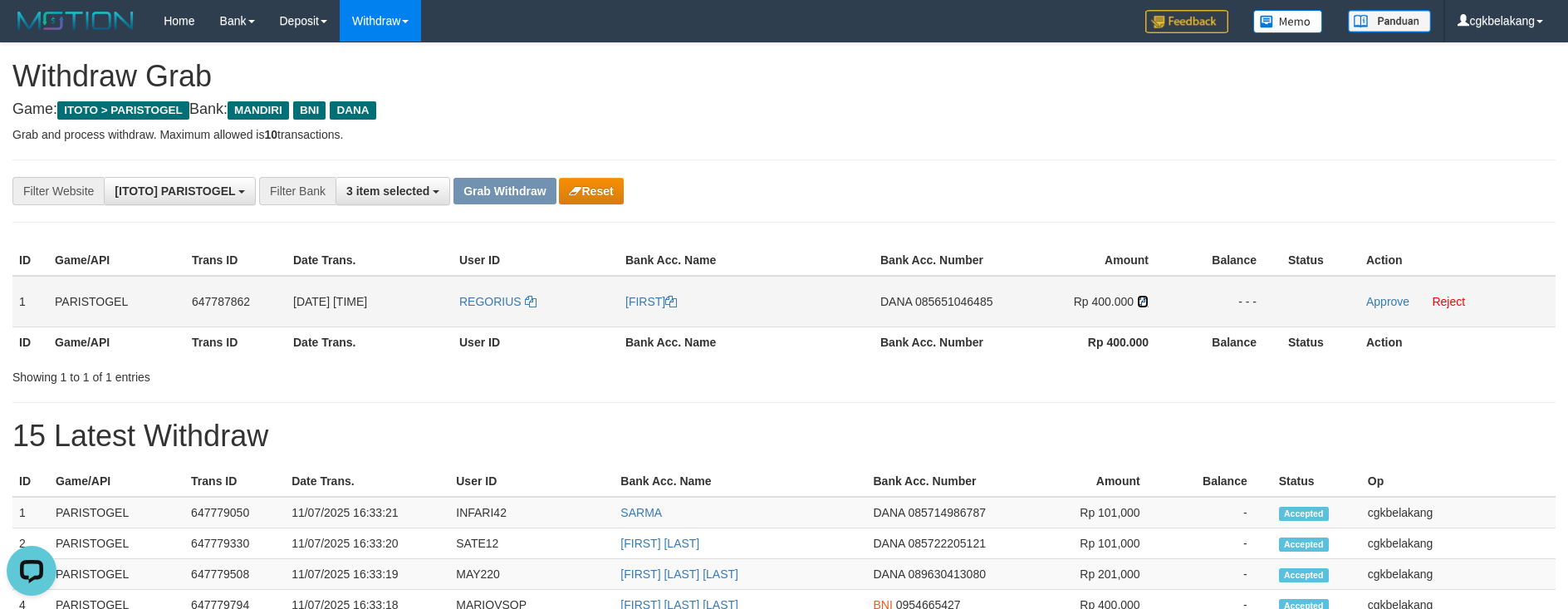 click at bounding box center (1143, 302) 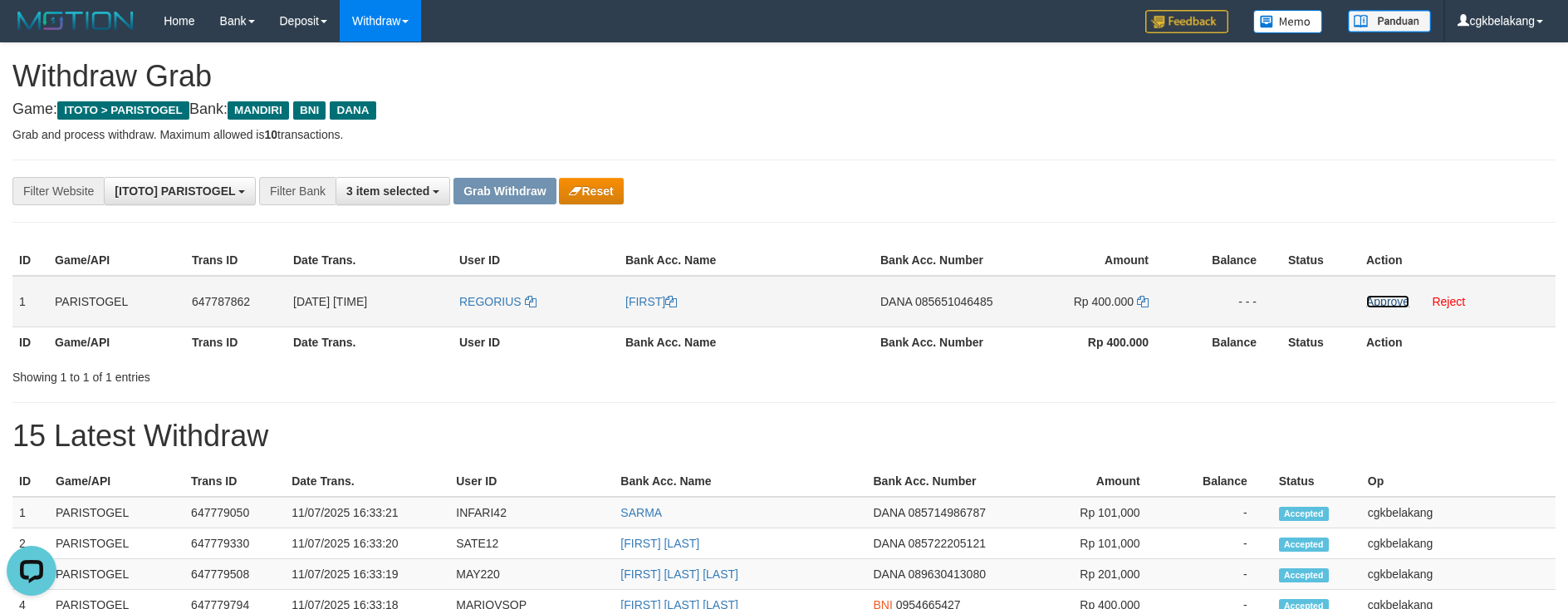 click on "Approve" at bounding box center [1388, 302] 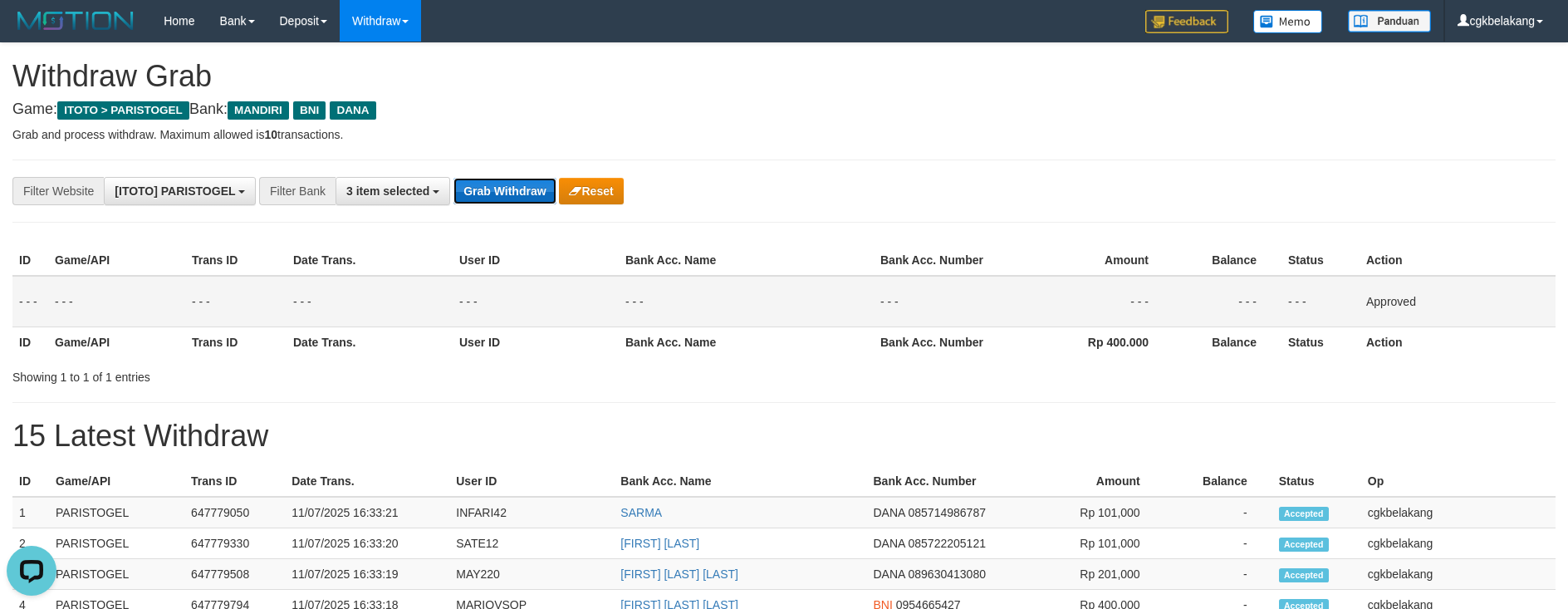 drag, startPoint x: 530, startPoint y: 200, endPoint x: 518, endPoint y: 199, distance: 12.041595 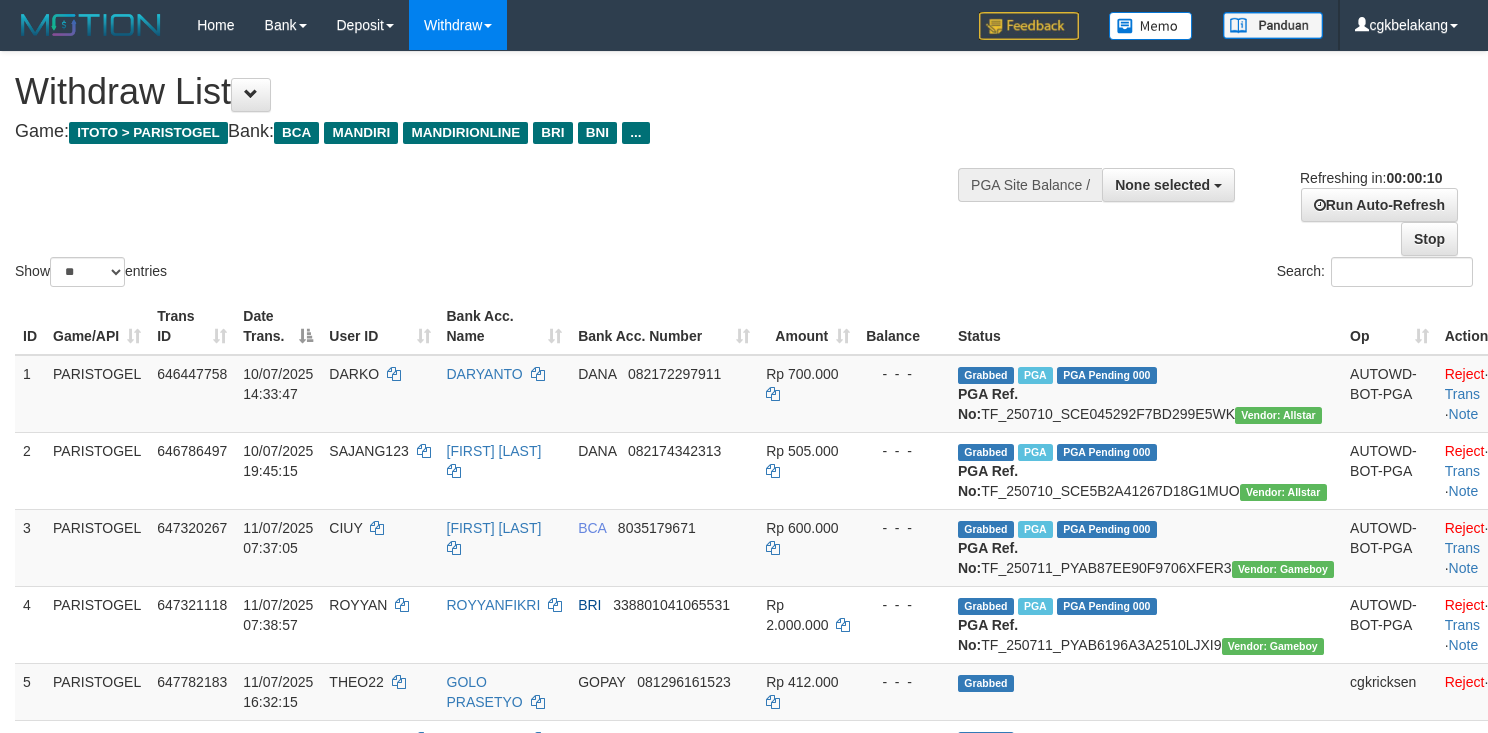 select 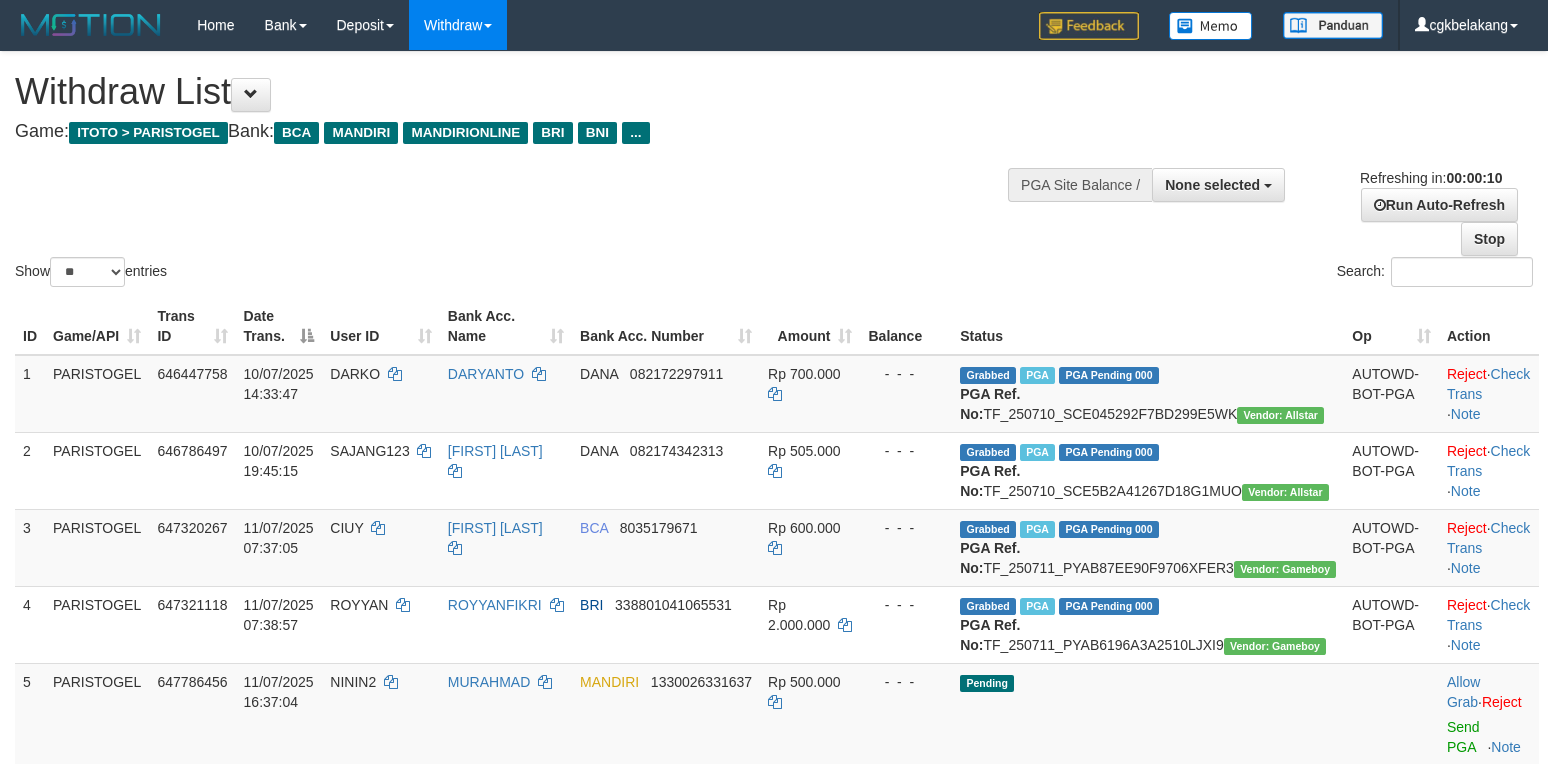 select 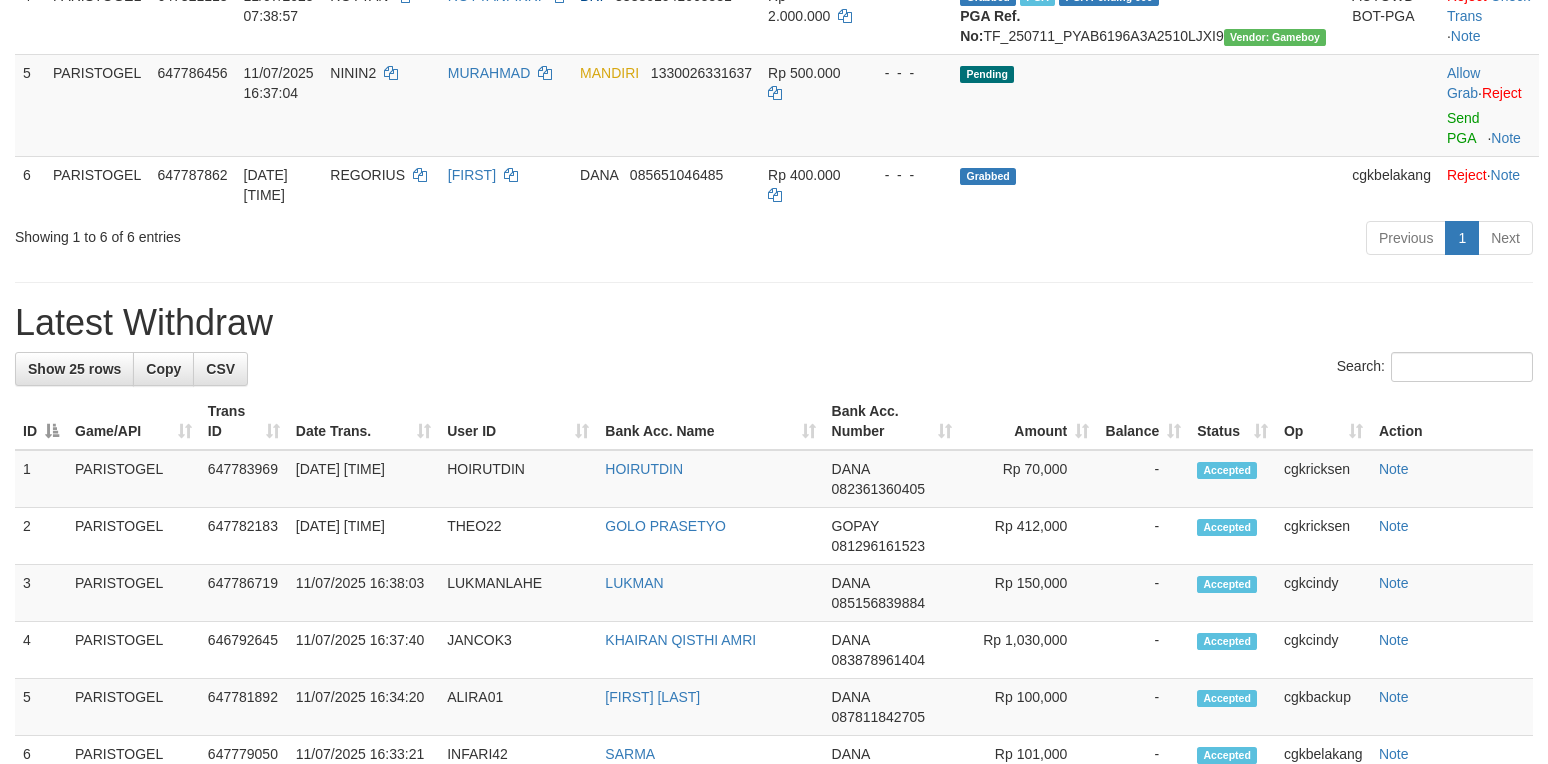 scroll, scrollTop: 533, scrollLeft: 0, axis: vertical 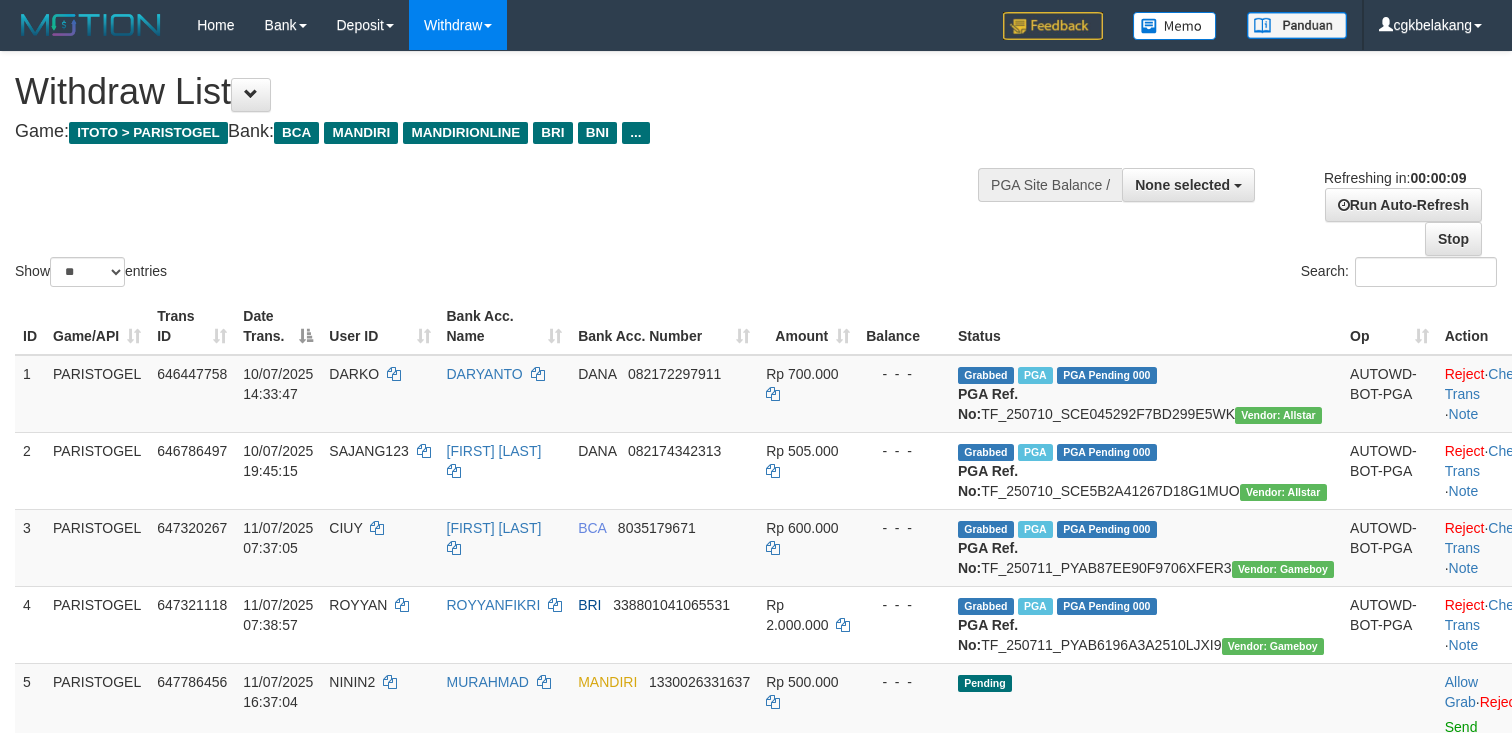 select 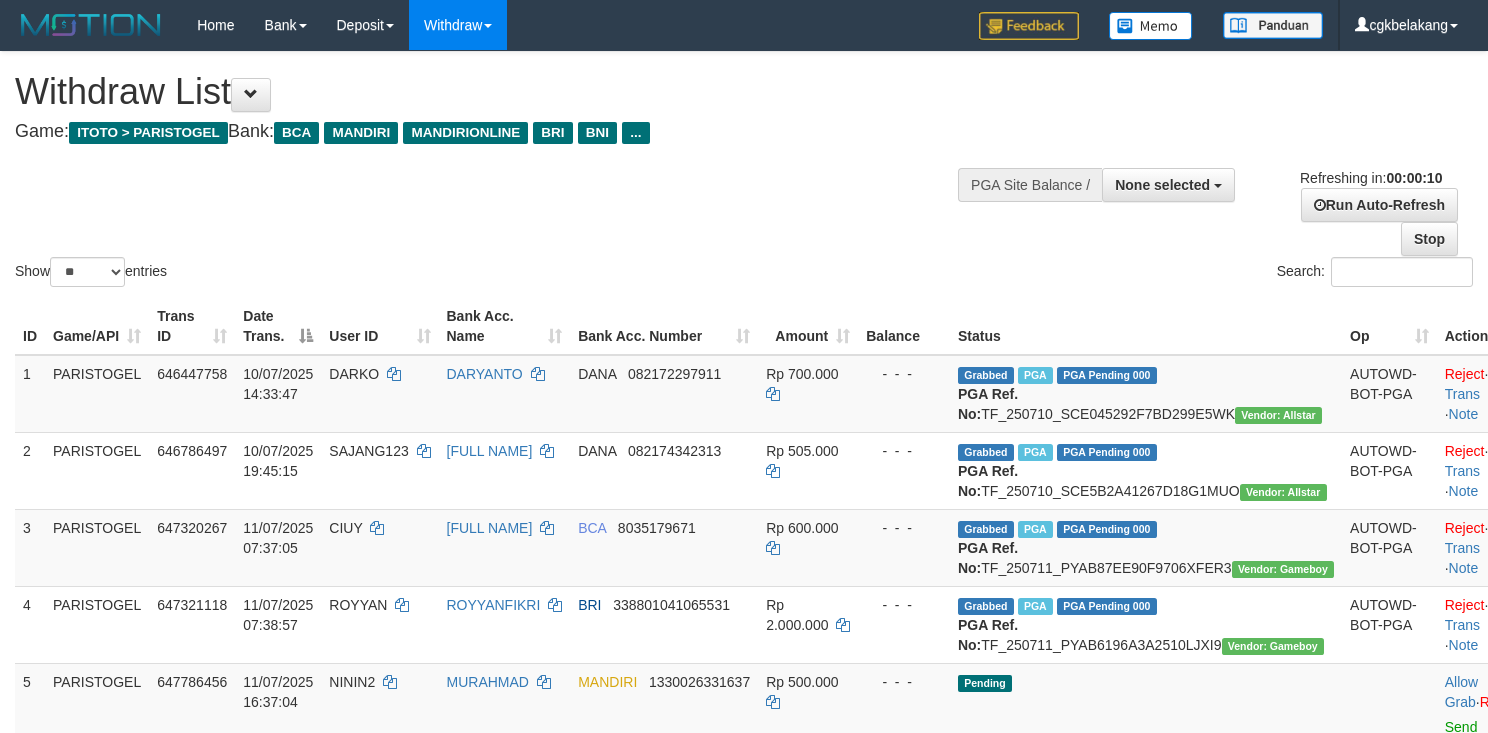 select 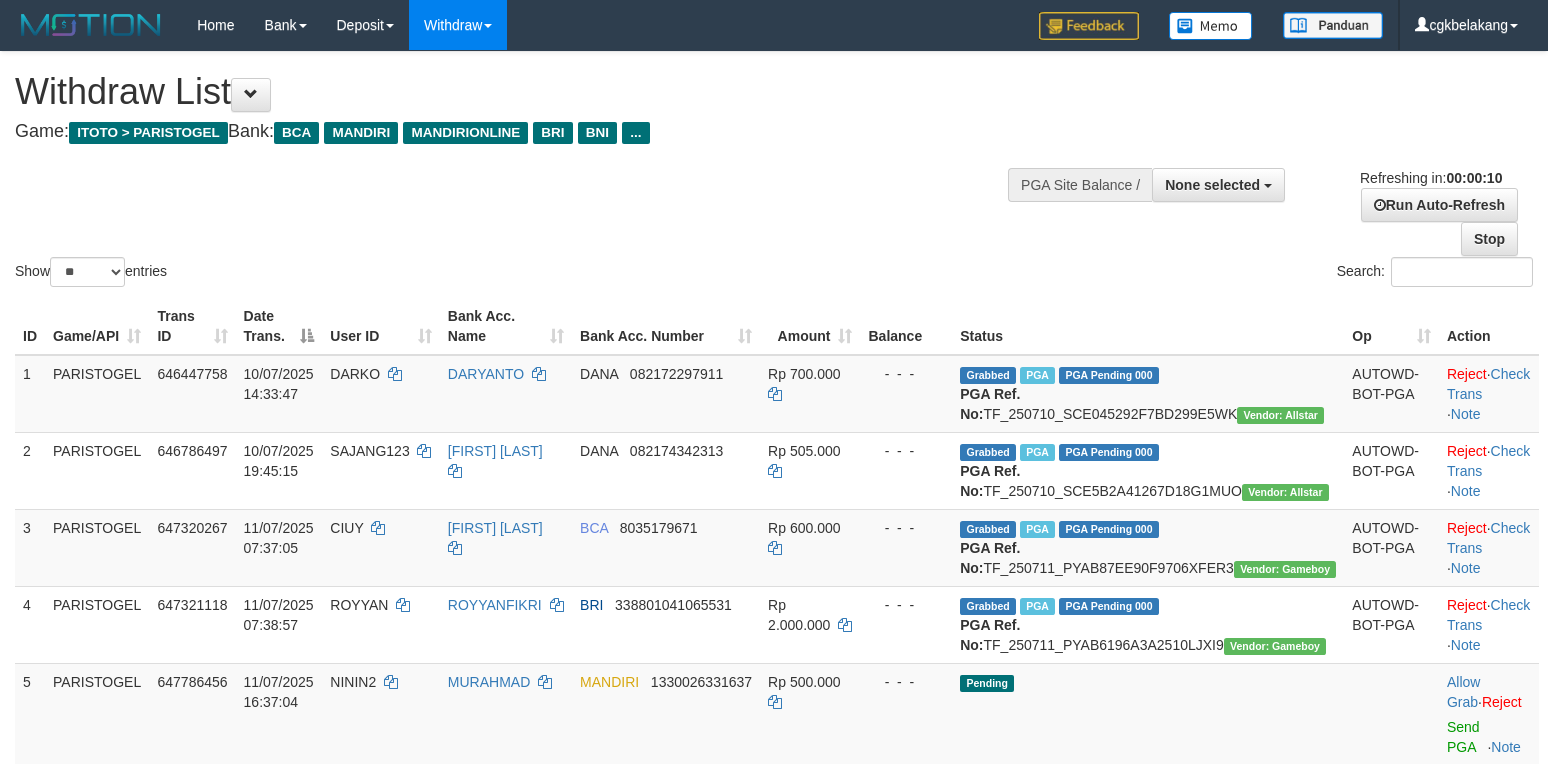 select 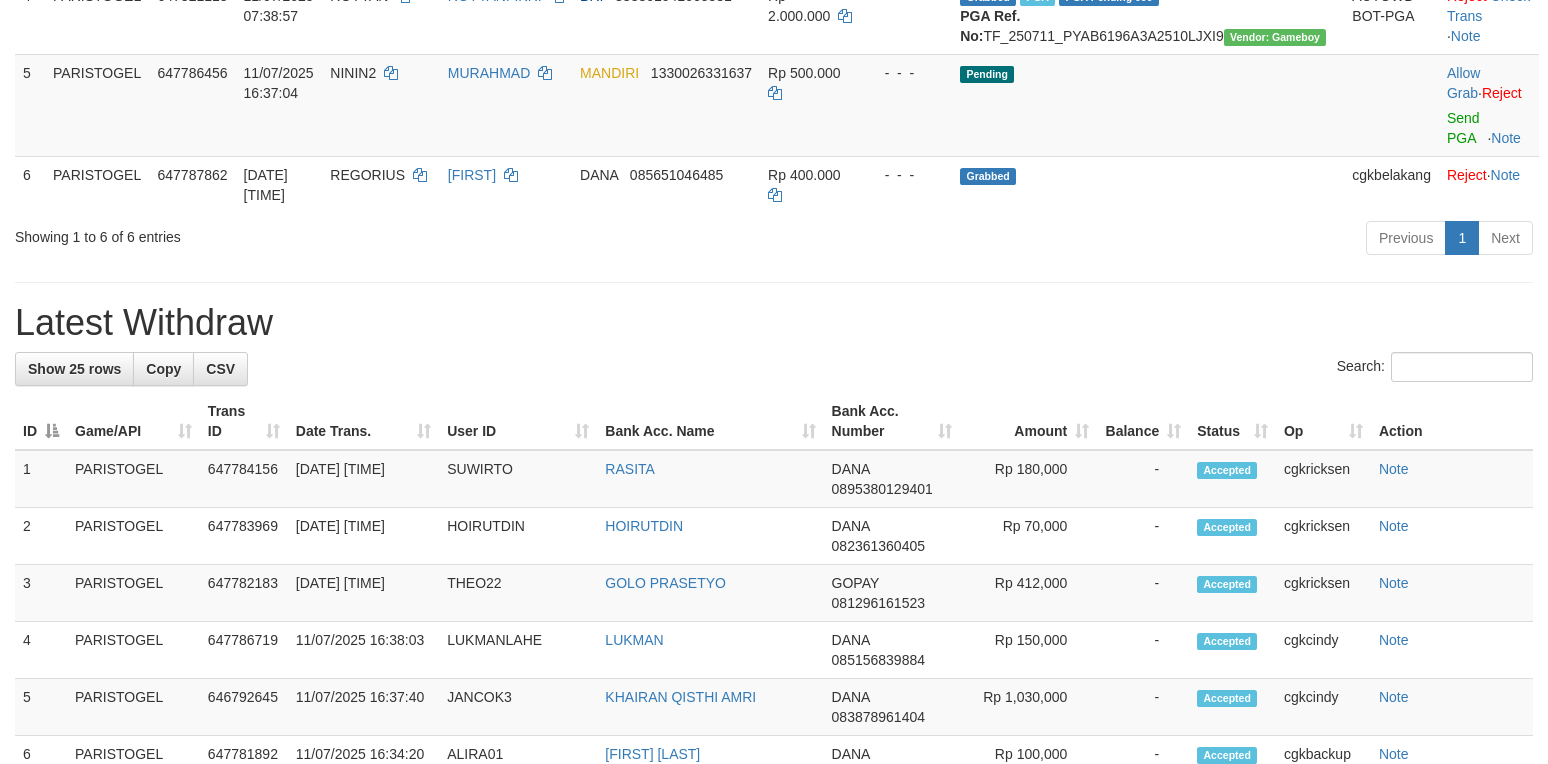 scroll, scrollTop: 533, scrollLeft: 0, axis: vertical 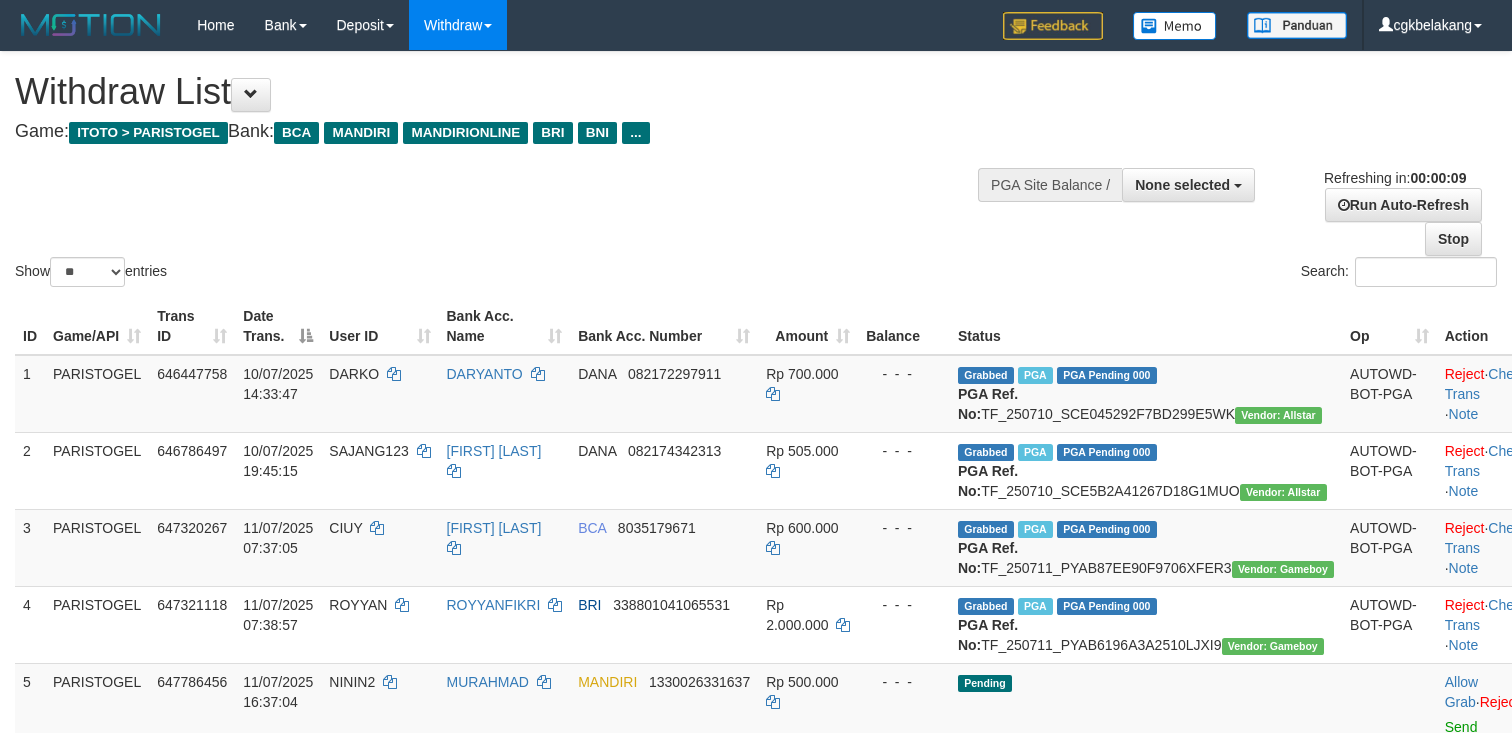 select 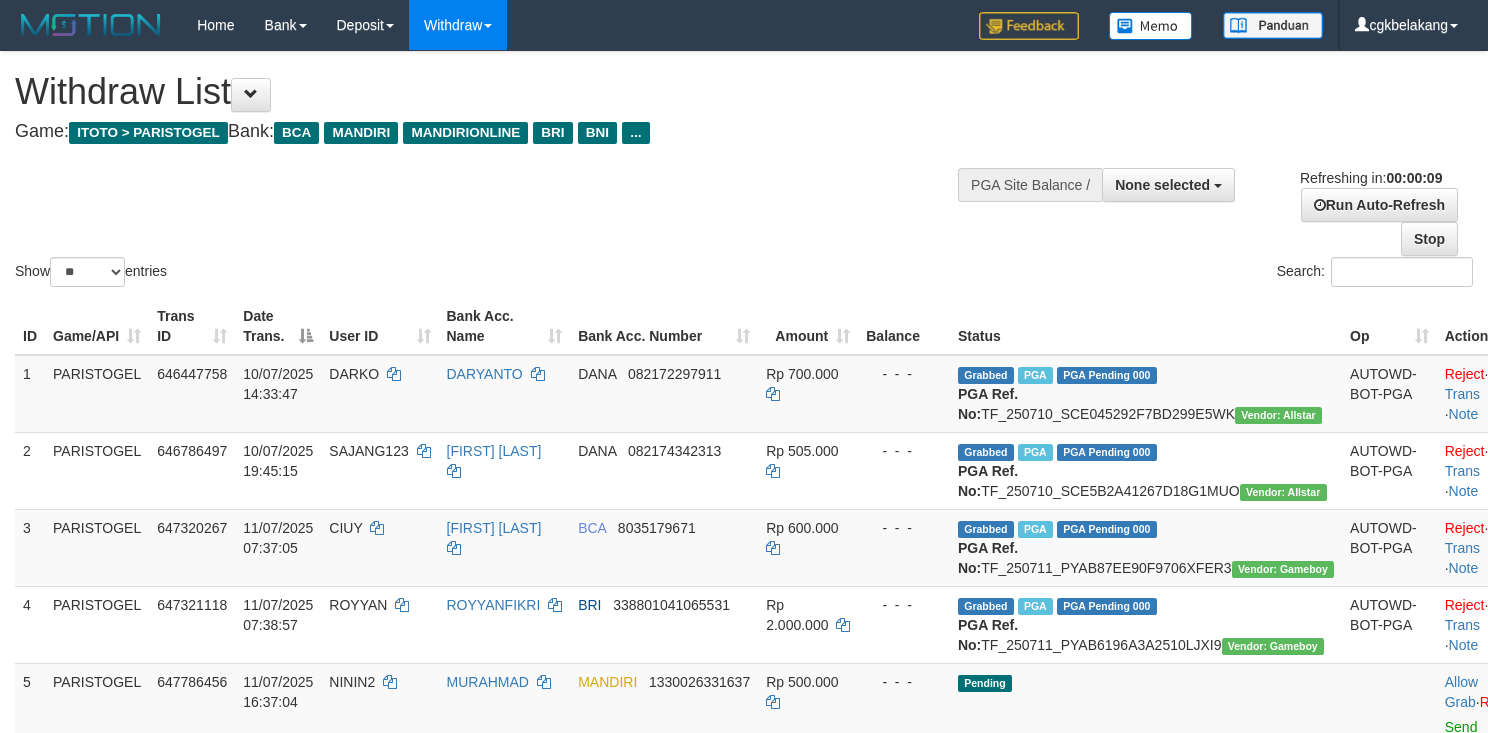 select 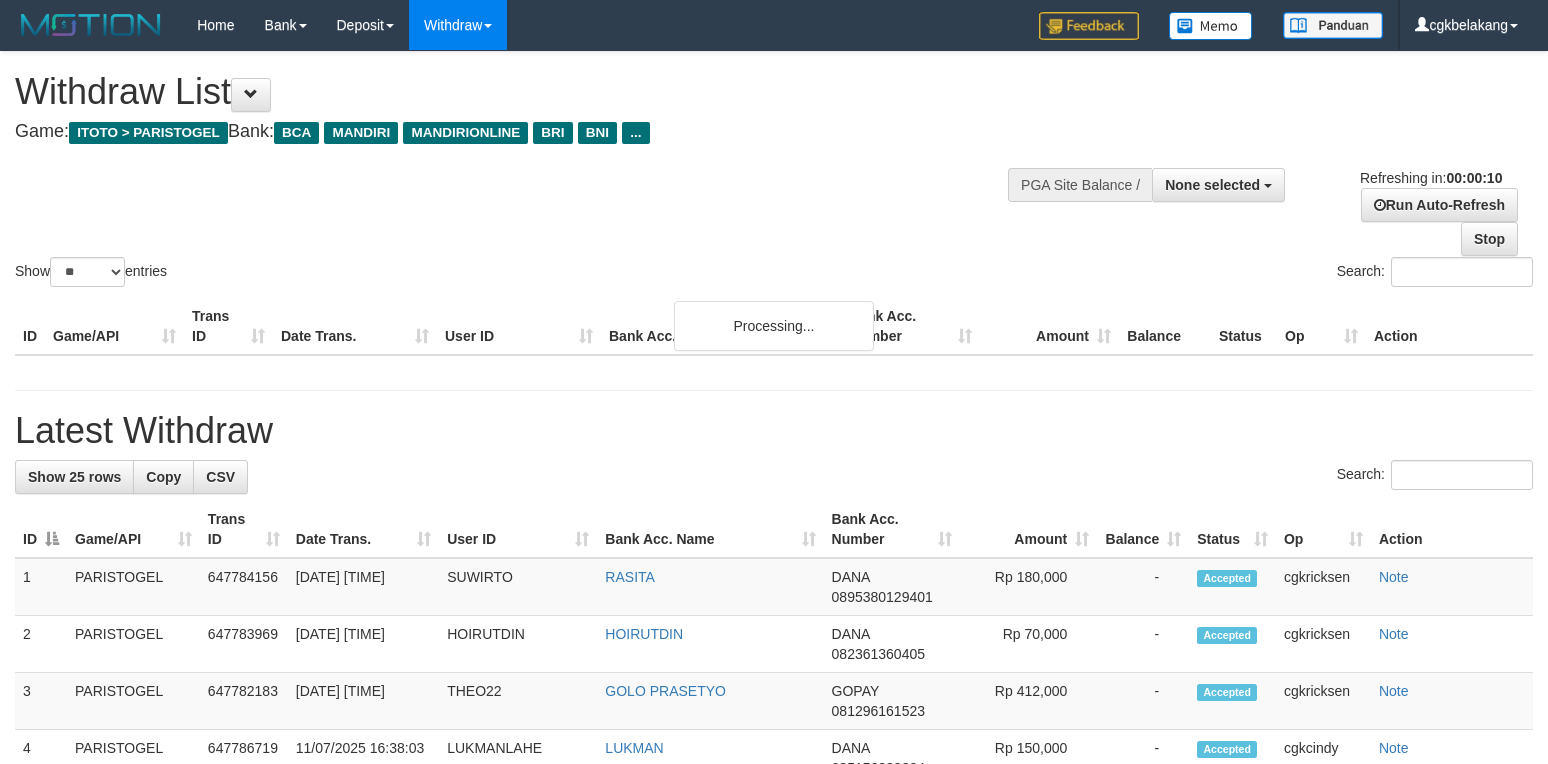 select 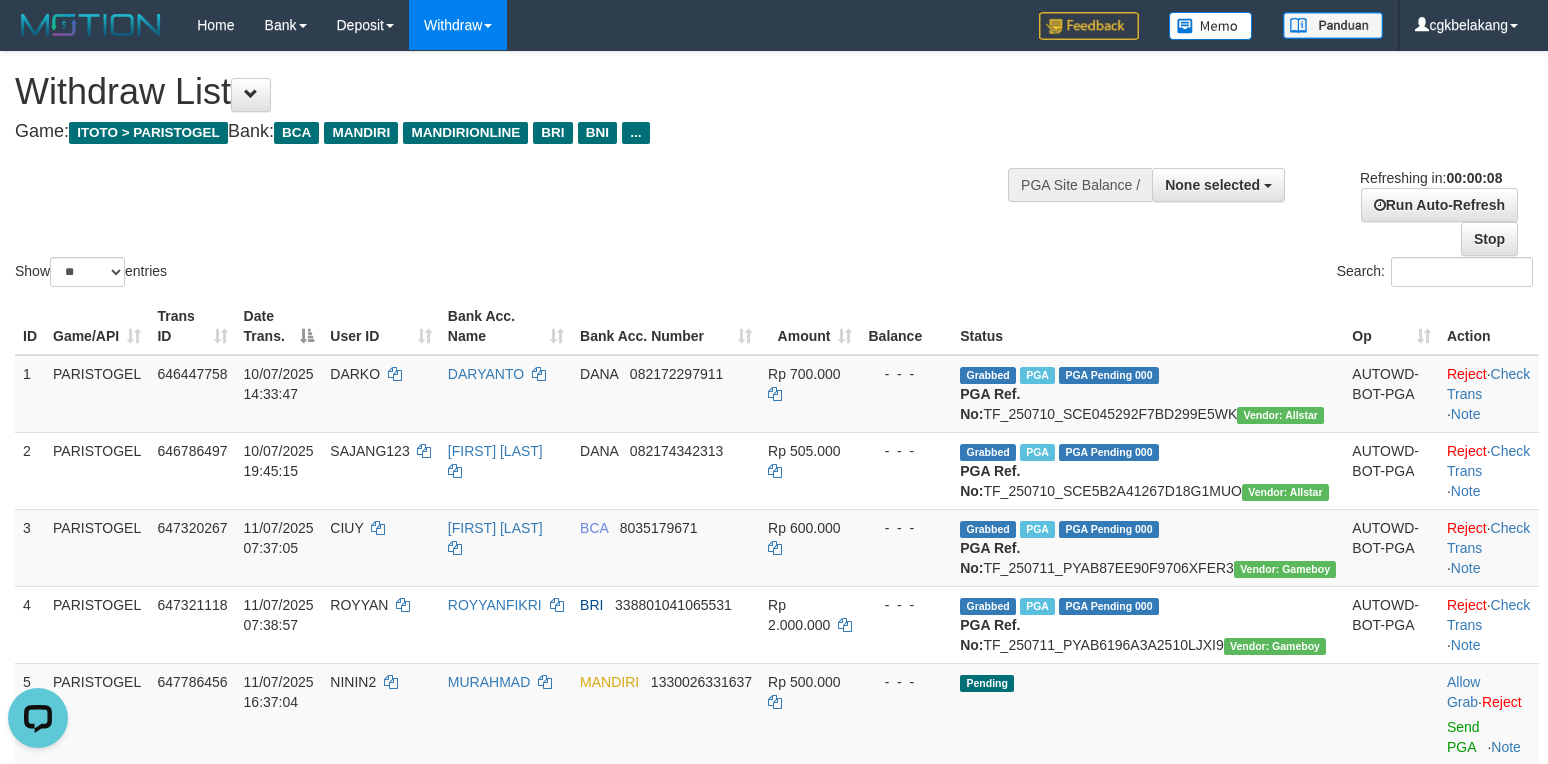 scroll, scrollTop: 0, scrollLeft: 0, axis: both 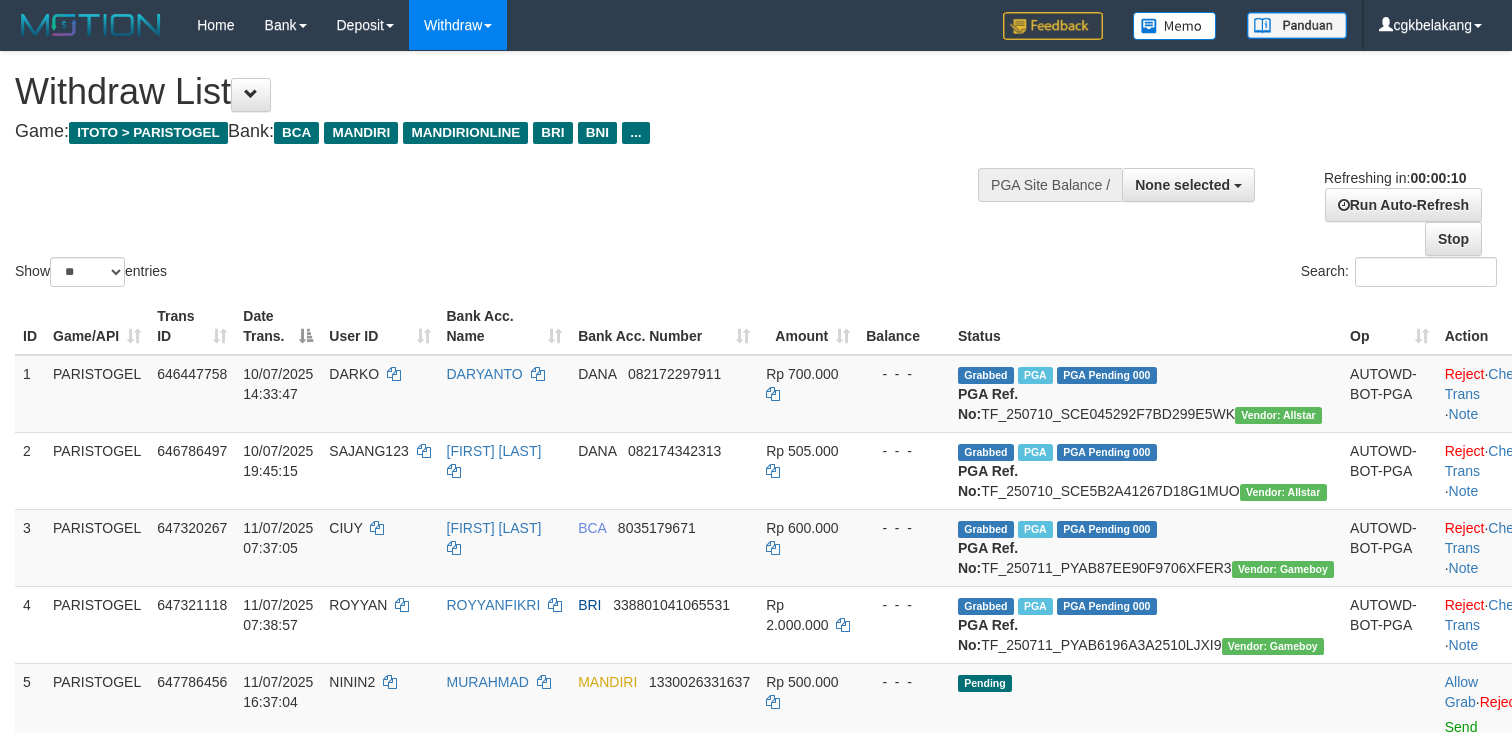 select 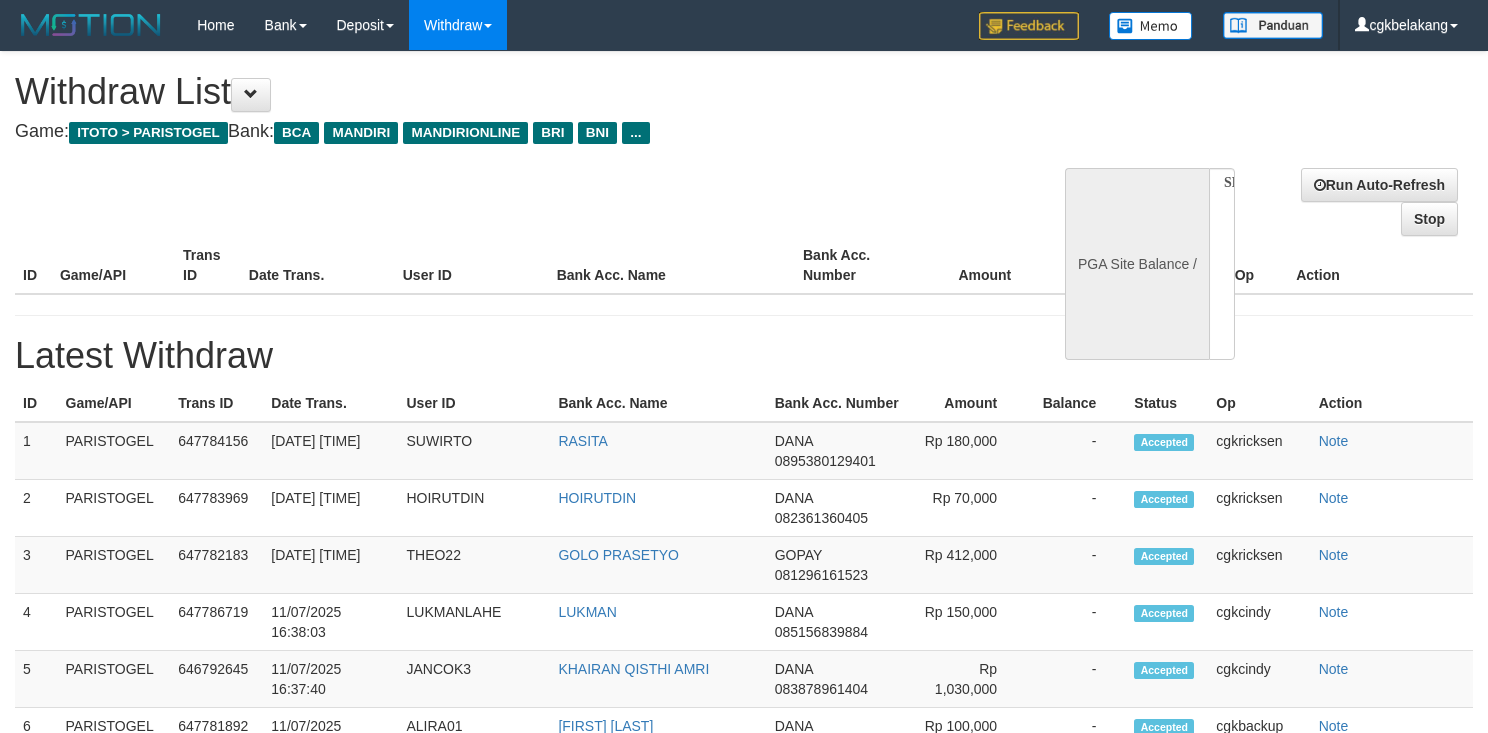 select 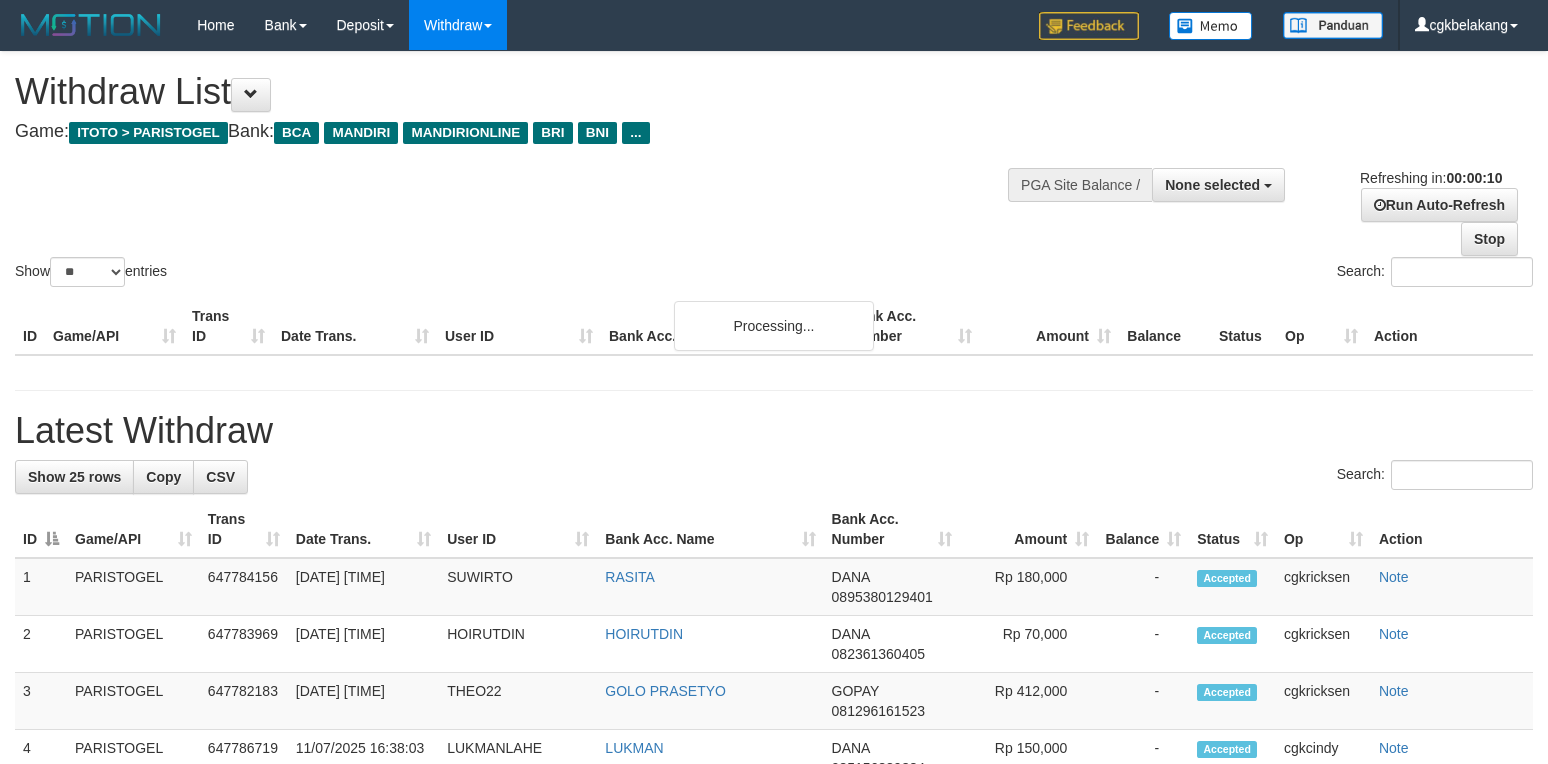 select 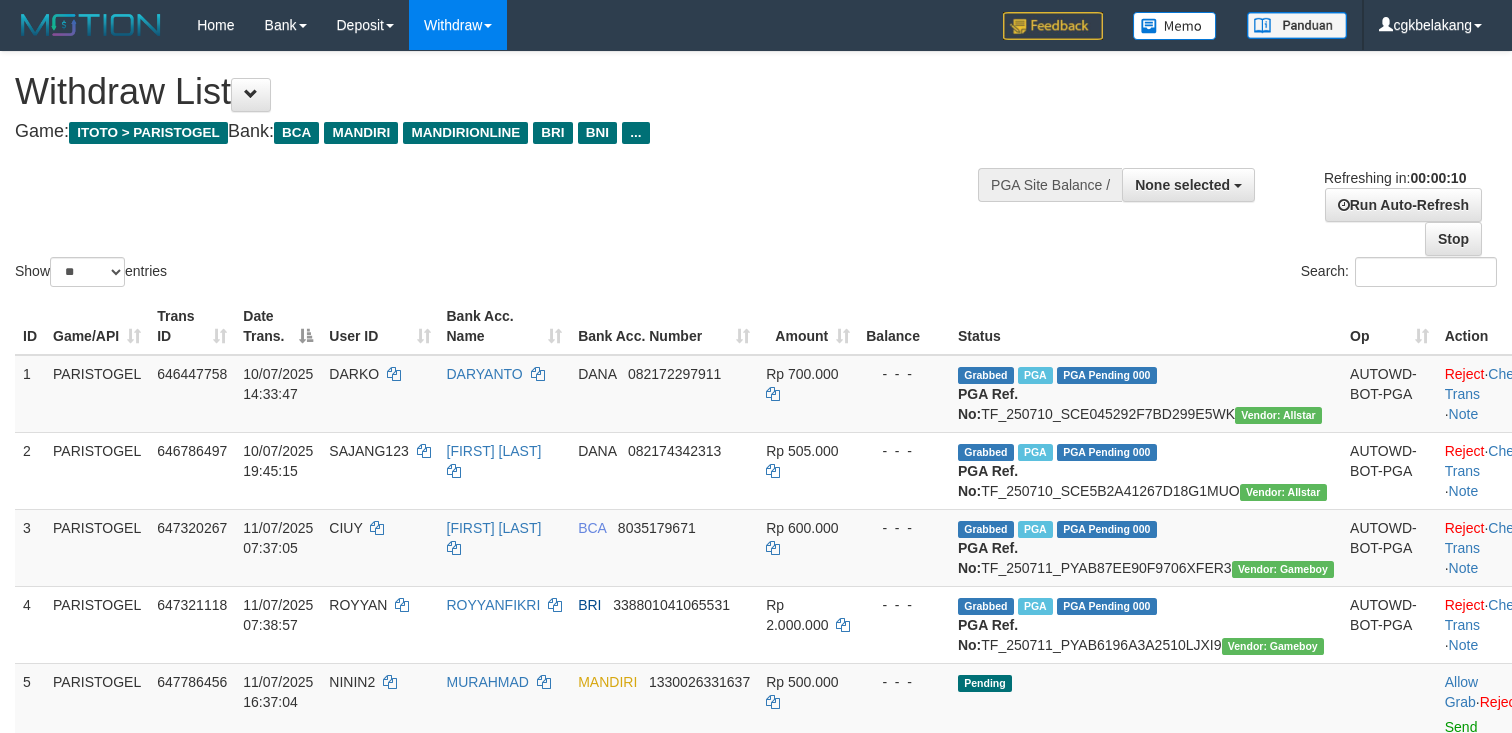 select 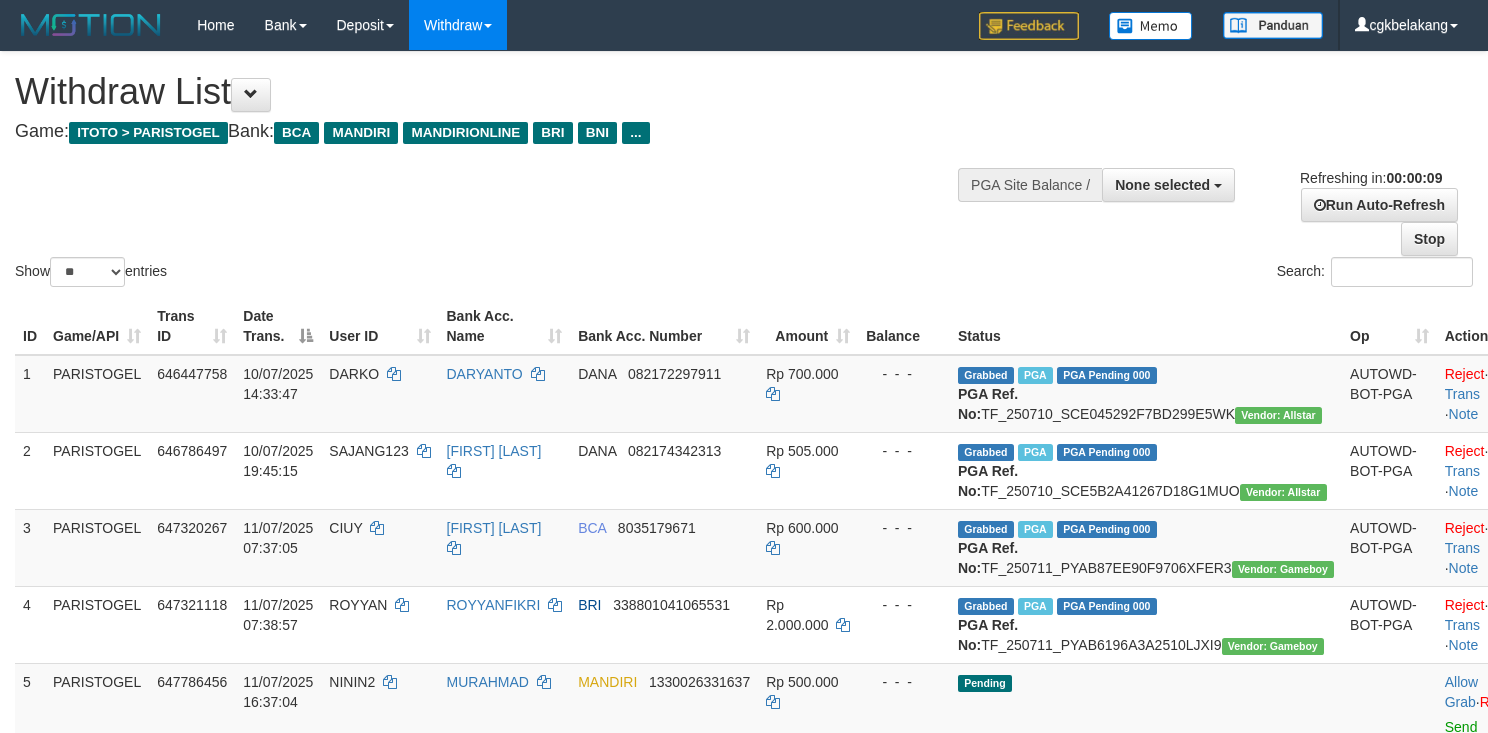 select 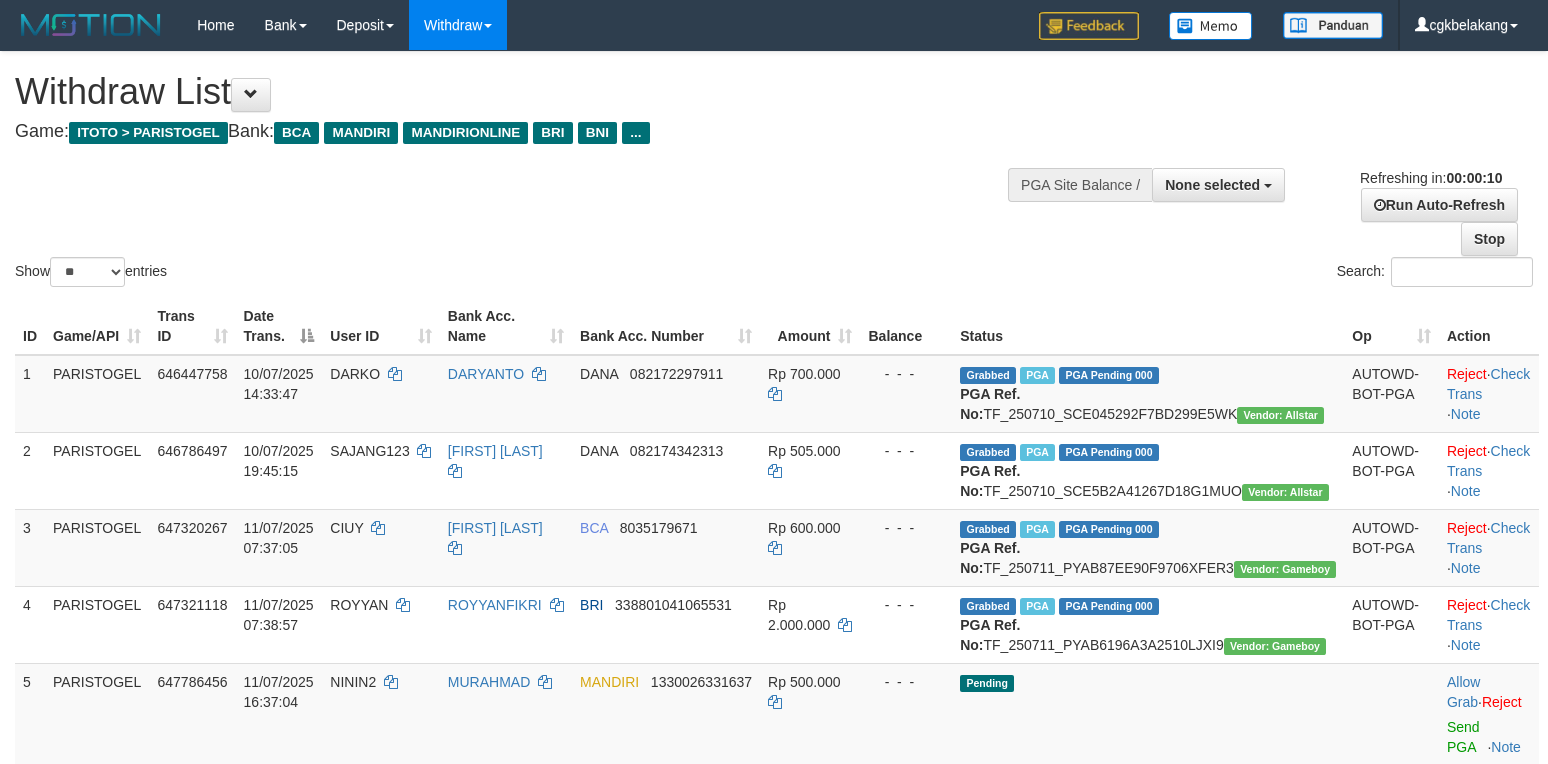 select 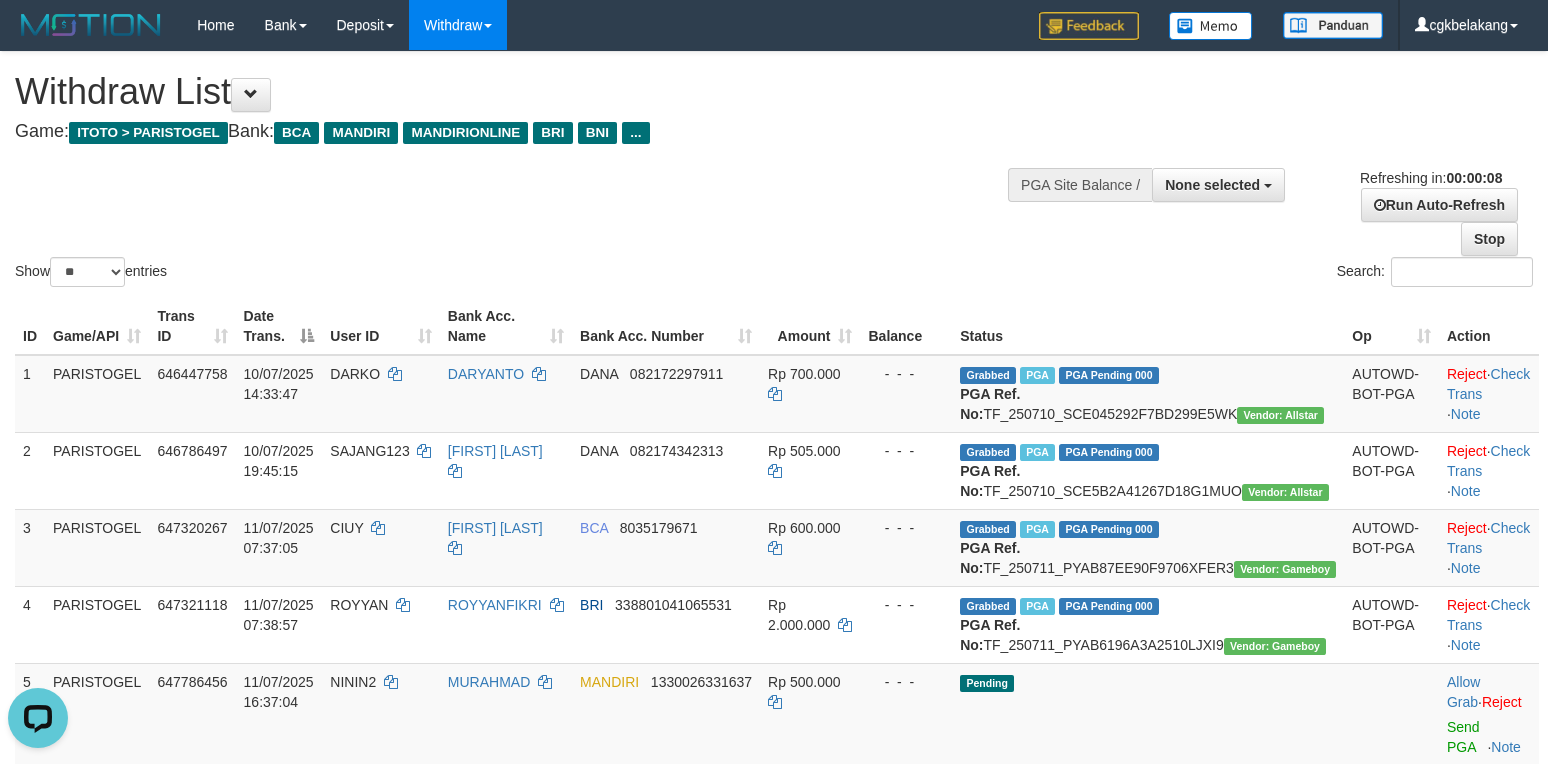 scroll, scrollTop: 0, scrollLeft: 0, axis: both 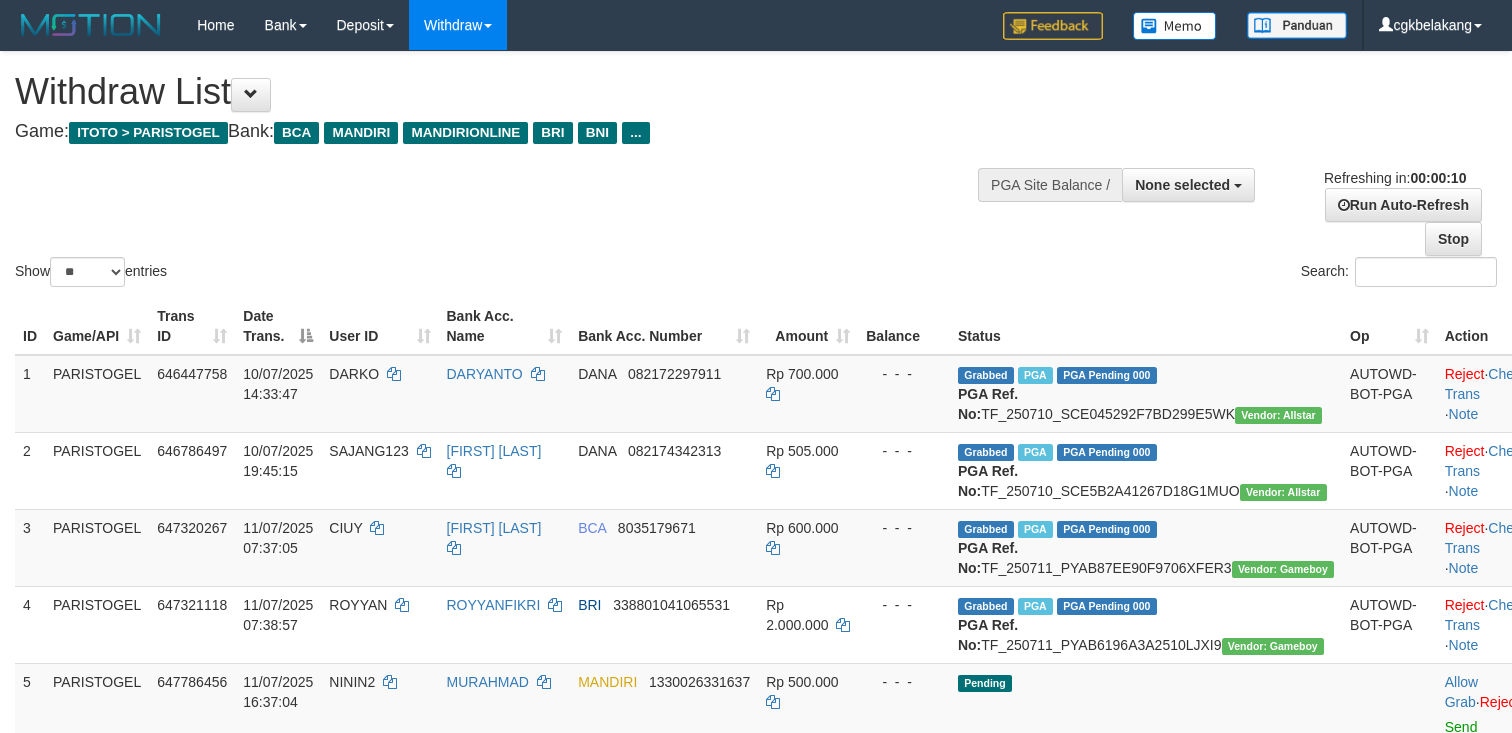 select 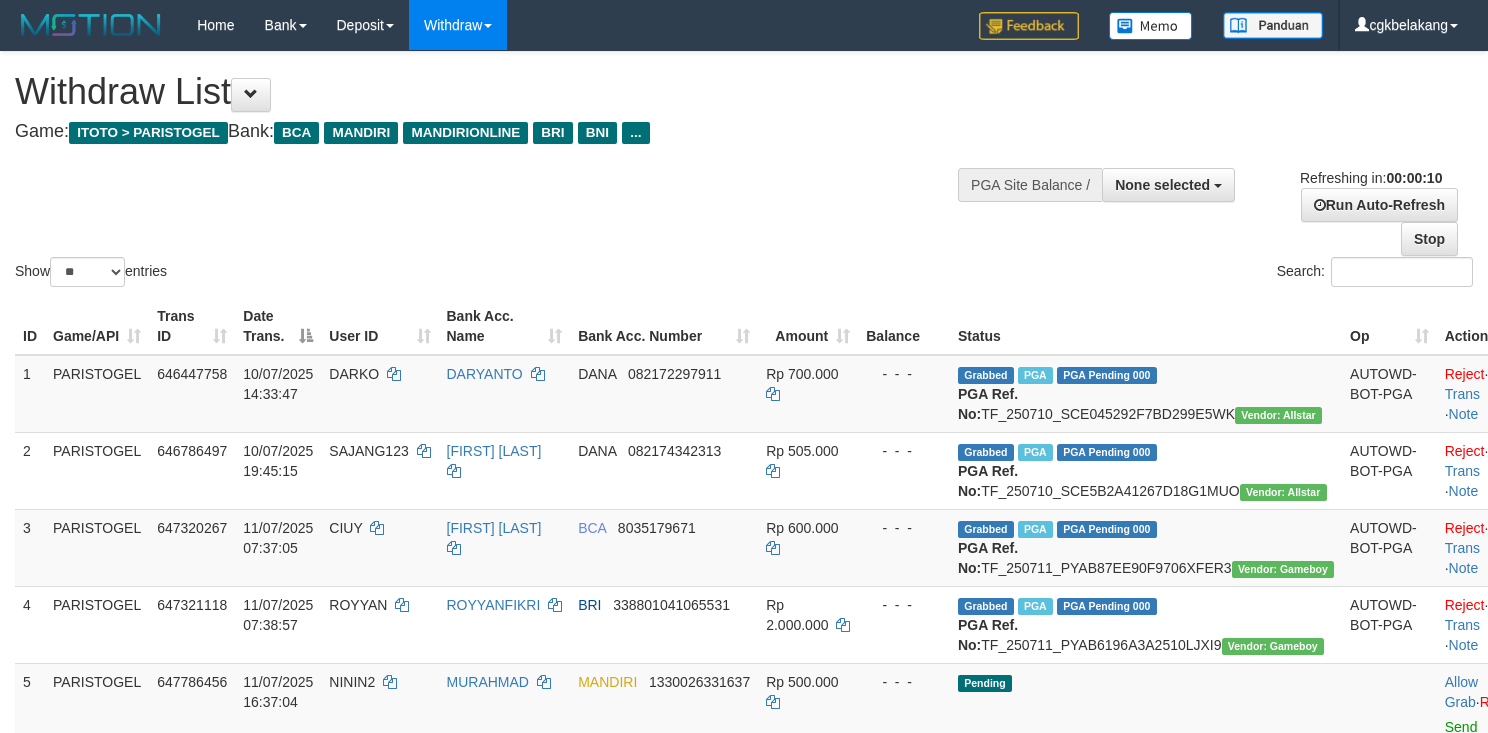 select 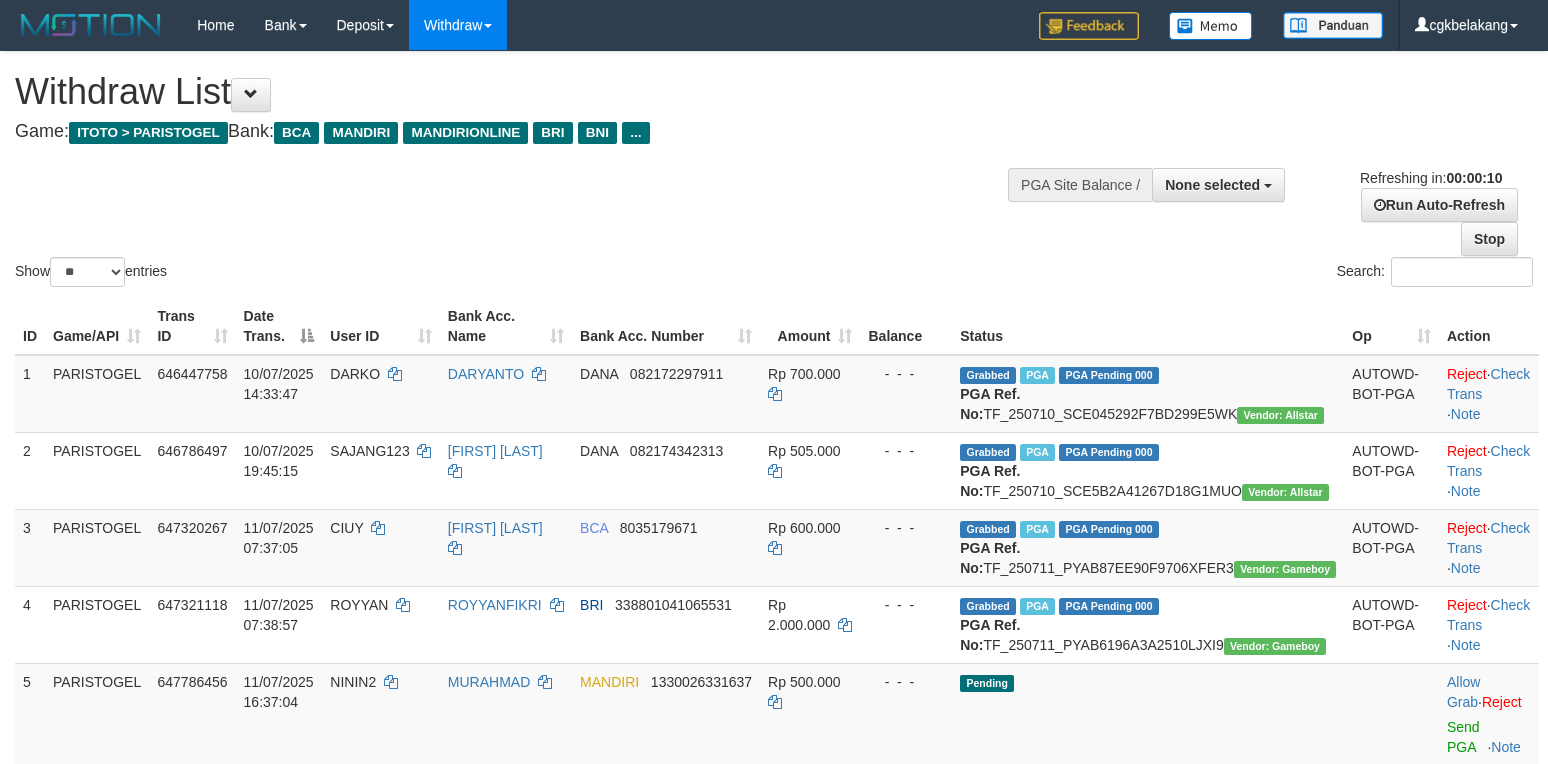 select 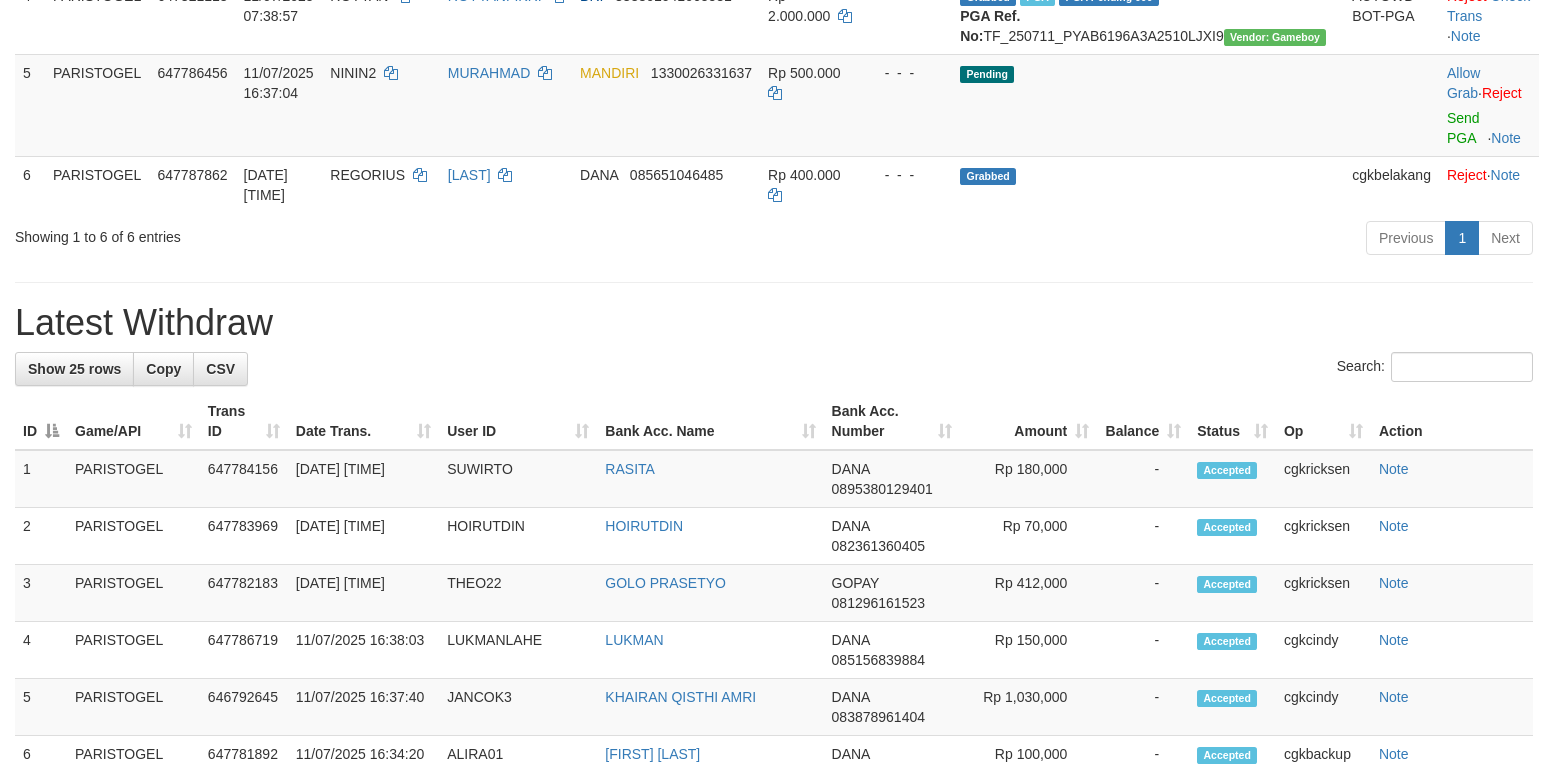 scroll, scrollTop: 533, scrollLeft: 0, axis: vertical 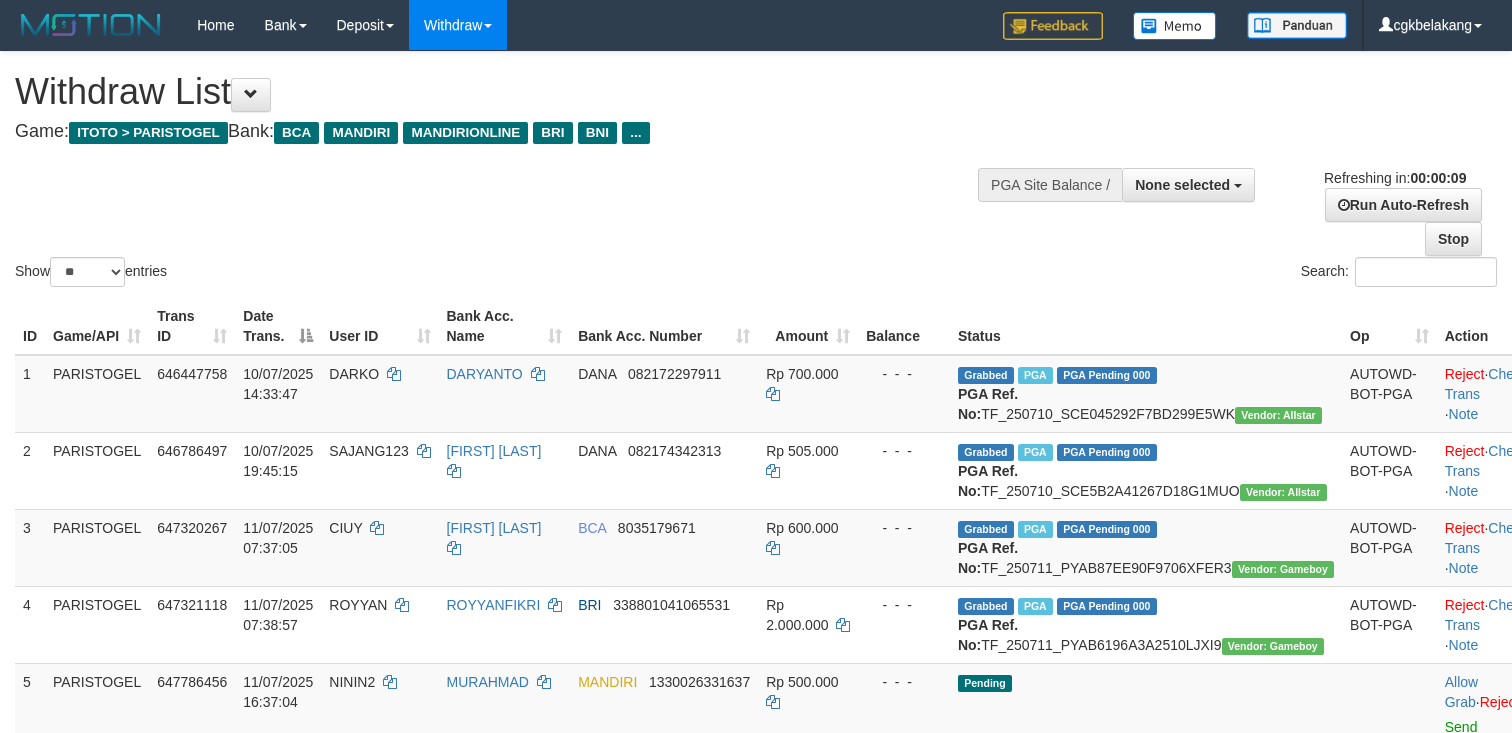 select 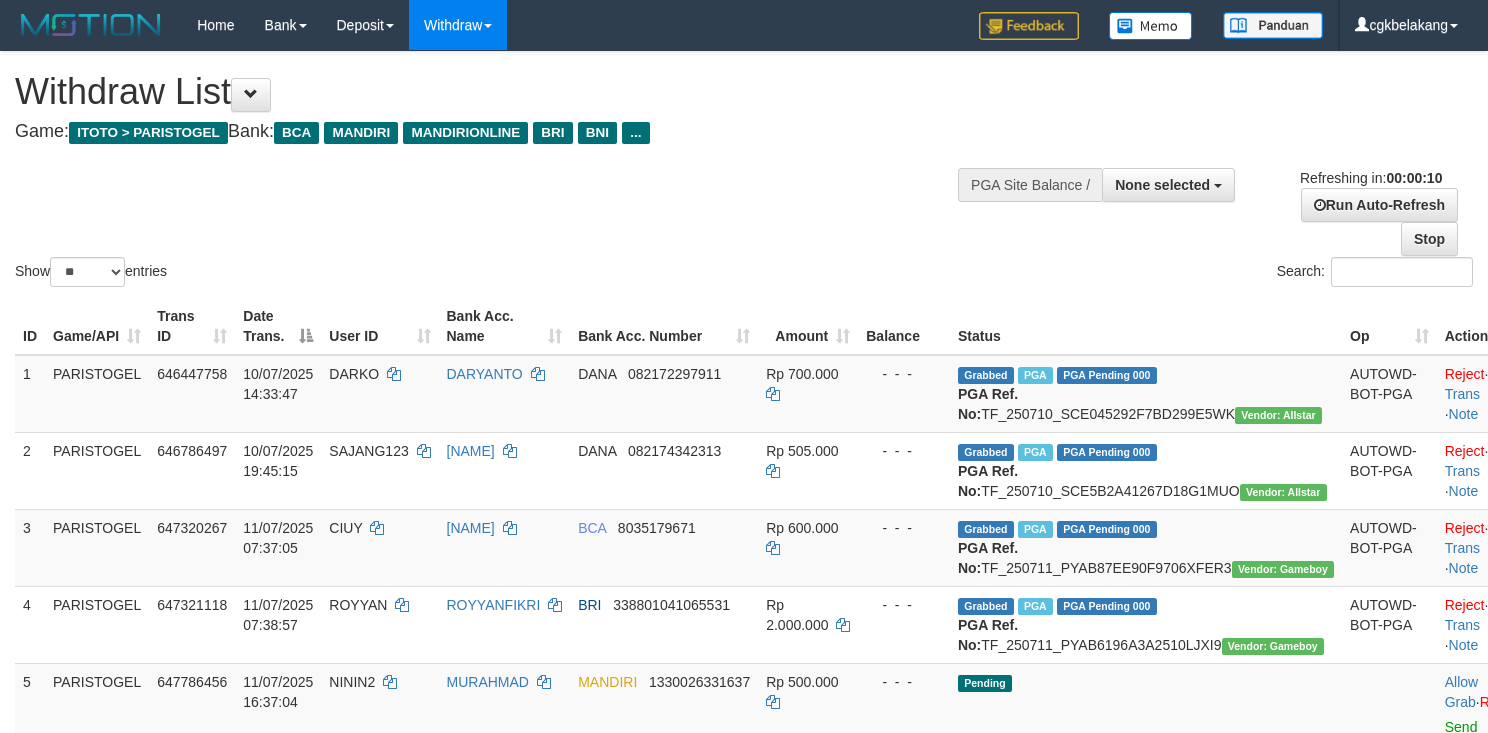 select 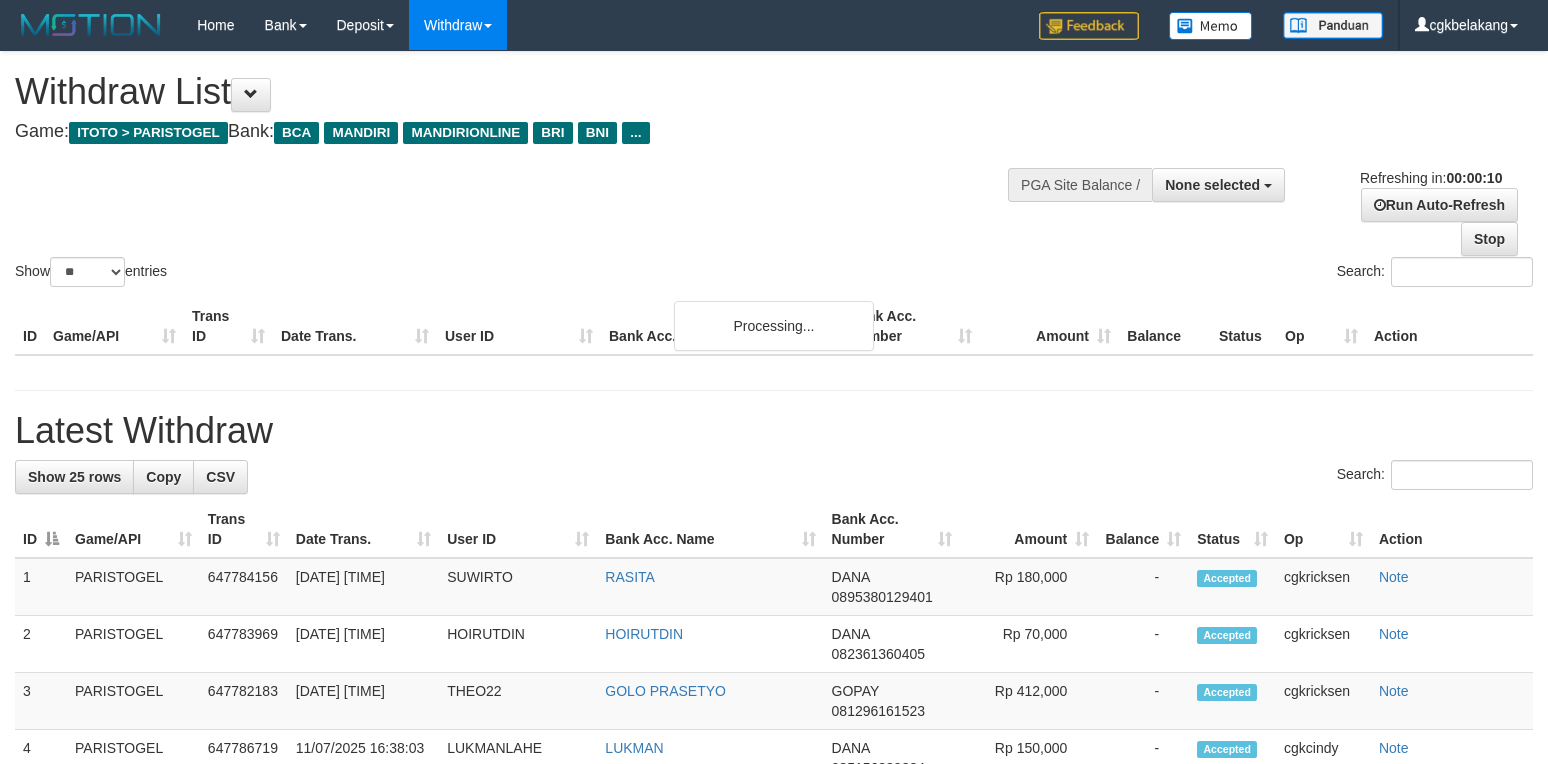 select 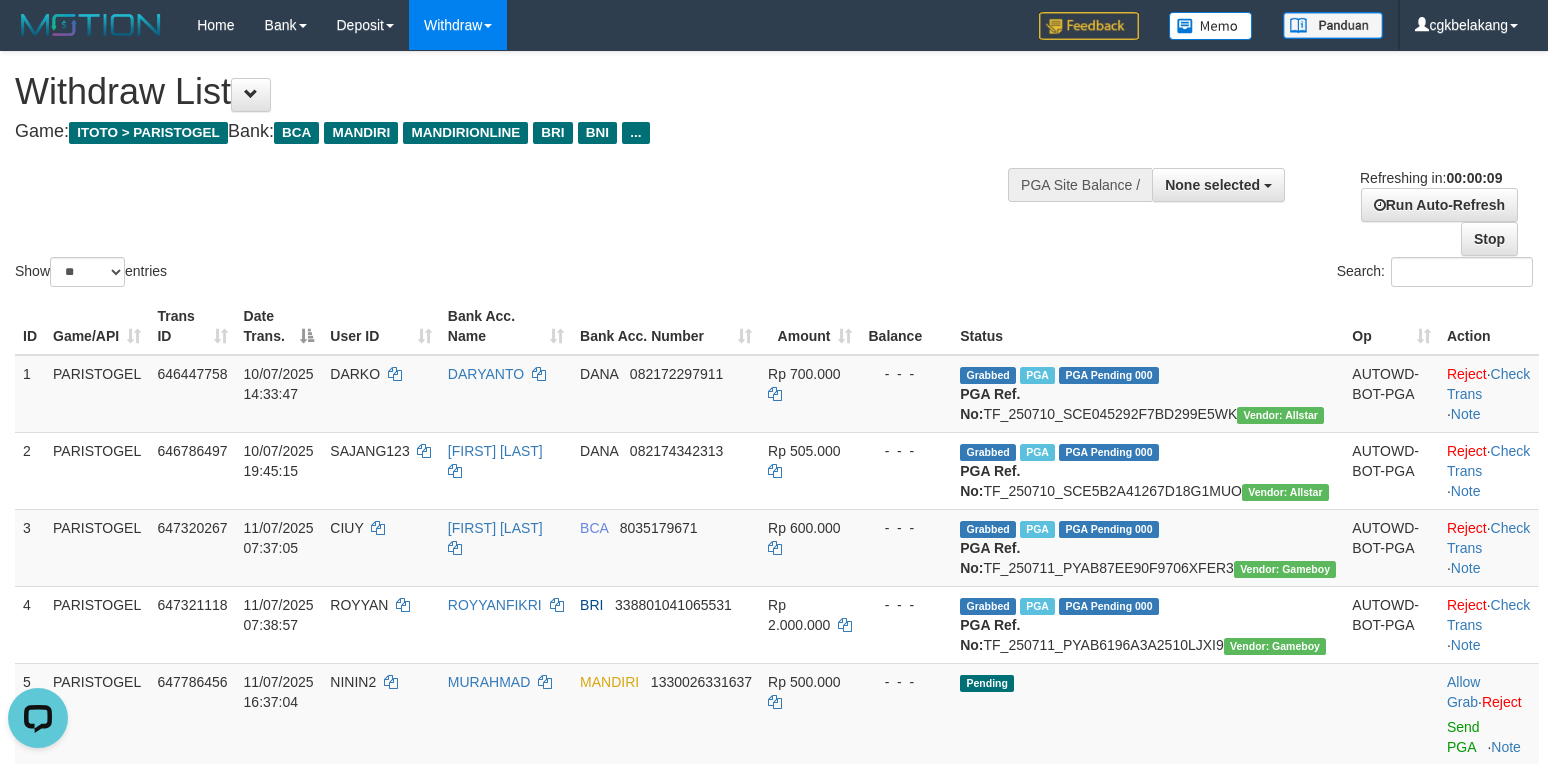scroll, scrollTop: 0, scrollLeft: 0, axis: both 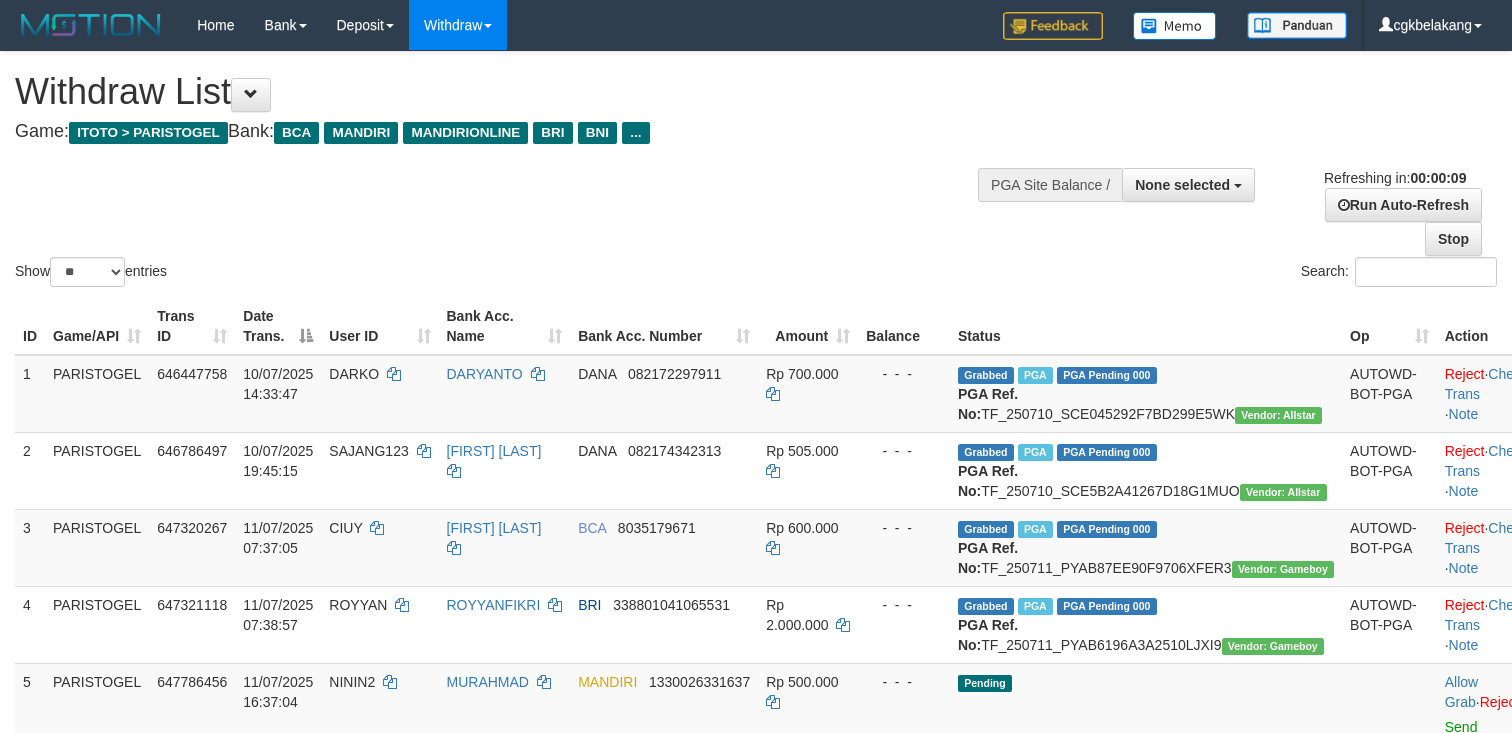 select 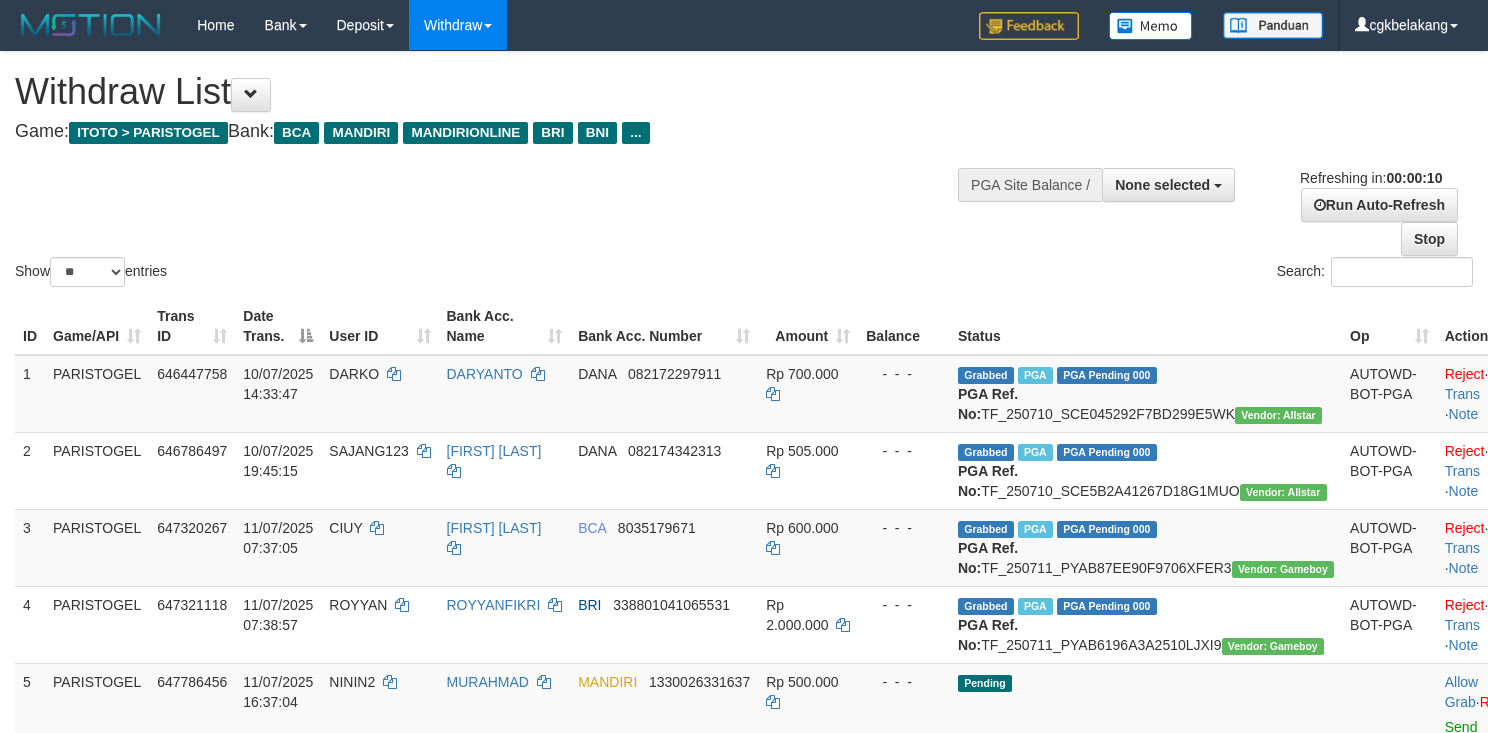 select 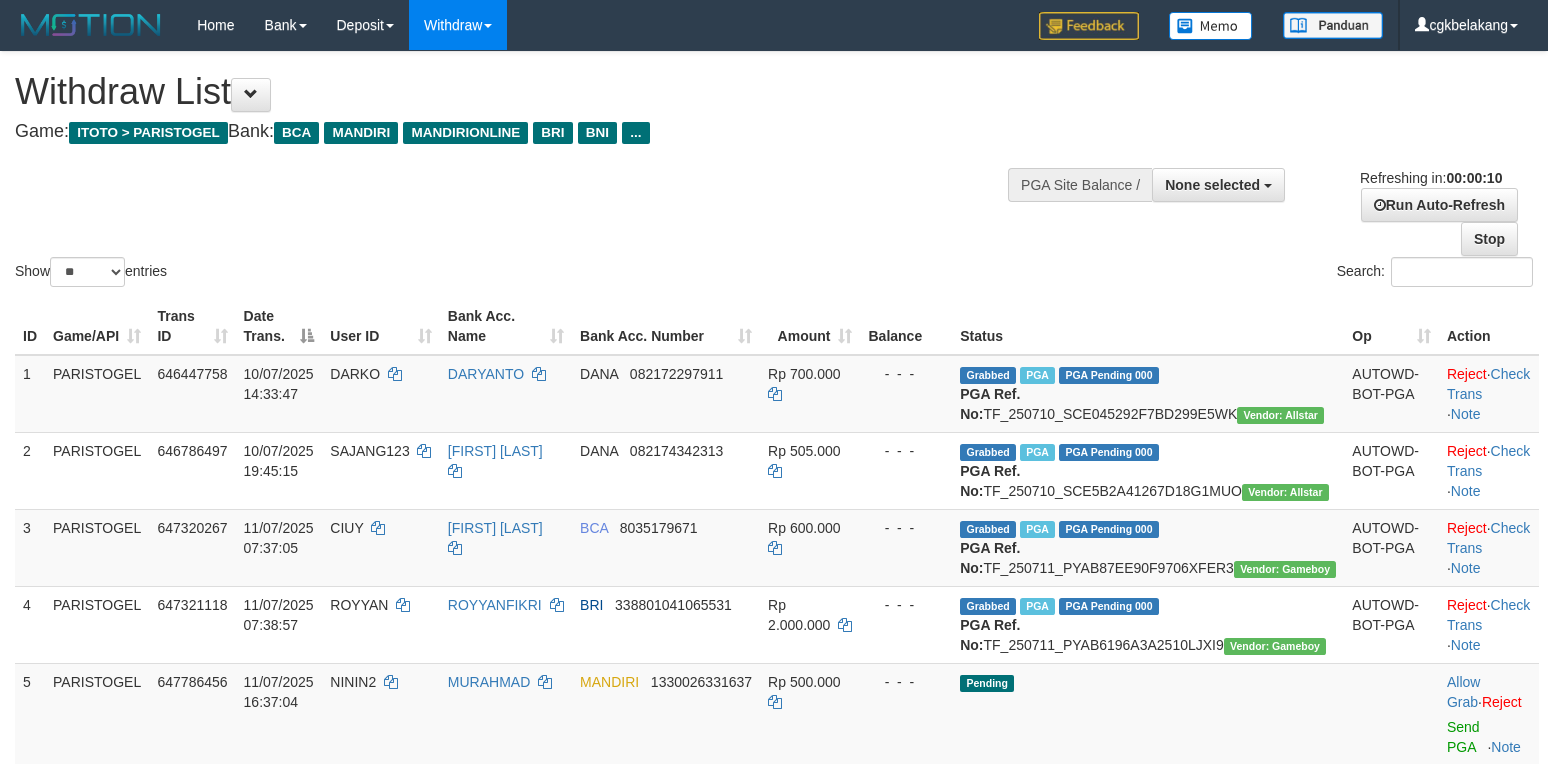 select 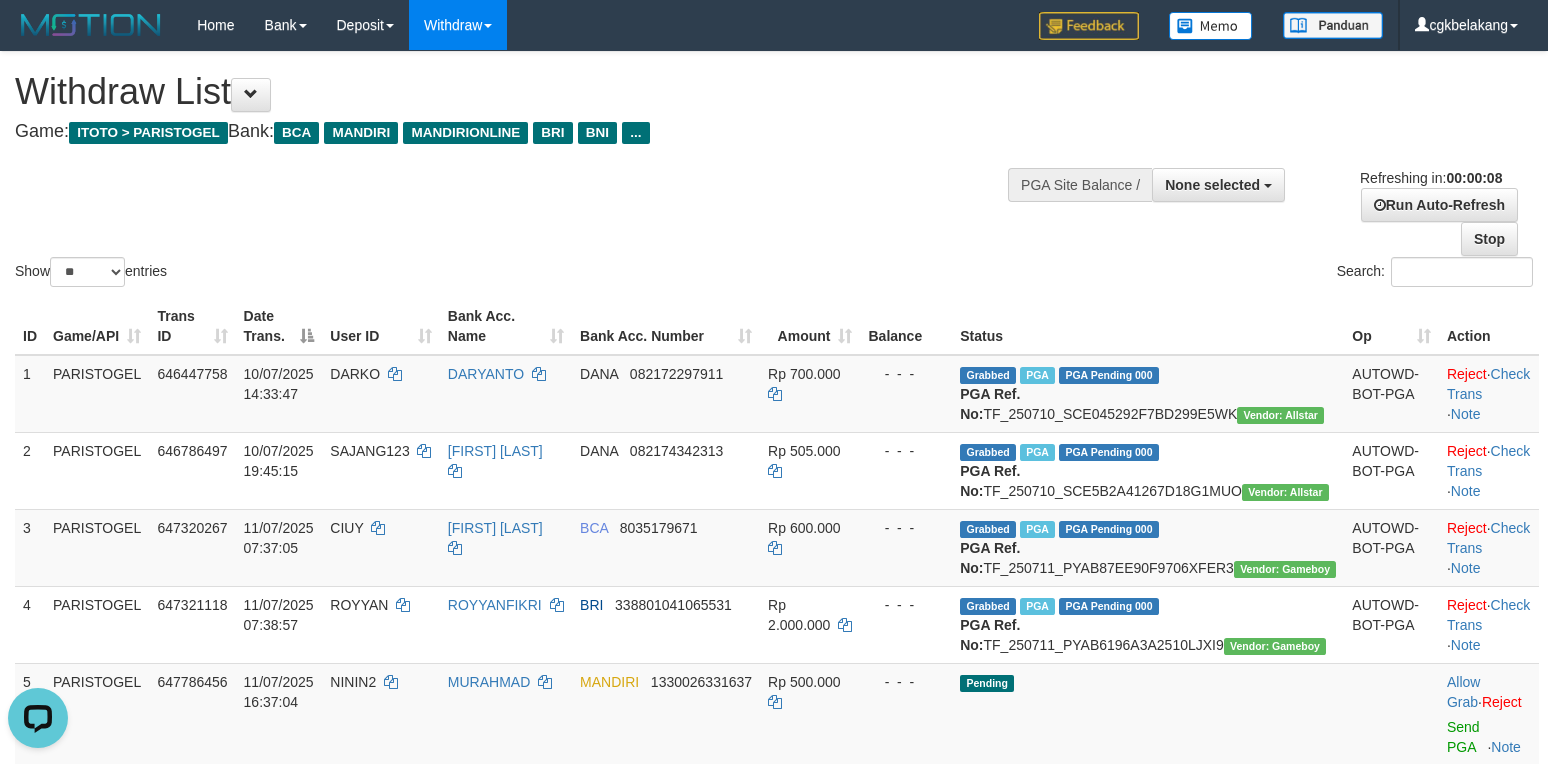 scroll, scrollTop: 0, scrollLeft: 0, axis: both 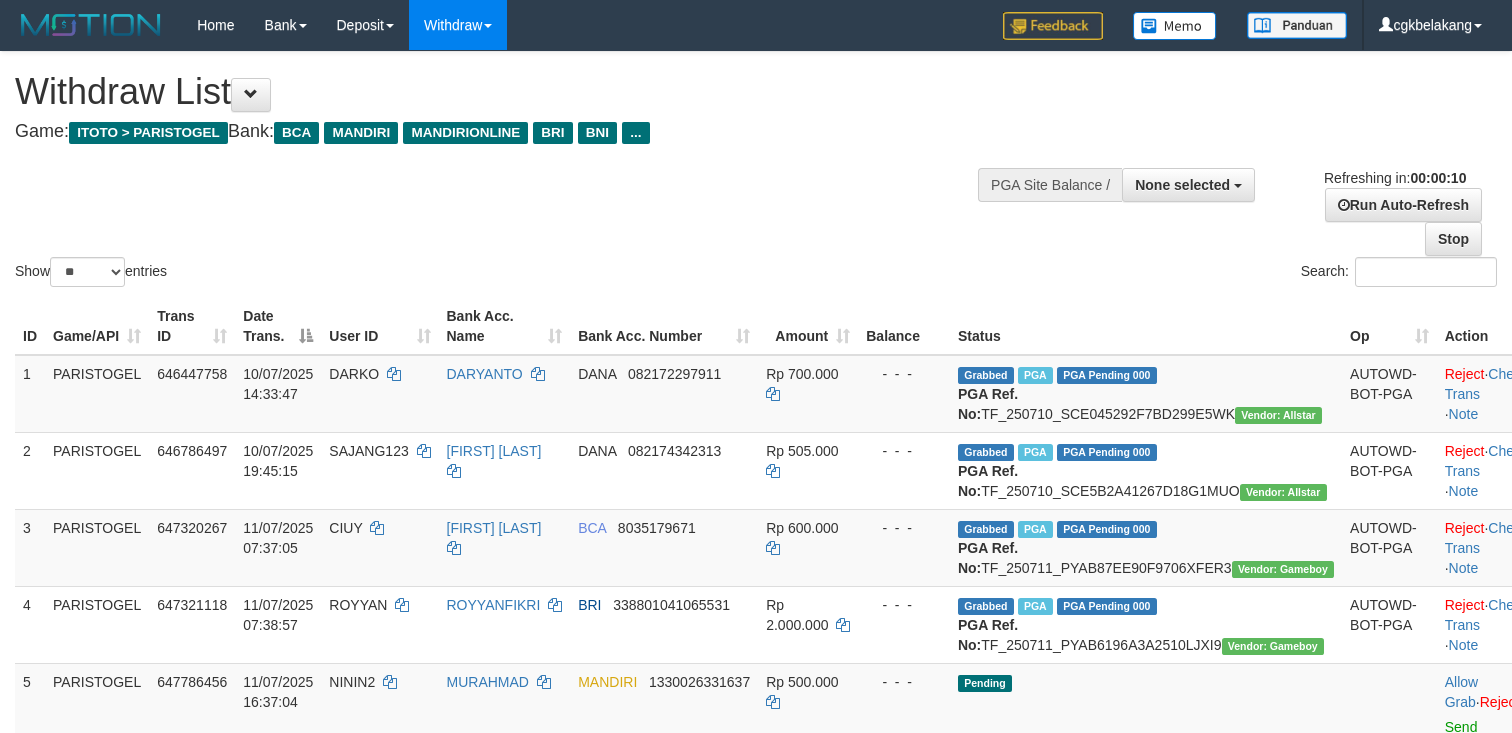 select 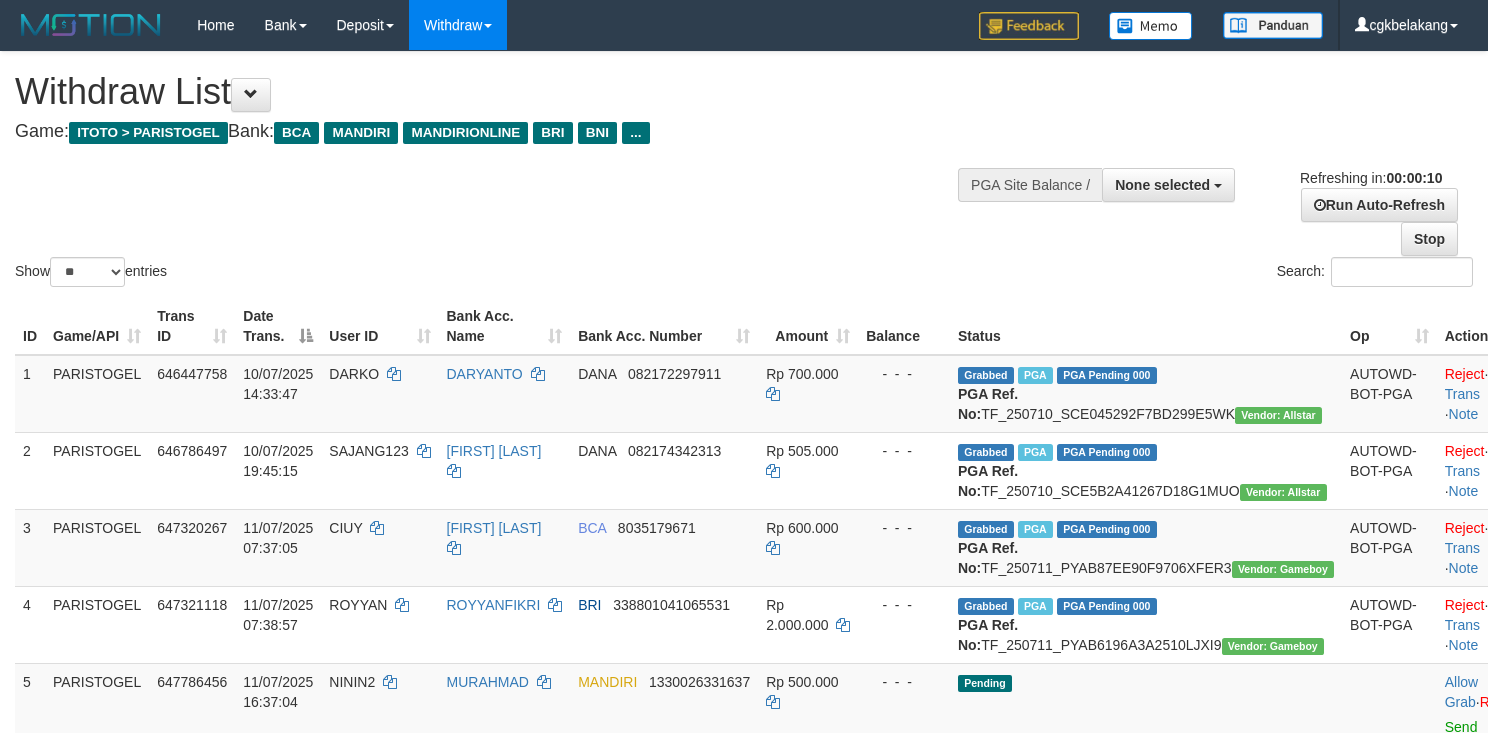 select 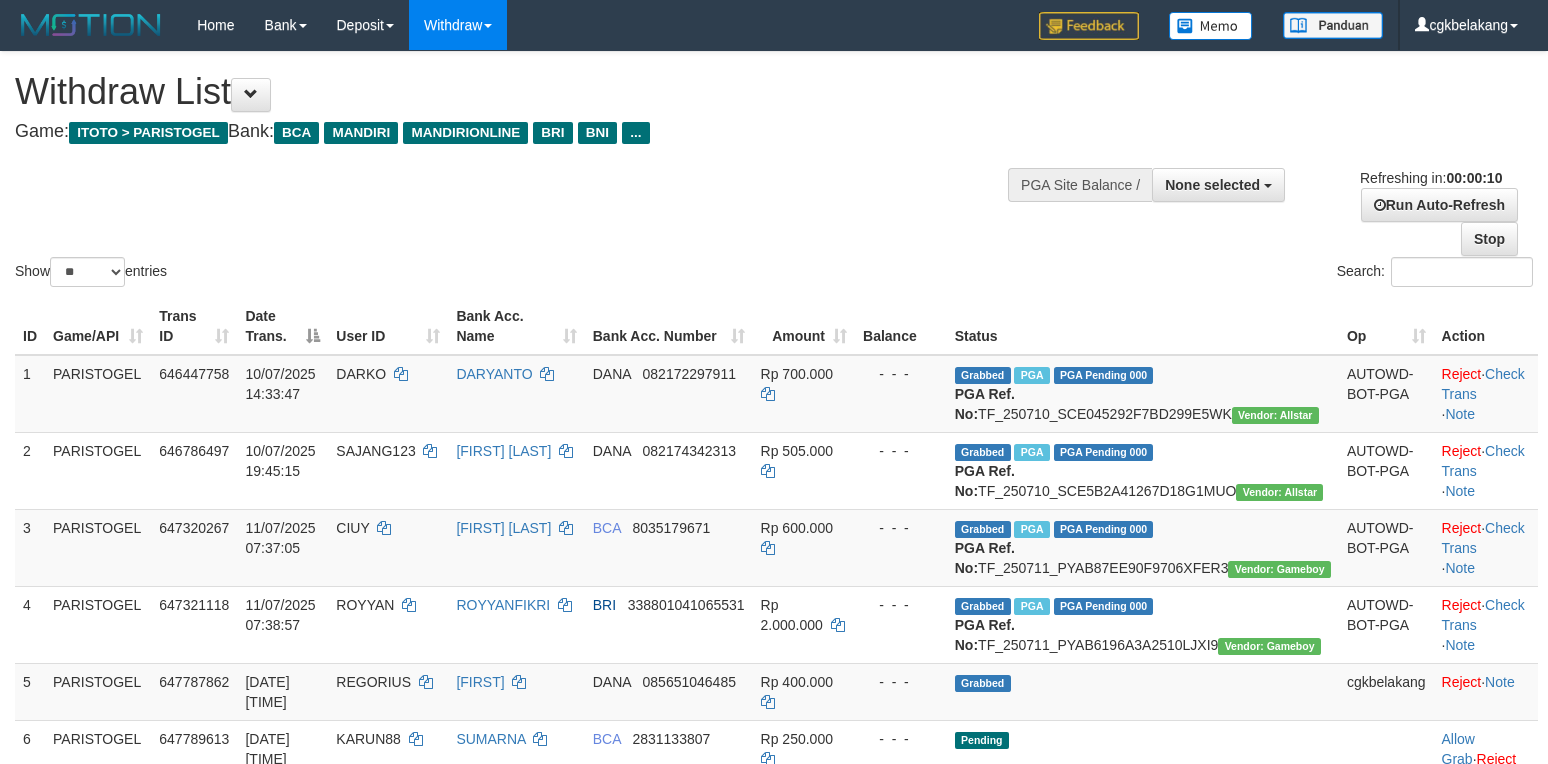 select 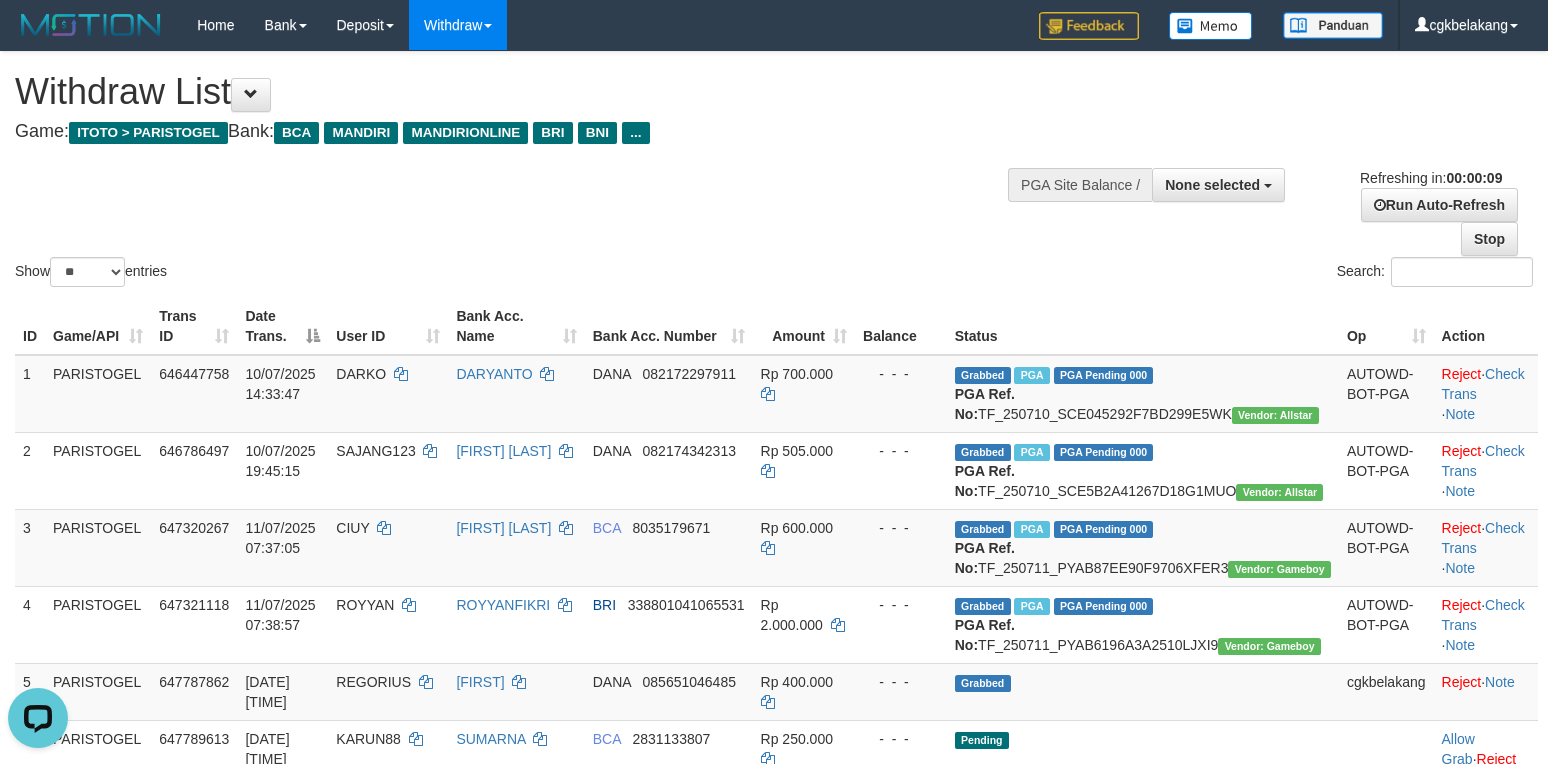 scroll, scrollTop: 0, scrollLeft: 0, axis: both 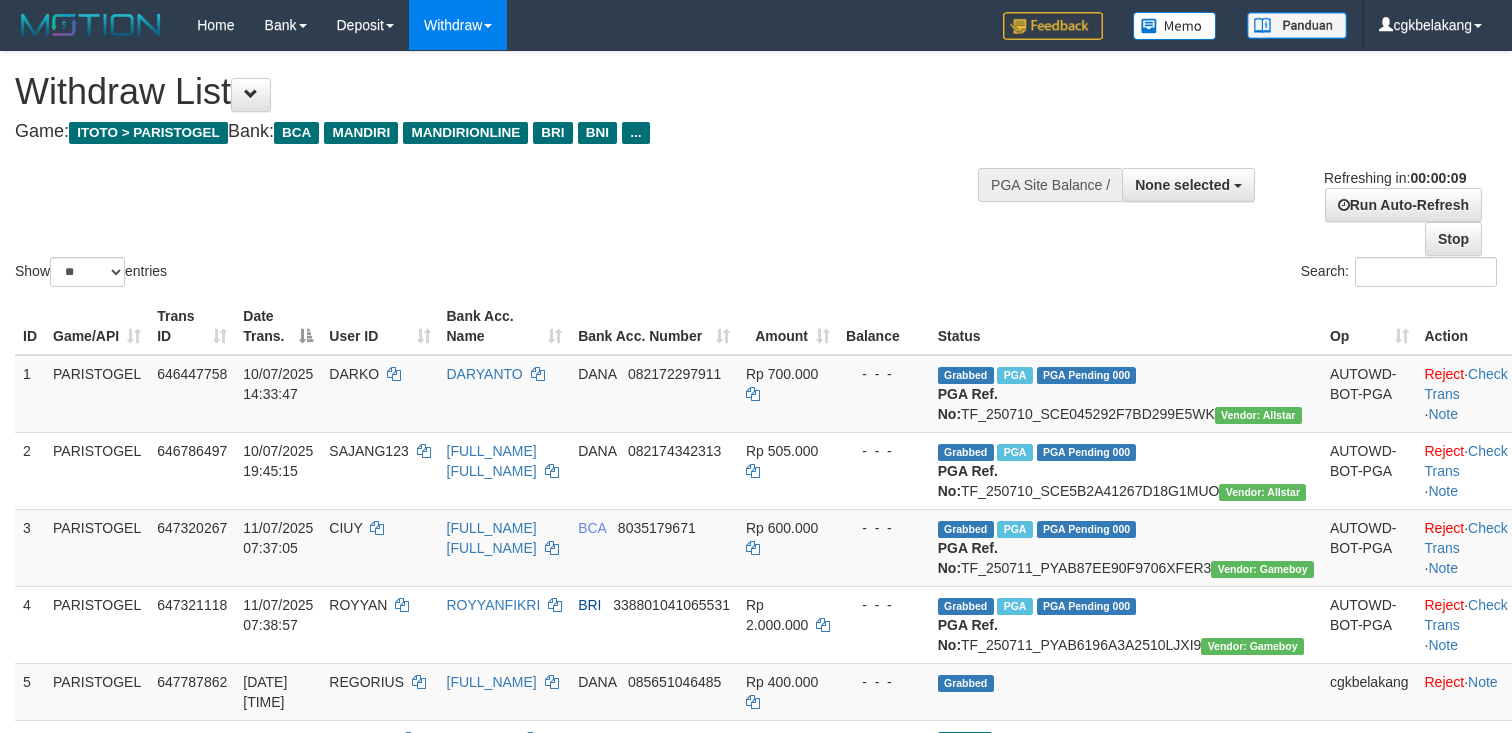 select 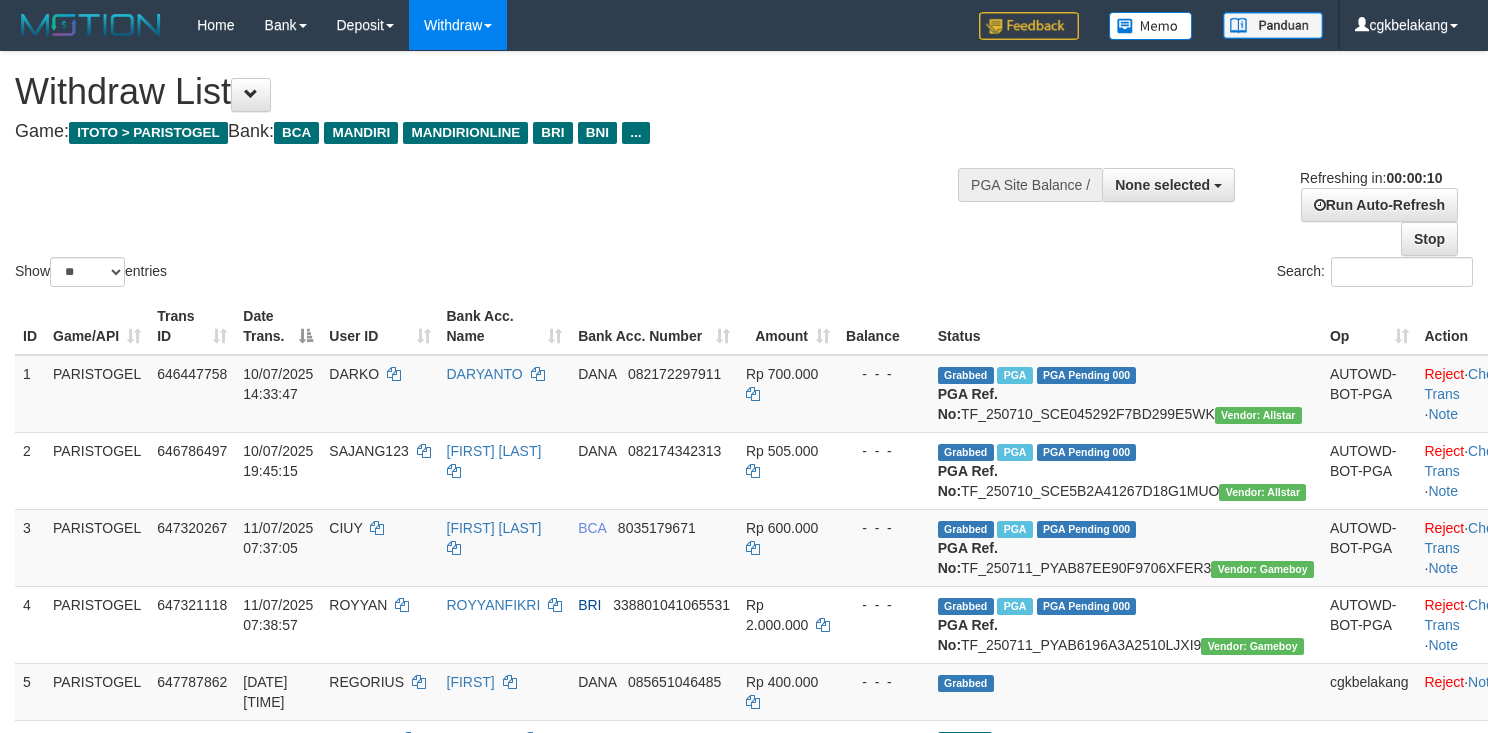 select 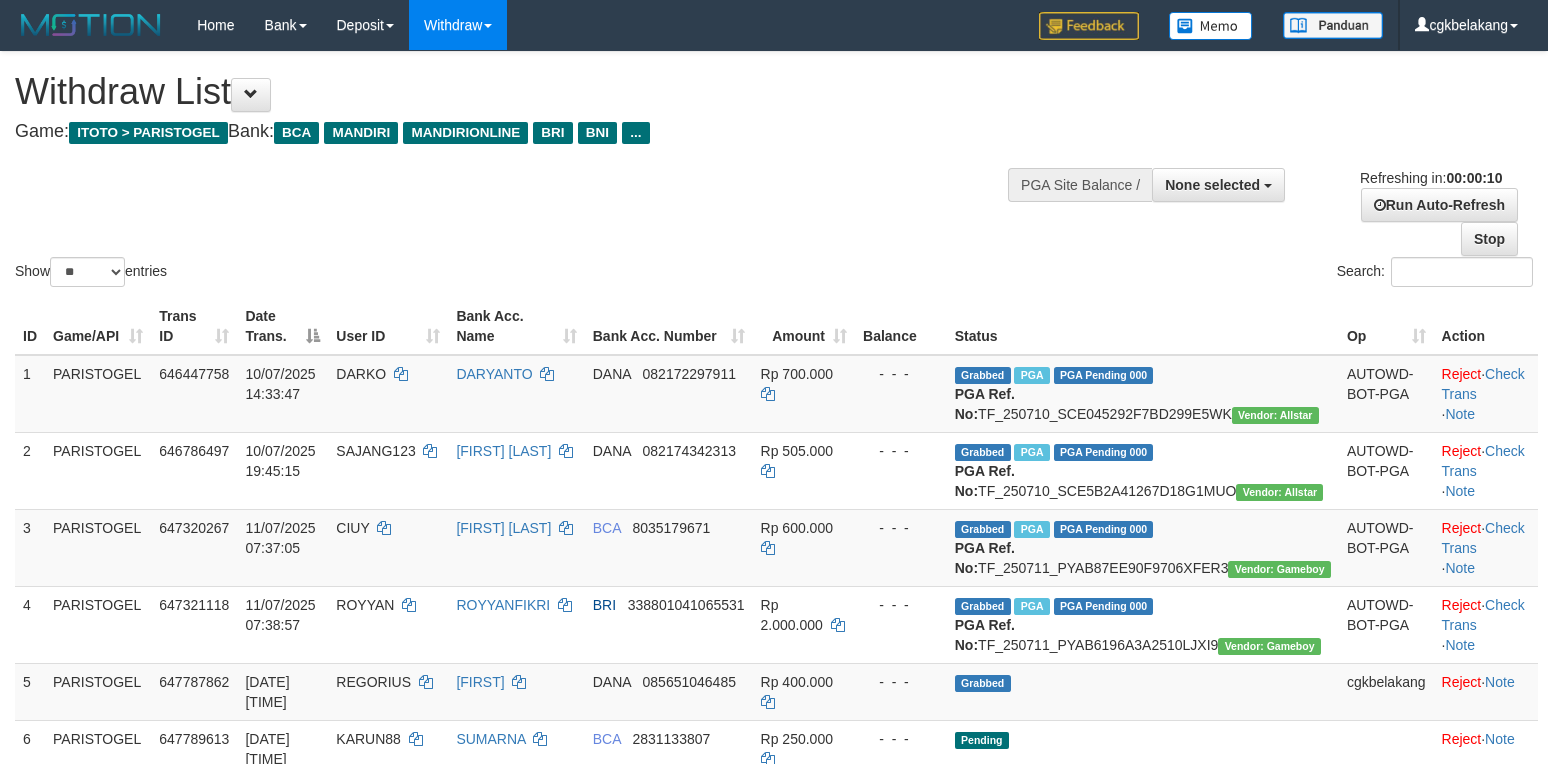 select 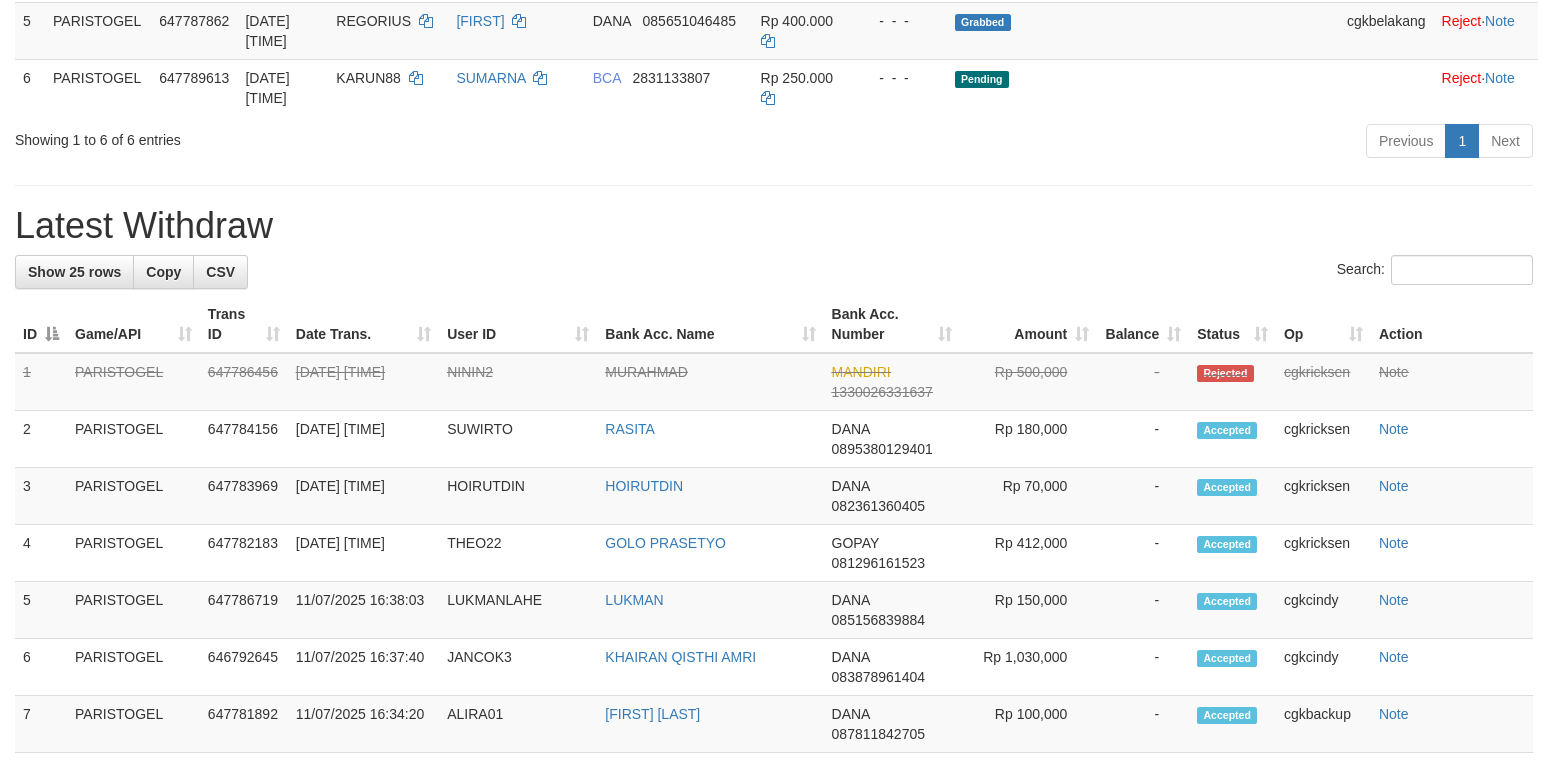 scroll, scrollTop: 666, scrollLeft: 0, axis: vertical 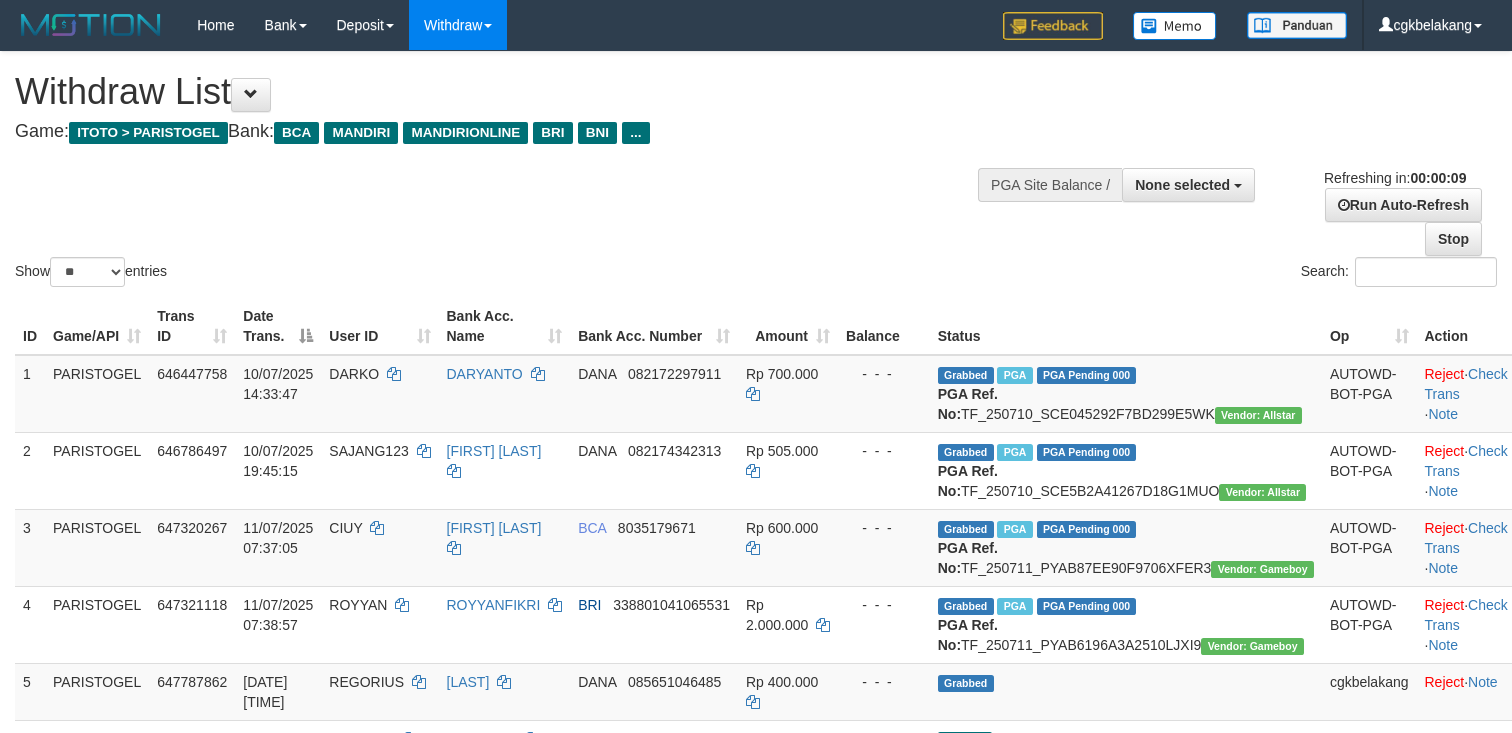 select 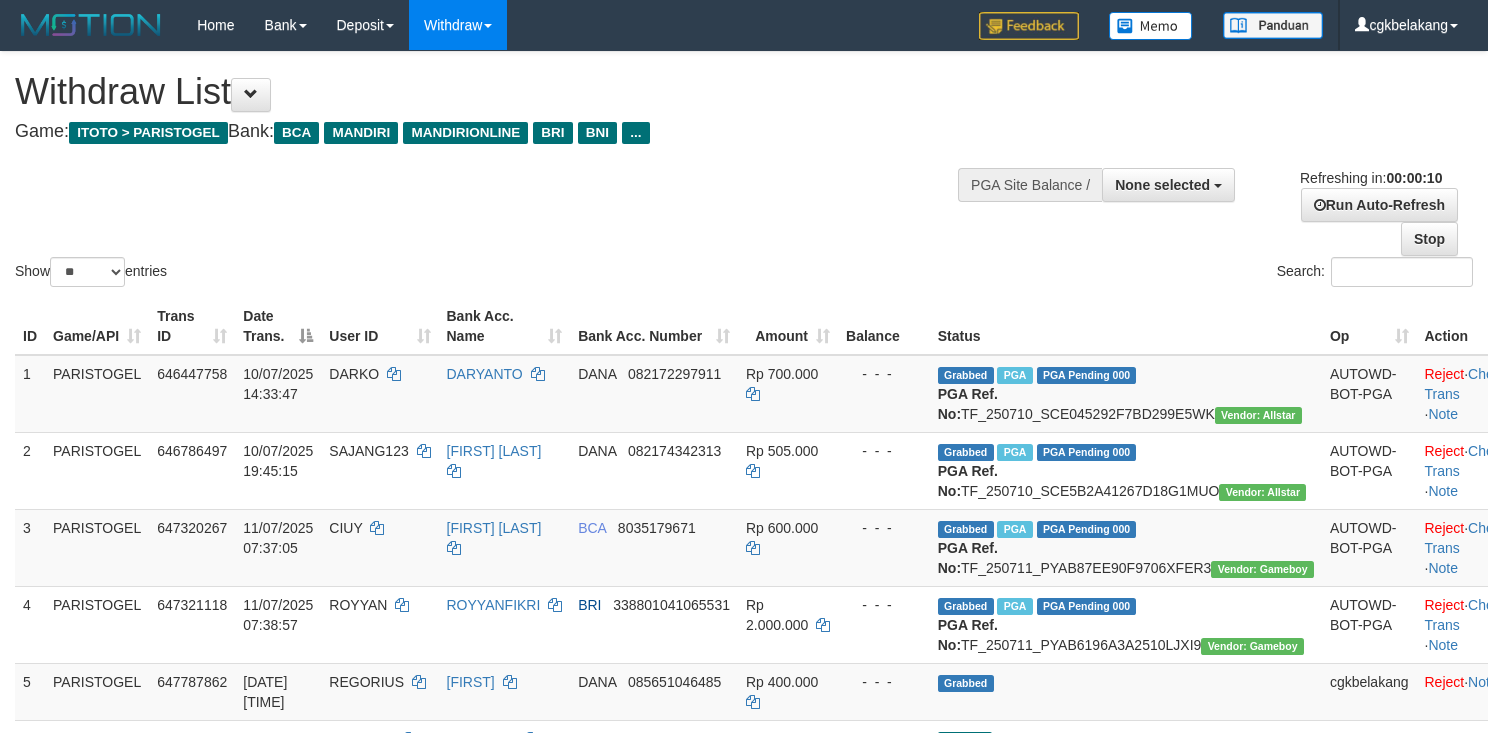 select 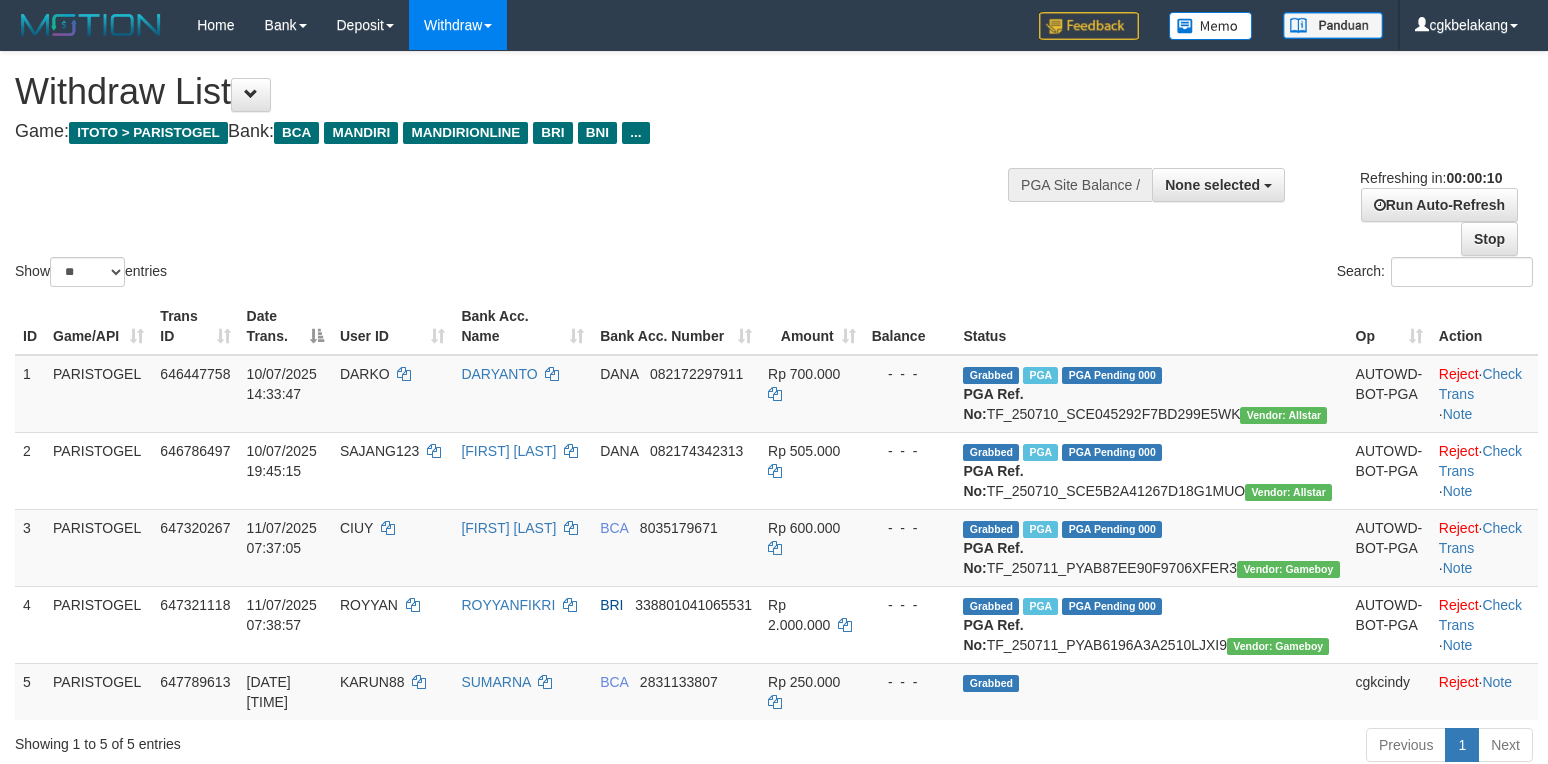 select 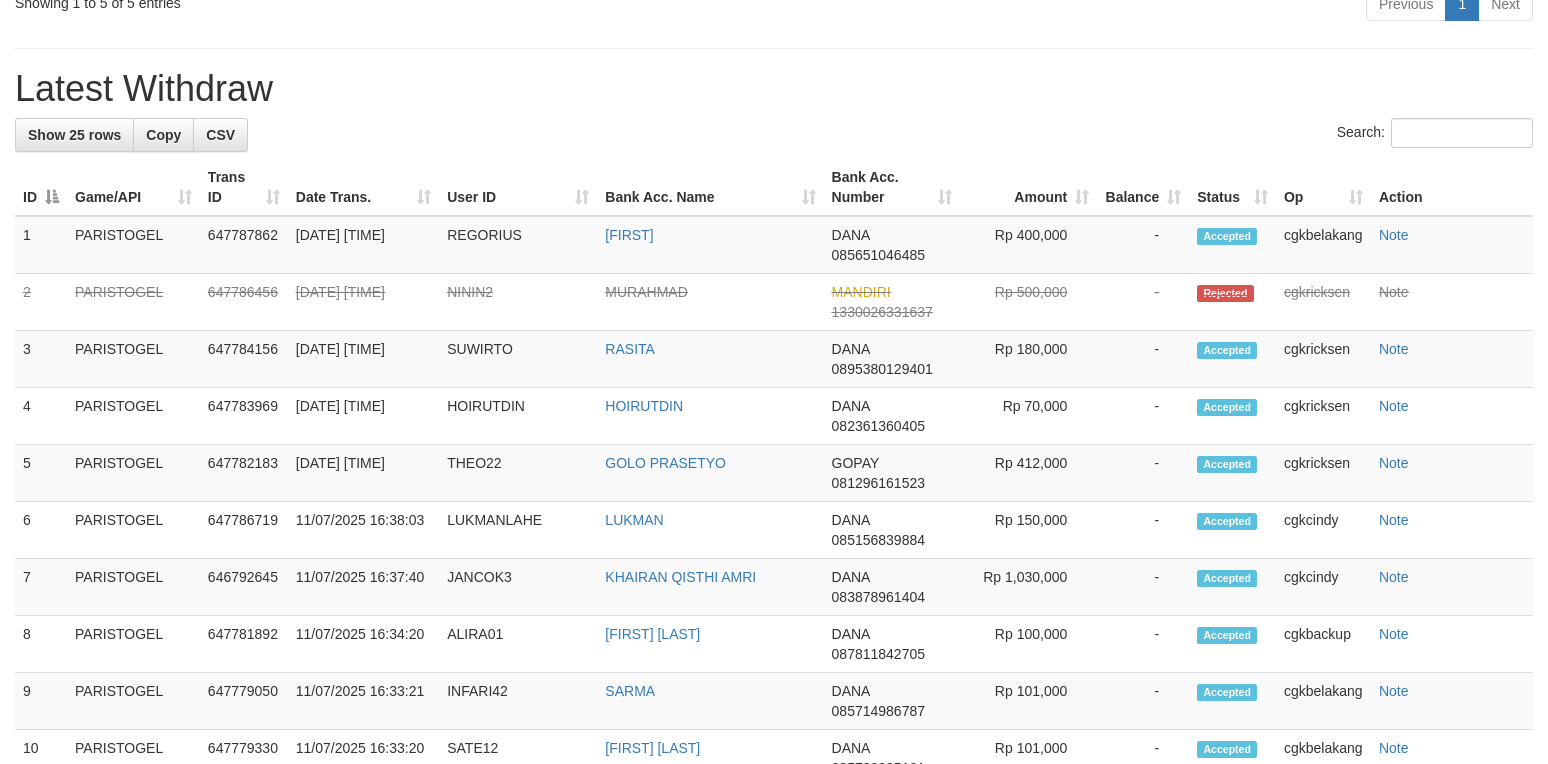 scroll, scrollTop: 666, scrollLeft: 0, axis: vertical 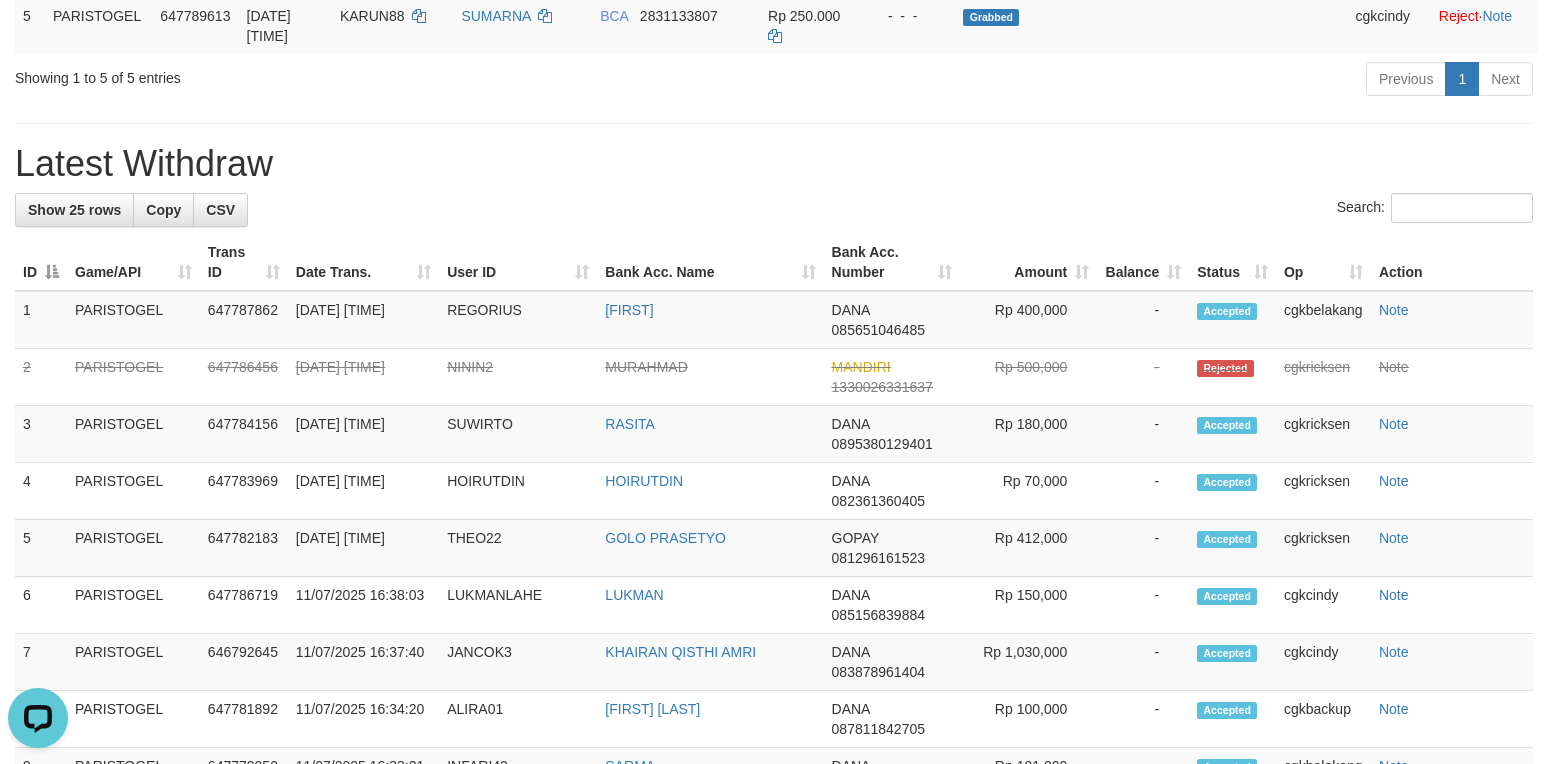 click on "Action" at bounding box center [1452, 262] 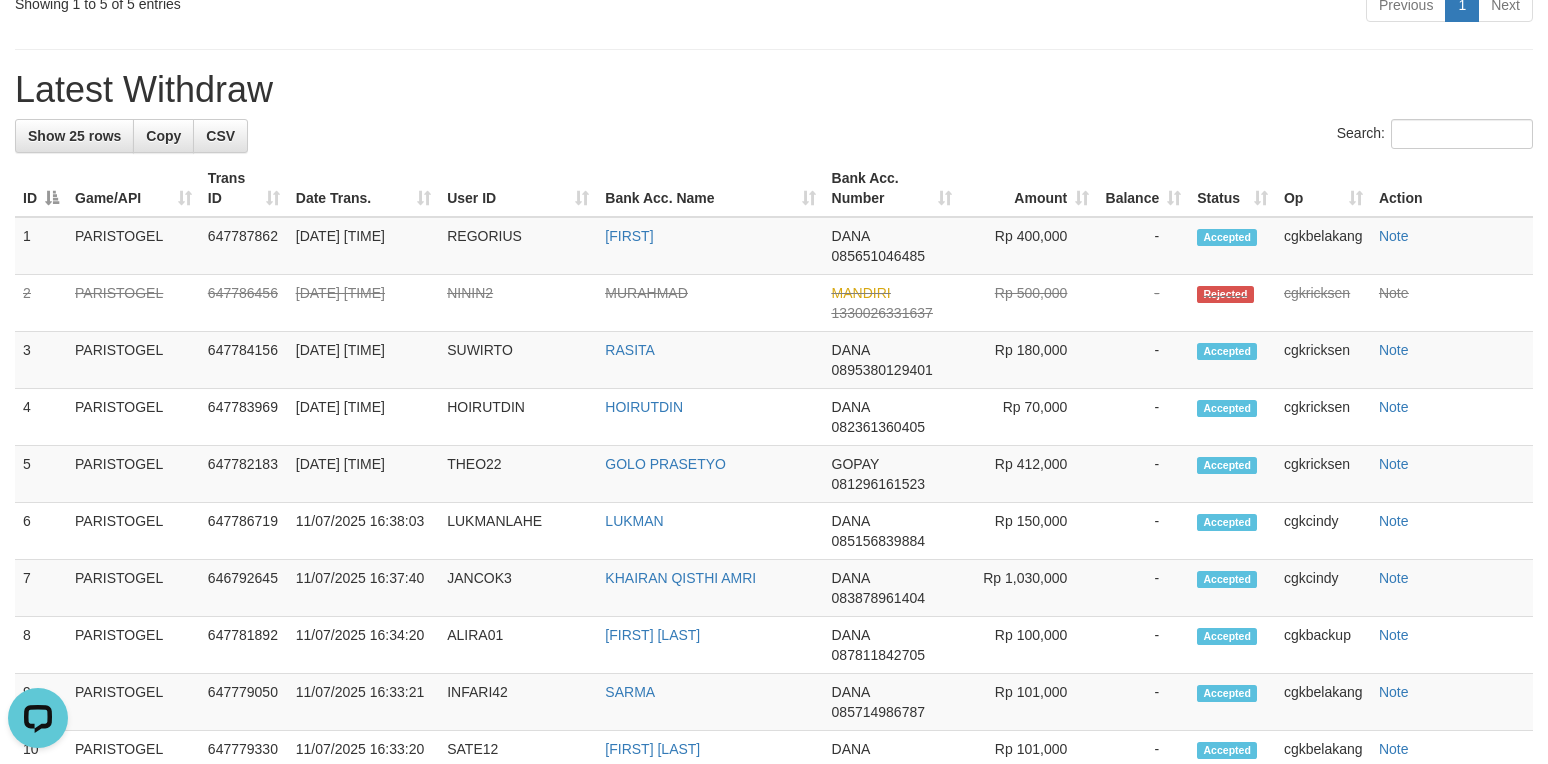 scroll, scrollTop: 533, scrollLeft: 0, axis: vertical 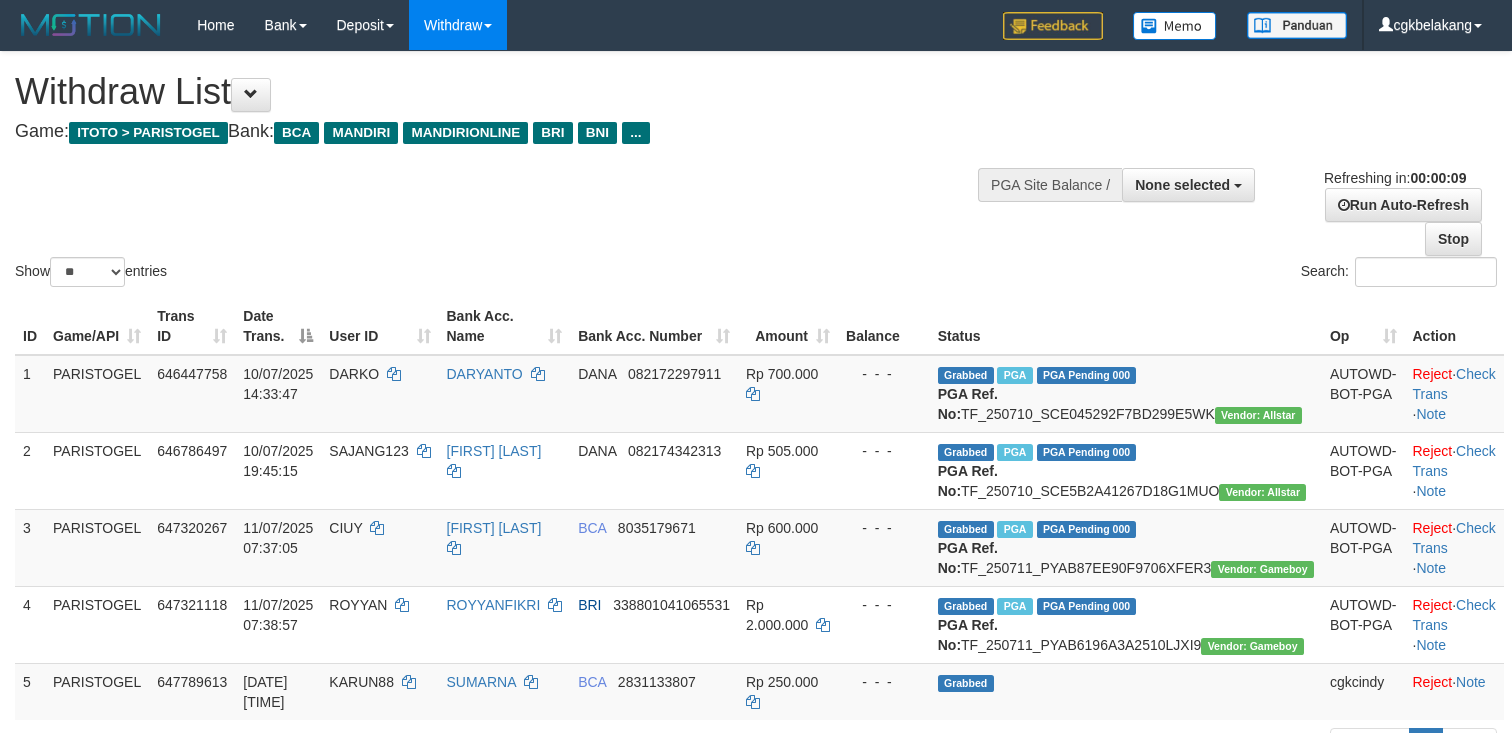 select 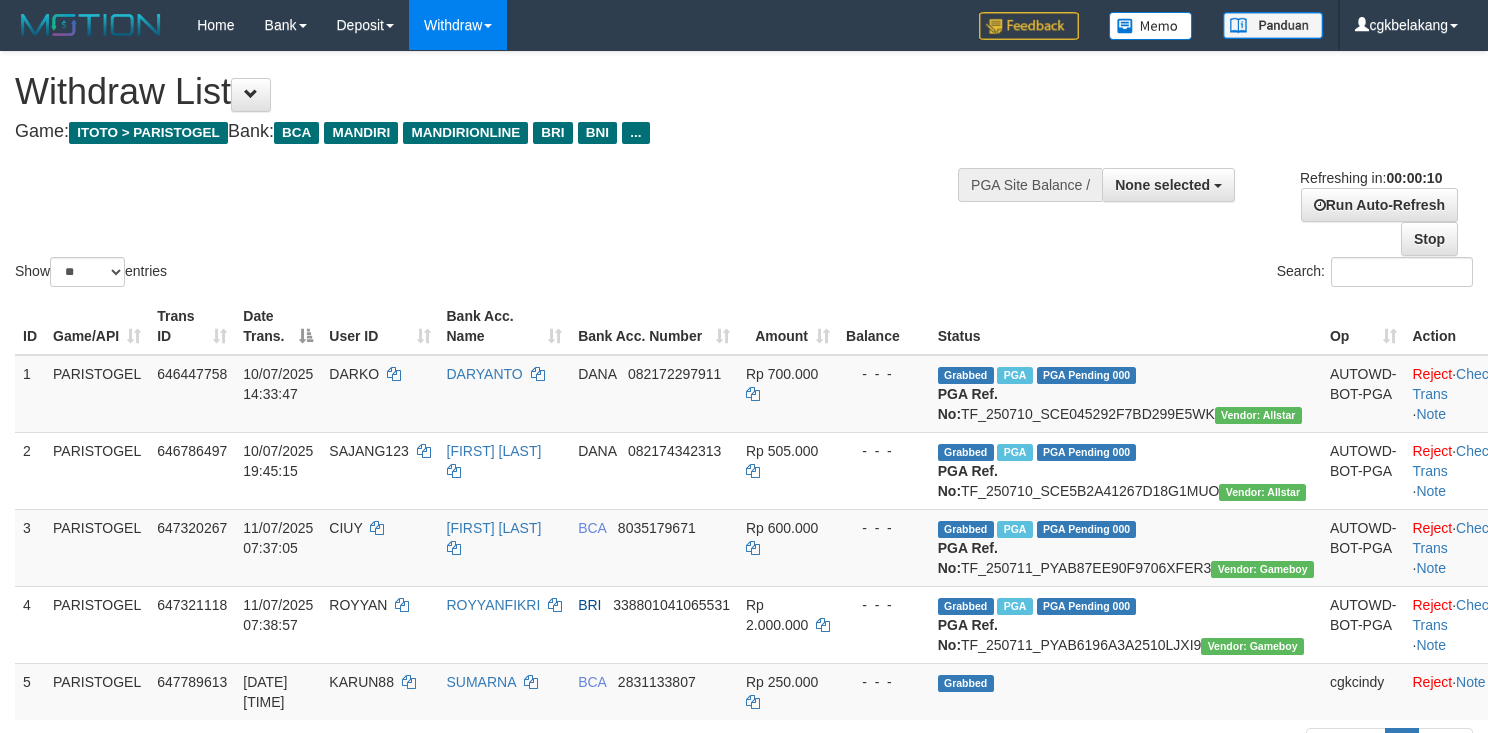 select 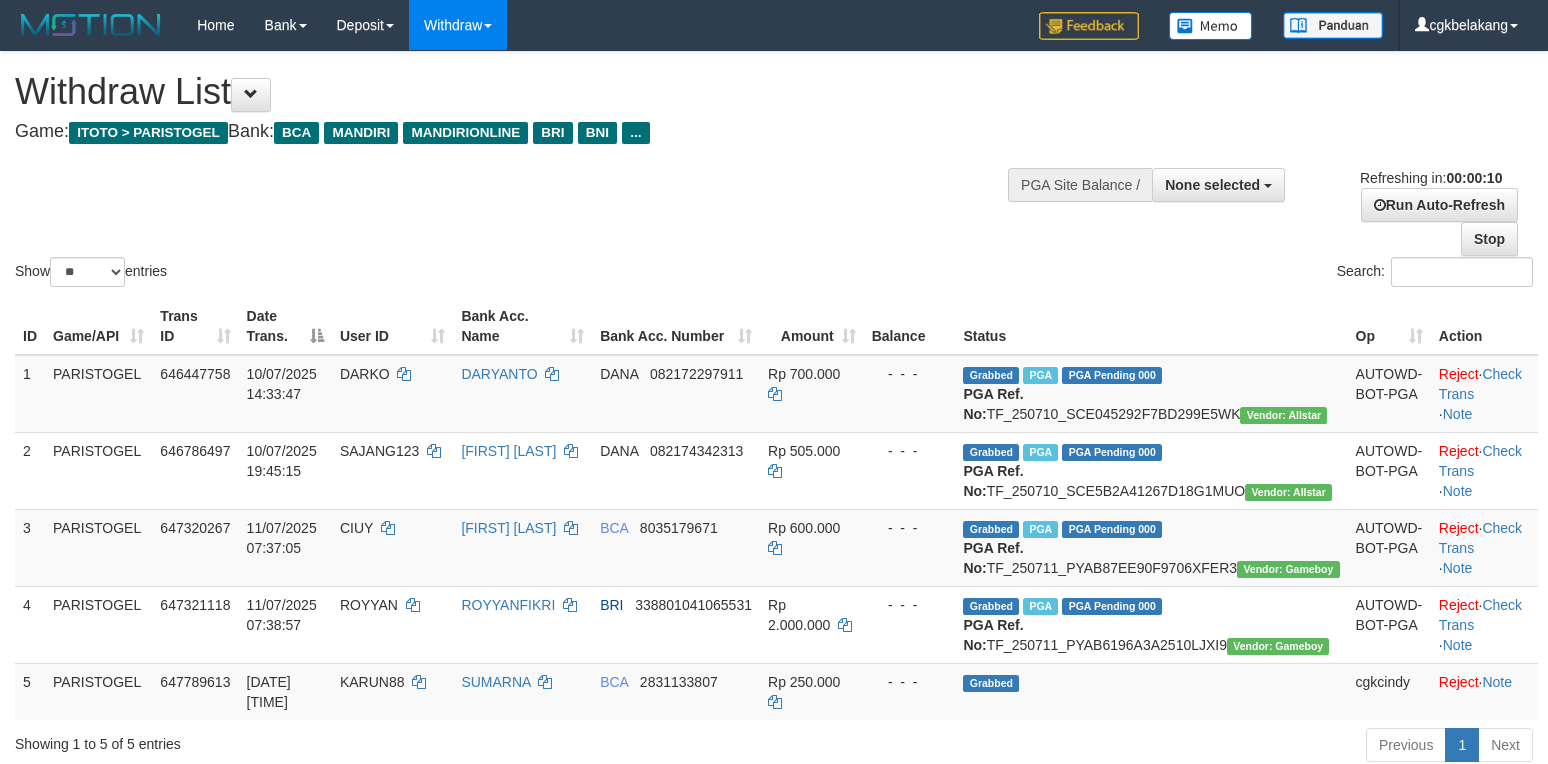 select 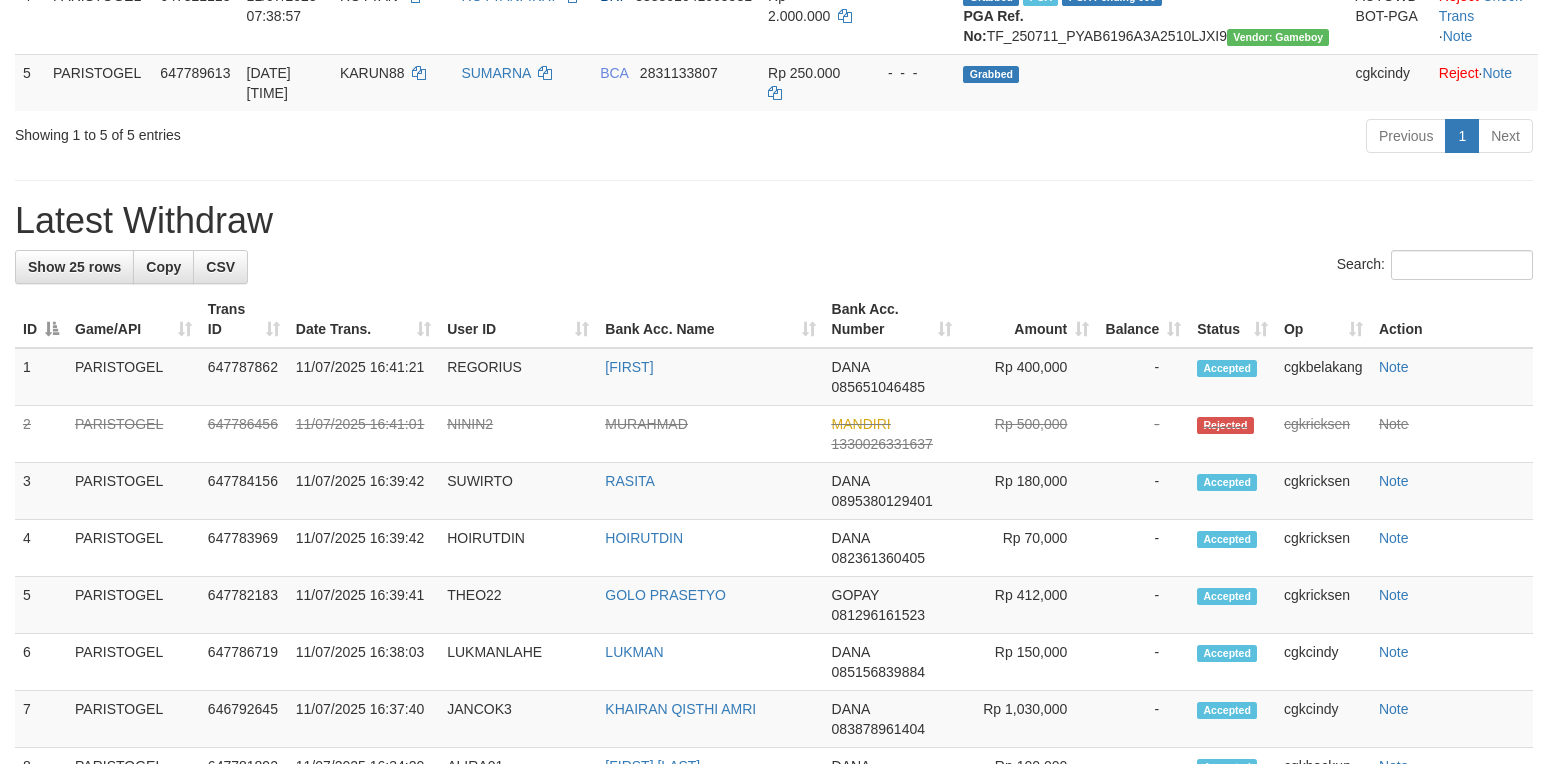 scroll, scrollTop: 533, scrollLeft: 0, axis: vertical 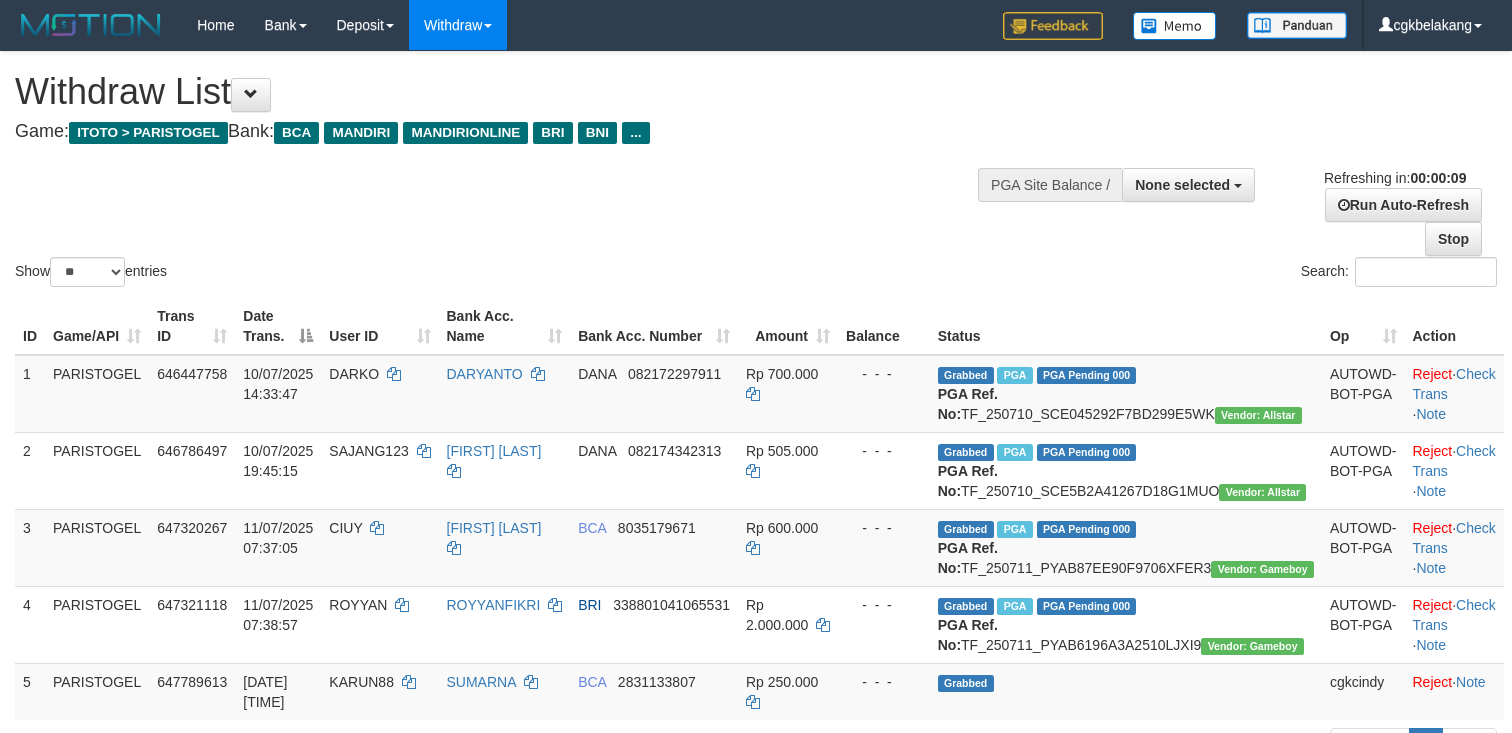 select 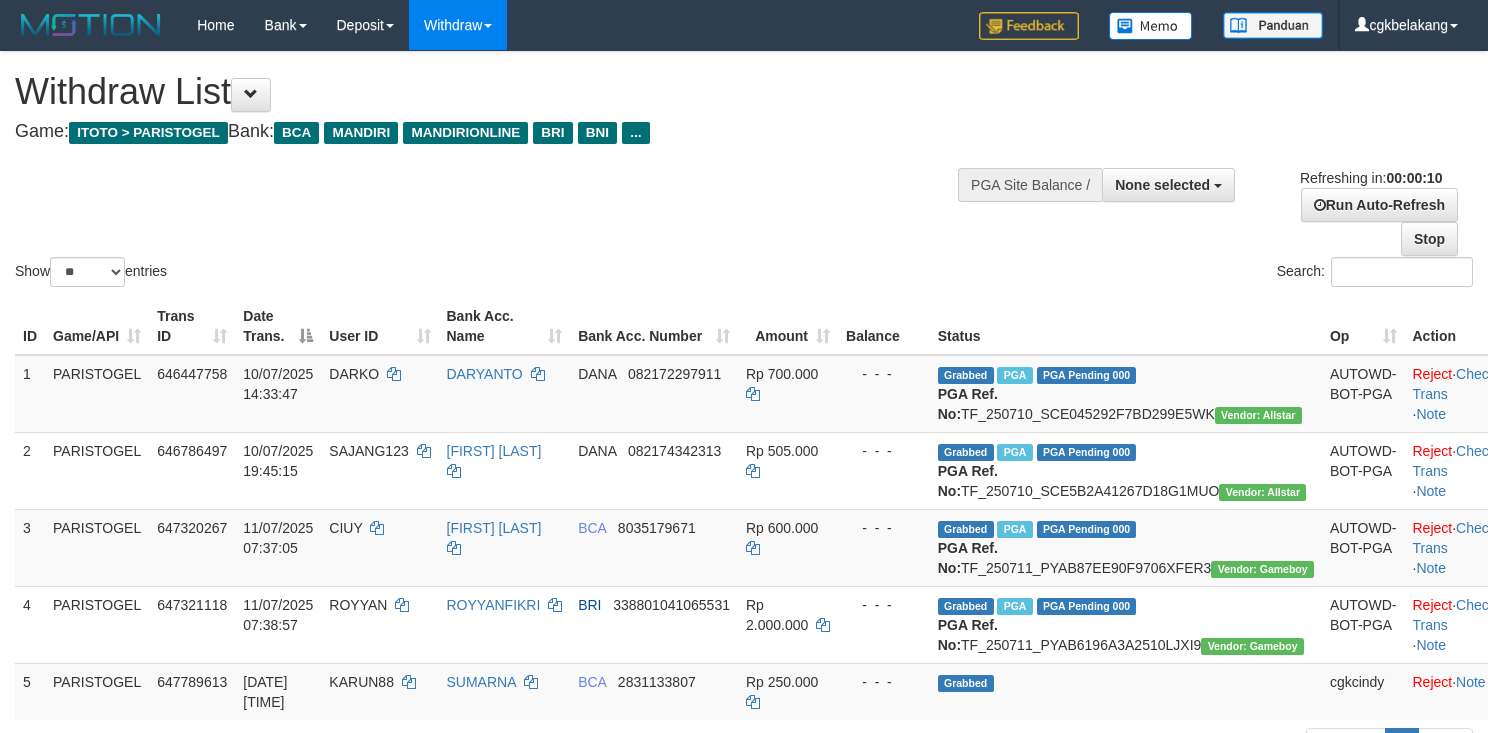 select 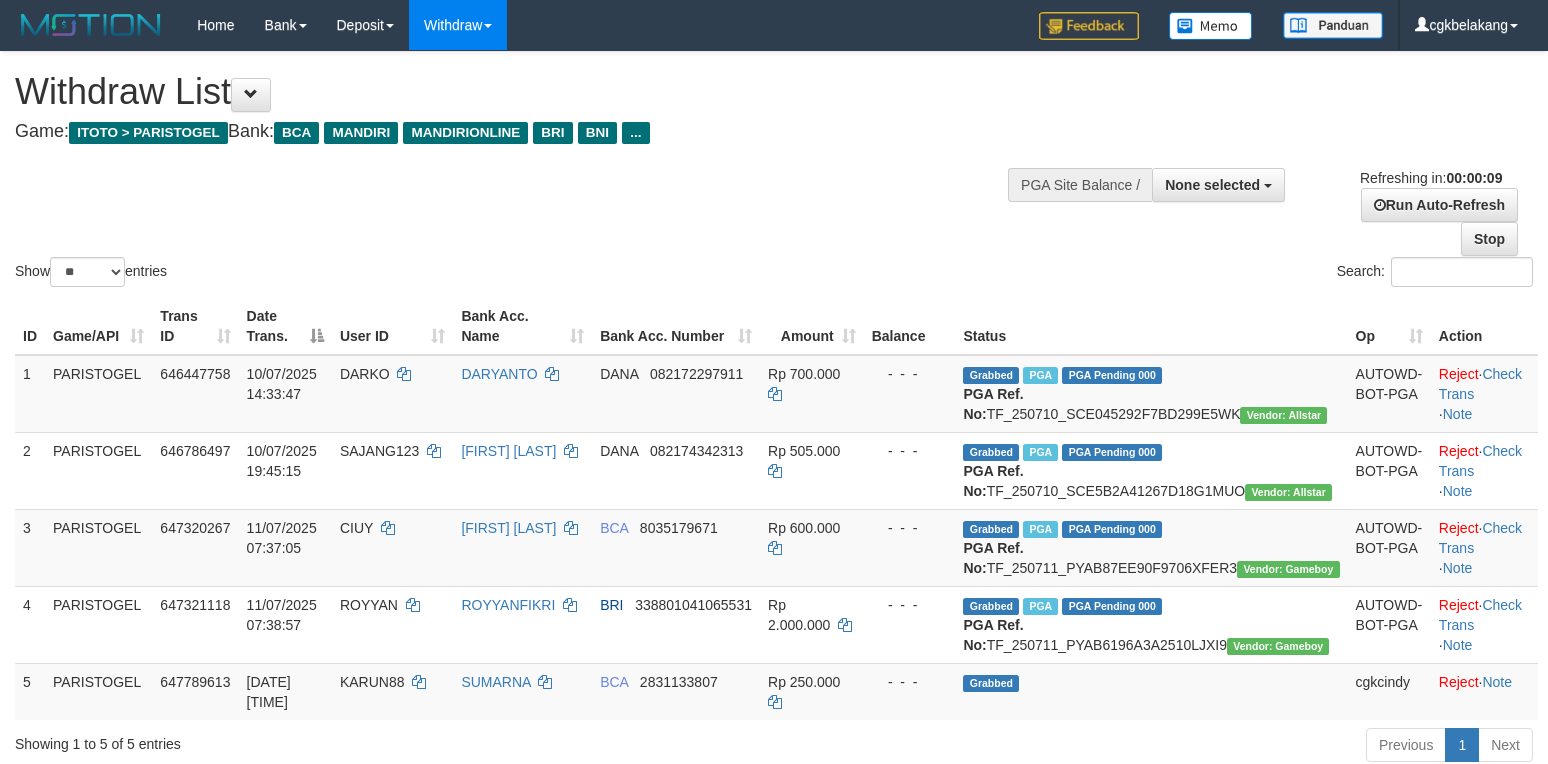 select 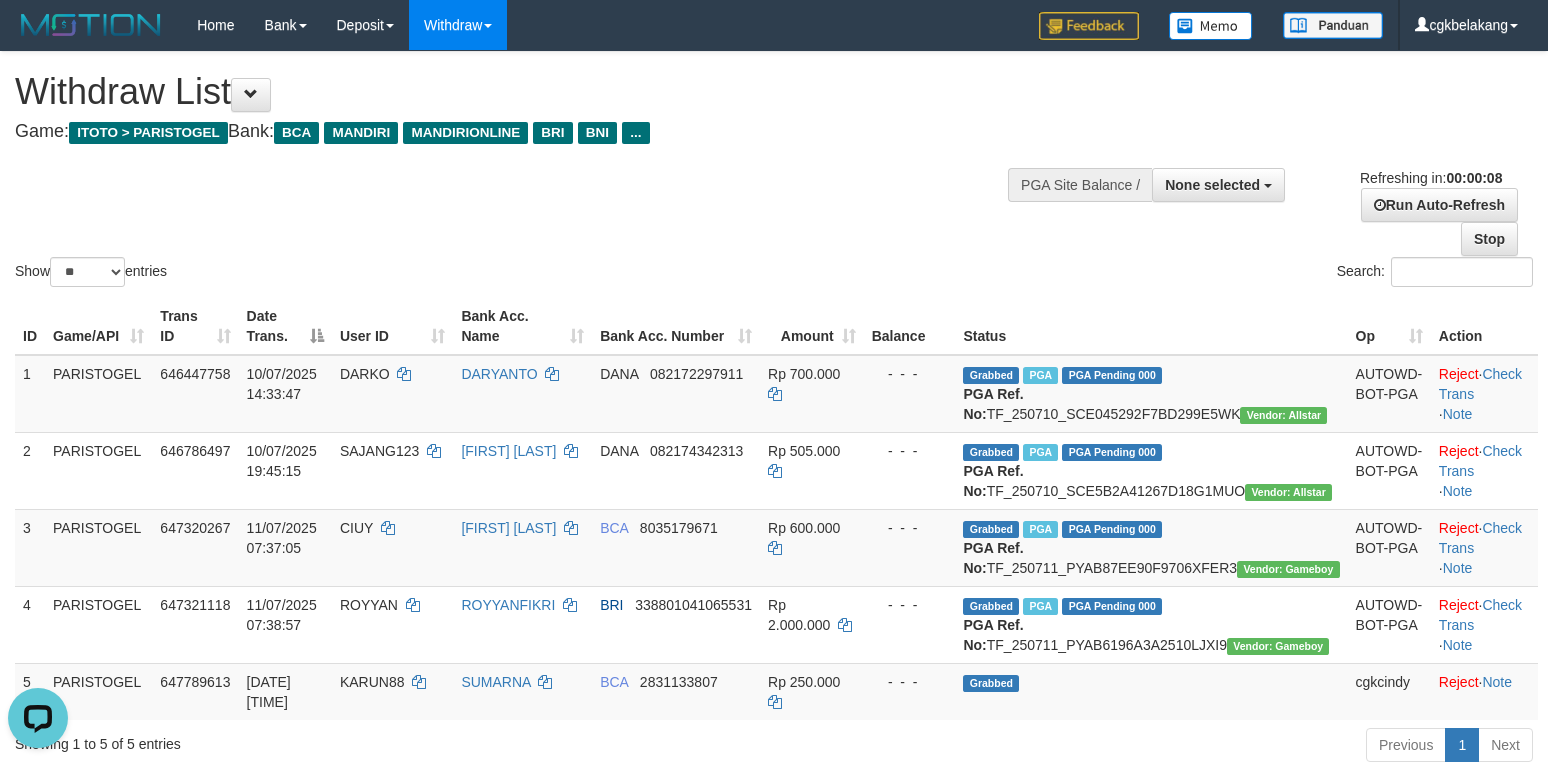 scroll, scrollTop: 0, scrollLeft: 0, axis: both 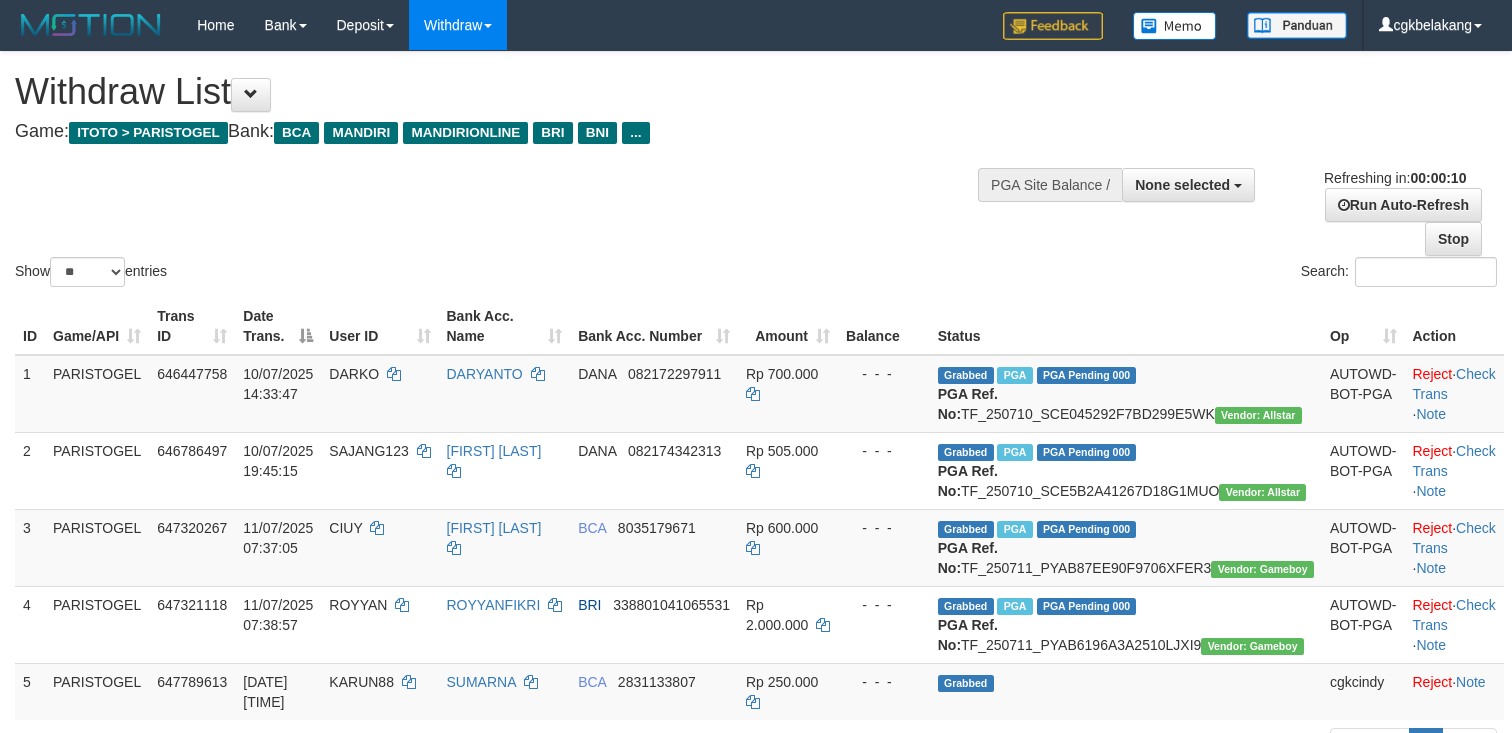 select 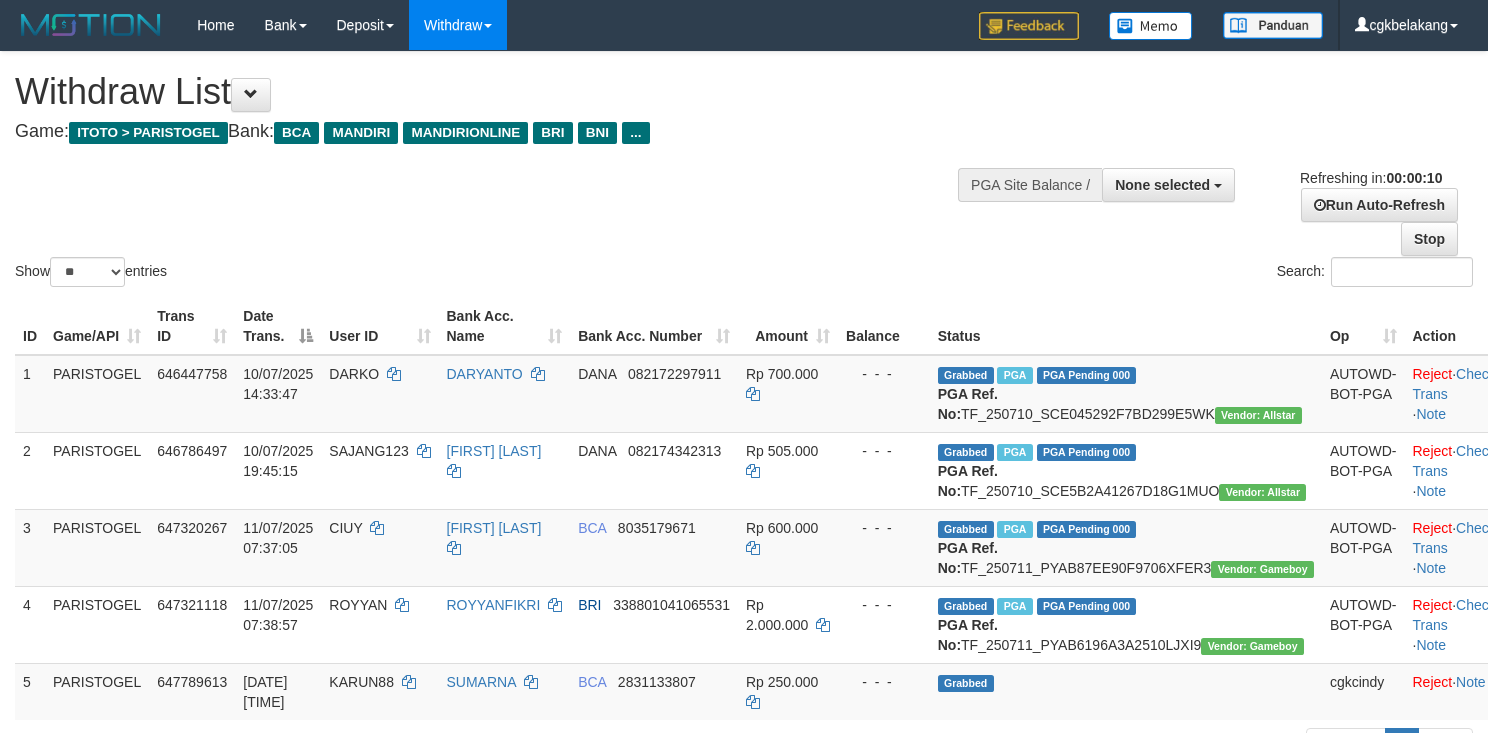 select 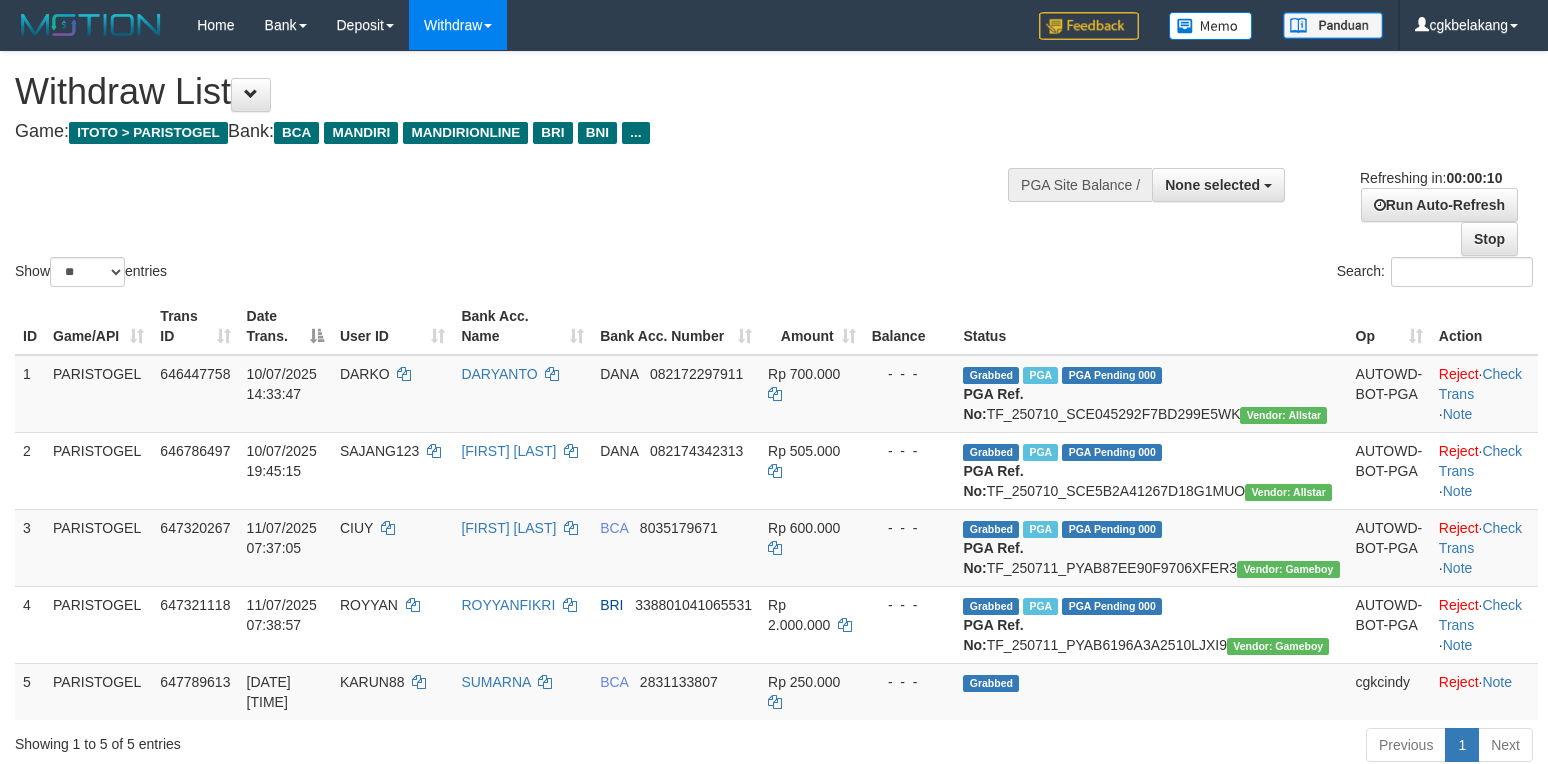 select 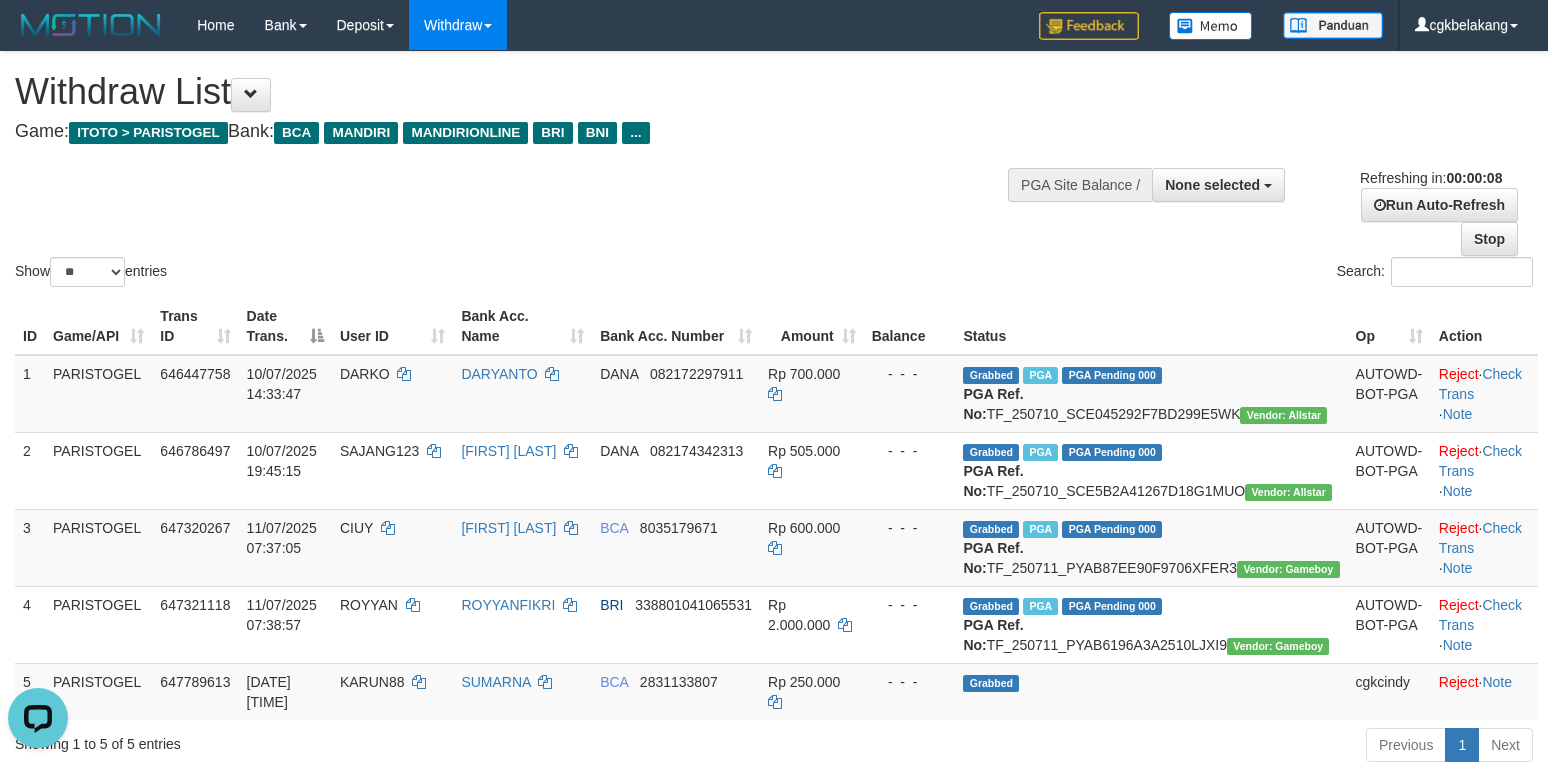 scroll, scrollTop: 0, scrollLeft: 0, axis: both 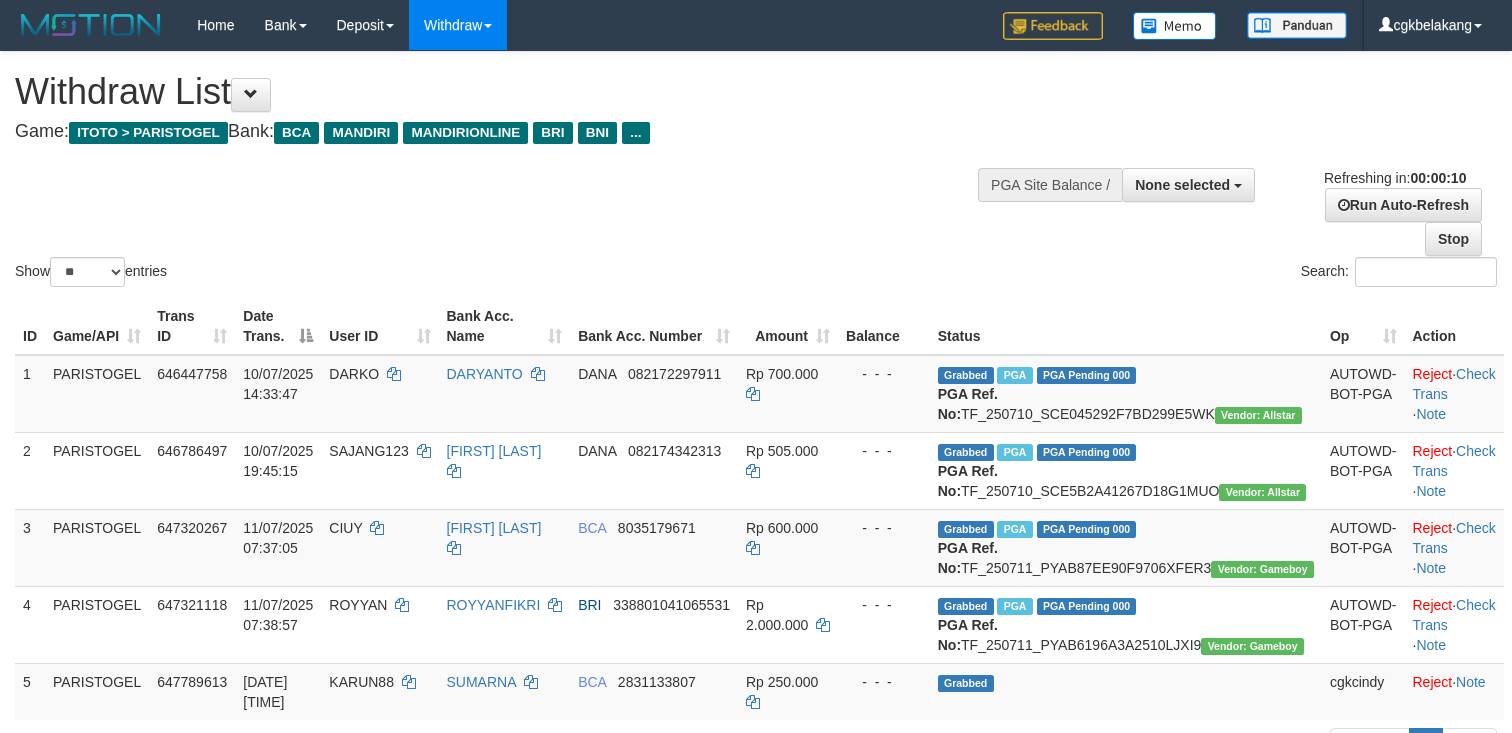 select 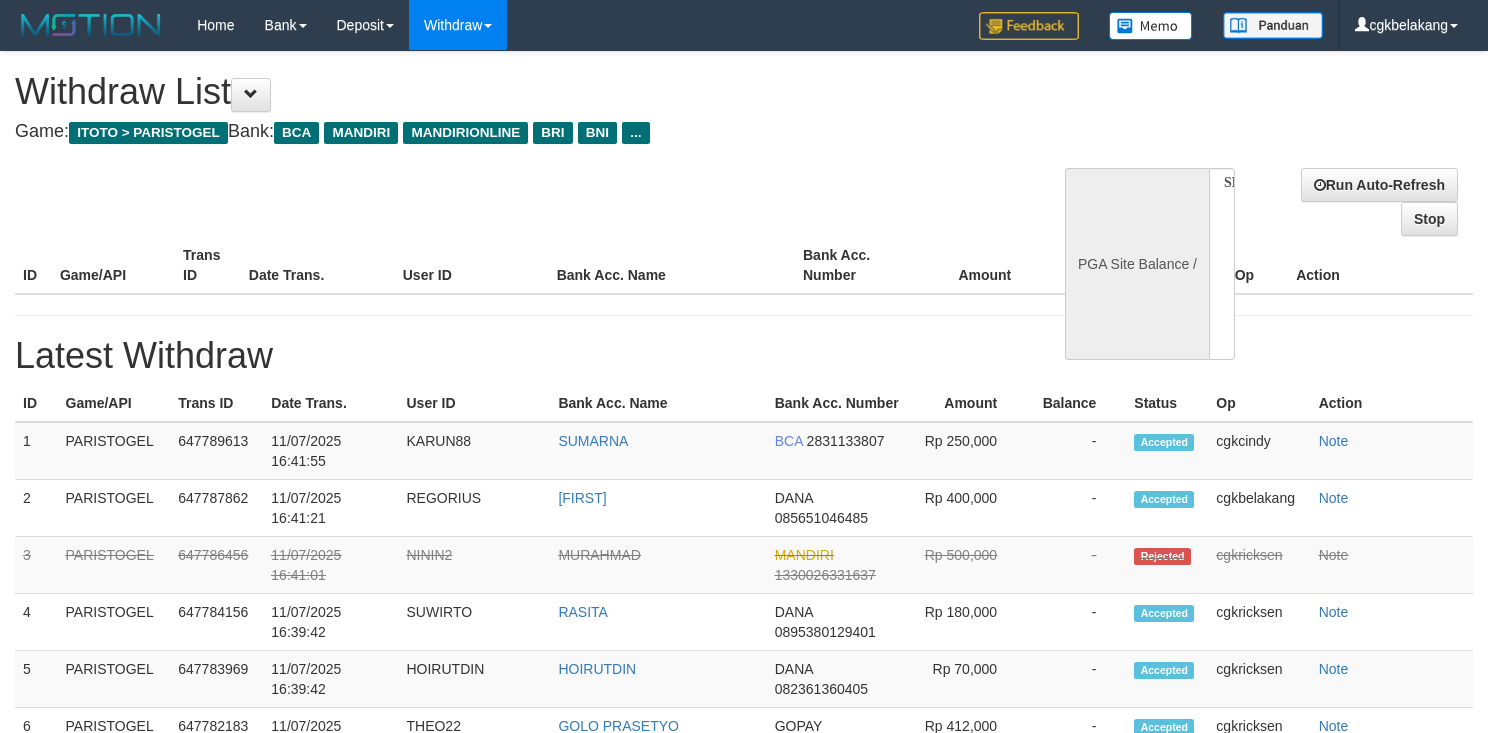 select 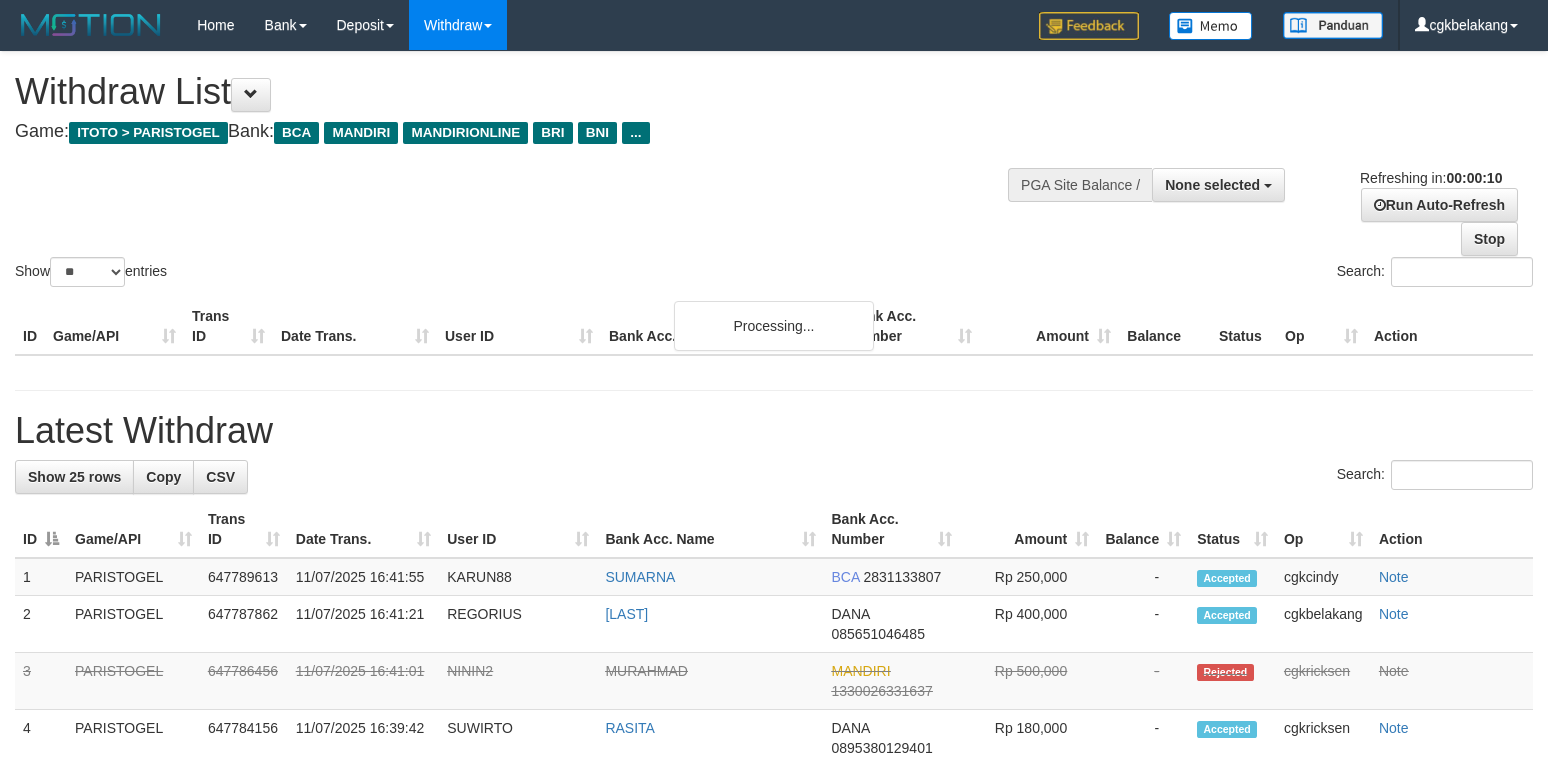 select 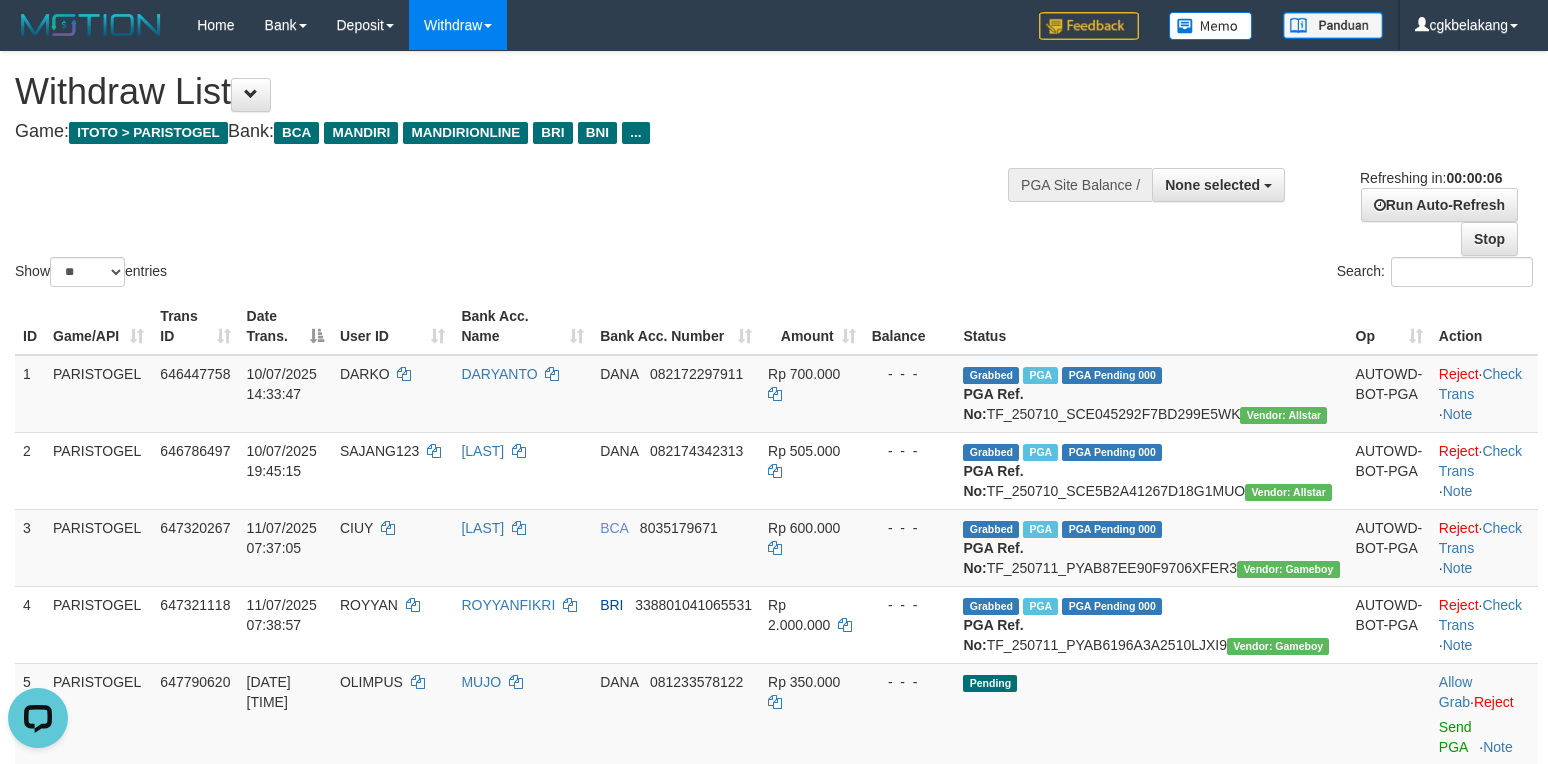 scroll, scrollTop: 0, scrollLeft: 0, axis: both 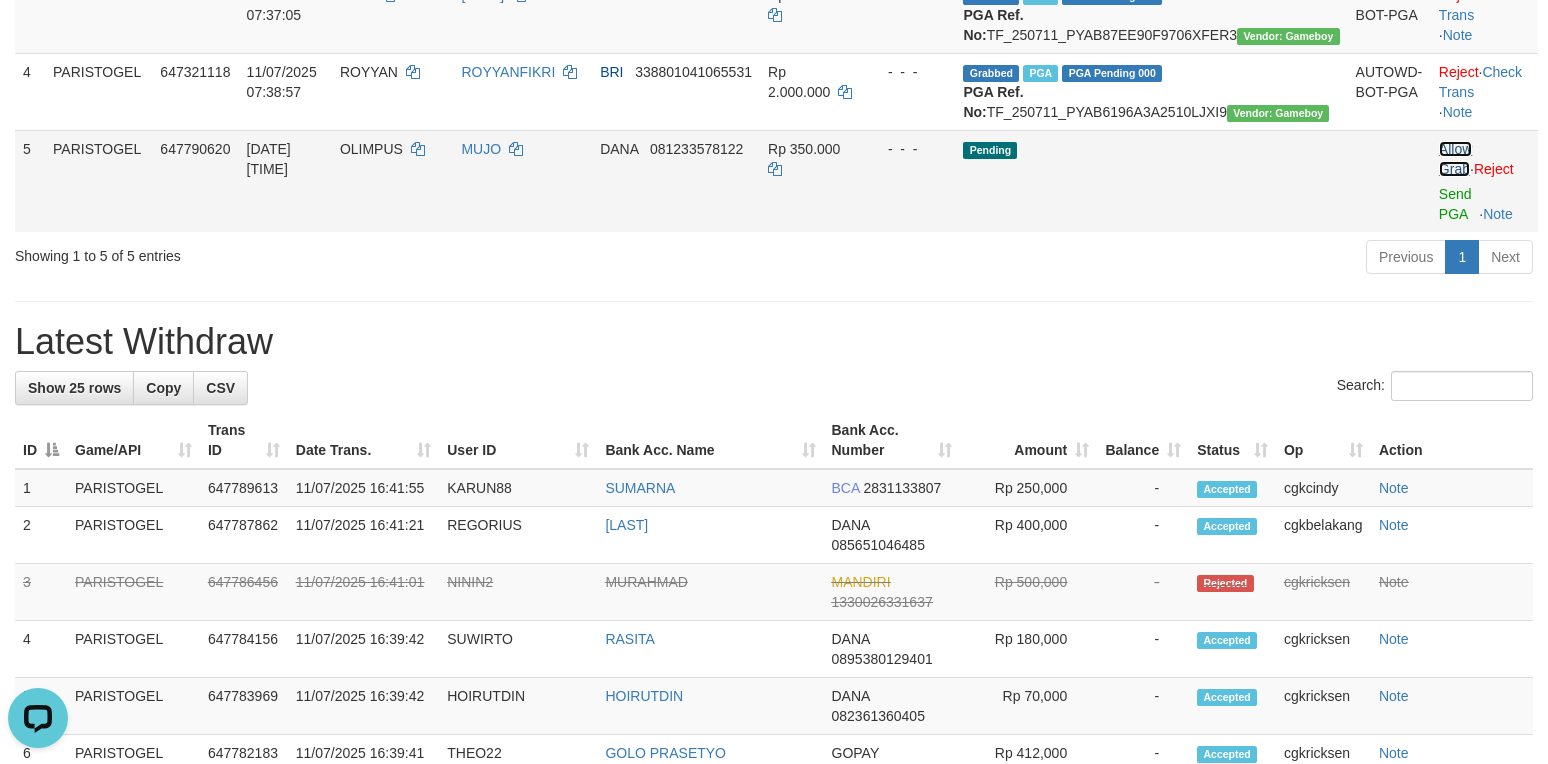 click on "Allow Grab" at bounding box center (1455, 159) 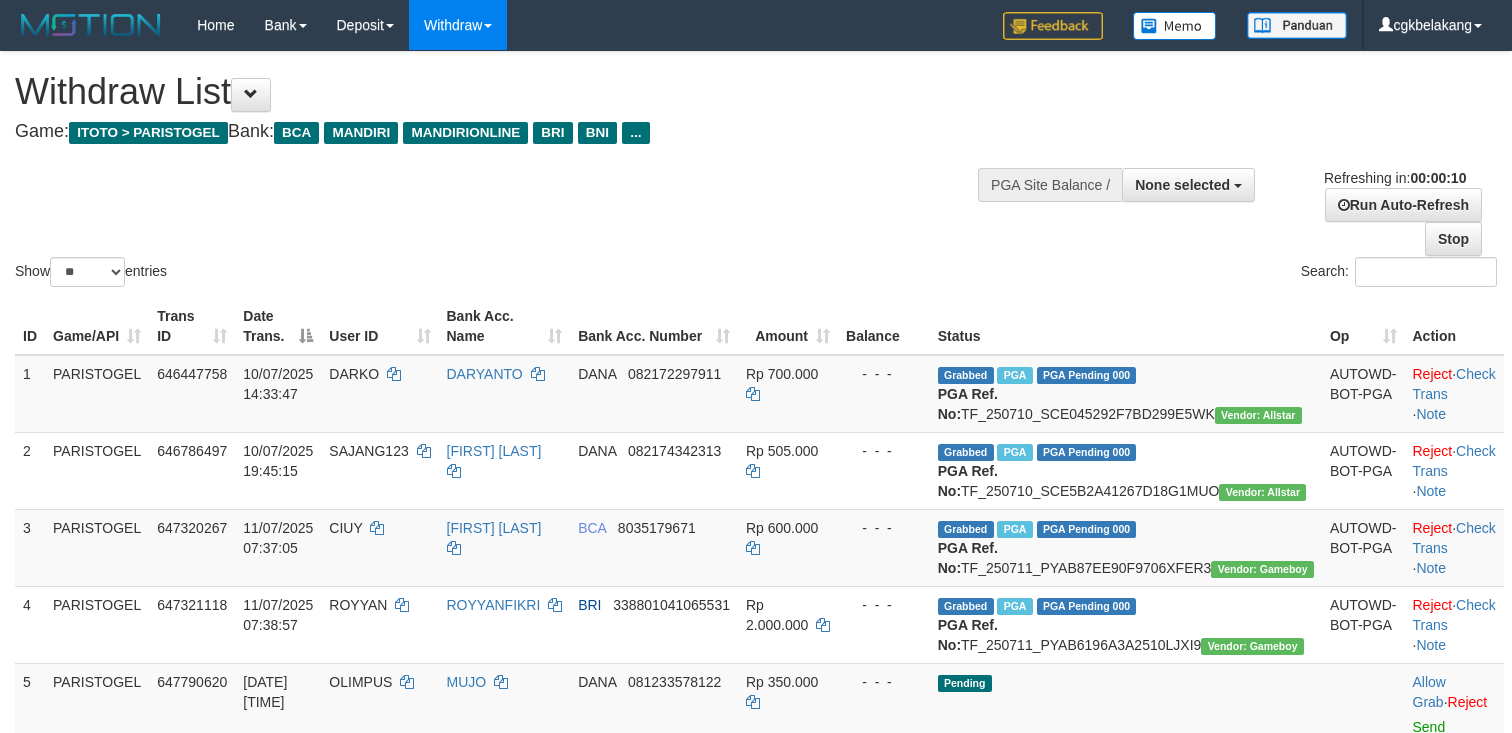 select 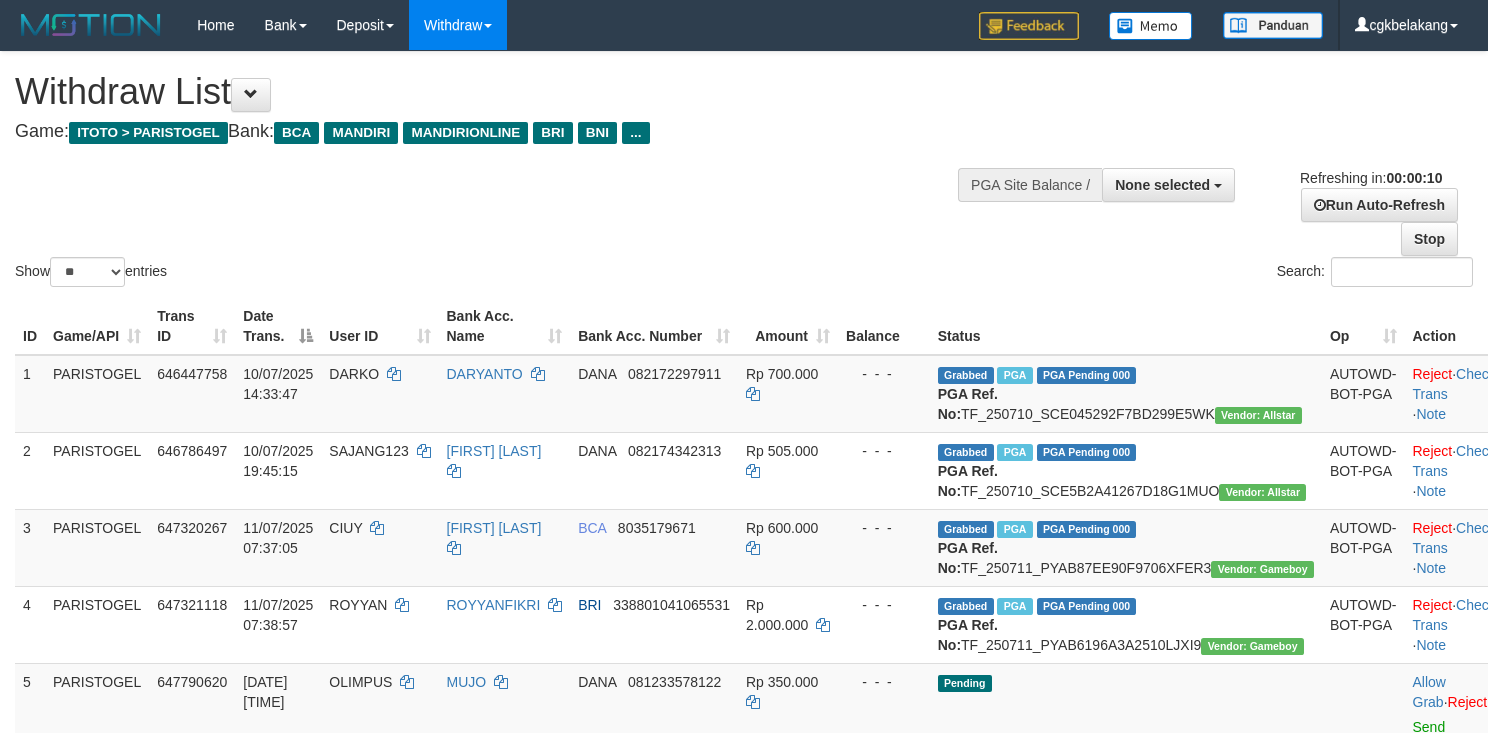 select 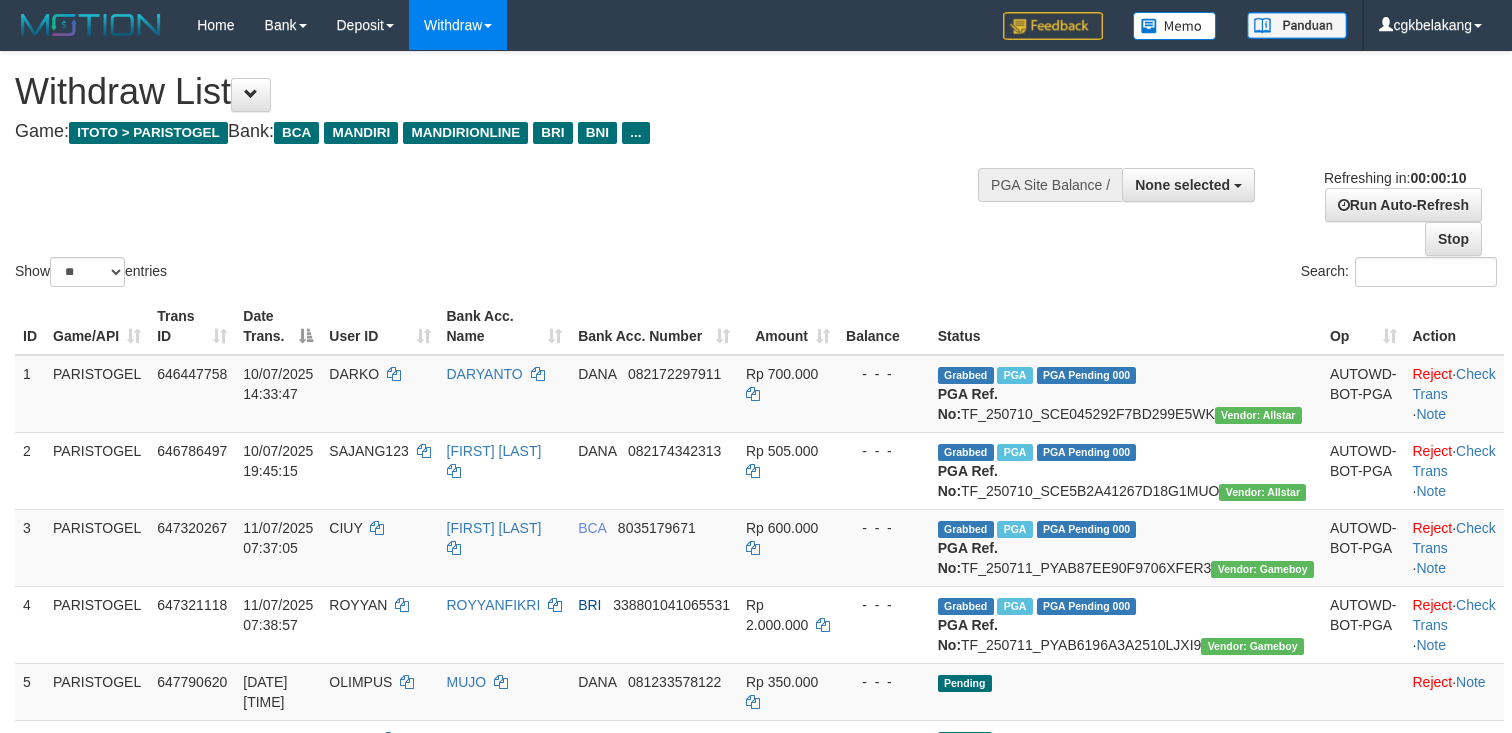 select 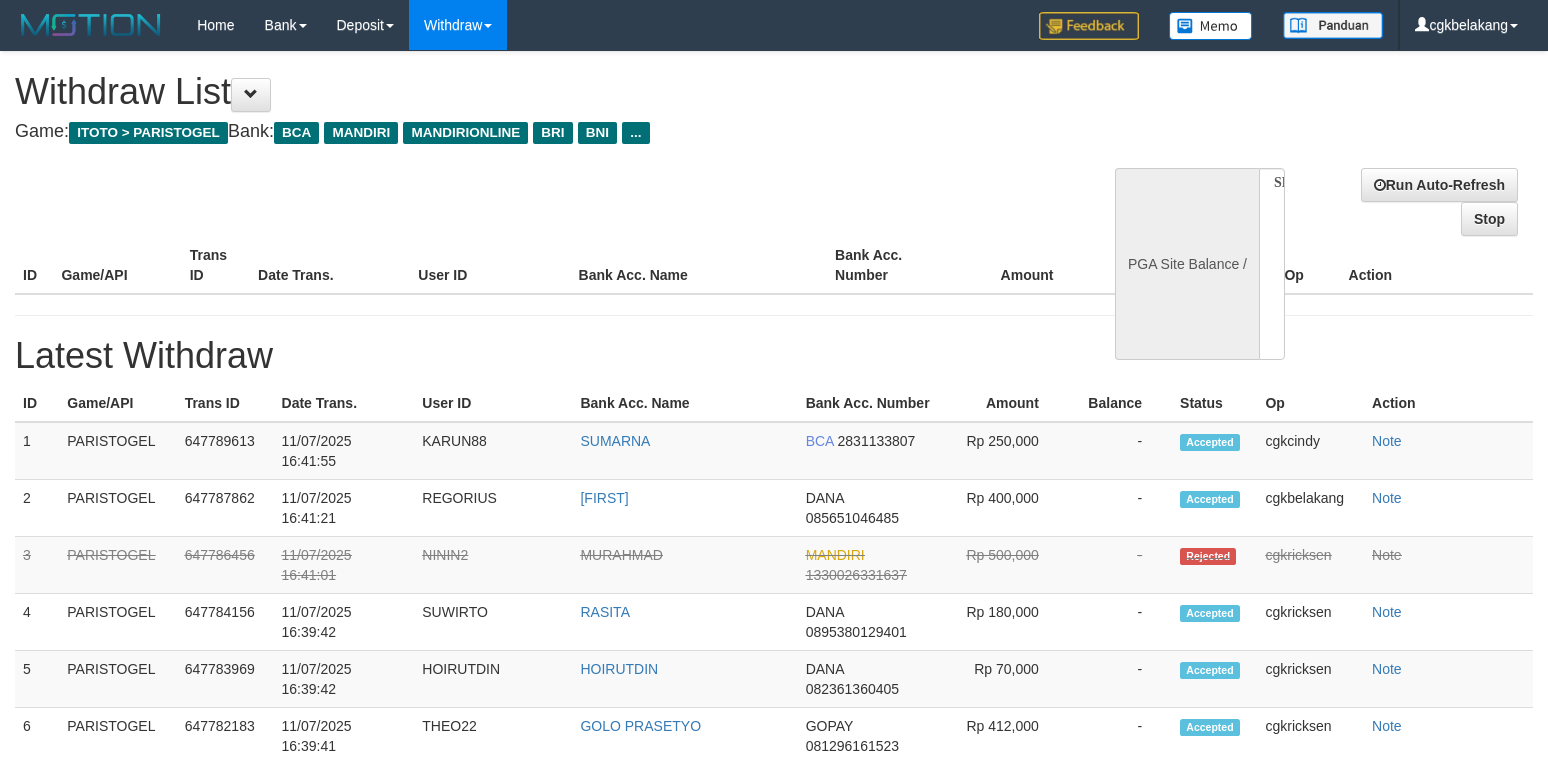select 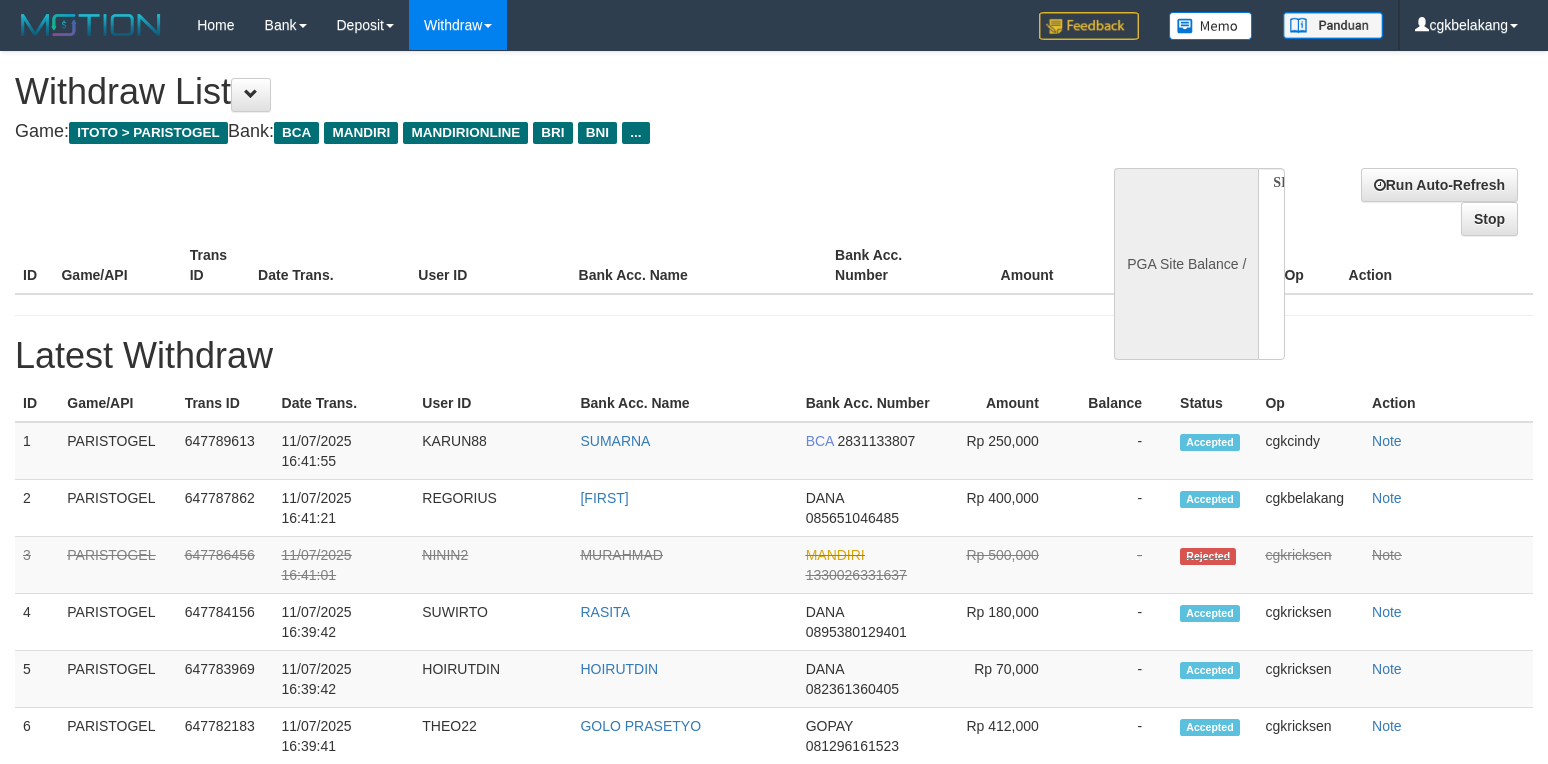 scroll, scrollTop: 0, scrollLeft: 0, axis: both 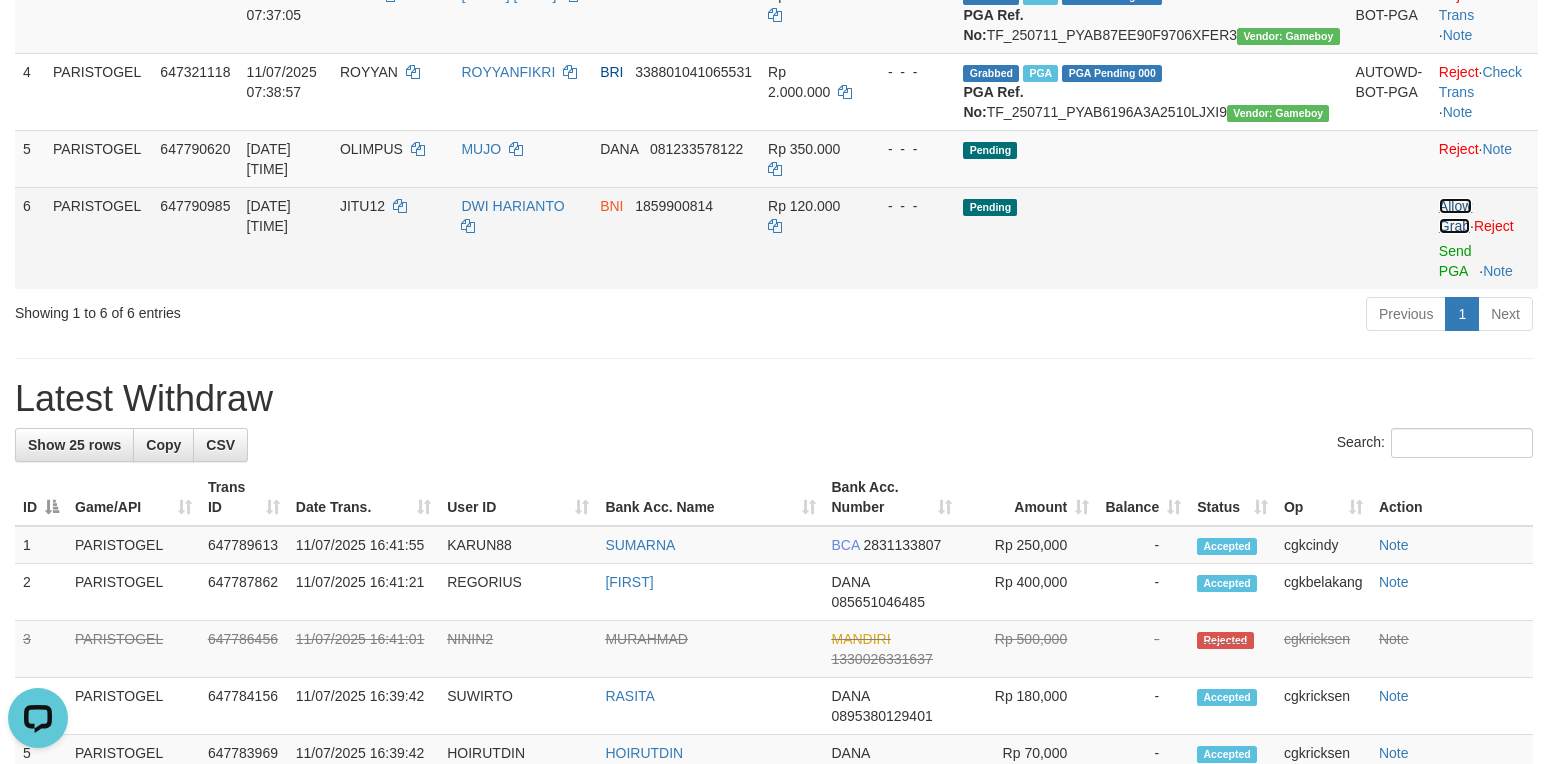 click on "Allow Grab" at bounding box center [1455, 216] 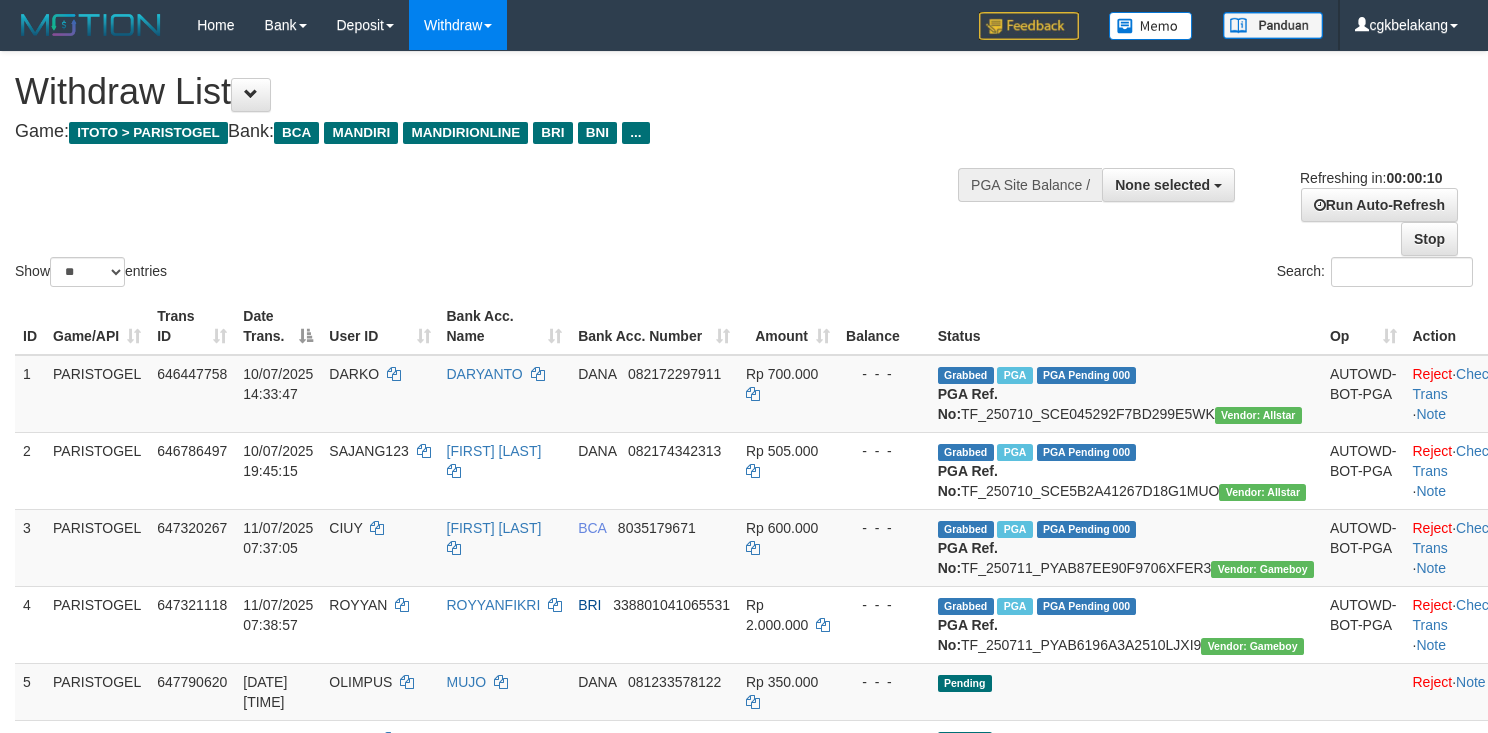 select 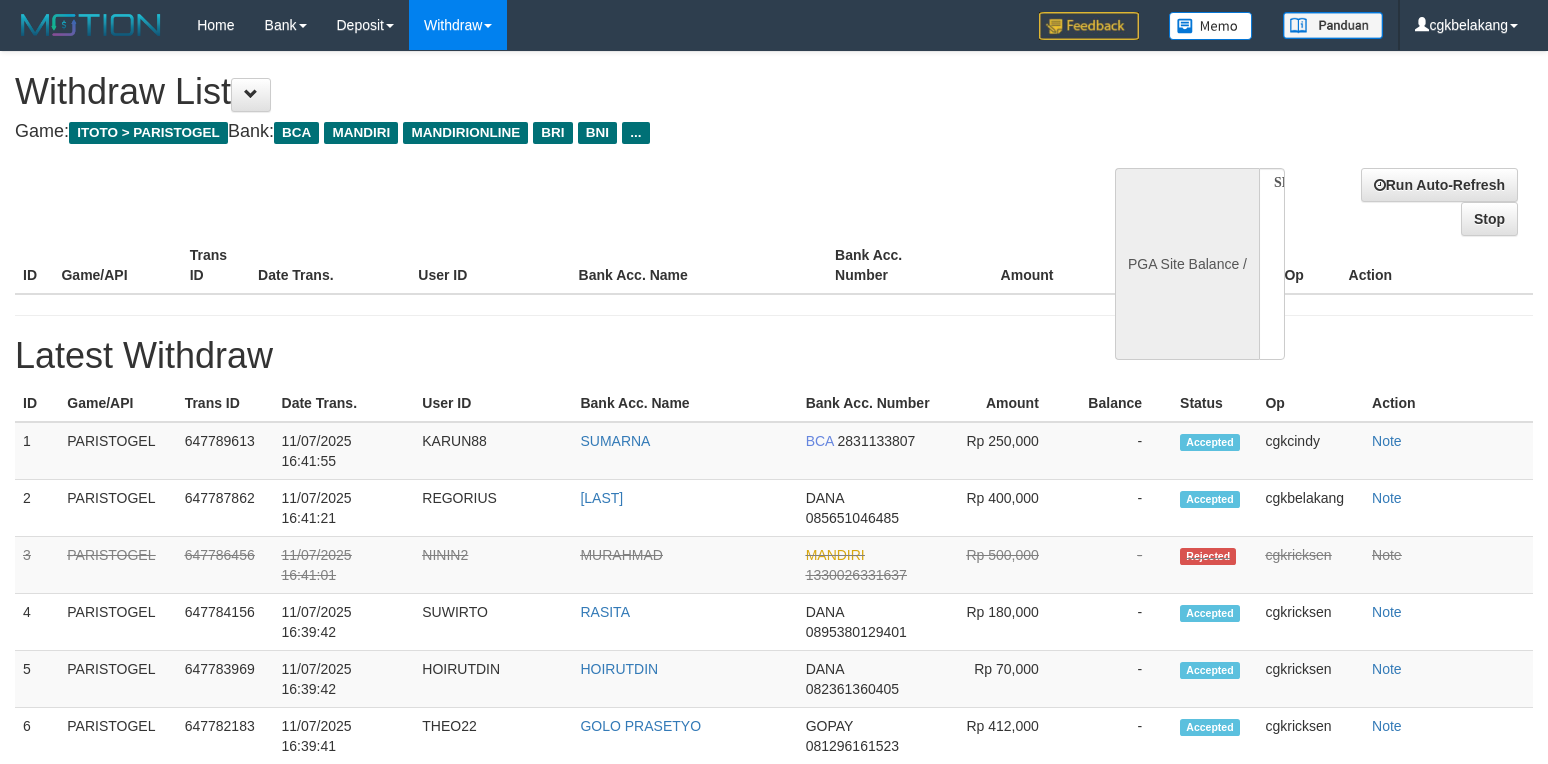 select 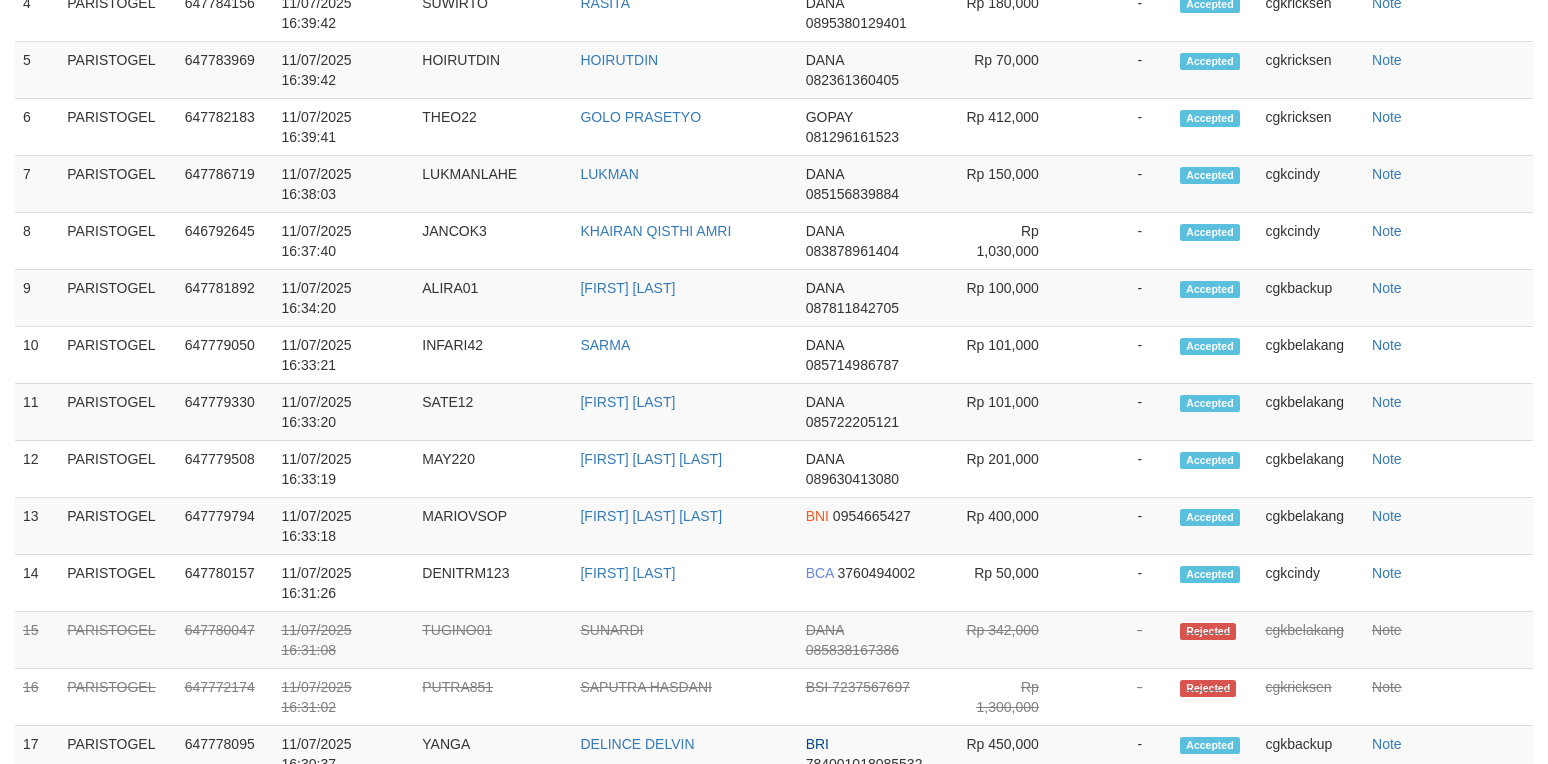 select on "**" 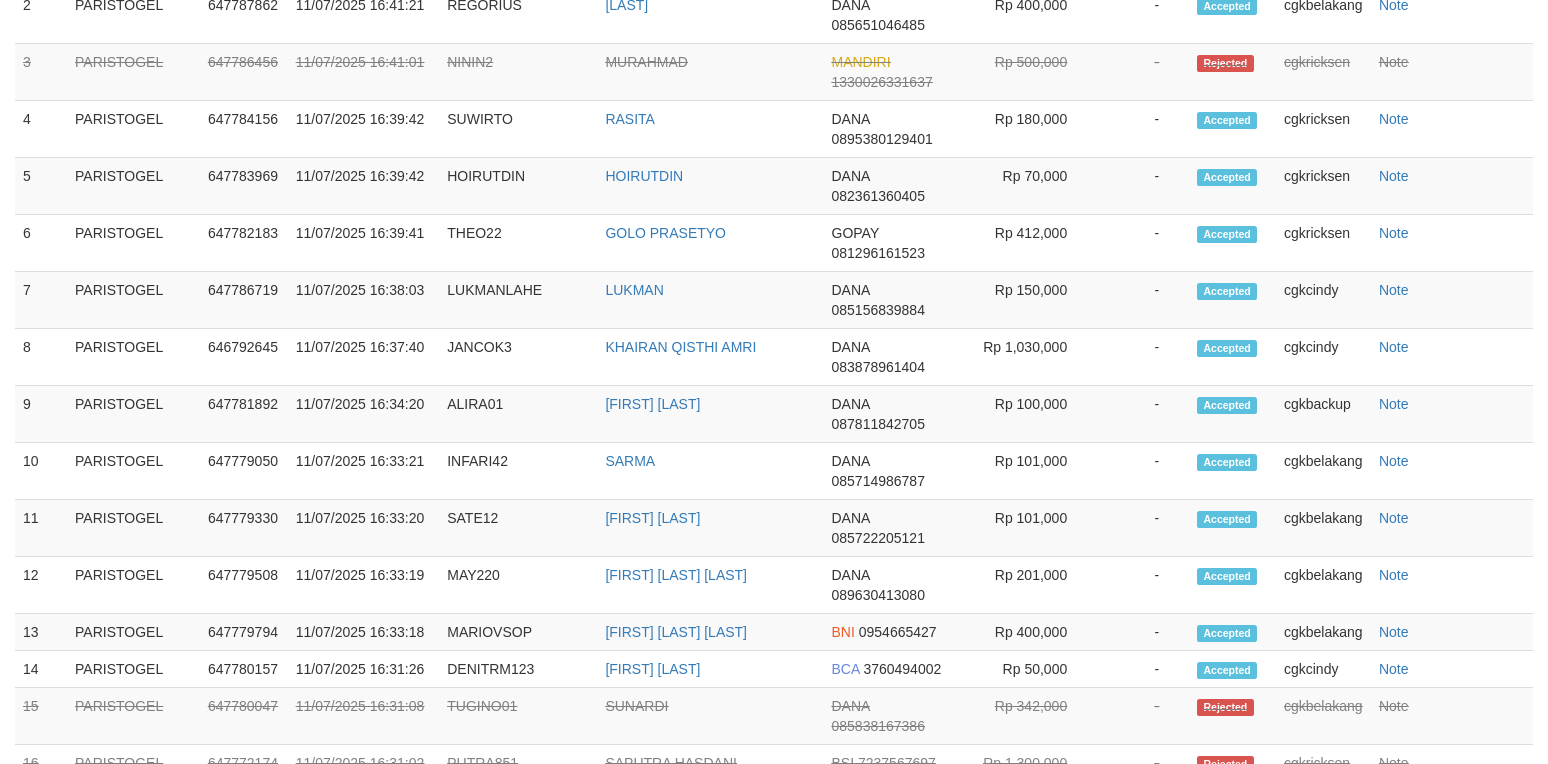 scroll, scrollTop: 533, scrollLeft: 0, axis: vertical 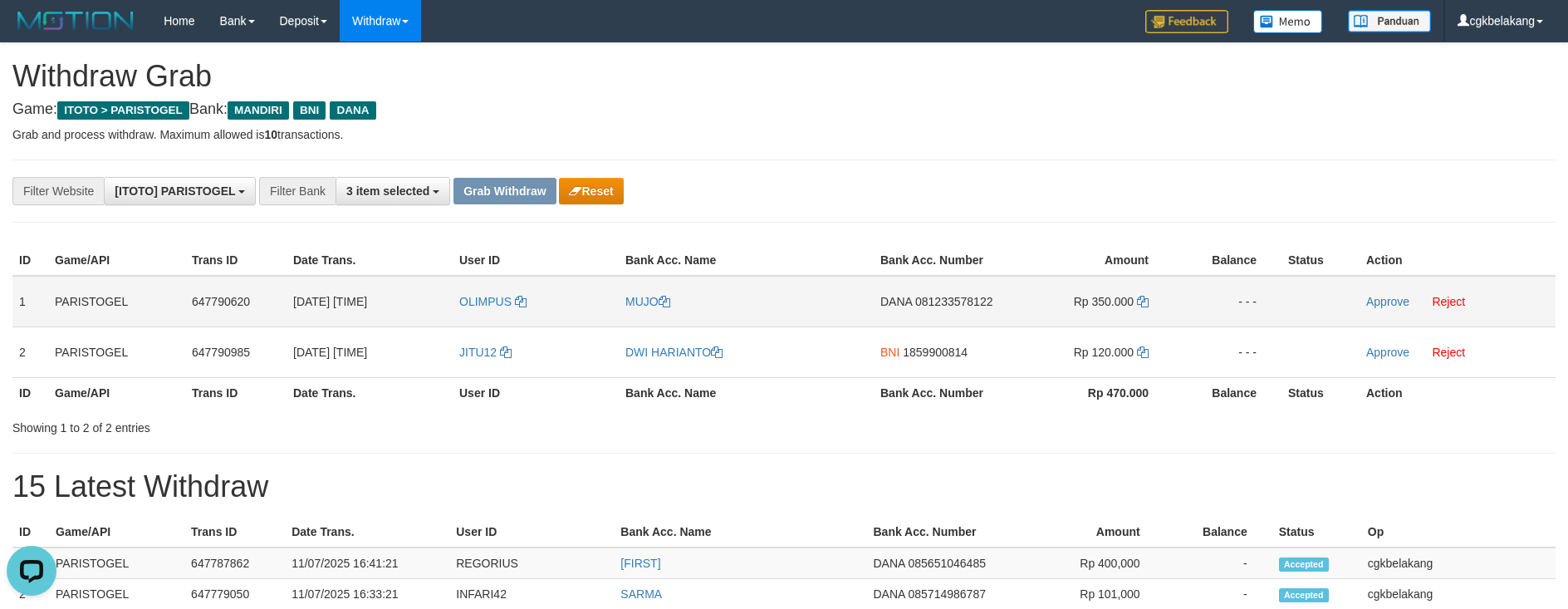 click on "OLIMPUS" at bounding box center [536, 302] 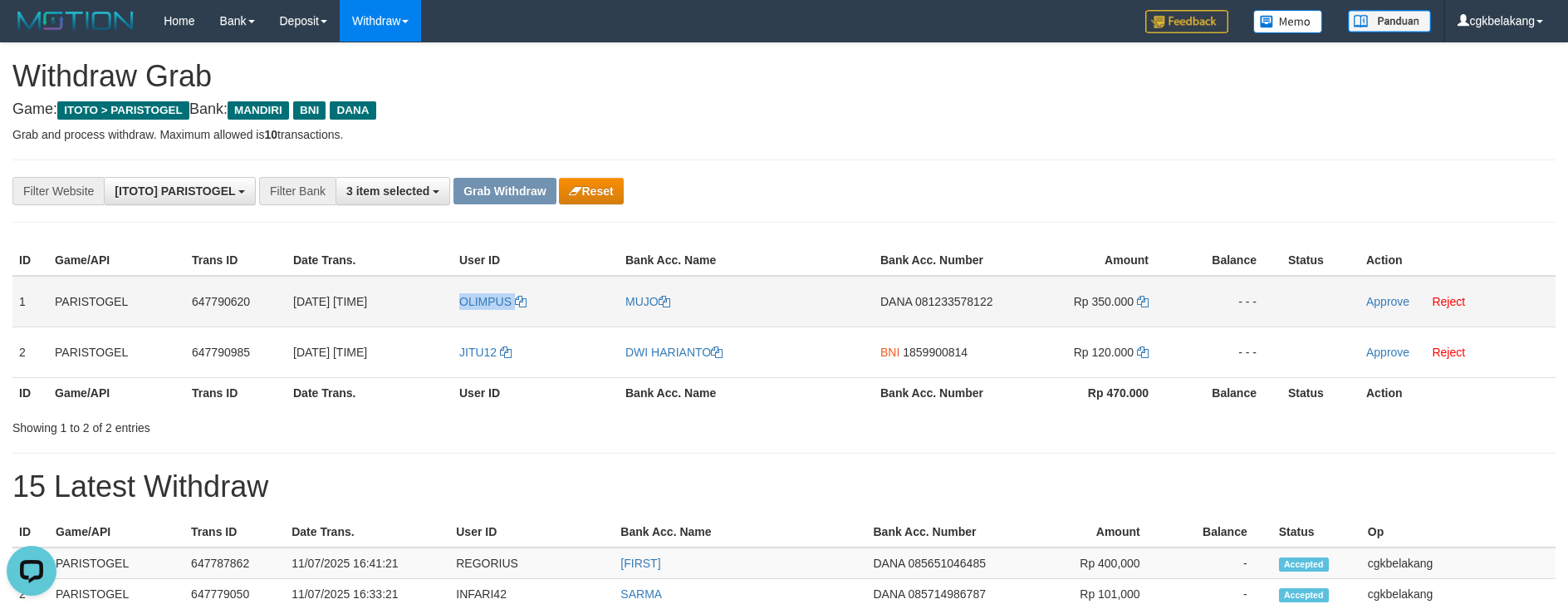 click on "OLIMPUS" at bounding box center (536, 302) 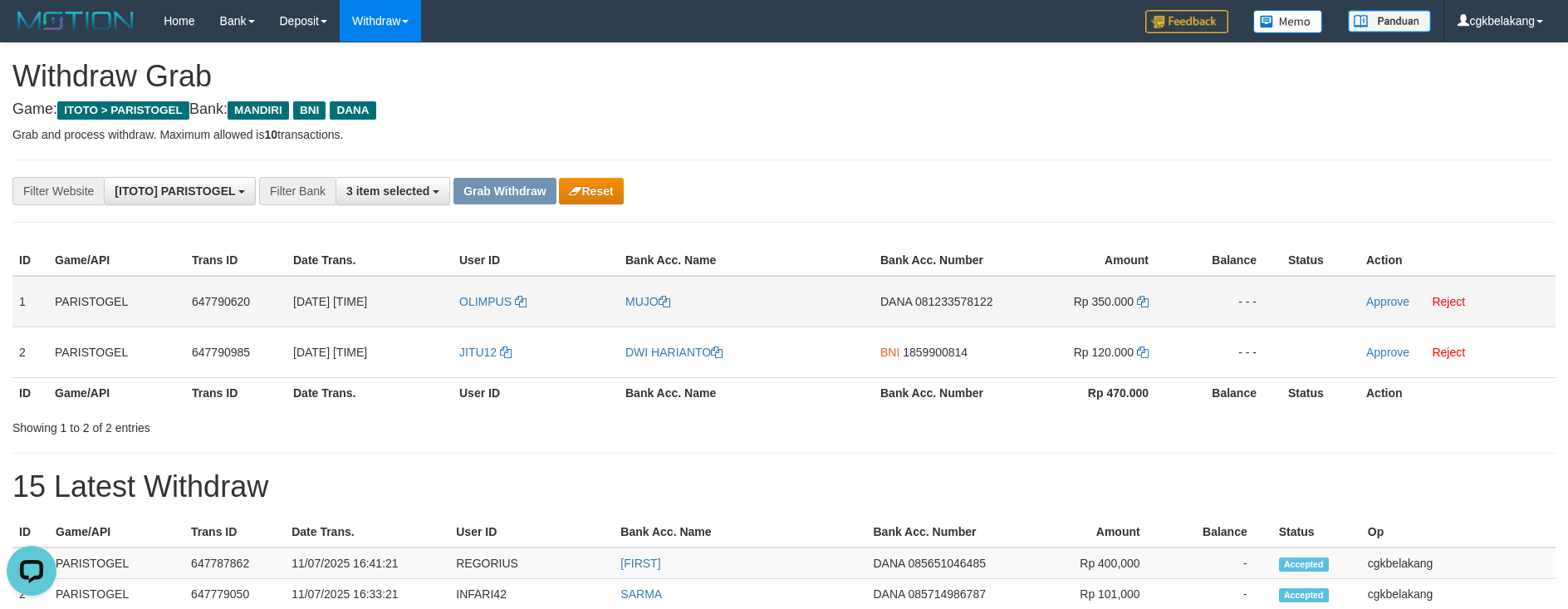 click on "MUJO" at bounding box center [746, 302] 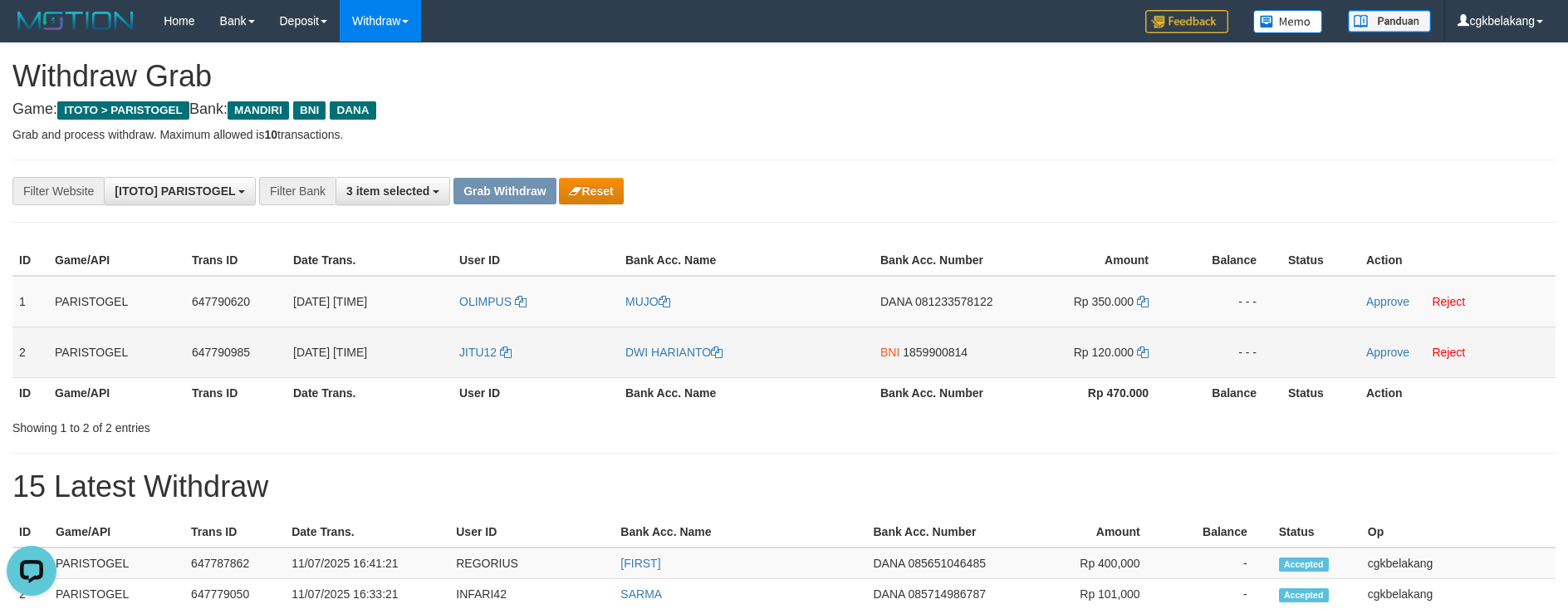 click on "JITU12" at bounding box center (536, 351) 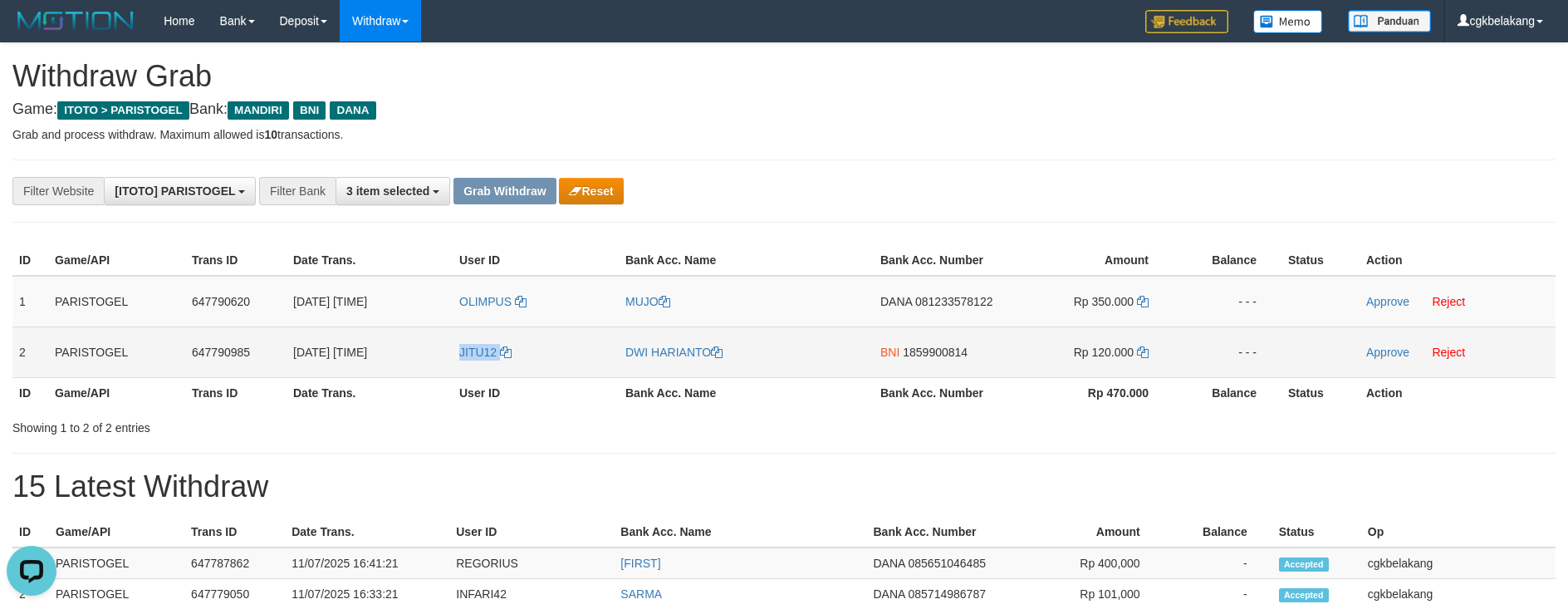 click on "JITU12" at bounding box center [536, 351] 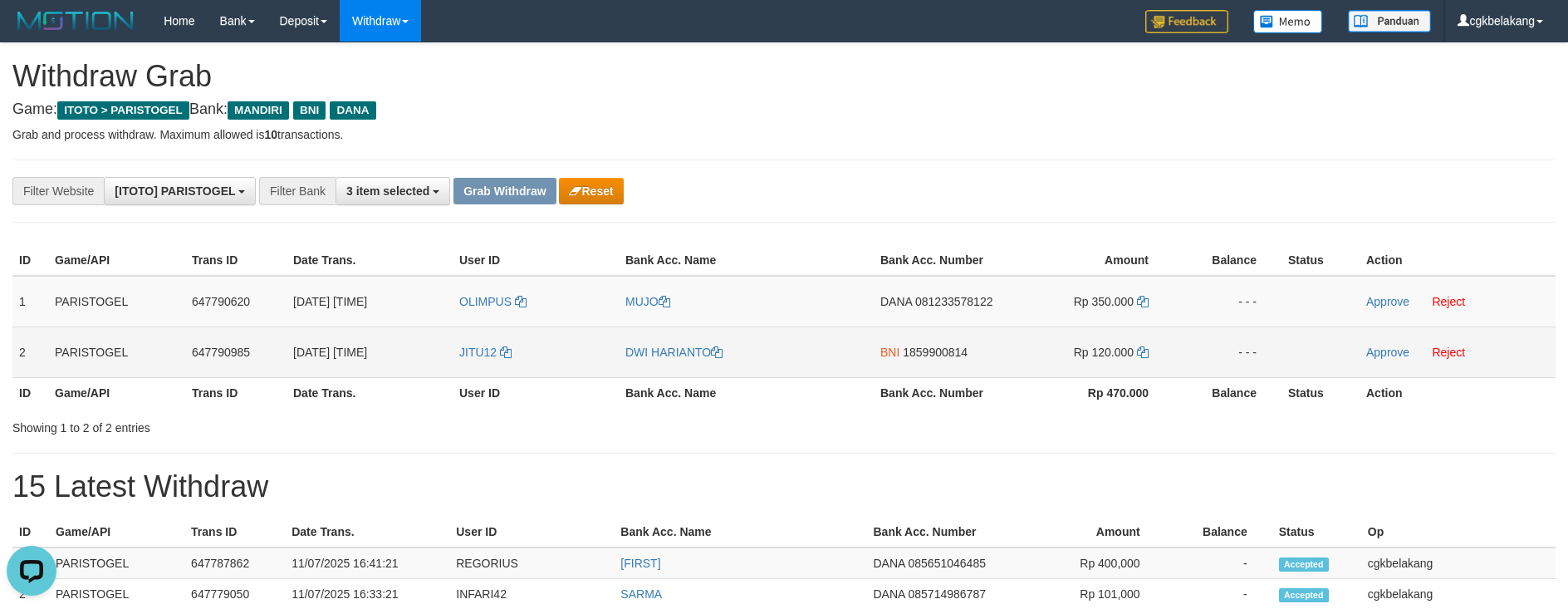 click on "DWI HARIANTO" at bounding box center (746, 351) 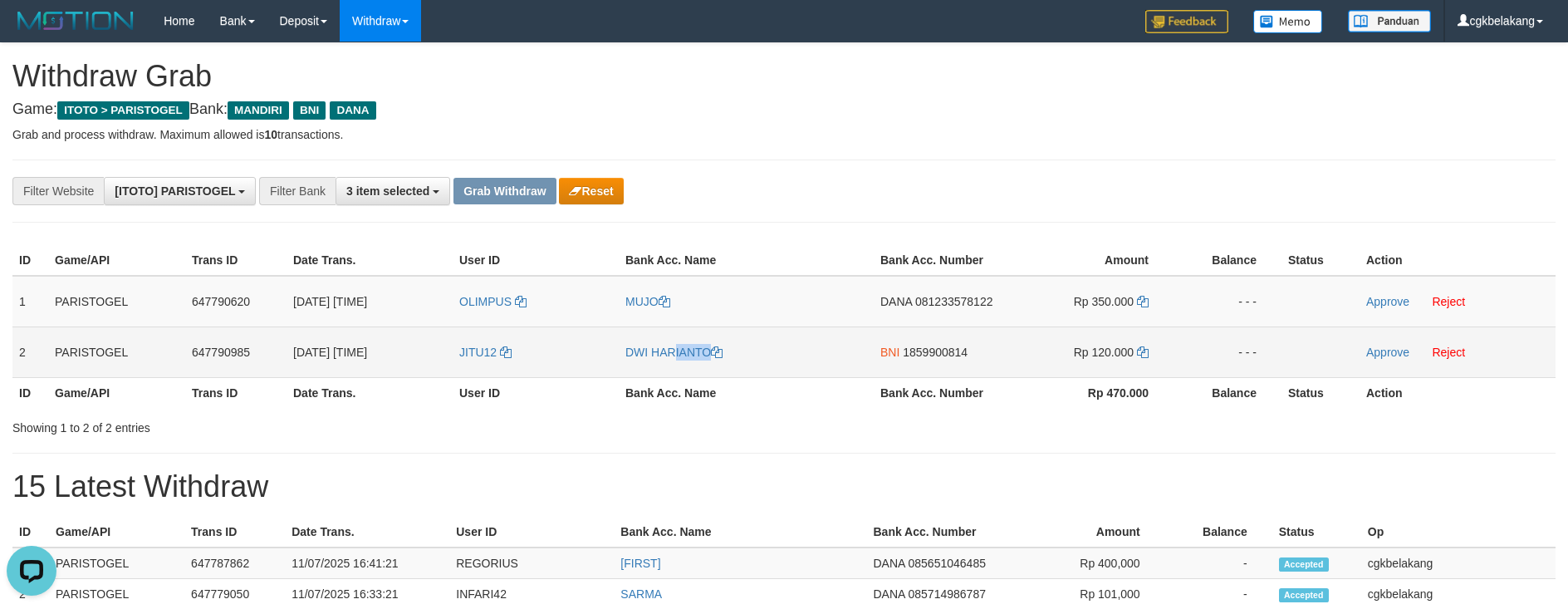 click on "DWI HARIANTO" at bounding box center [746, 351] 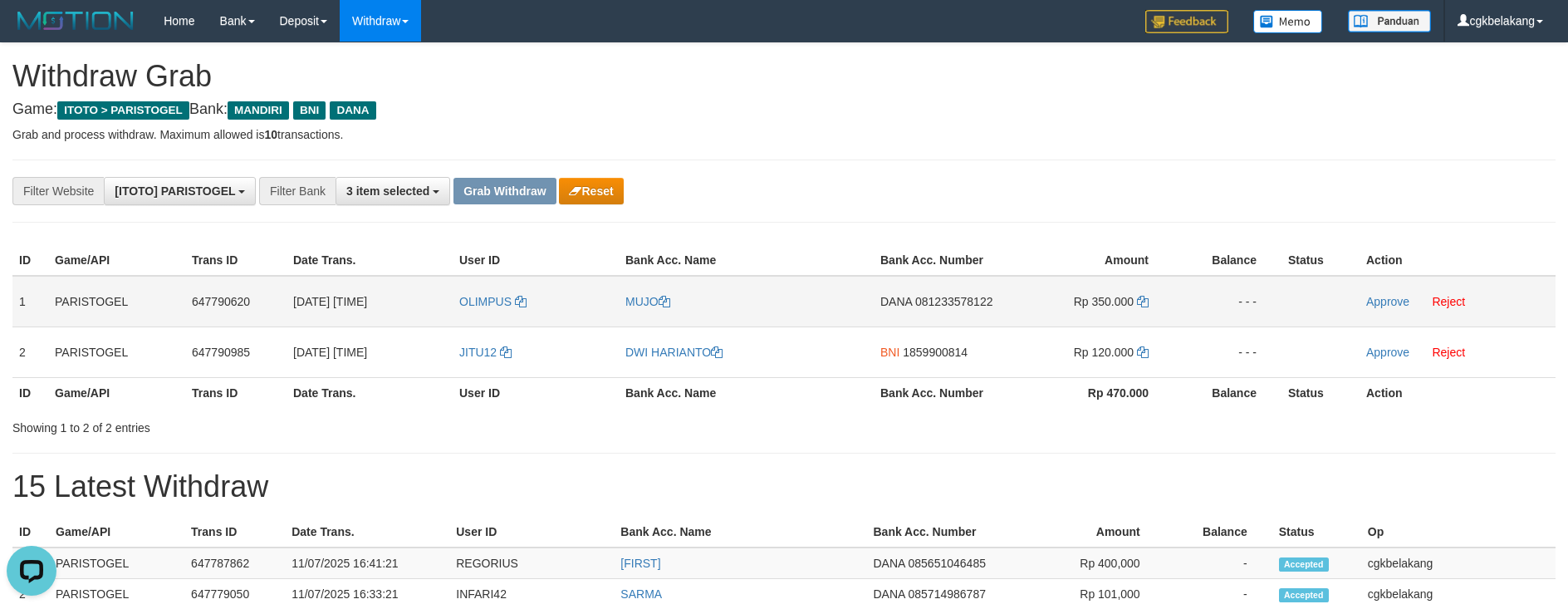 click on "DANA
081233578122" at bounding box center (942, 302) 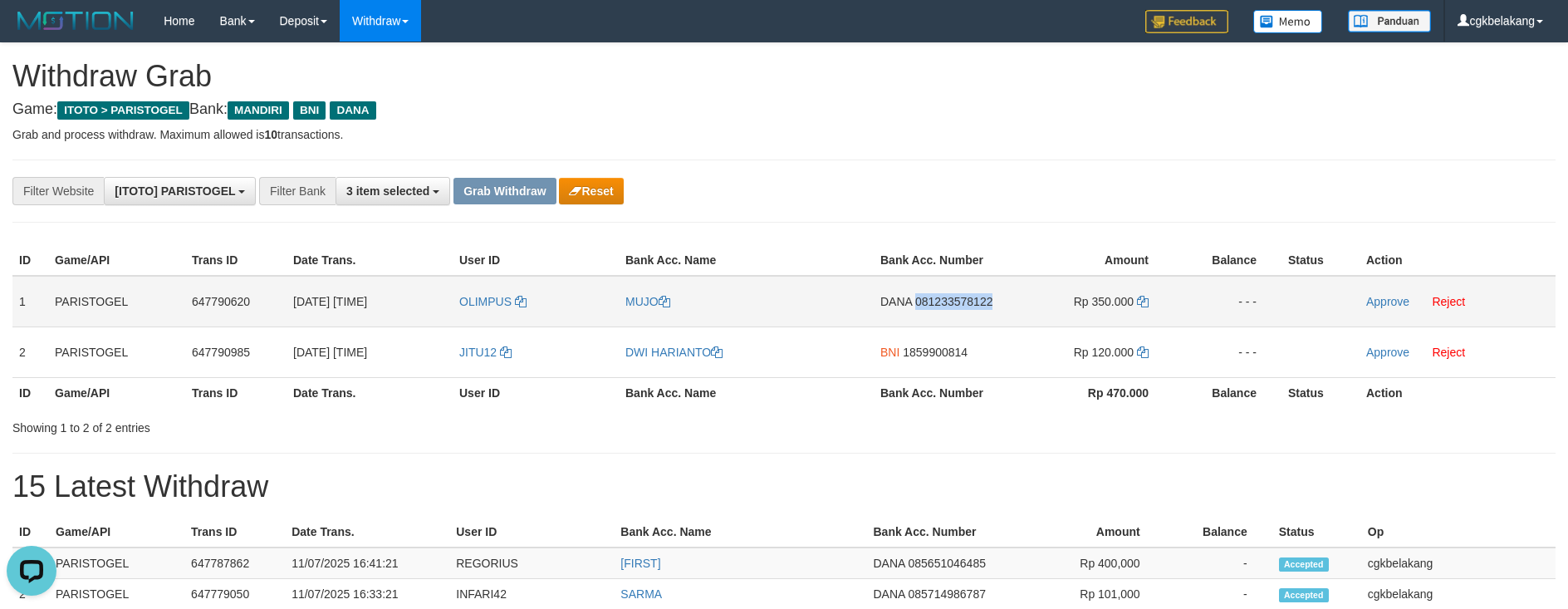 click on "DANA
081233578122" at bounding box center [942, 302] 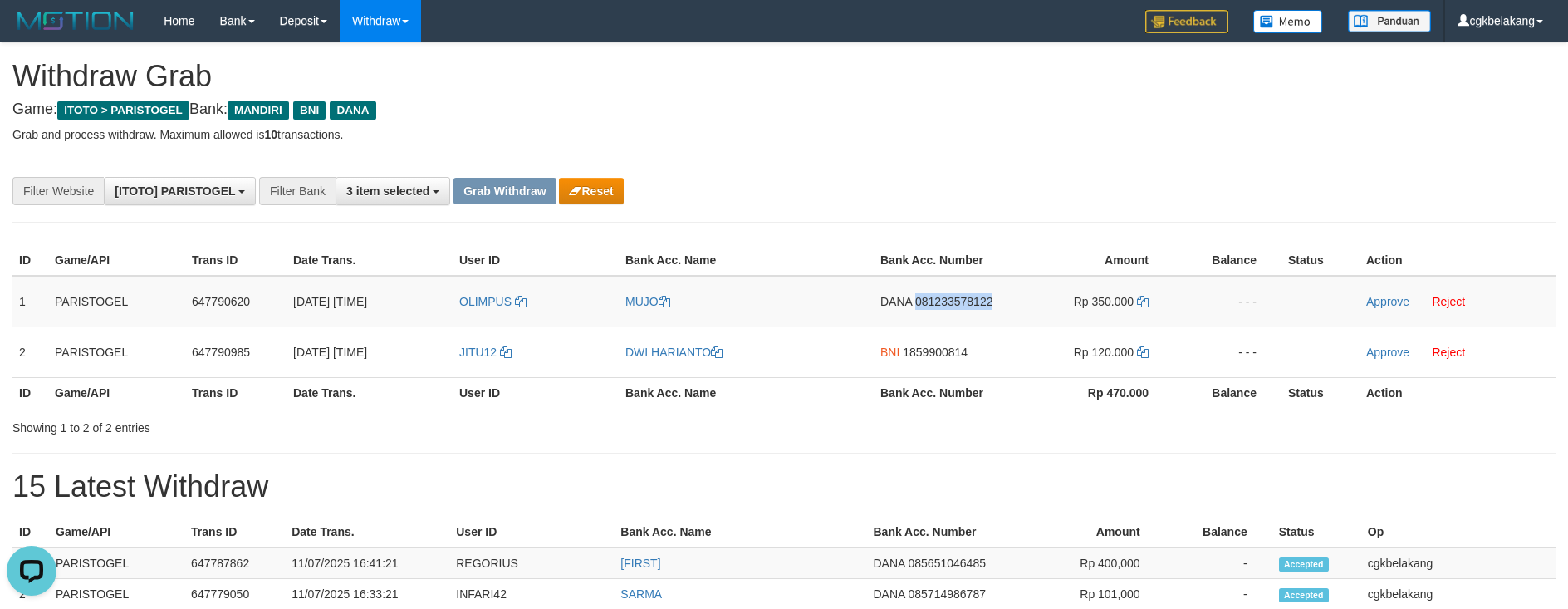 copy on "081233578122" 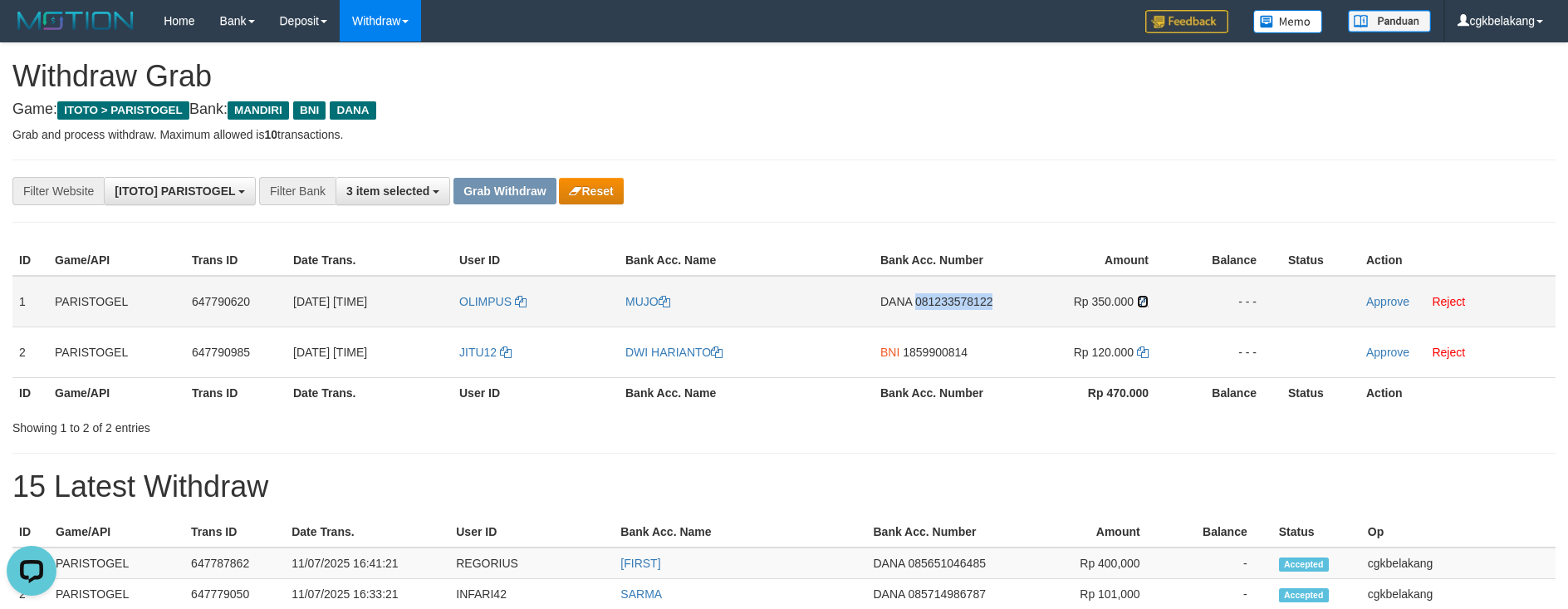 click at bounding box center [1143, 302] 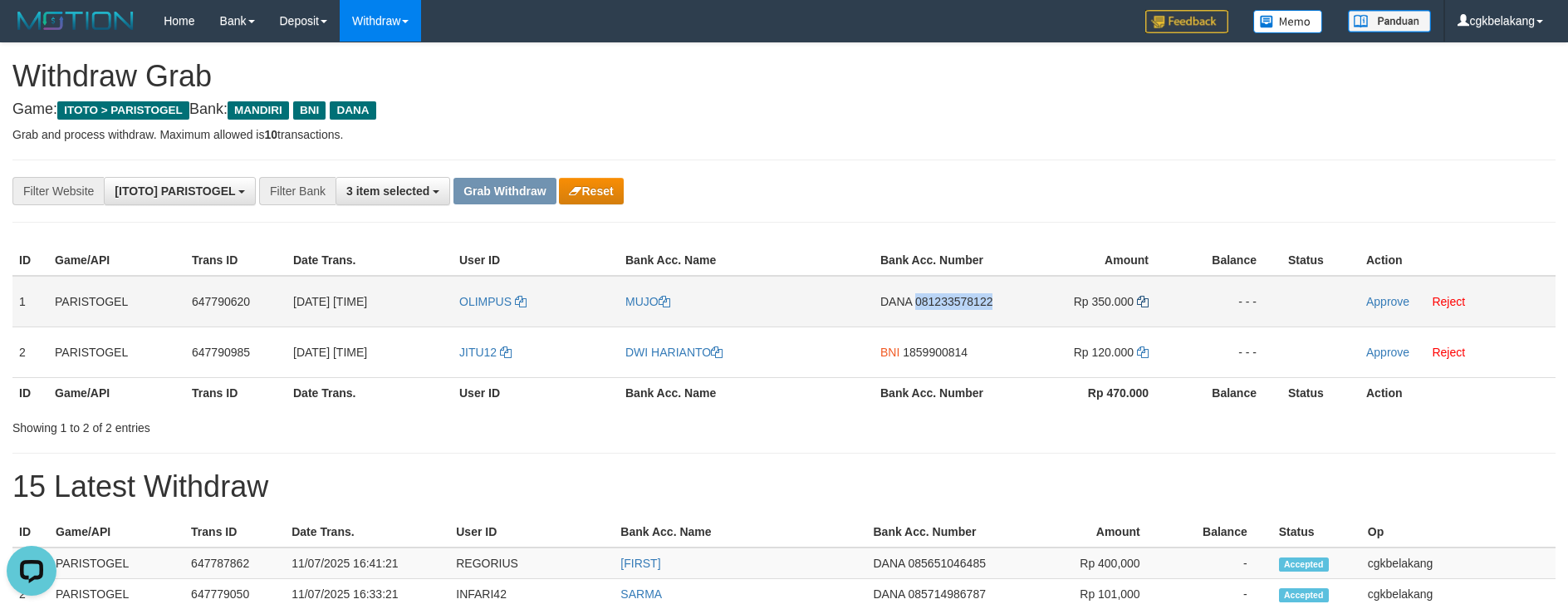 copy on "081233578122" 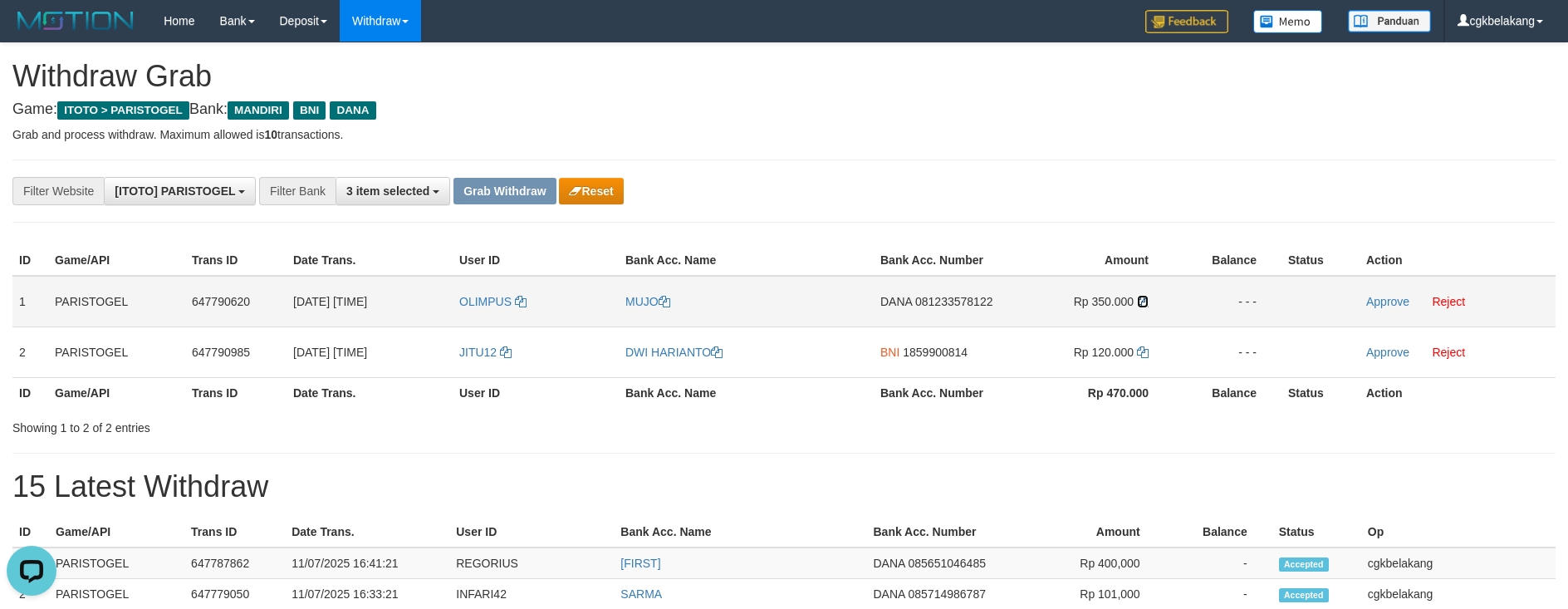 click at bounding box center [1143, 302] 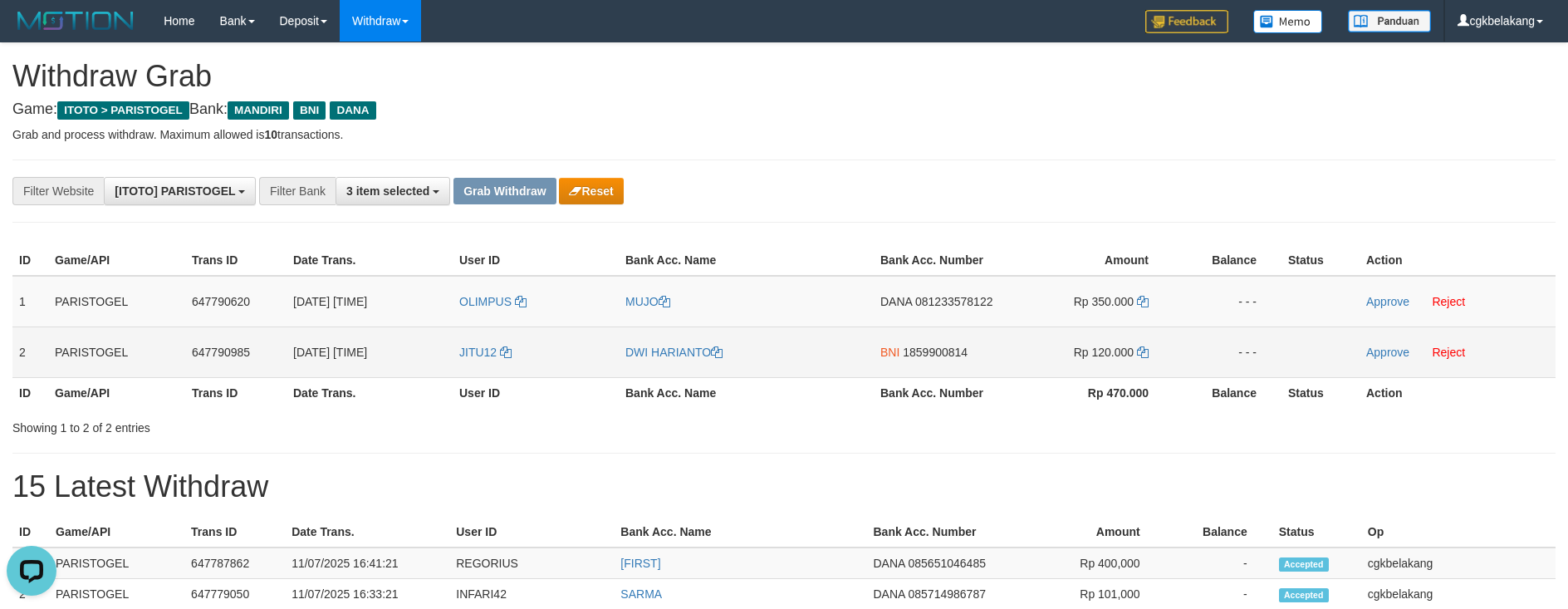 click on "BNI
1859900814" at bounding box center (942, 351) 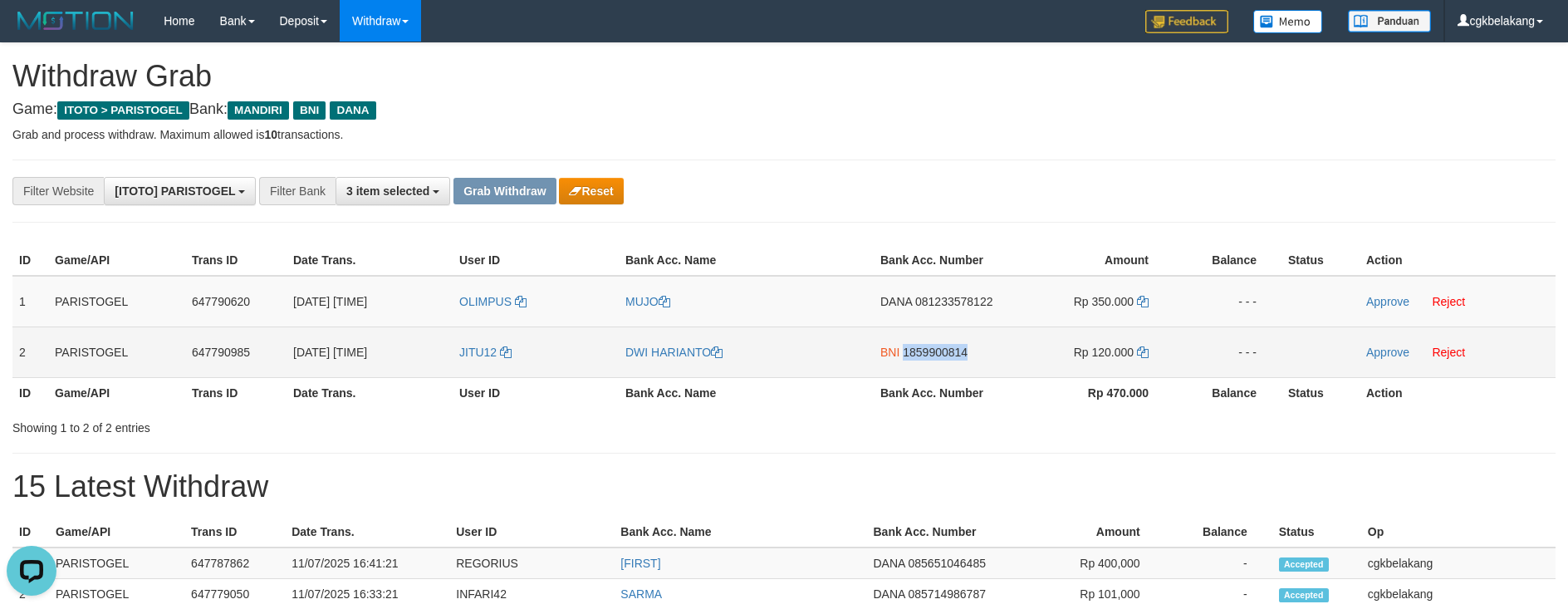 copy on "1859900814" 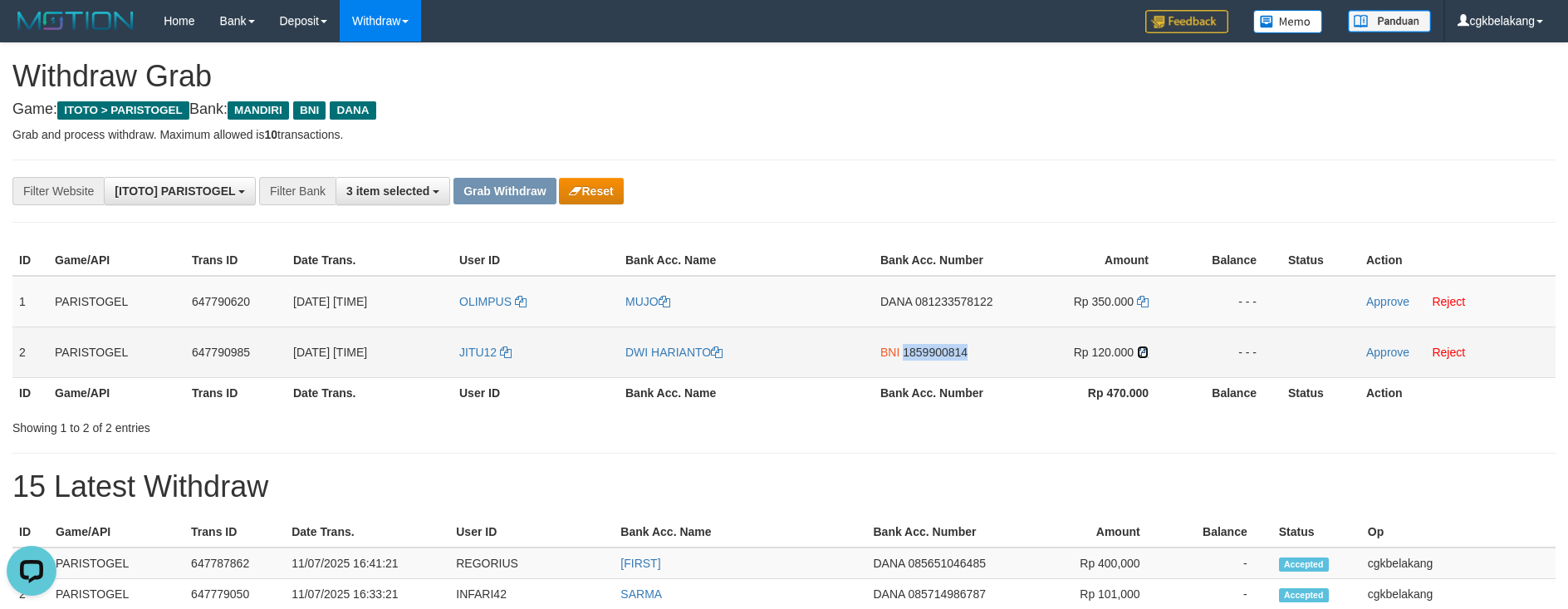 click at bounding box center (1143, 352) 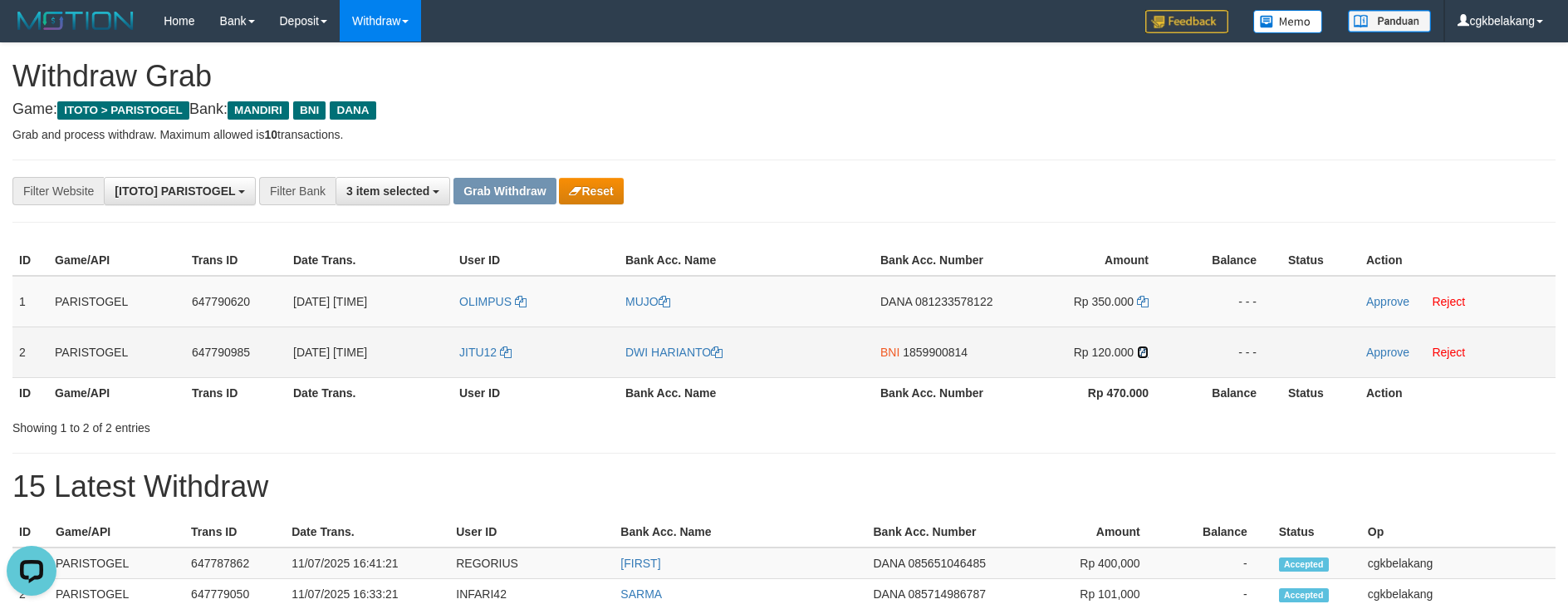 click at bounding box center [1143, 352] 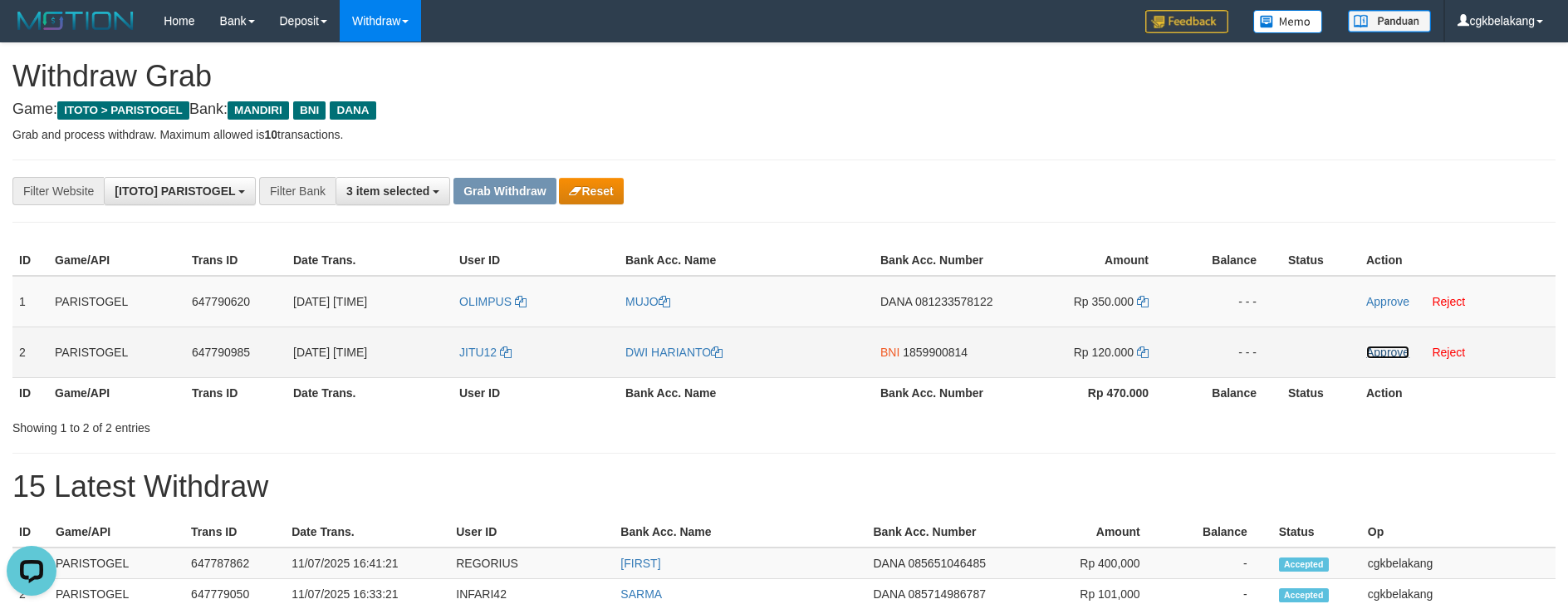 click on "Approve" at bounding box center (1388, 352) 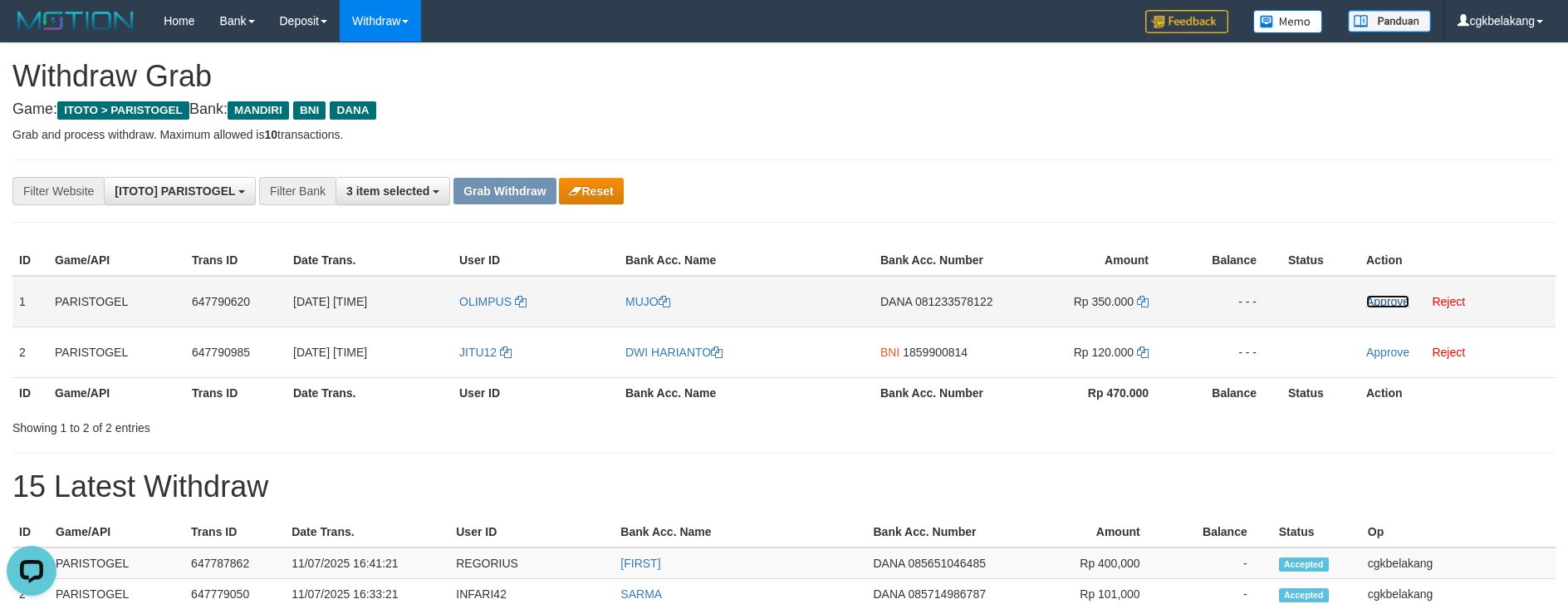 click on "Approve" at bounding box center (1388, 302) 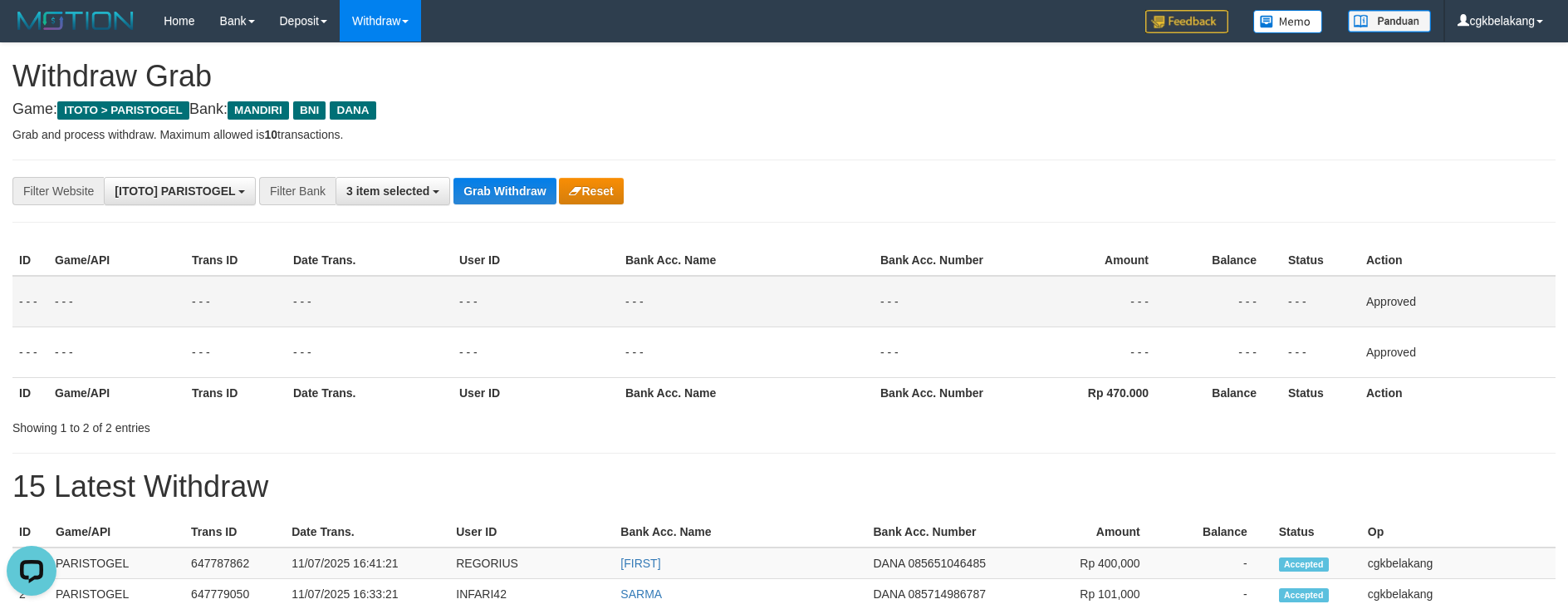 click on "Status" at bounding box center [1321, 392] 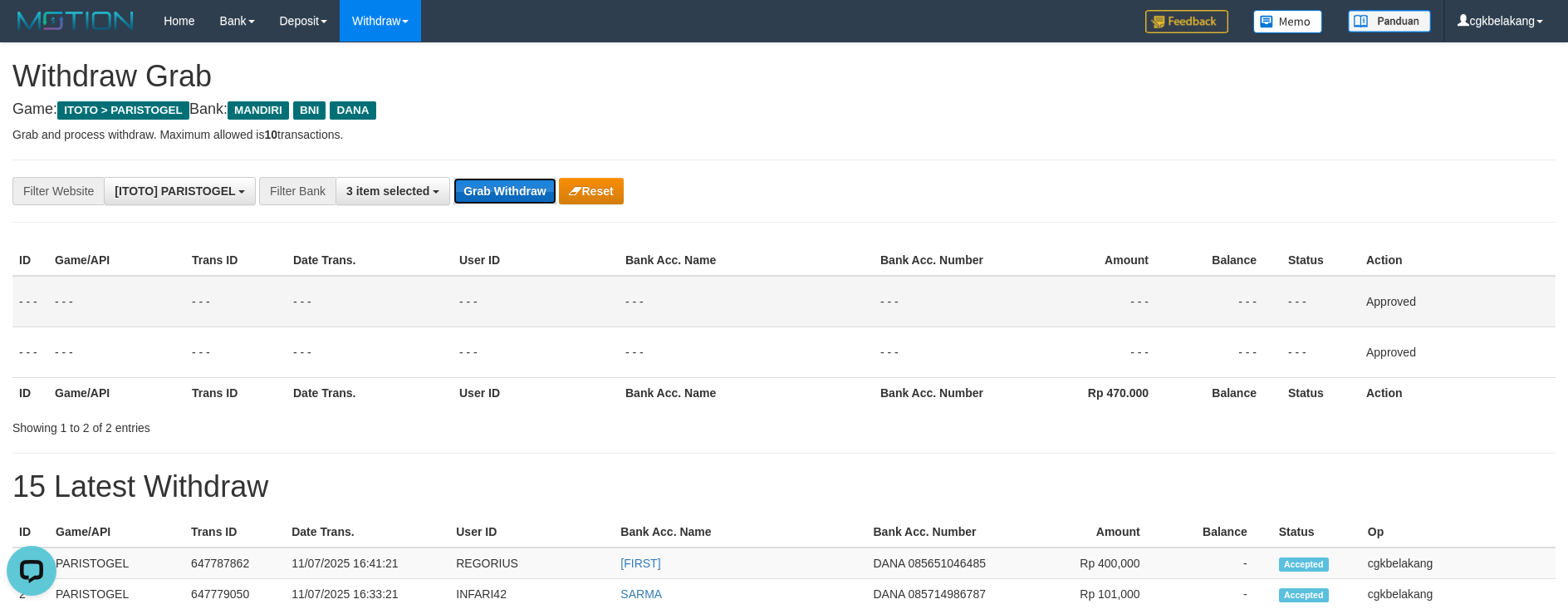 click on "Grab Withdraw" at bounding box center (504, 191) 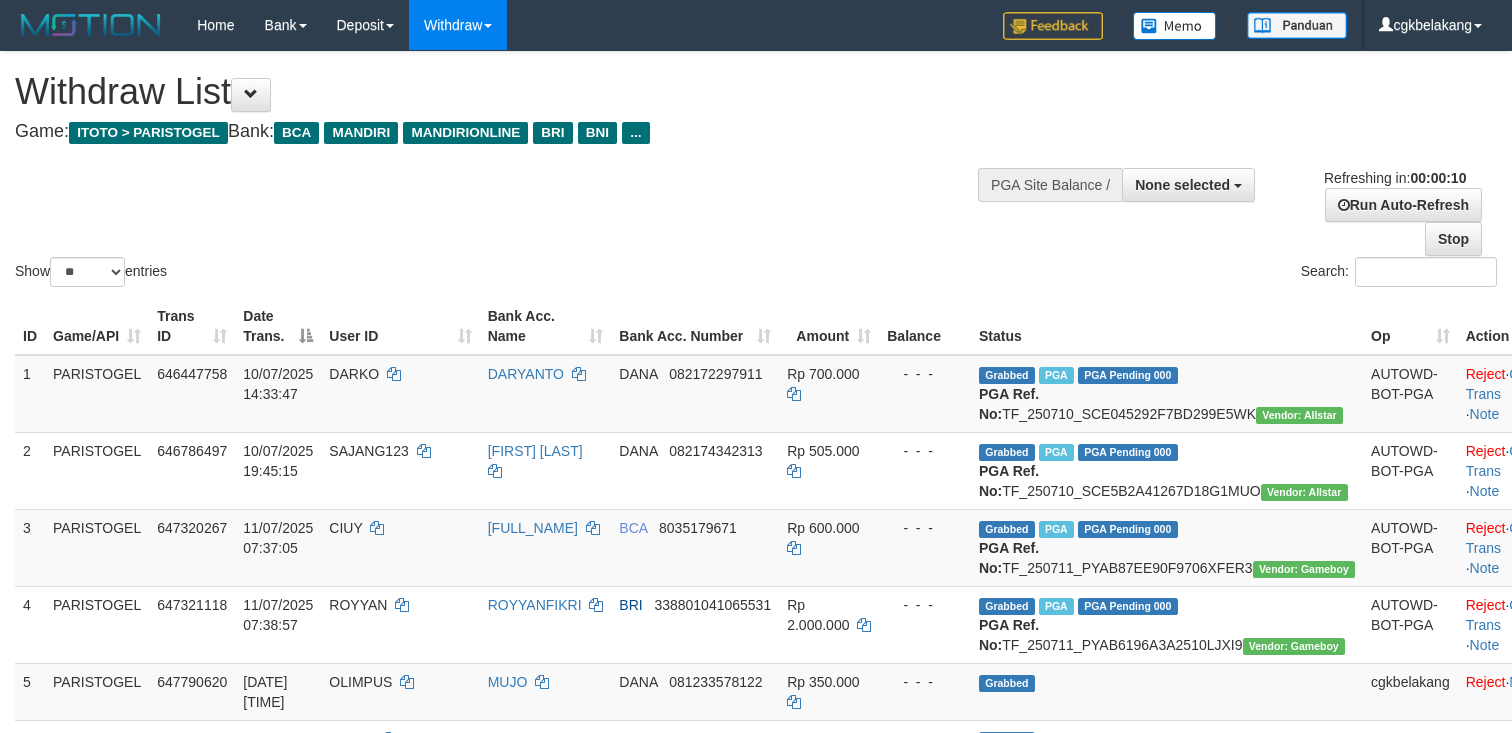 select 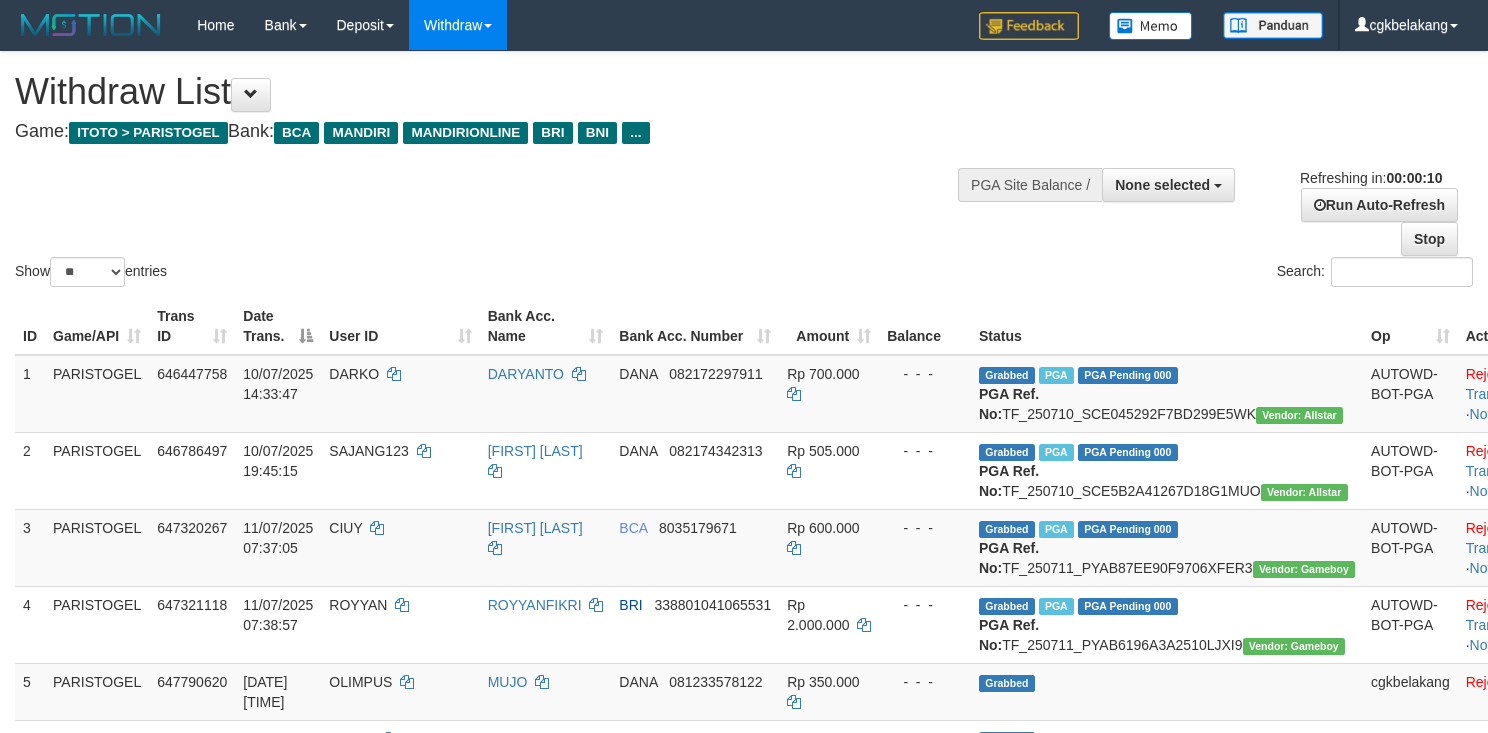select 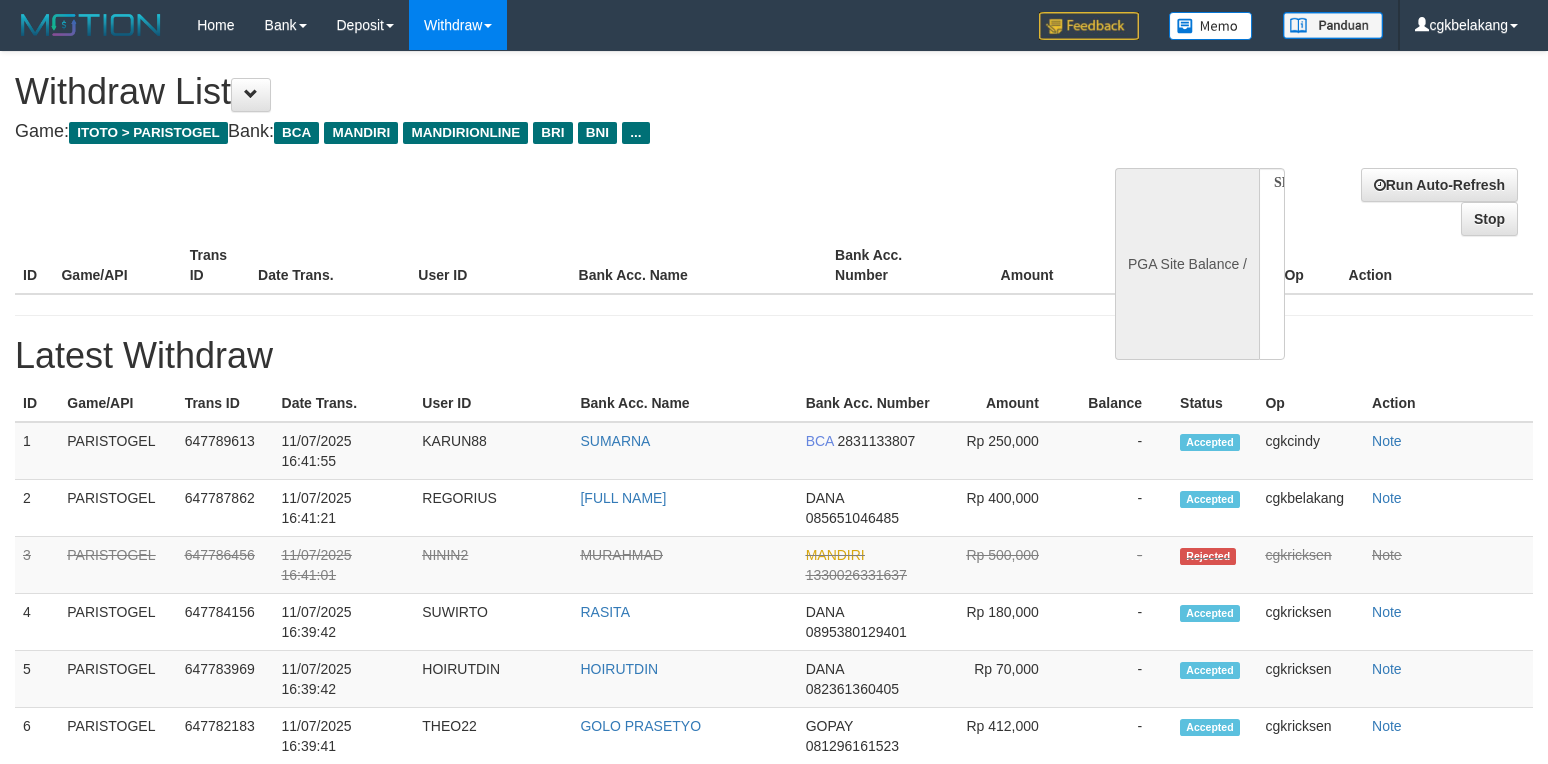 select 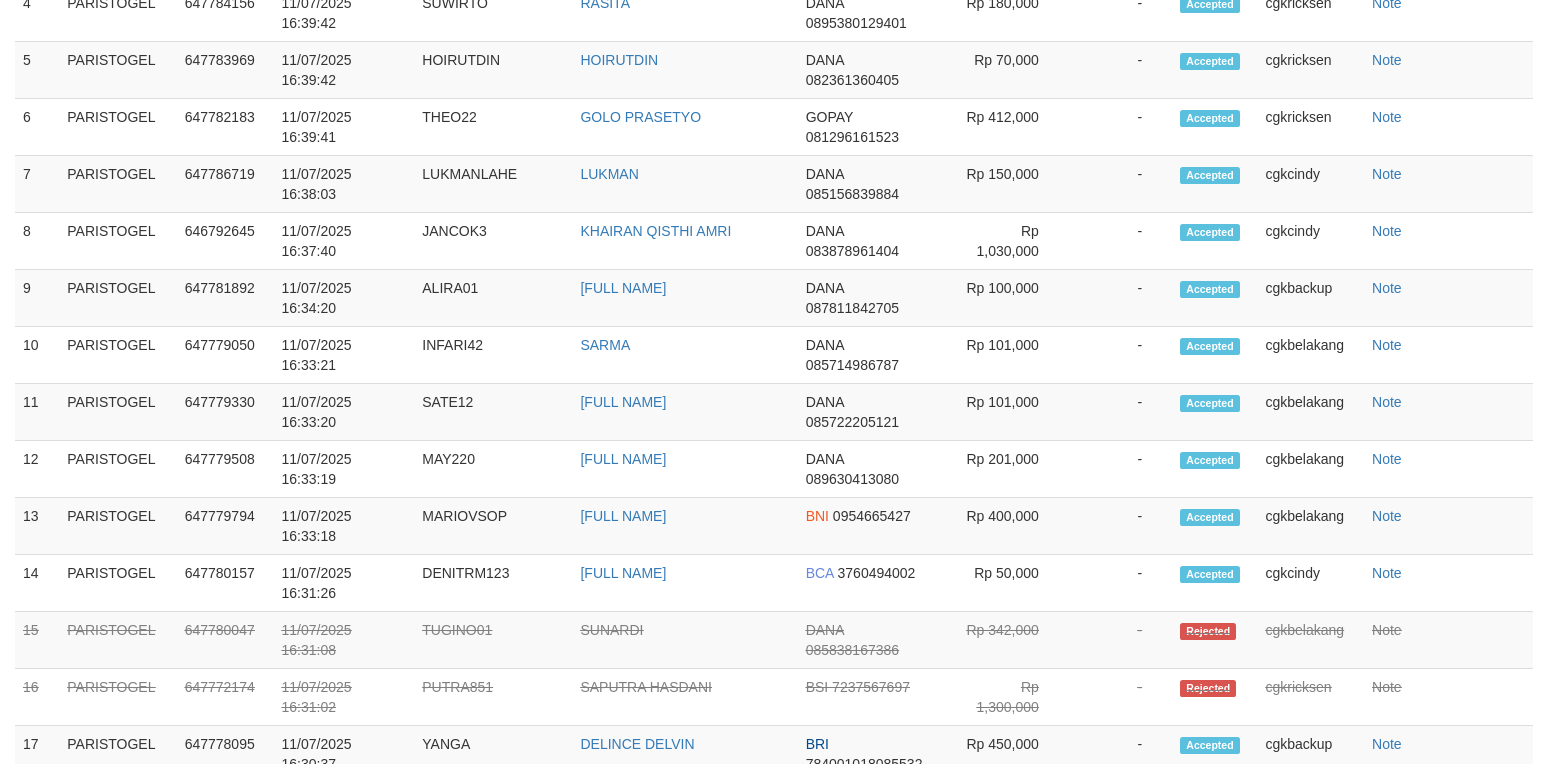 select on "**" 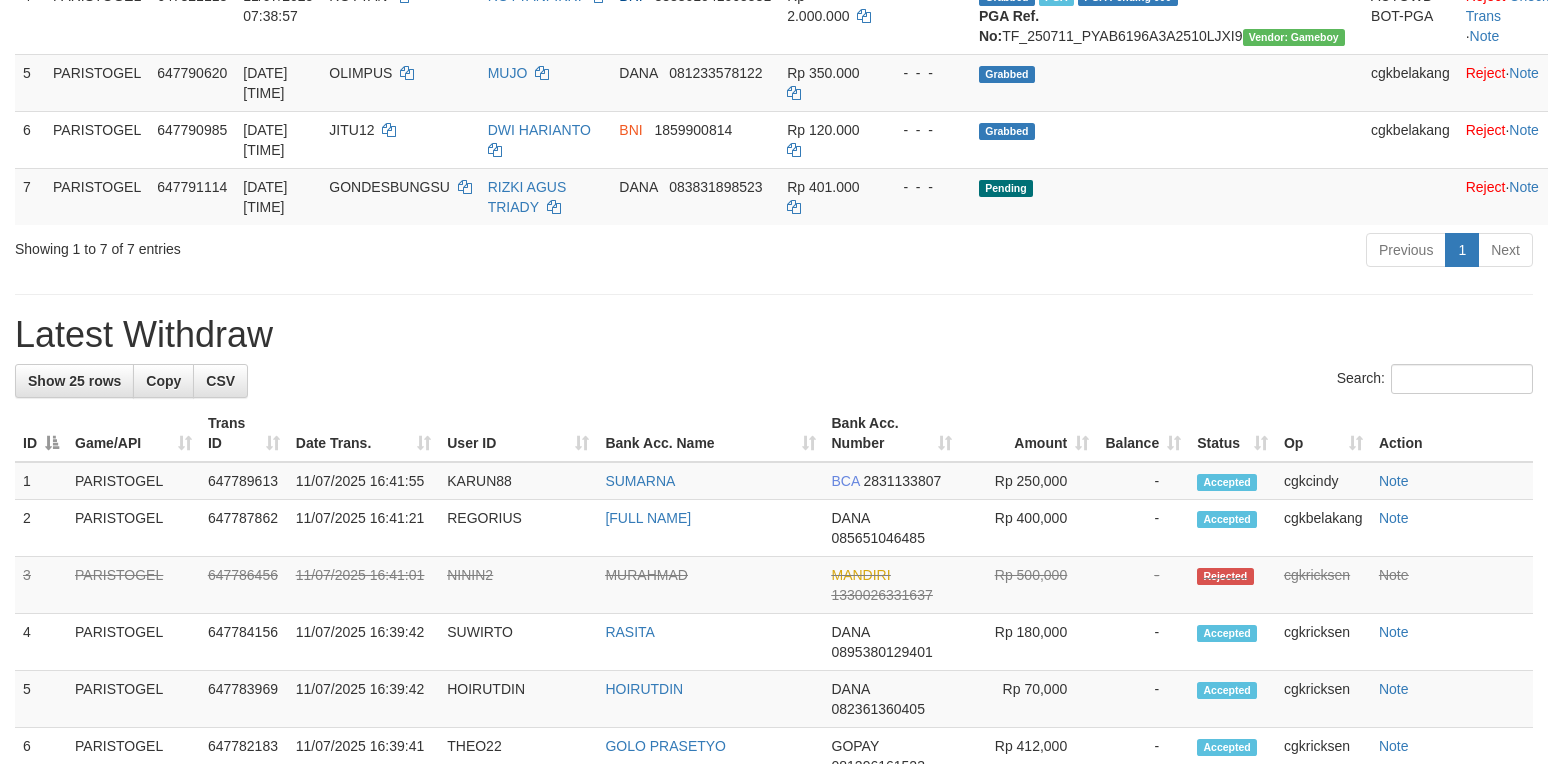 scroll, scrollTop: 533, scrollLeft: 0, axis: vertical 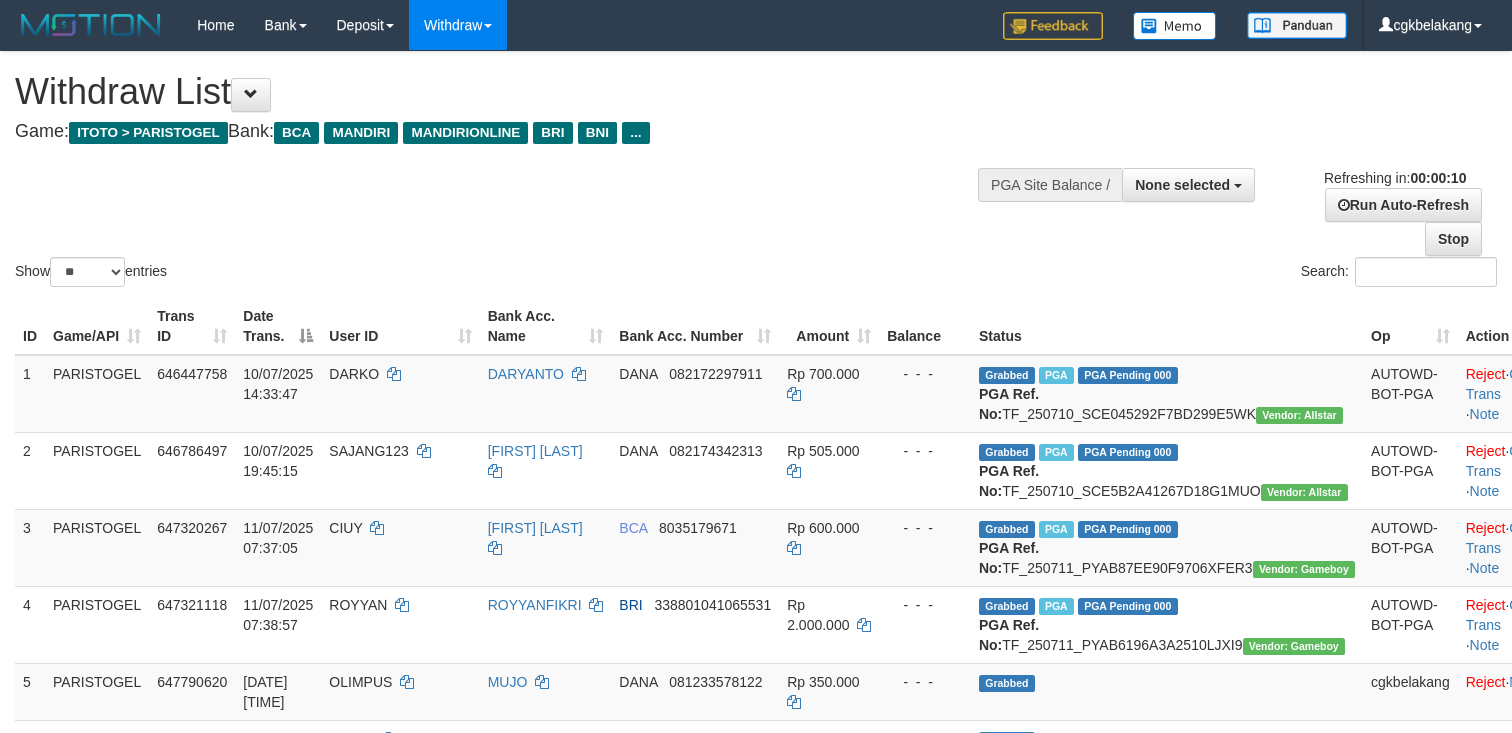 select 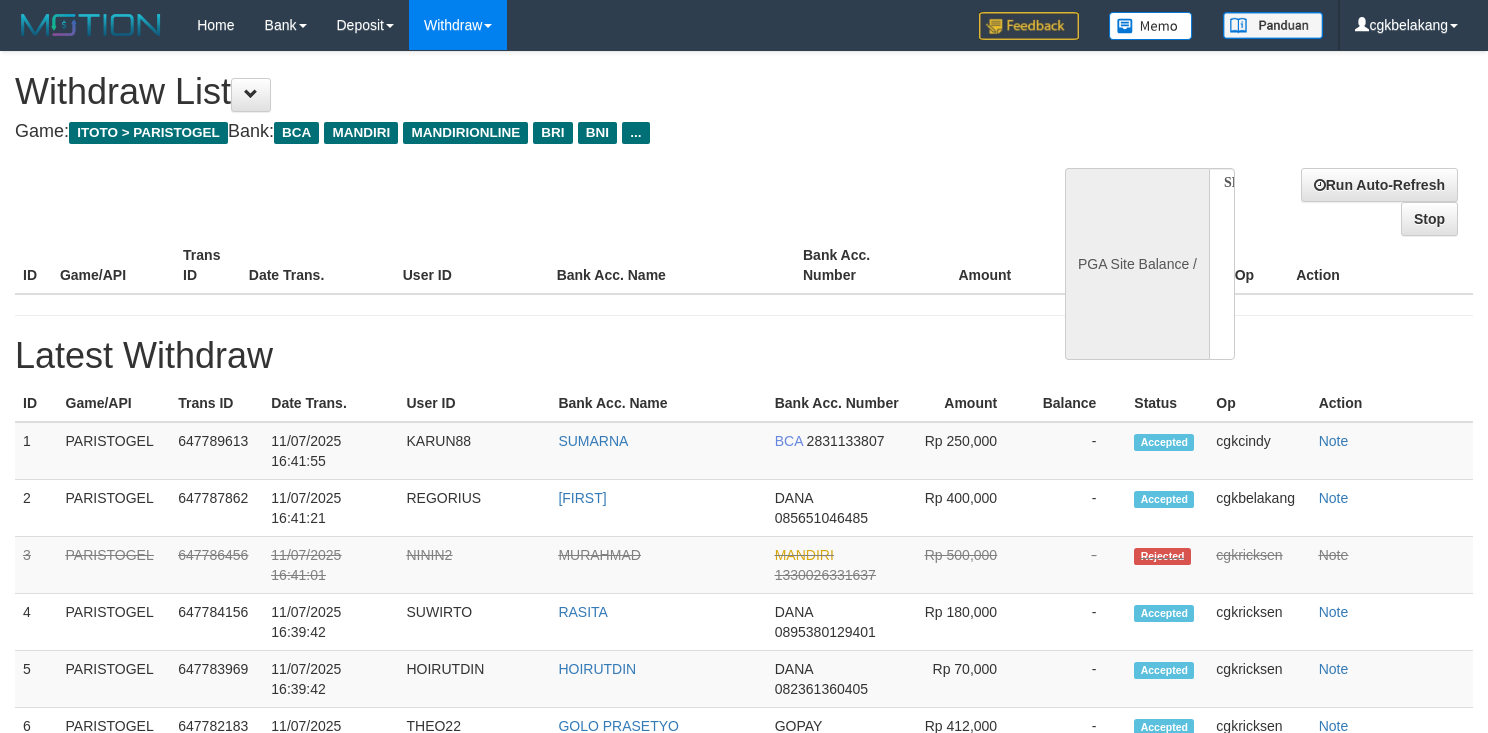 select 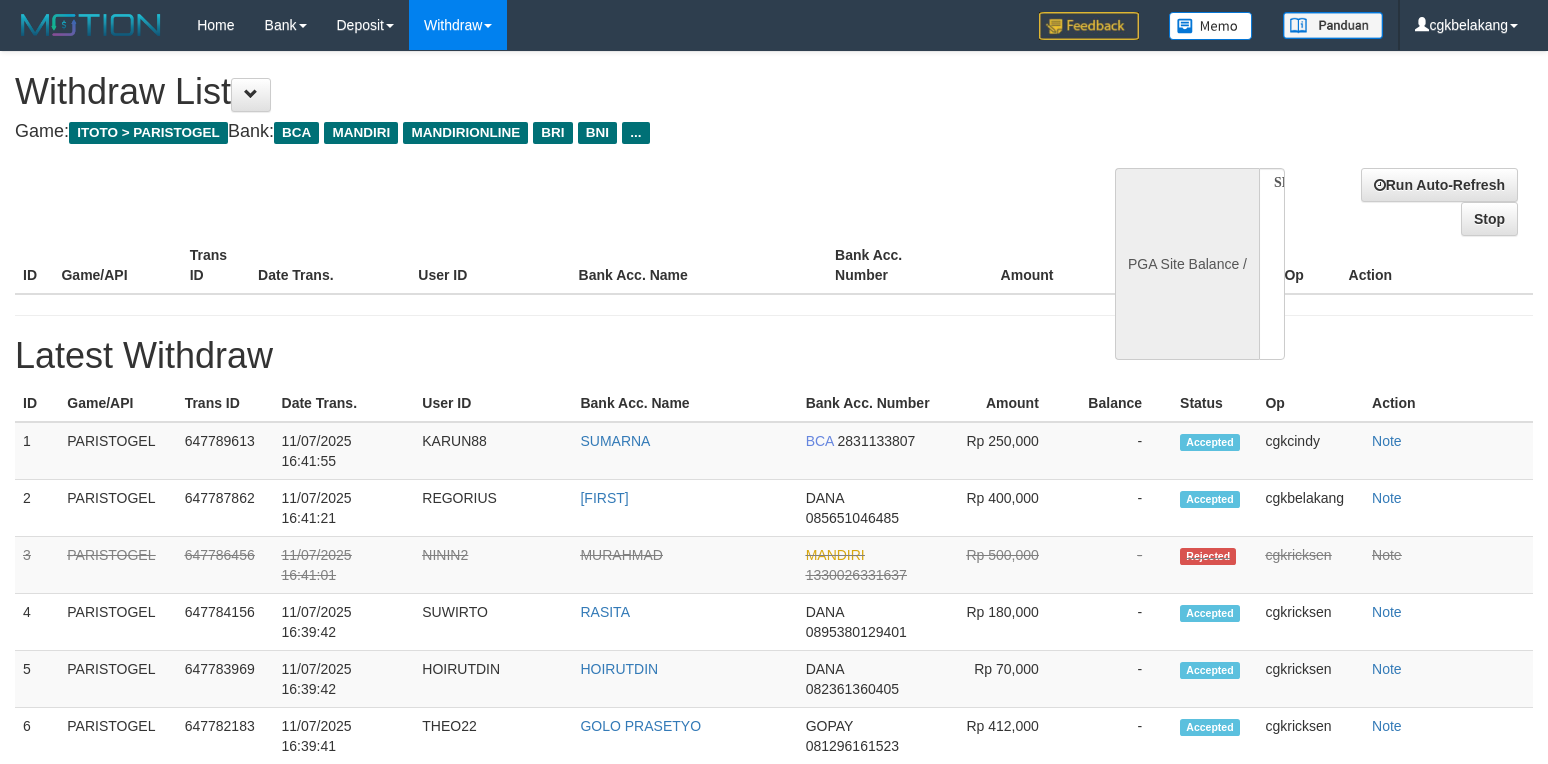 select 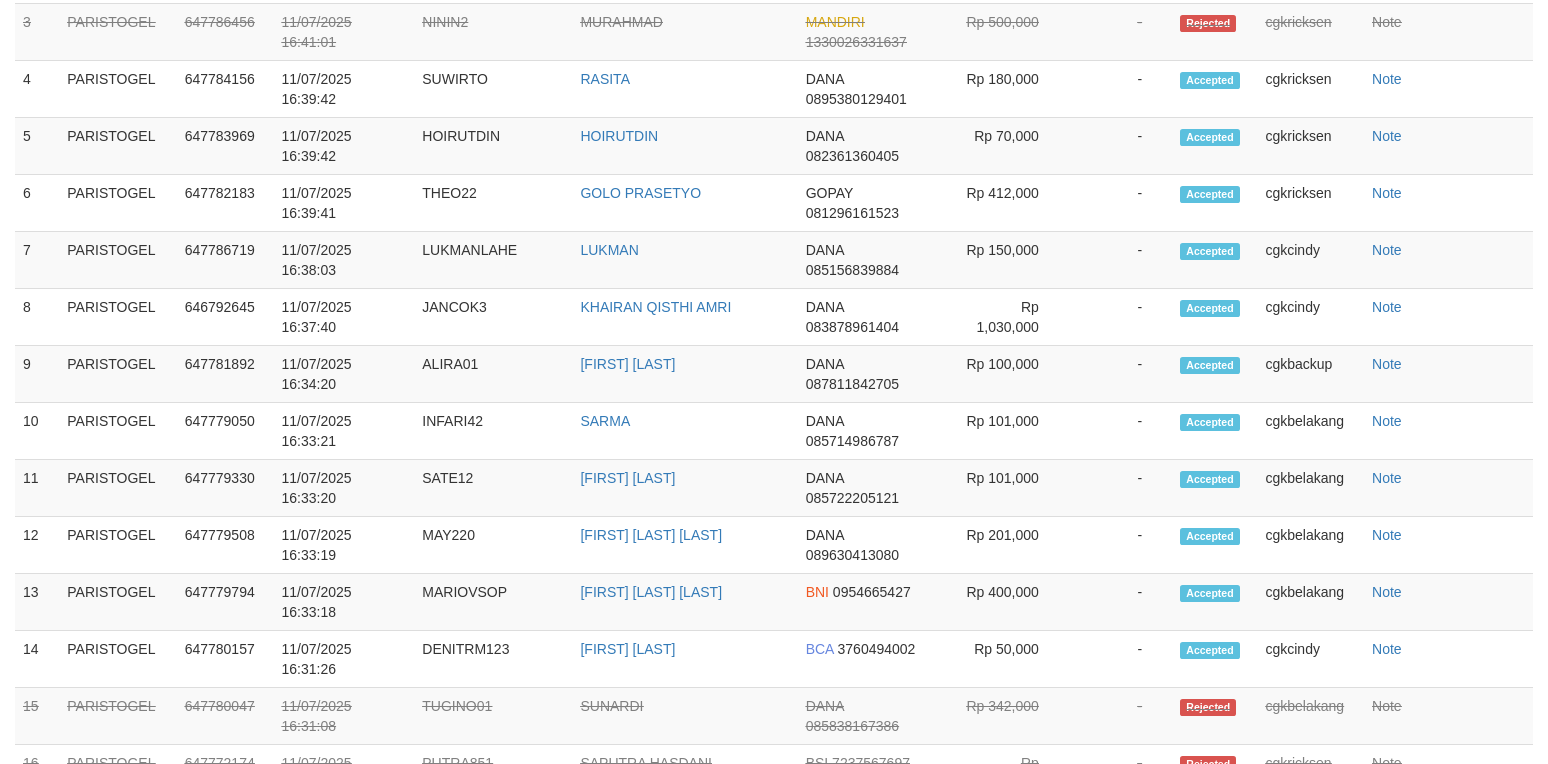 select on "**" 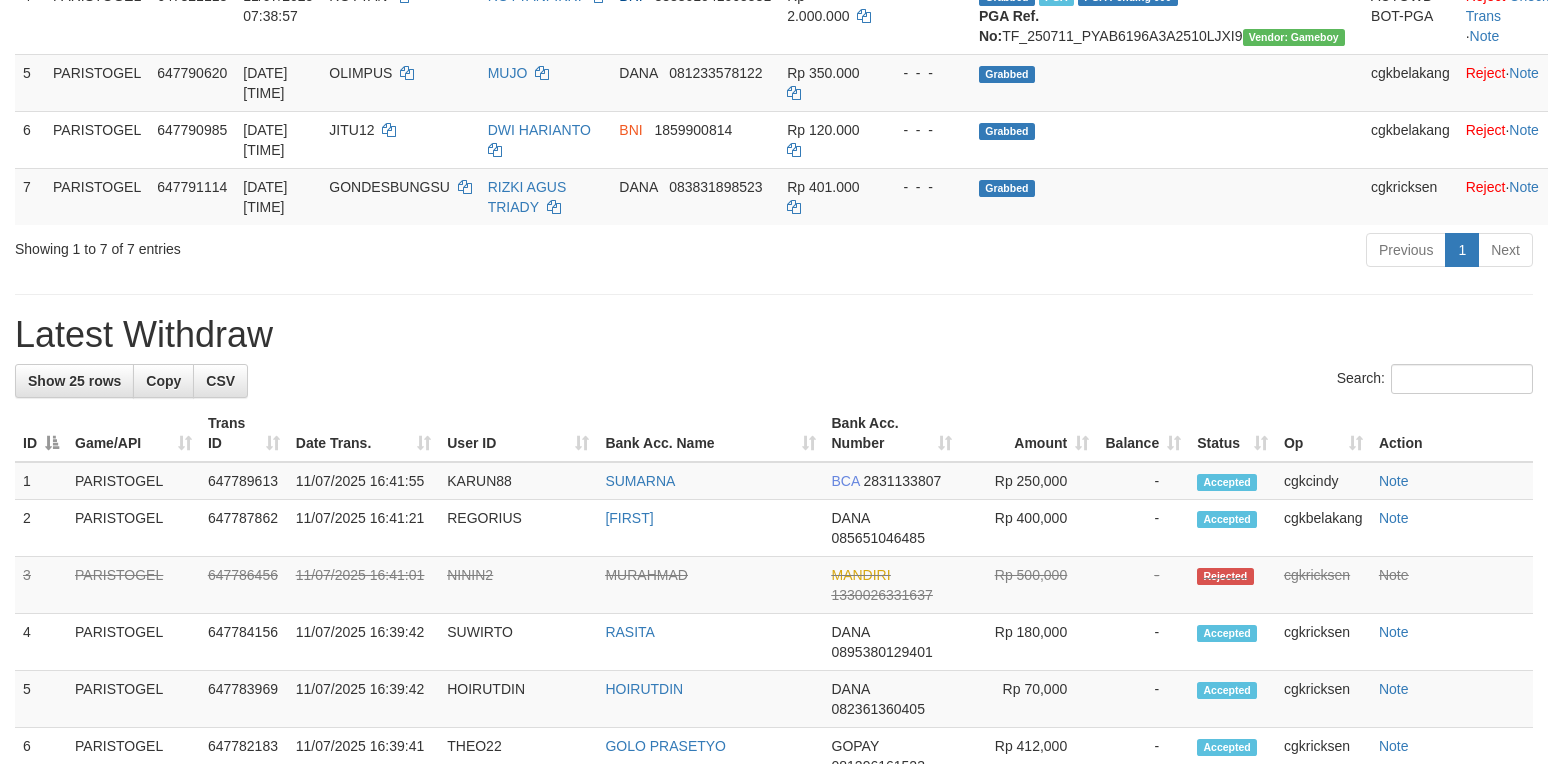 scroll, scrollTop: 533, scrollLeft: 0, axis: vertical 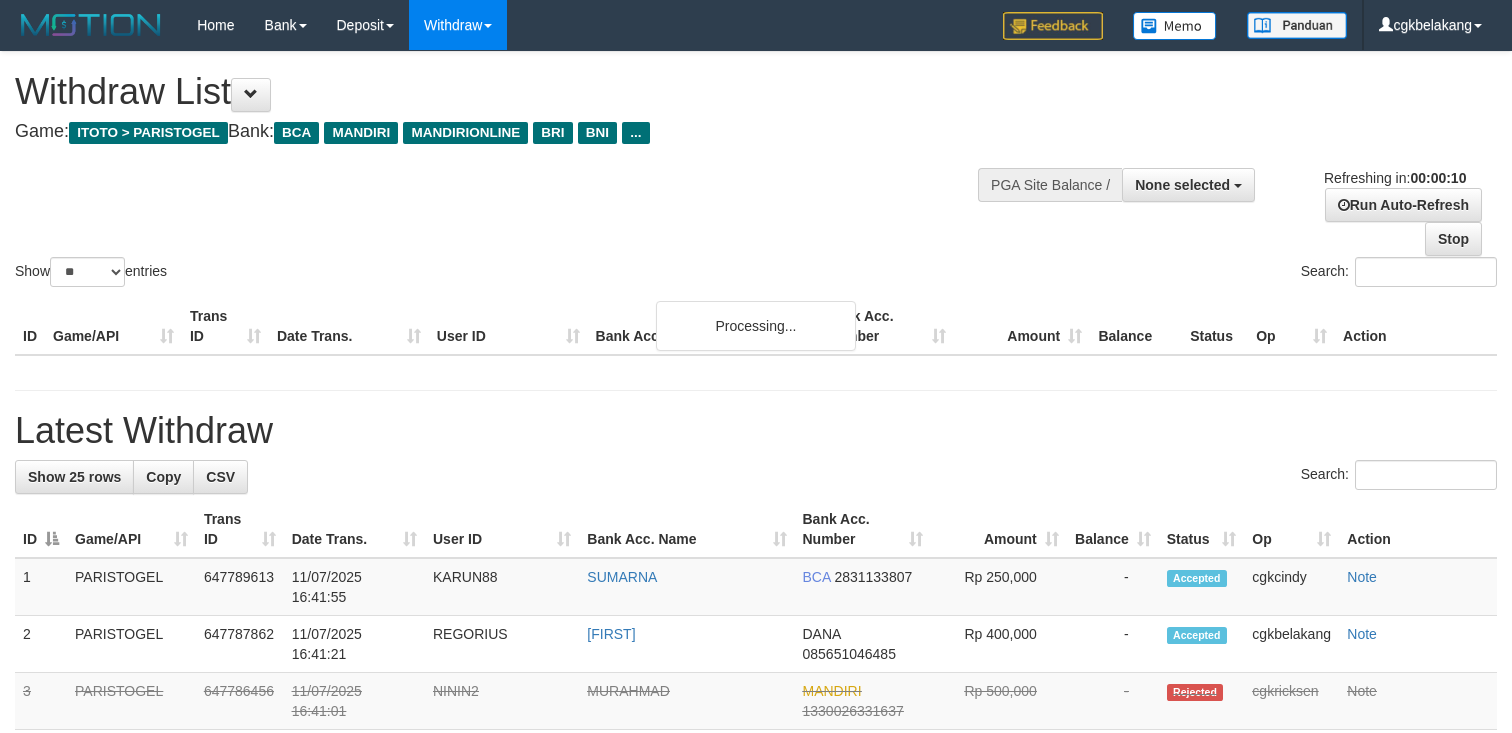 select 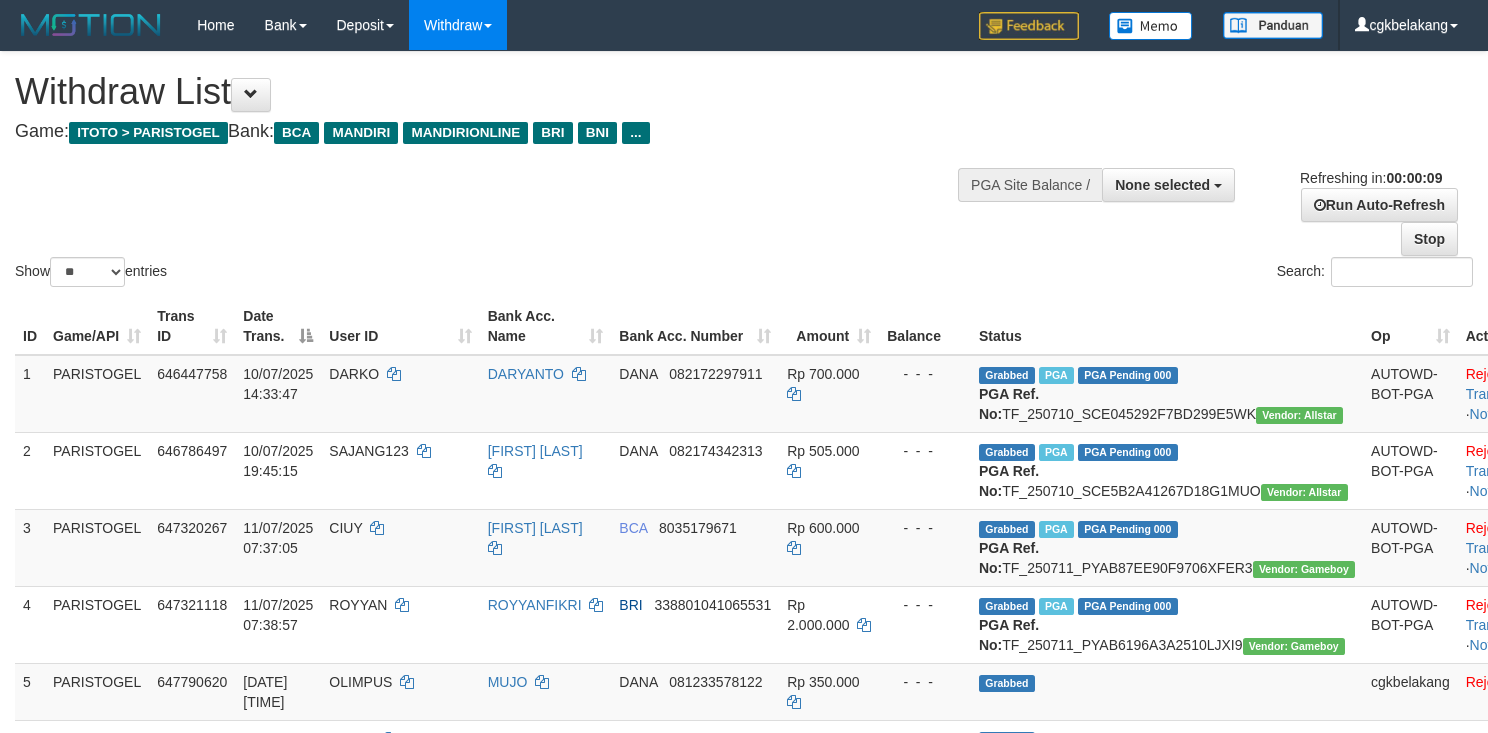 select 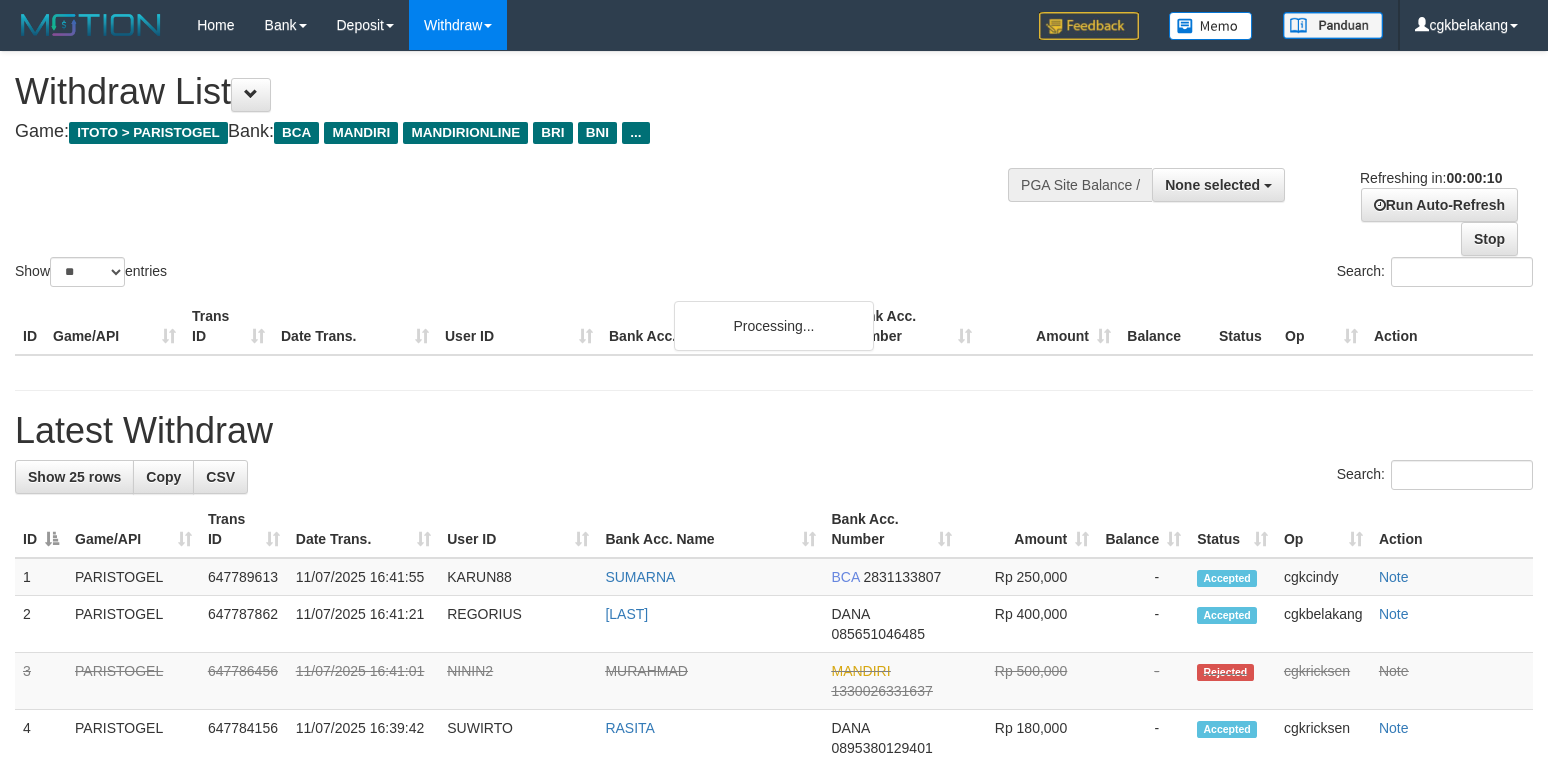 select 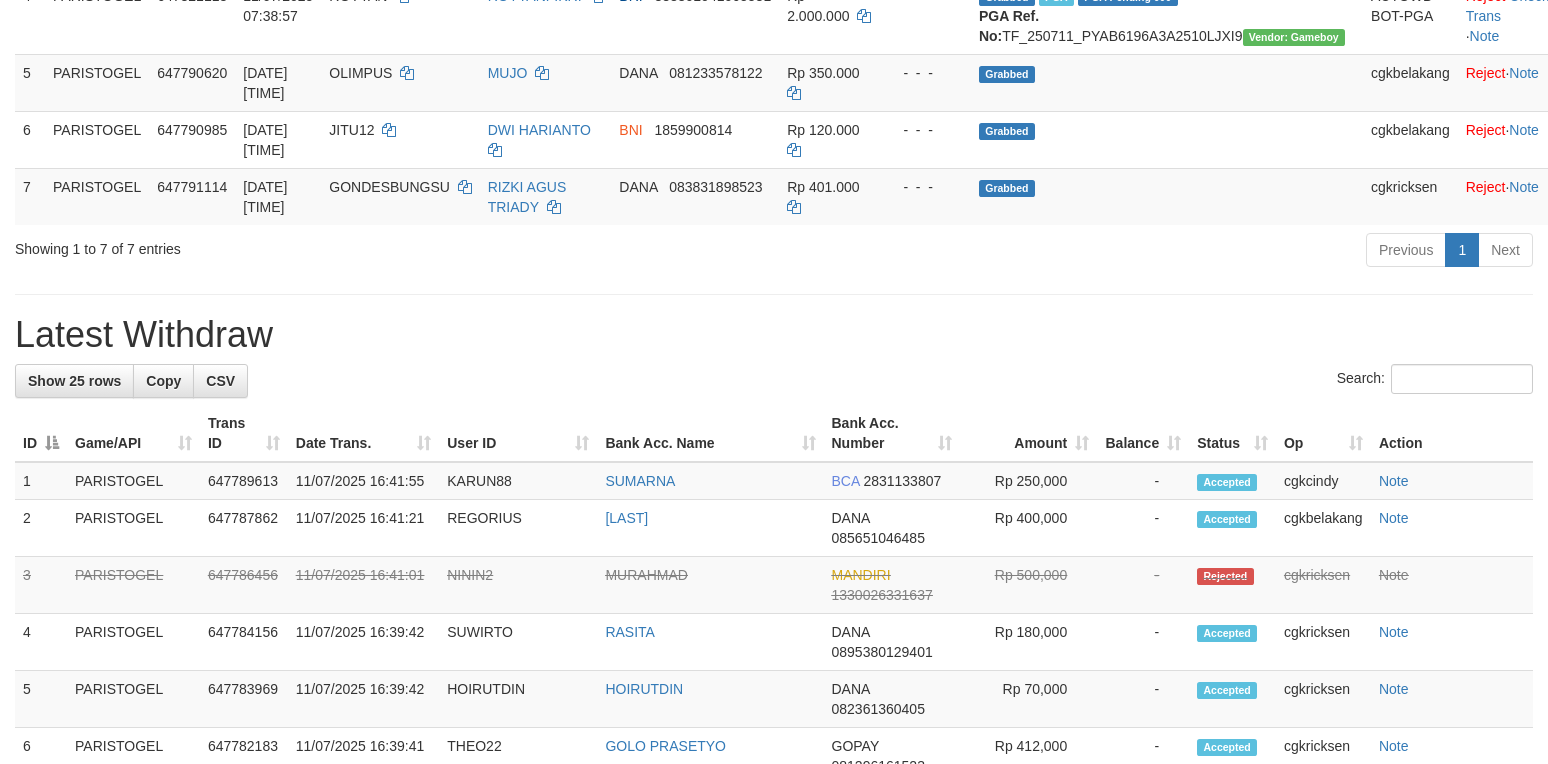 scroll, scrollTop: 533, scrollLeft: 0, axis: vertical 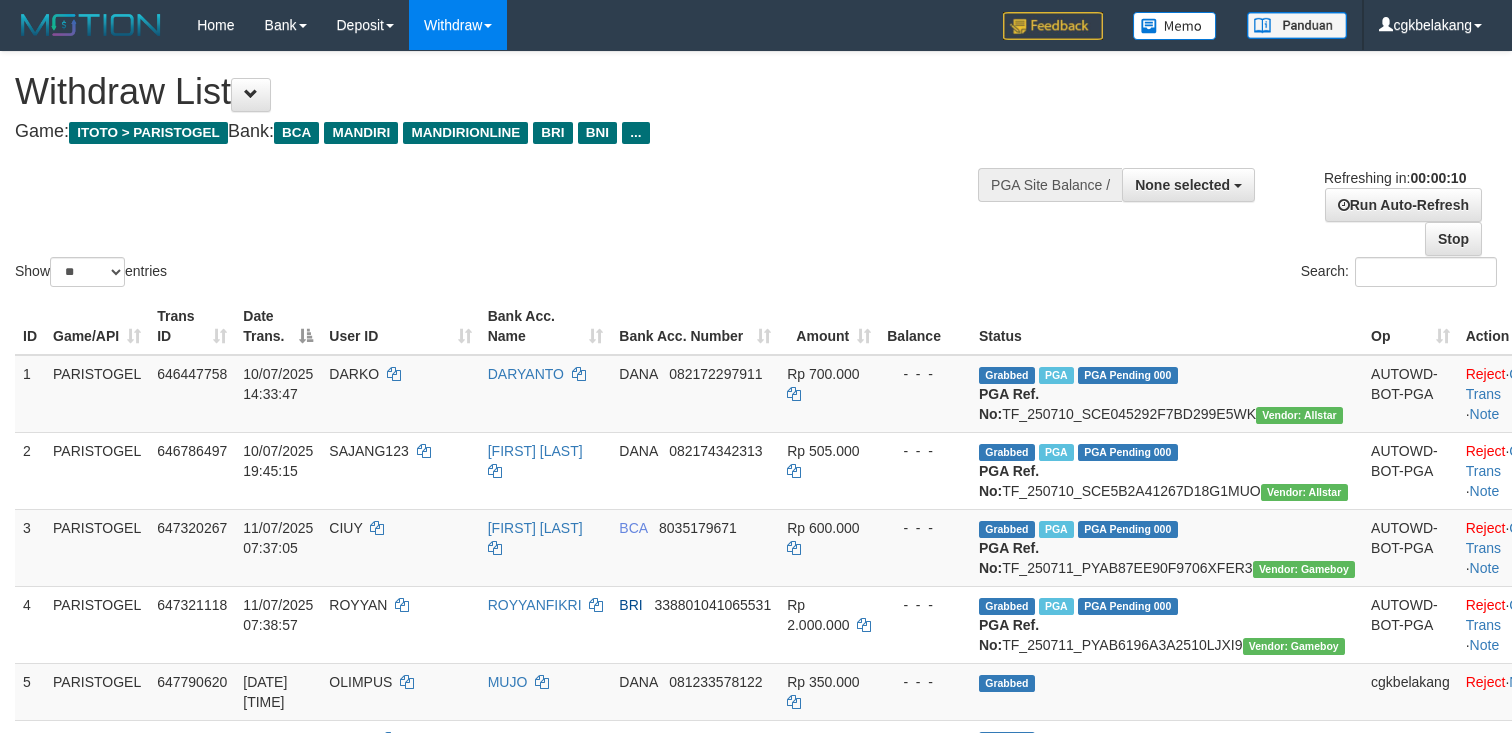 select 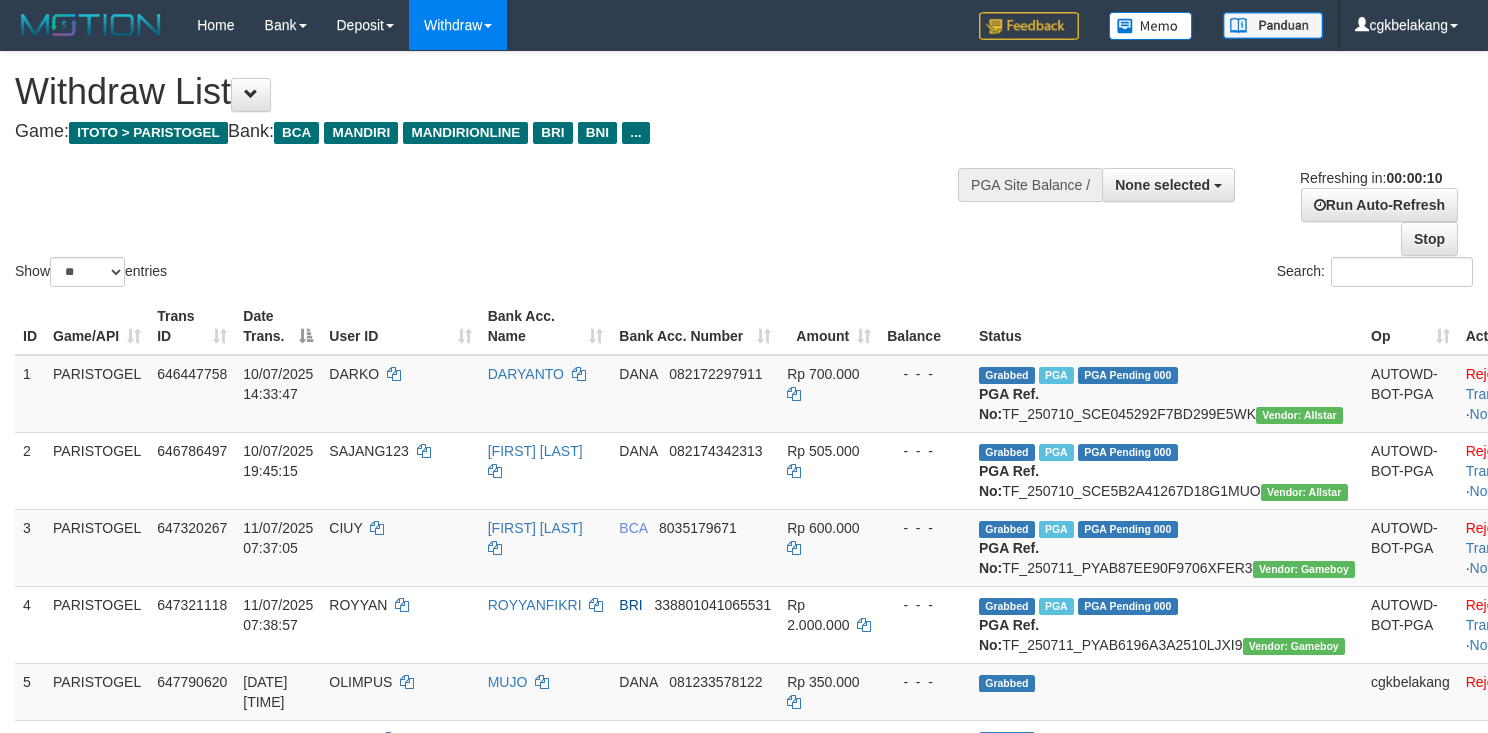 select 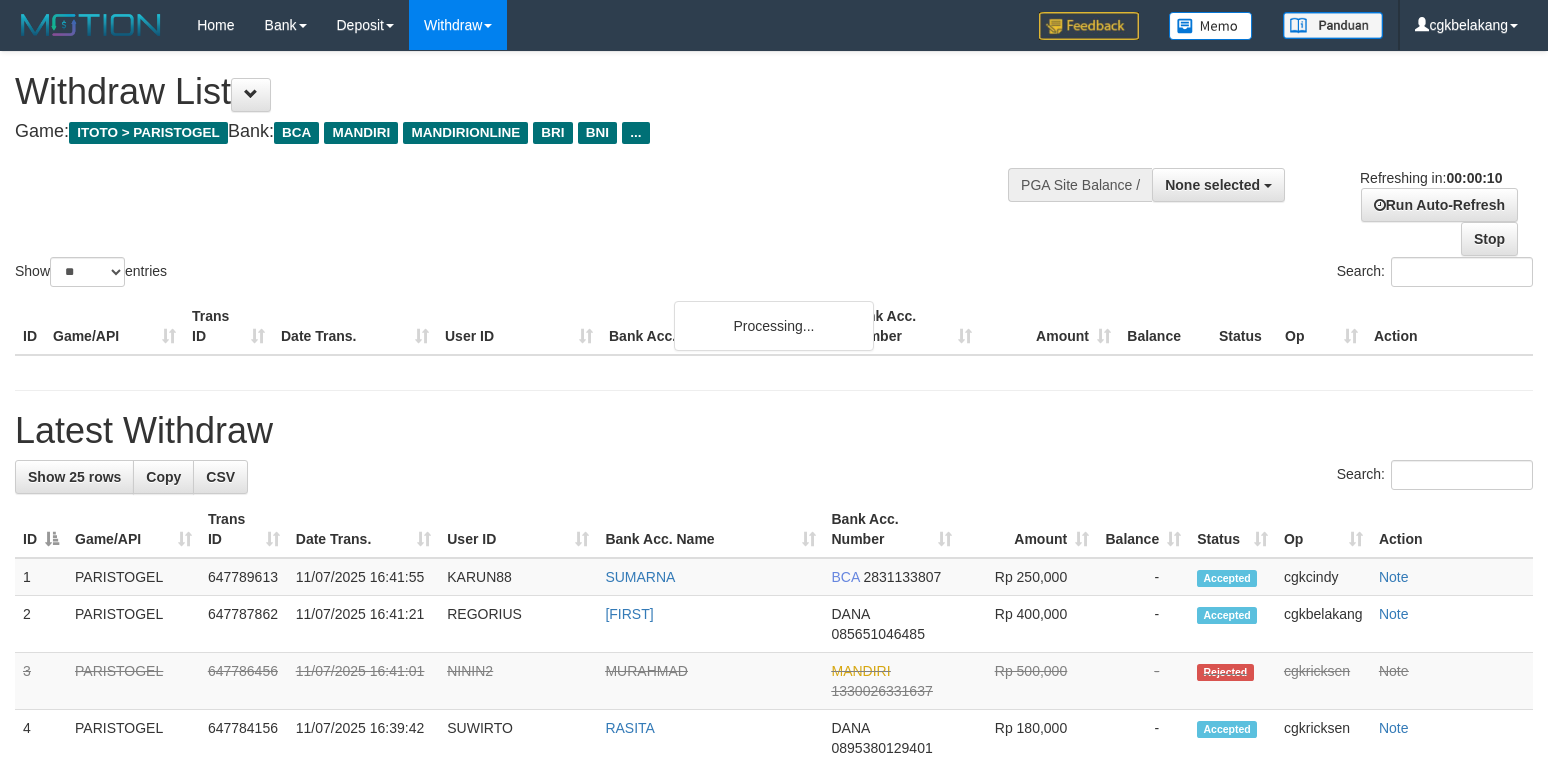 select 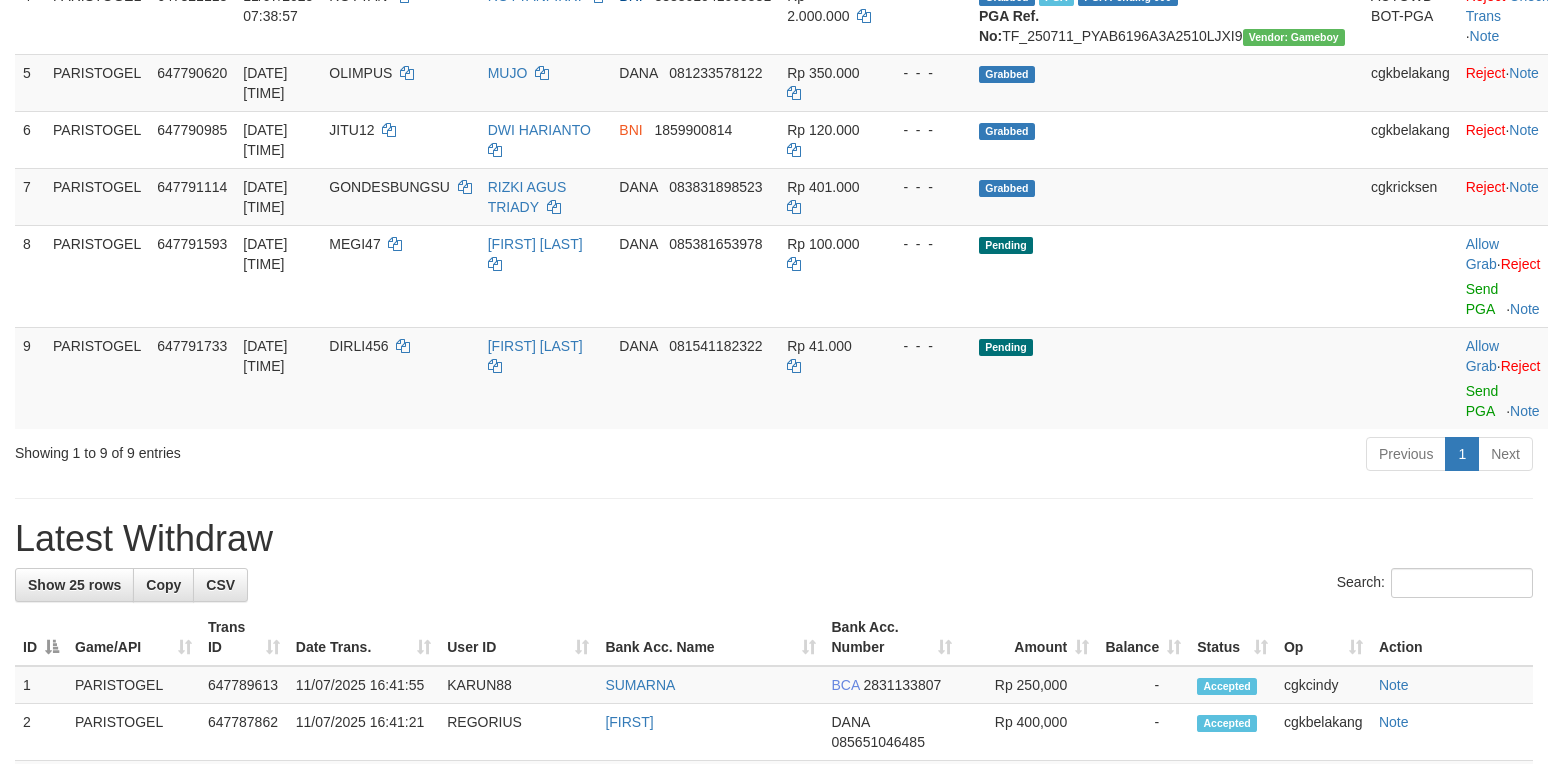 scroll, scrollTop: 533, scrollLeft: 0, axis: vertical 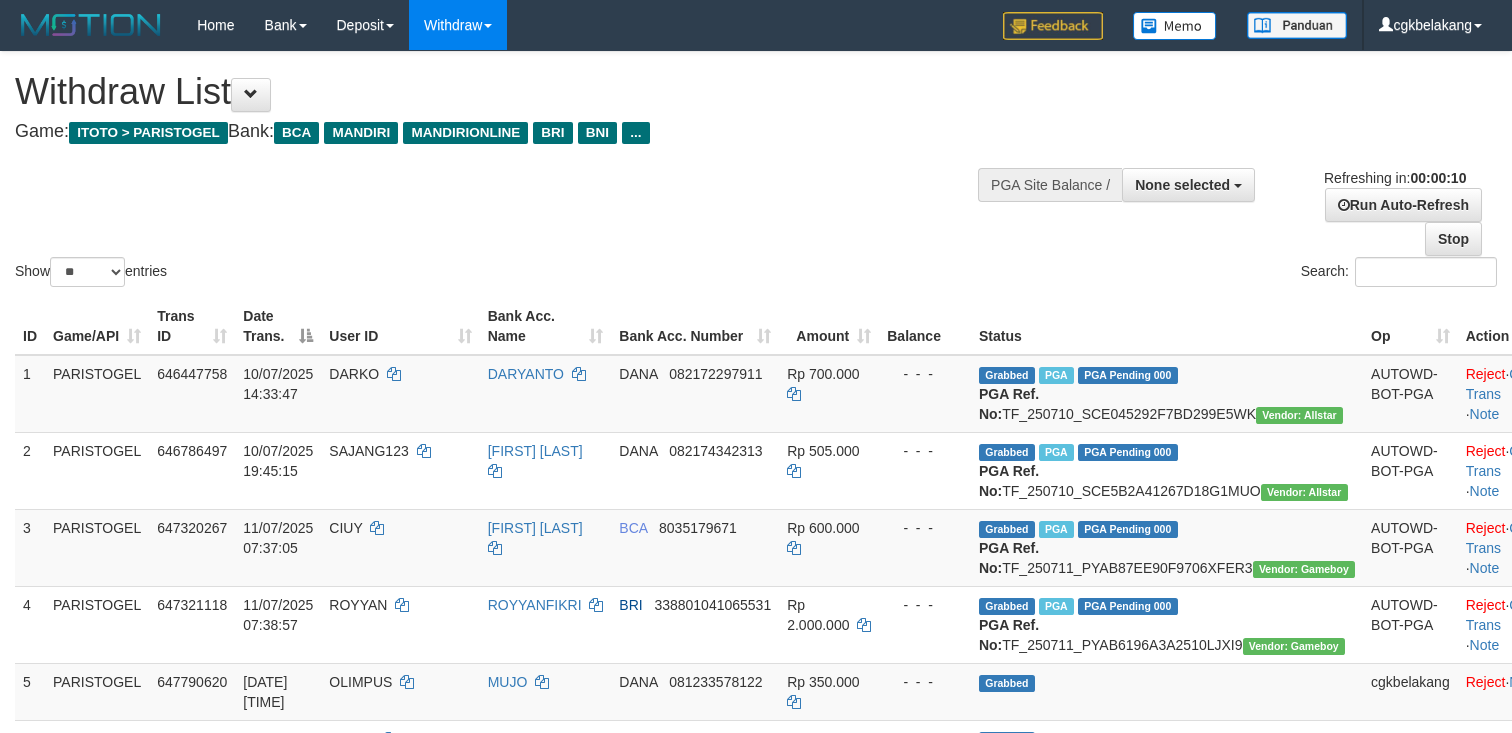 select 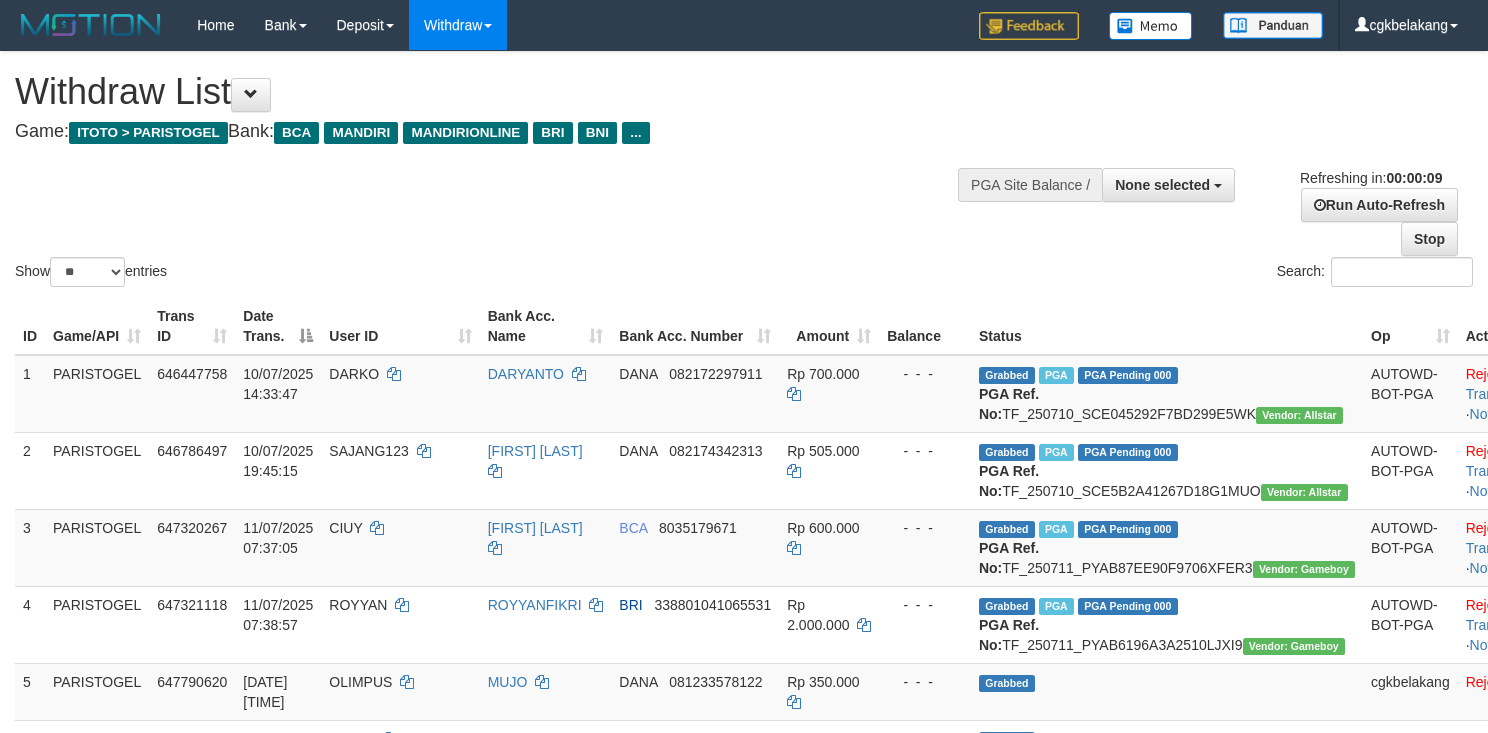 select 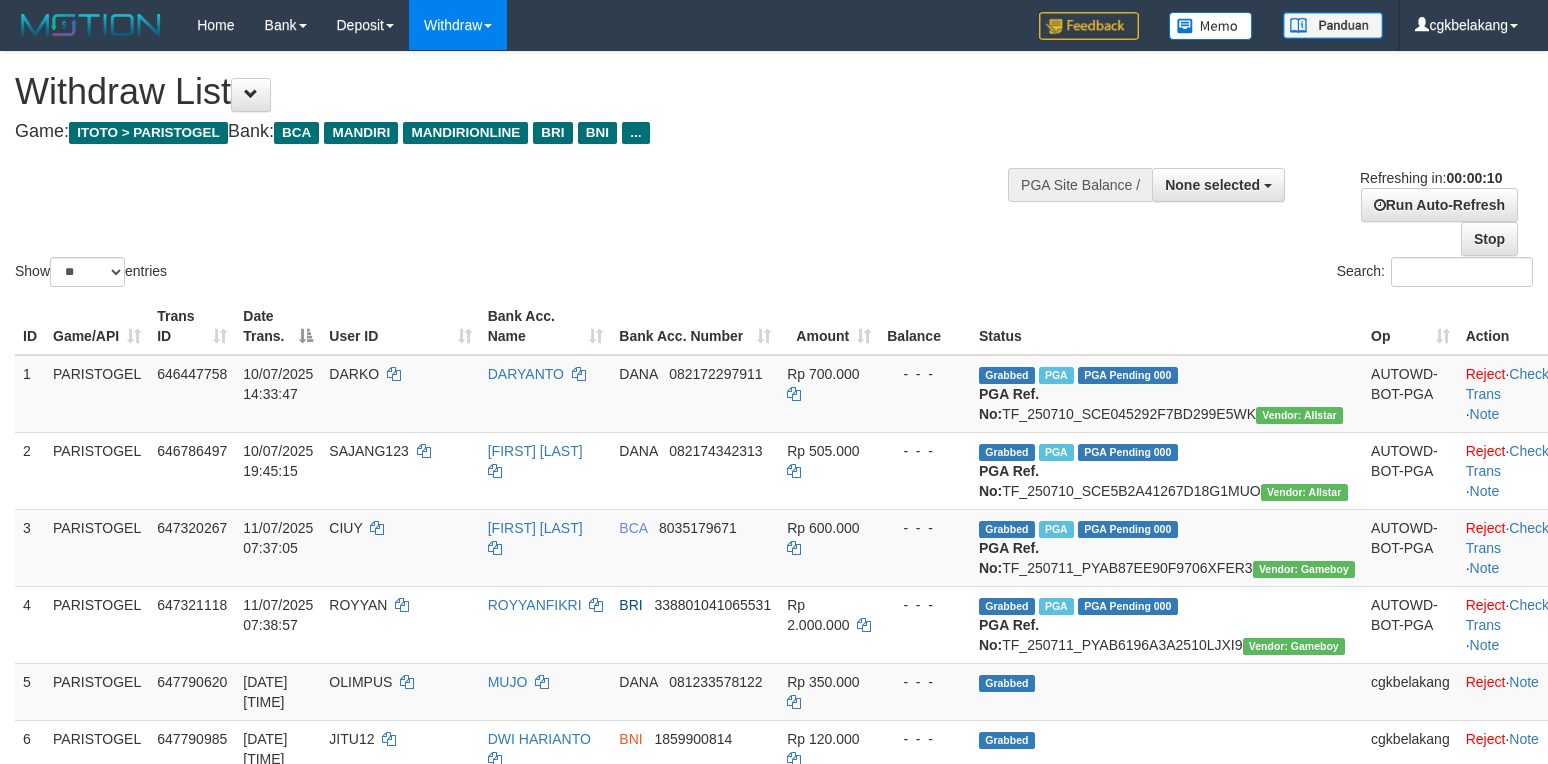 select 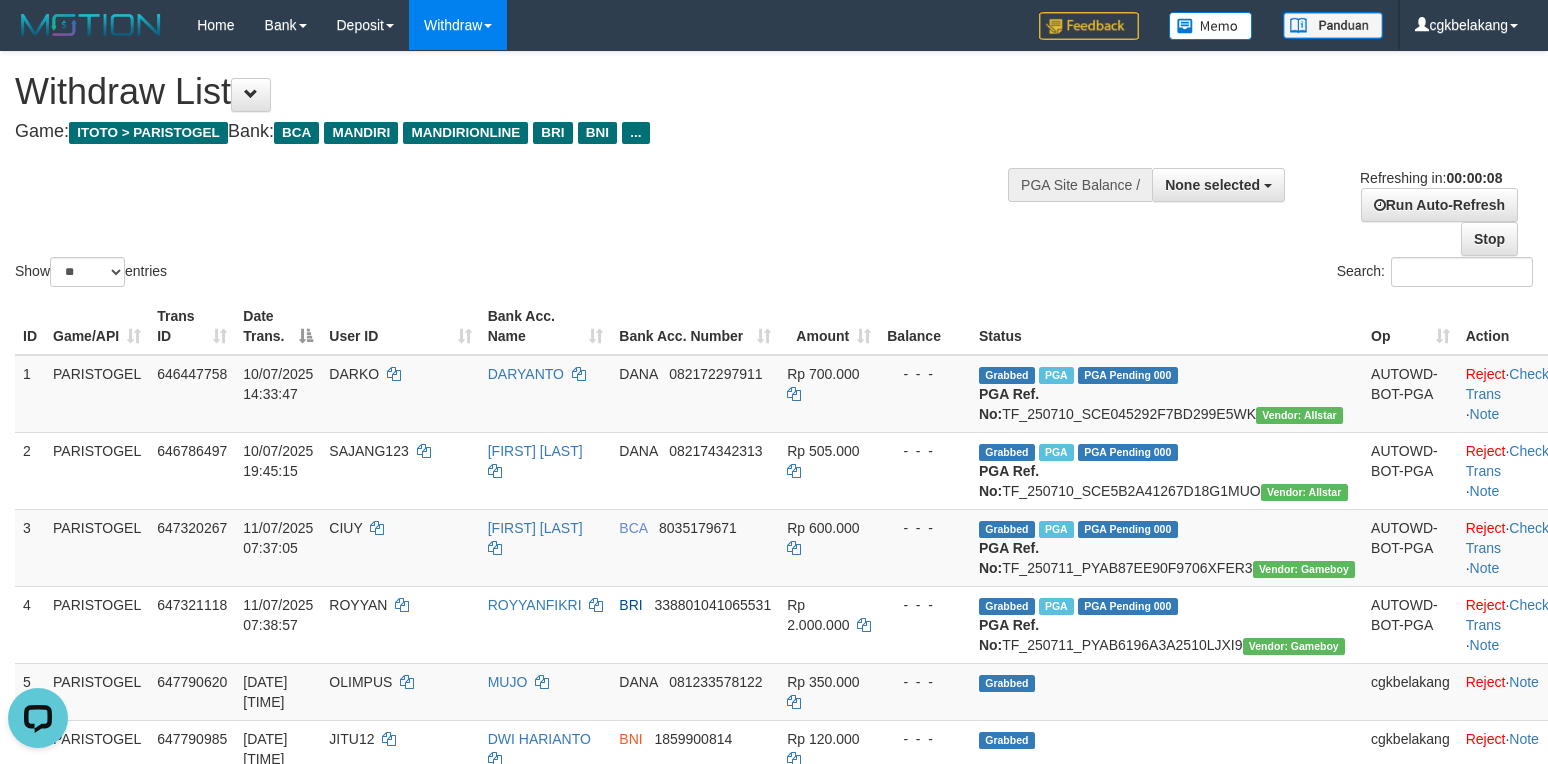 scroll, scrollTop: 0, scrollLeft: 0, axis: both 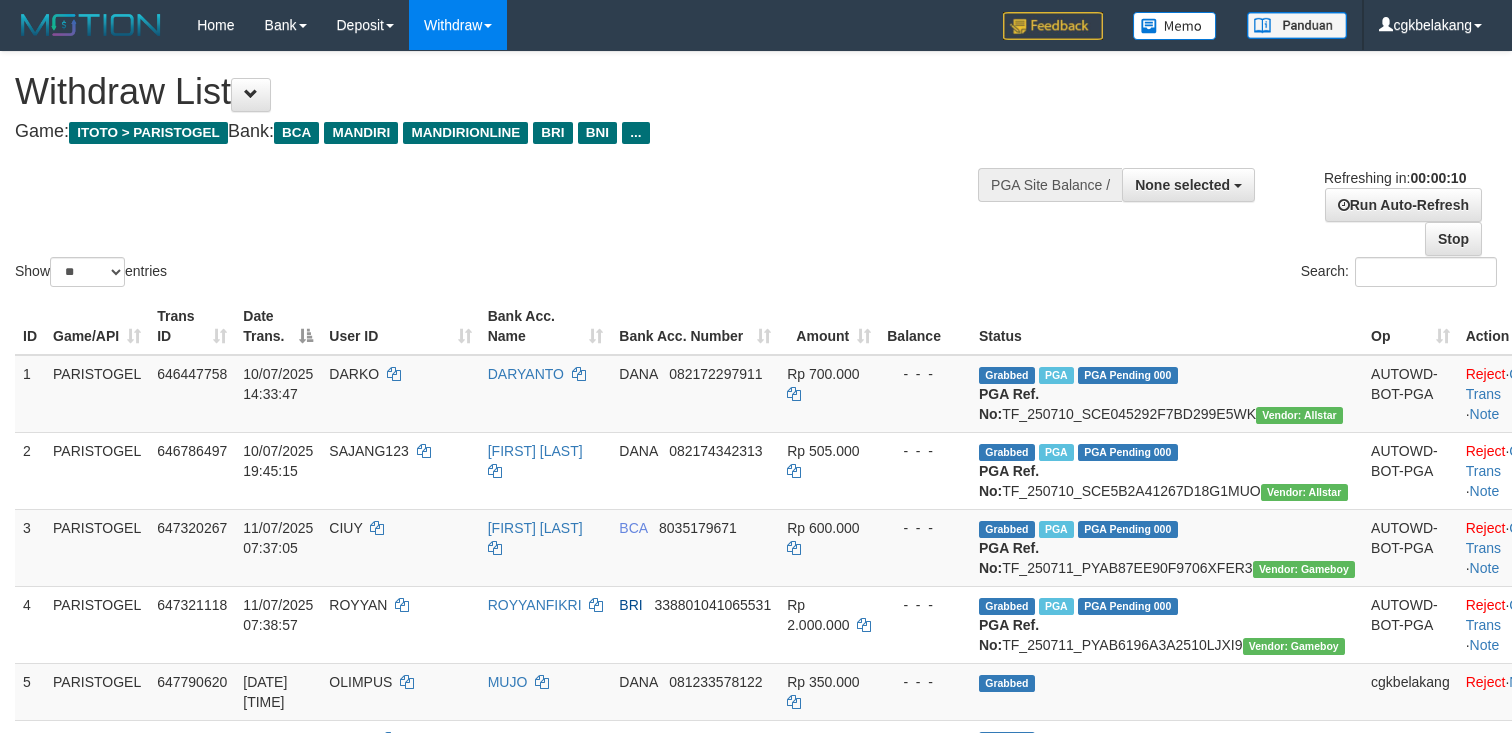 select 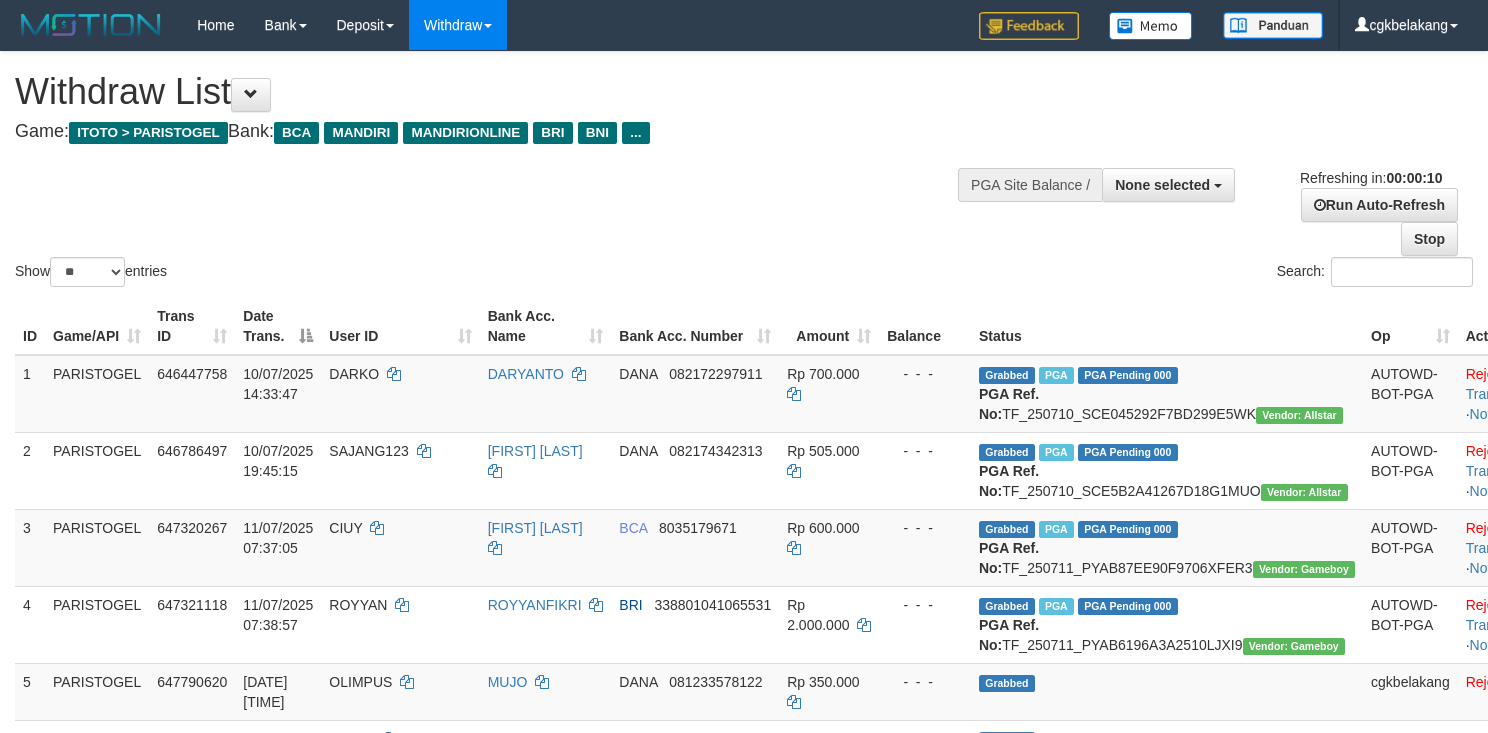 select 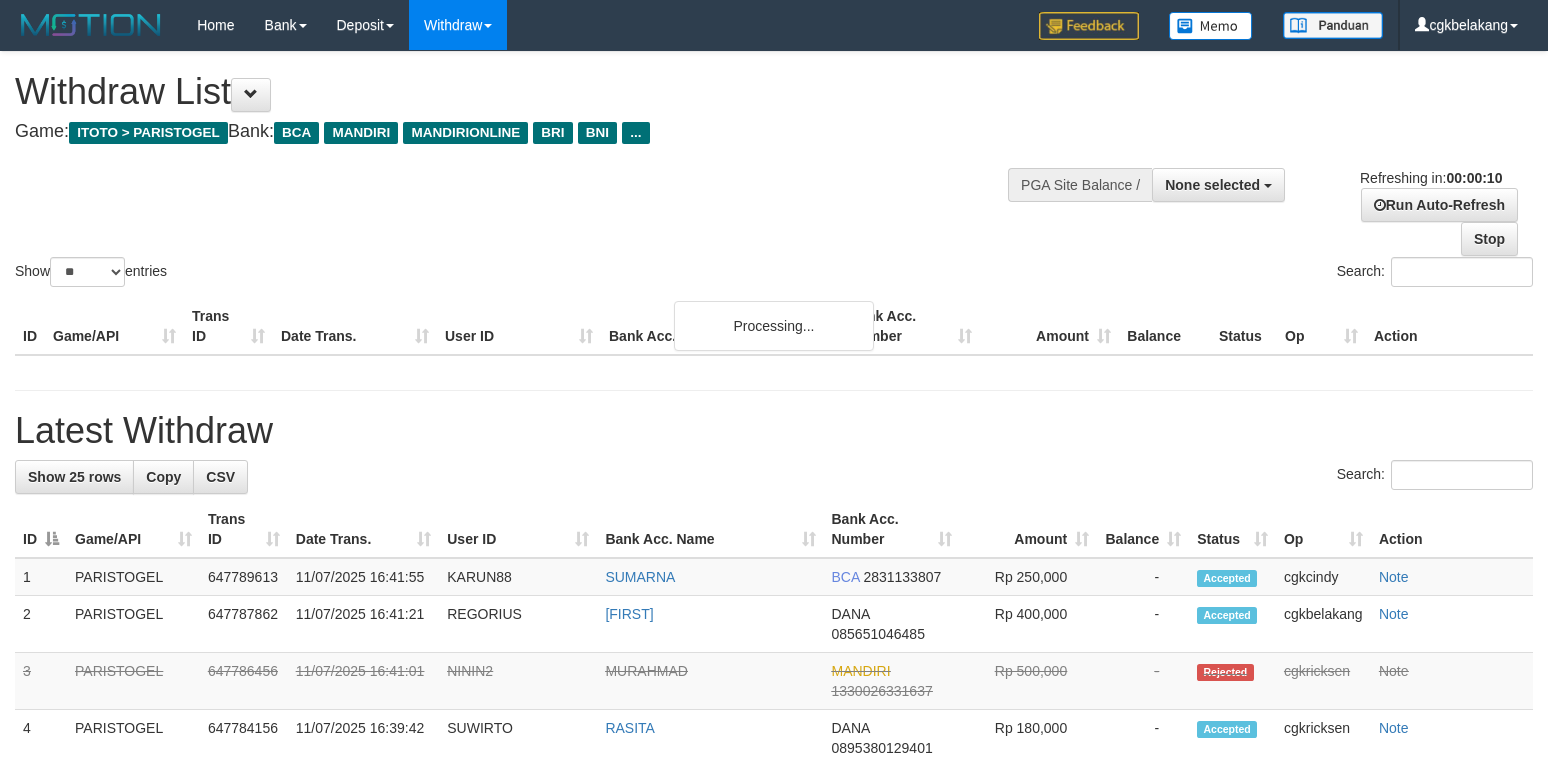 select 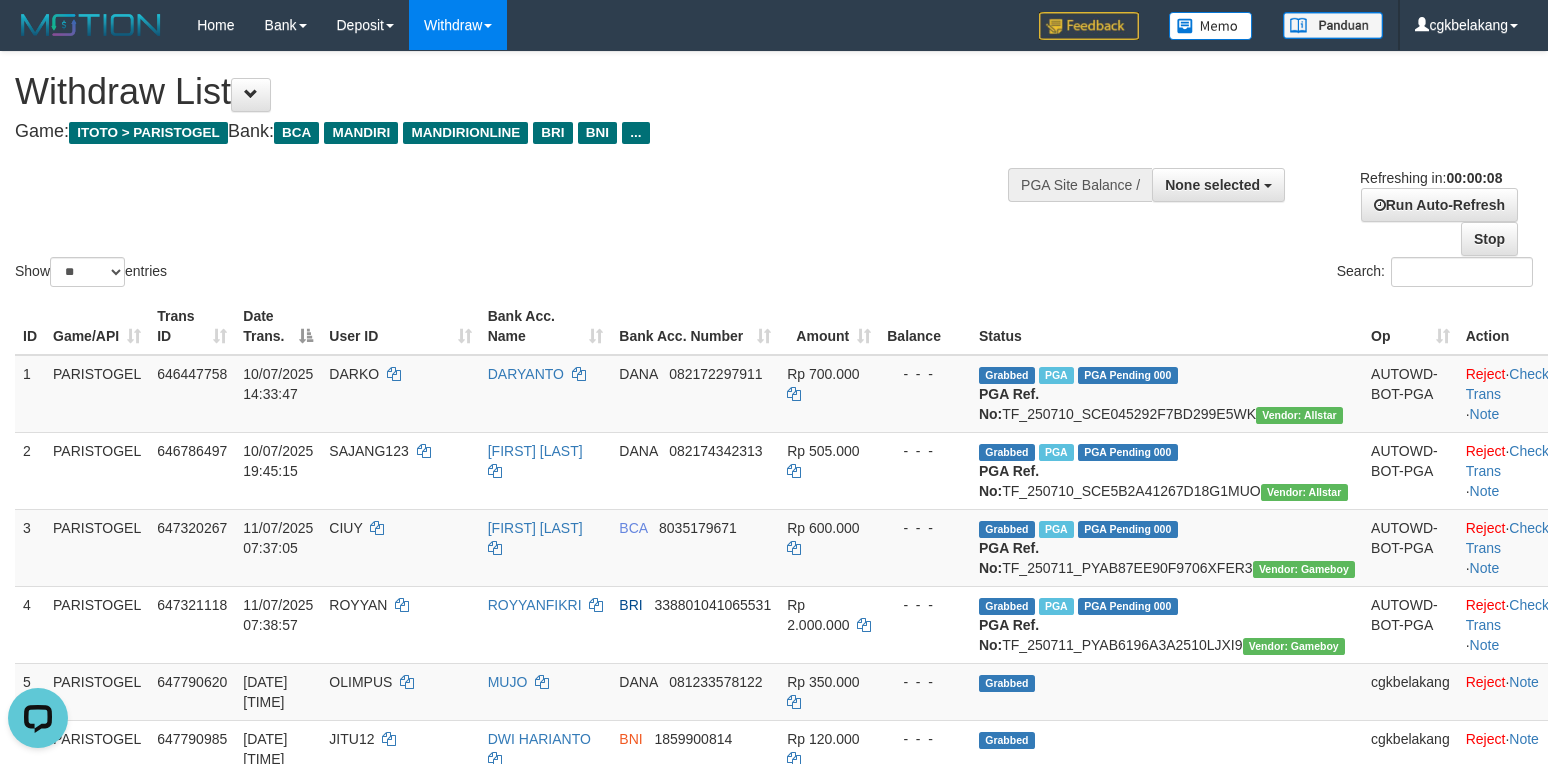 scroll, scrollTop: 0, scrollLeft: 0, axis: both 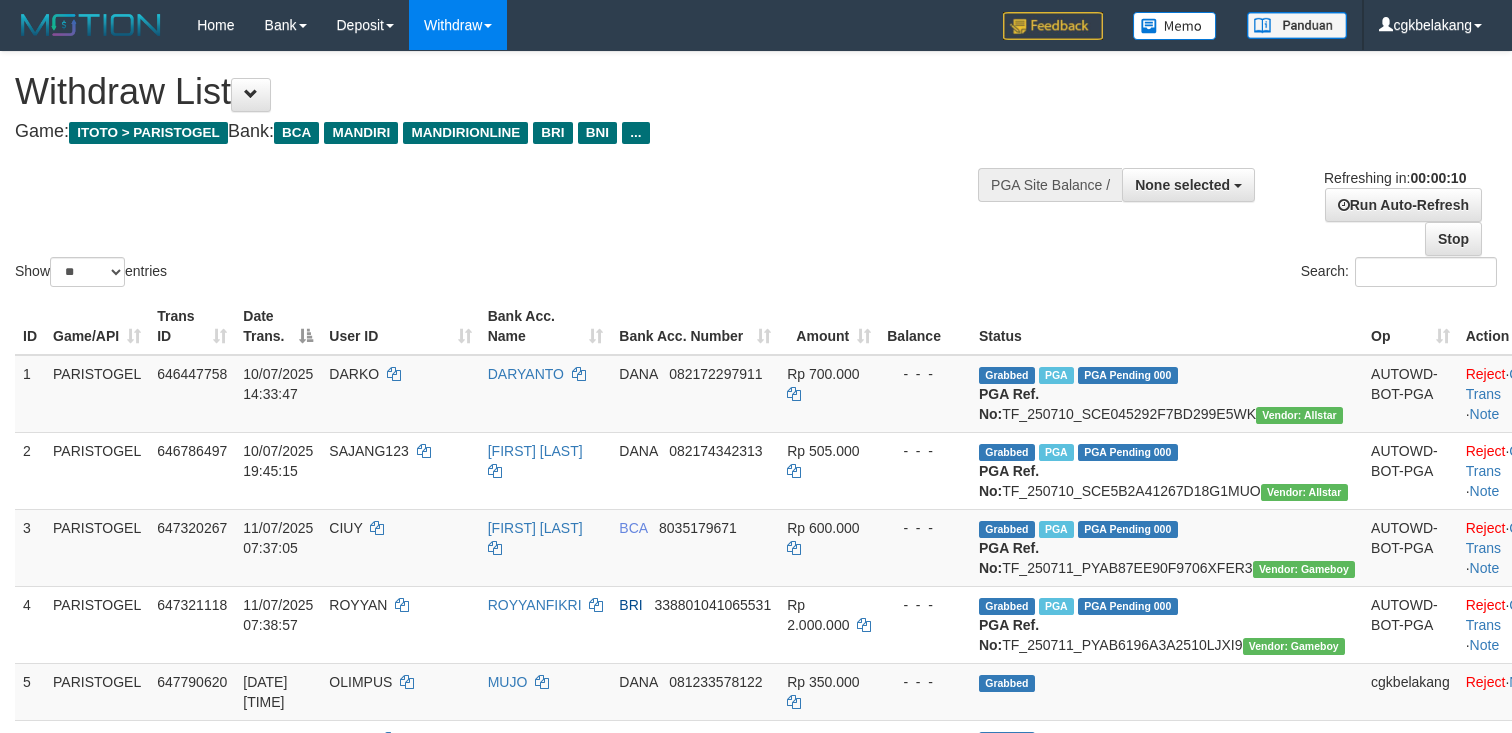 select 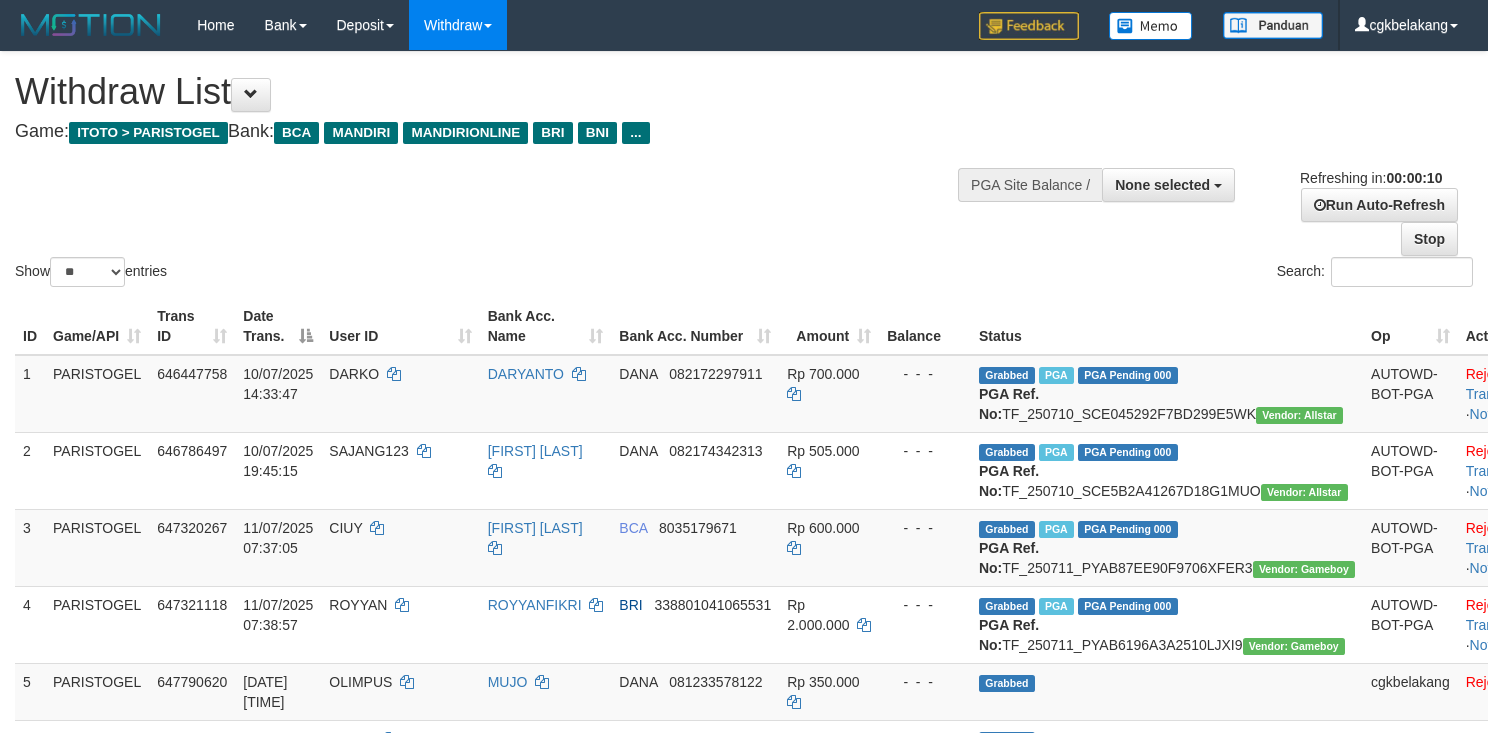 select 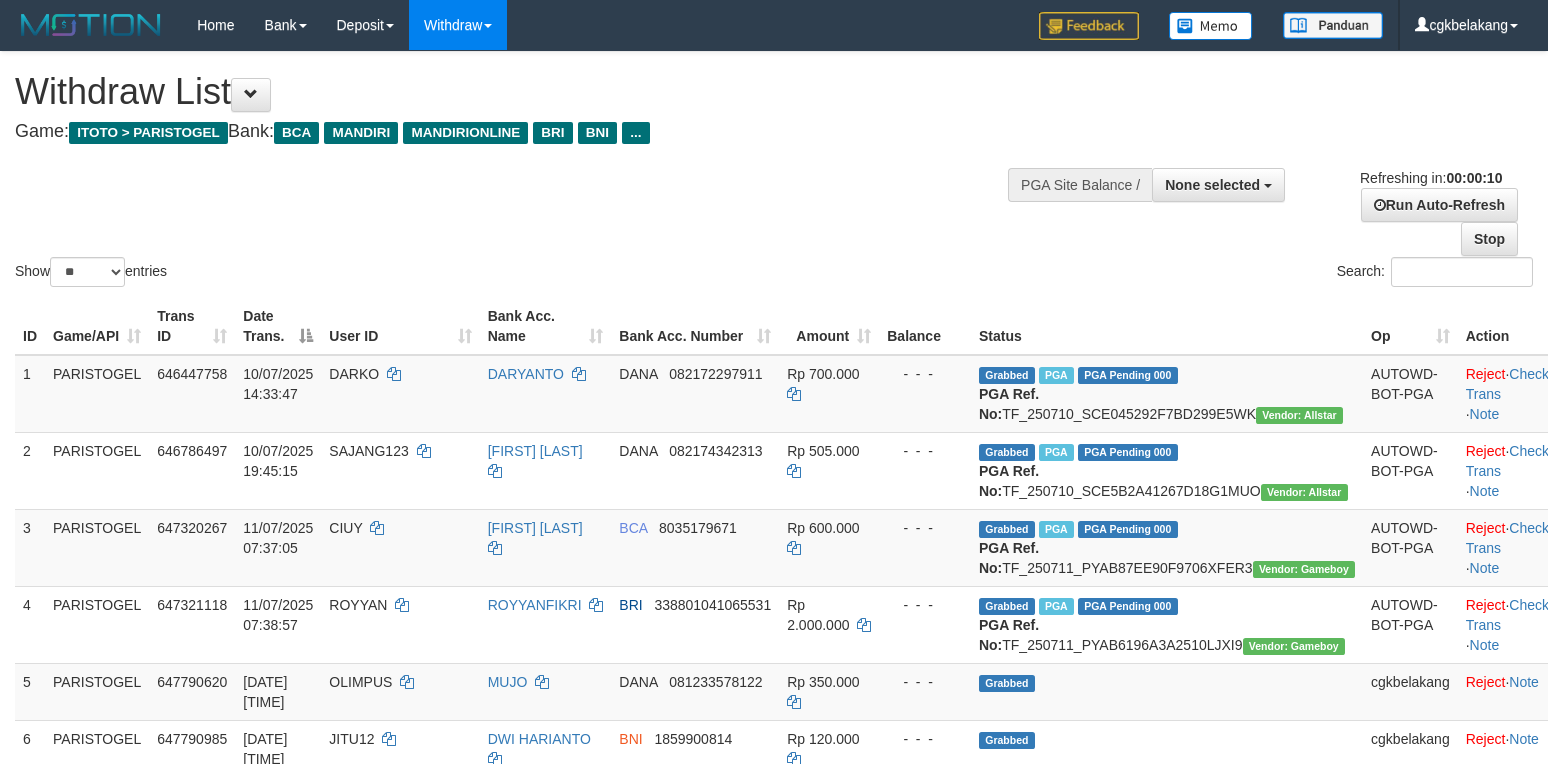 select 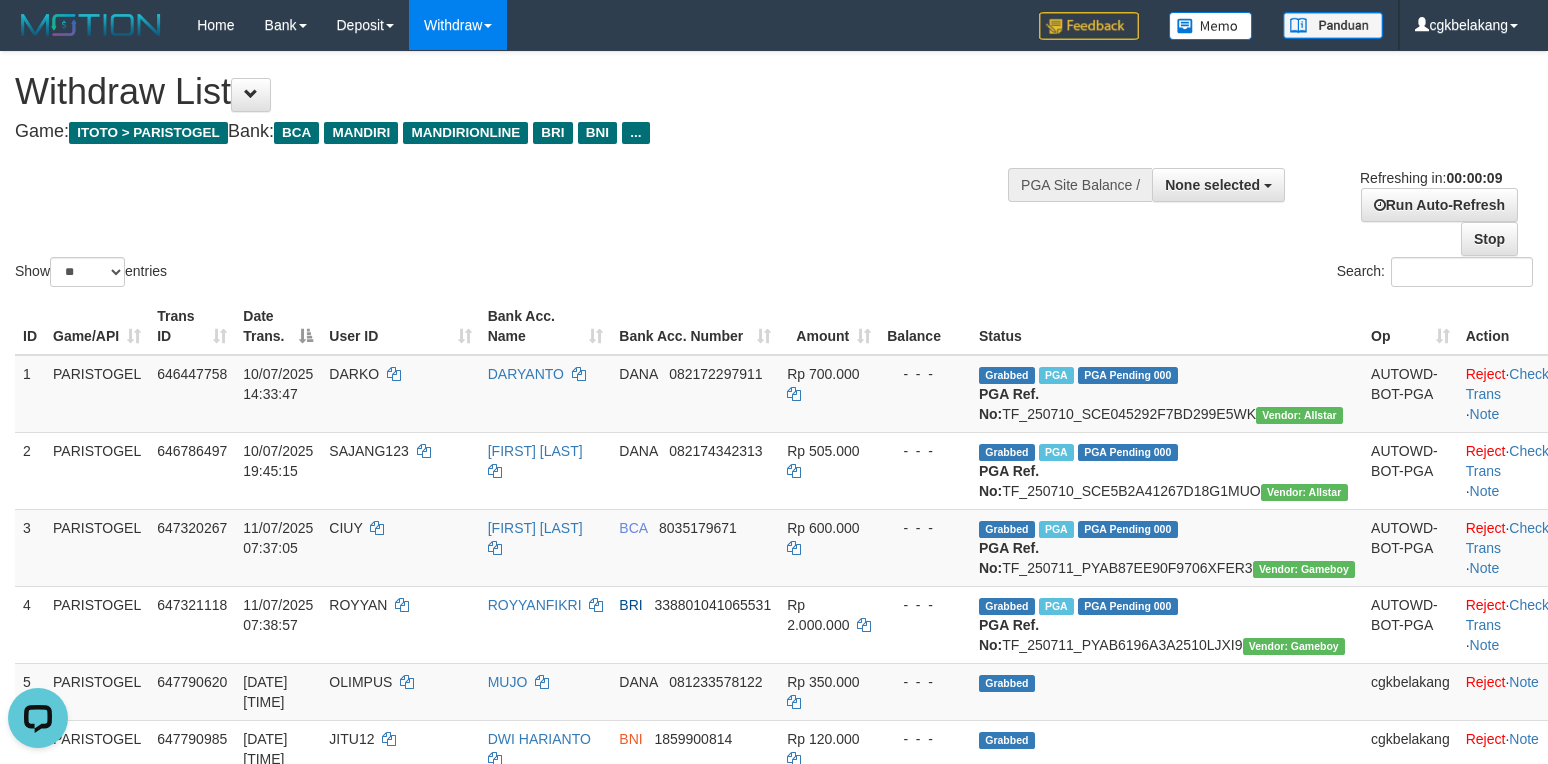scroll, scrollTop: 0, scrollLeft: 0, axis: both 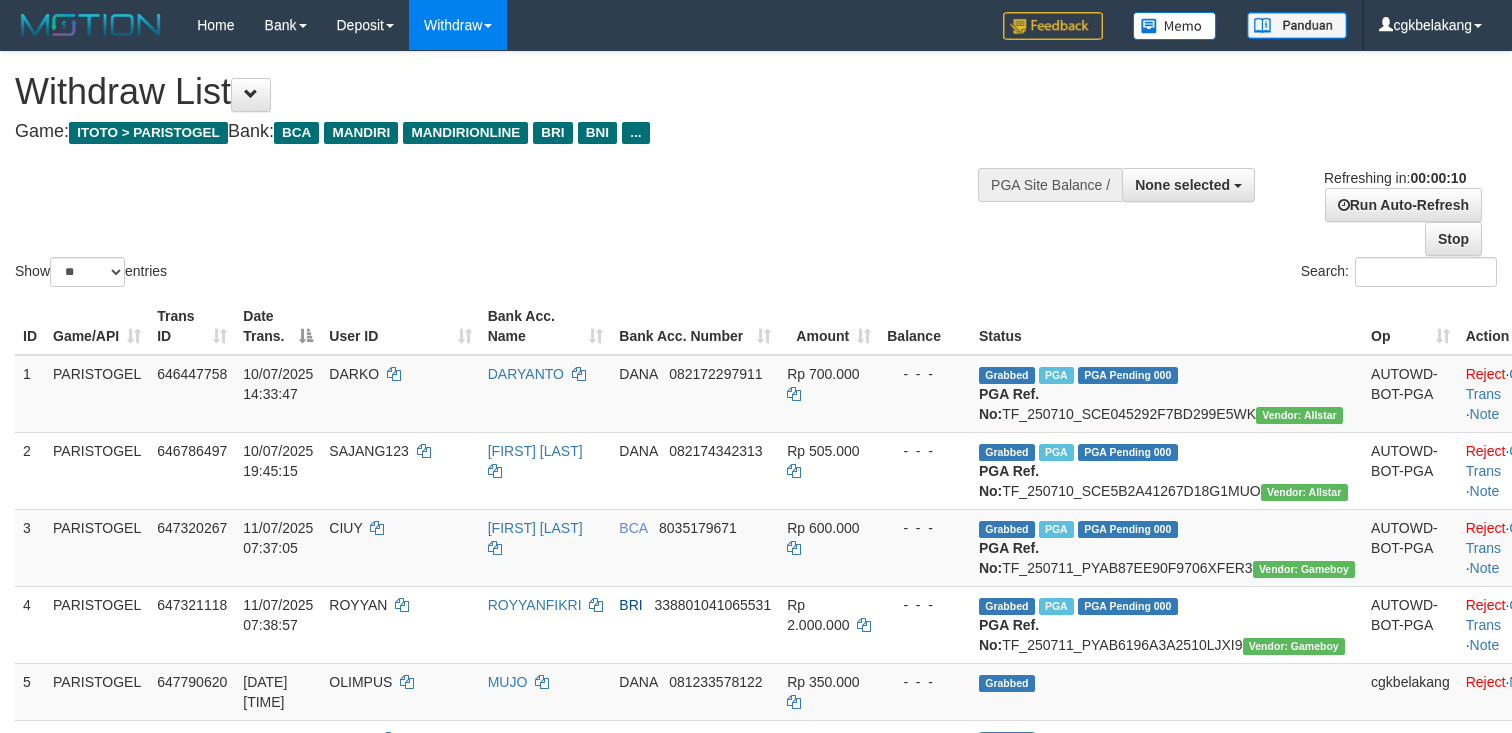 select 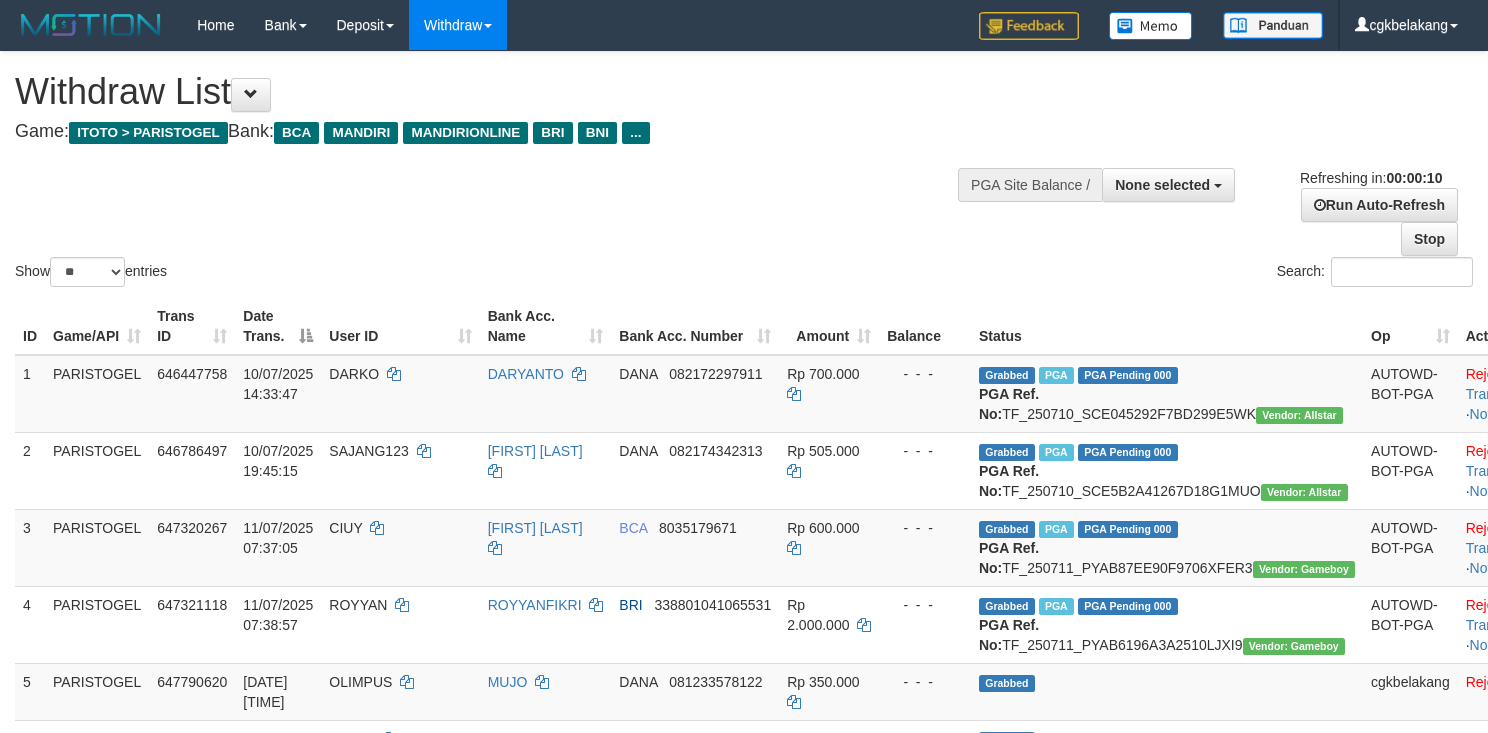 select 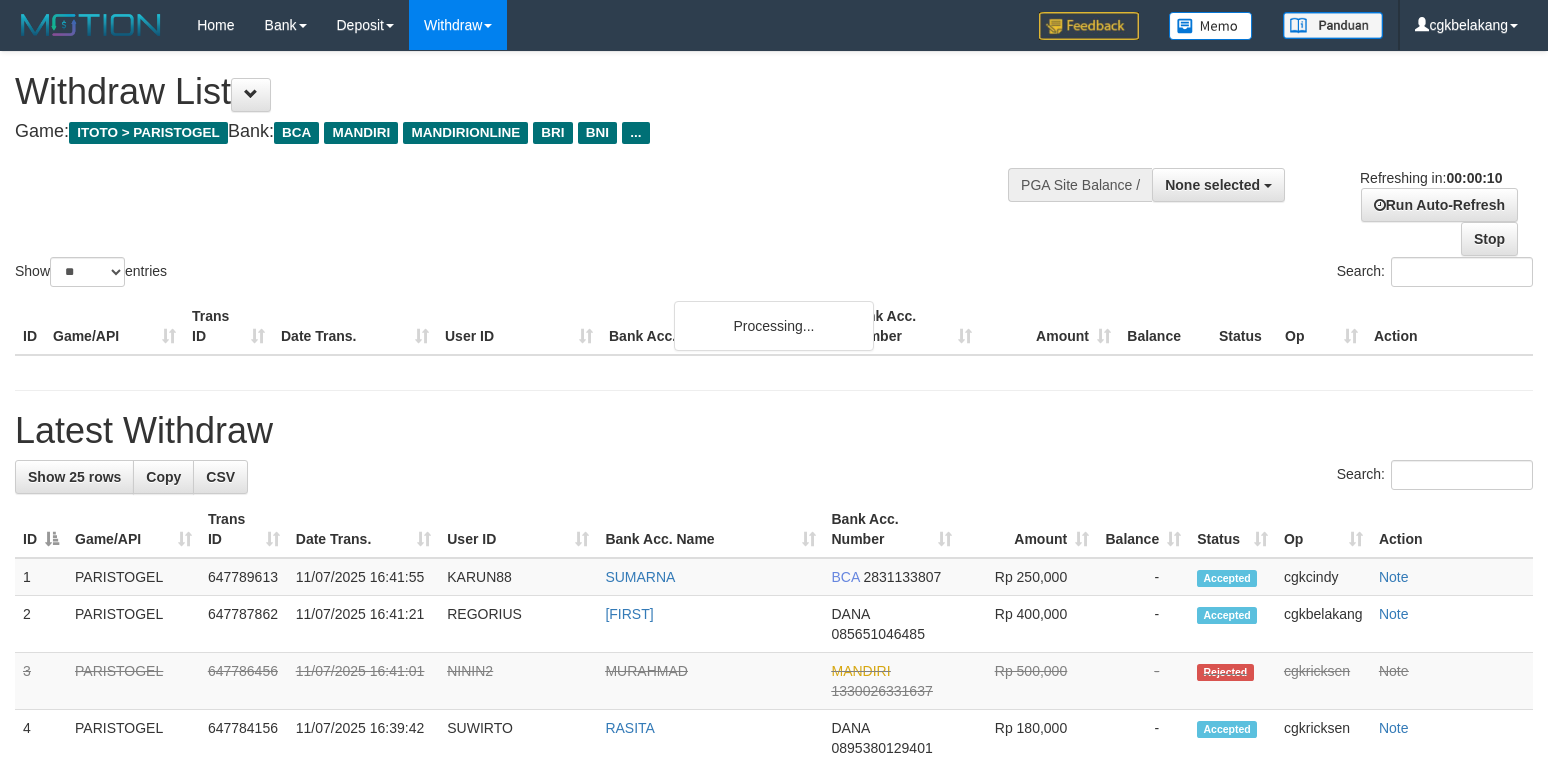 select 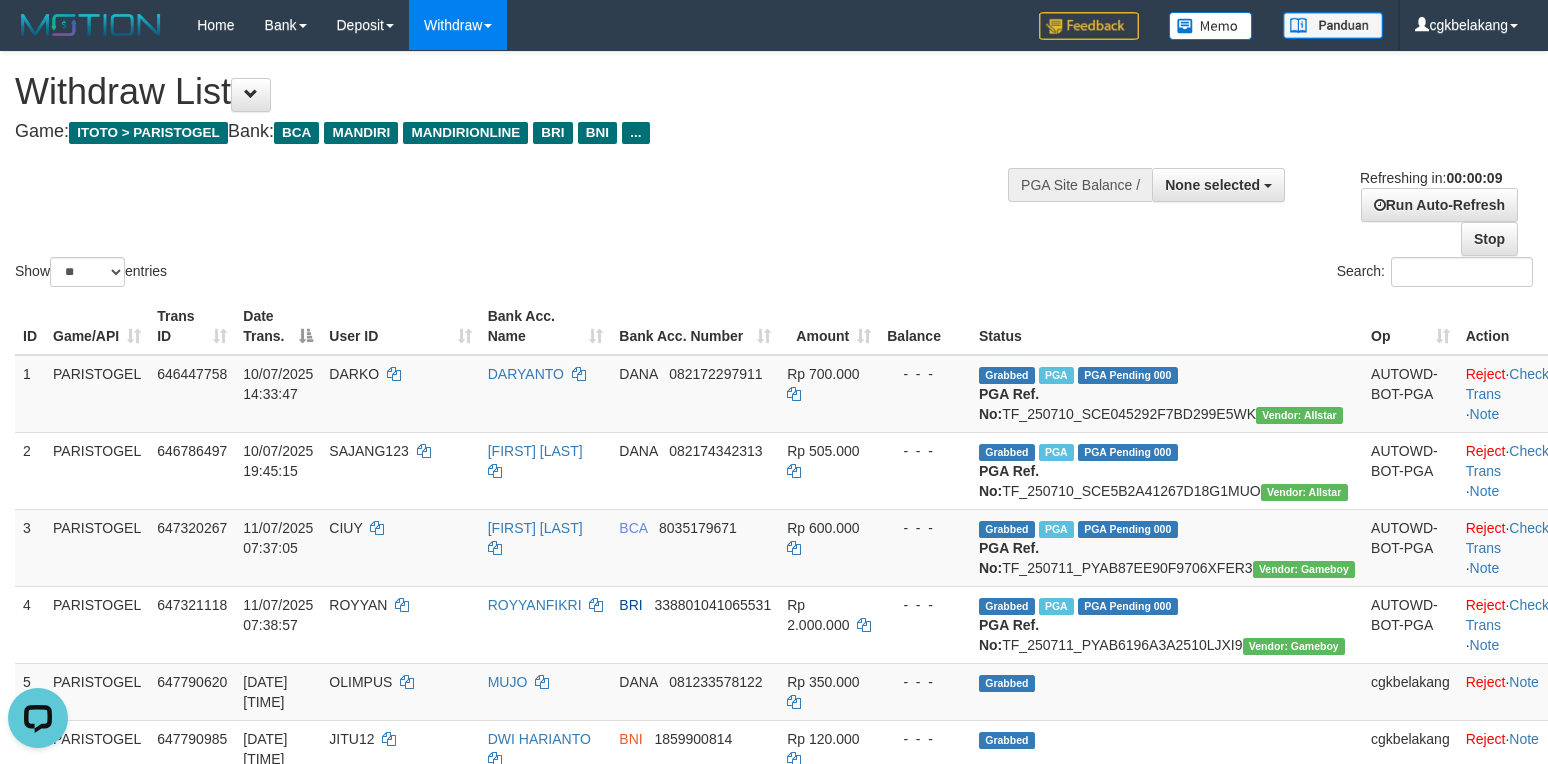 scroll, scrollTop: 0, scrollLeft: 0, axis: both 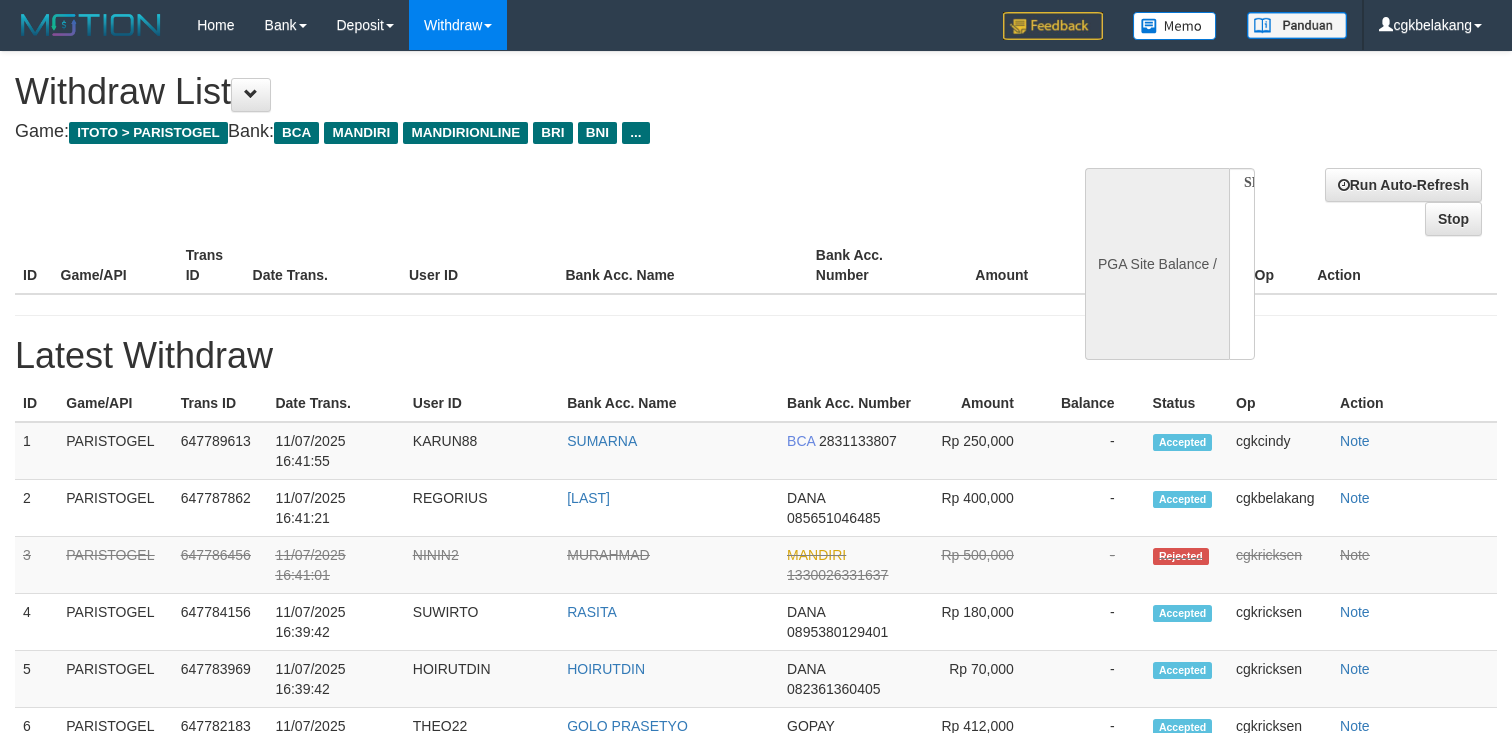 select 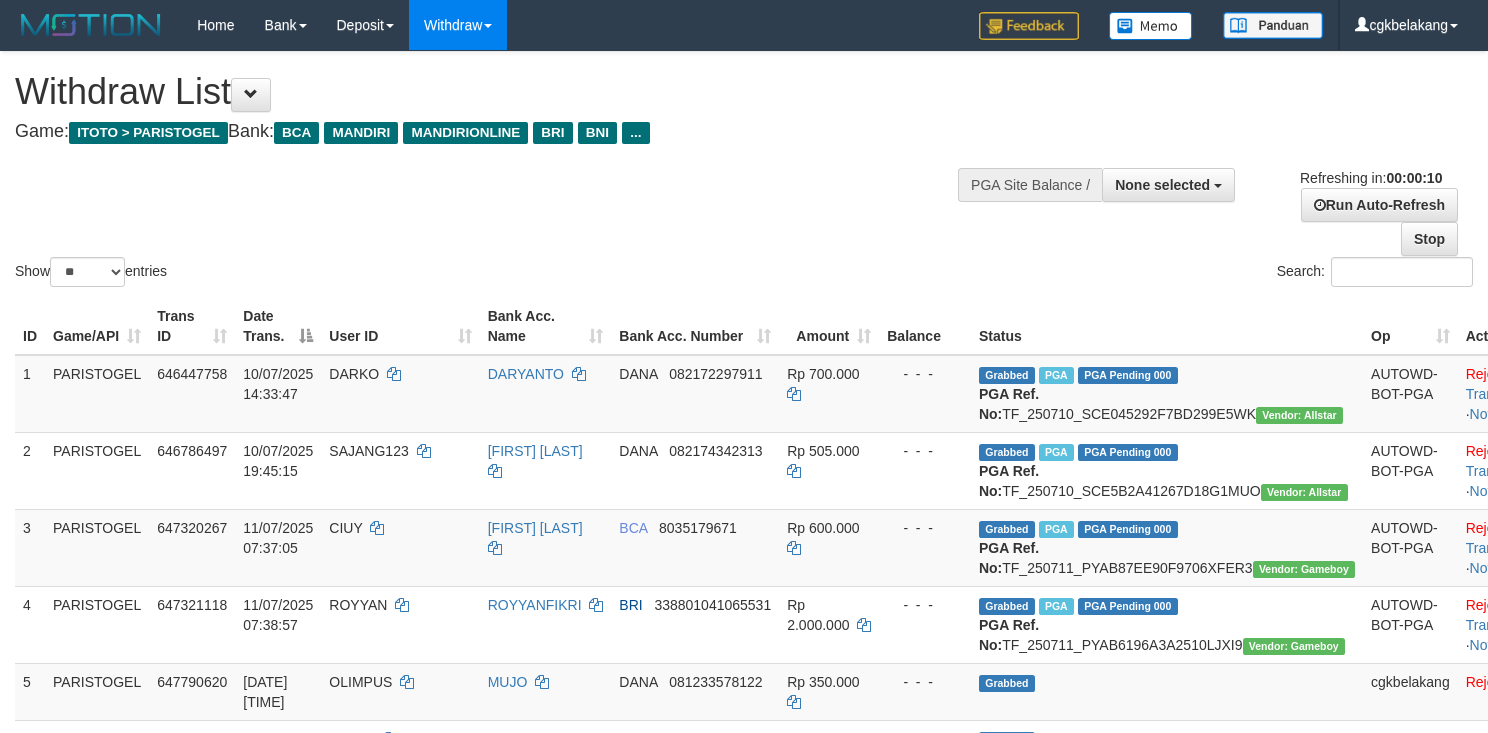 select 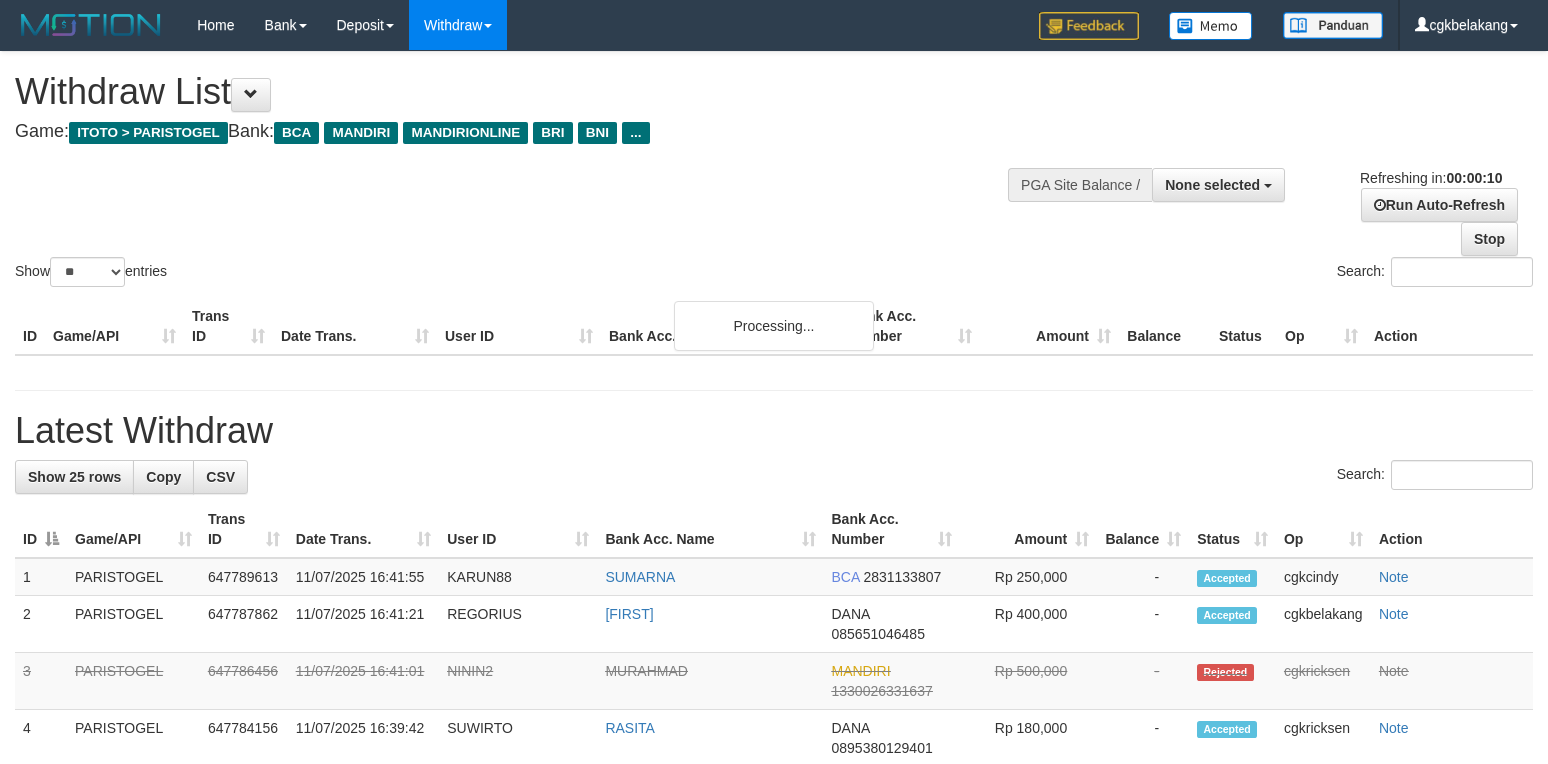 select 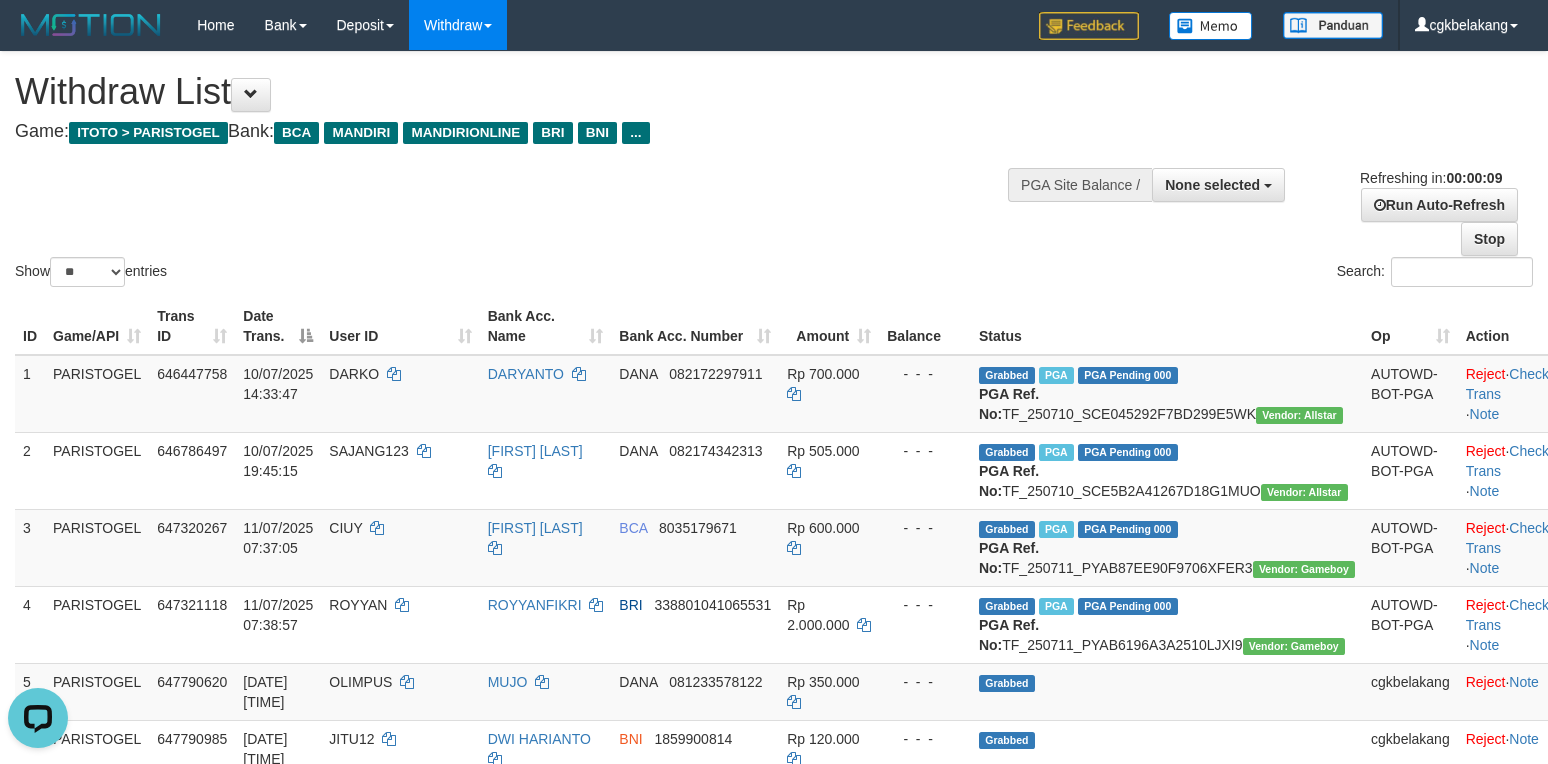 scroll, scrollTop: 0, scrollLeft: 0, axis: both 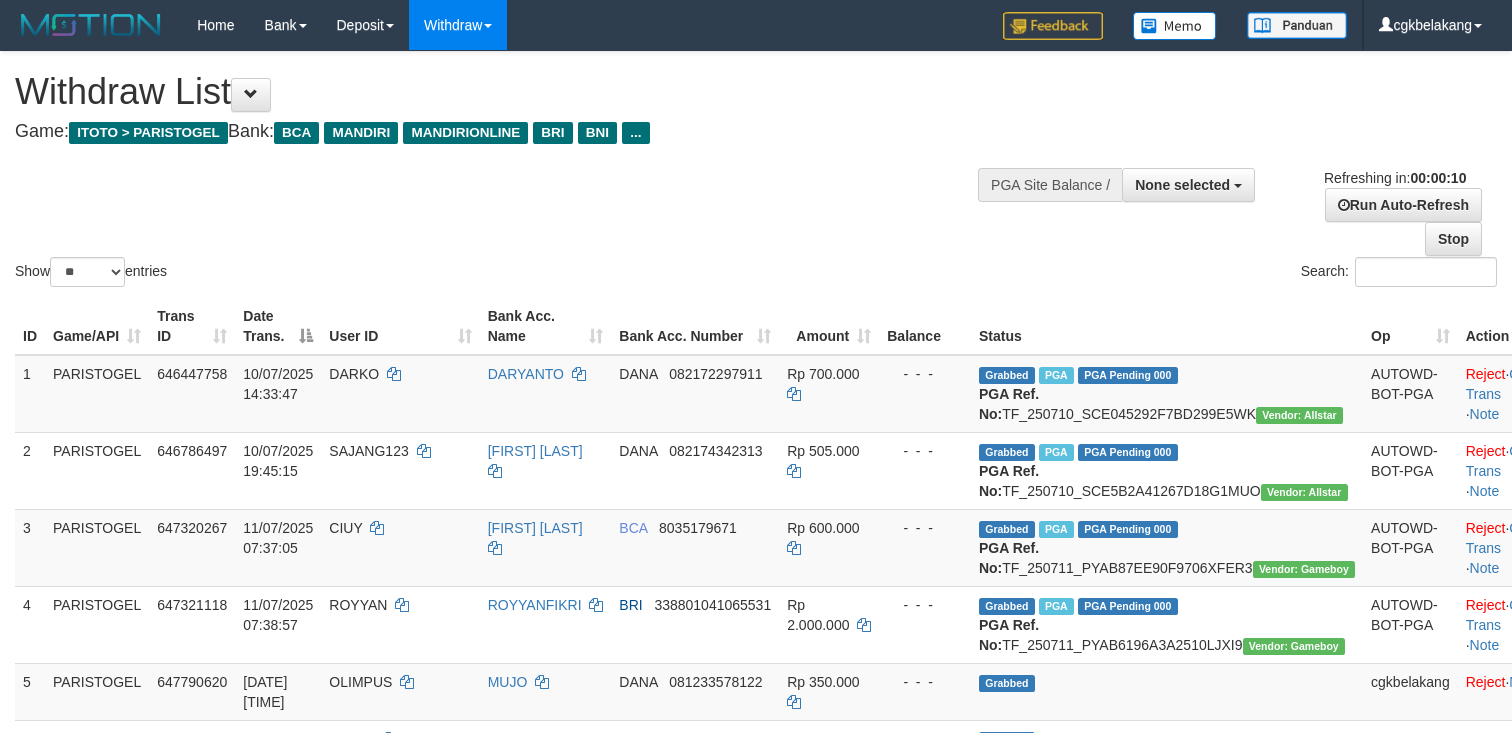 select 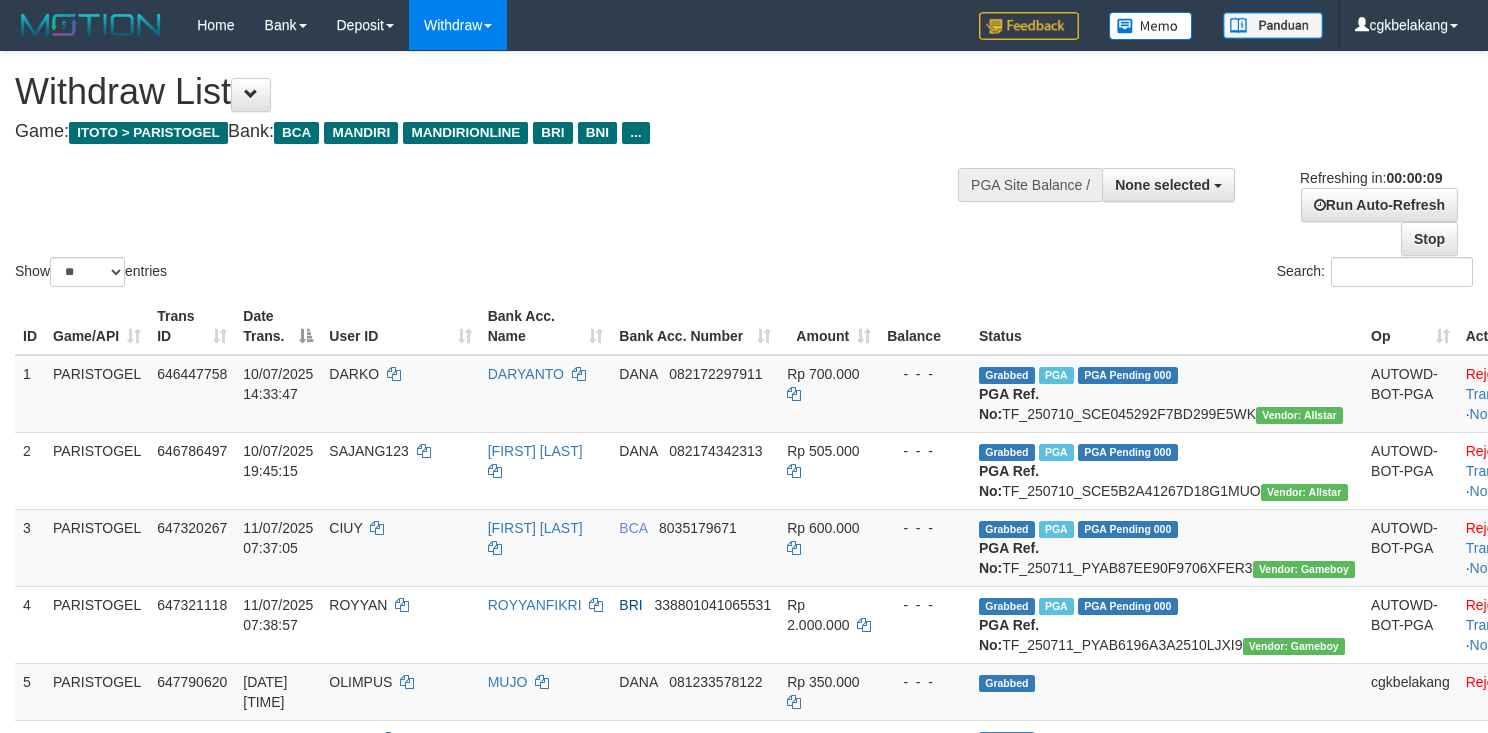 select 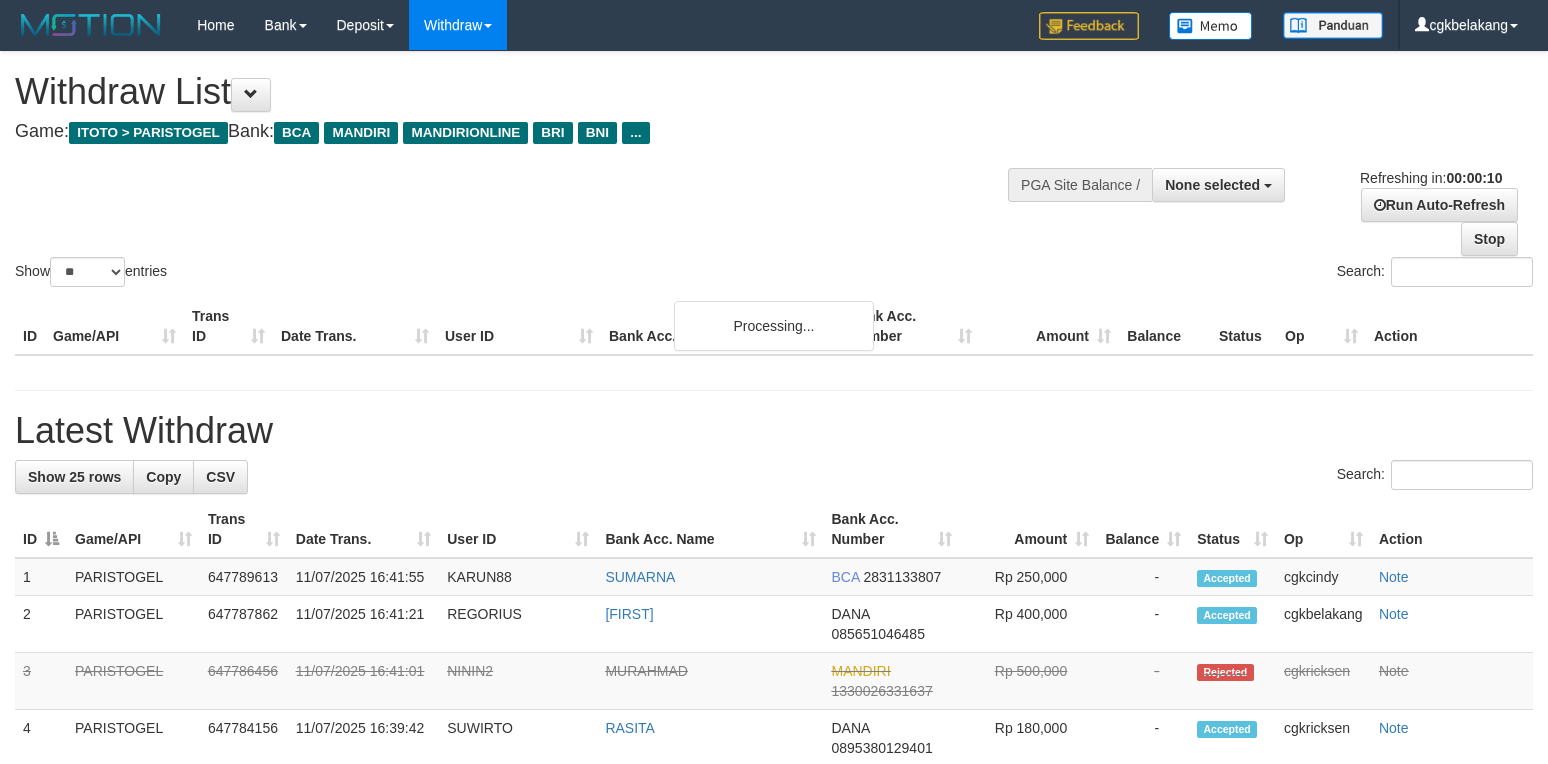 select 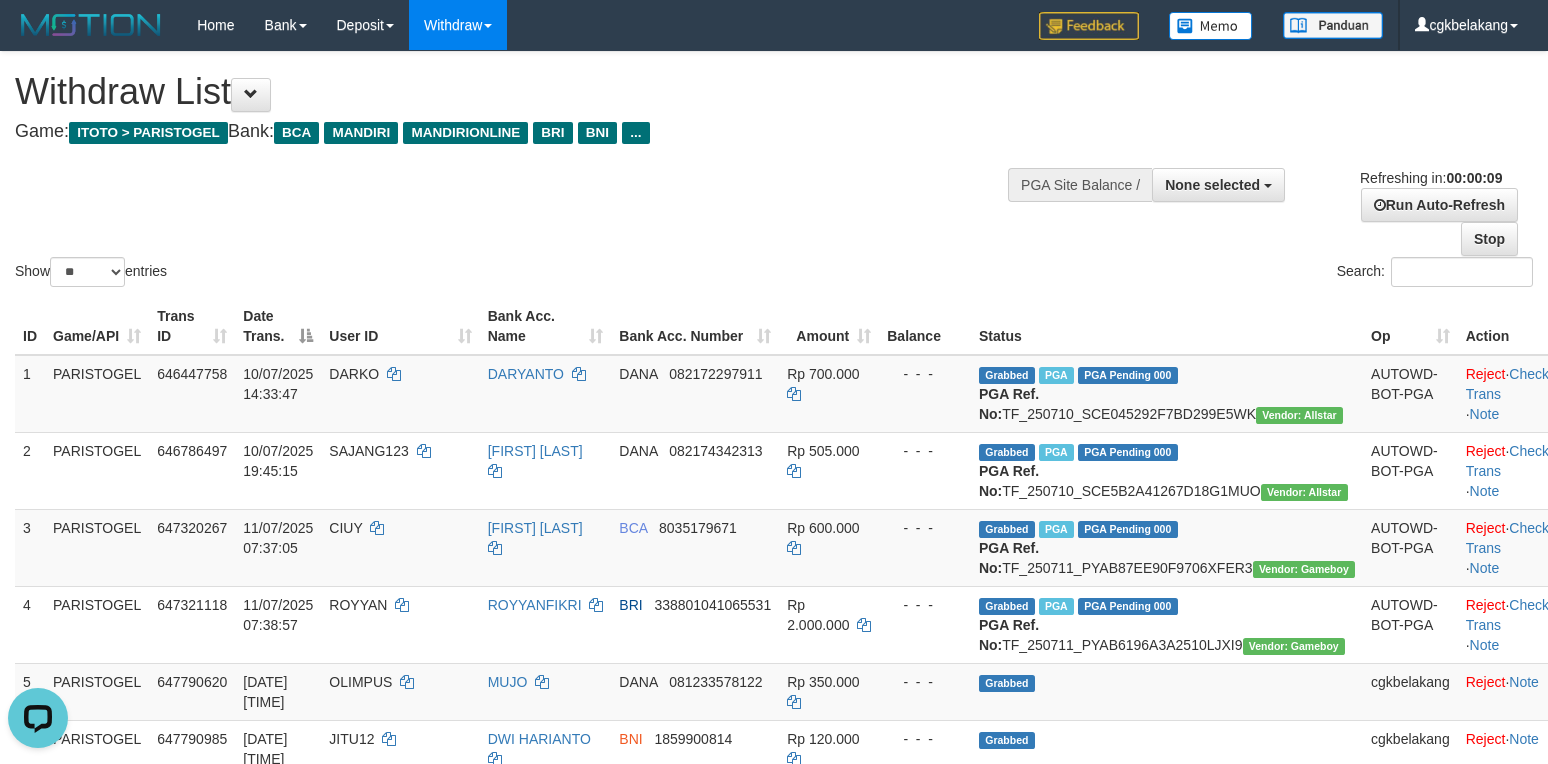 scroll, scrollTop: 0, scrollLeft: 0, axis: both 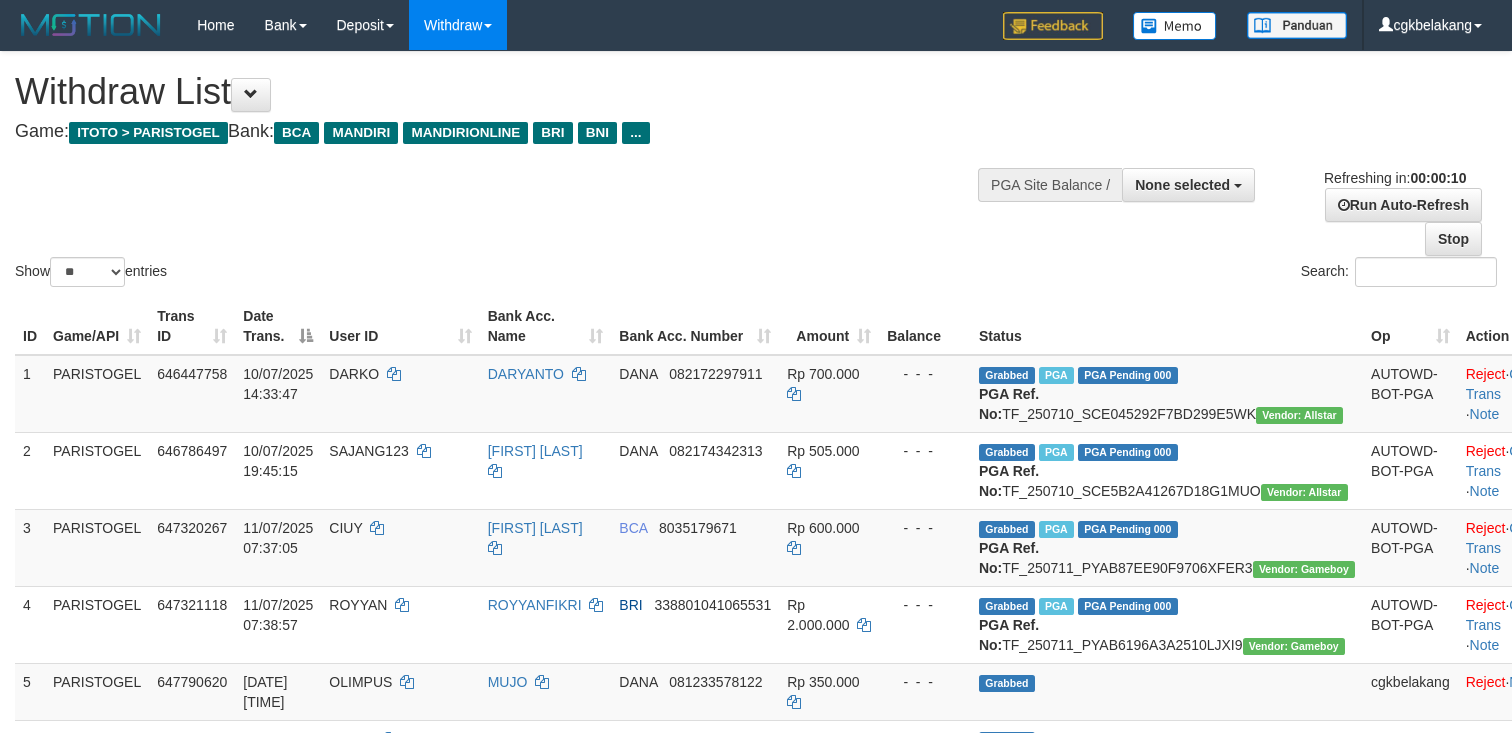 select 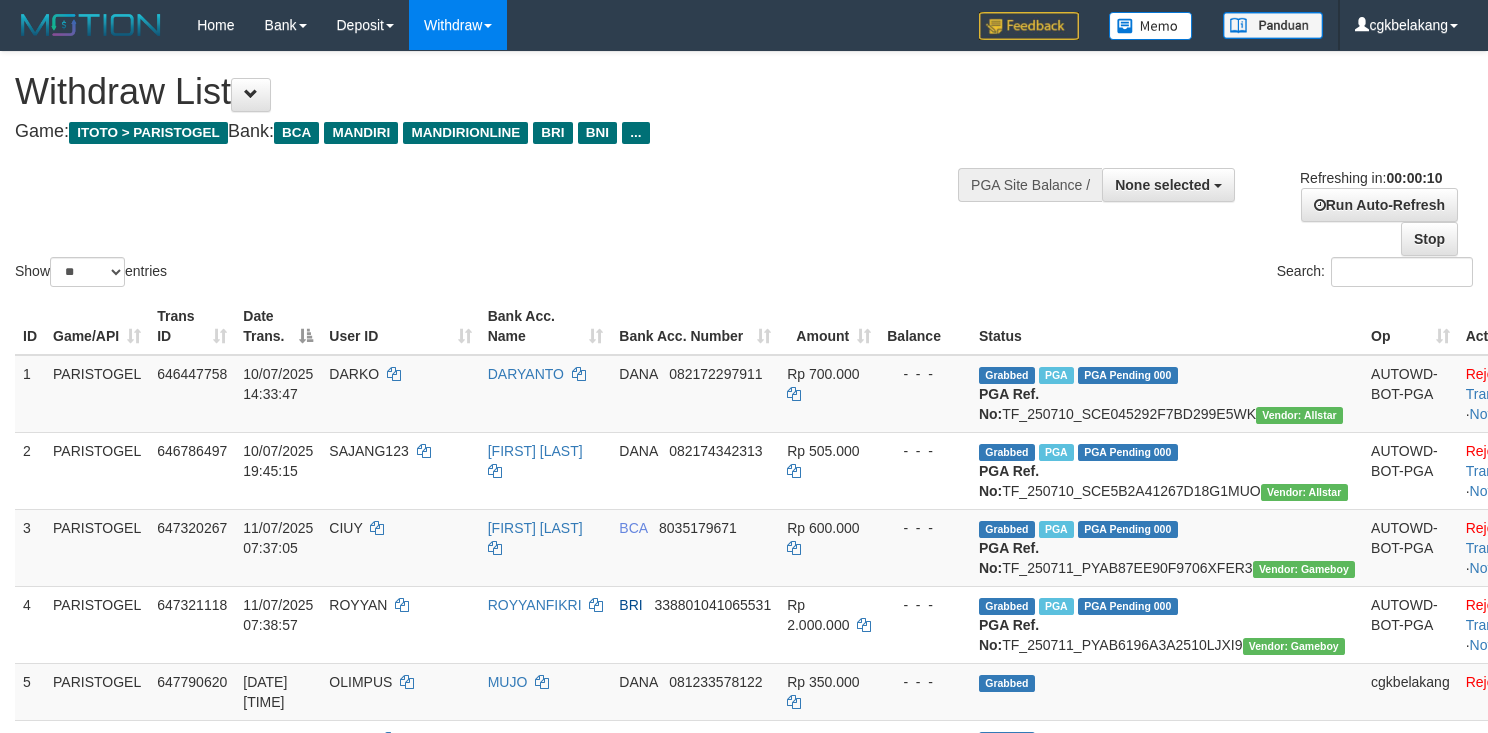 select 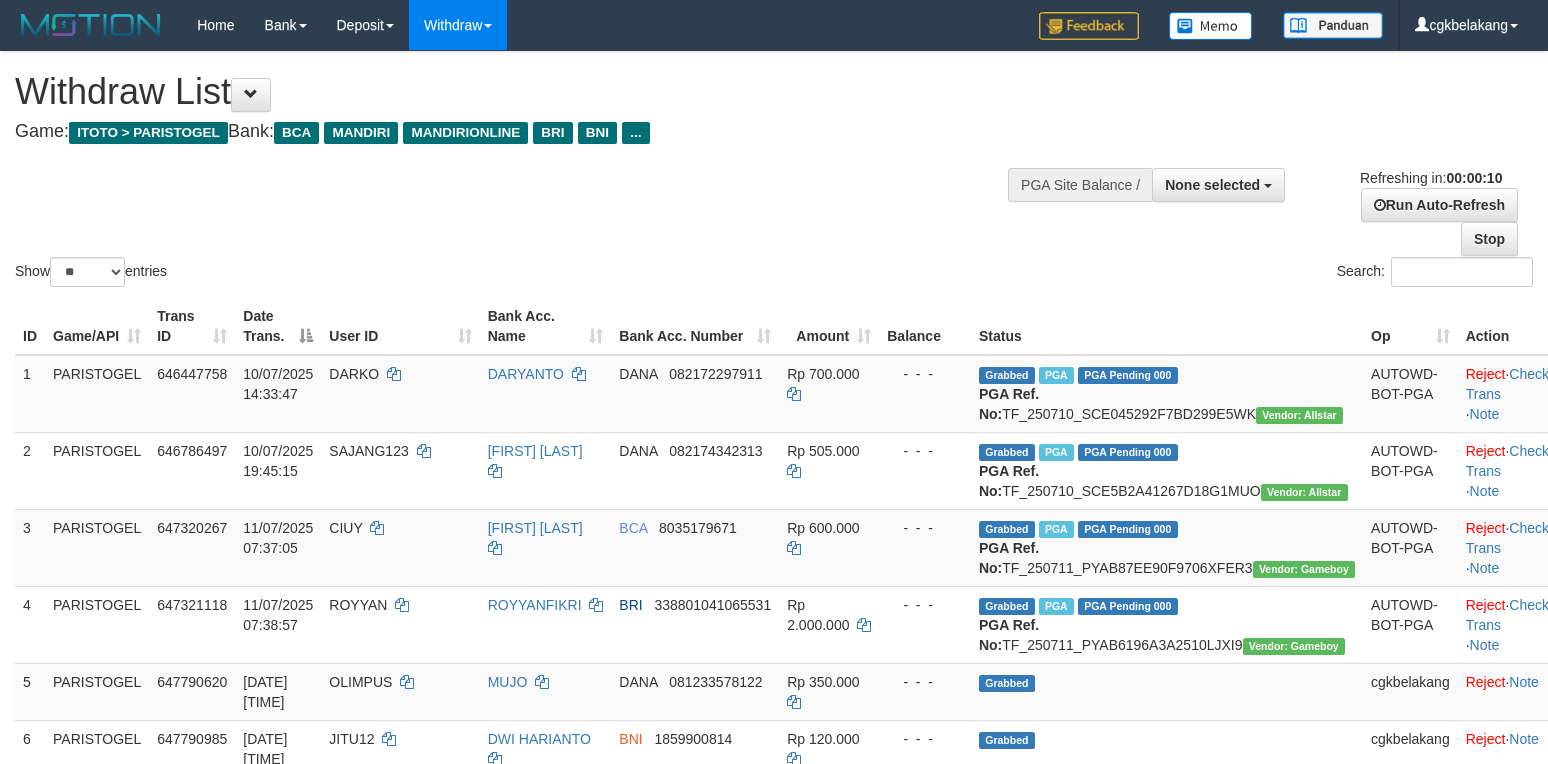 select 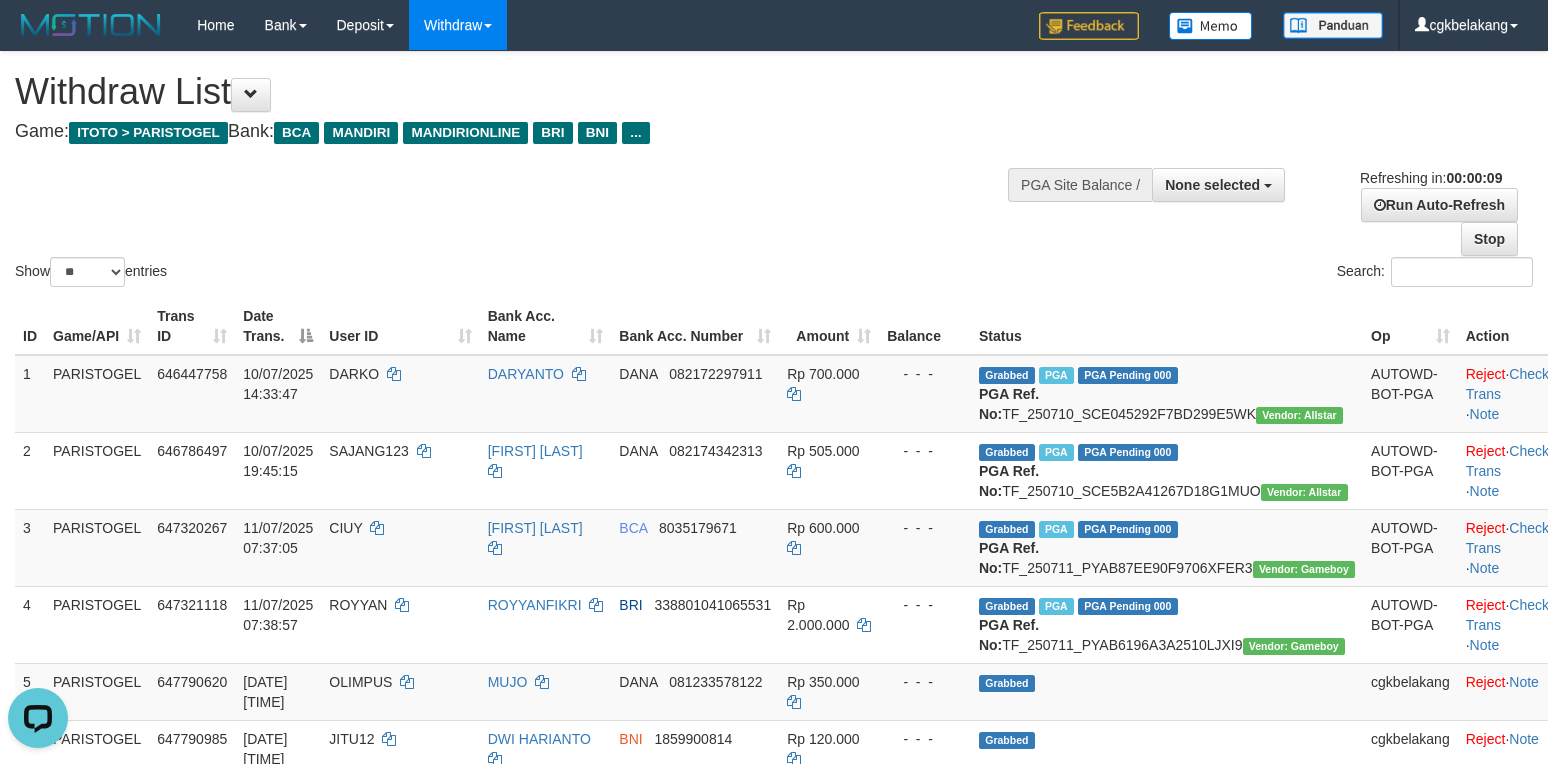 scroll, scrollTop: 0, scrollLeft: 0, axis: both 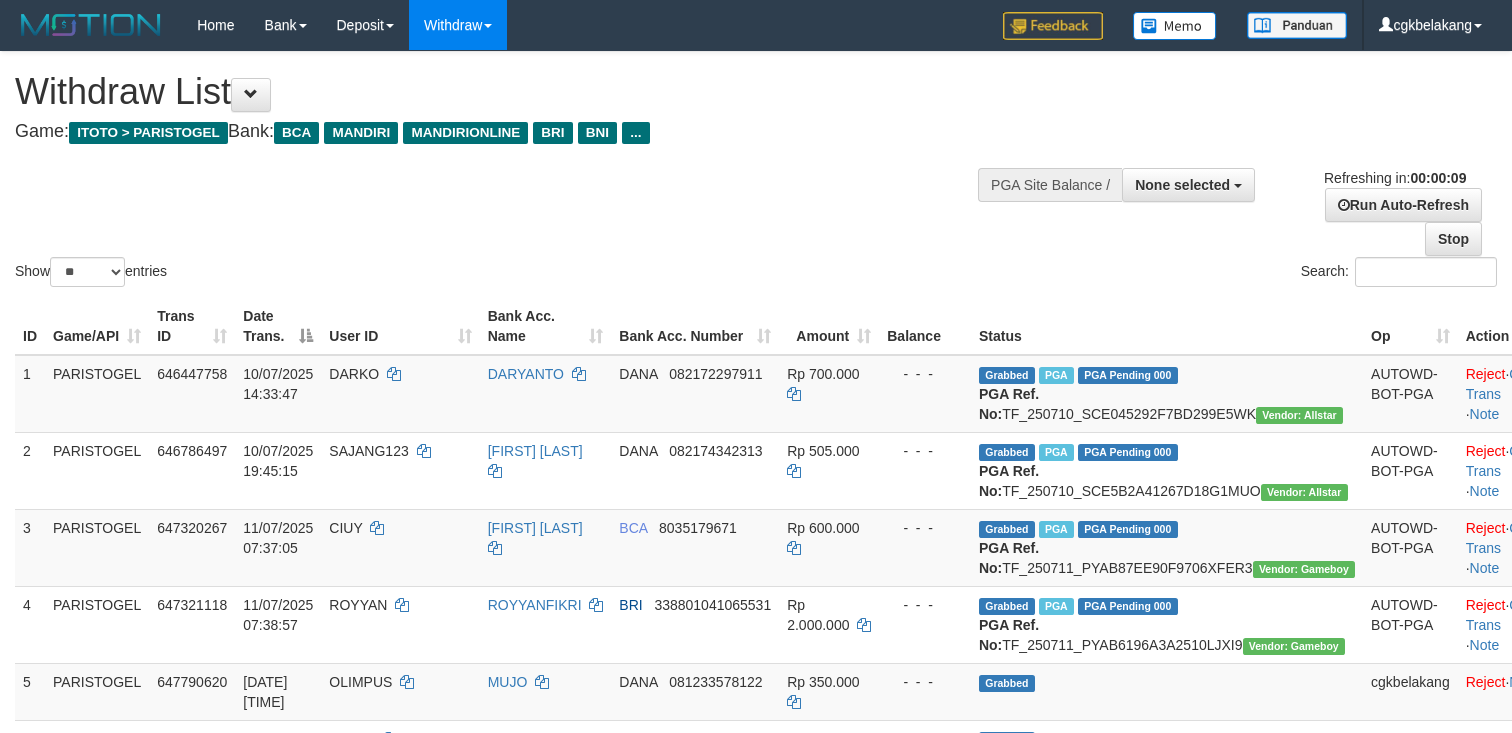 select 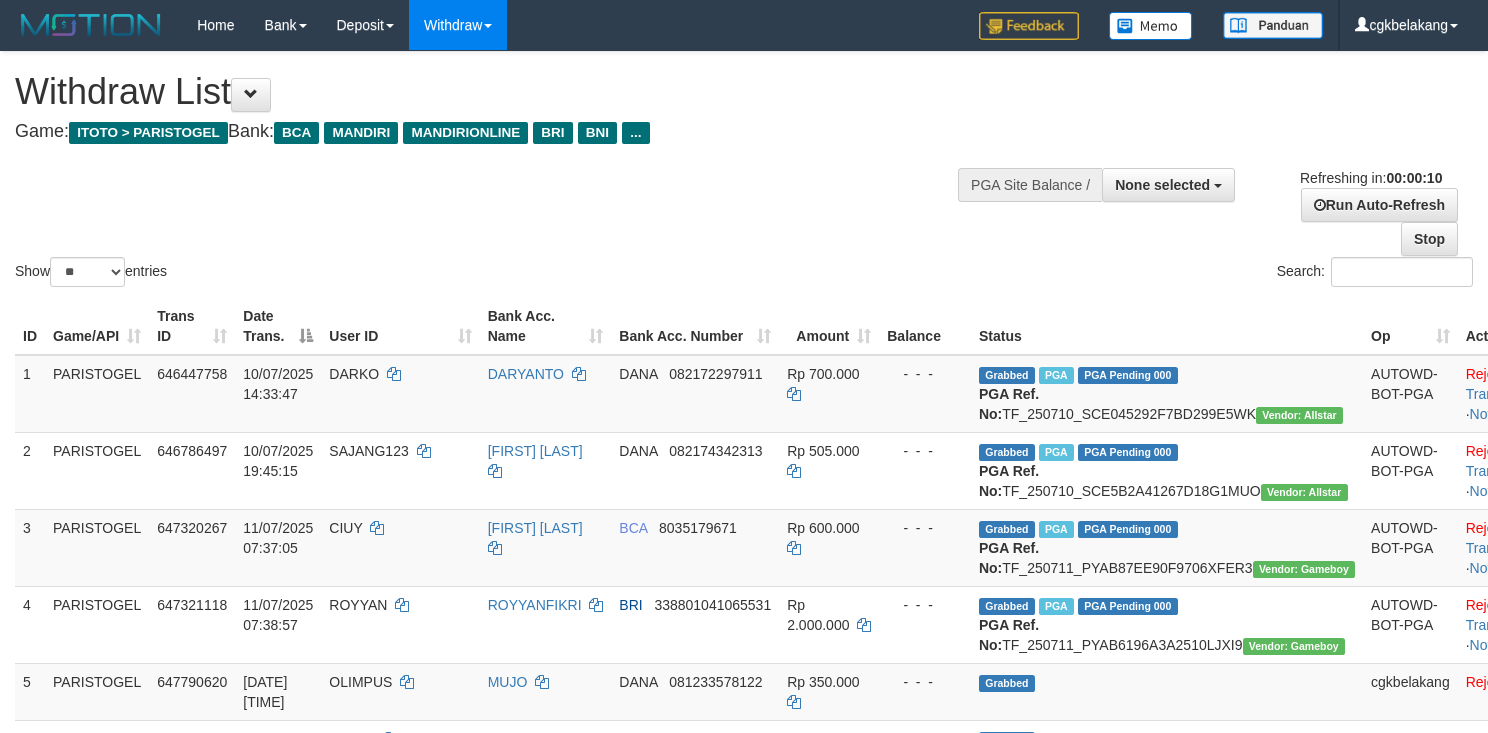 select 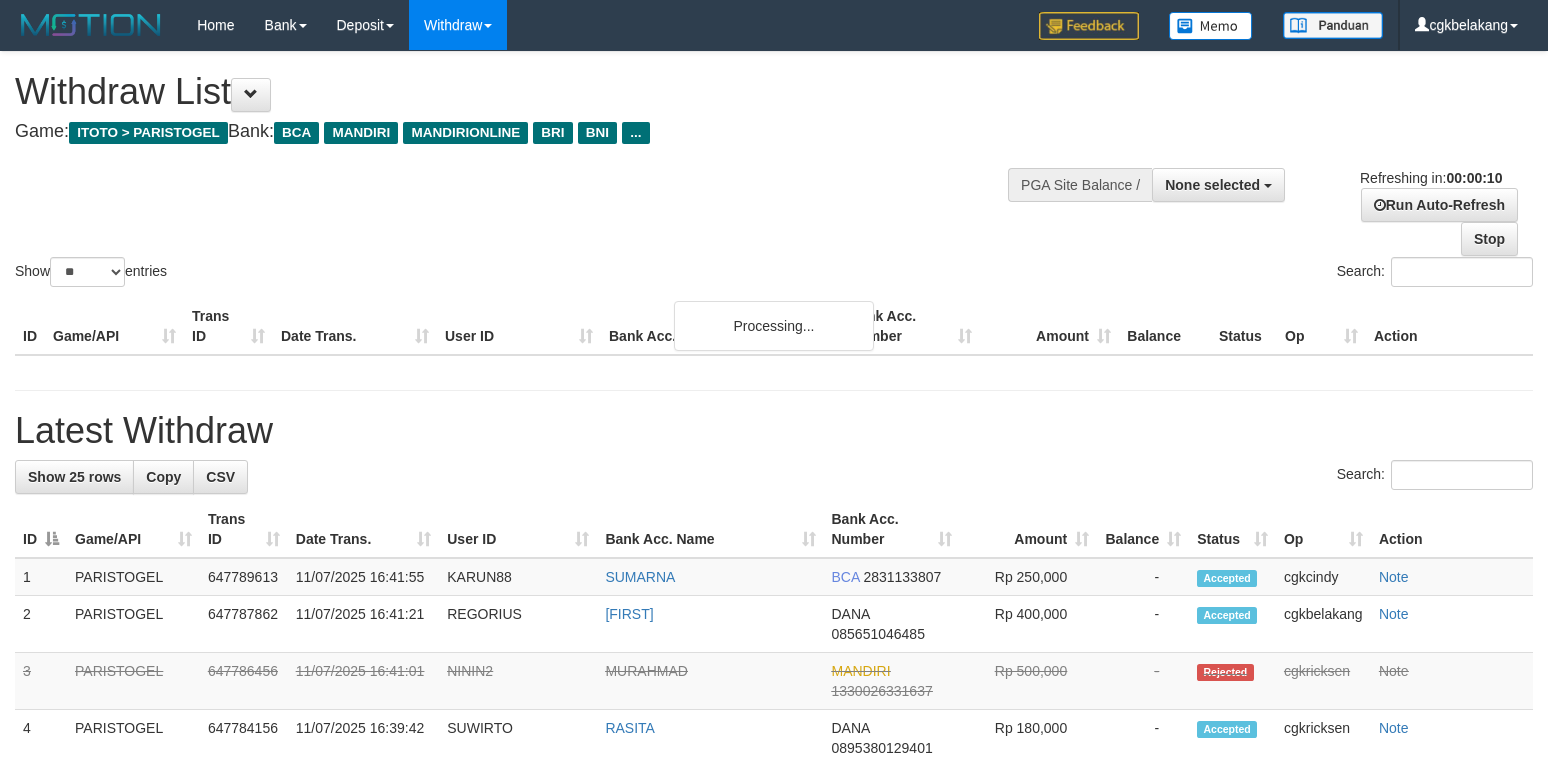select 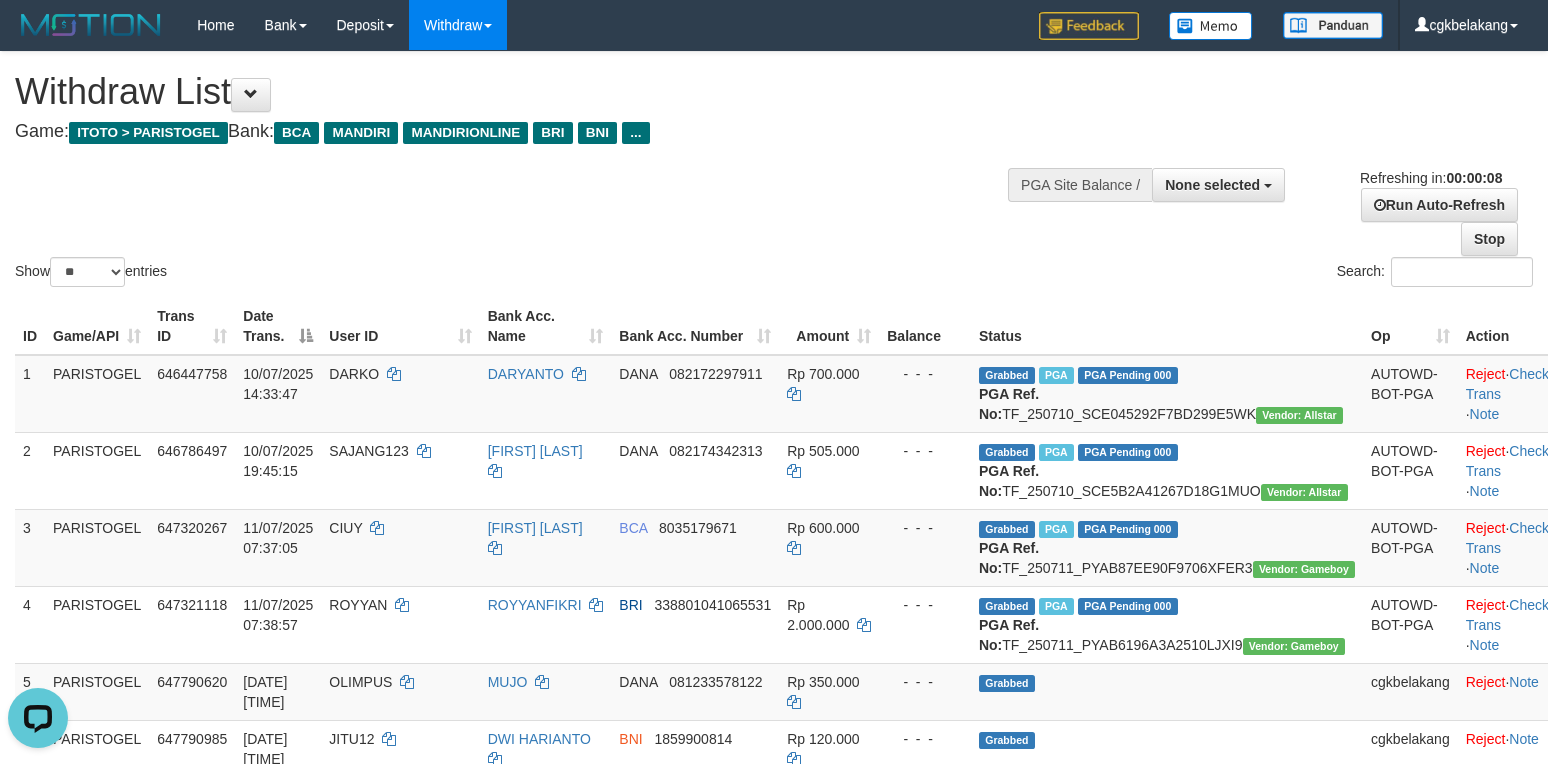 scroll, scrollTop: 0, scrollLeft: 0, axis: both 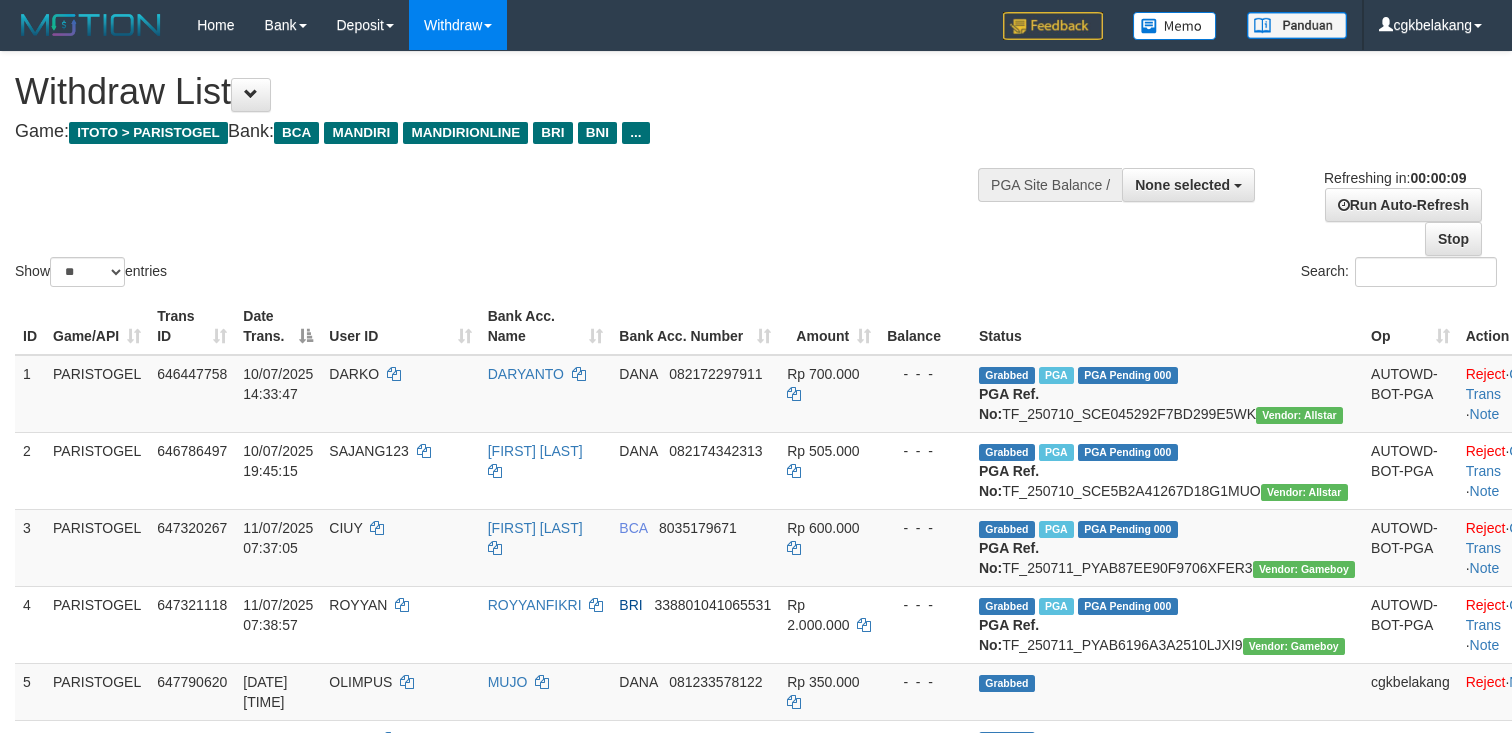 select 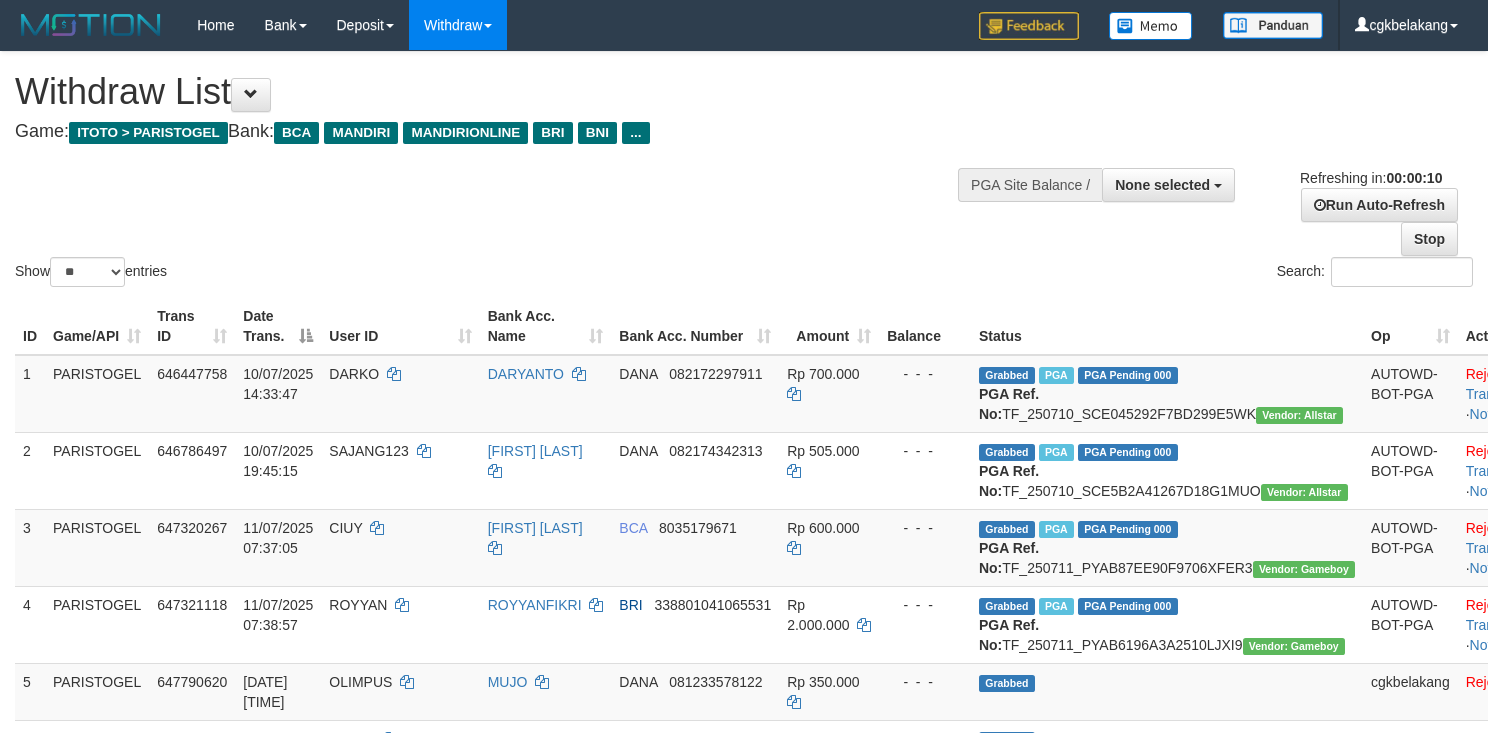 select 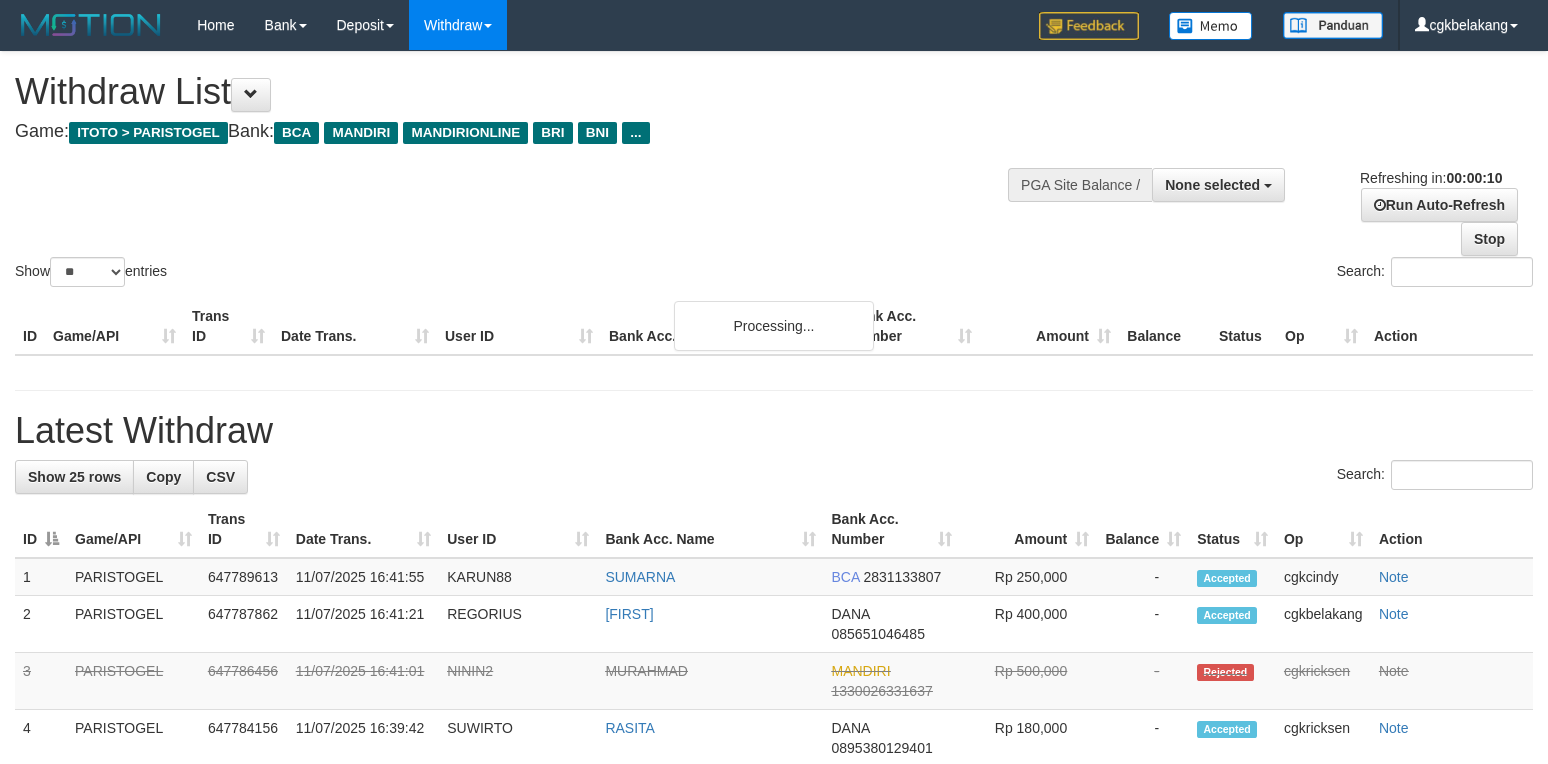 select 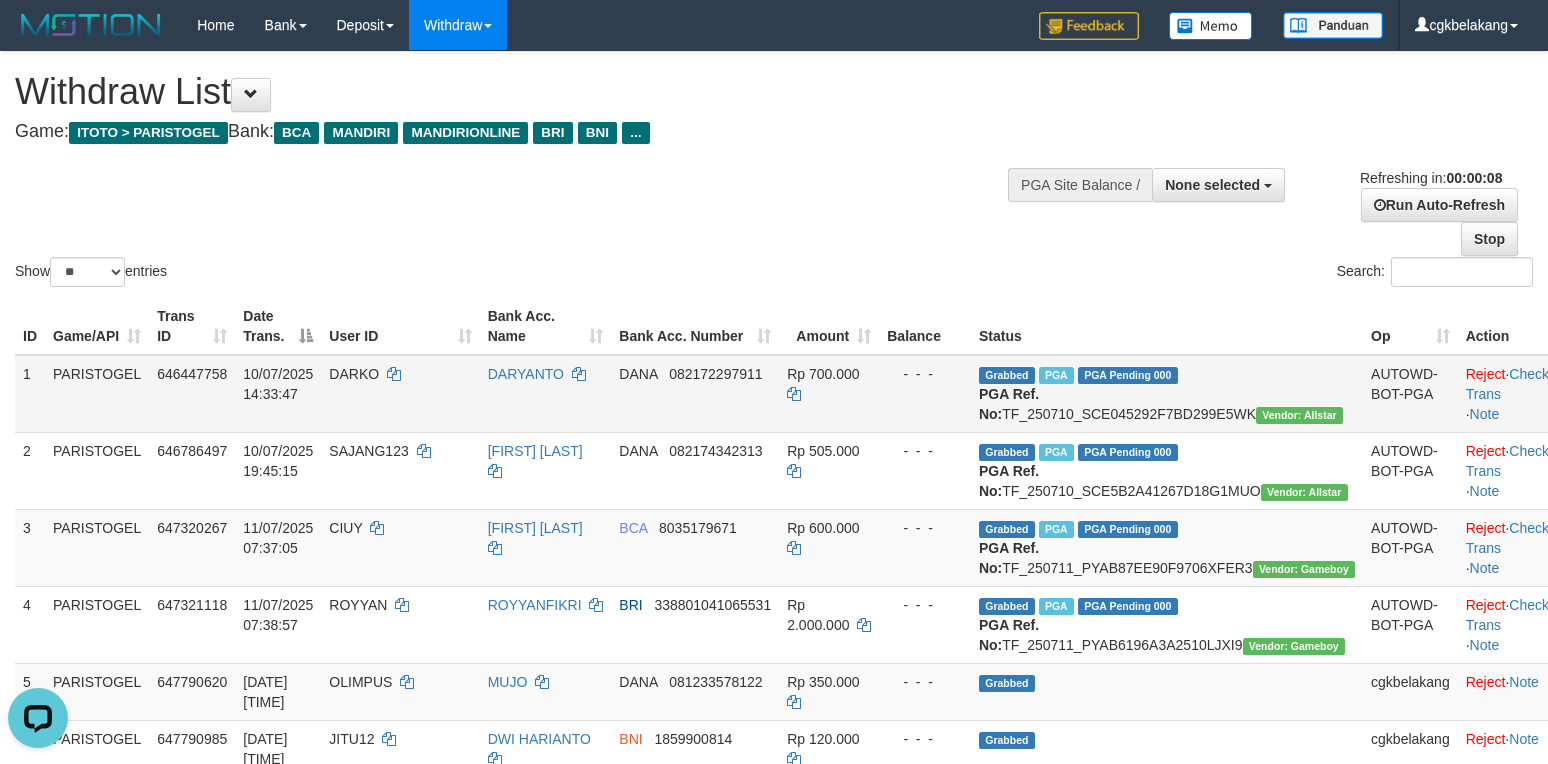 scroll, scrollTop: 0, scrollLeft: 0, axis: both 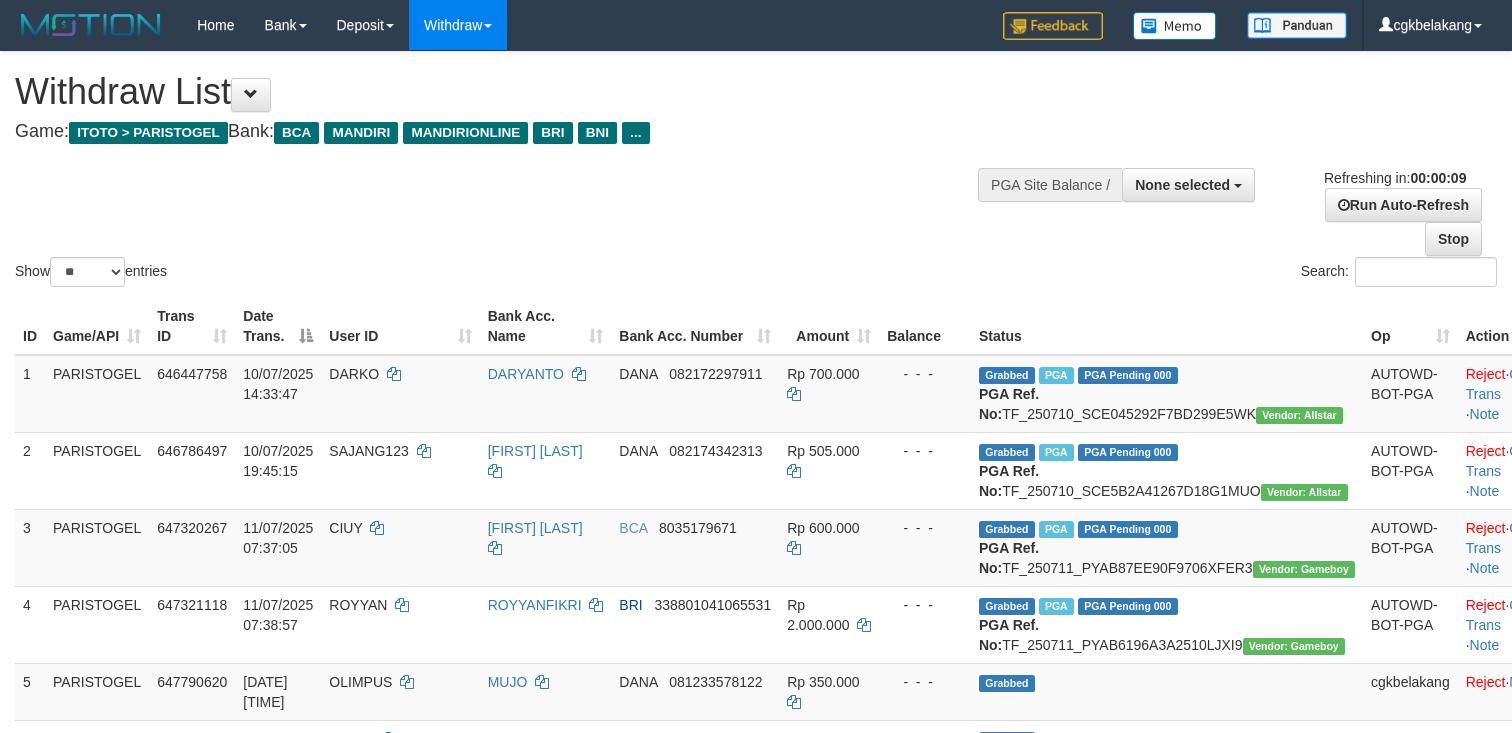 select 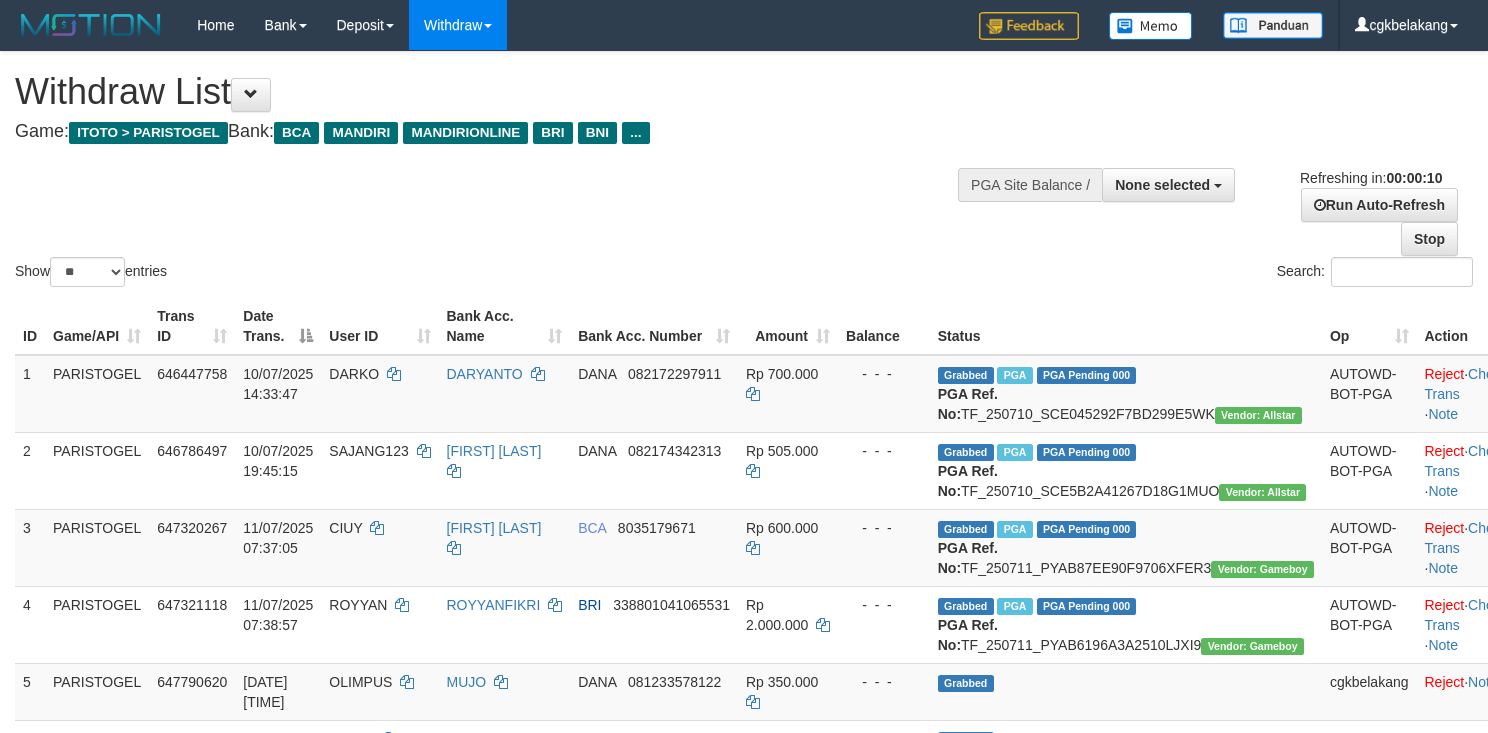 select 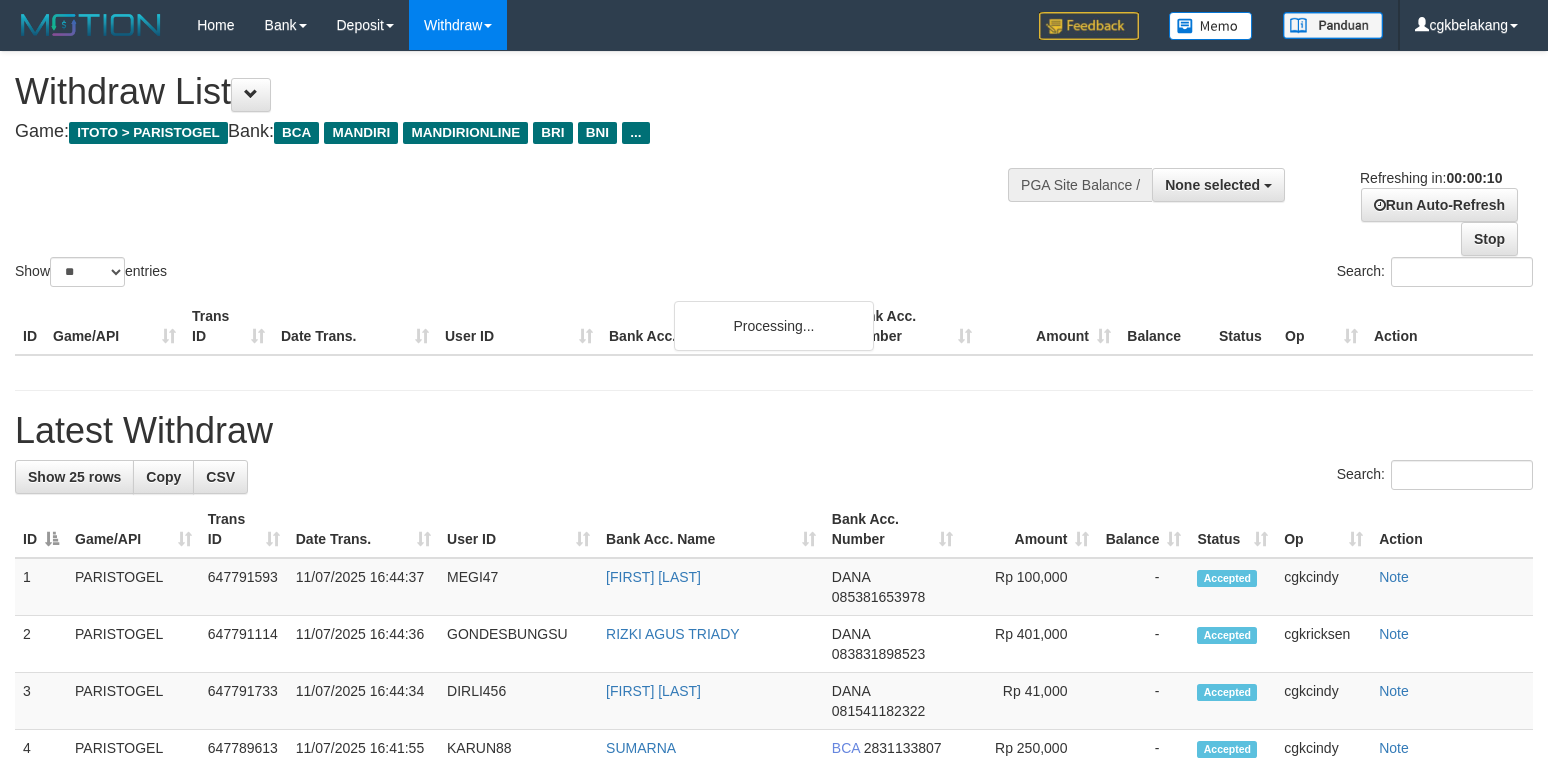select 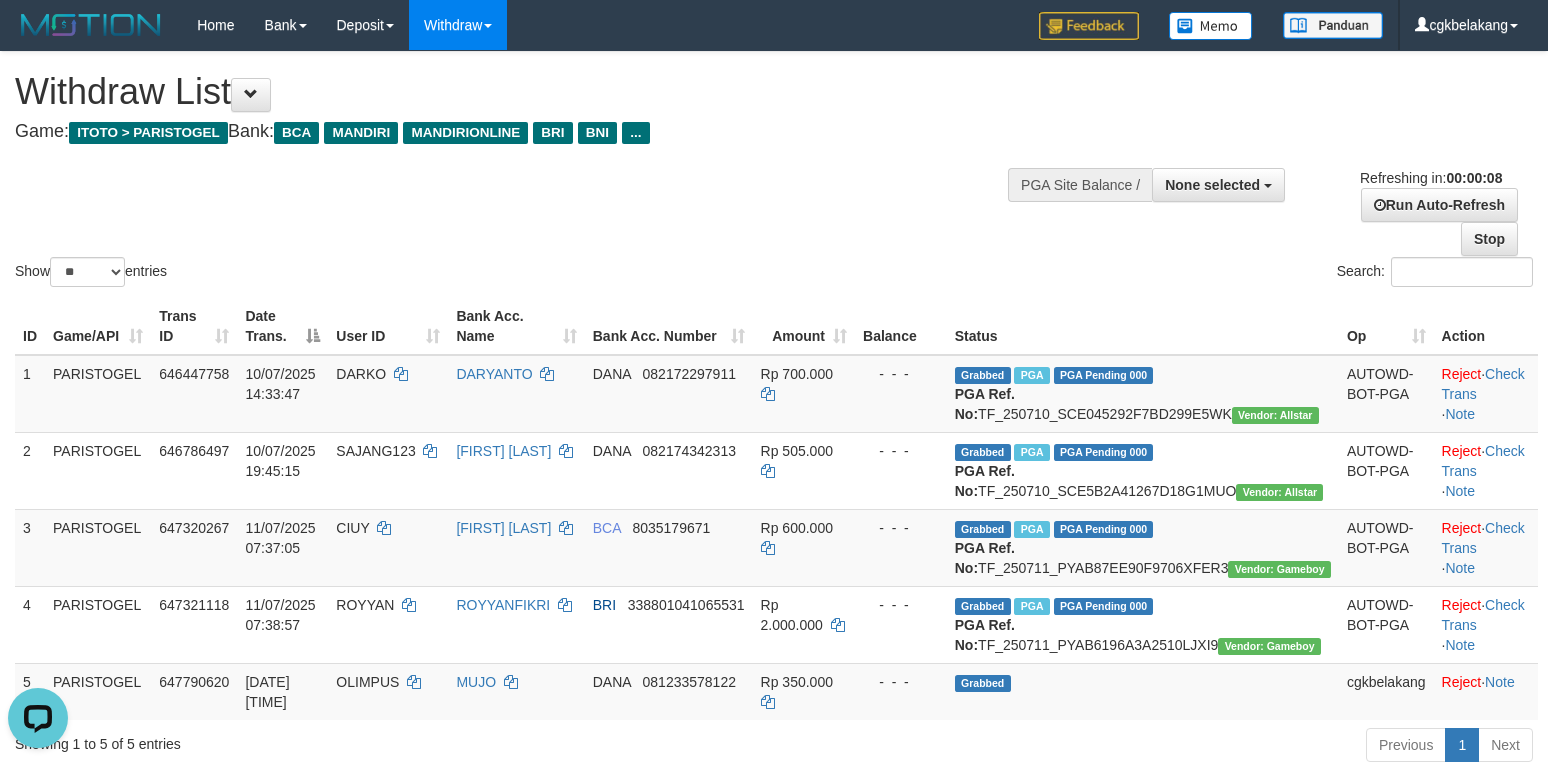 scroll, scrollTop: 0, scrollLeft: 0, axis: both 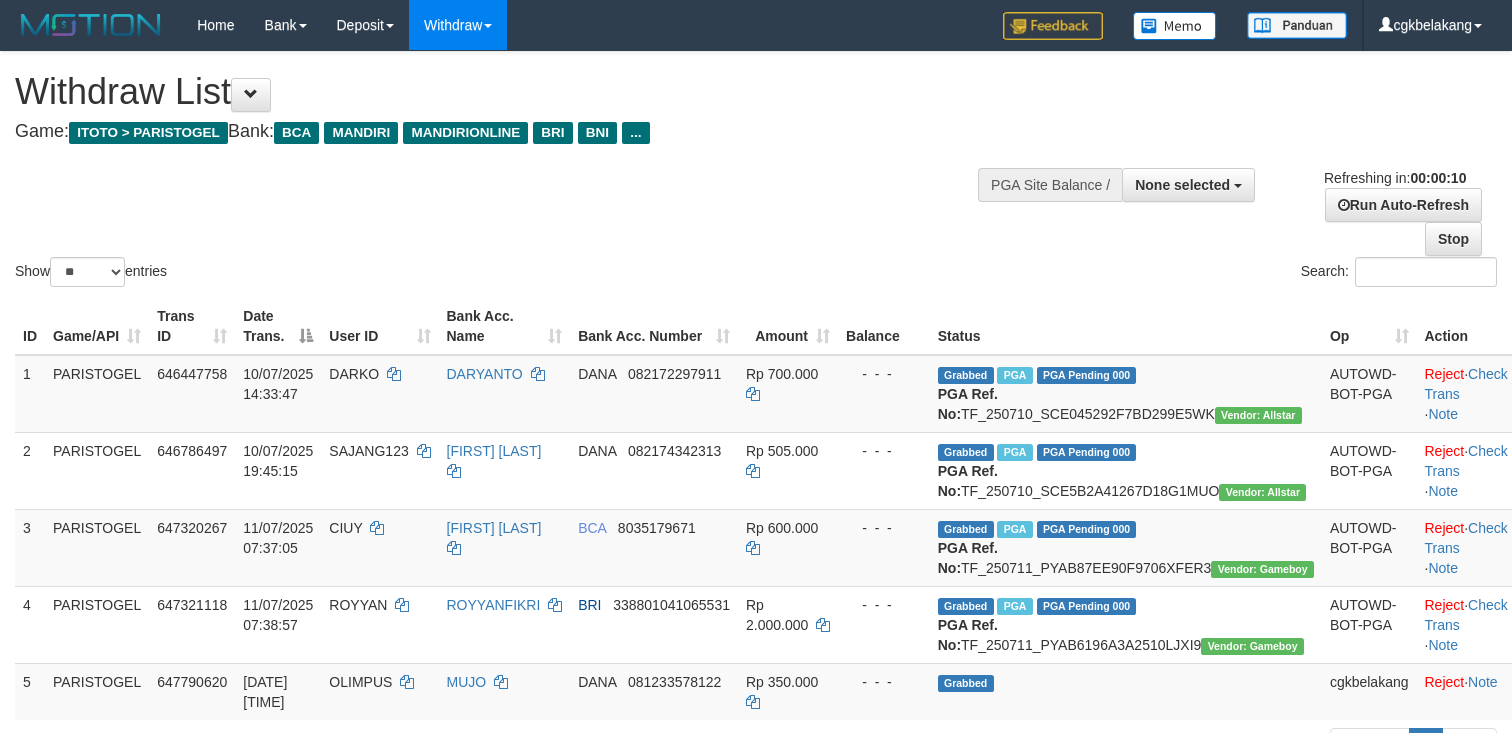 select 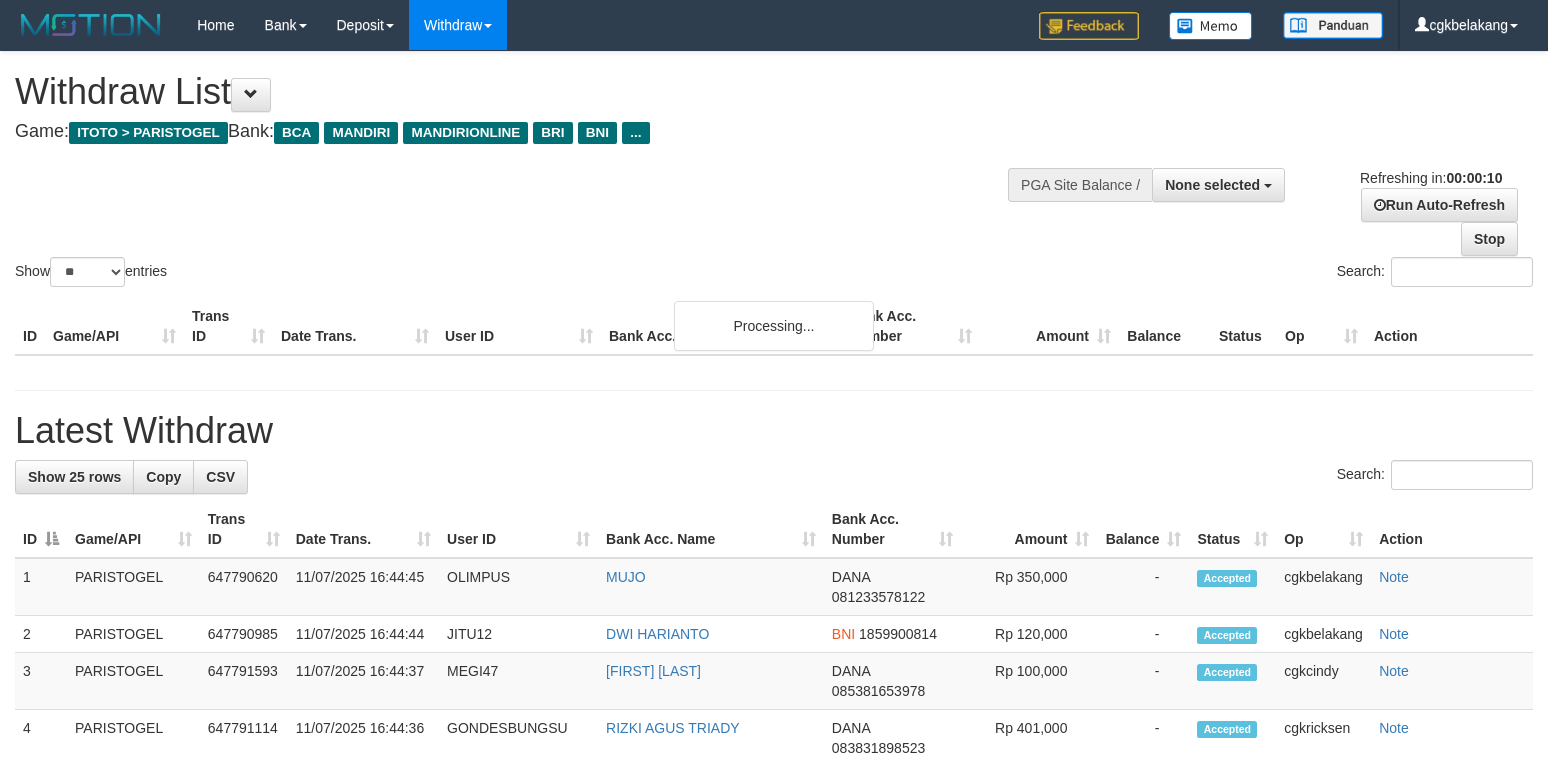 select 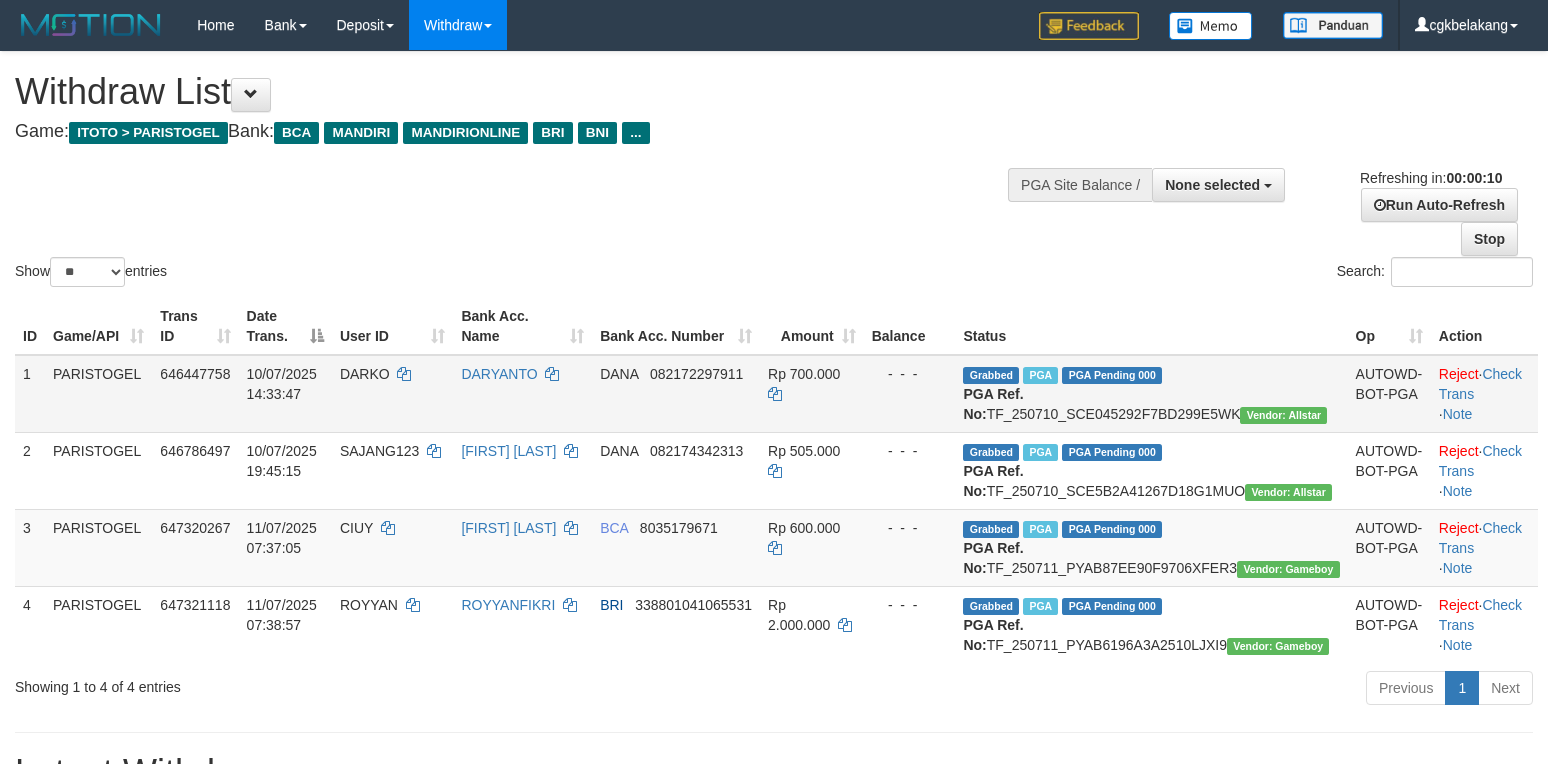 click on "Grabbed   PGA   PGA Pending 000 {"status":"000","data":{"unique_id":"1867-646447758-20250710","reference_no":"TF_250710_SCE045292F7BD299E5WK","amount":"700000.00","fee":"0.00","merchant_surcharge_rate":"0.00","charge_to":"MERC","payout_amount":"700000.00","disbursement_status":0,"disbursement_description":"ON PROCESS","created_at":"2025-07-10 14:42:29","executed_at":"2025-07-10 14:42:29","bank":{"code":"dana","name":"DANA","account_number":"082172297911","account_name":"DARYANTO"},"note":"cgkricksen","merchant_balance":{"balance_effective":240000002,"balance_pending":0,"balance_disbursement":14074000,"balance_collection":238379050}}} PGA Ref. No:  TF_250710_SCE045292F7BD299E5WK  Vendor: Allstar" at bounding box center [1151, 394] 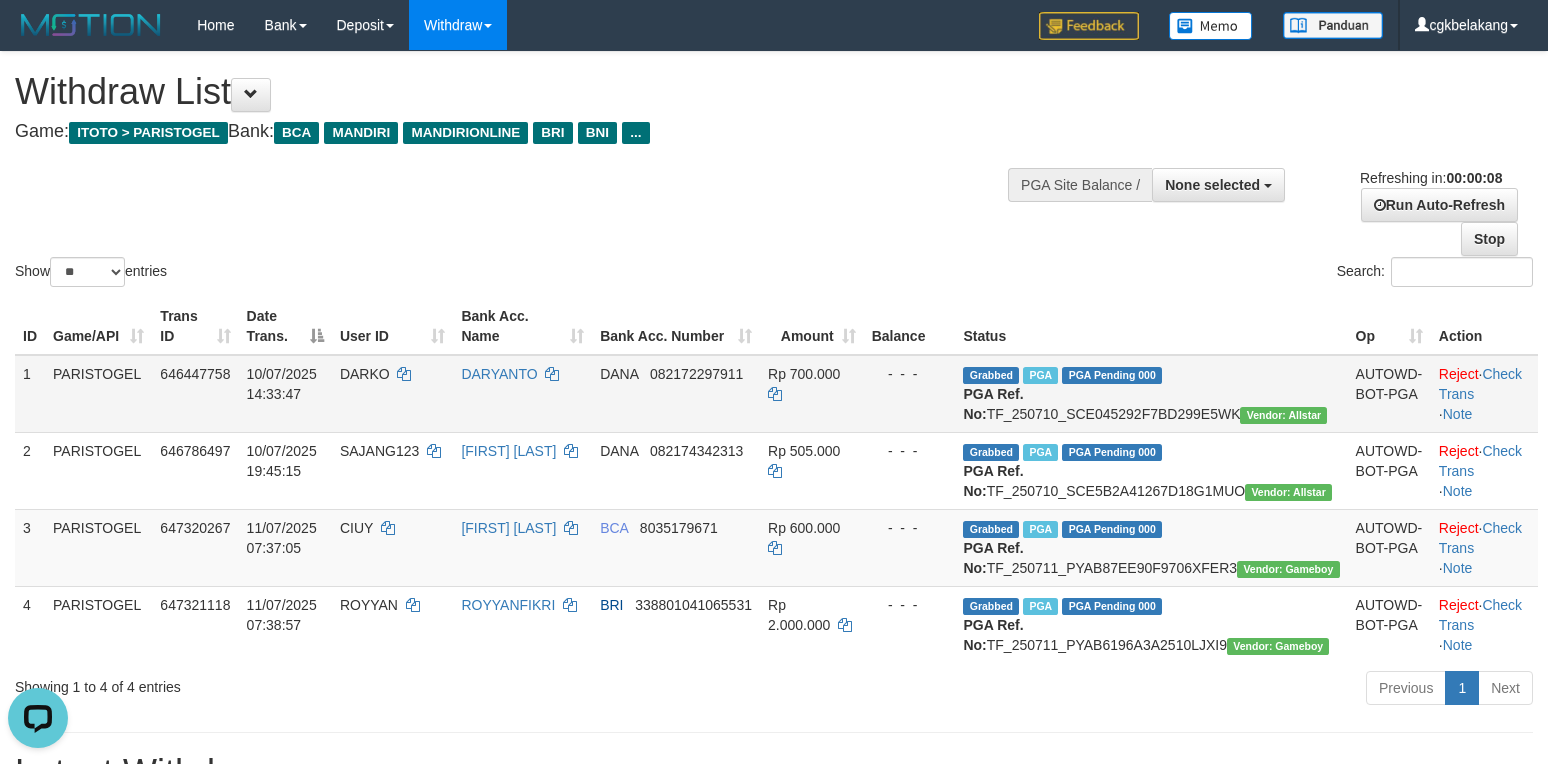 scroll, scrollTop: 0, scrollLeft: 0, axis: both 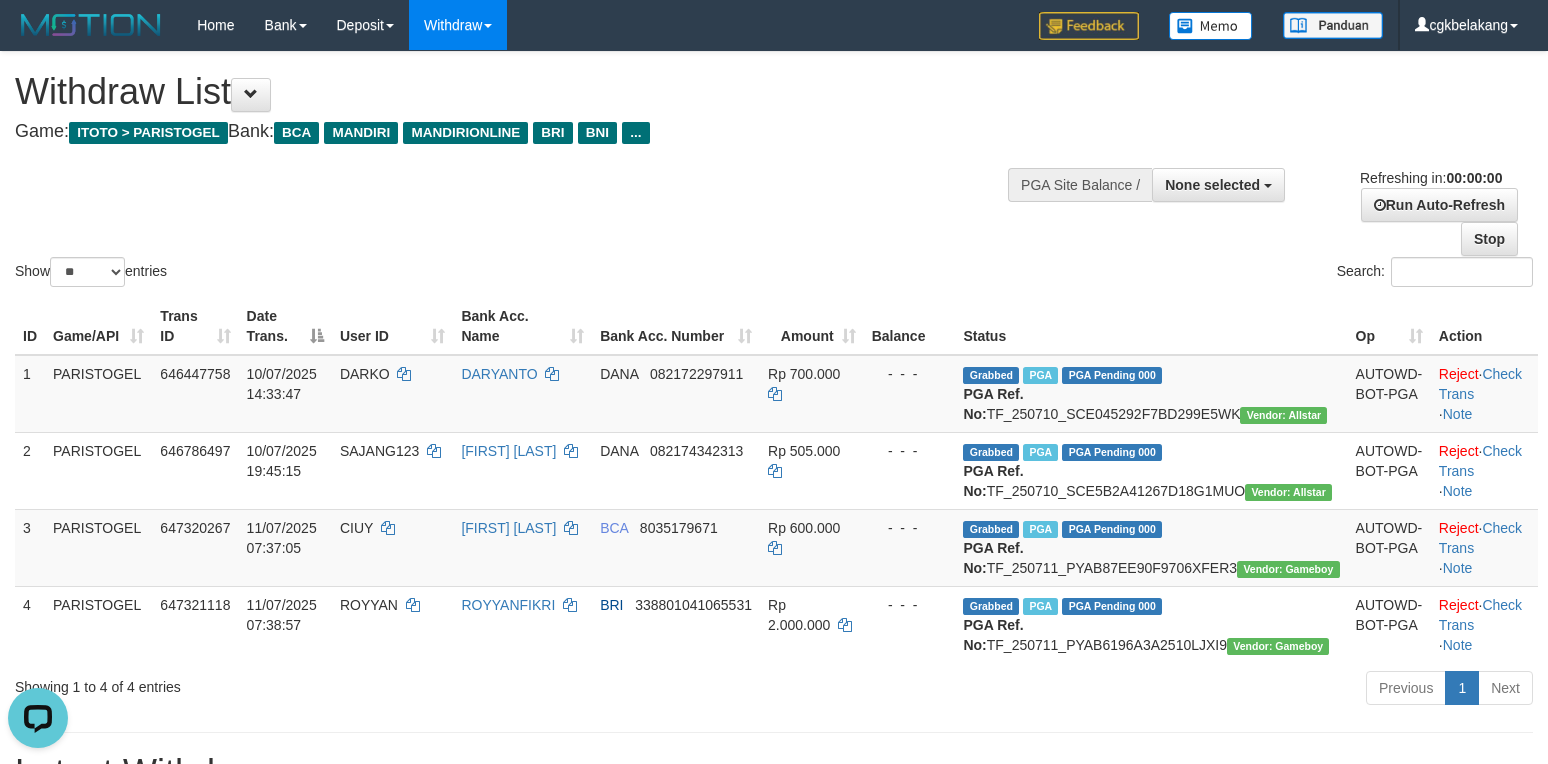 click on "Search:" at bounding box center [1161, 274] 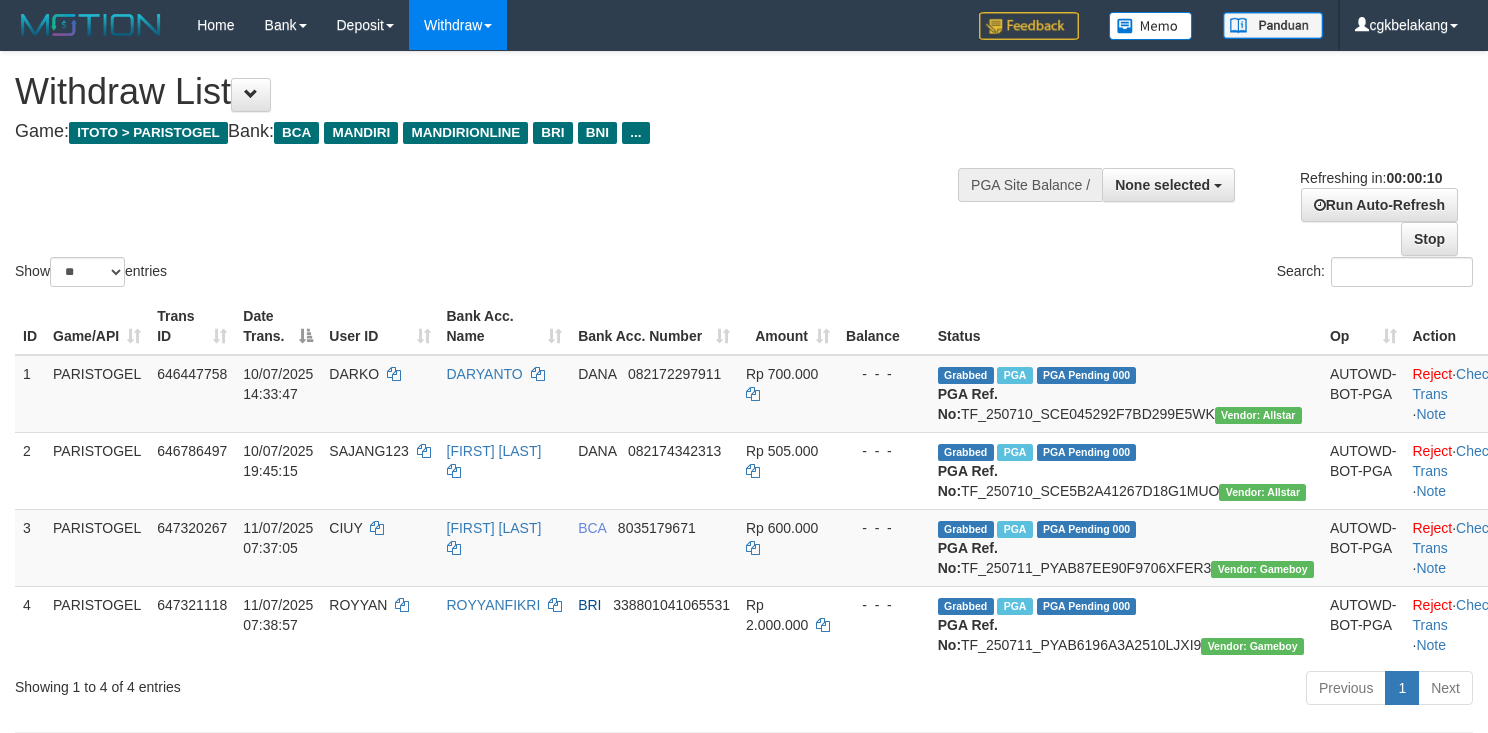 select 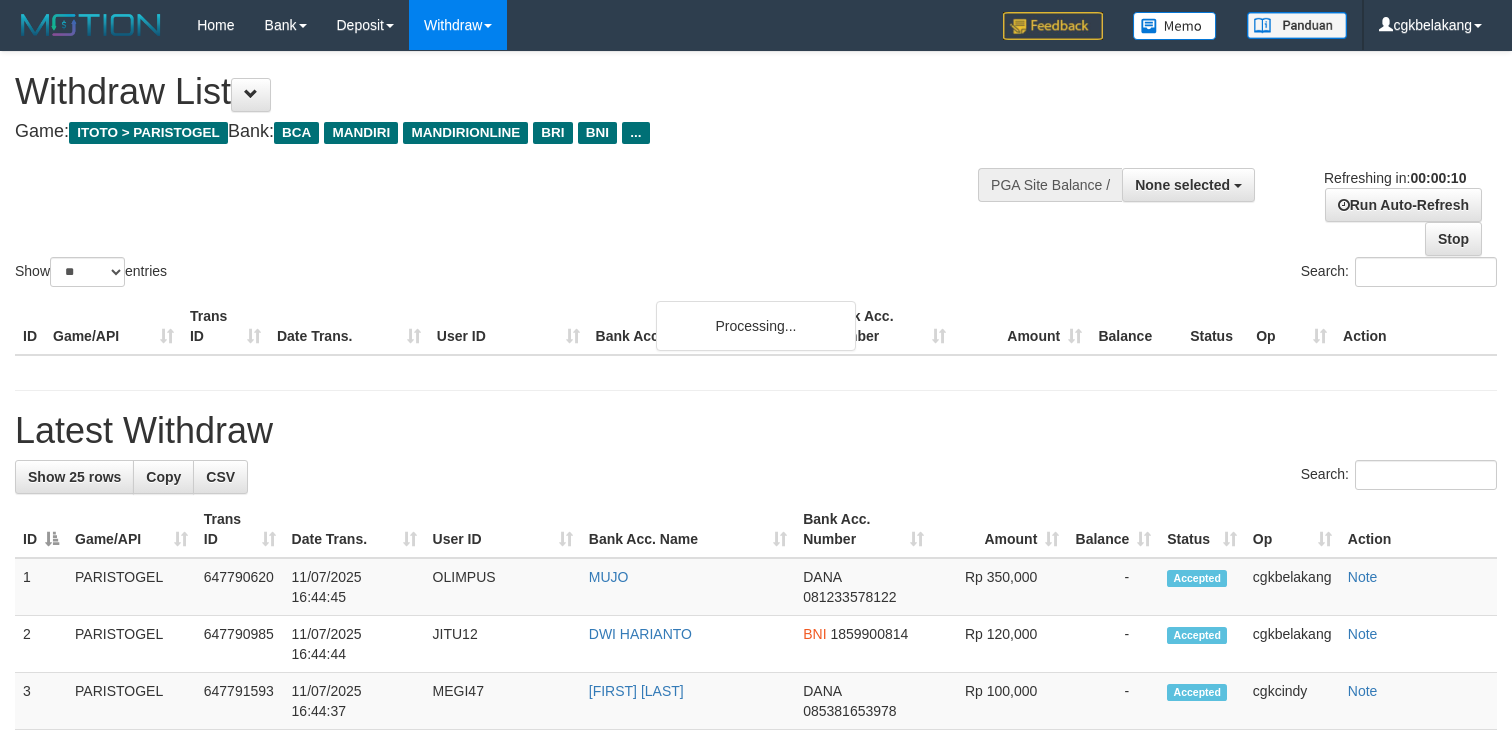 select 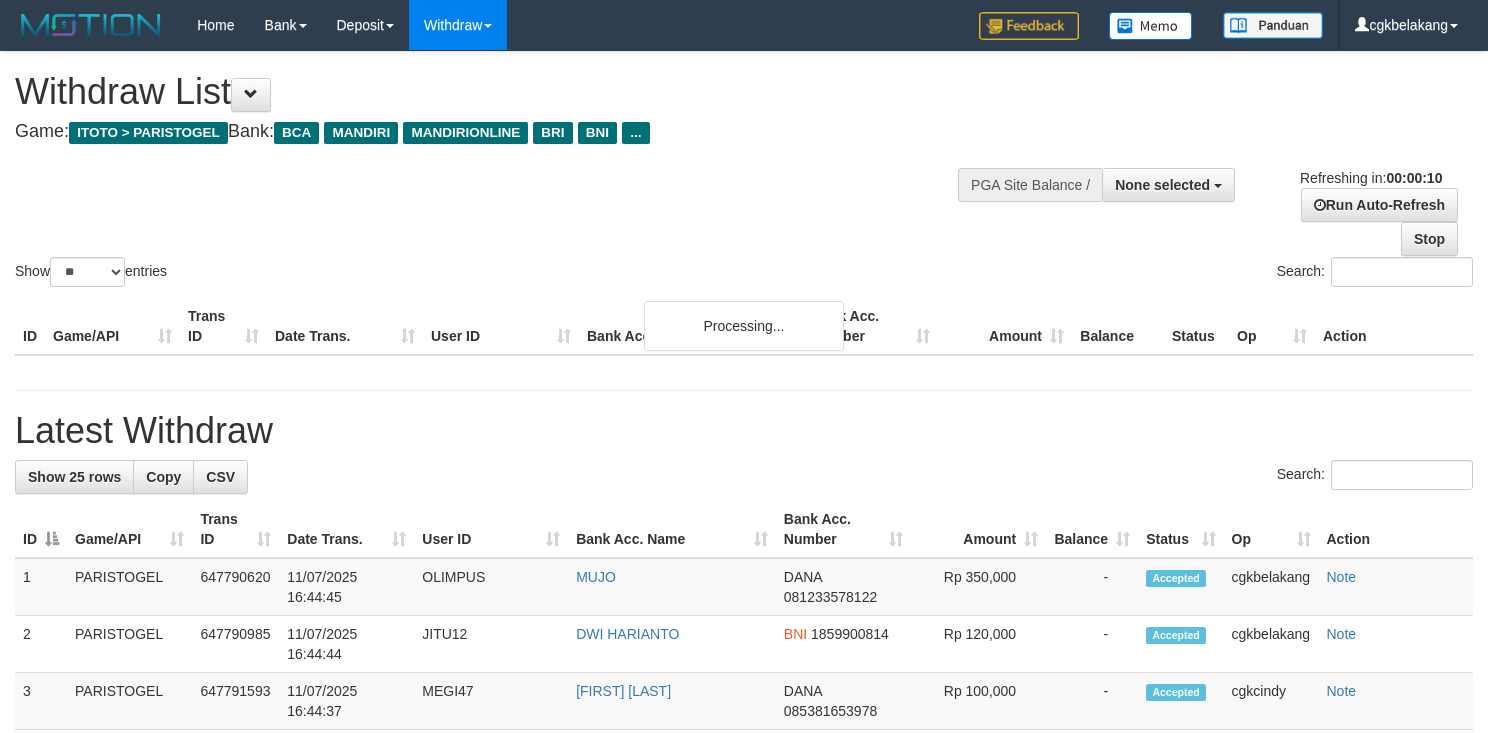 select 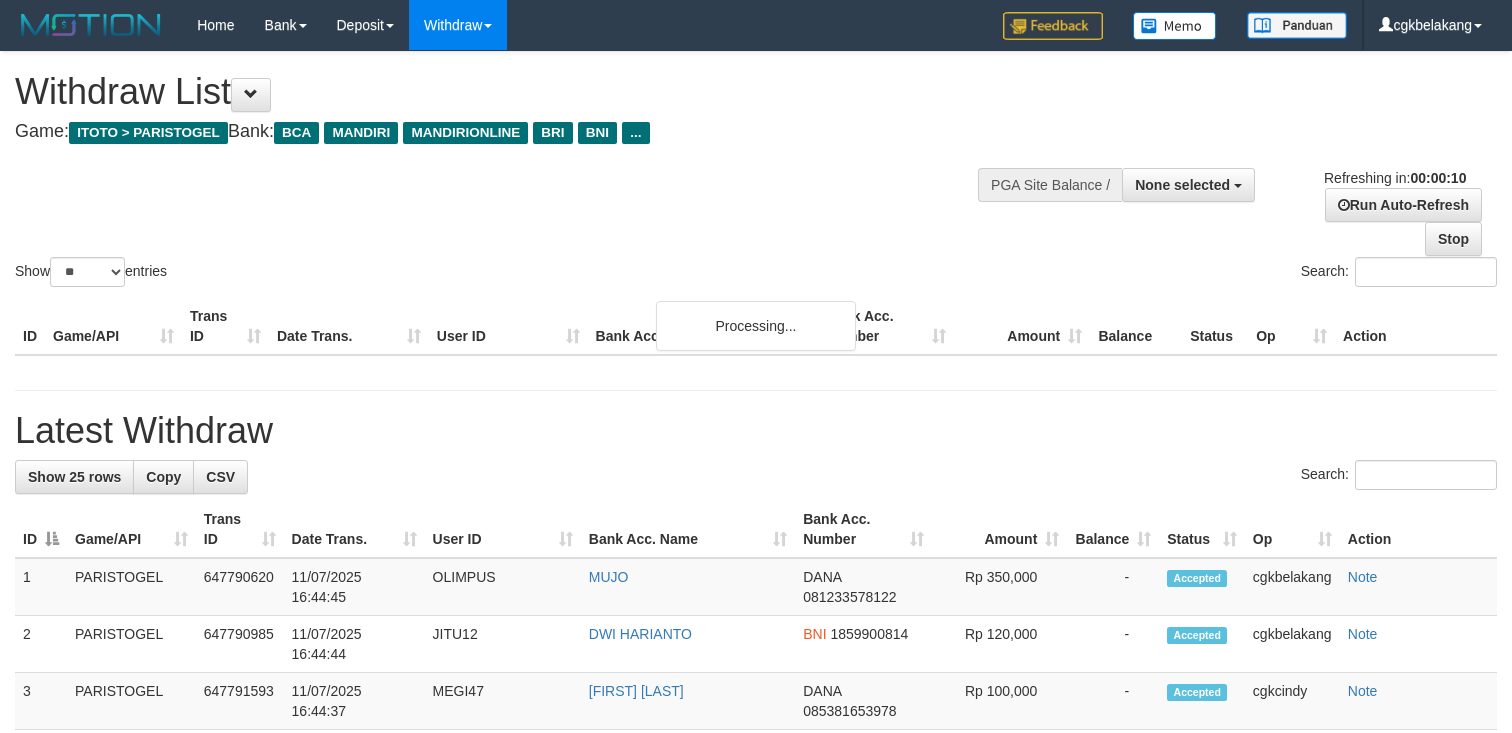 select 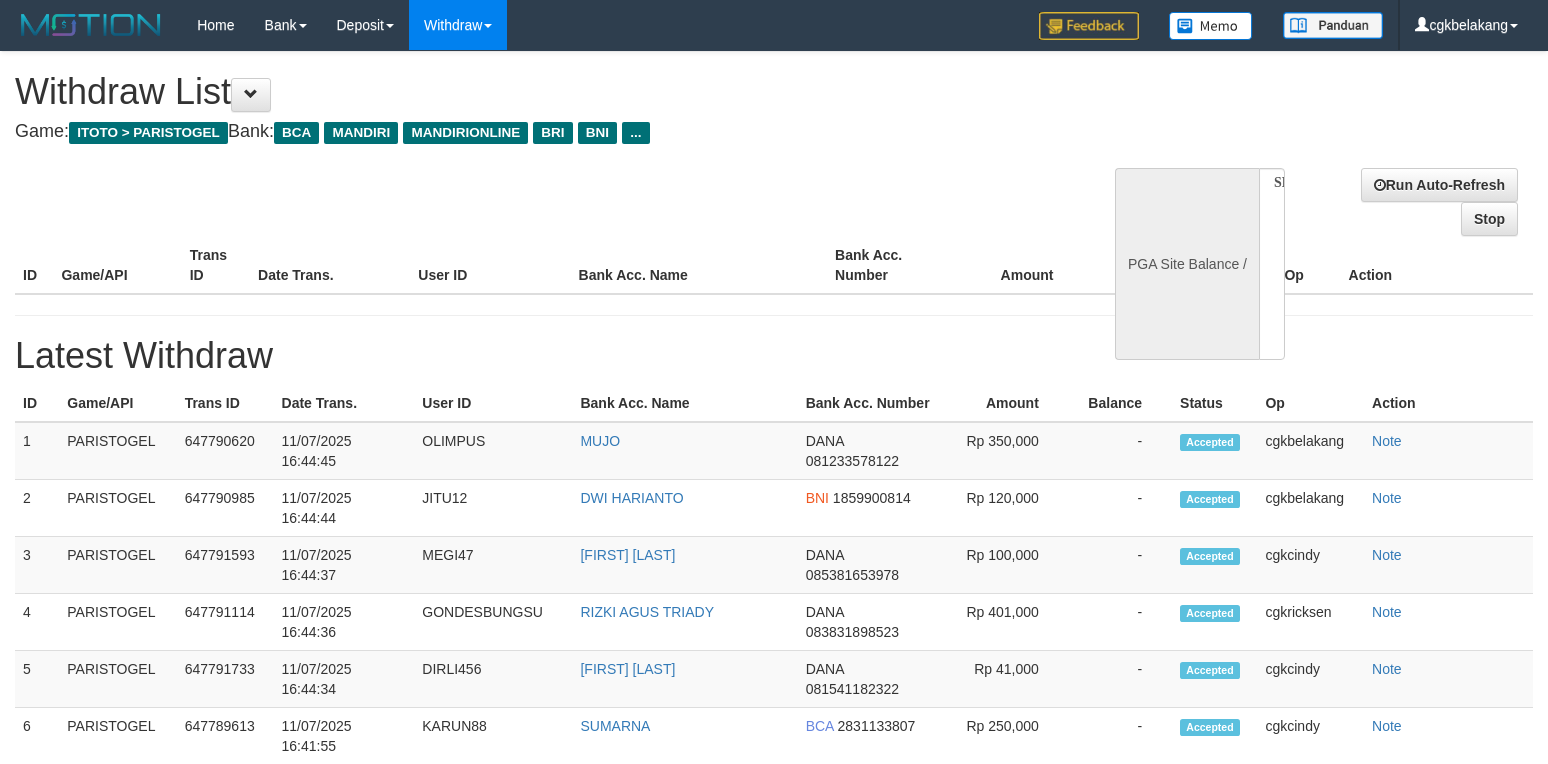 select 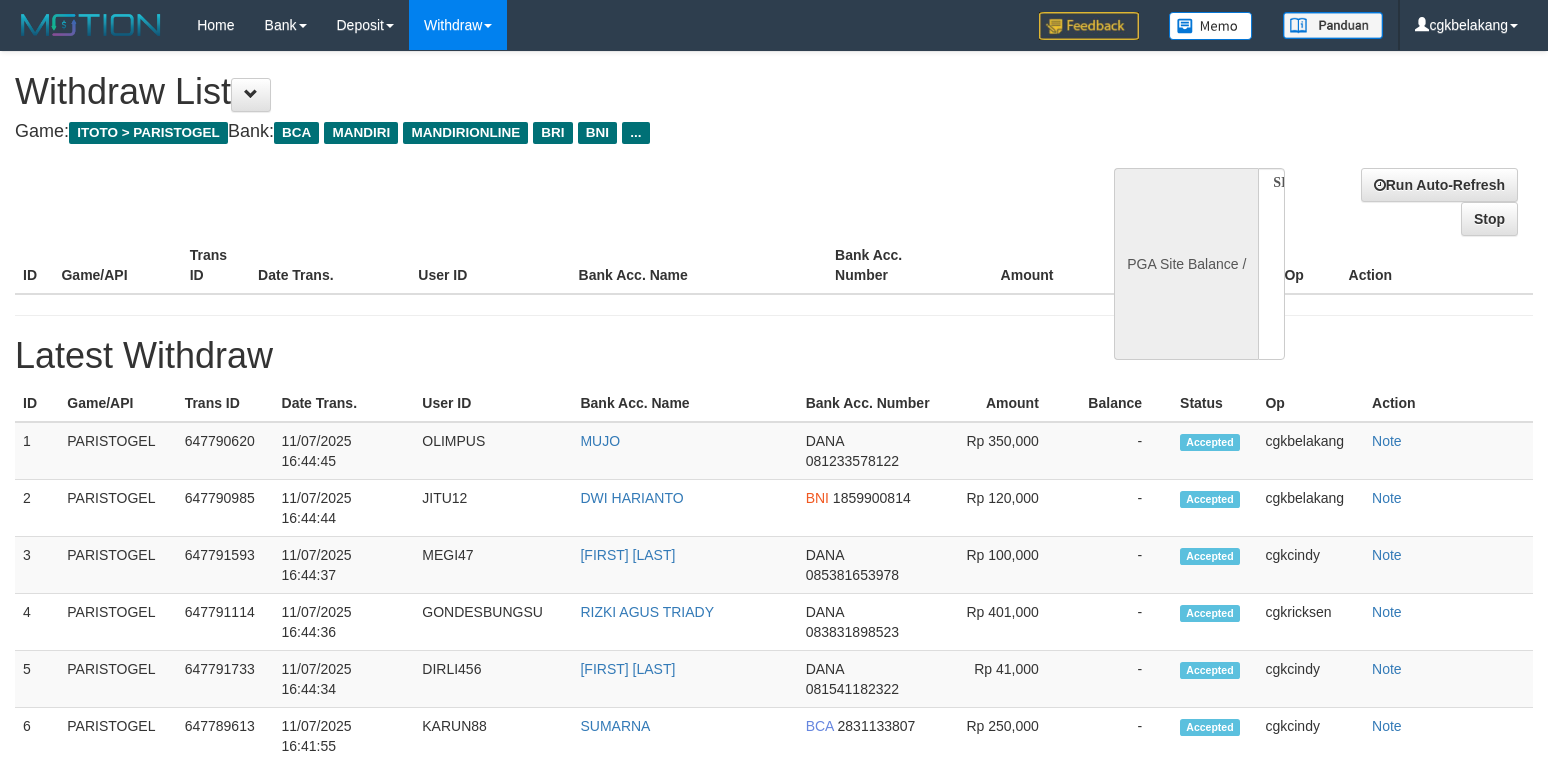 scroll, scrollTop: 0, scrollLeft: 0, axis: both 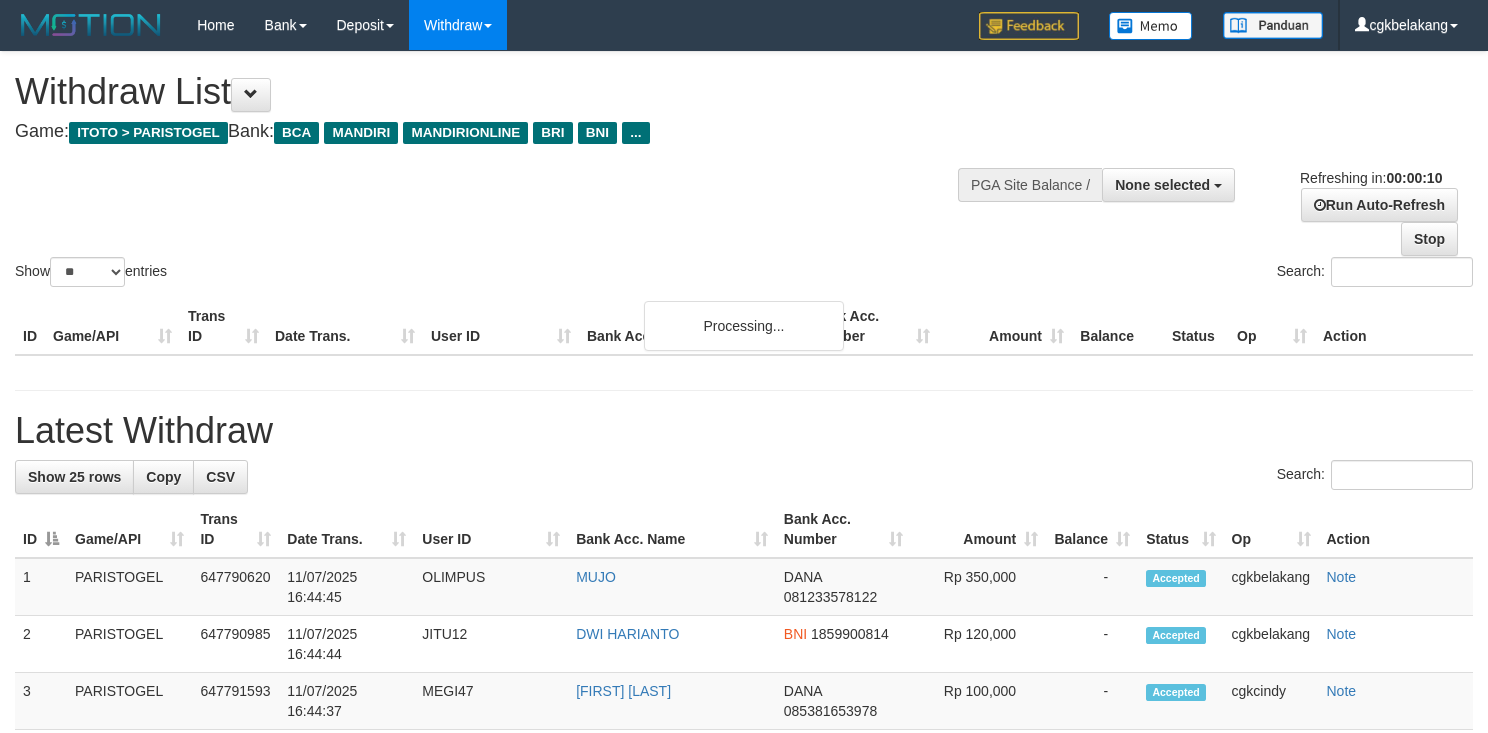 select 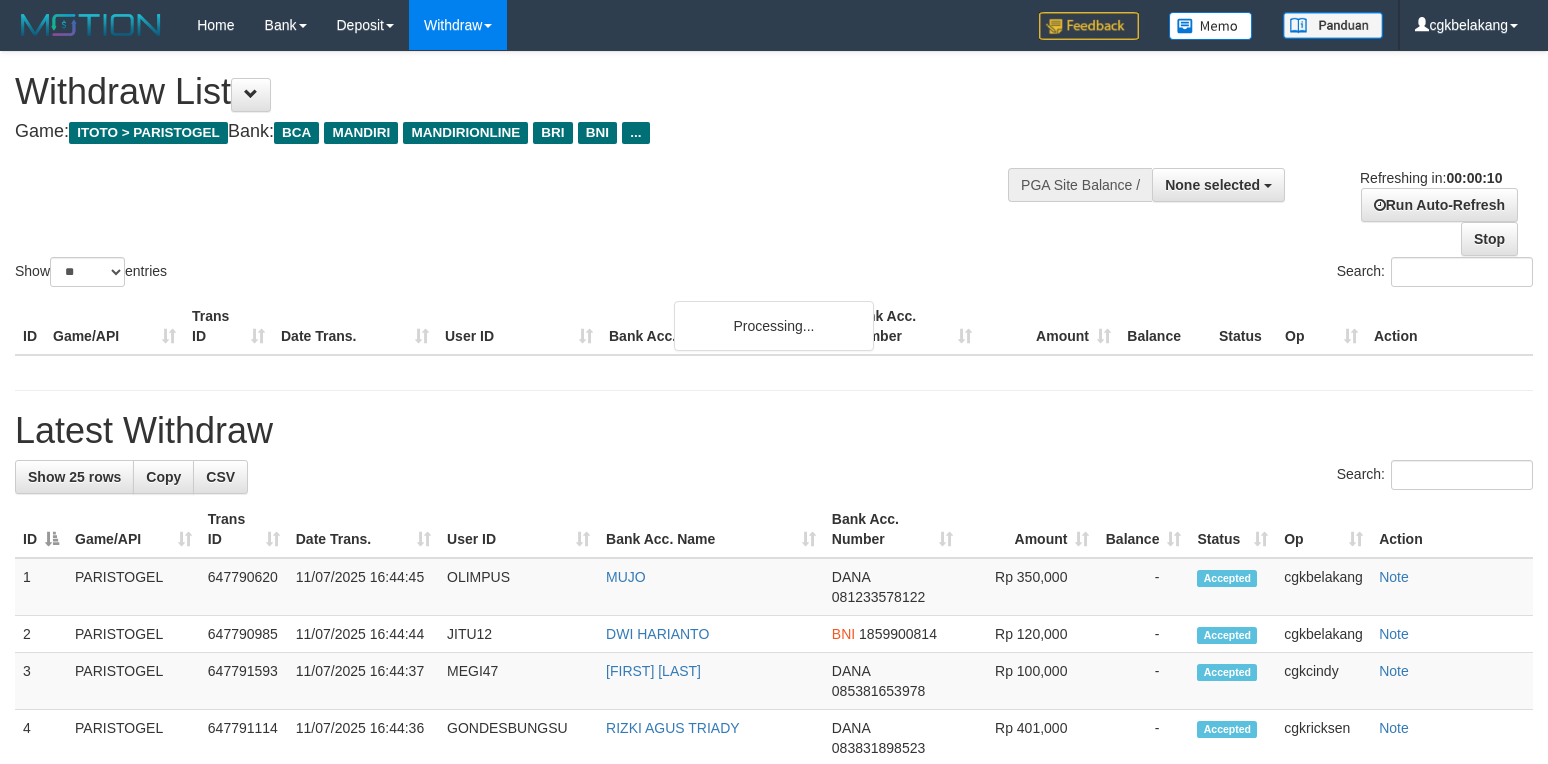 select 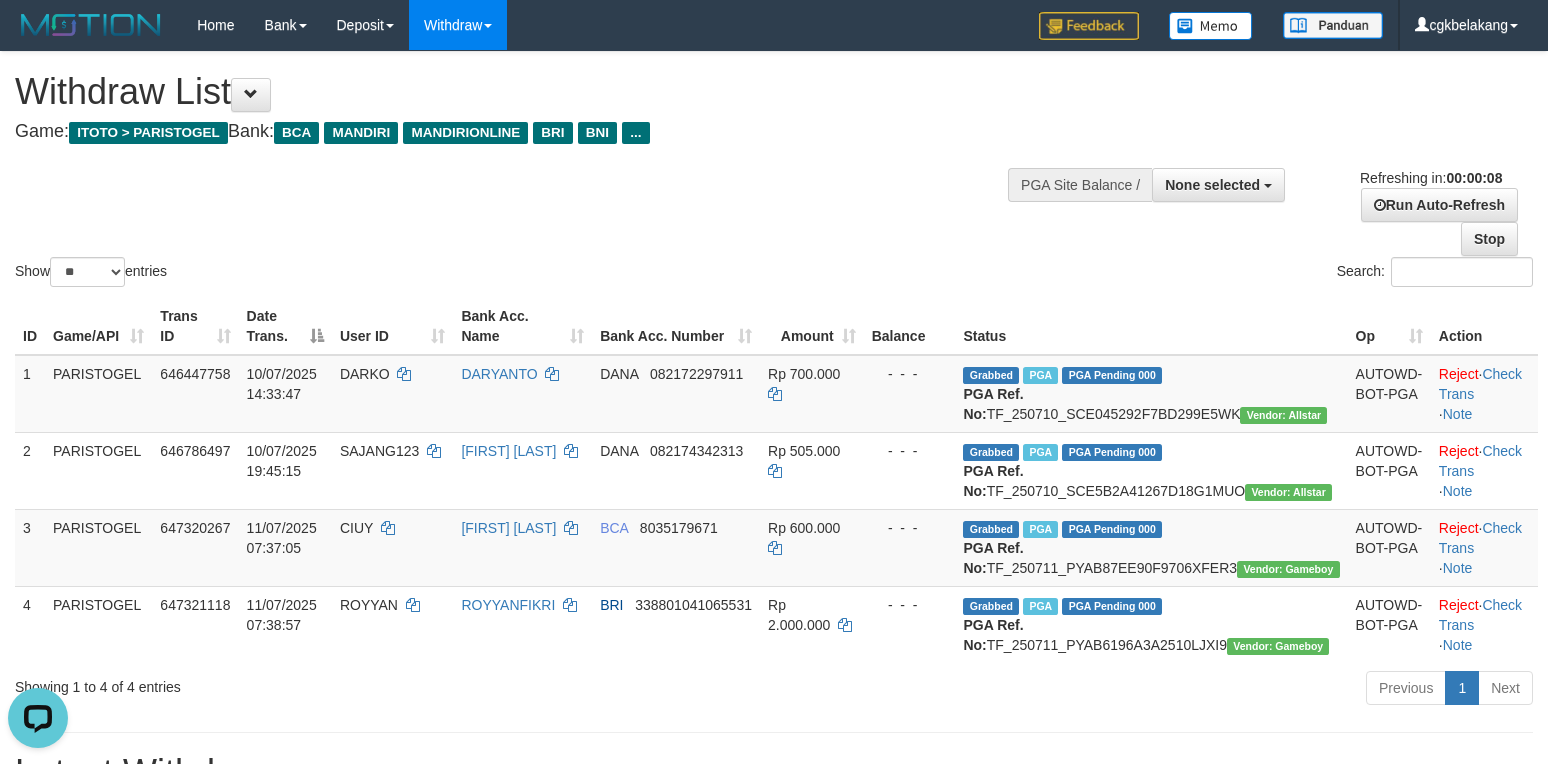 scroll, scrollTop: 0, scrollLeft: 0, axis: both 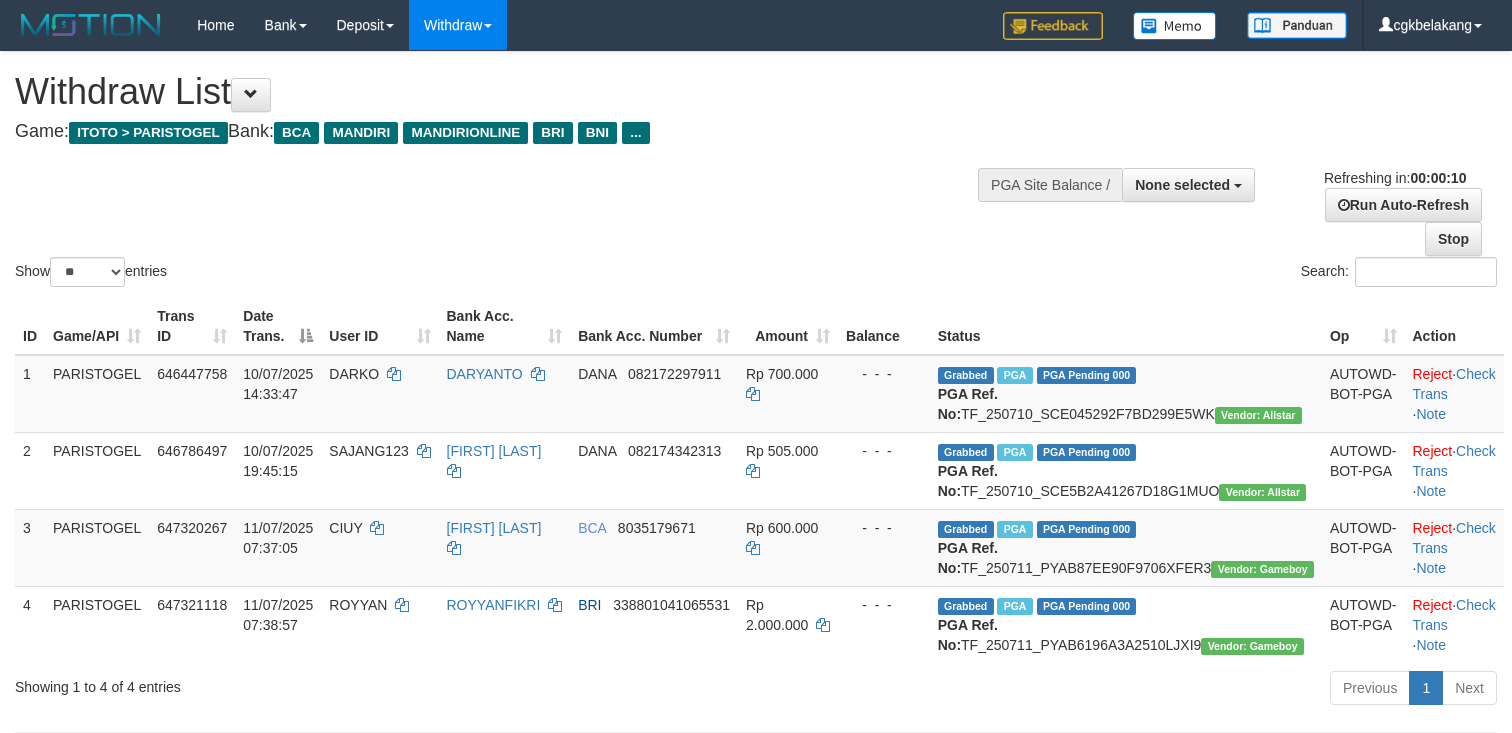 select 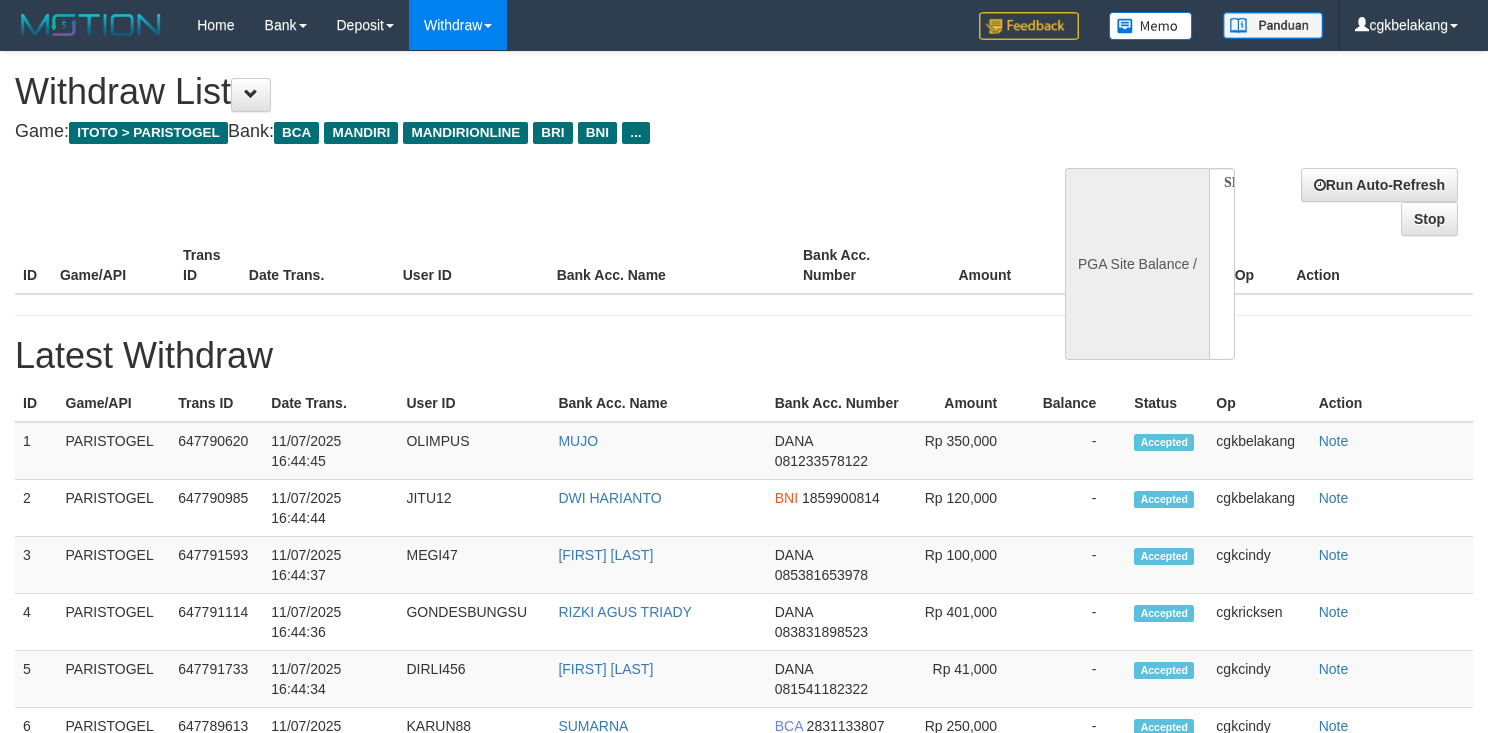 select 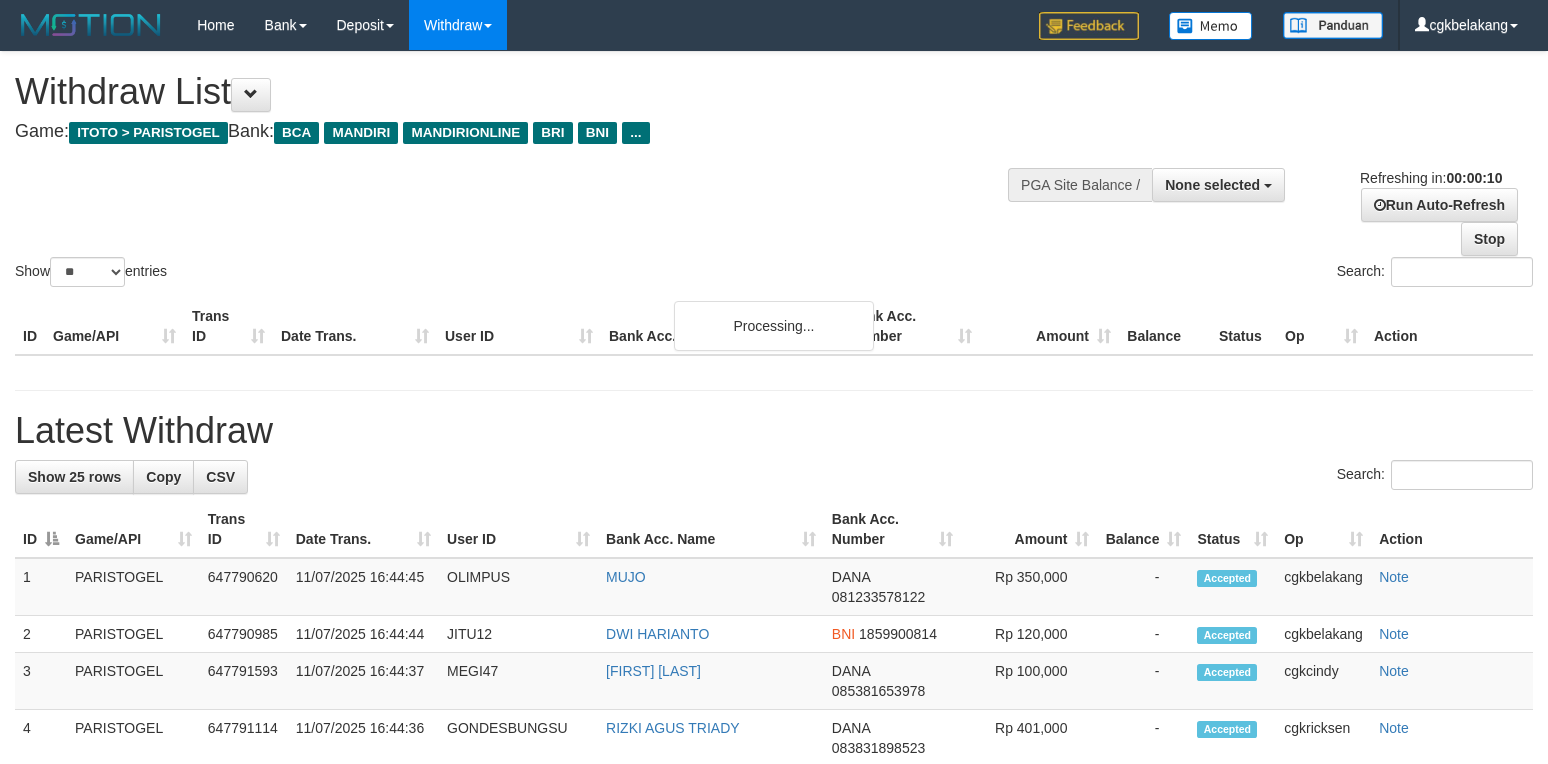 select 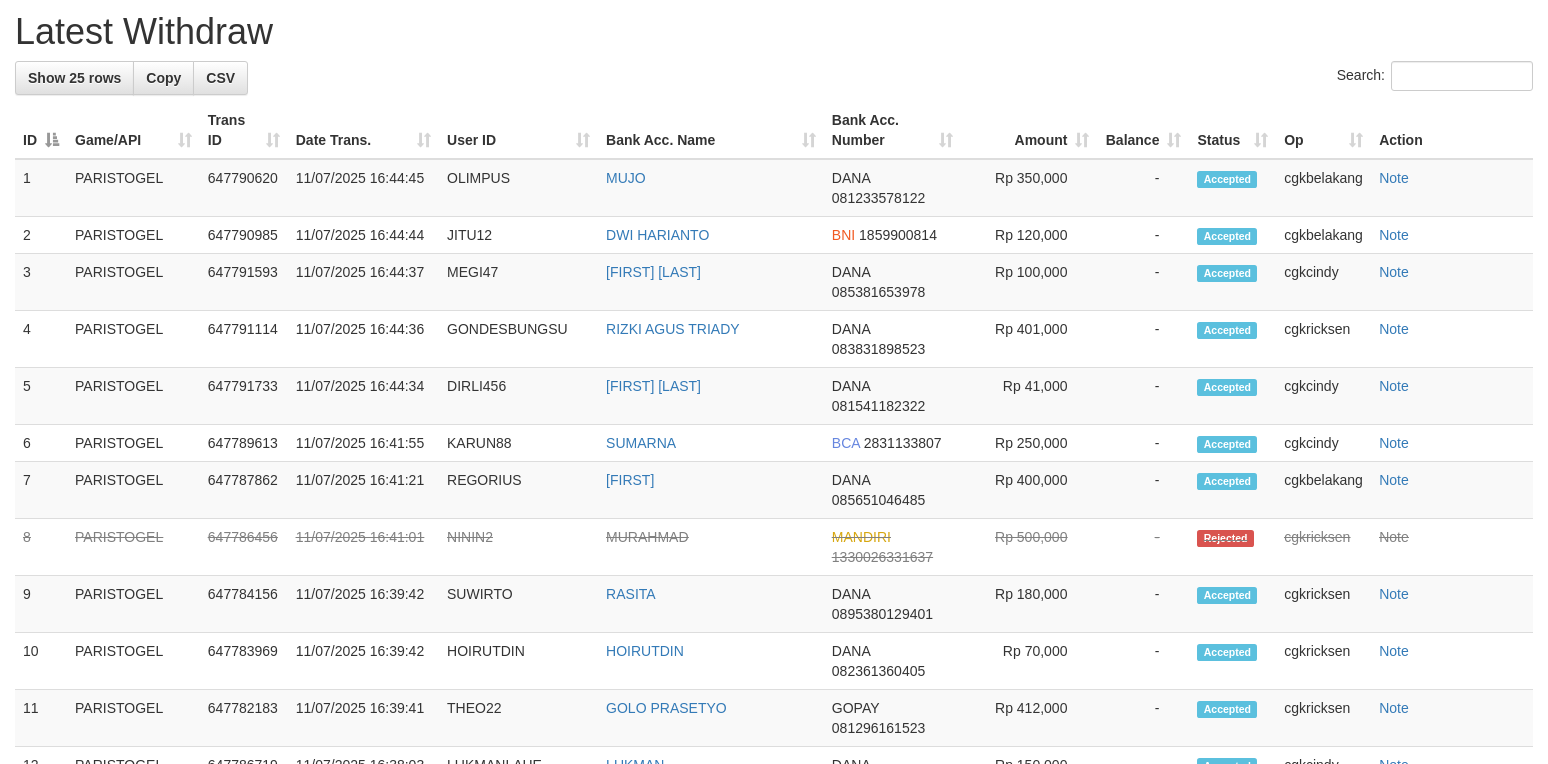 scroll, scrollTop: 666, scrollLeft: 0, axis: vertical 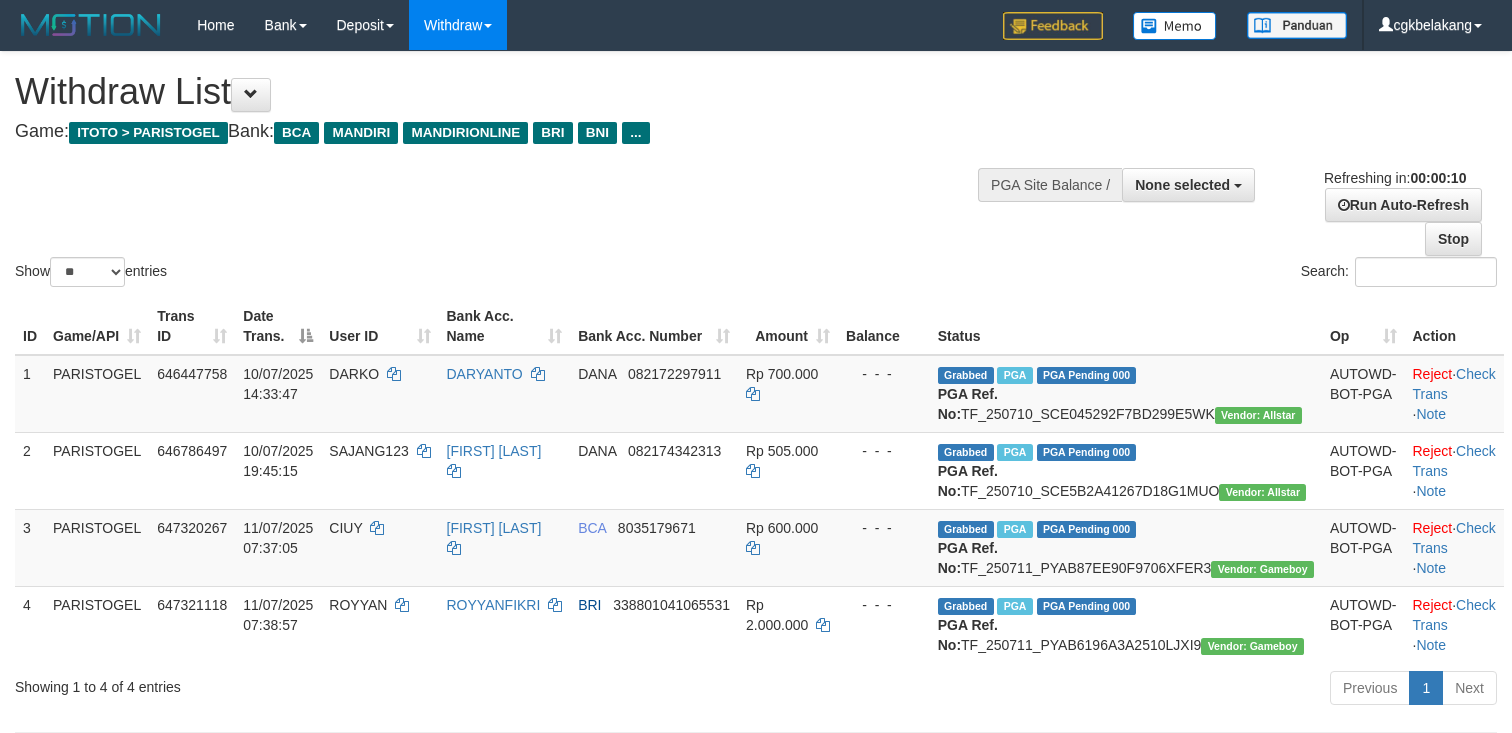 select 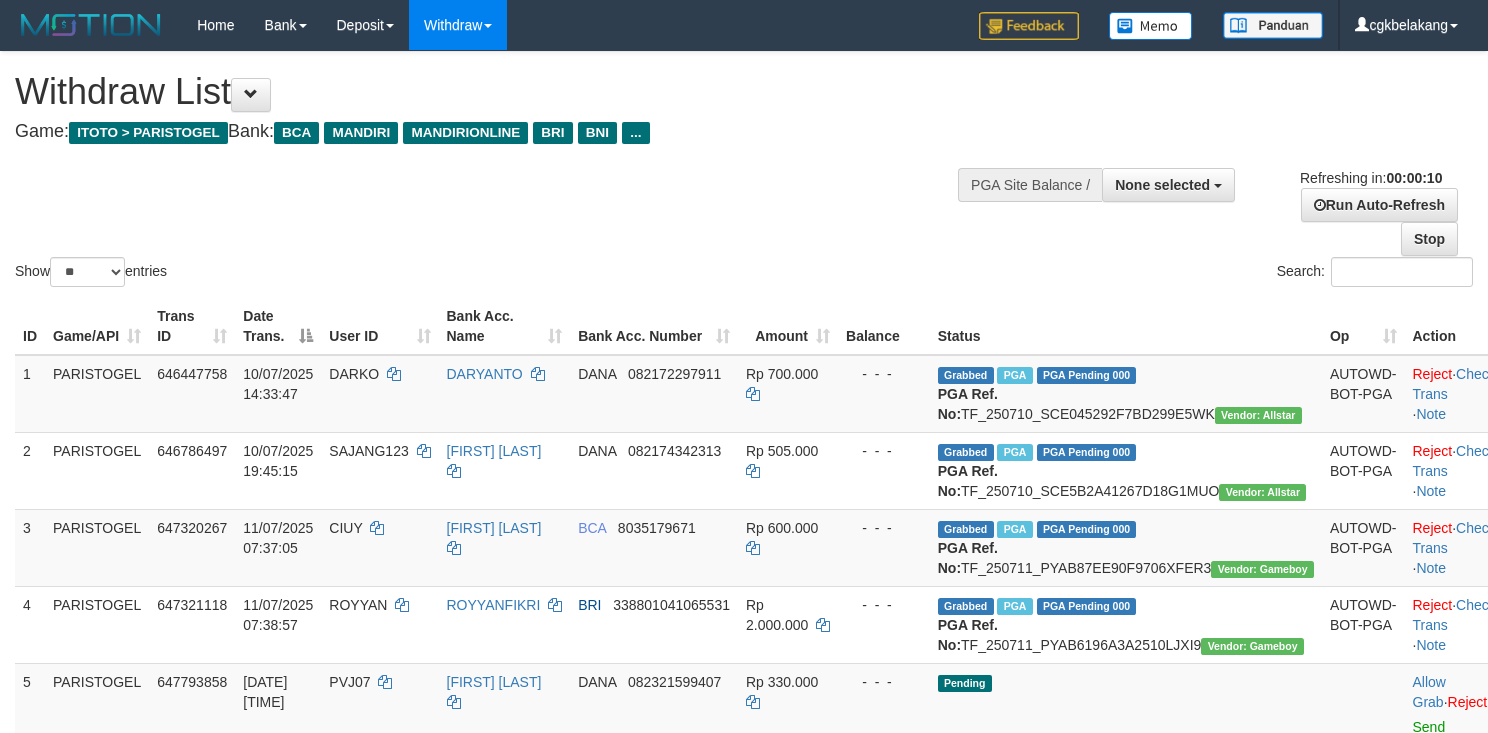 select 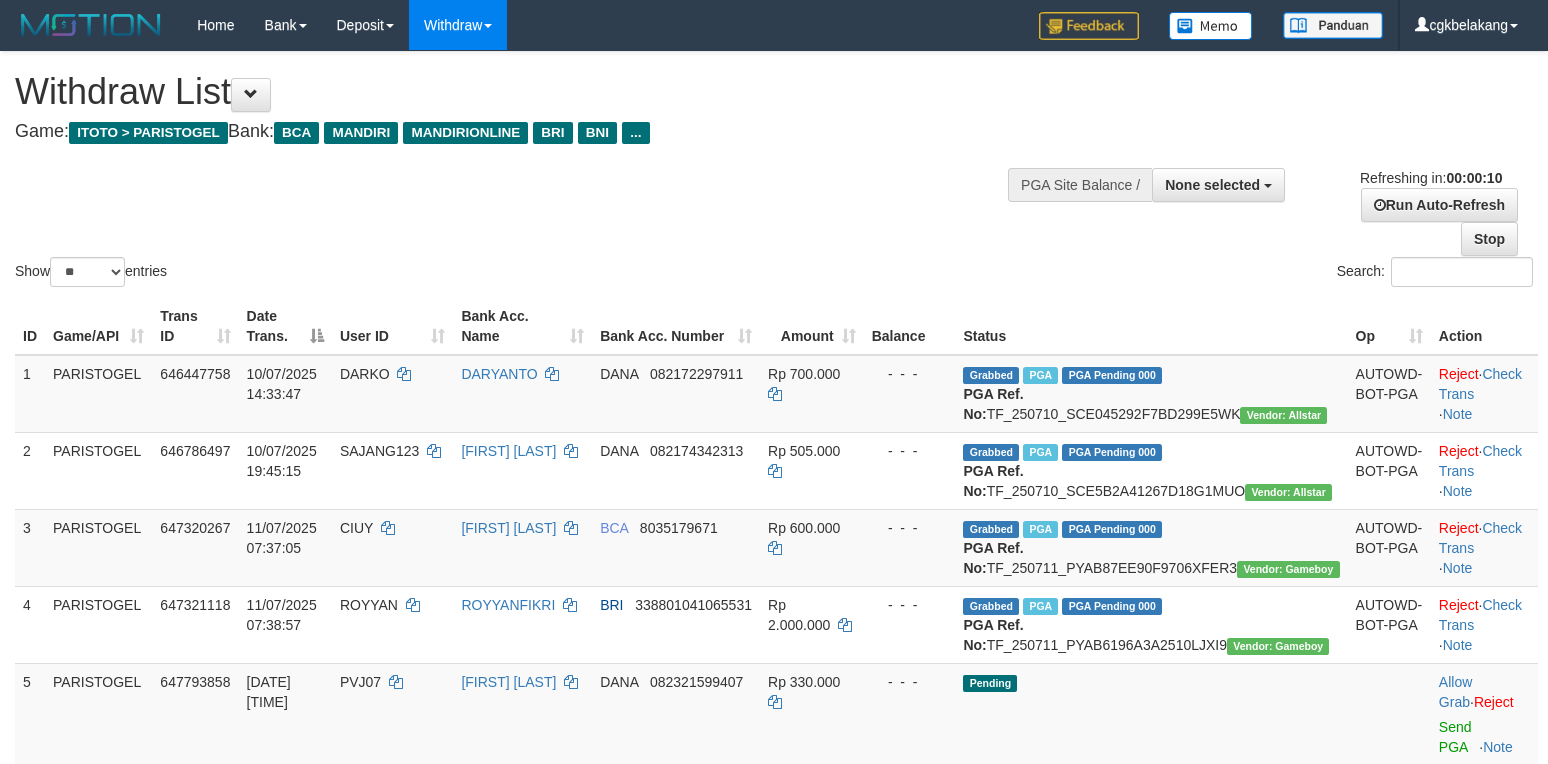 select 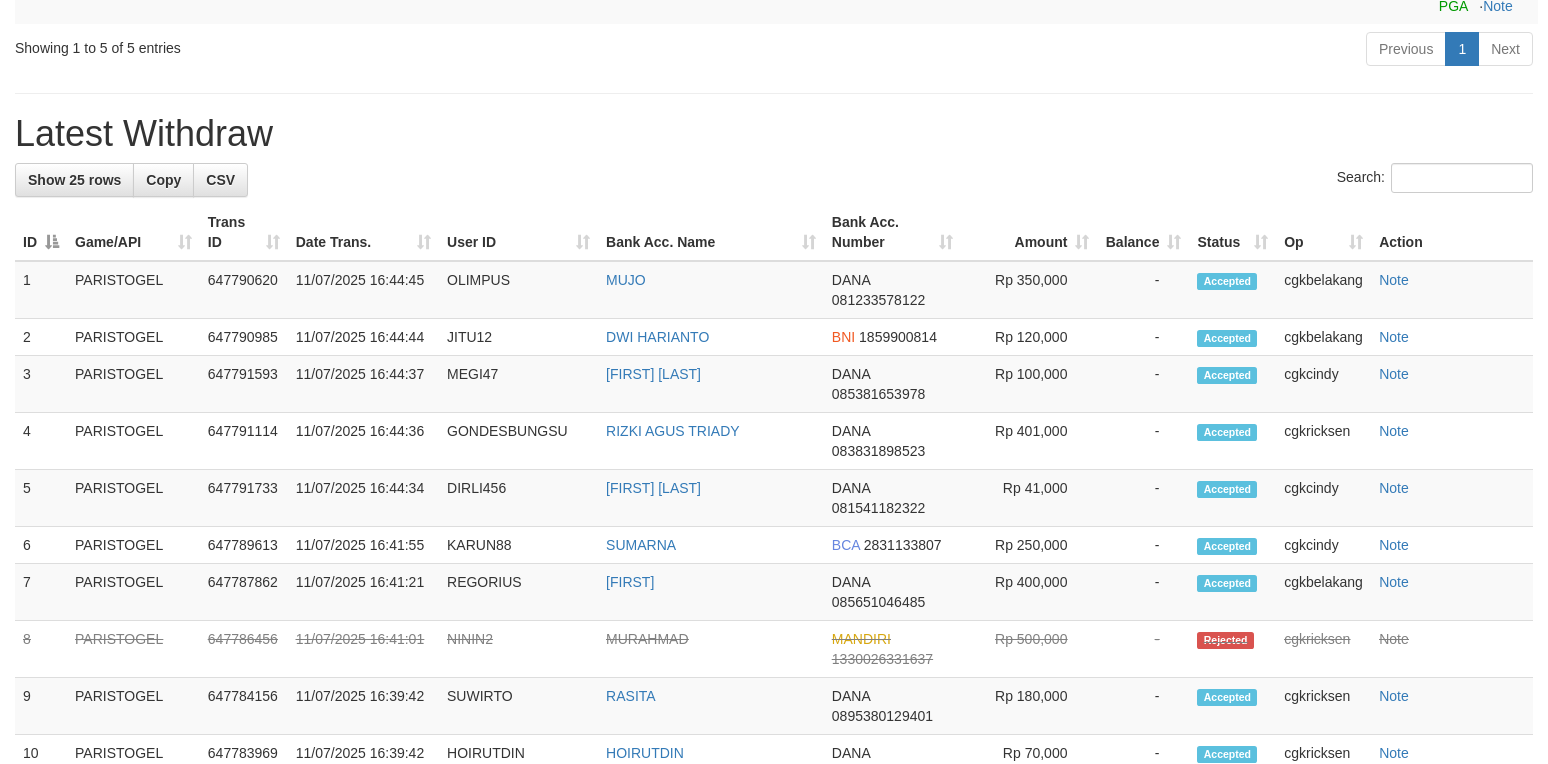 scroll, scrollTop: 666, scrollLeft: 0, axis: vertical 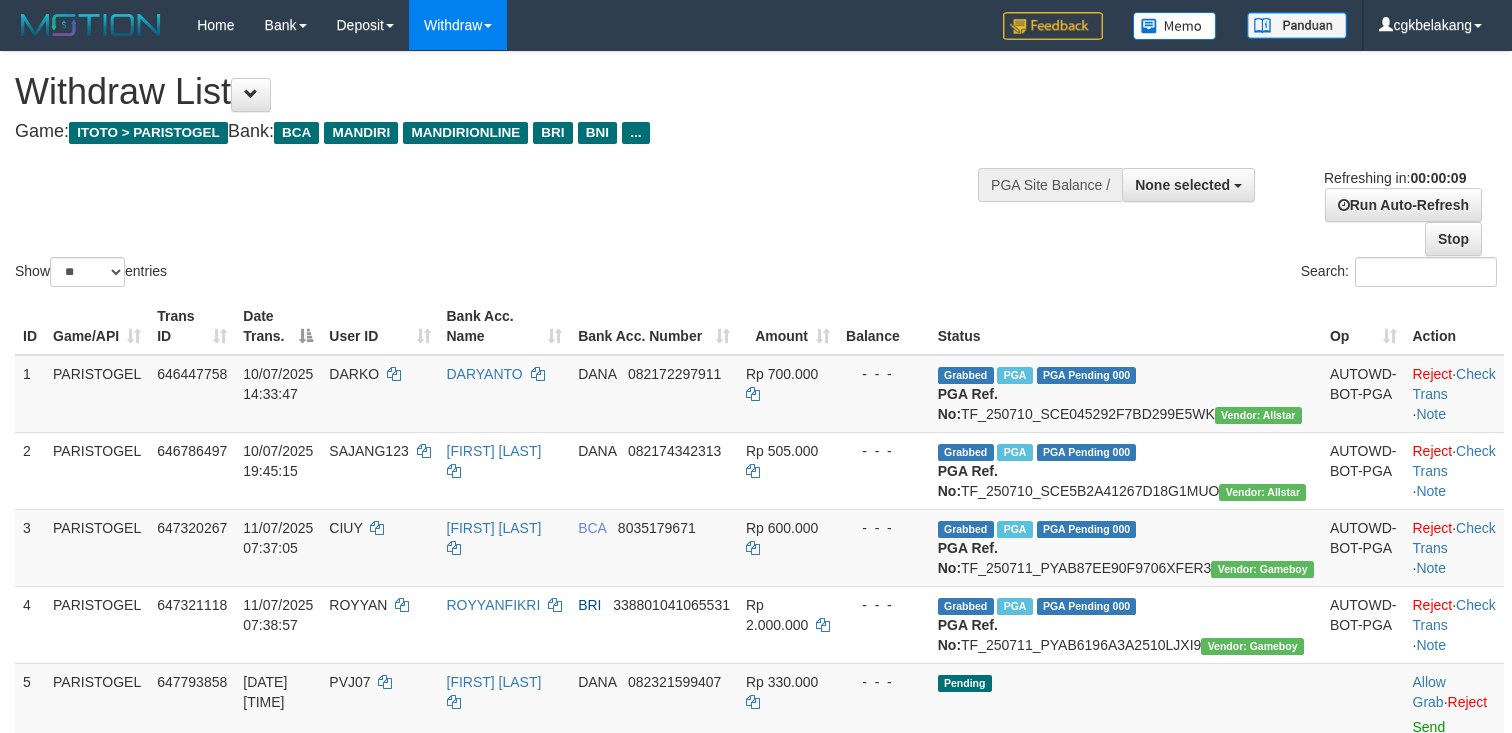 select 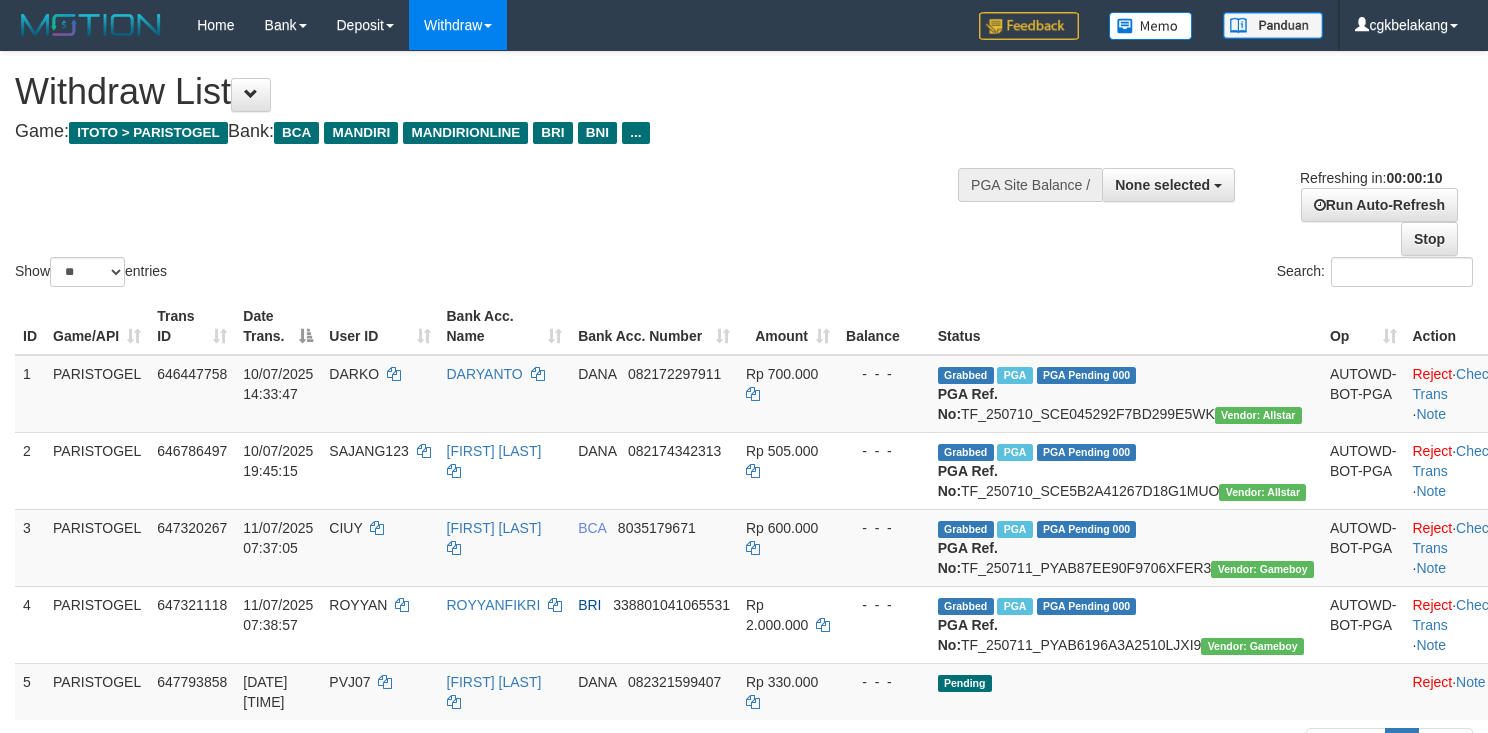 select 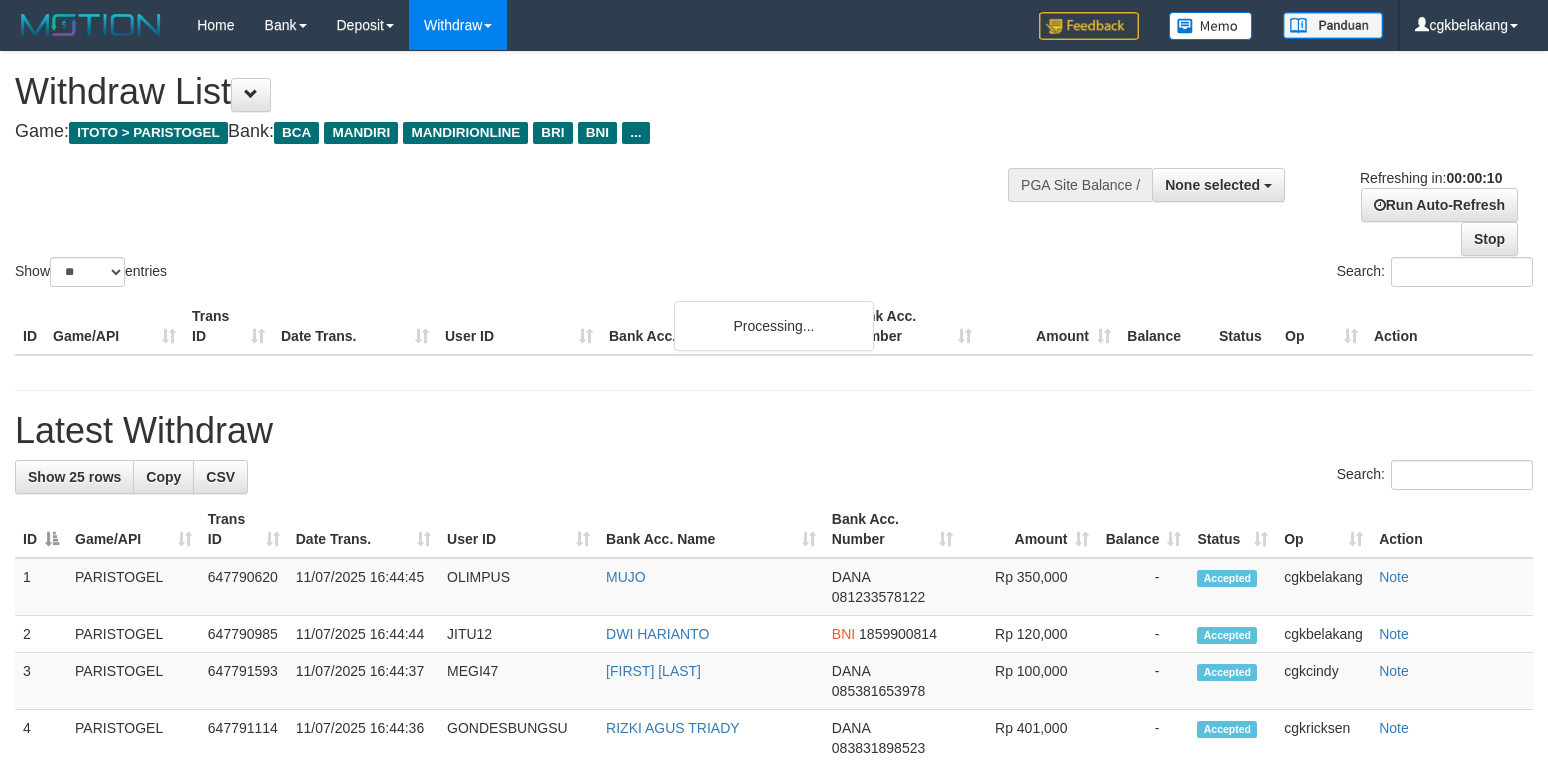 select 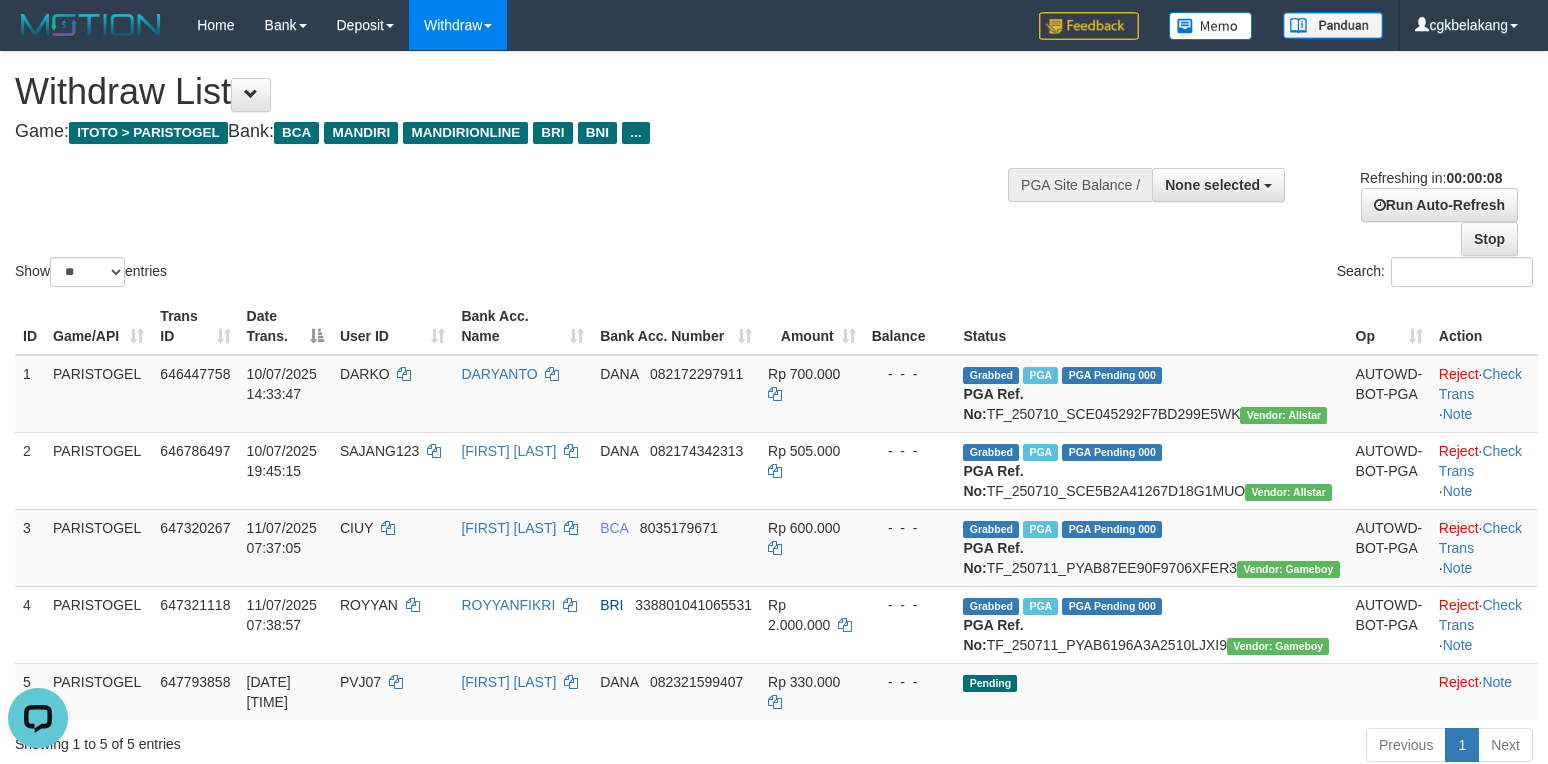 scroll, scrollTop: 0, scrollLeft: 0, axis: both 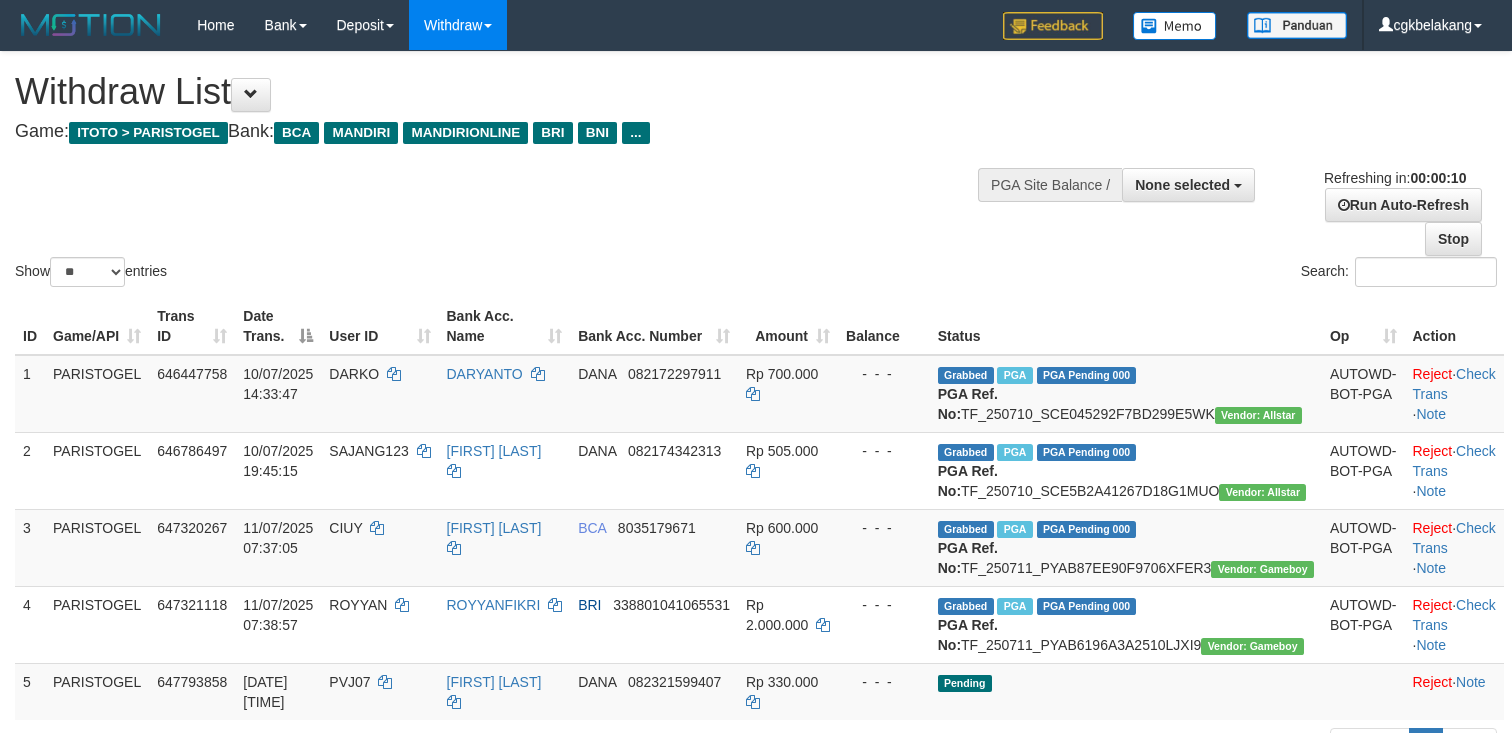 select 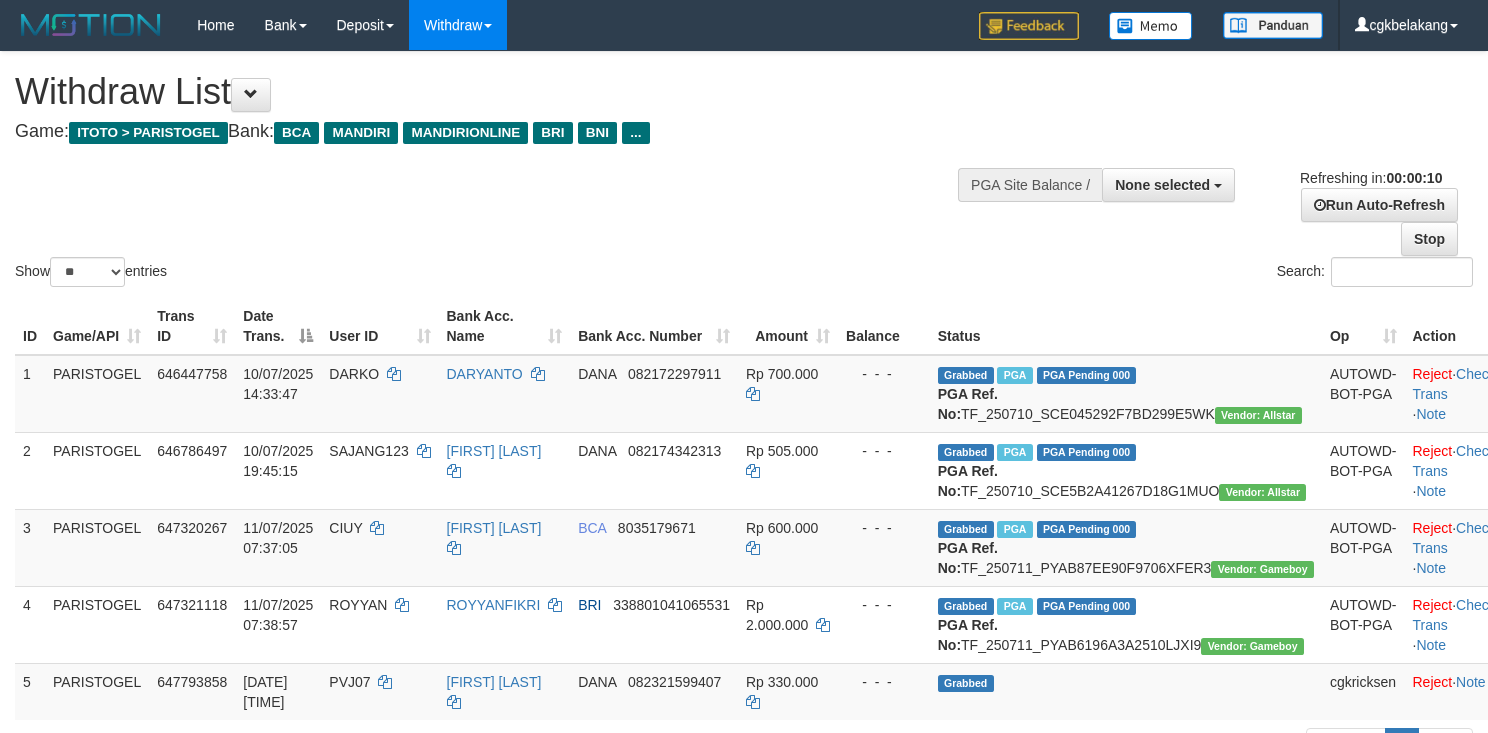 select 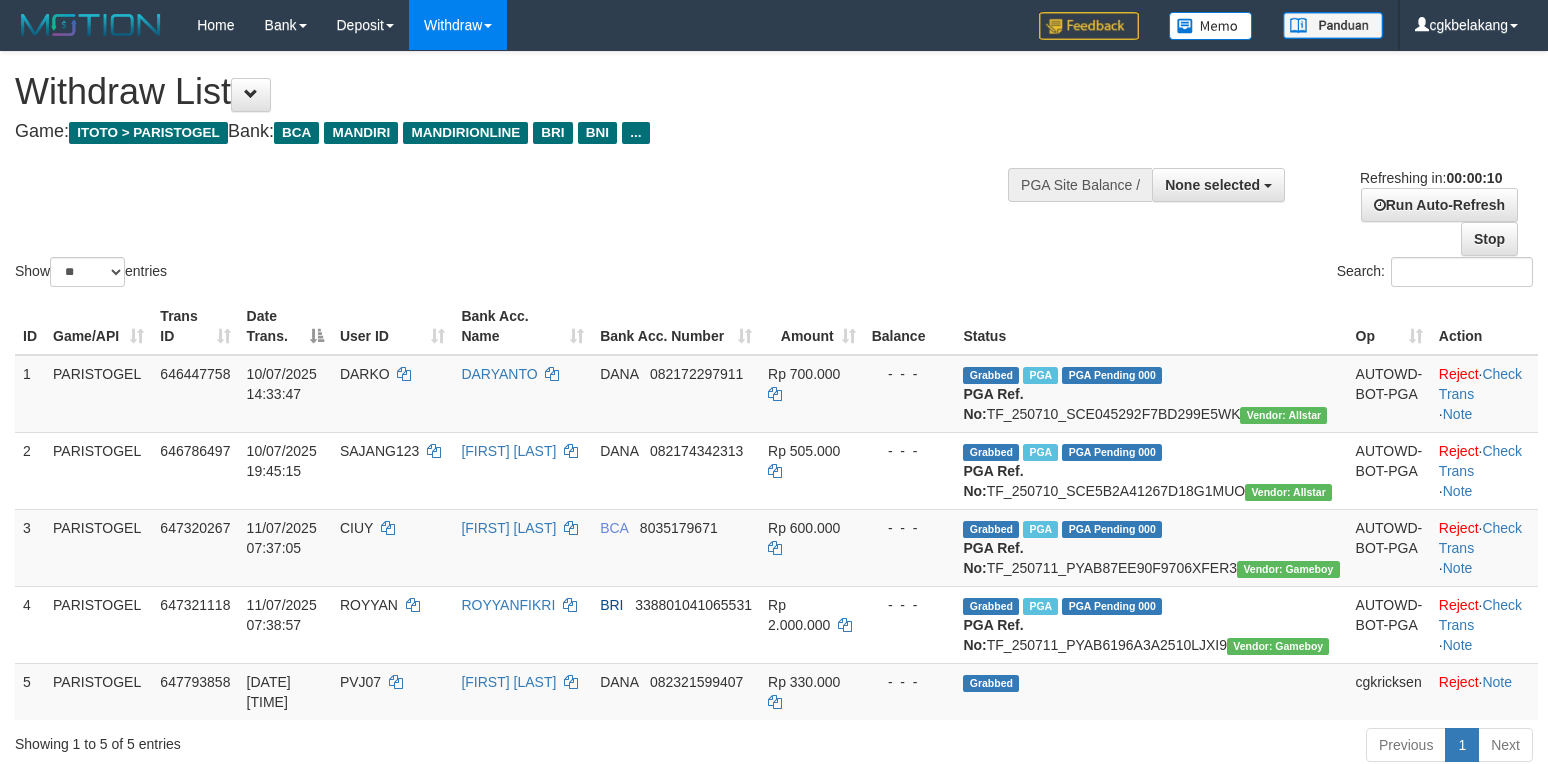 select 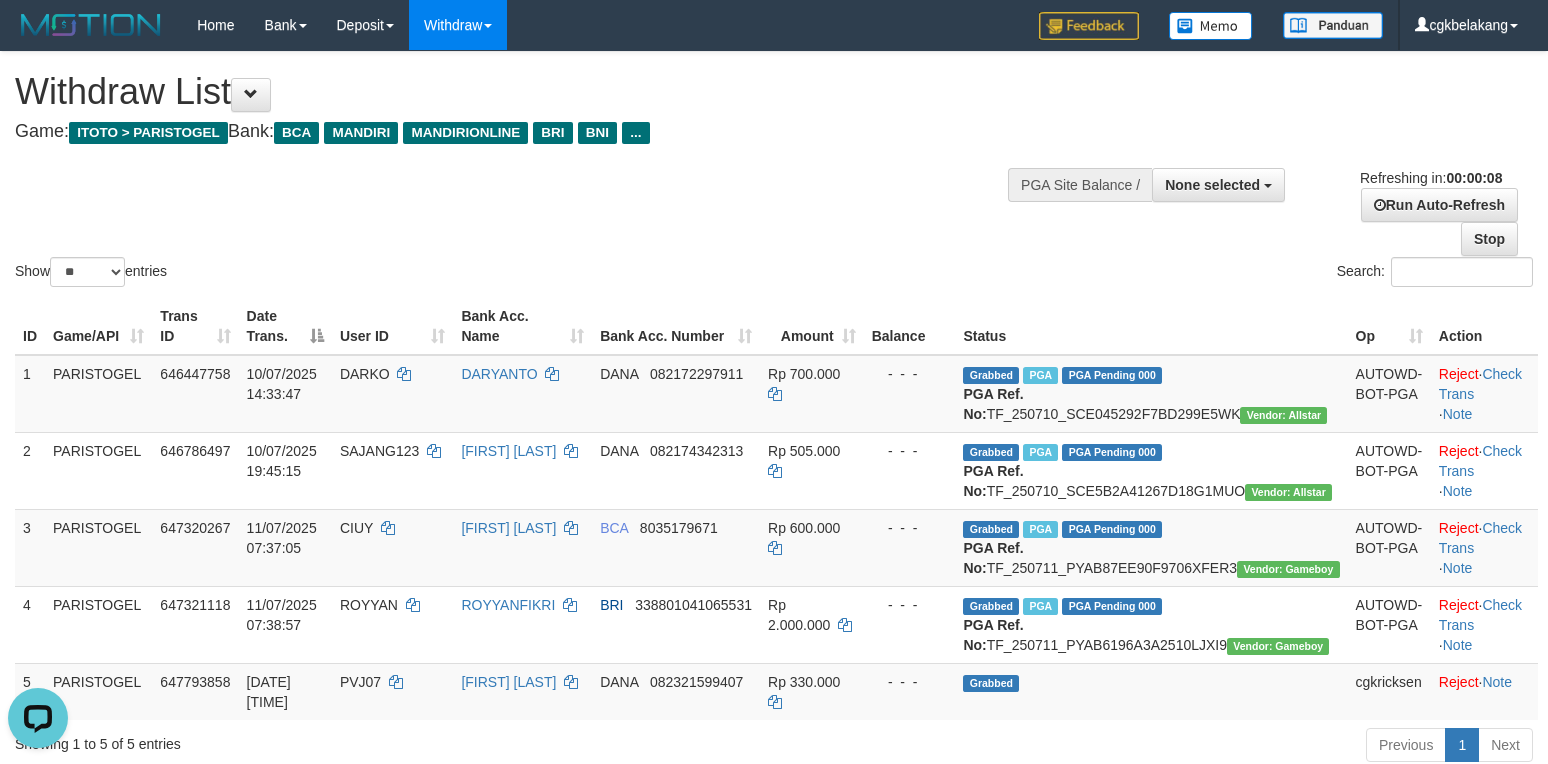 scroll, scrollTop: 0, scrollLeft: 0, axis: both 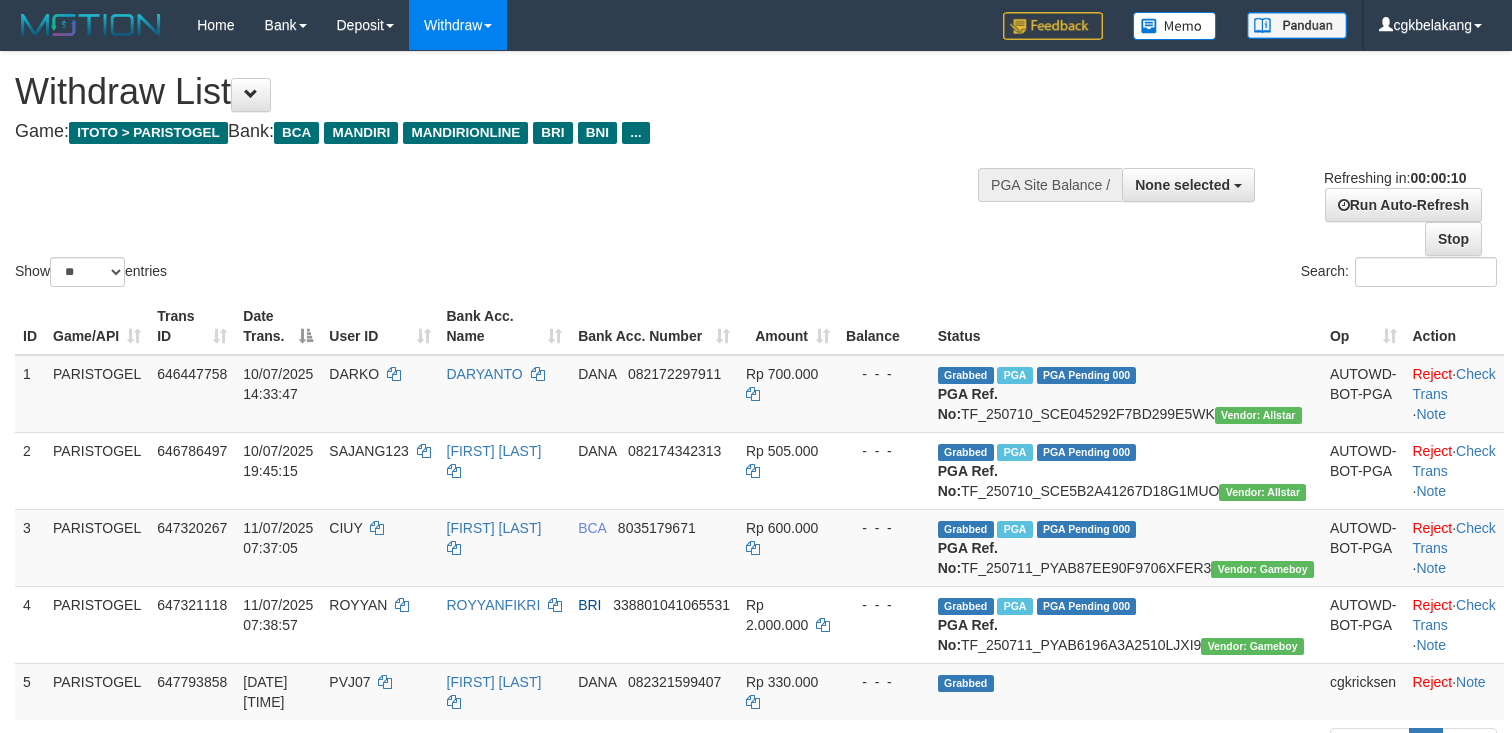 select 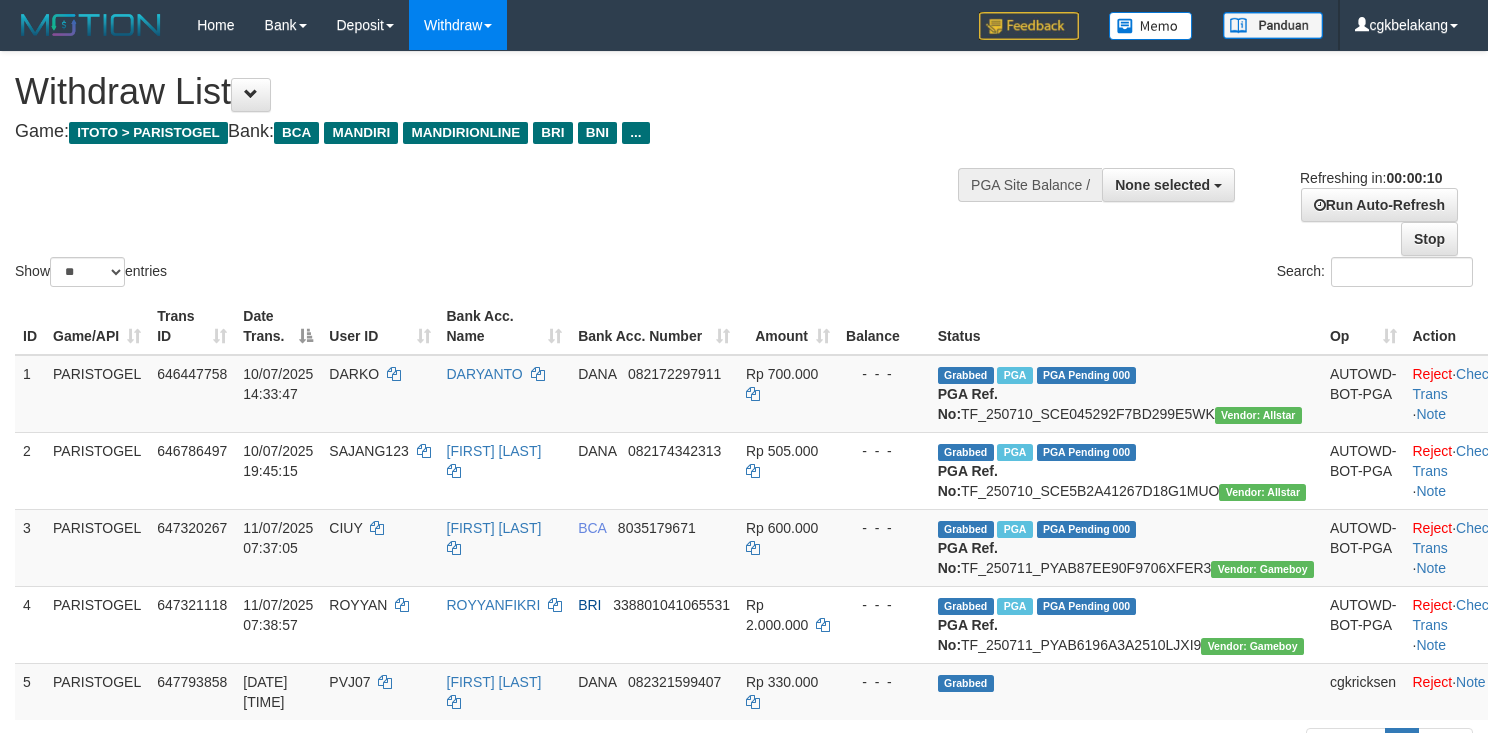 select 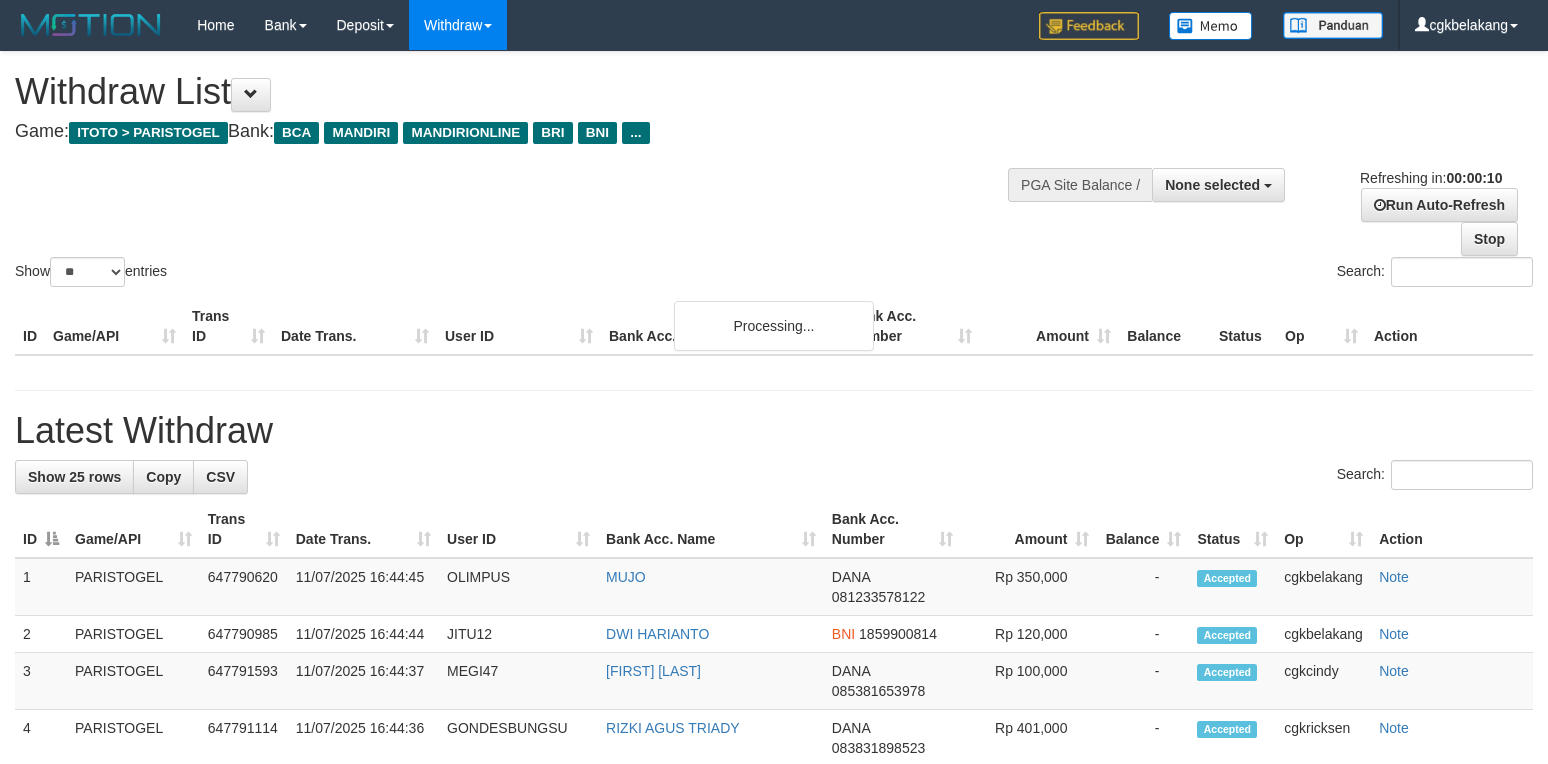 select 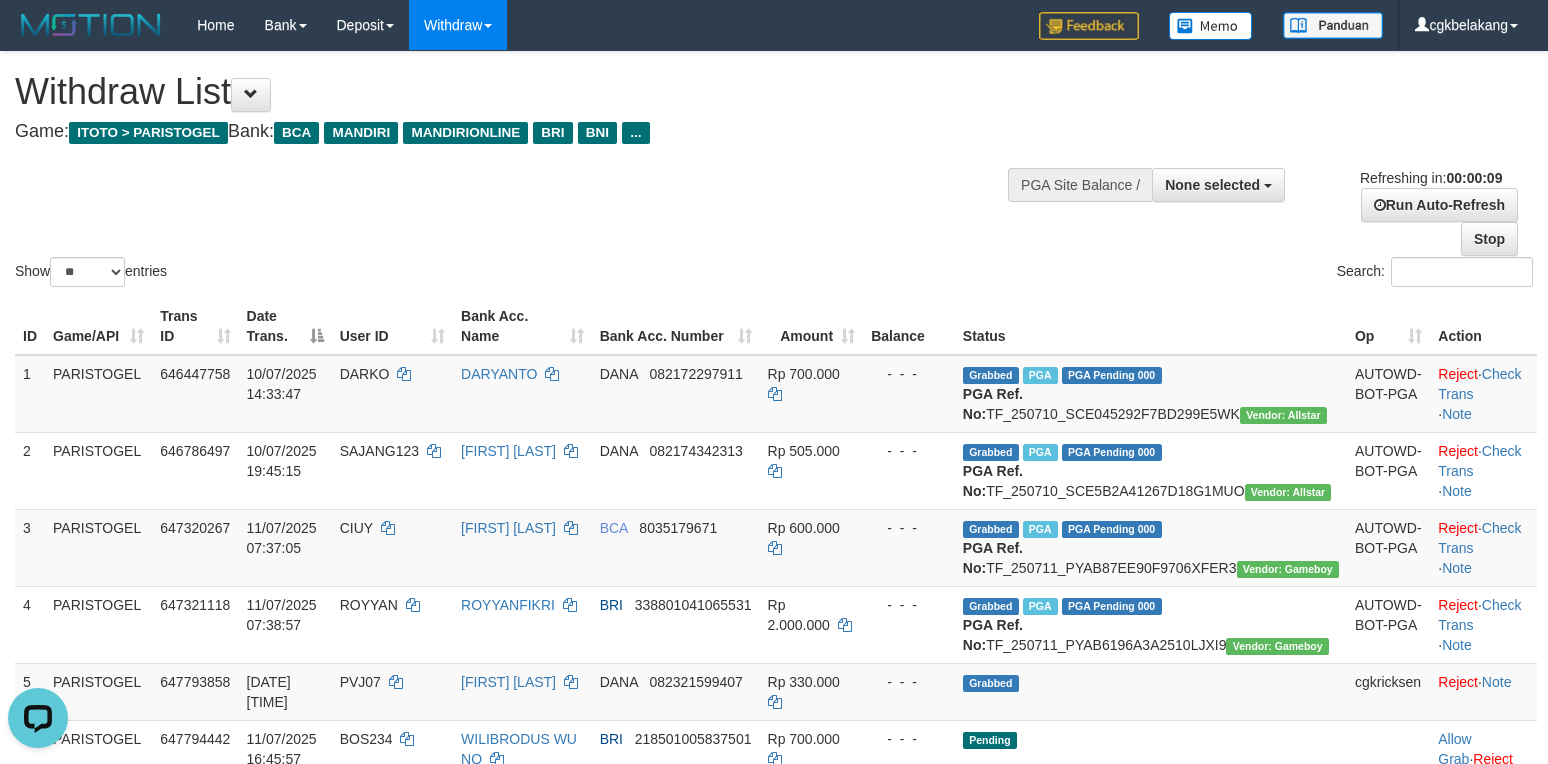 scroll, scrollTop: 0, scrollLeft: 0, axis: both 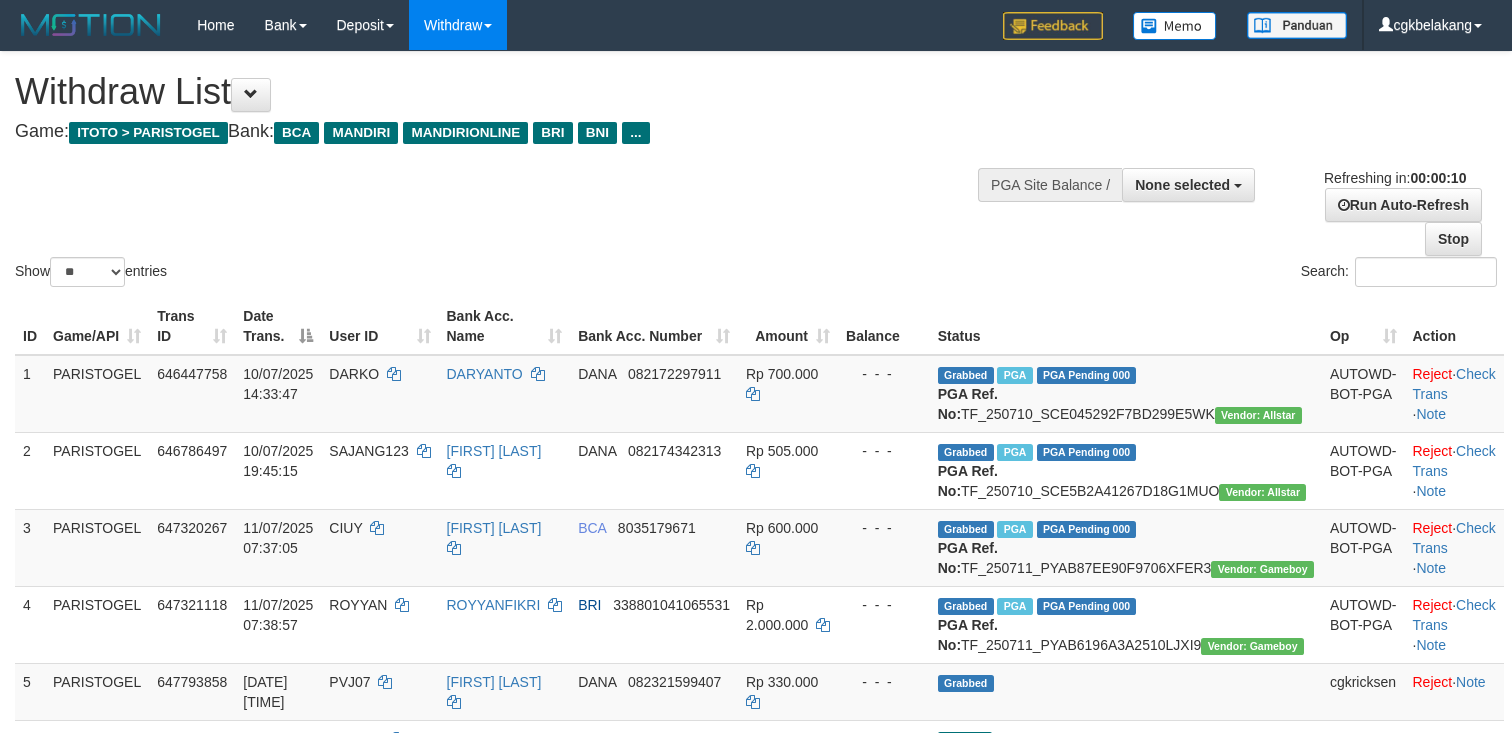 select 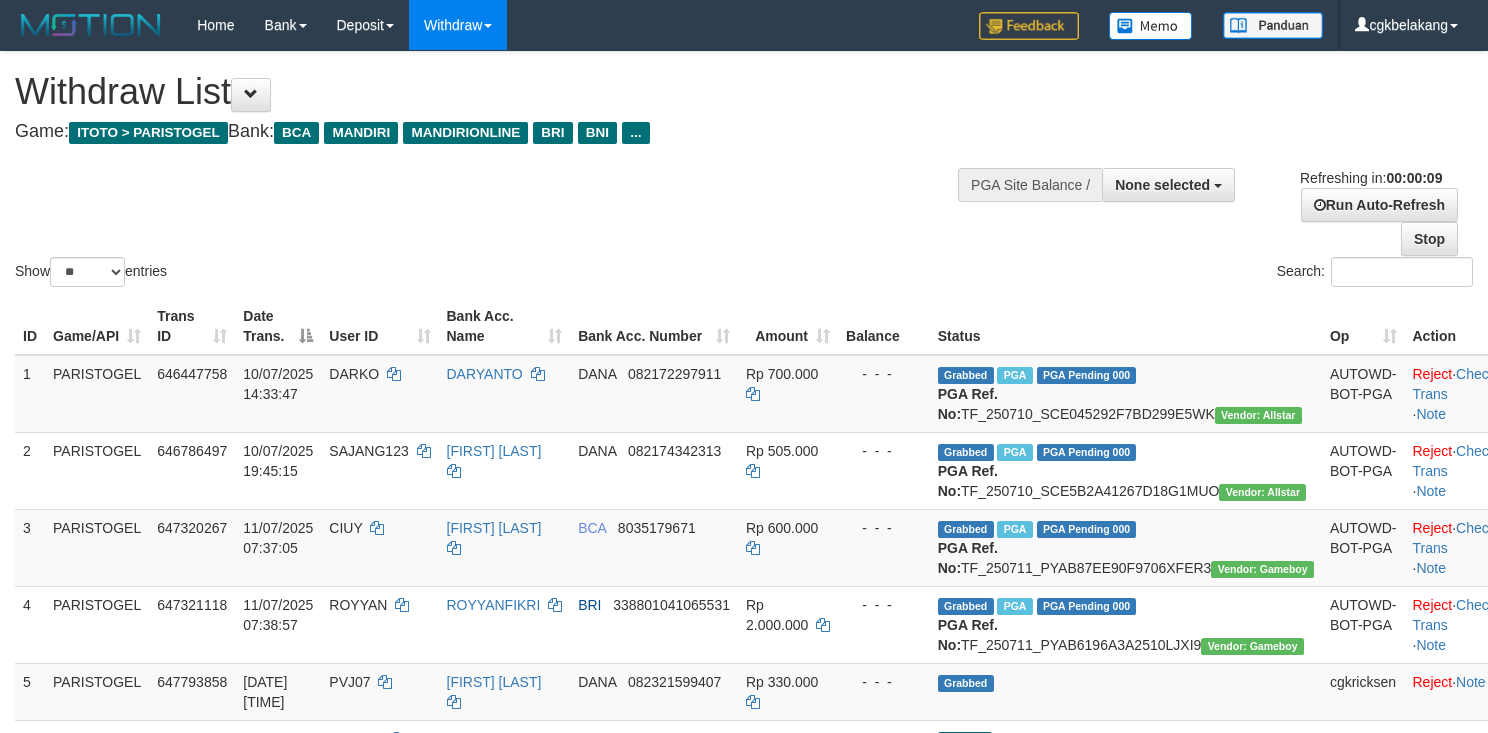 select 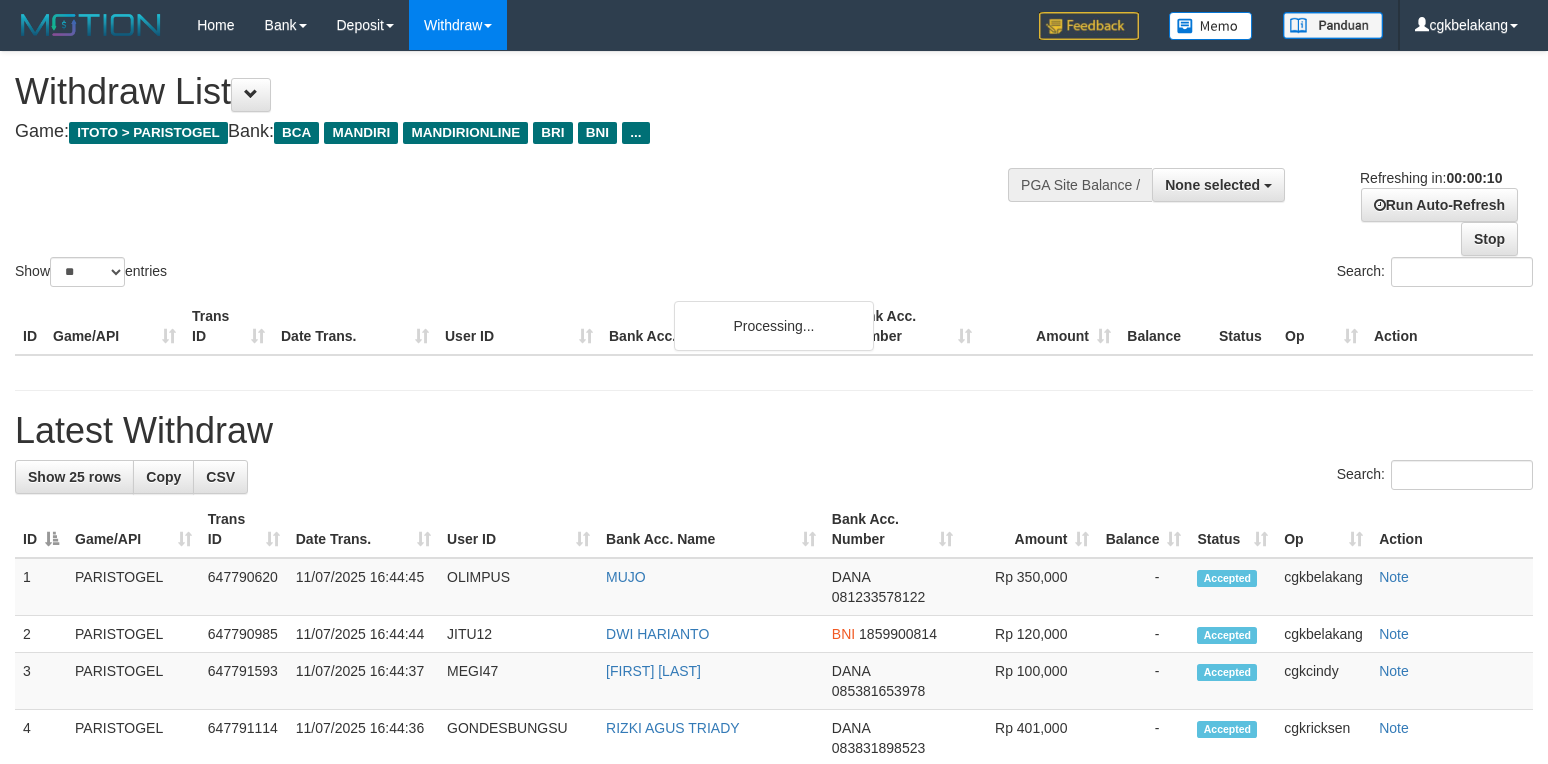 select 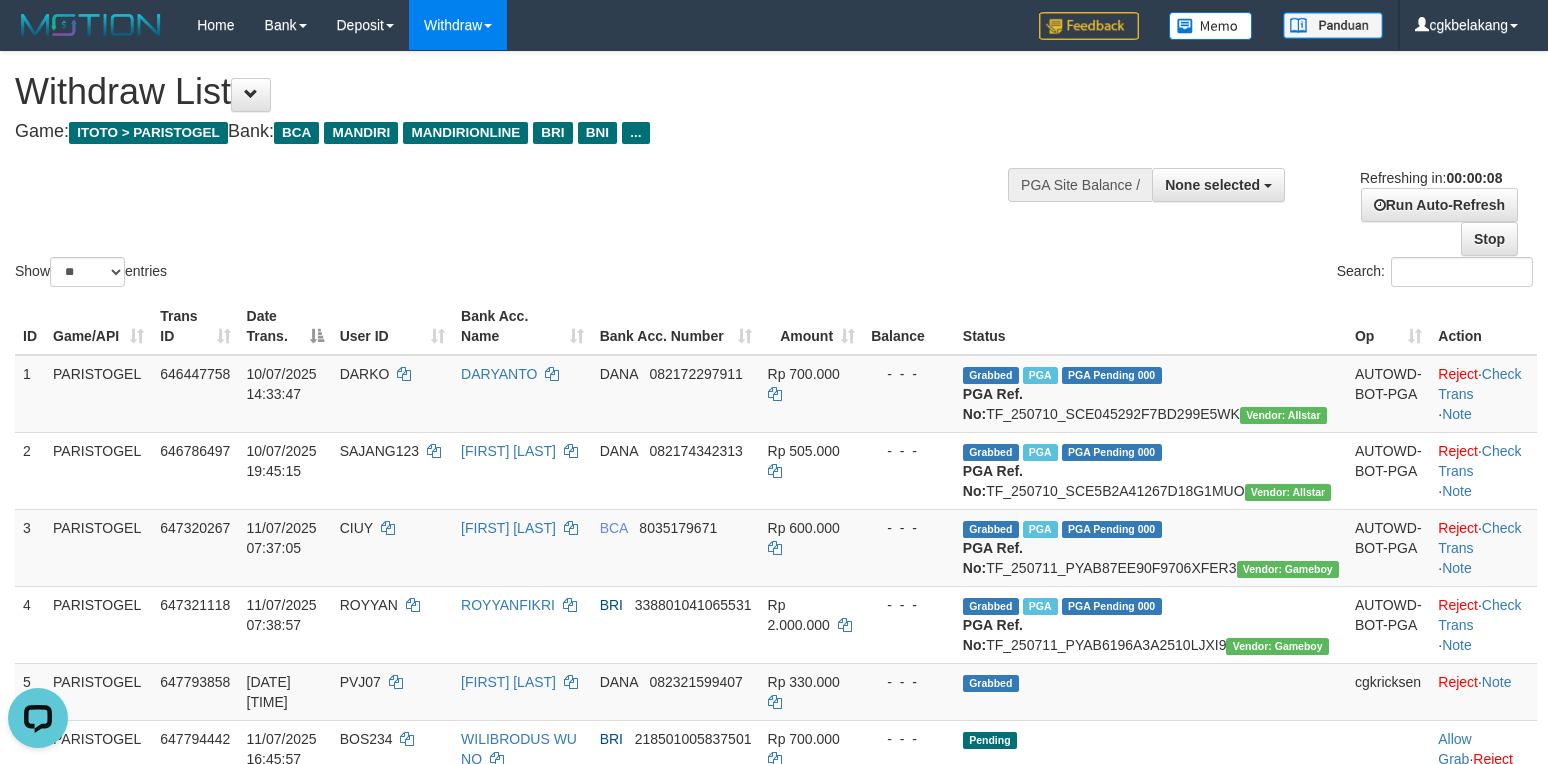 scroll, scrollTop: 0, scrollLeft: 0, axis: both 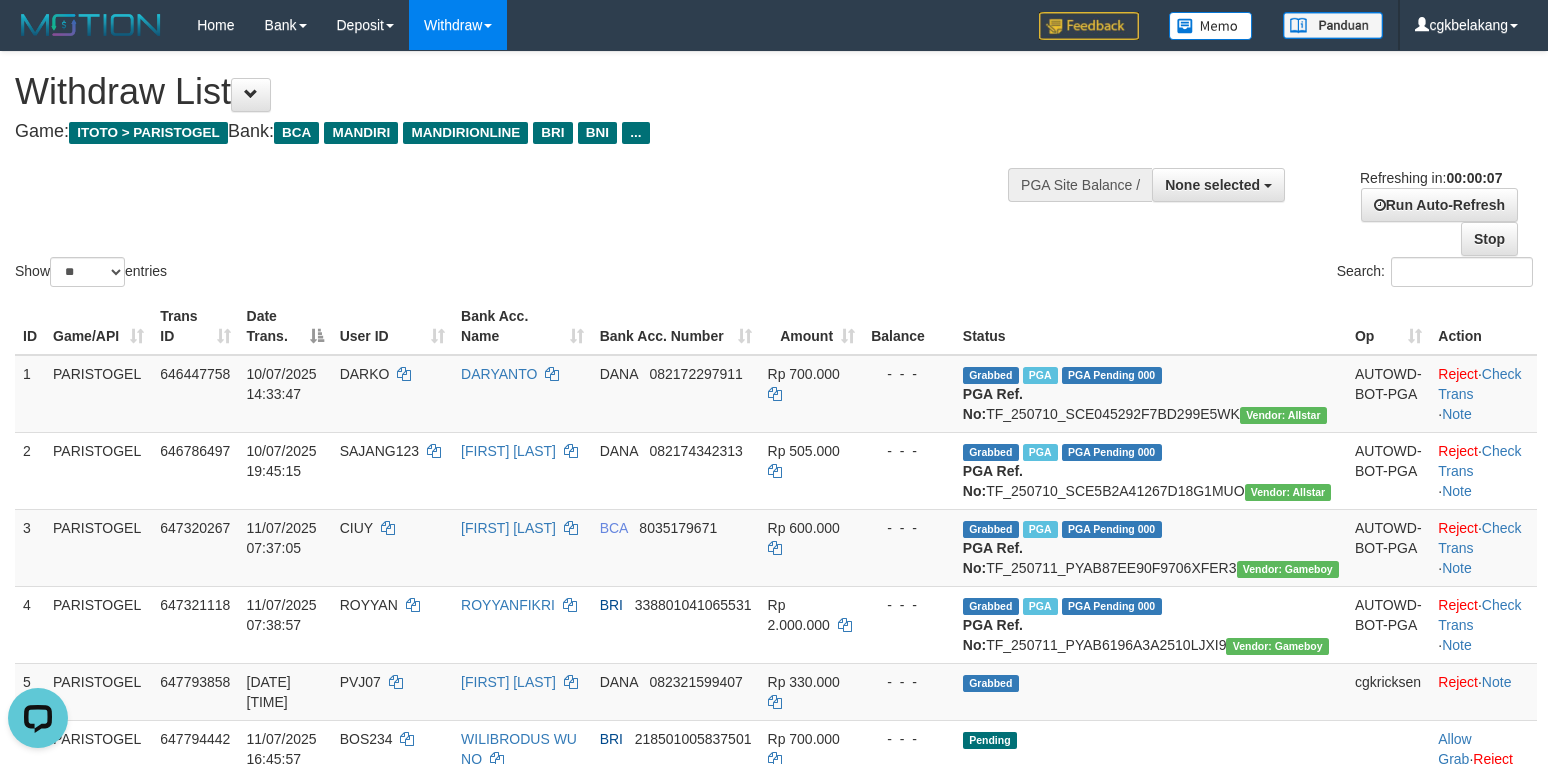 click on "ID Game/API Trans ID Date Trans. User ID Bank Acc. Name Bank Acc. Number Amount Balance Status Op Action
1 PARISTOGEL 646447758 10/07/2025 14:33:47 DARKO    DARYANTO    DANA     082172297911 Rp 700.000    -  -  - Grabbed   PGA   PGA Pending 000 {"status":"000","data":{"unique_id":"1867-646447758-20250710","reference_no":"TF_250710_SCE045292F7BD299E5WK","amount":"700000.00","fee":"0.00","merchant_surcharge_rate":"0.00","charge_to":"MERC","payout_amount":"700000.00","disbursement_status":0,"disbursement_description":"ON PROCESS","created_at":"2025-07-10 14:42:29","executed_at":"2025-07-10 14:42:29","bank":{"code":"dana","name":"DANA","account_number":"082172297911","account_name":"DARYANTO"},"note":"cgkricksen","merchant_balance":{"balance_effective":240000002,"balance_pending":0,"balance_disbursement":14074000,"balance_collection":238379050}}} PGA Ref. No:  TF_250710_SCE045292F7BD299E5WK  Vendor: Allstar AUTOWD-BOT-PGA Reject ·    Check Trans    ·    Note 2 PARISTOGEL" at bounding box center [774, 611] 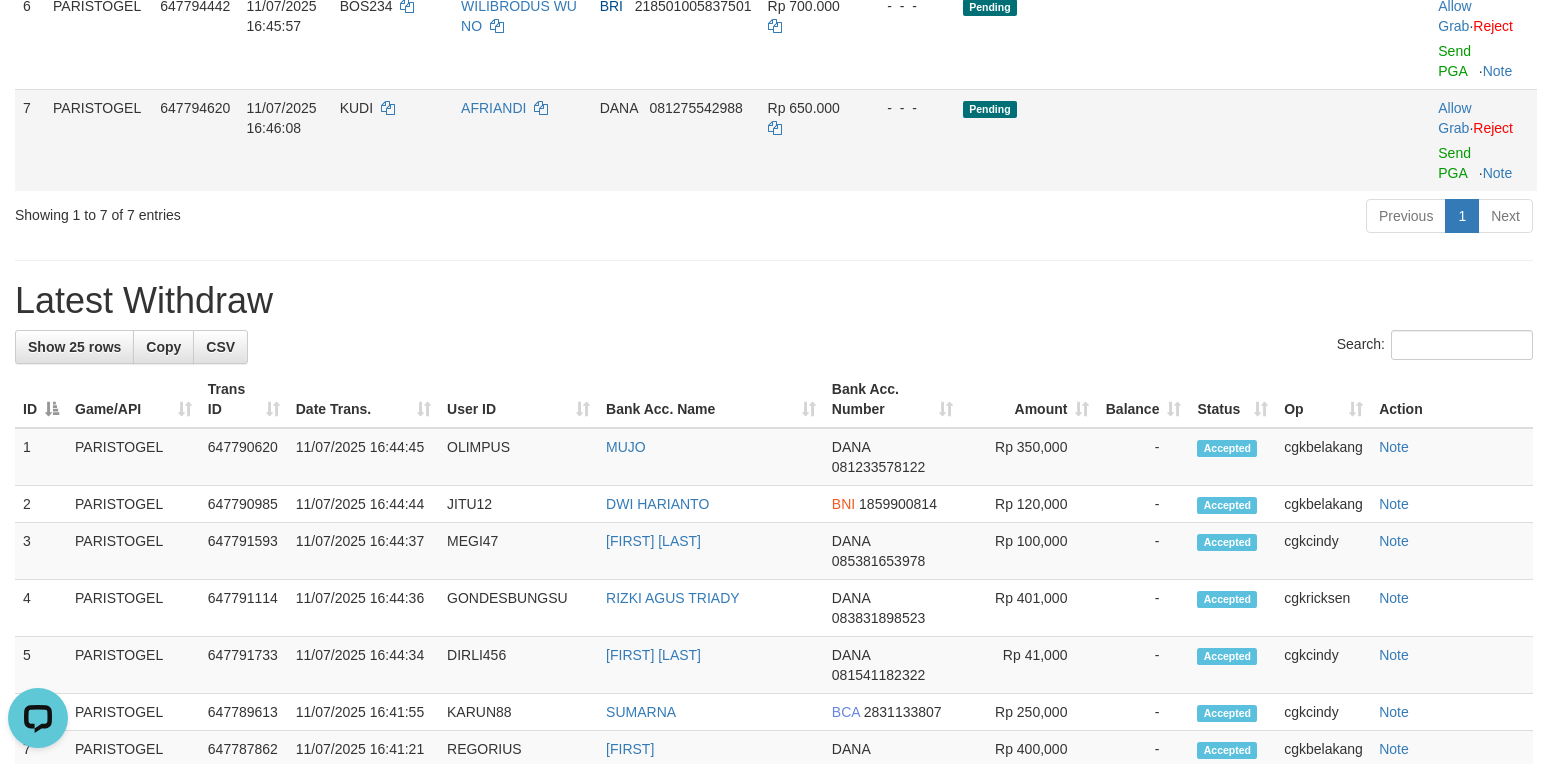 scroll, scrollTop: 666, scrollLeft: 0, axis: vertical 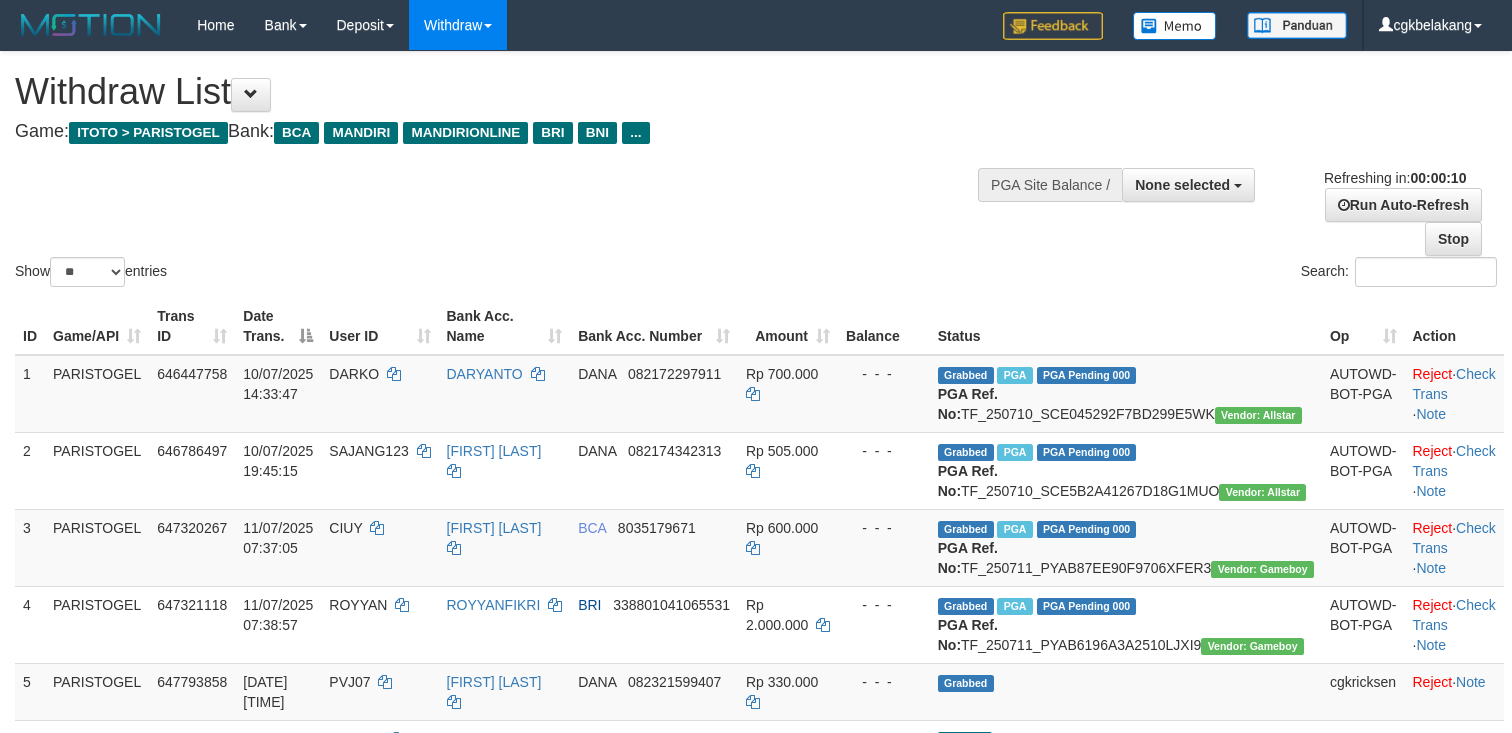select 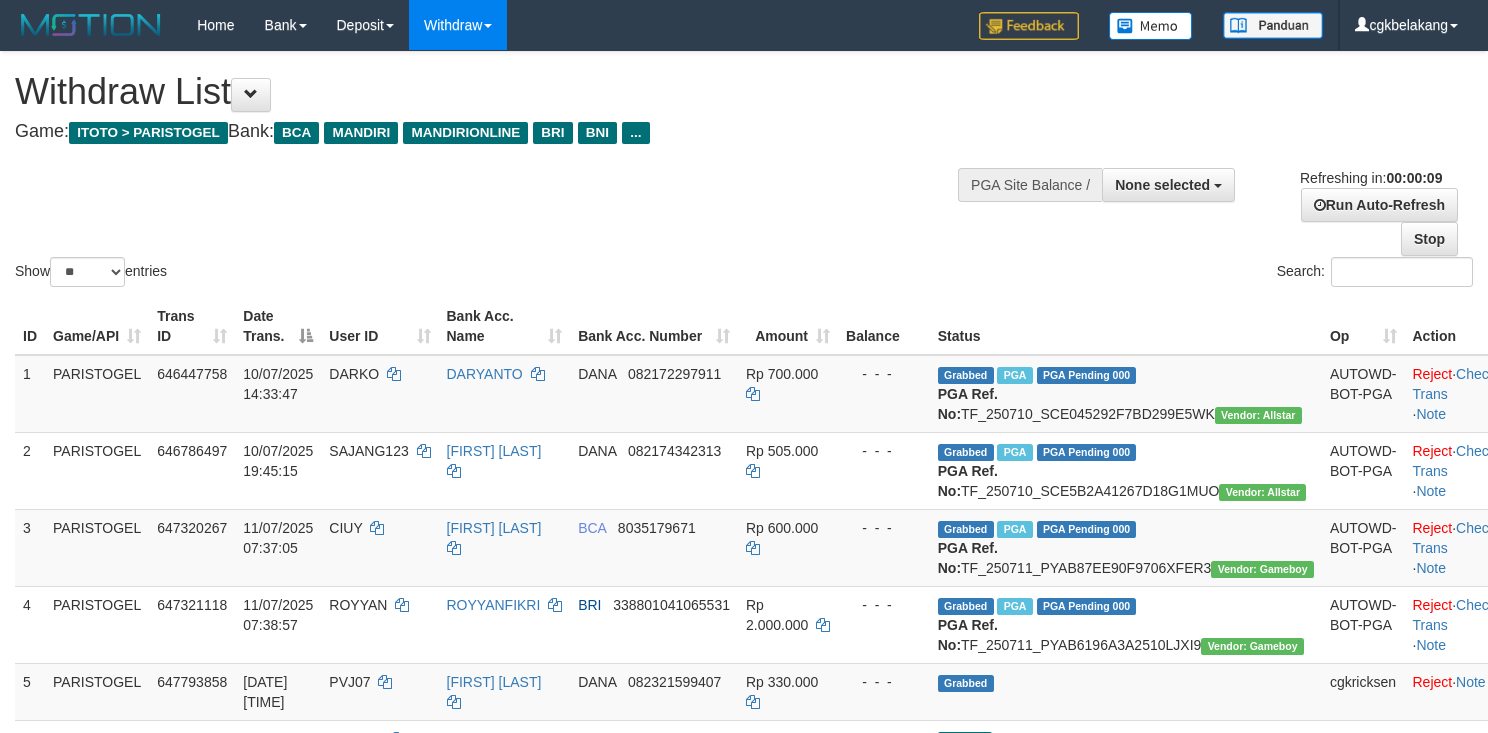 select 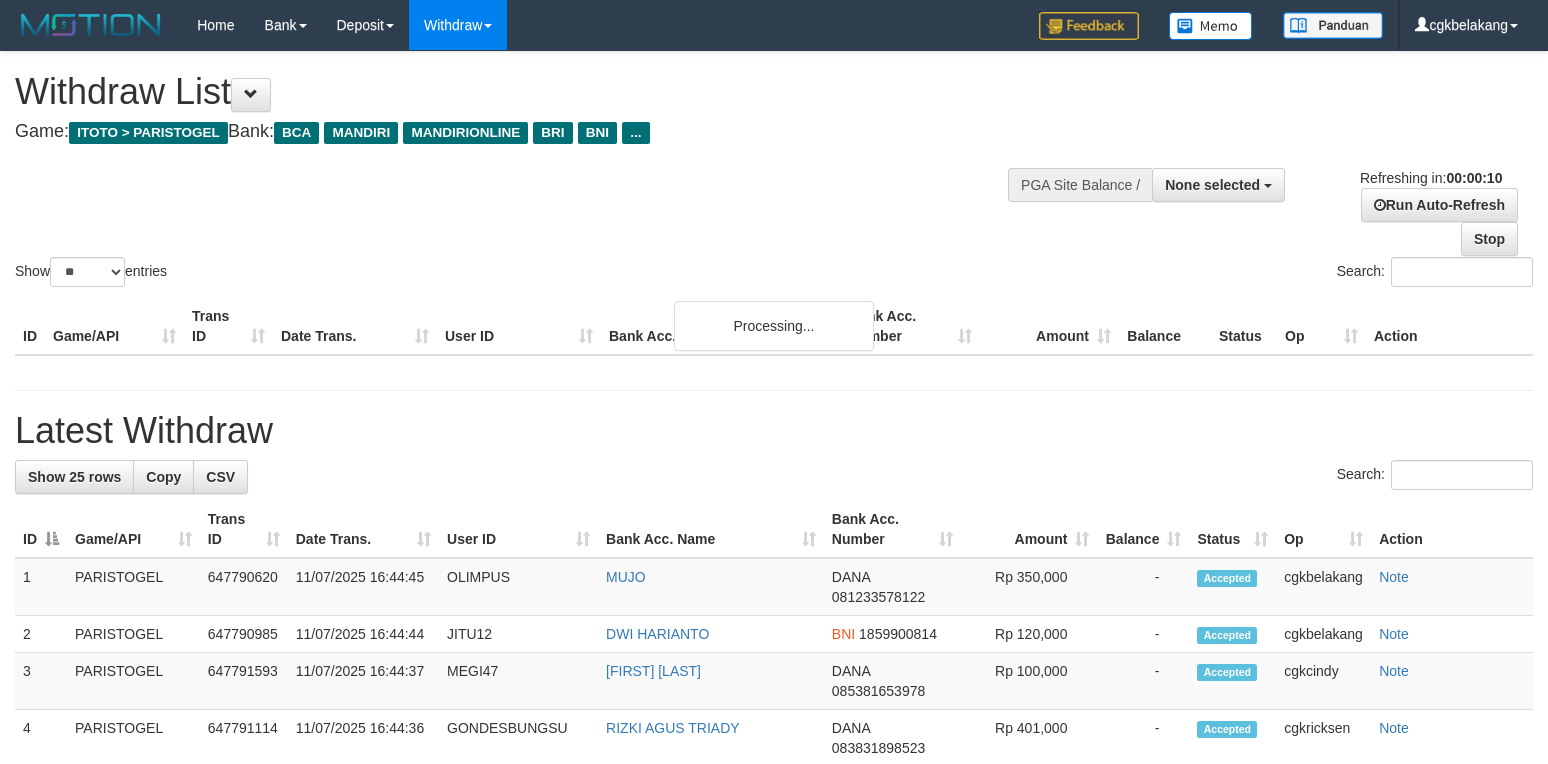 select 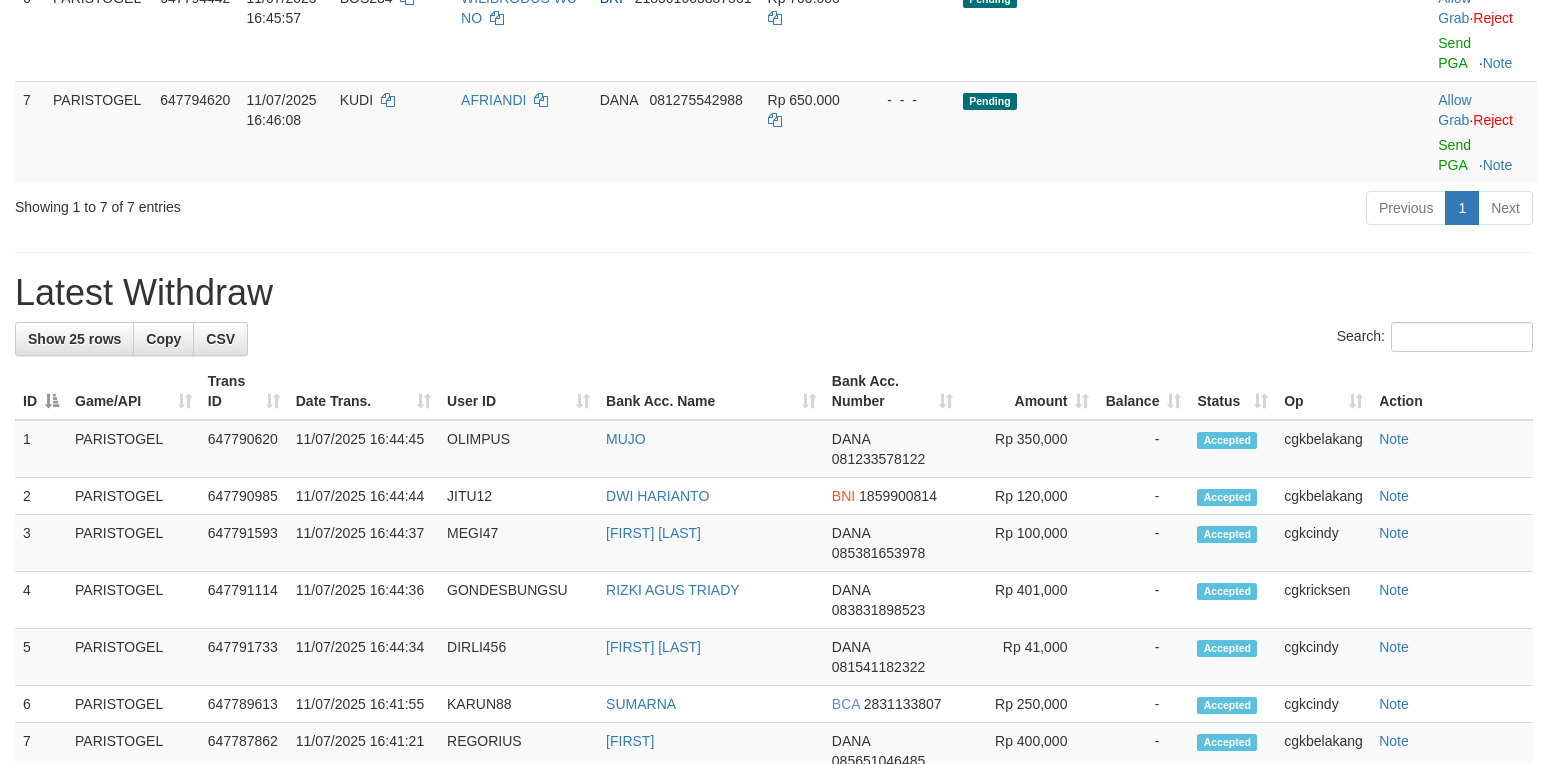 scroll, scrollTop: 666, scrollLeft: 0, axis: vertical 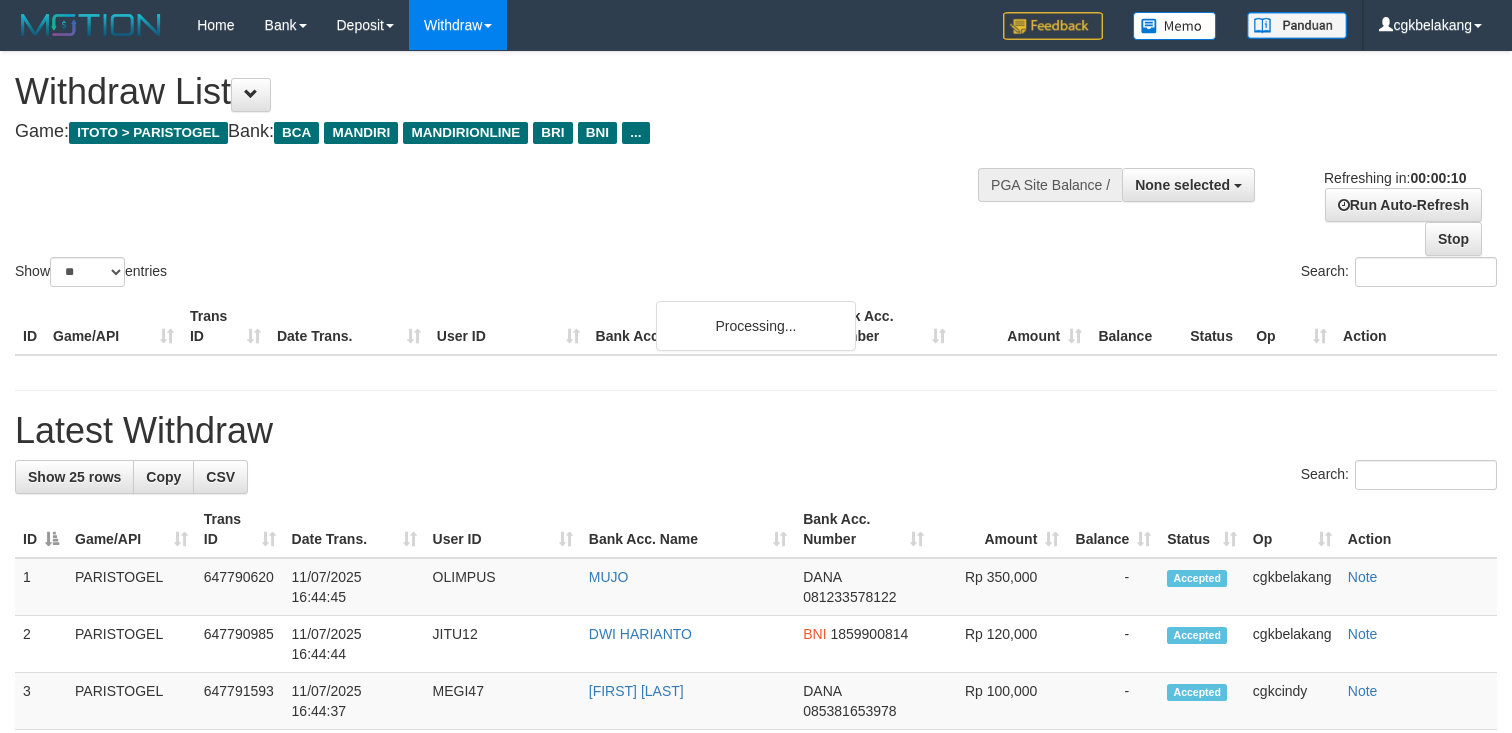 select 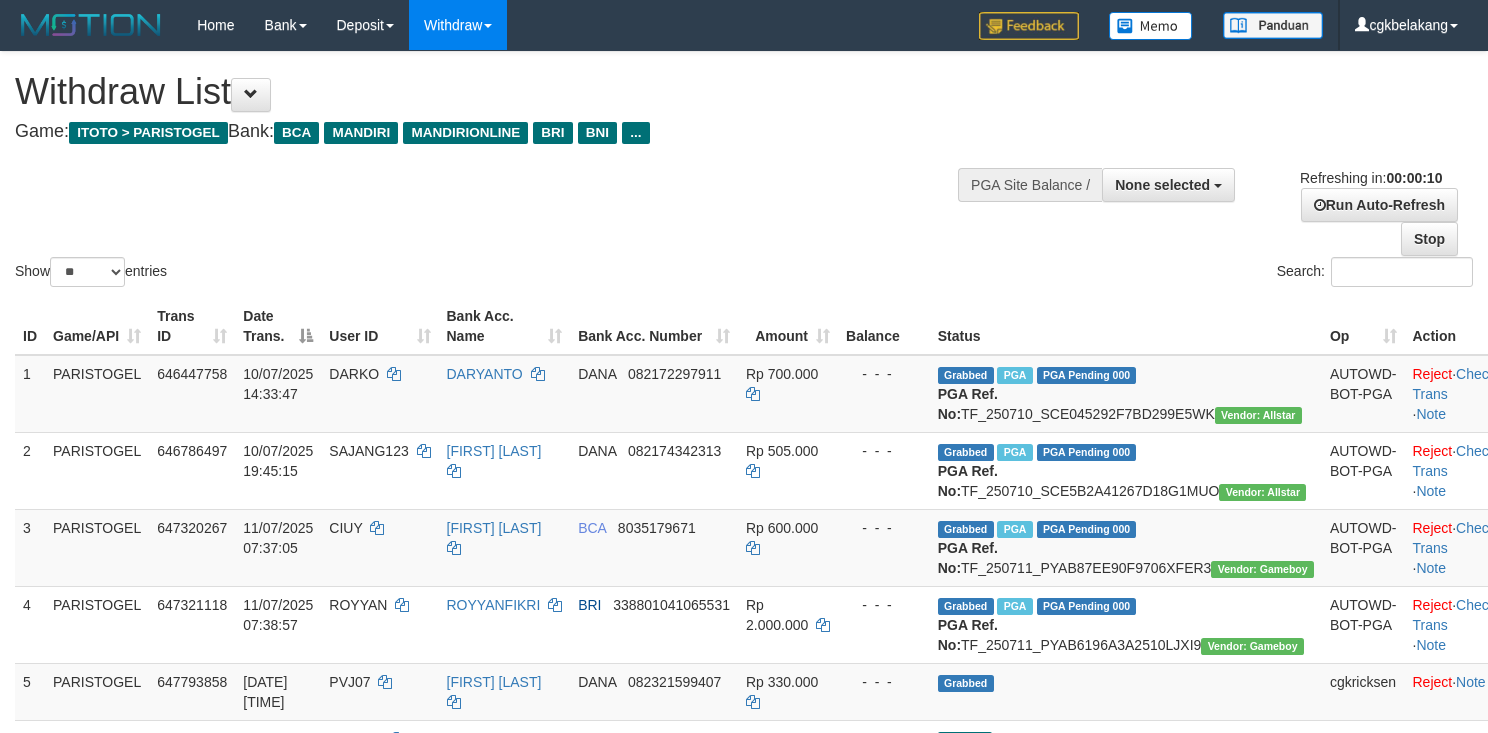 select 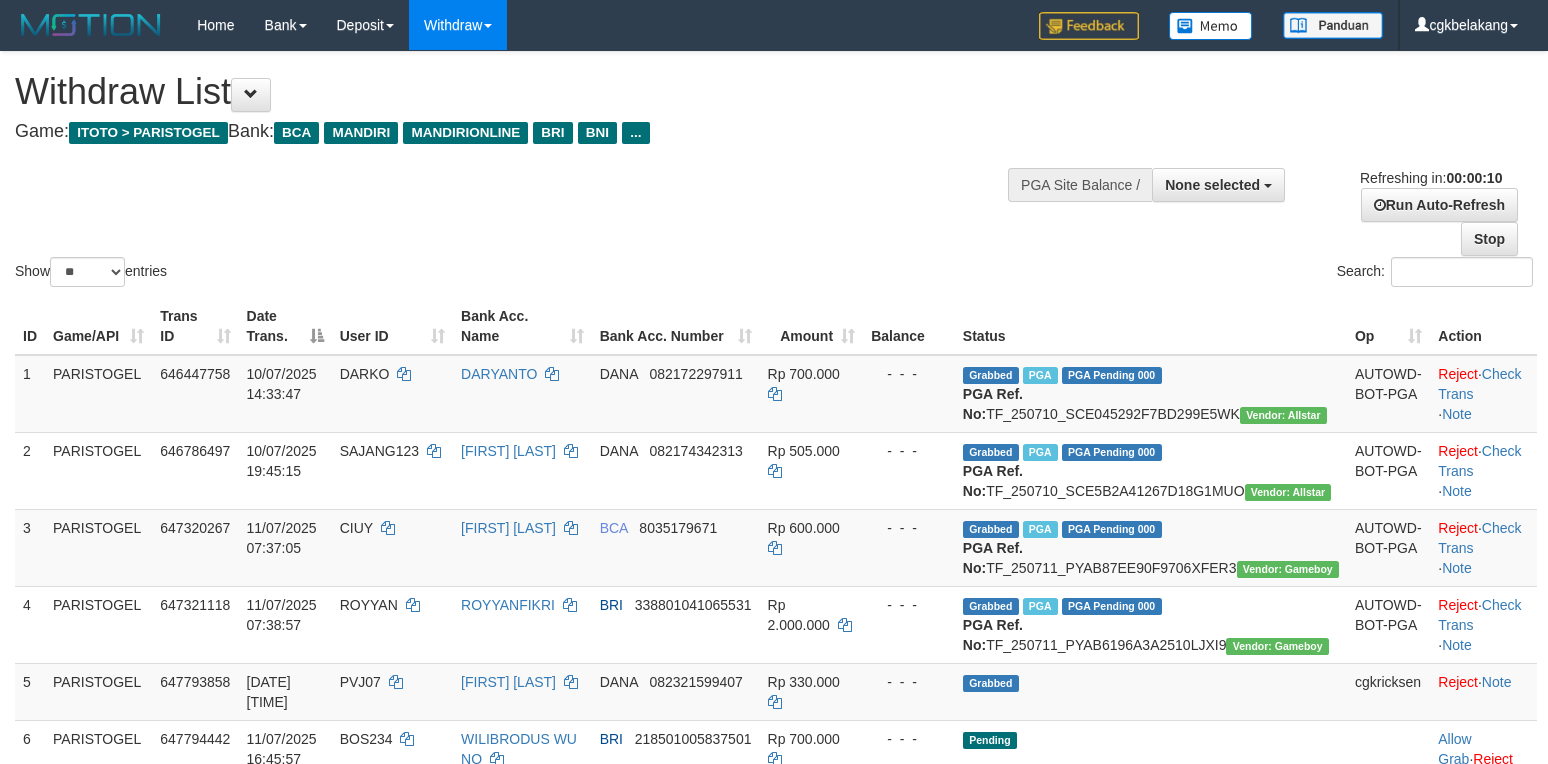 select 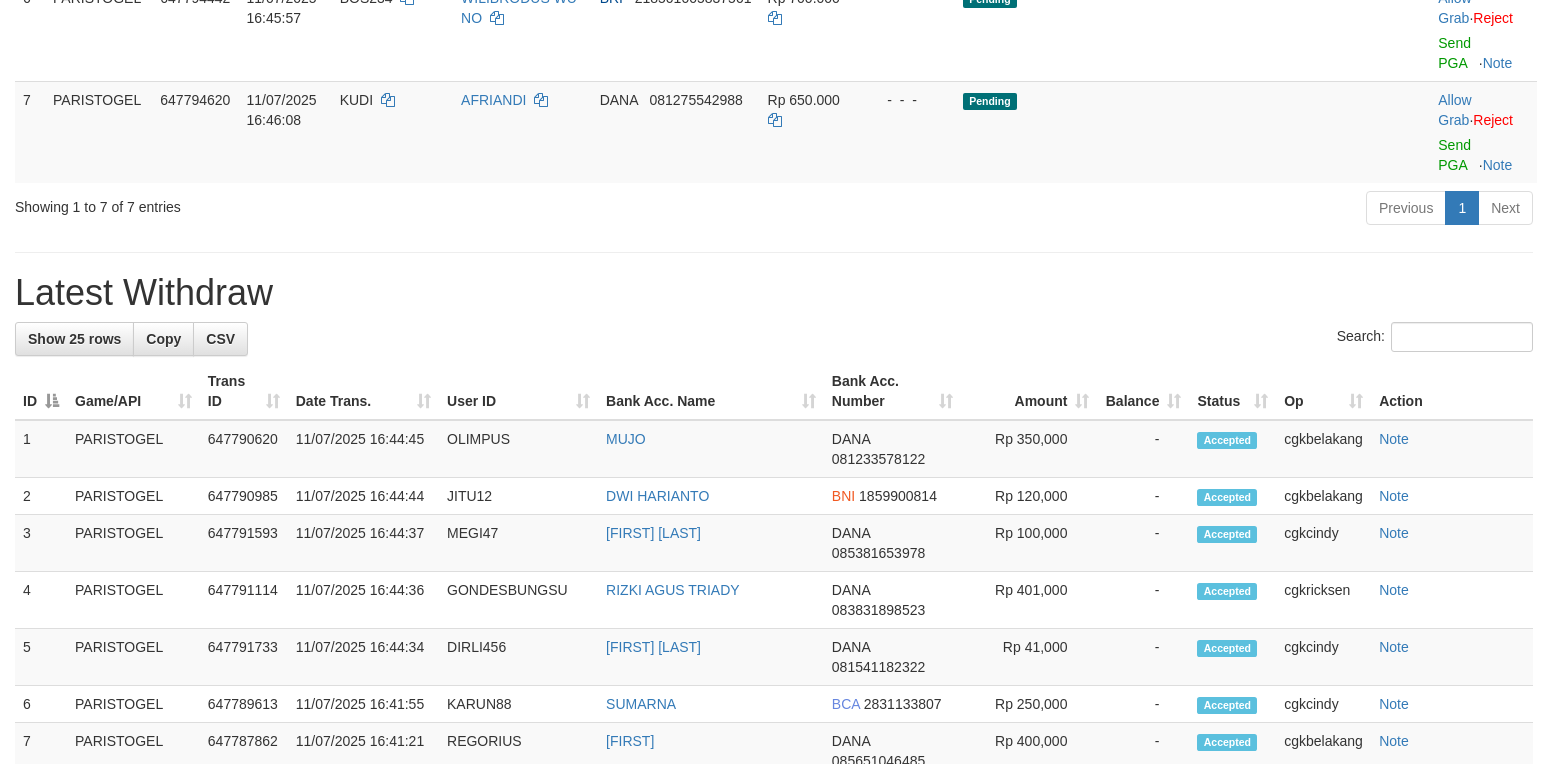 scroll, scrollTop: 666, scrollLeft: 0, axis: vertical 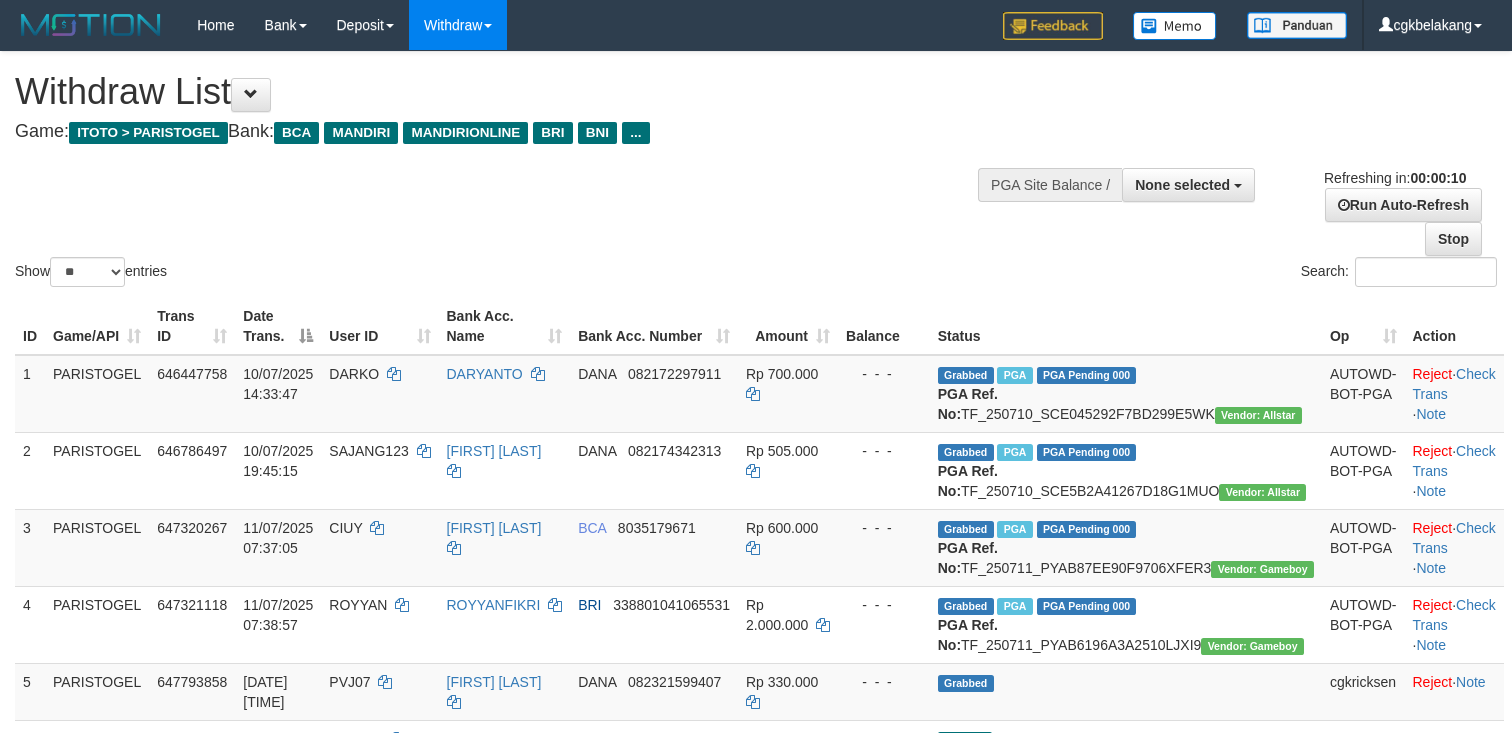 select 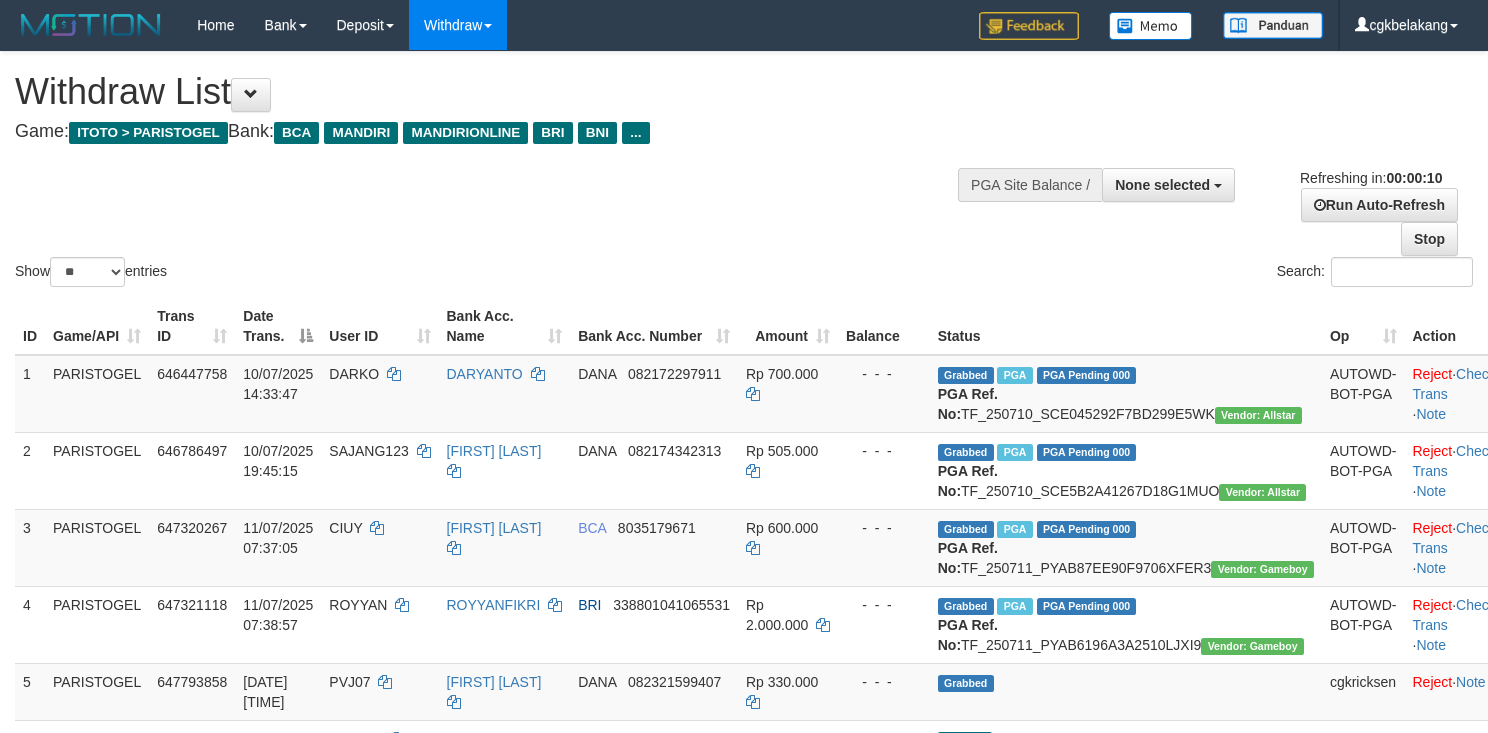 select 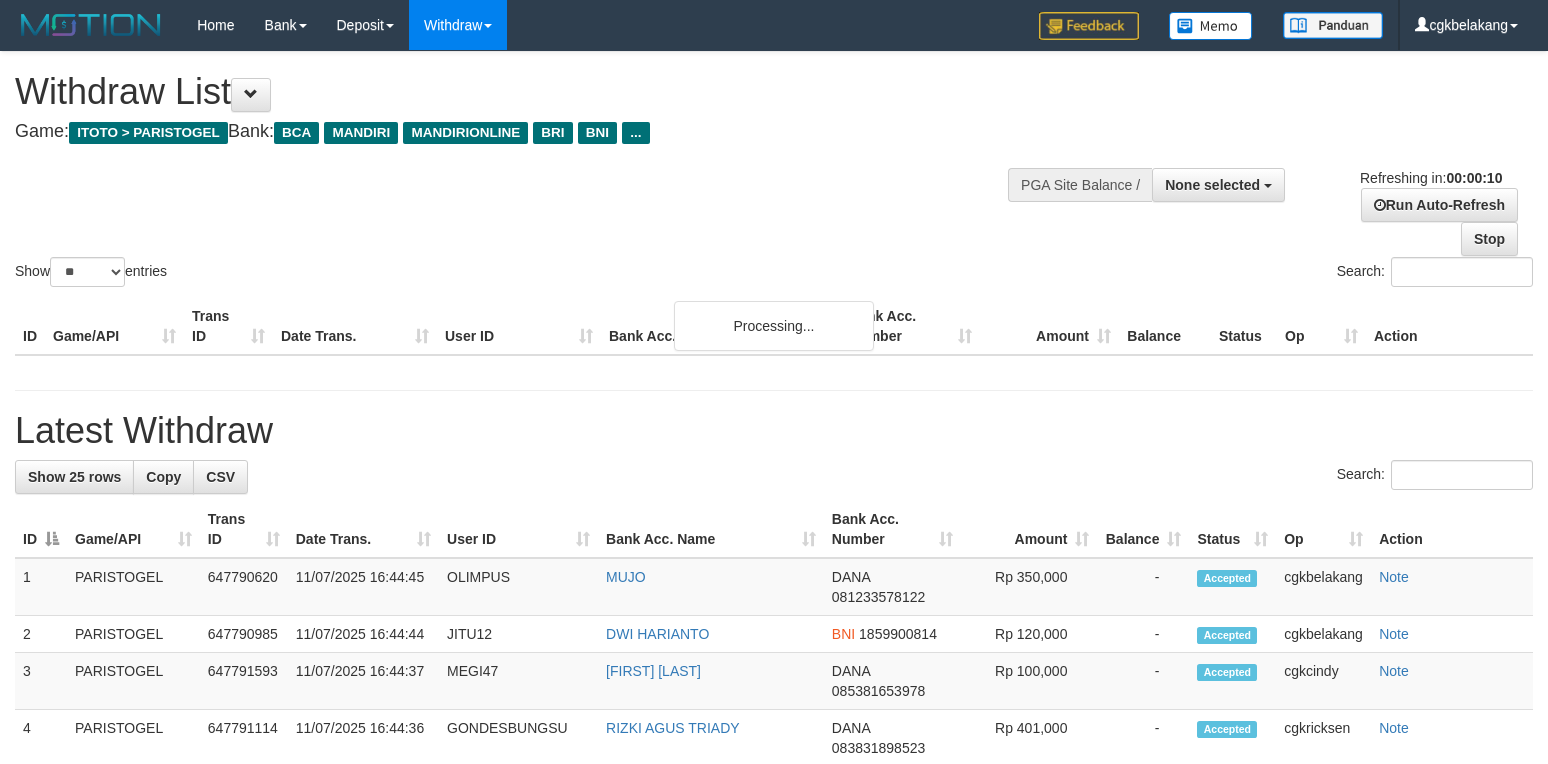 select 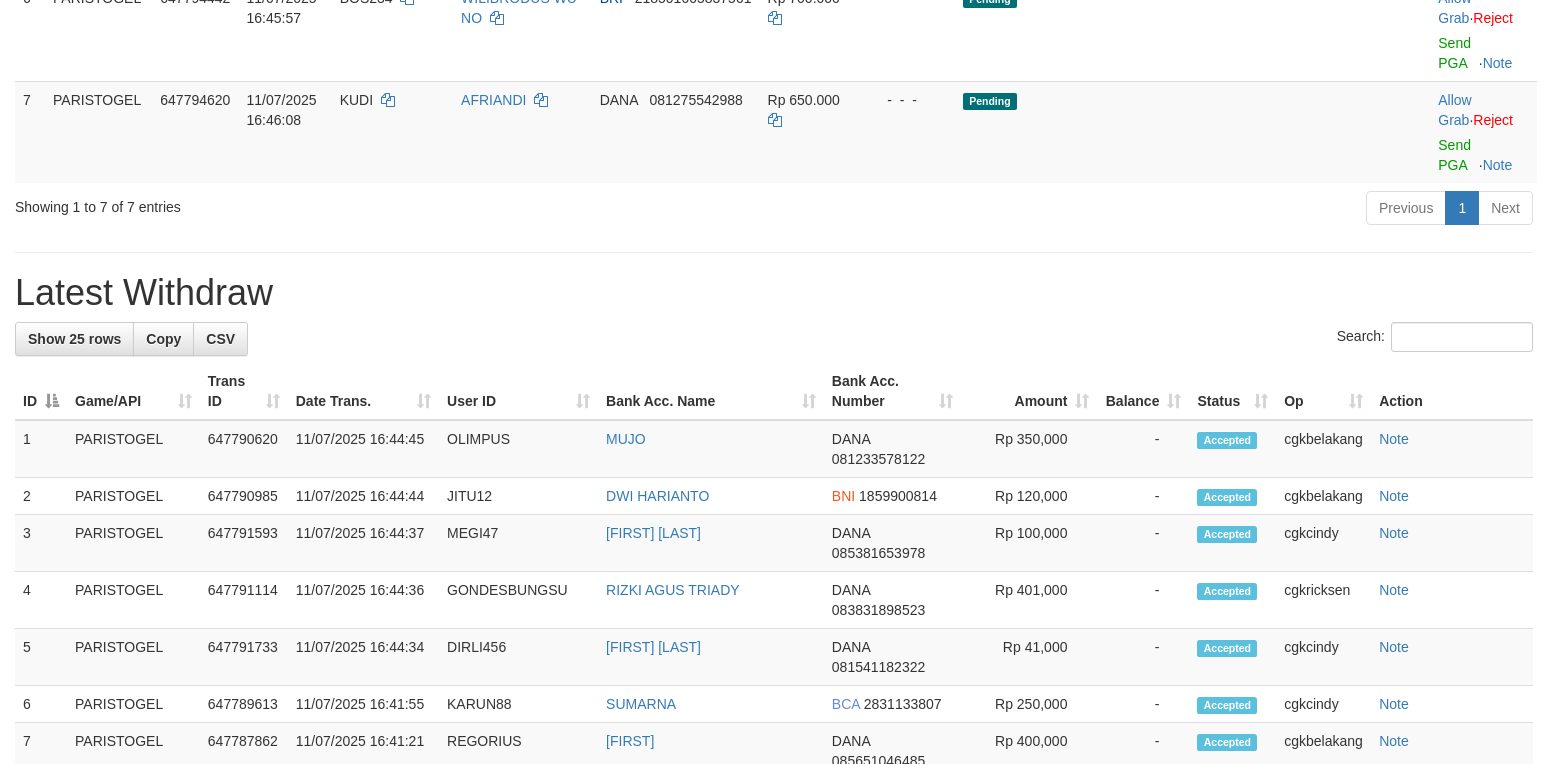 scroll, scrollTop: 666, scrollLeft: 0, axis: vertical 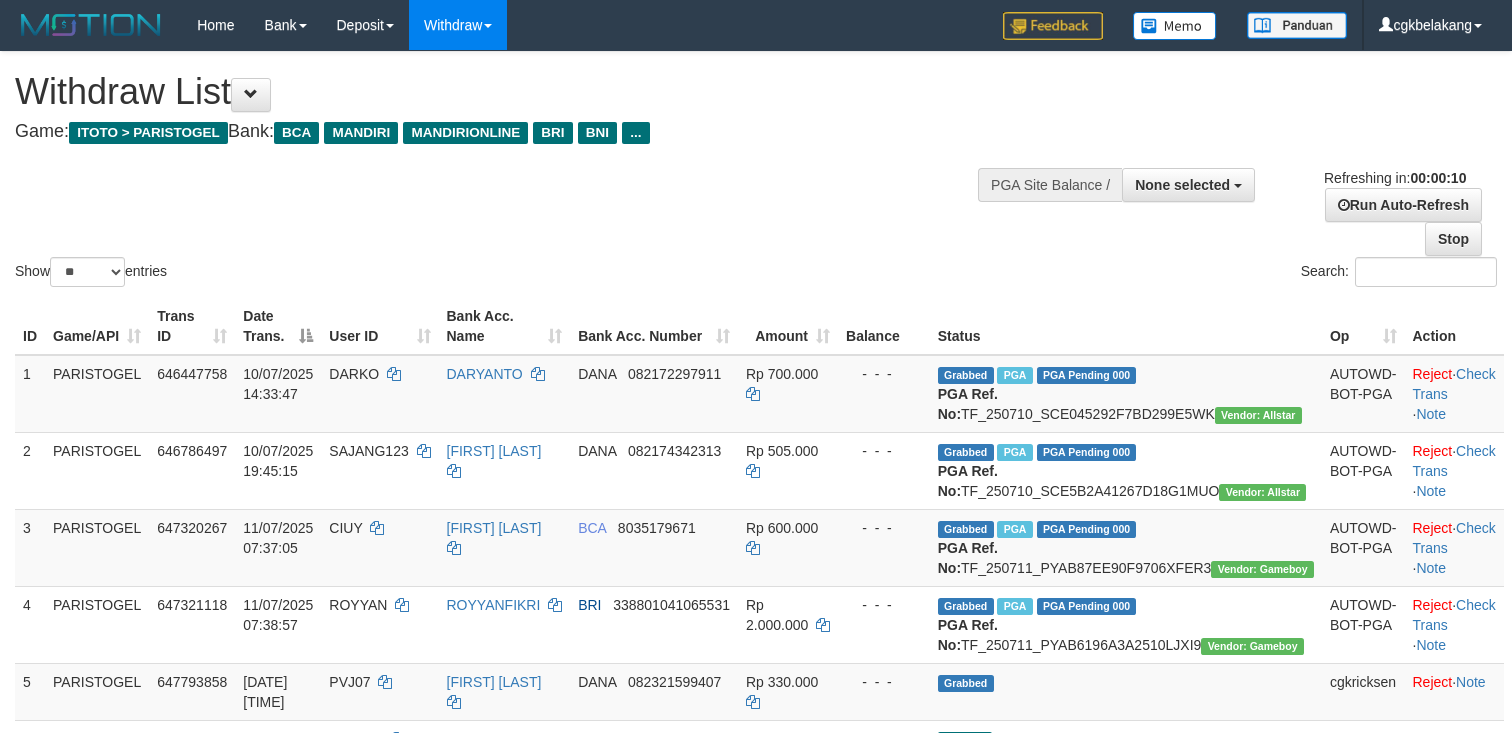 select 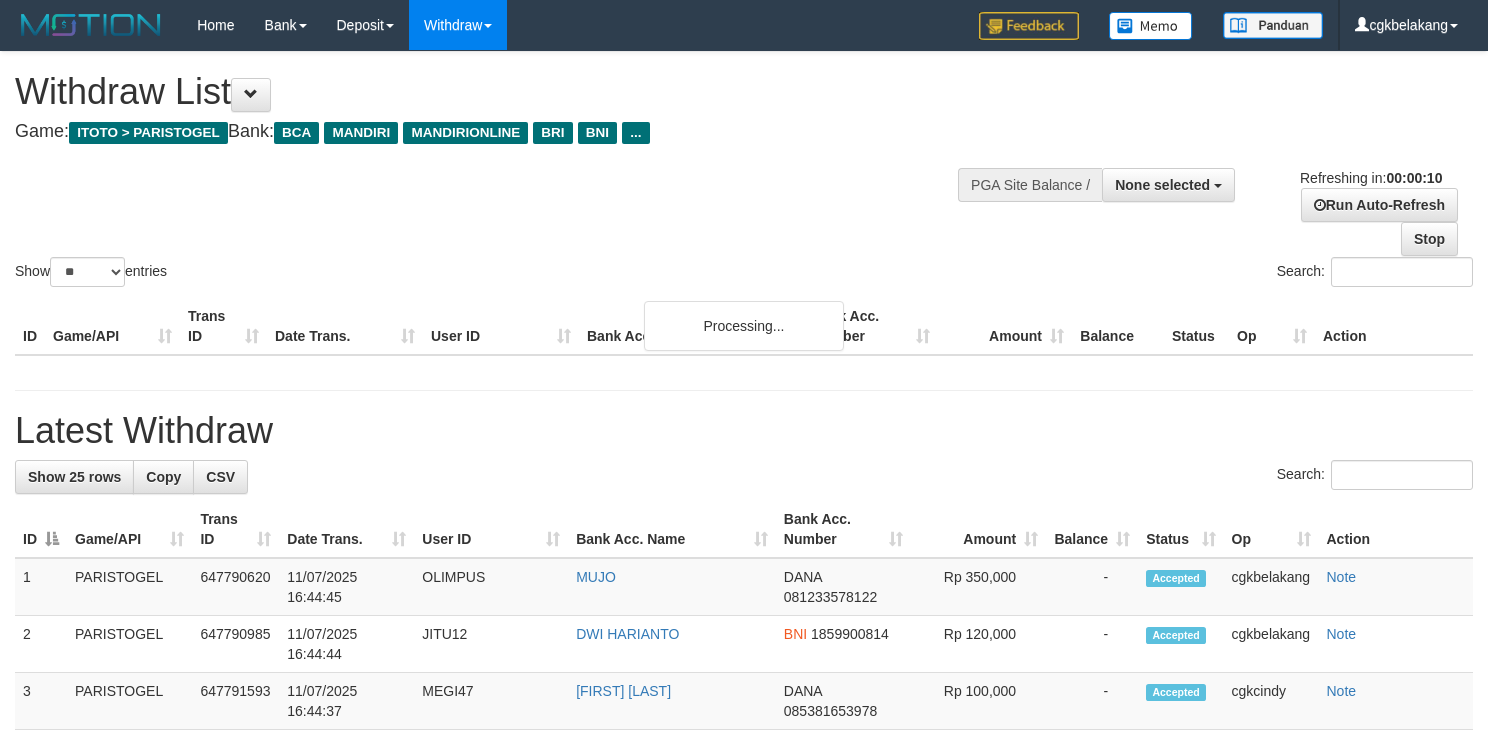select 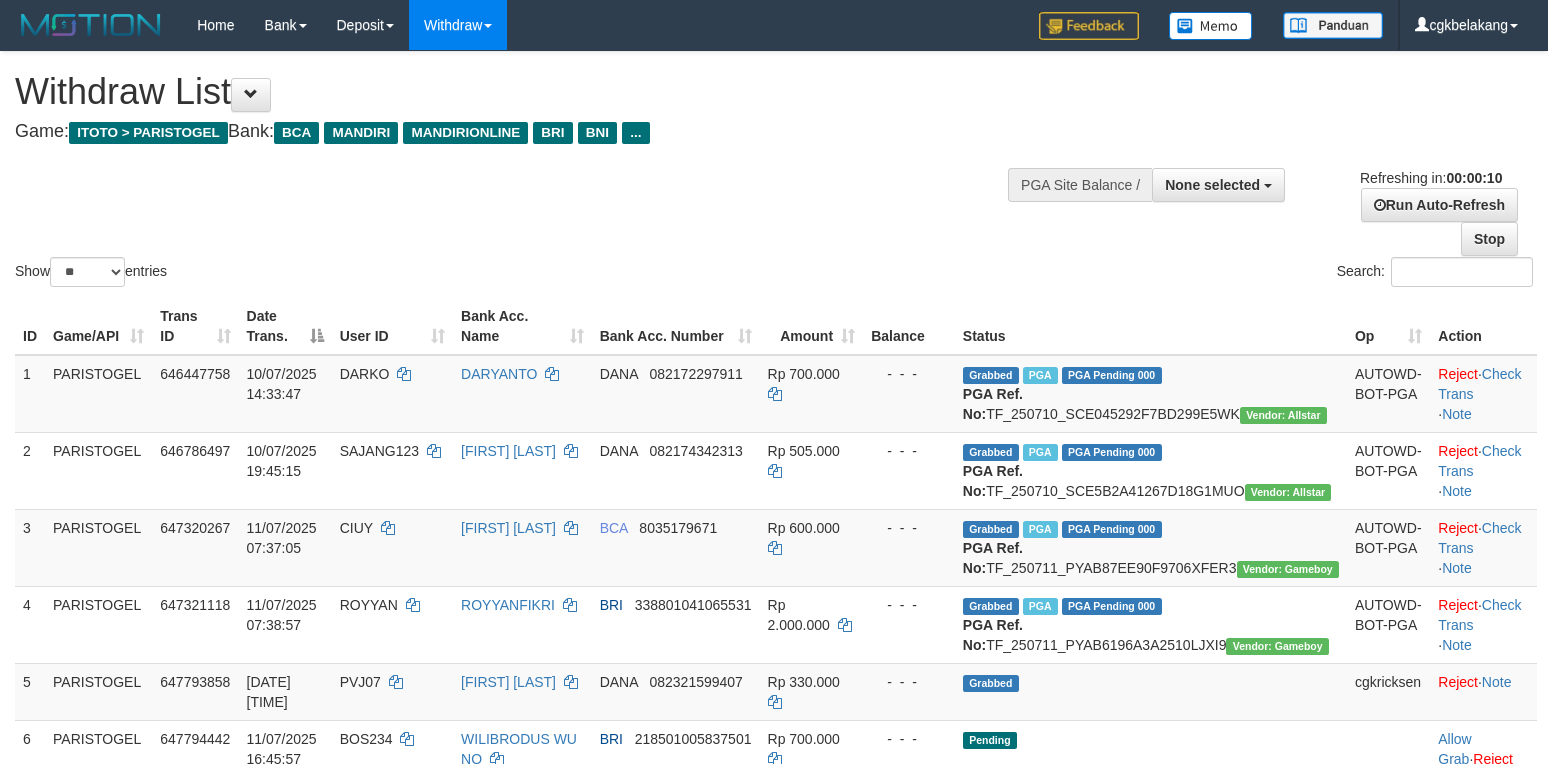 select 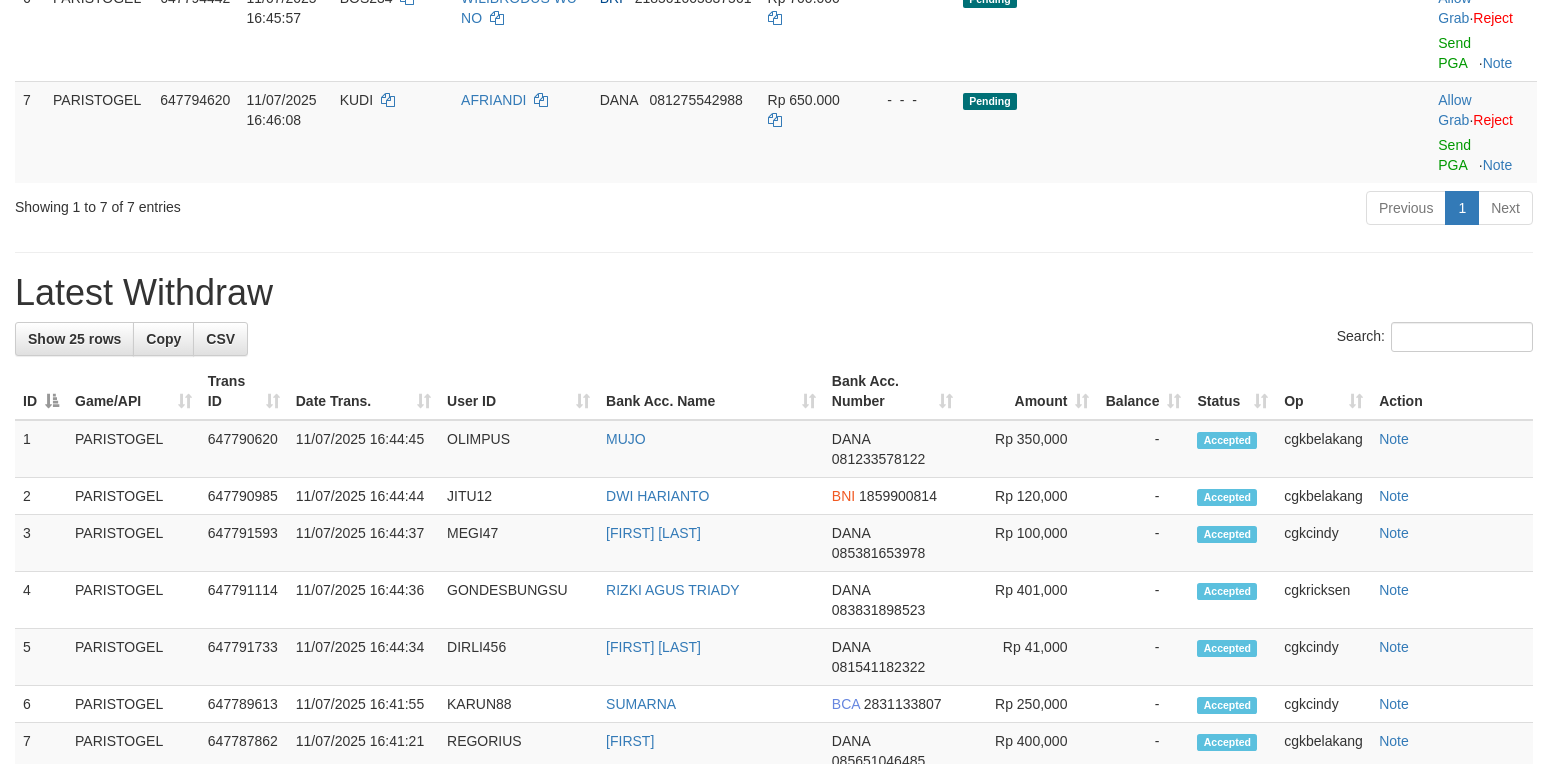 scroll, scrollTop: 666, scrollLeft: 0, axis: vertical 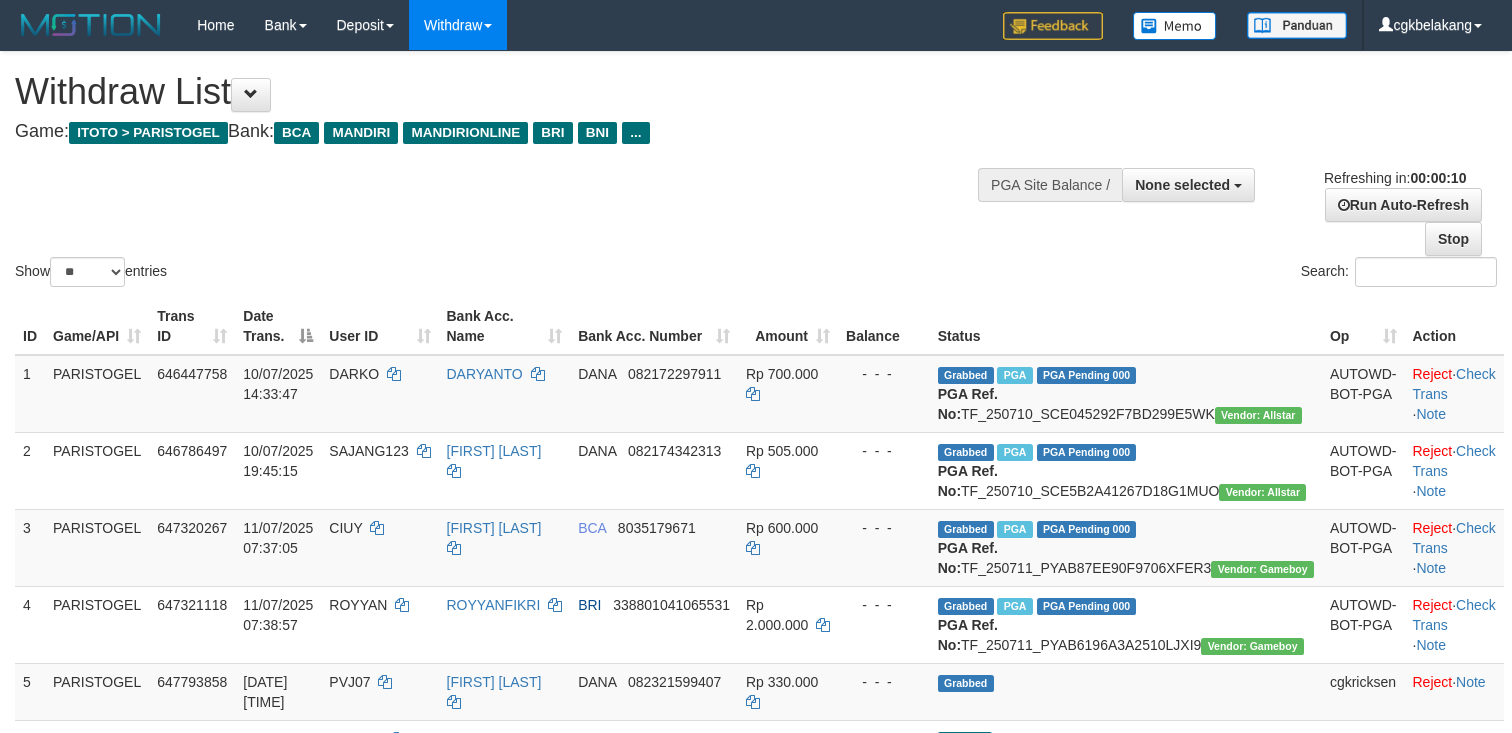 select 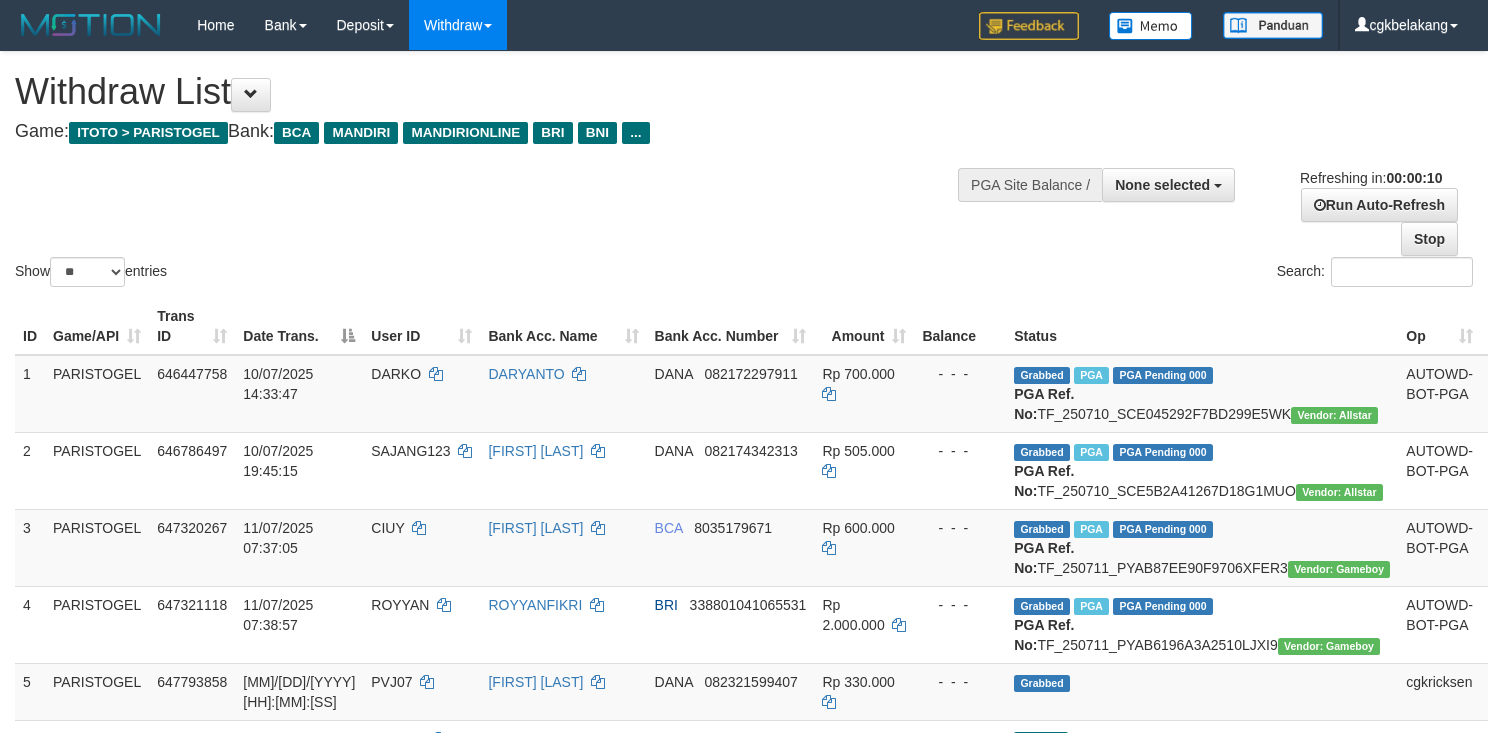select 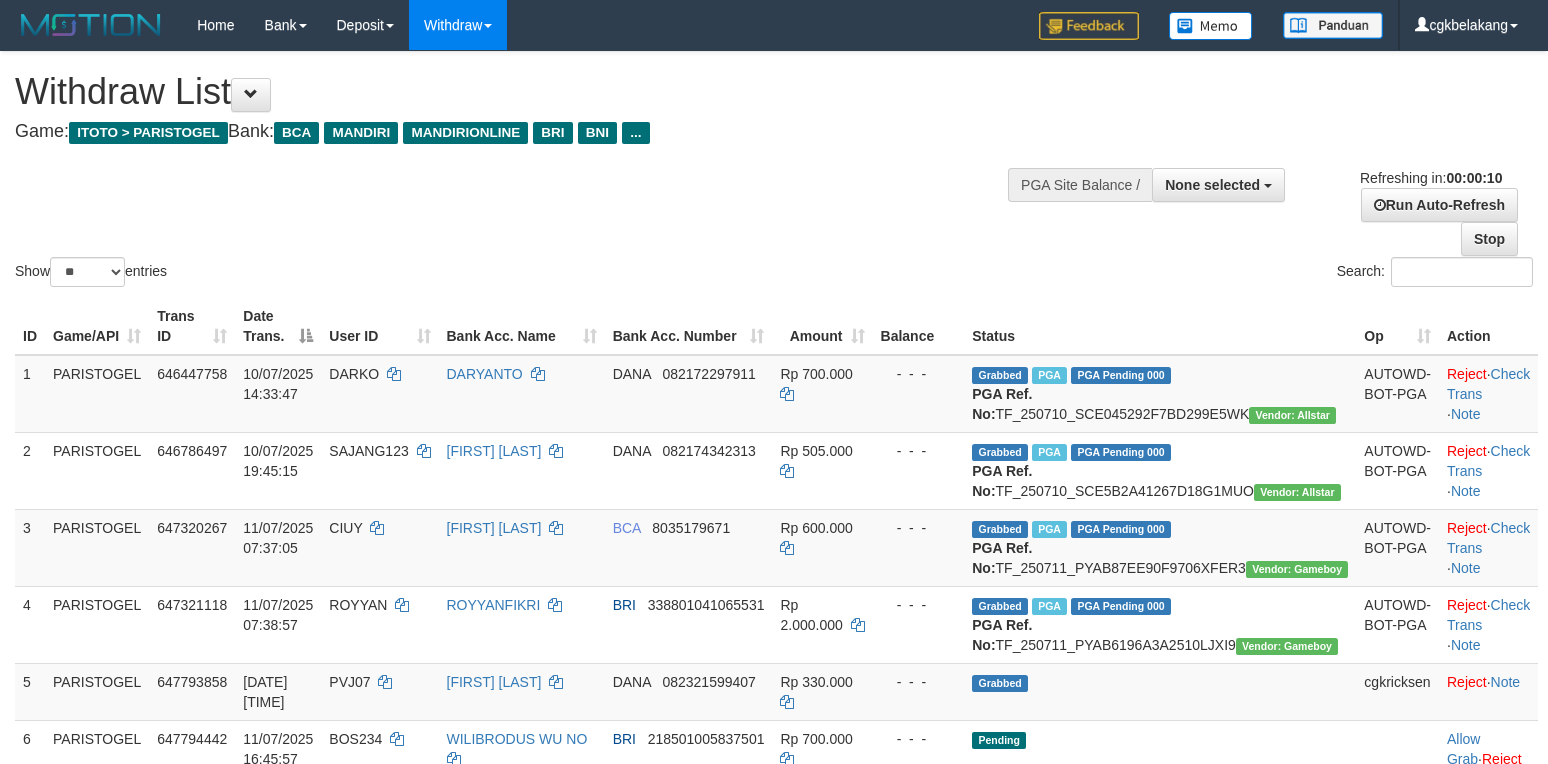 select 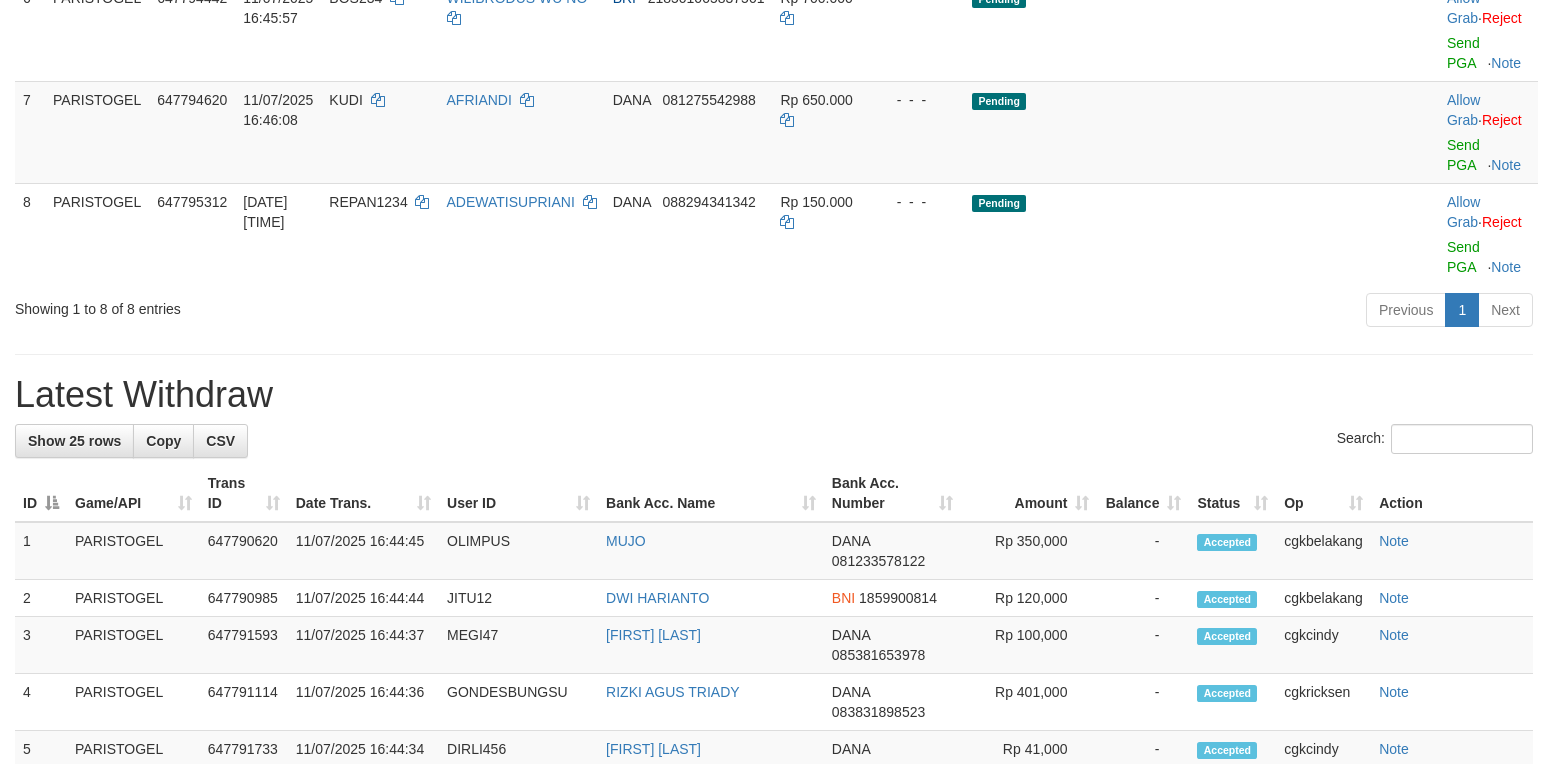 scroll, scrollTop: 666, scrollLeft: 0, axis: vertical 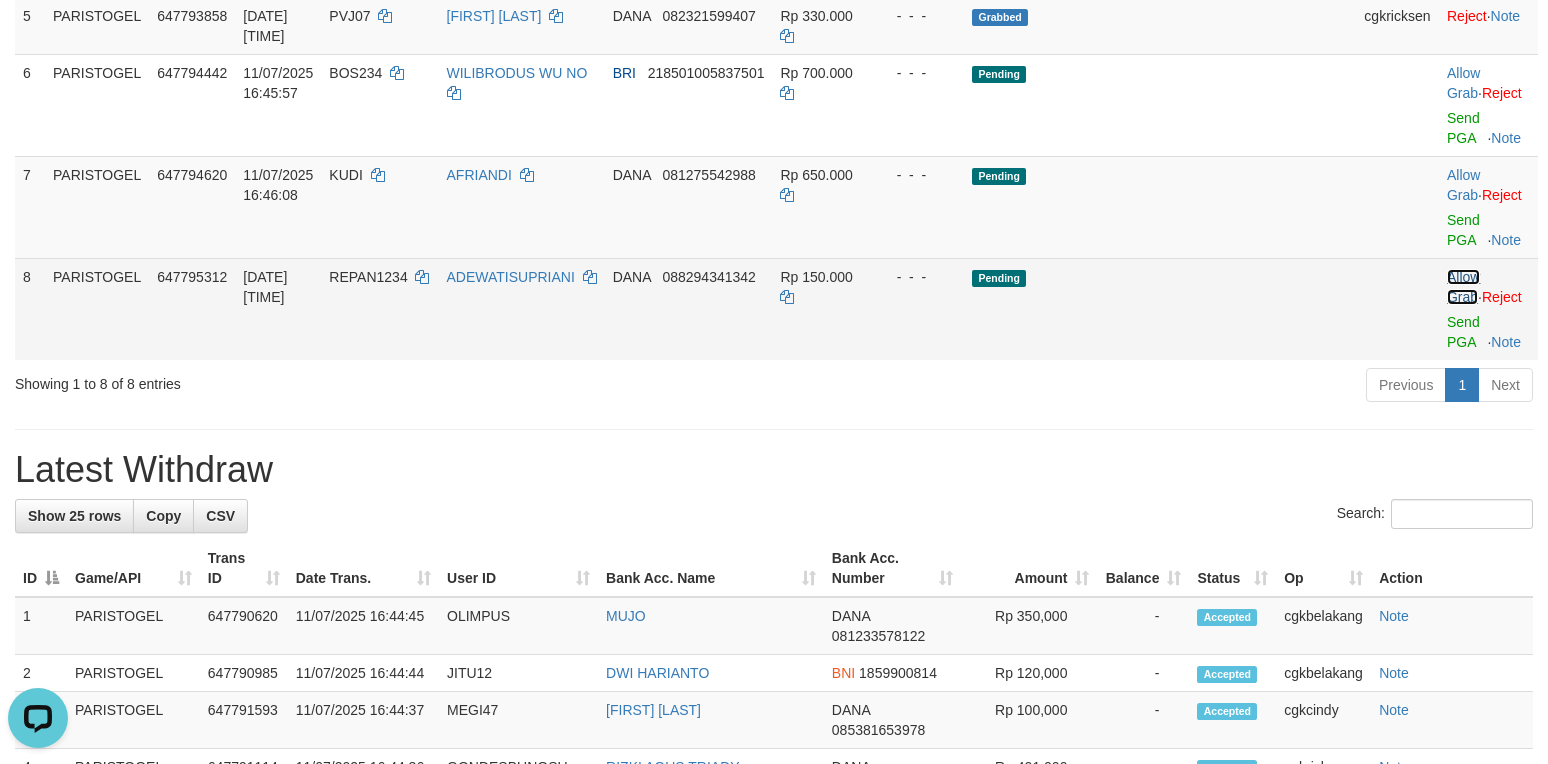 click on "Allow Grab" at bounding box center (1463, 287) 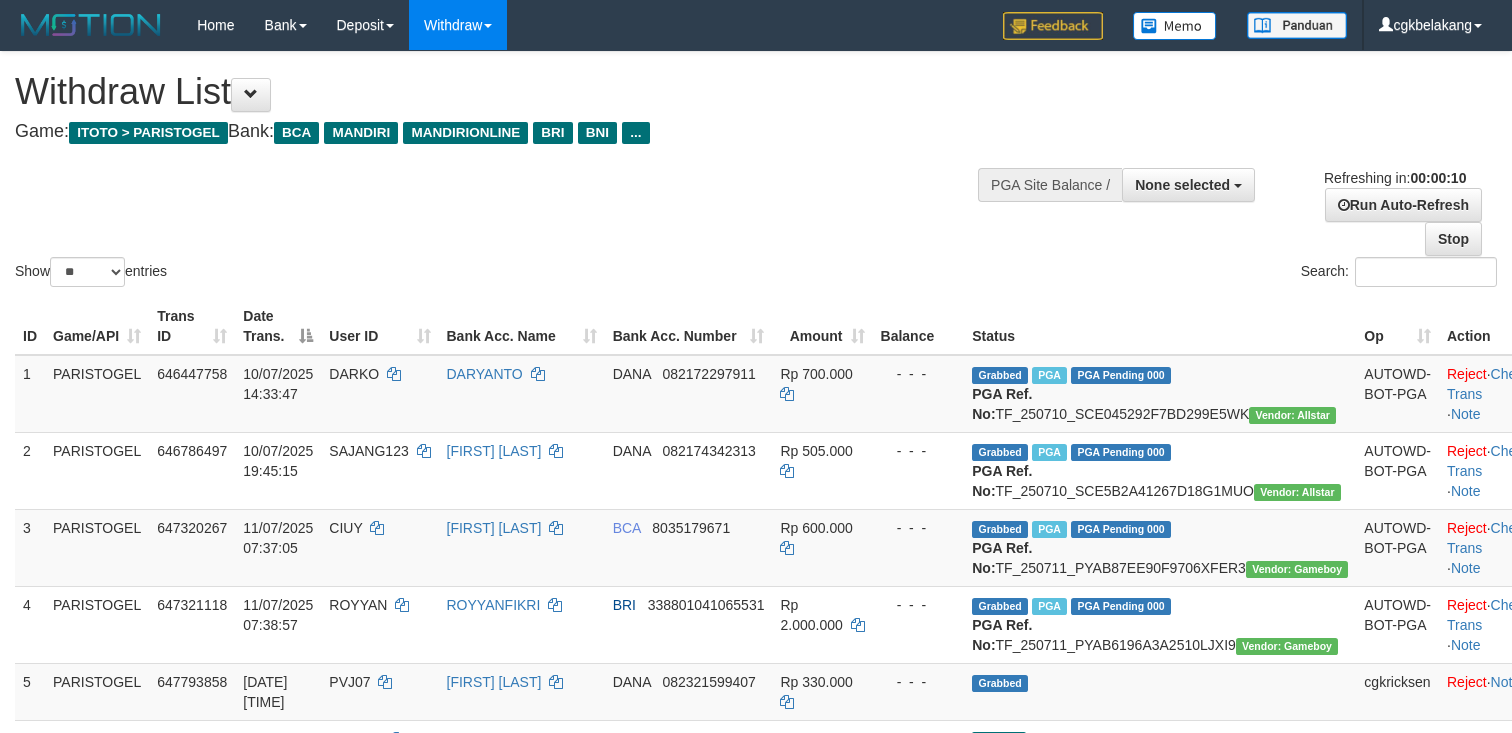 select 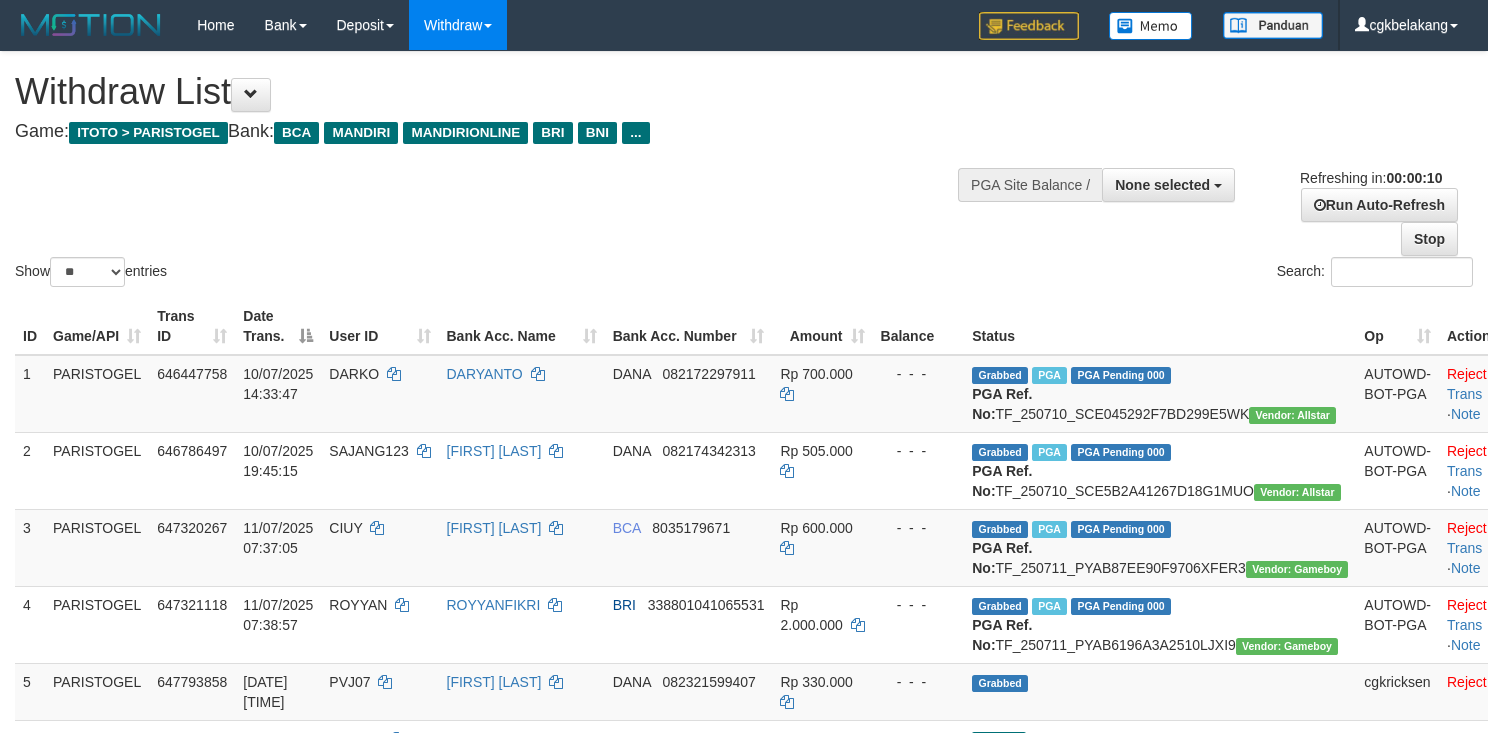 select 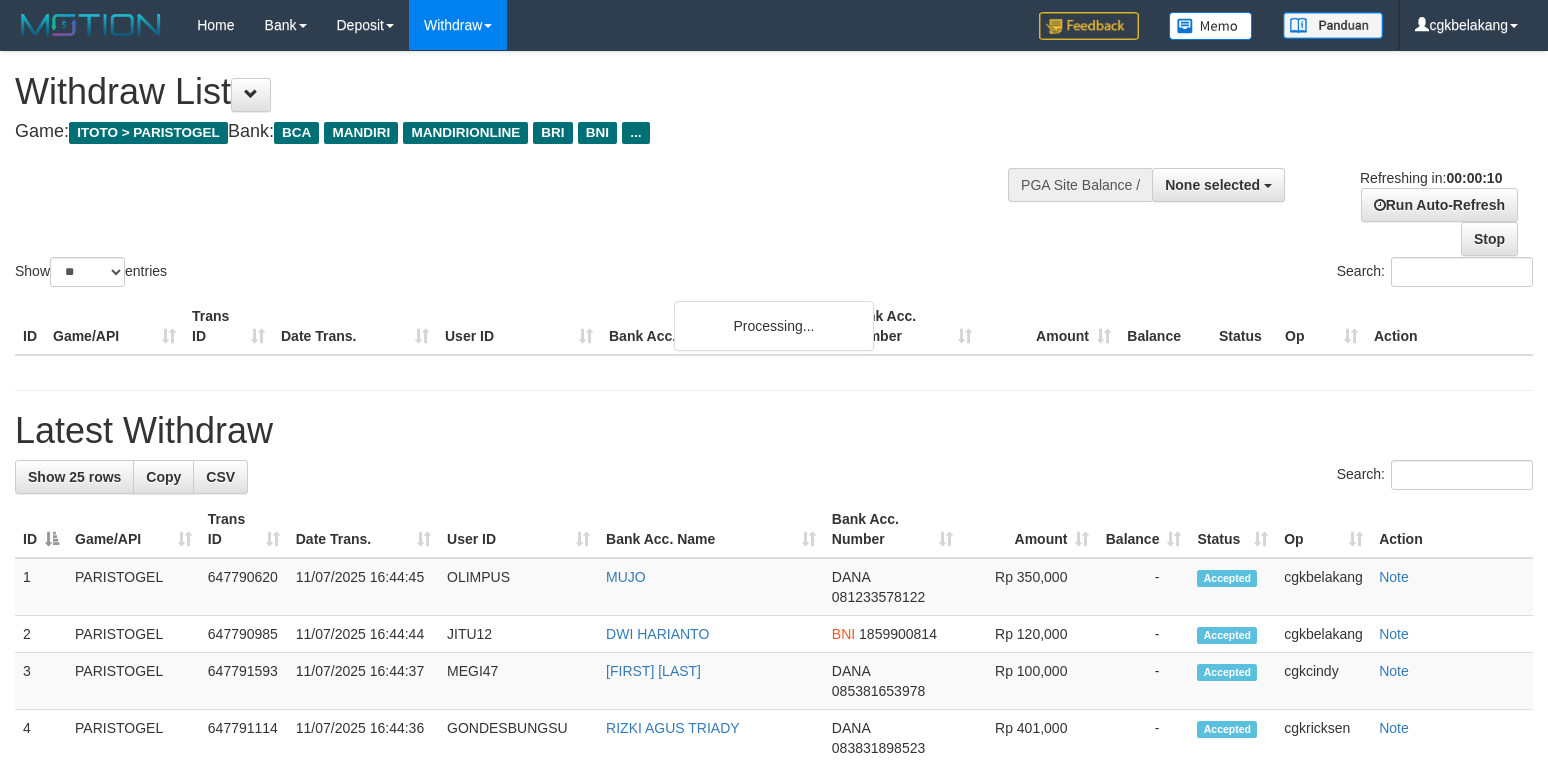 select 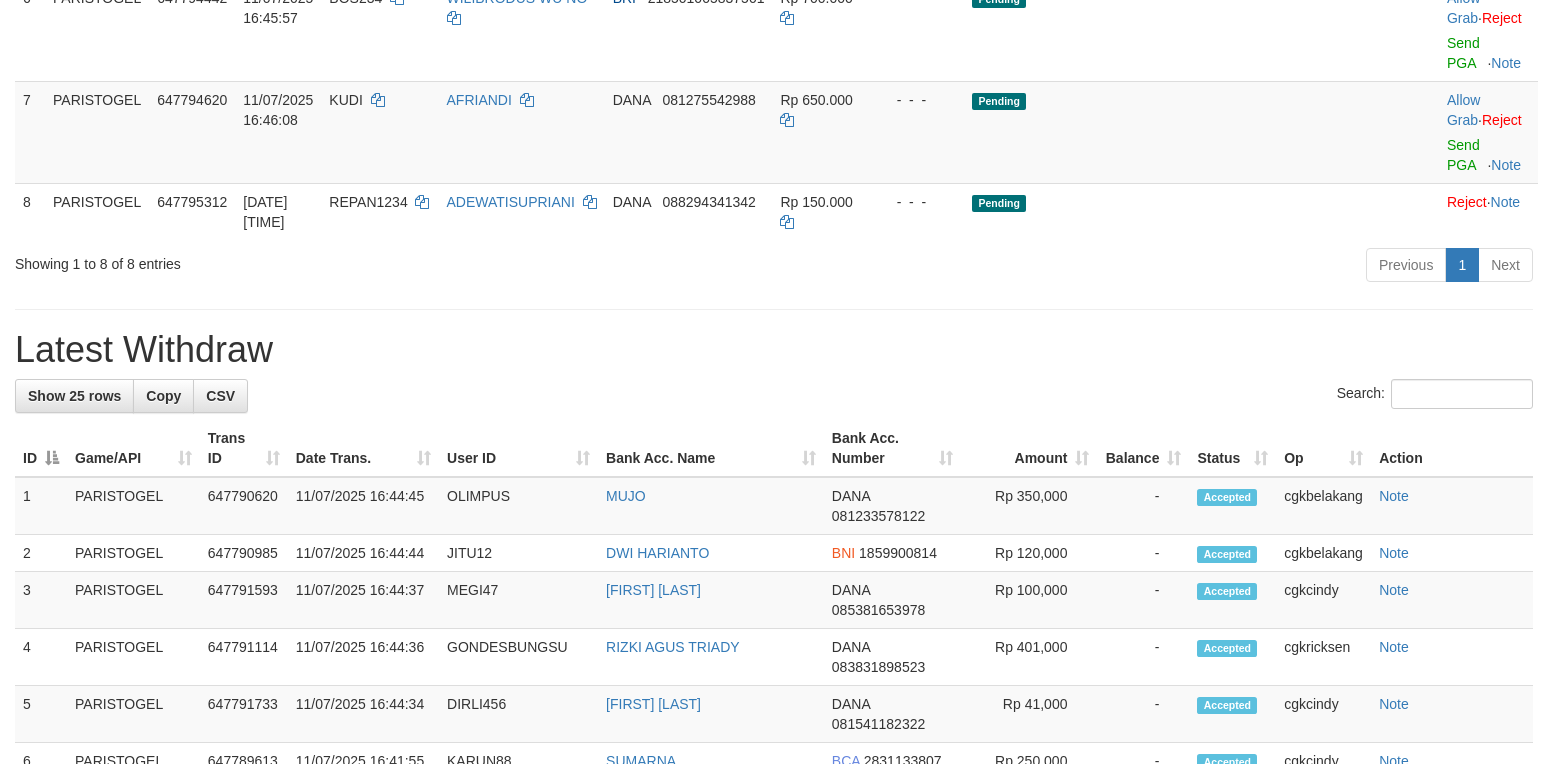 scroll, scrollTop: 666, scrollLeft: 0, axis: vertical 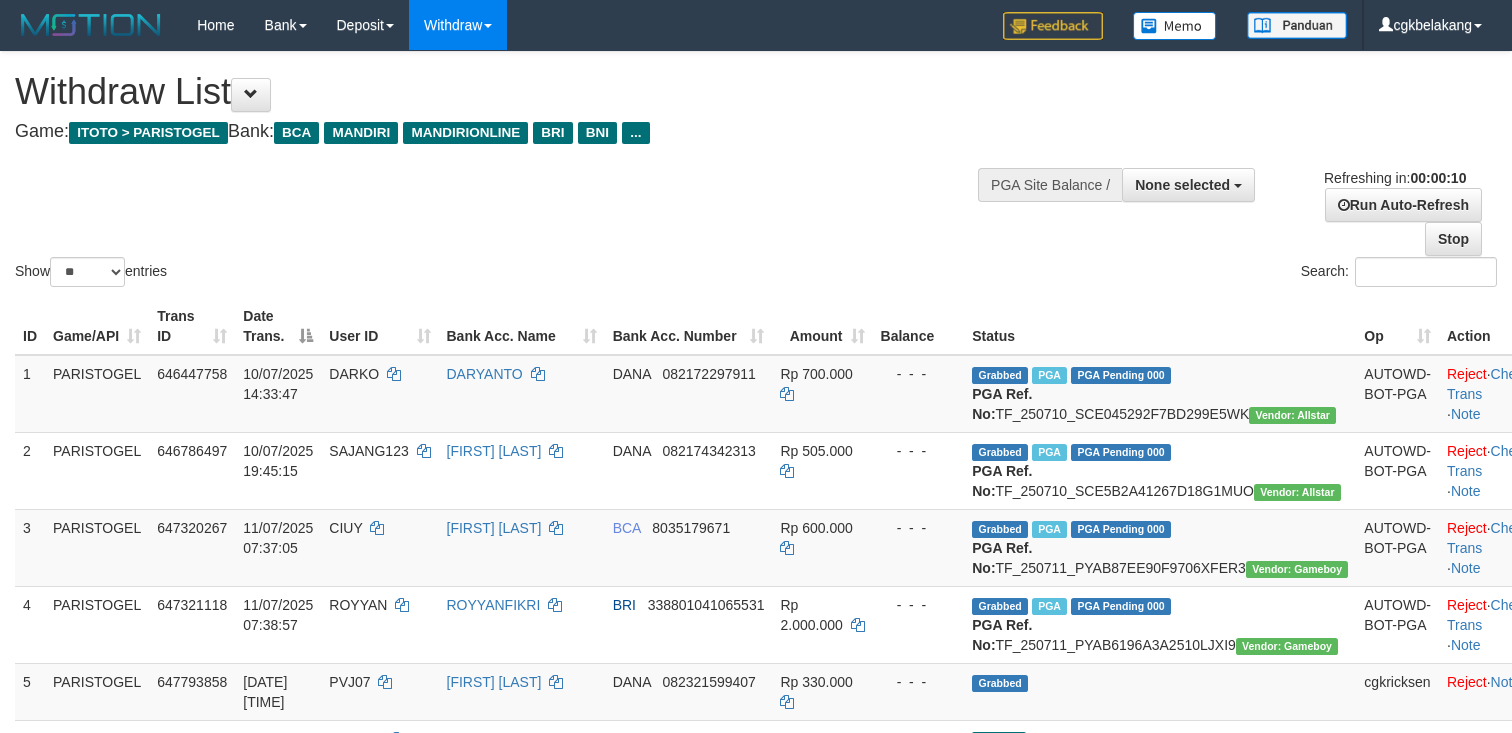 select 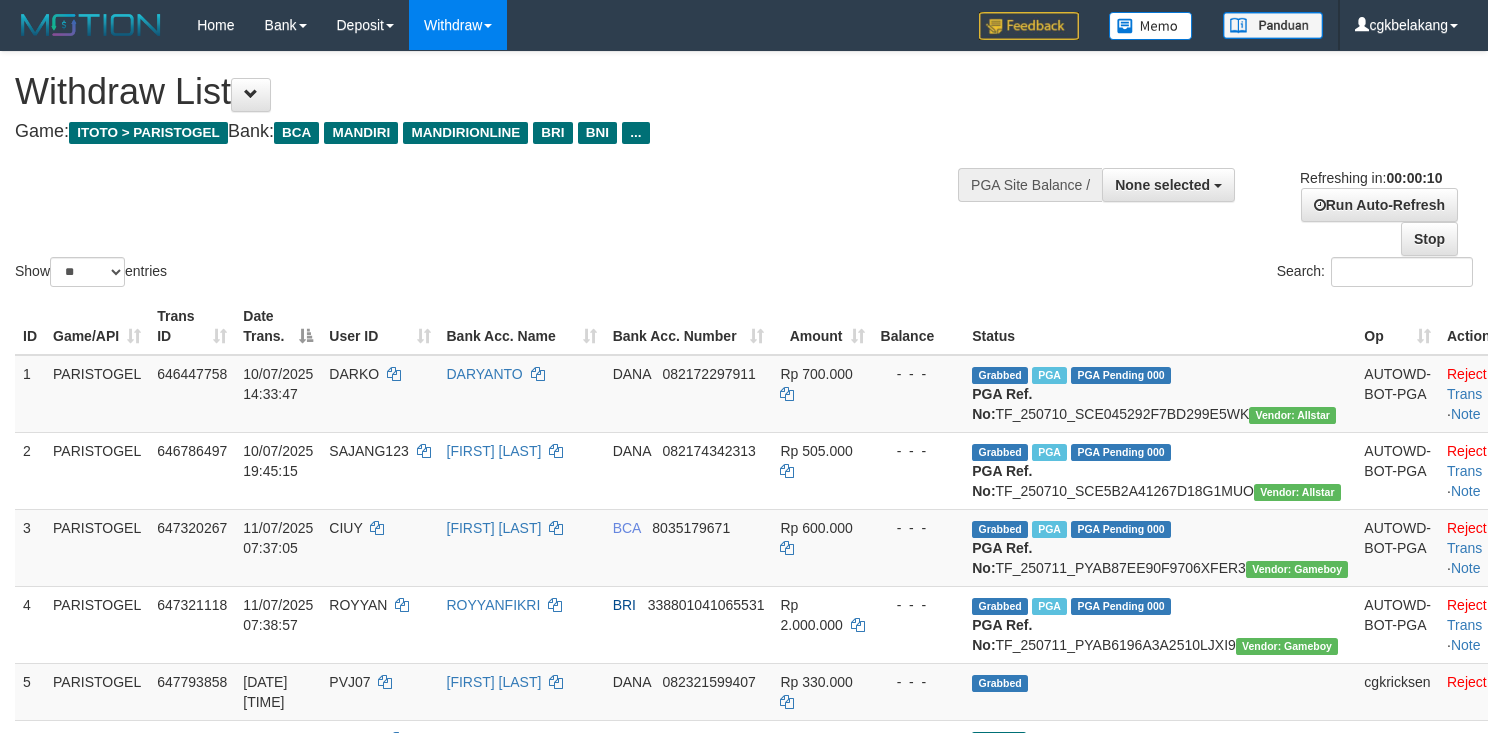 select 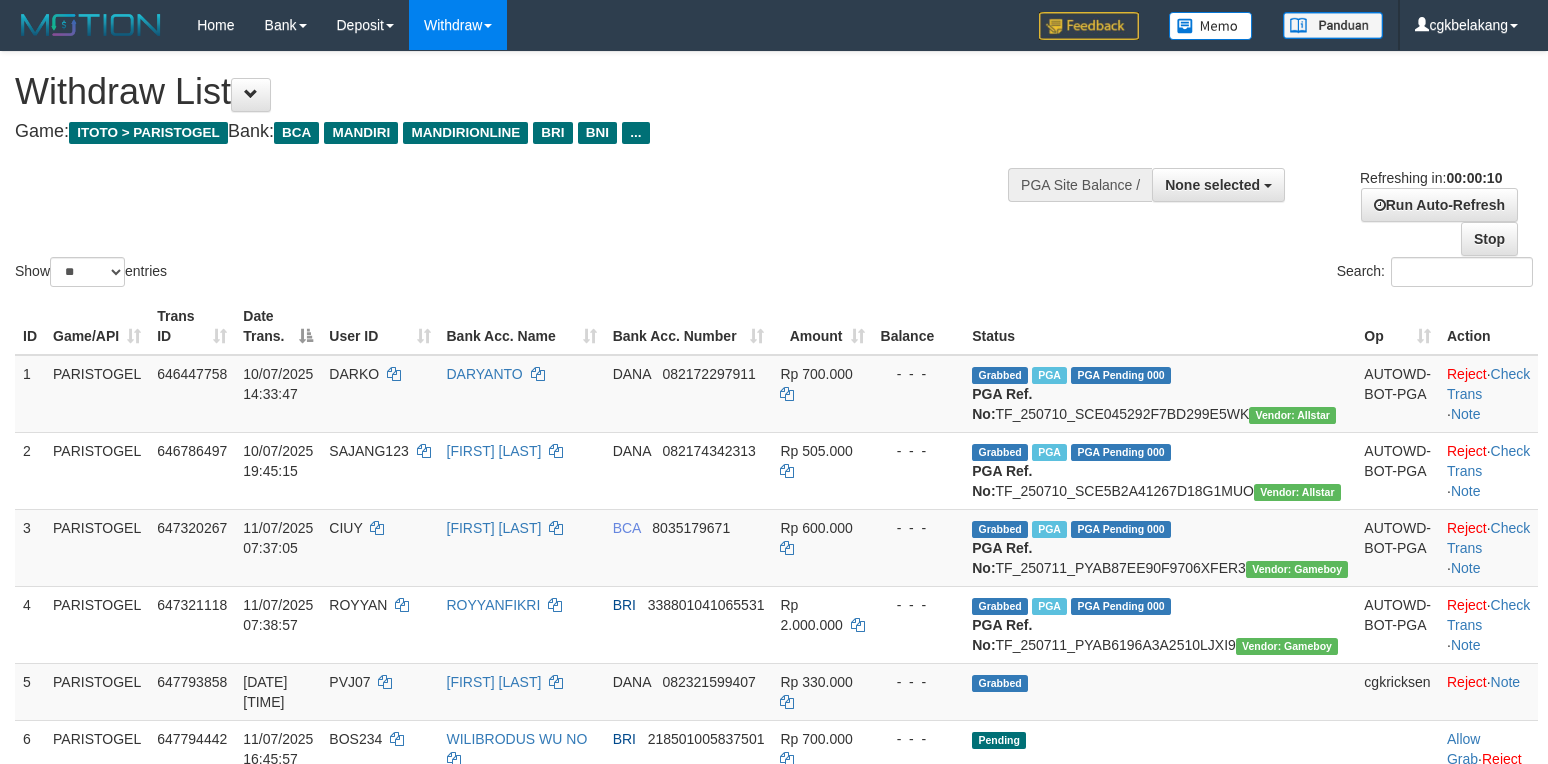 select 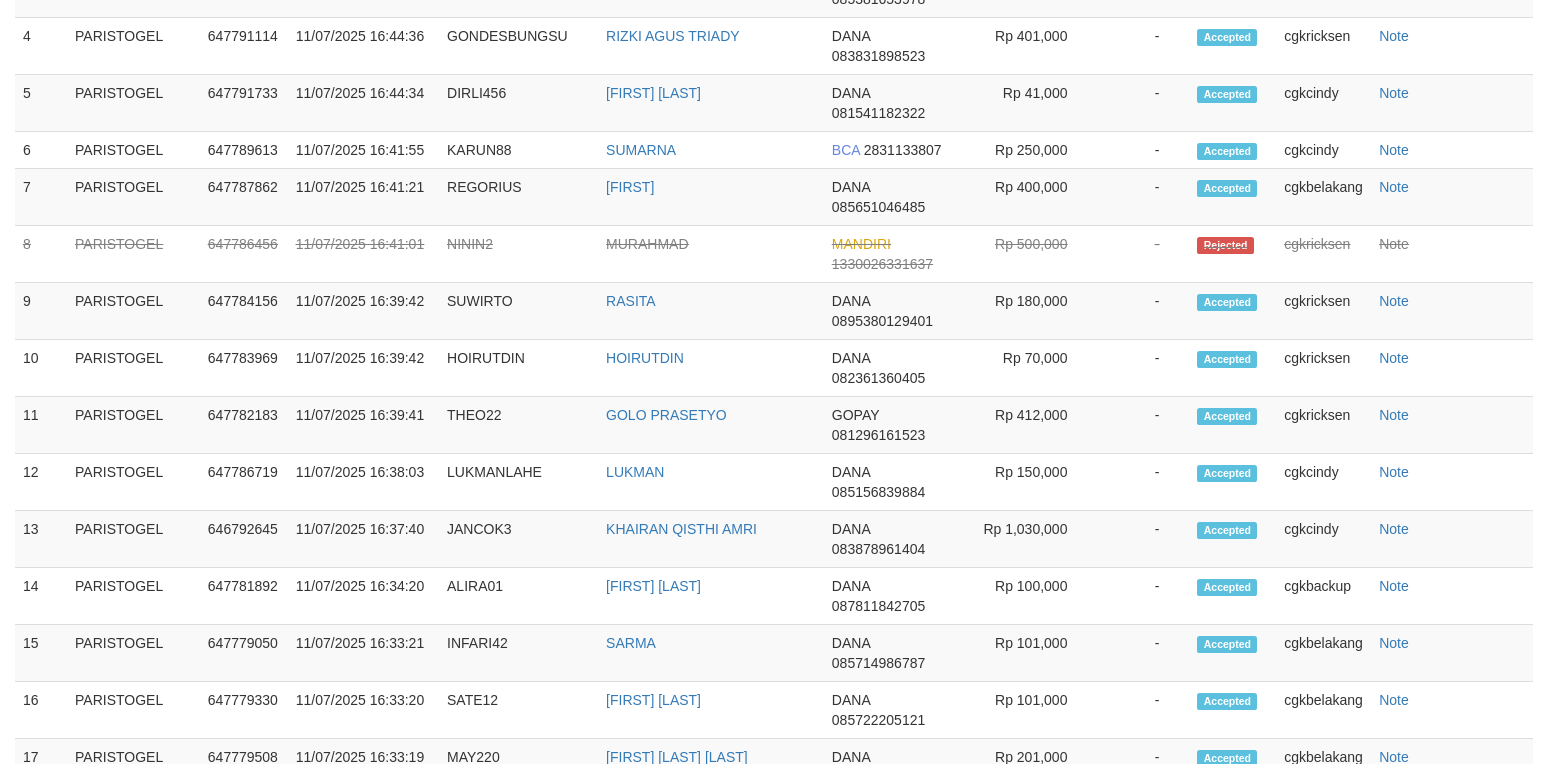 scroll, scrollTop: 1350, scrollLeft: 0, axis: vertical 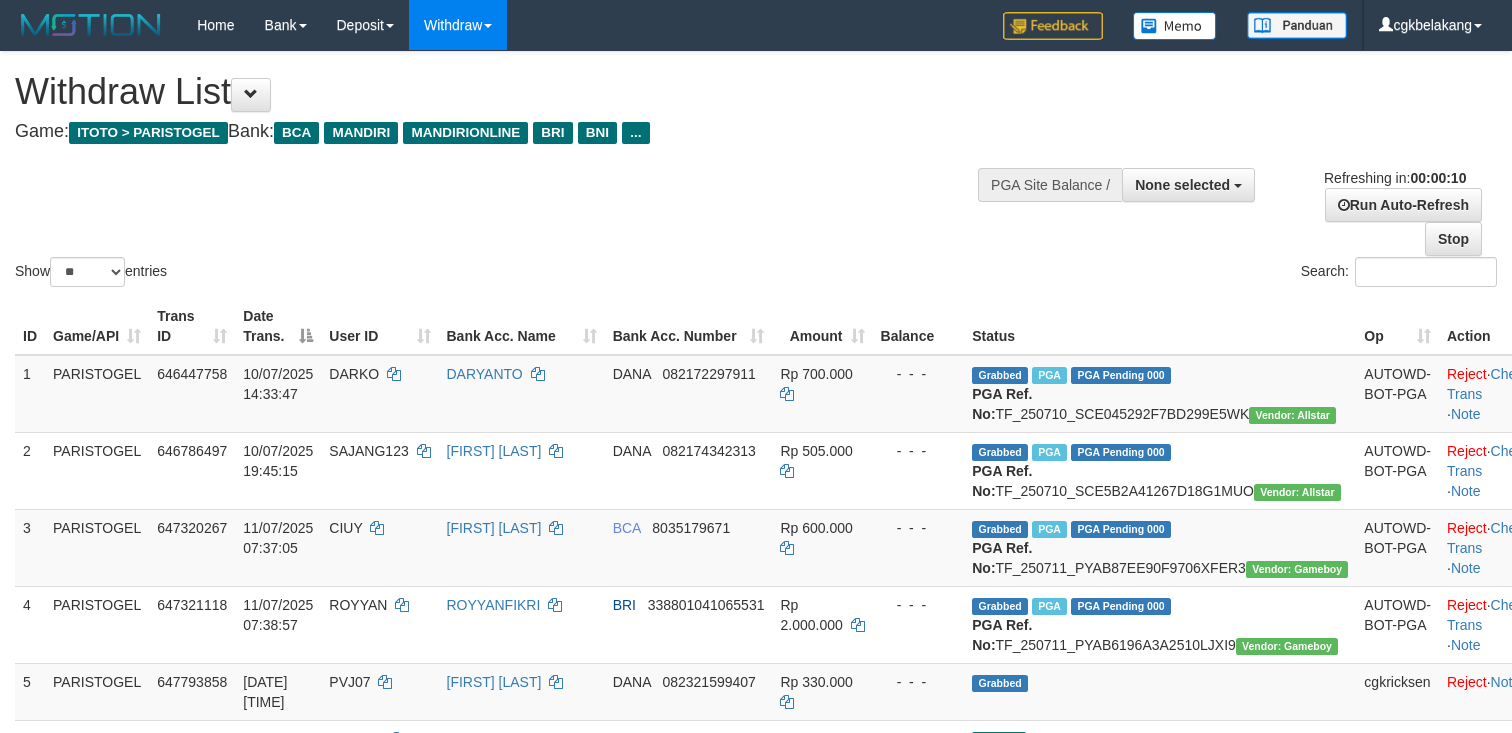 select 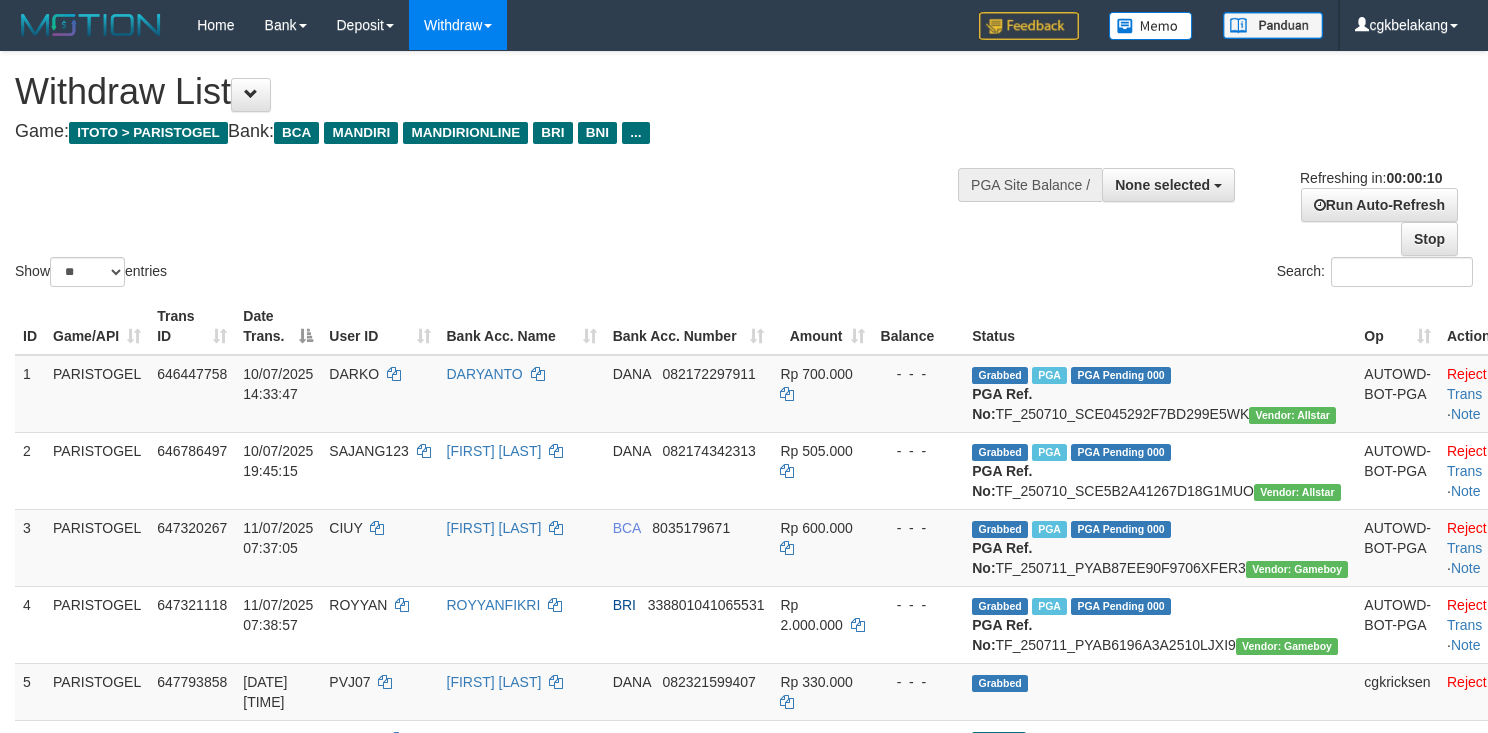 select 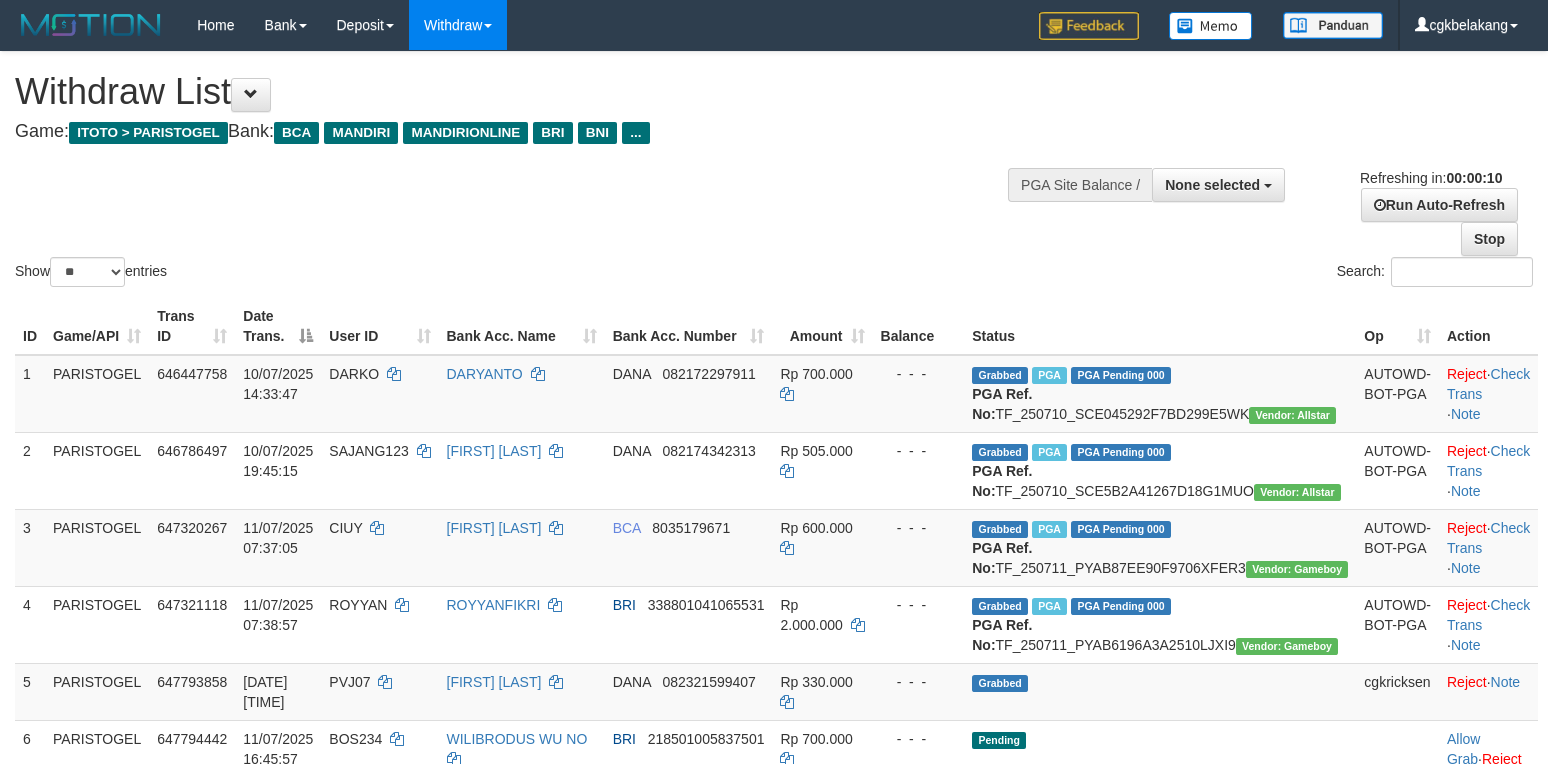 select 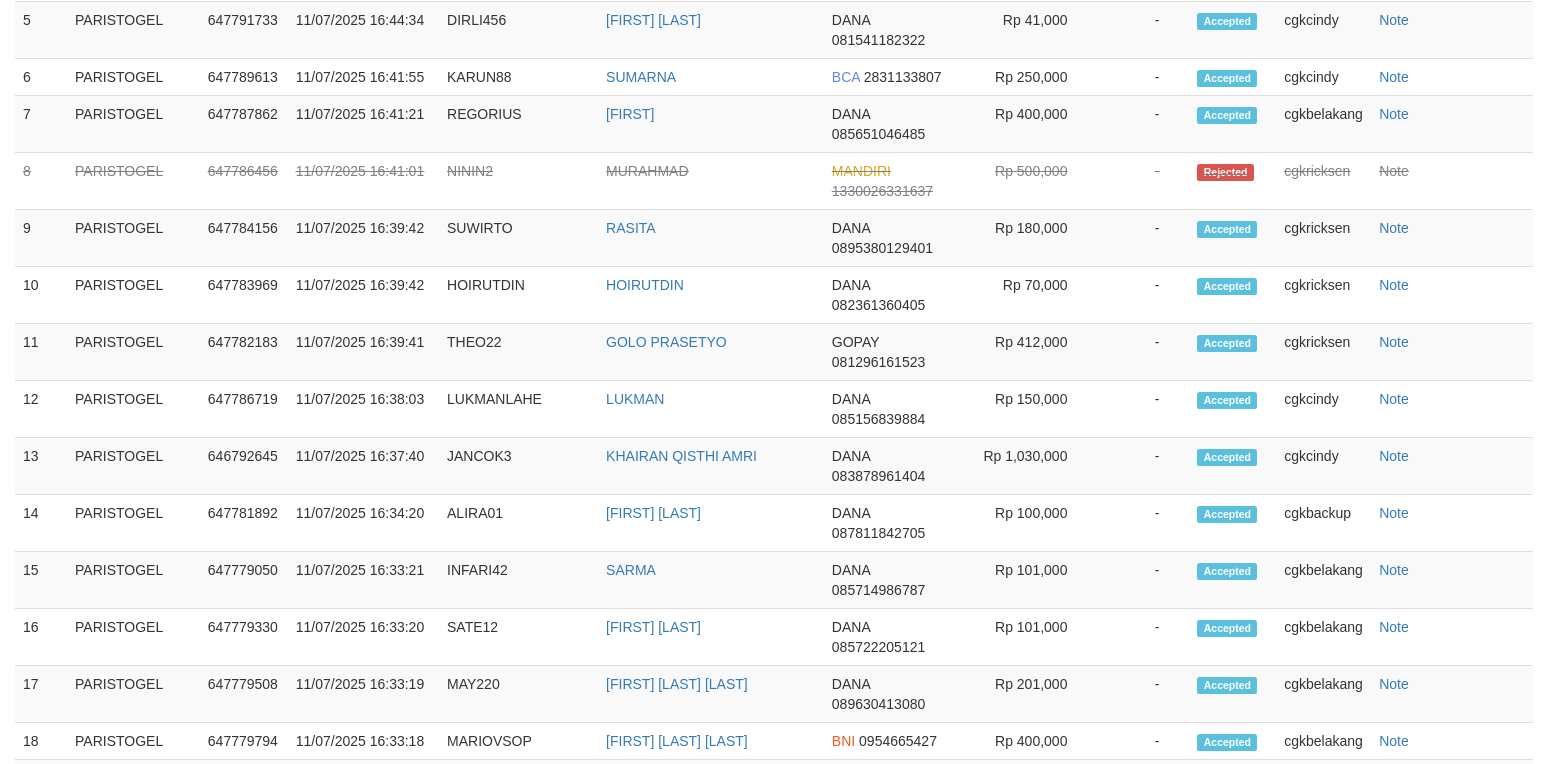 scroll, scrollTop: 1350, scrollLeft: 0, axis: vertical 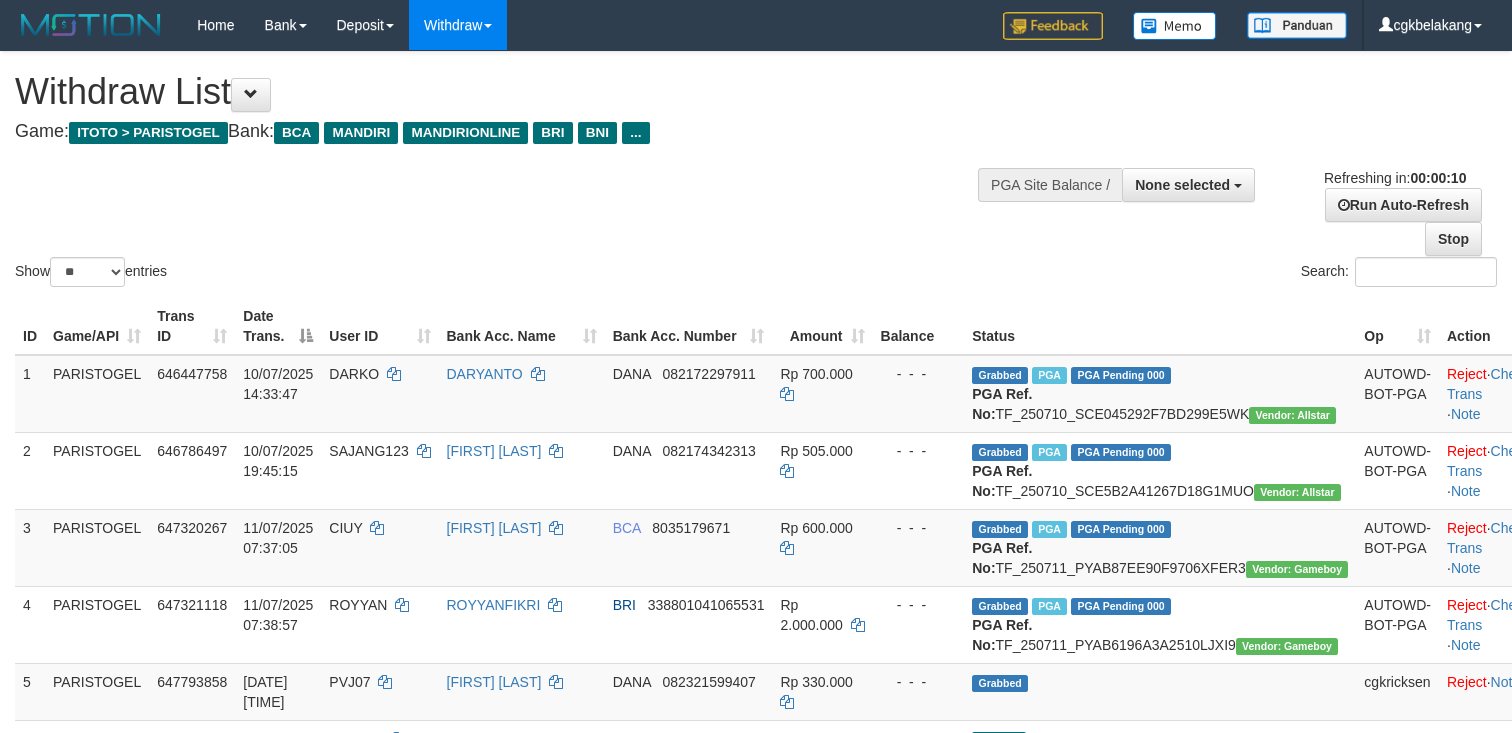 select 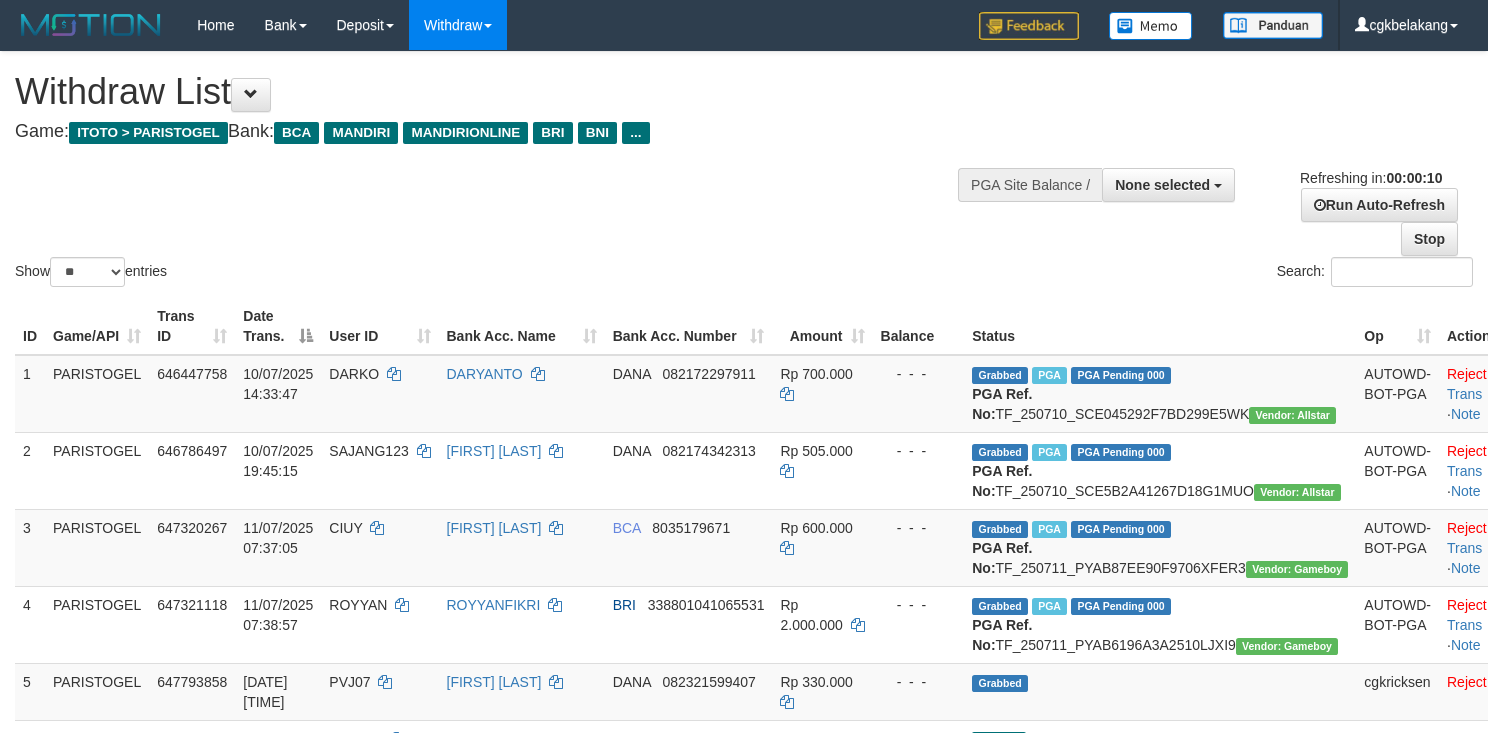 select 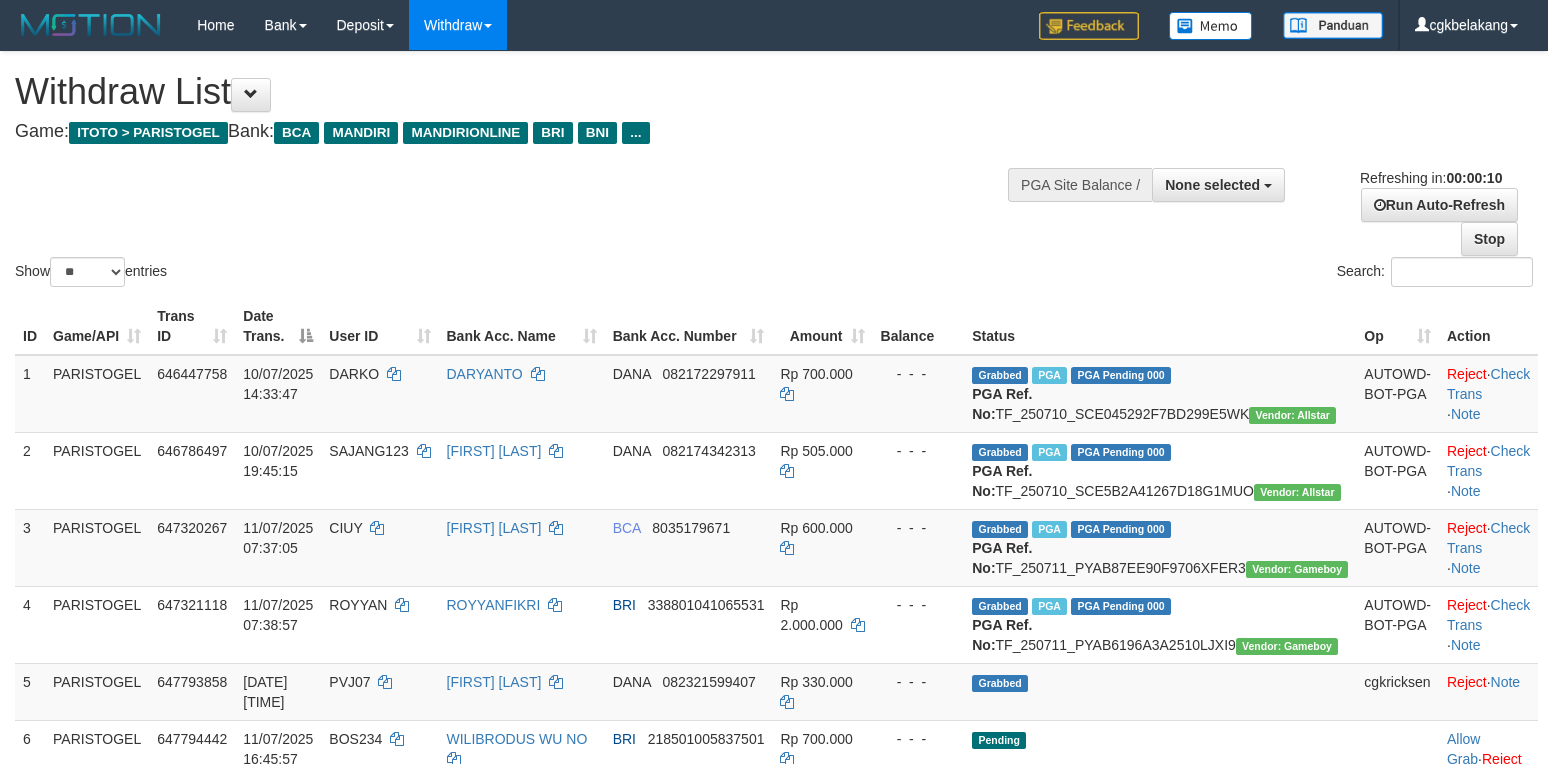 select 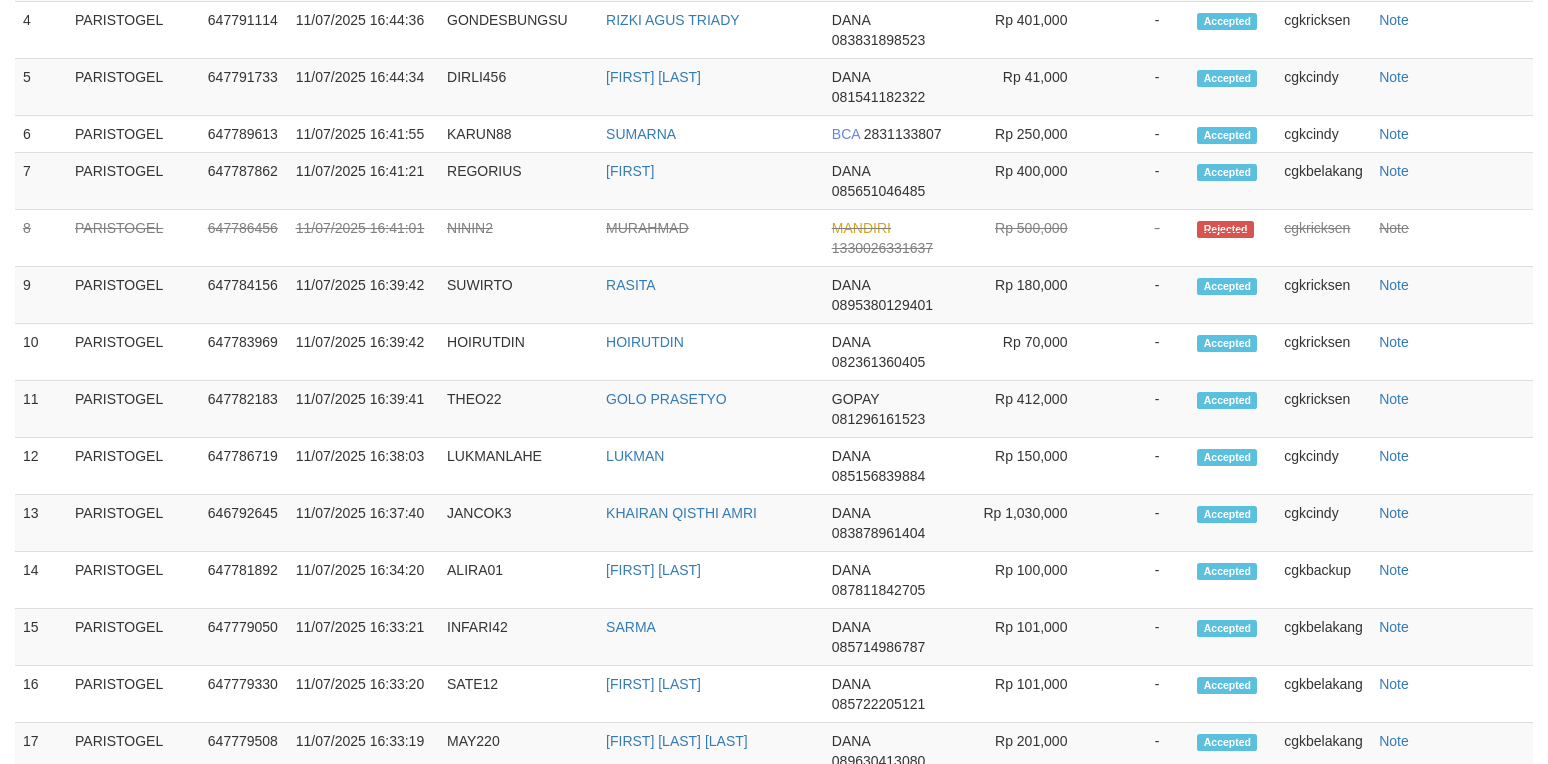 scroll, scrollTop: 1350, scrollLeft: 0, axis: vertical 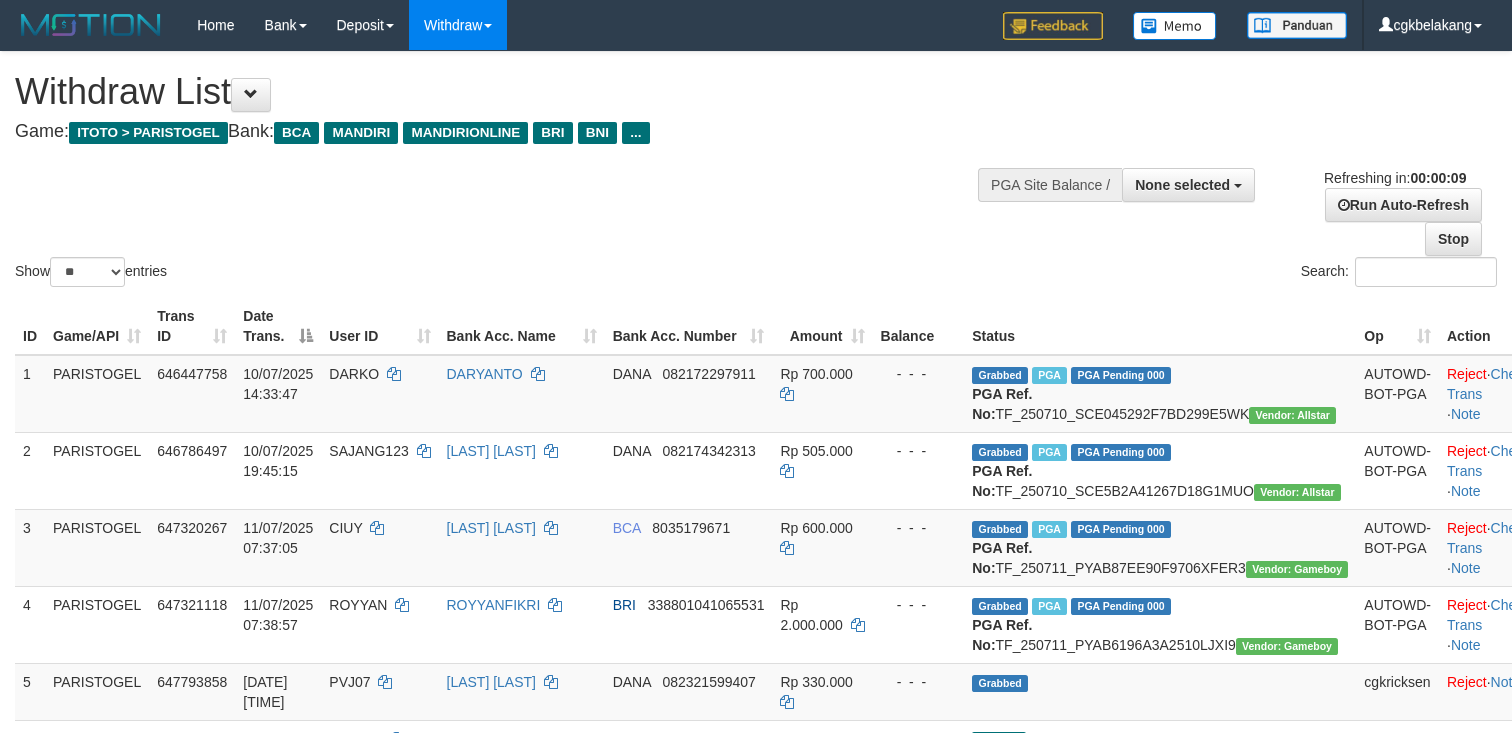 select 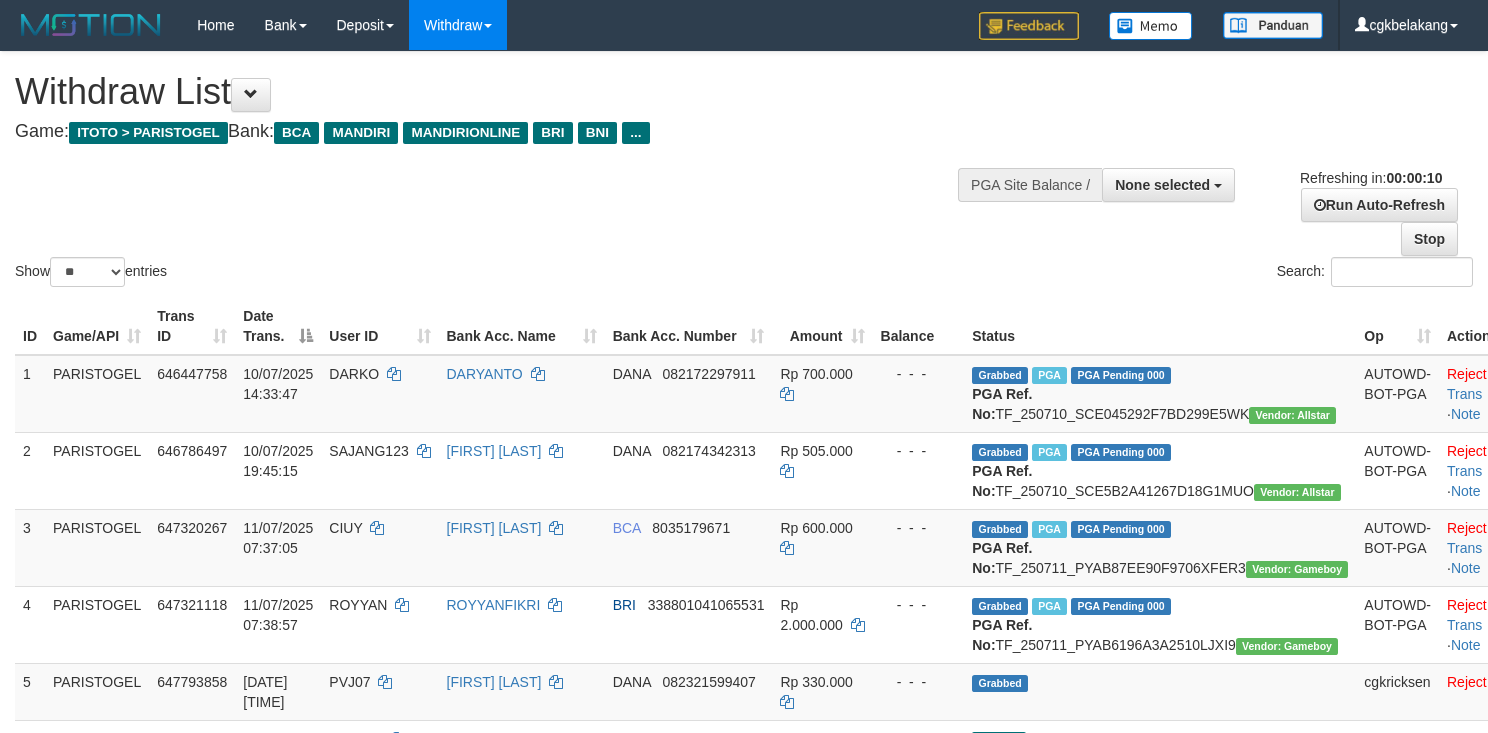 select 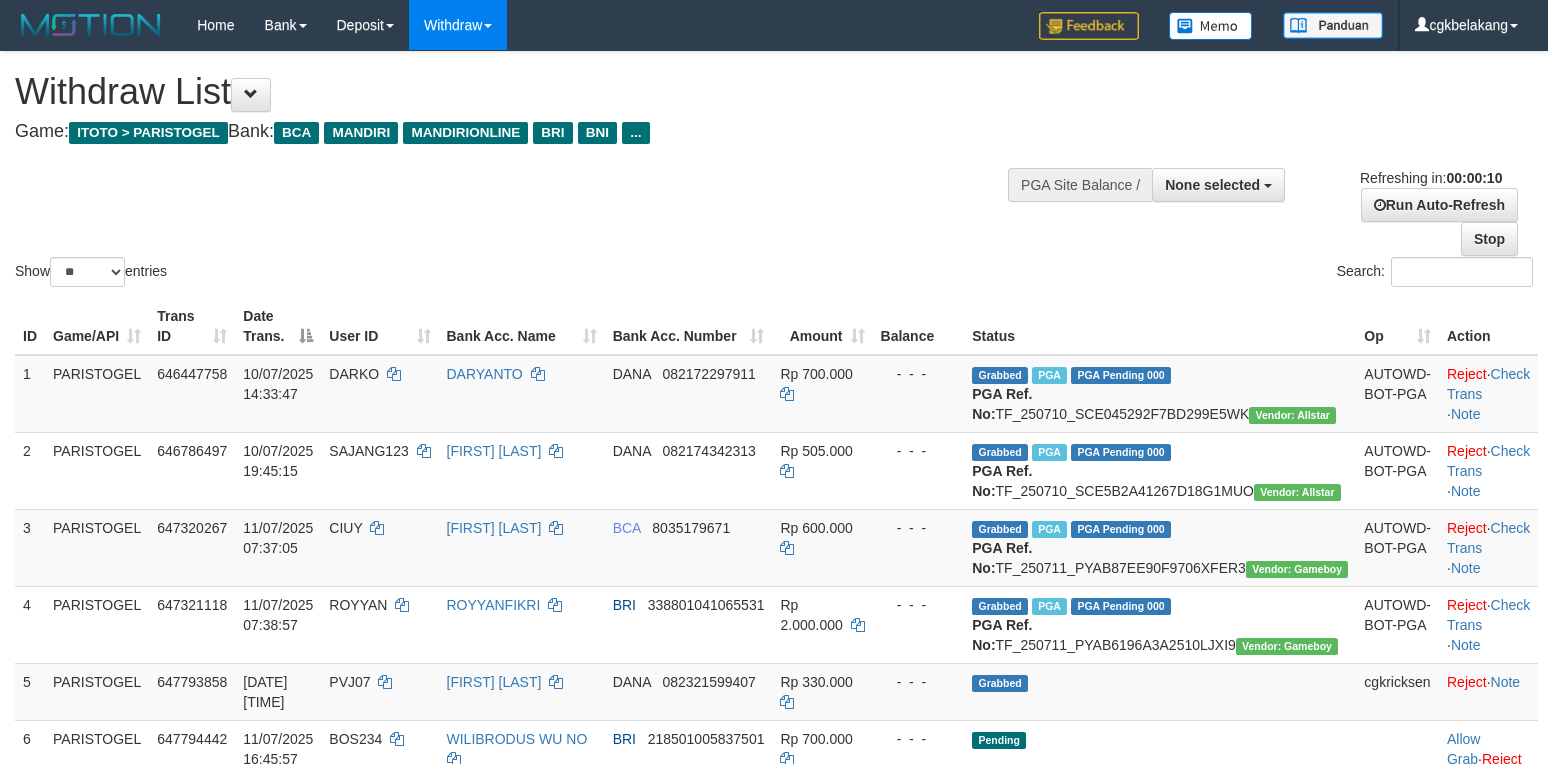 select 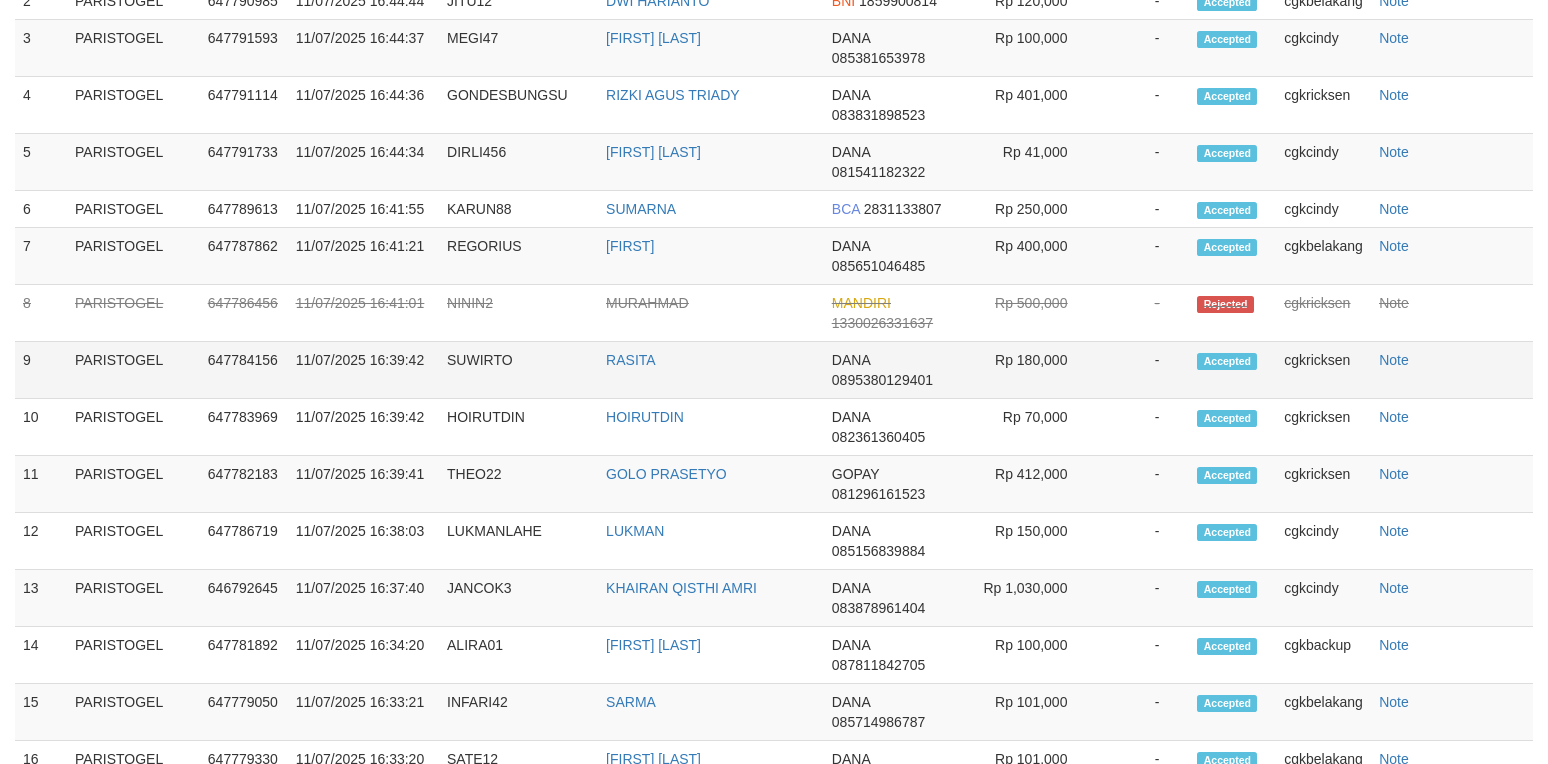 scroll, scrollTop: 1093, scrollLeft: 0, axis: vertical 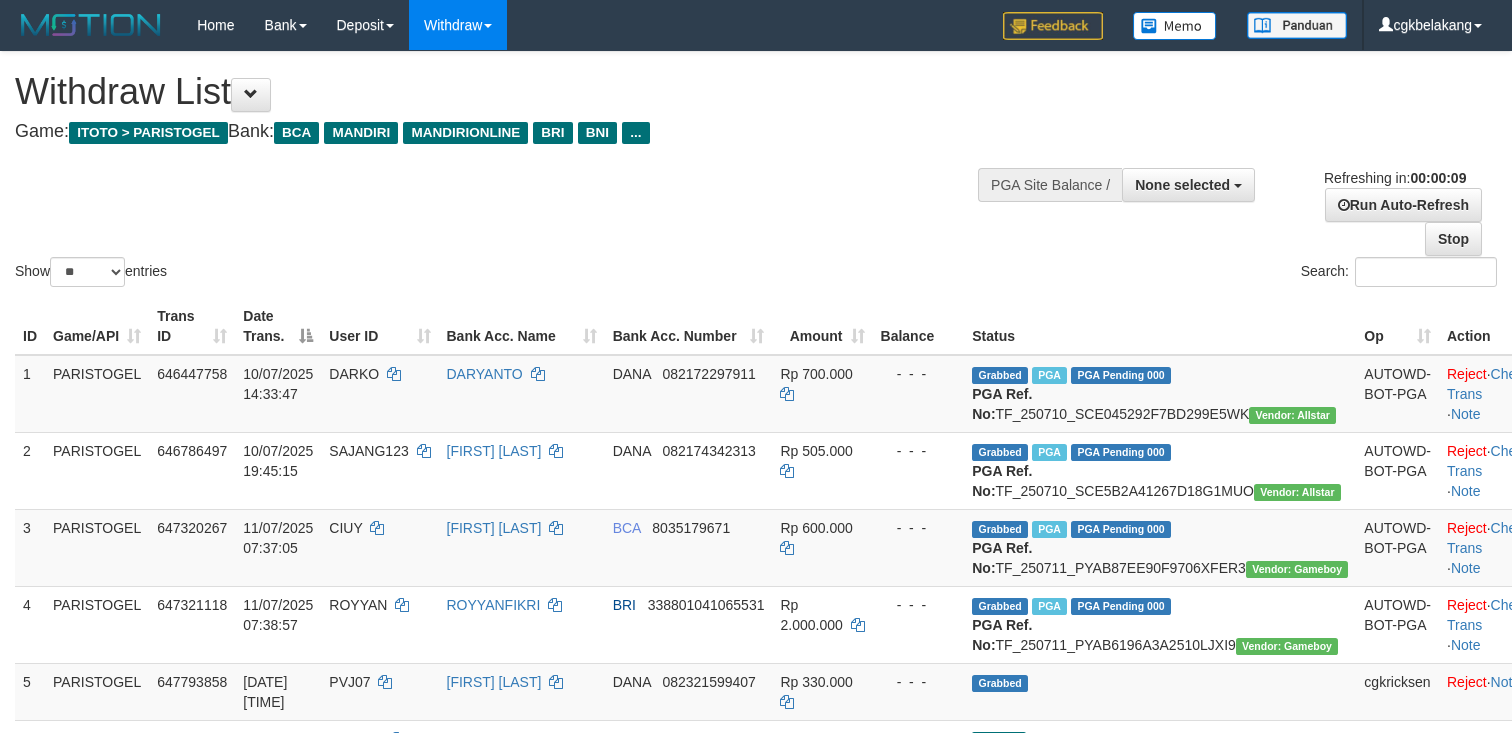select 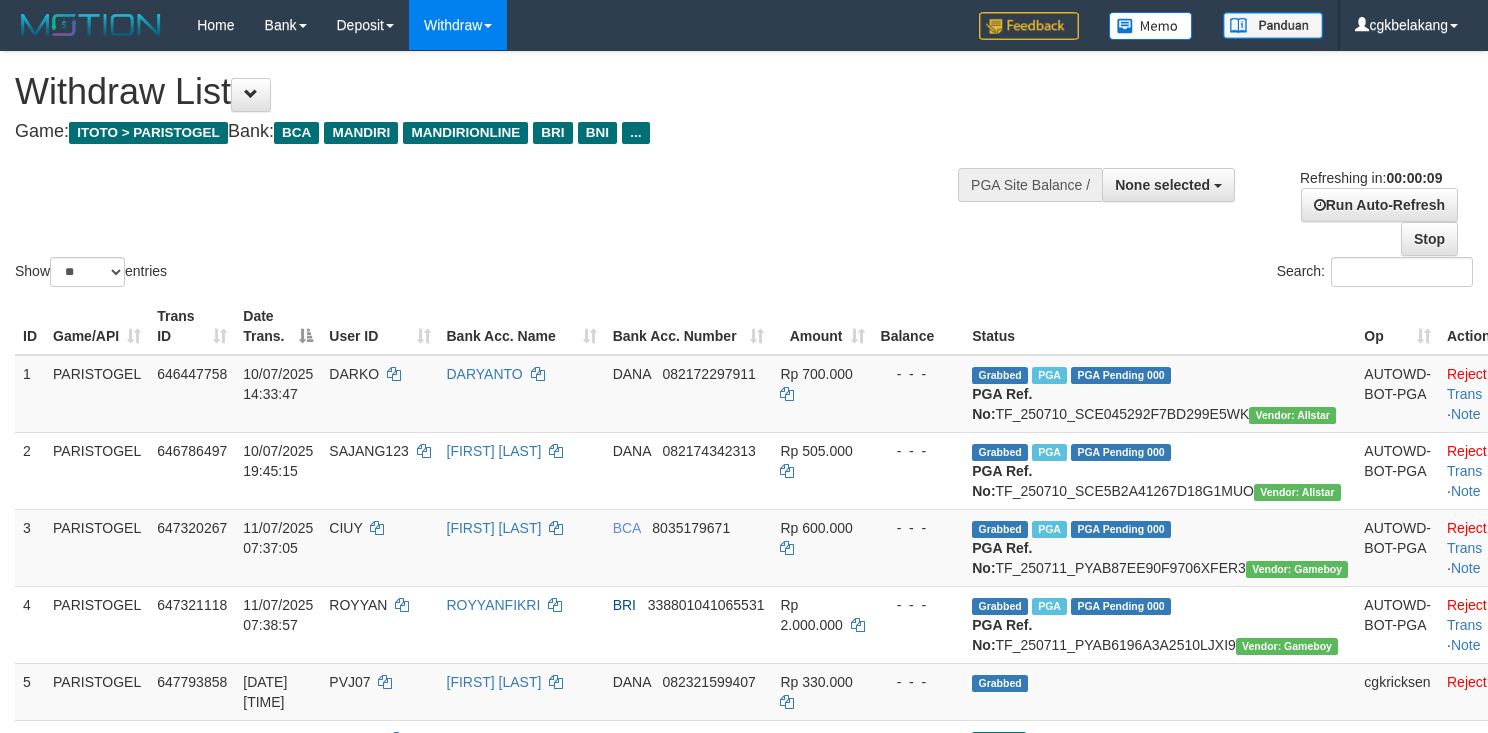 select 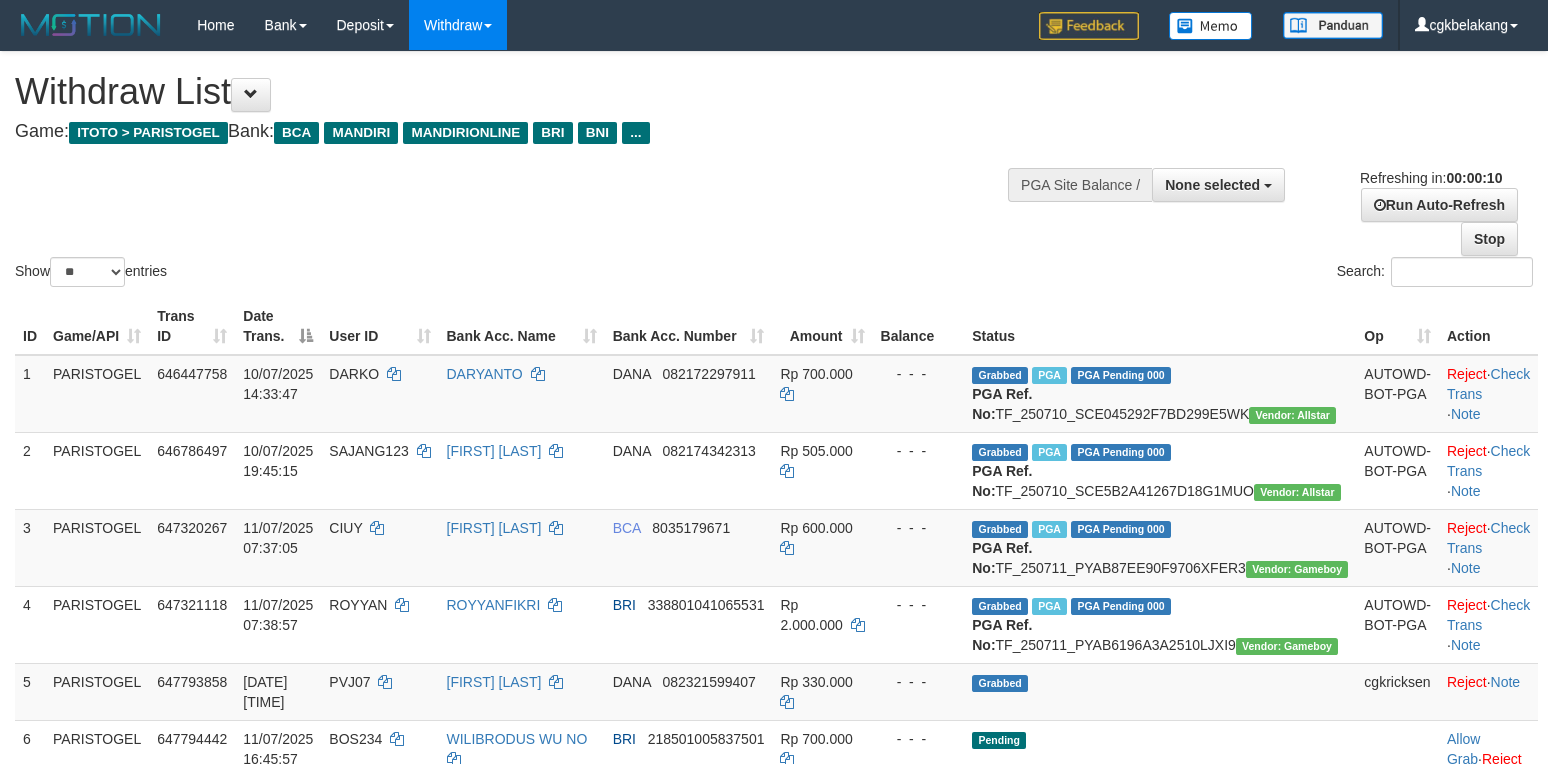 select 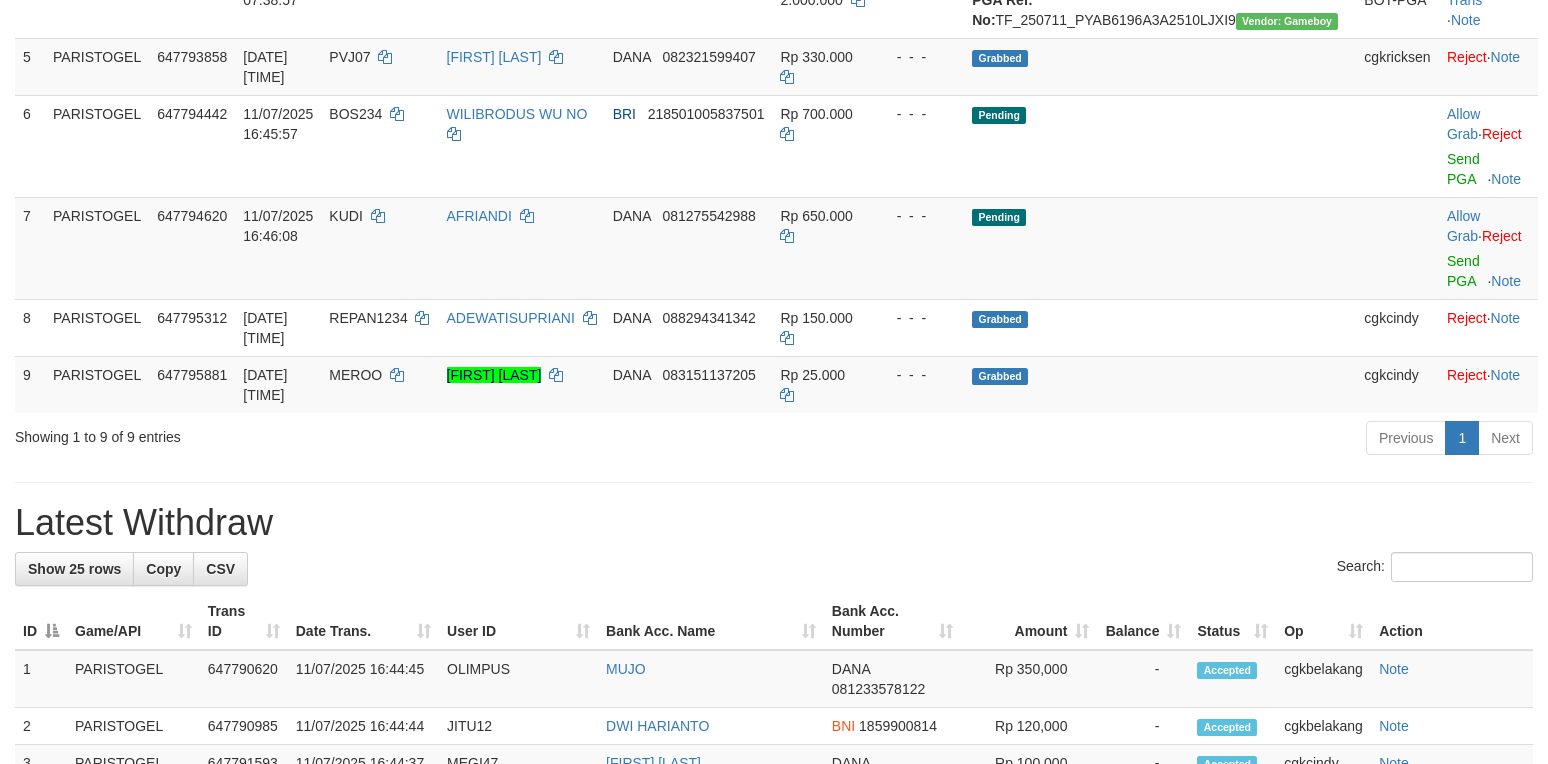 scroll, scrollTop: 550, scrollLeft: 0, axis: vertical 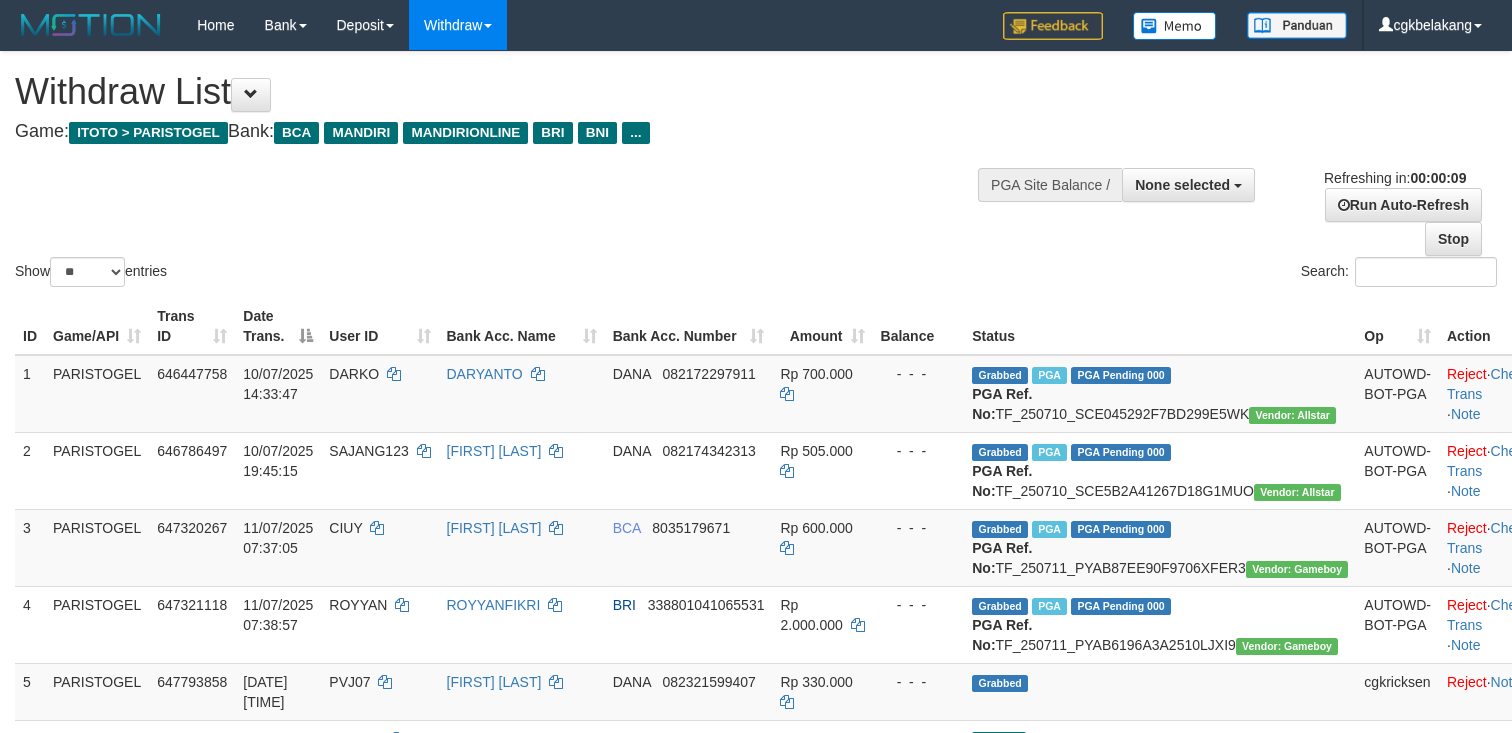select 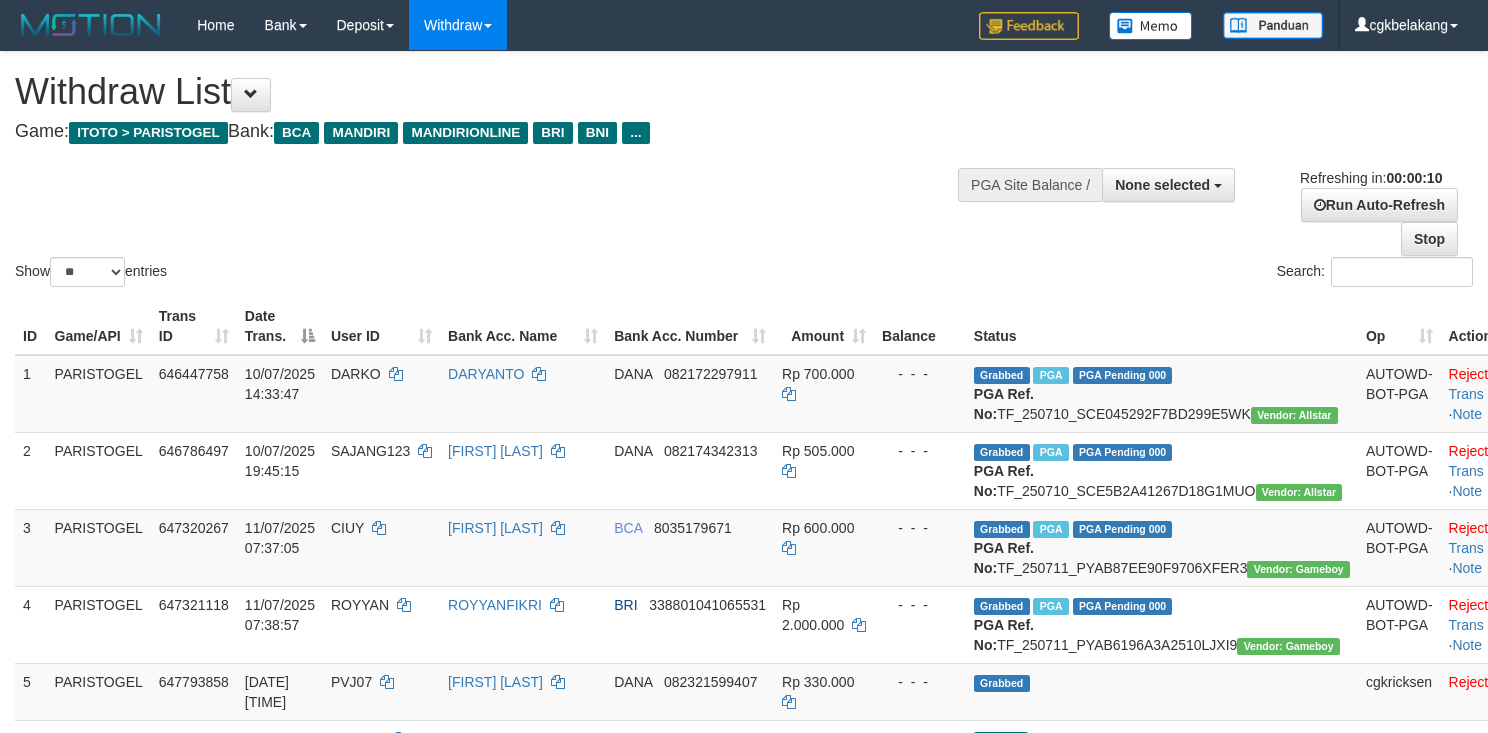 select 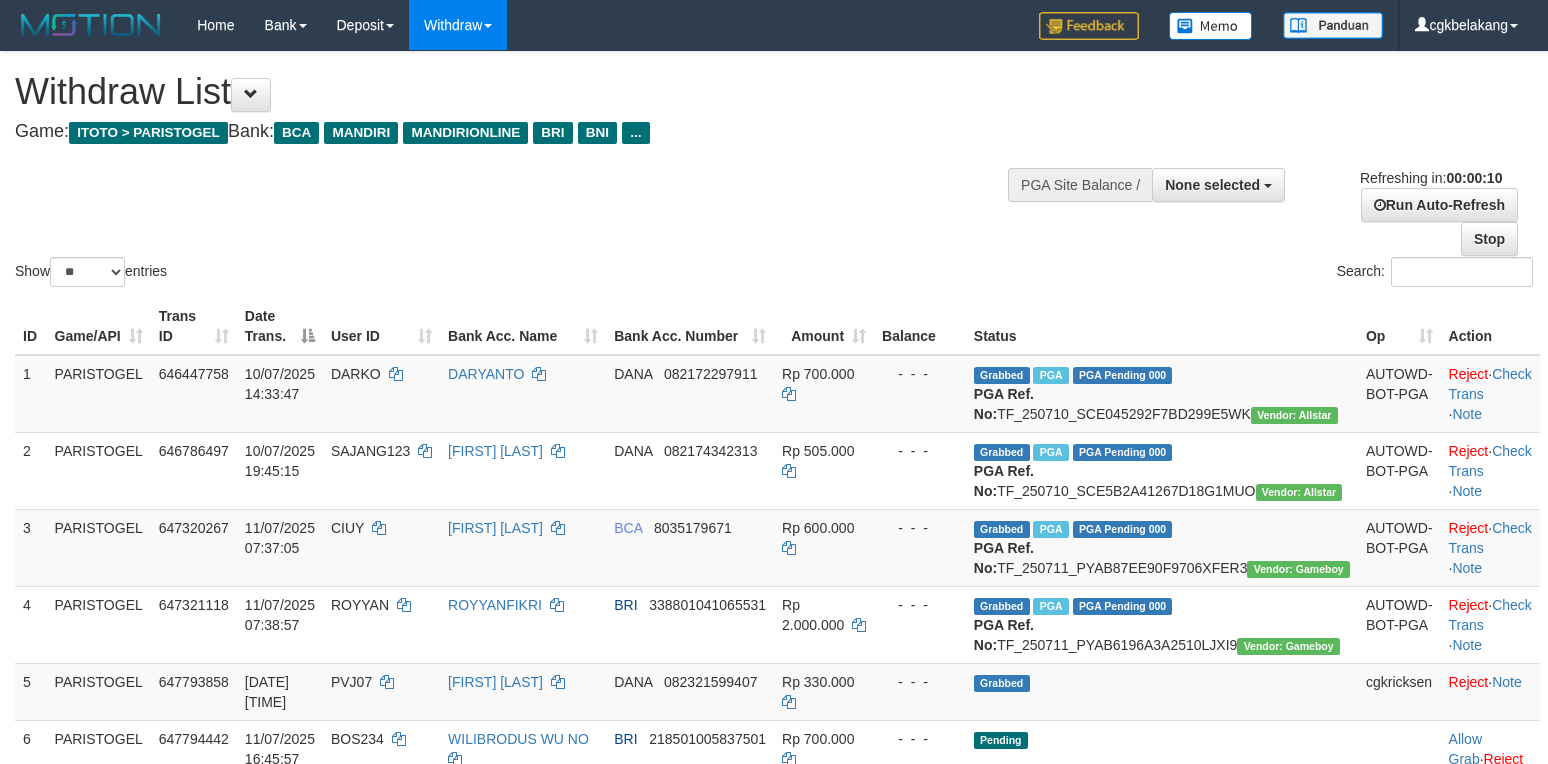 select 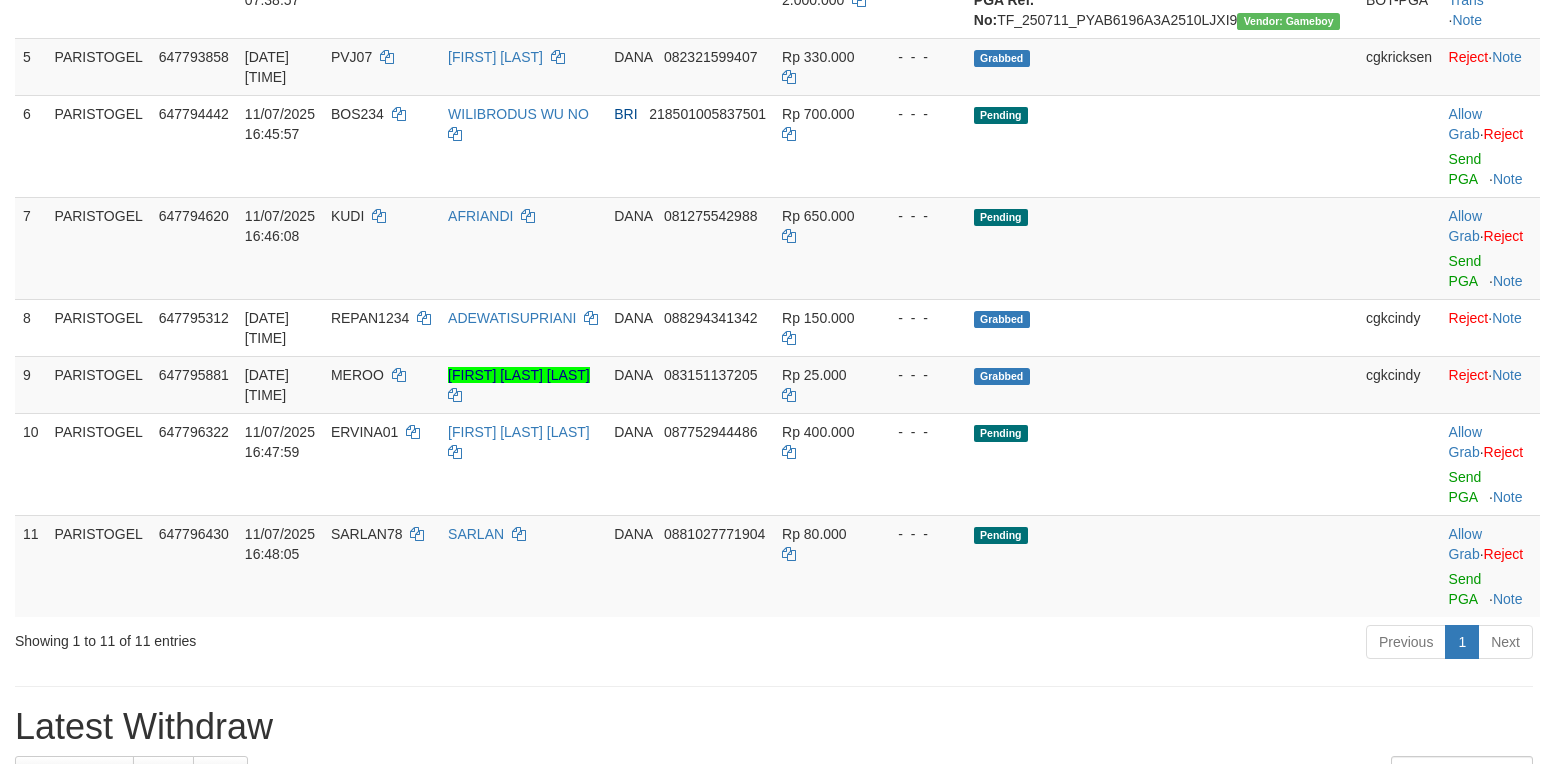 scroll, scrollTop: 550, scrollLeft: 0, axis: vertical 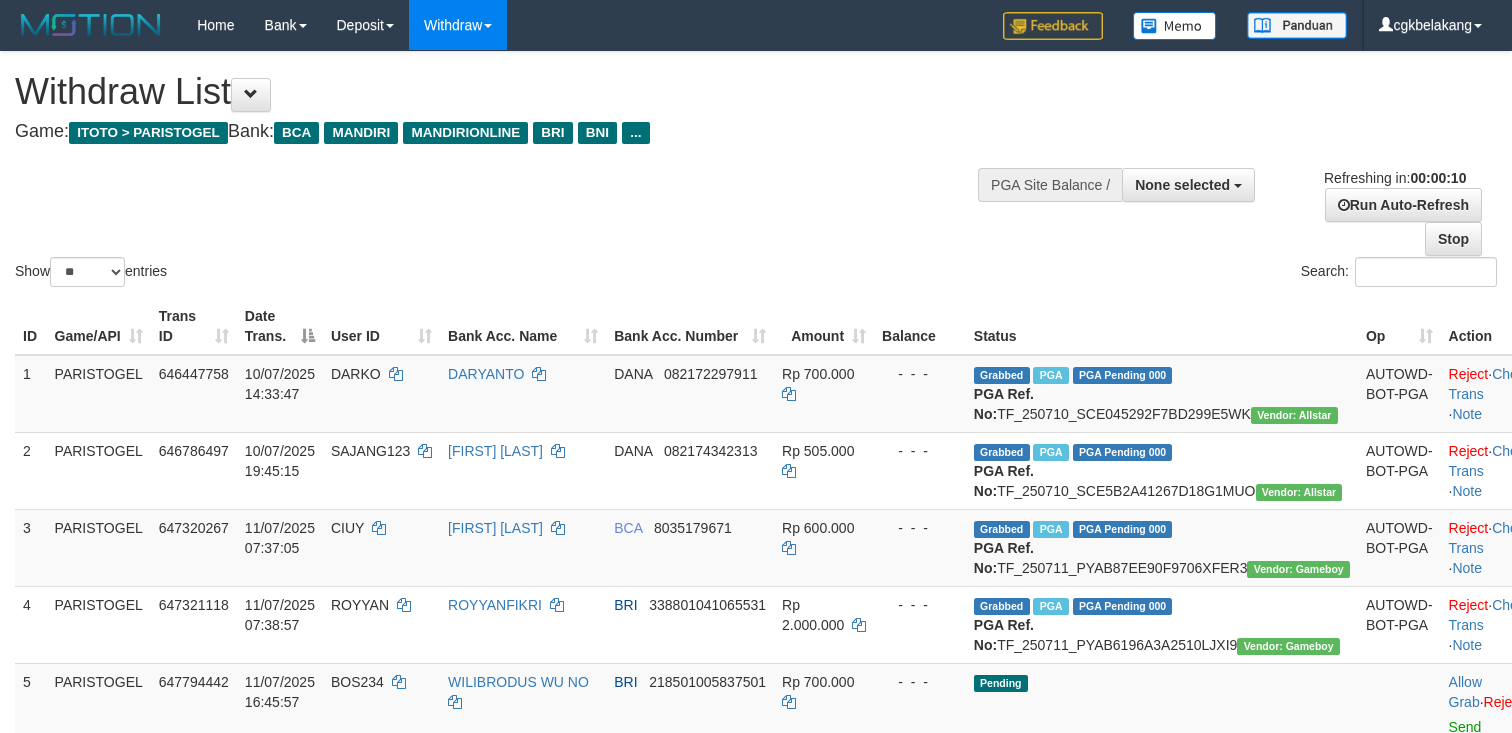 select 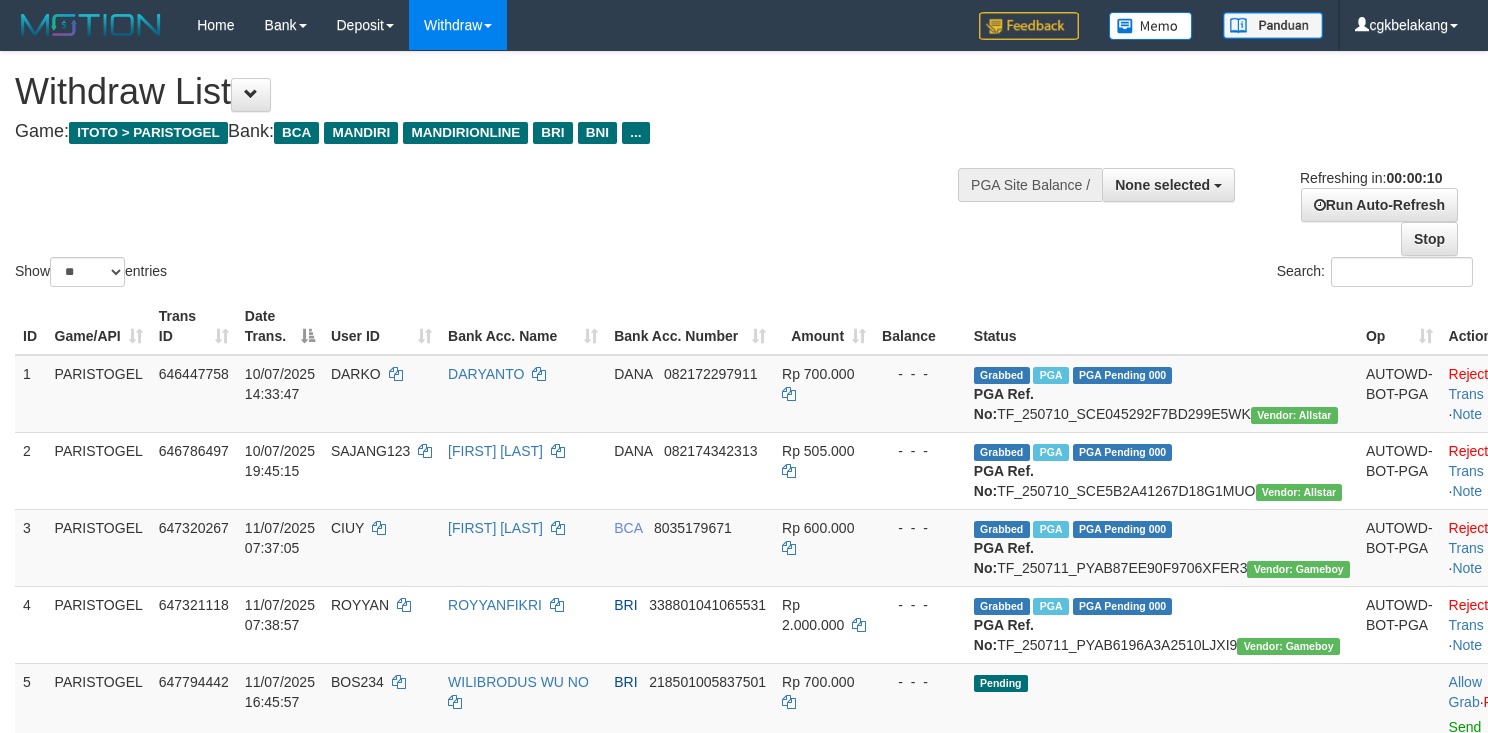 select 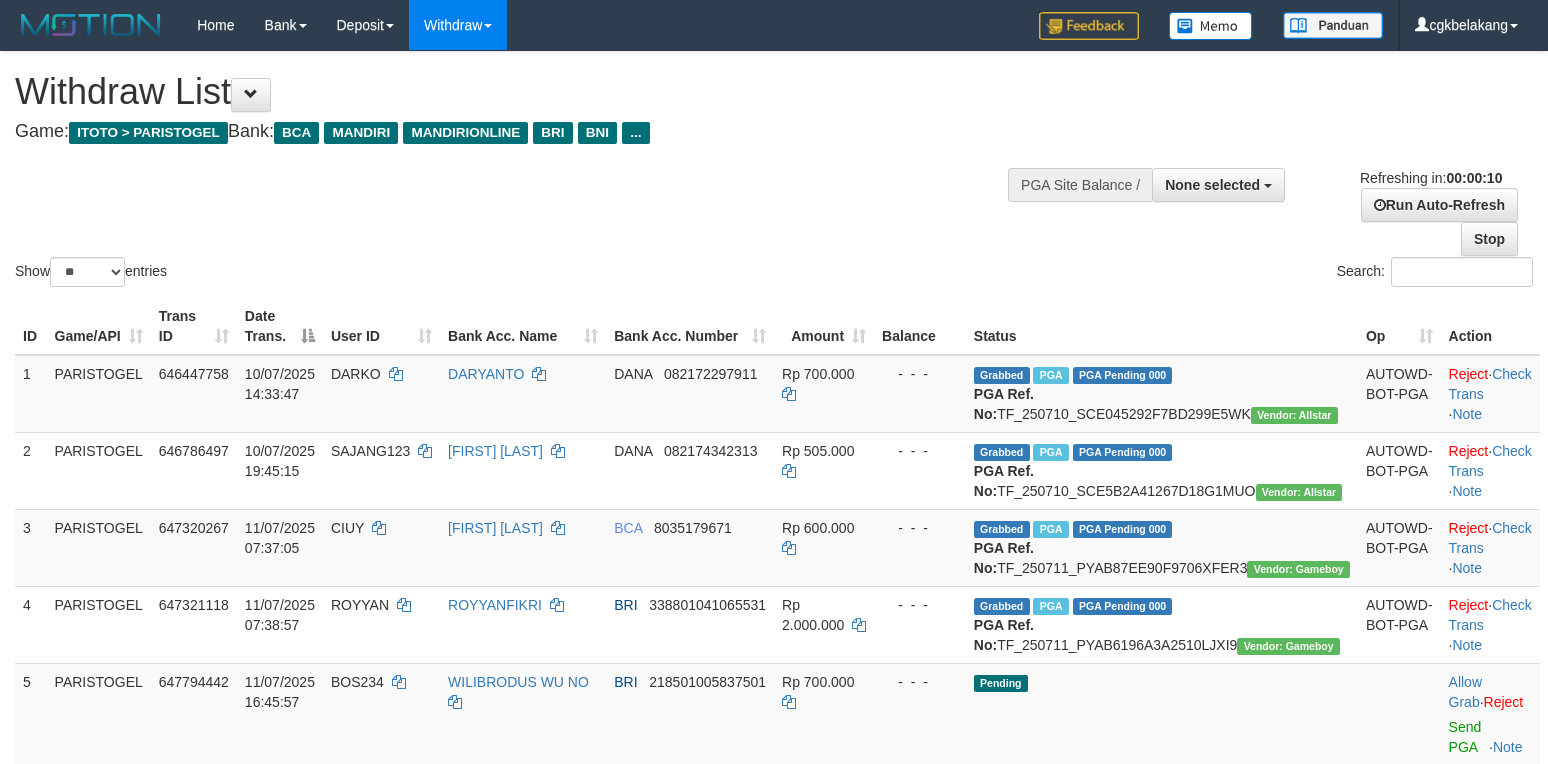 select 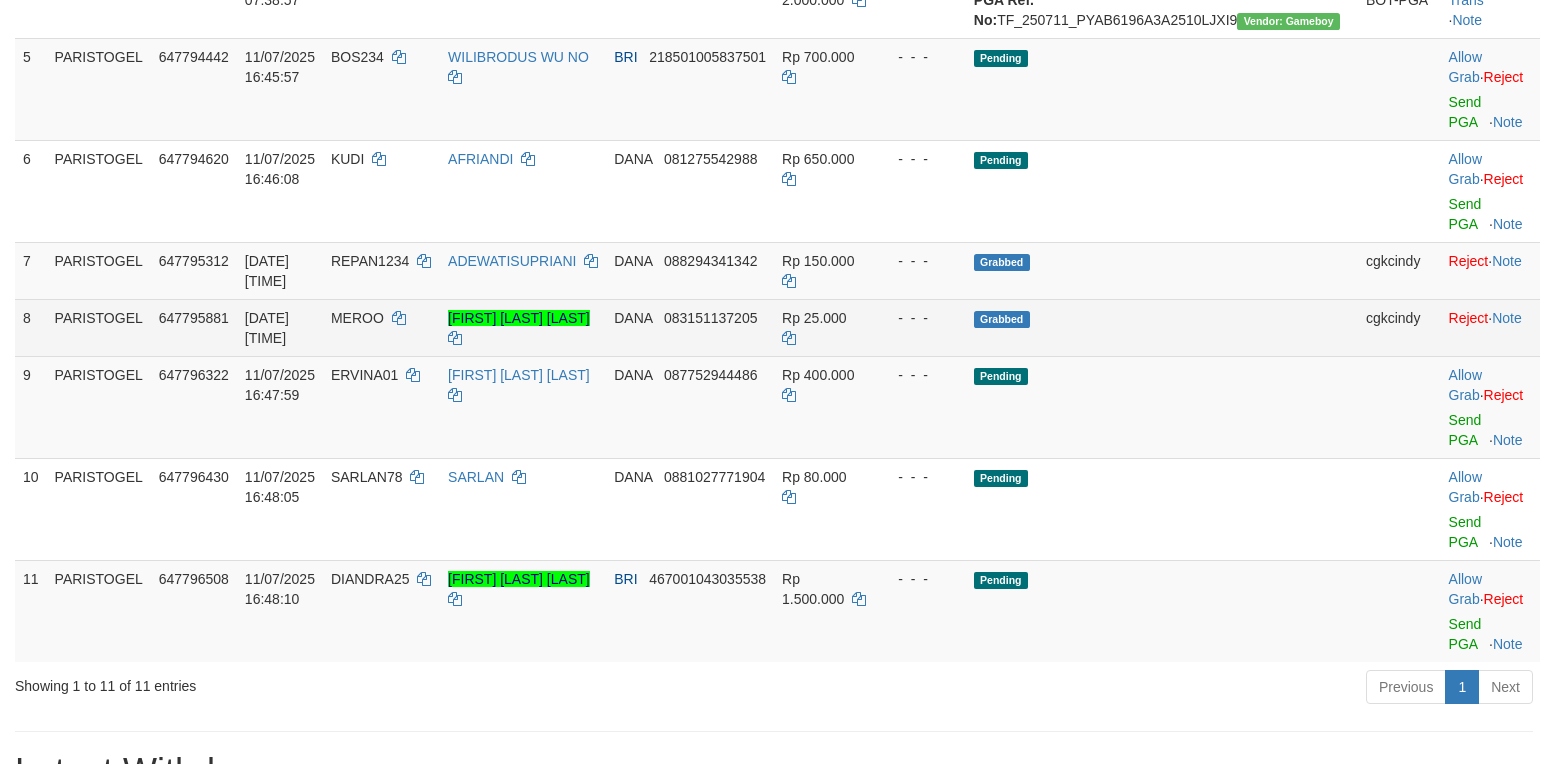 scroll, scrollTop: 550, scrollLeft: 0, axis: vertical 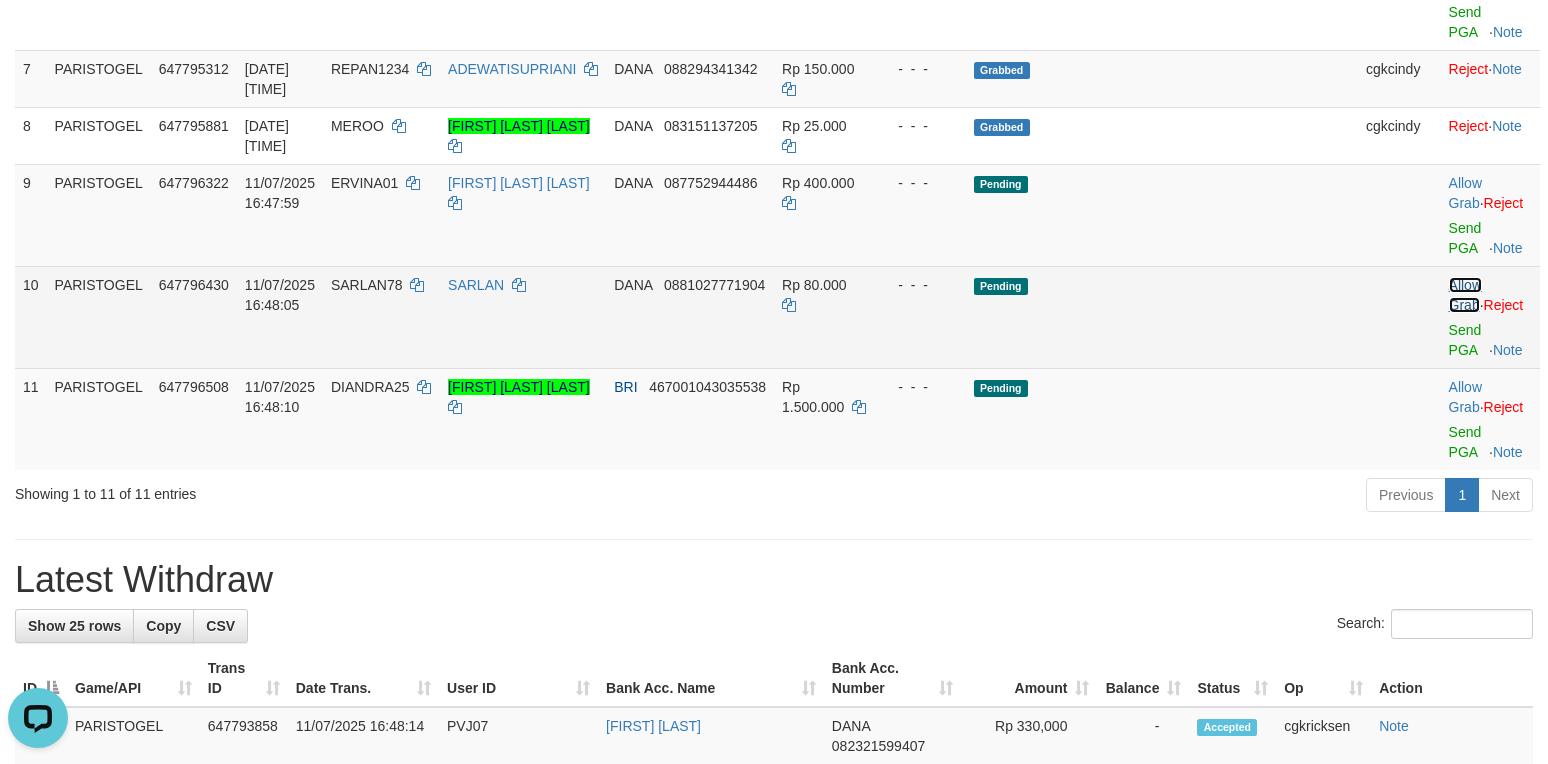 click on "Allow Grab" at bounding box center (1465, 295) 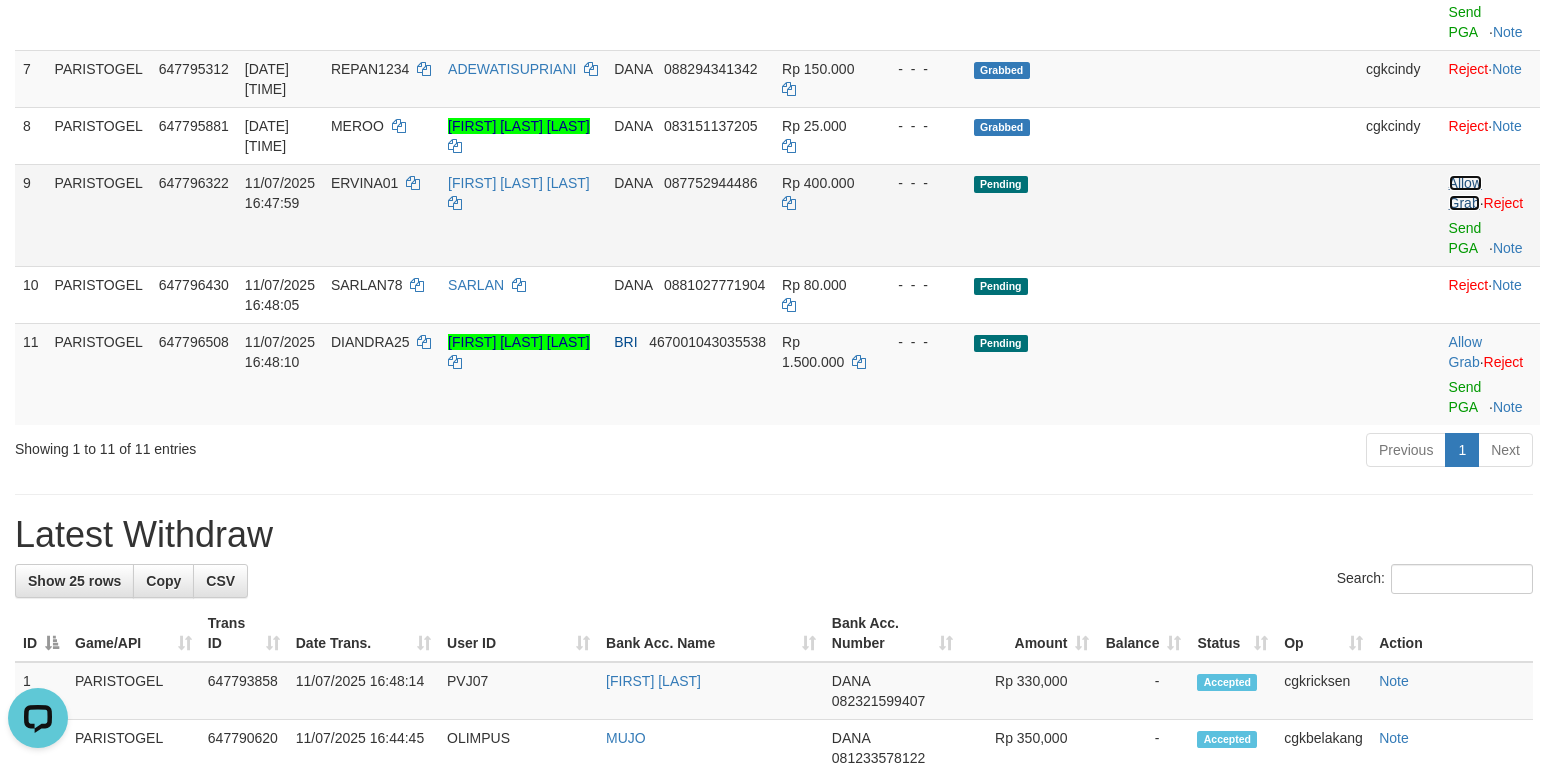 click on "Allow Grab" at bounding box center [1465, 193] 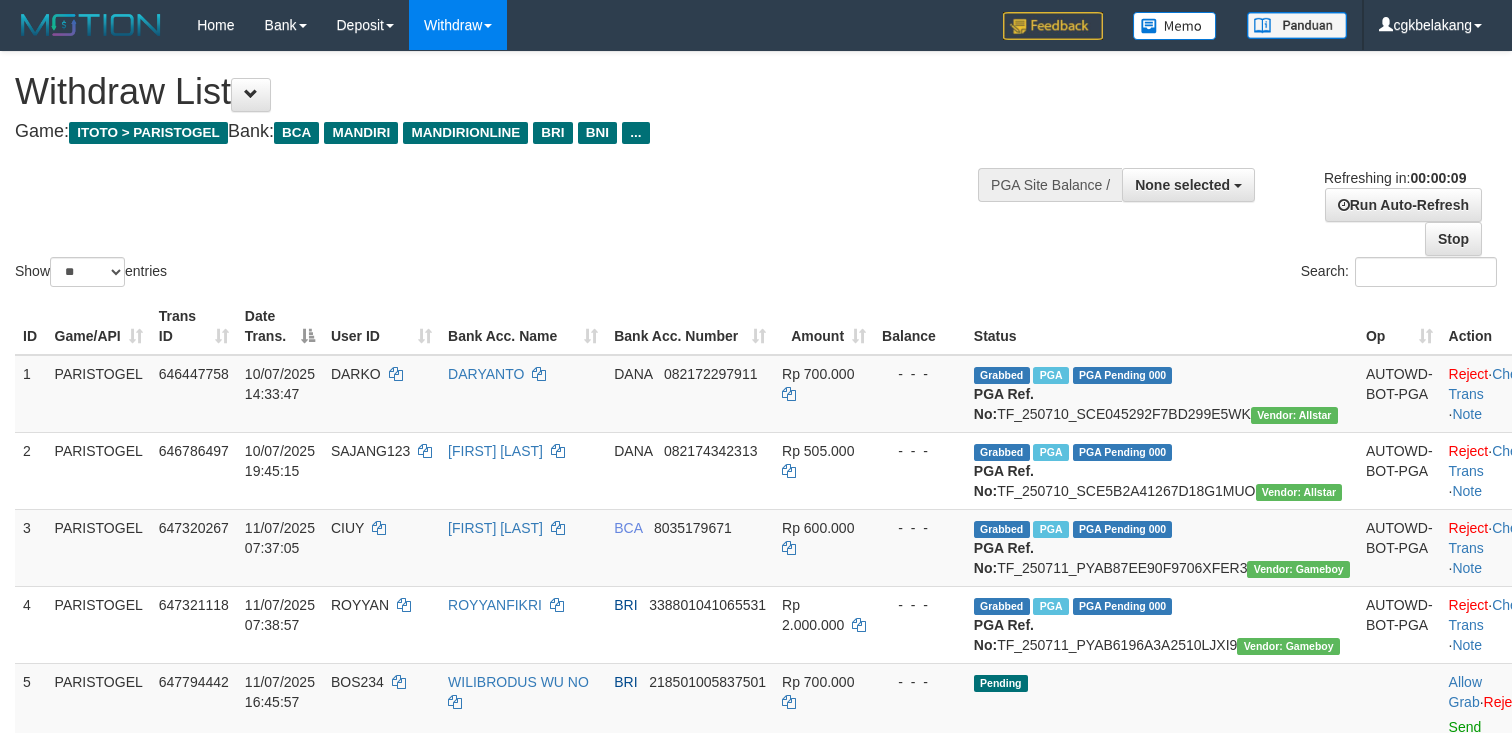 select 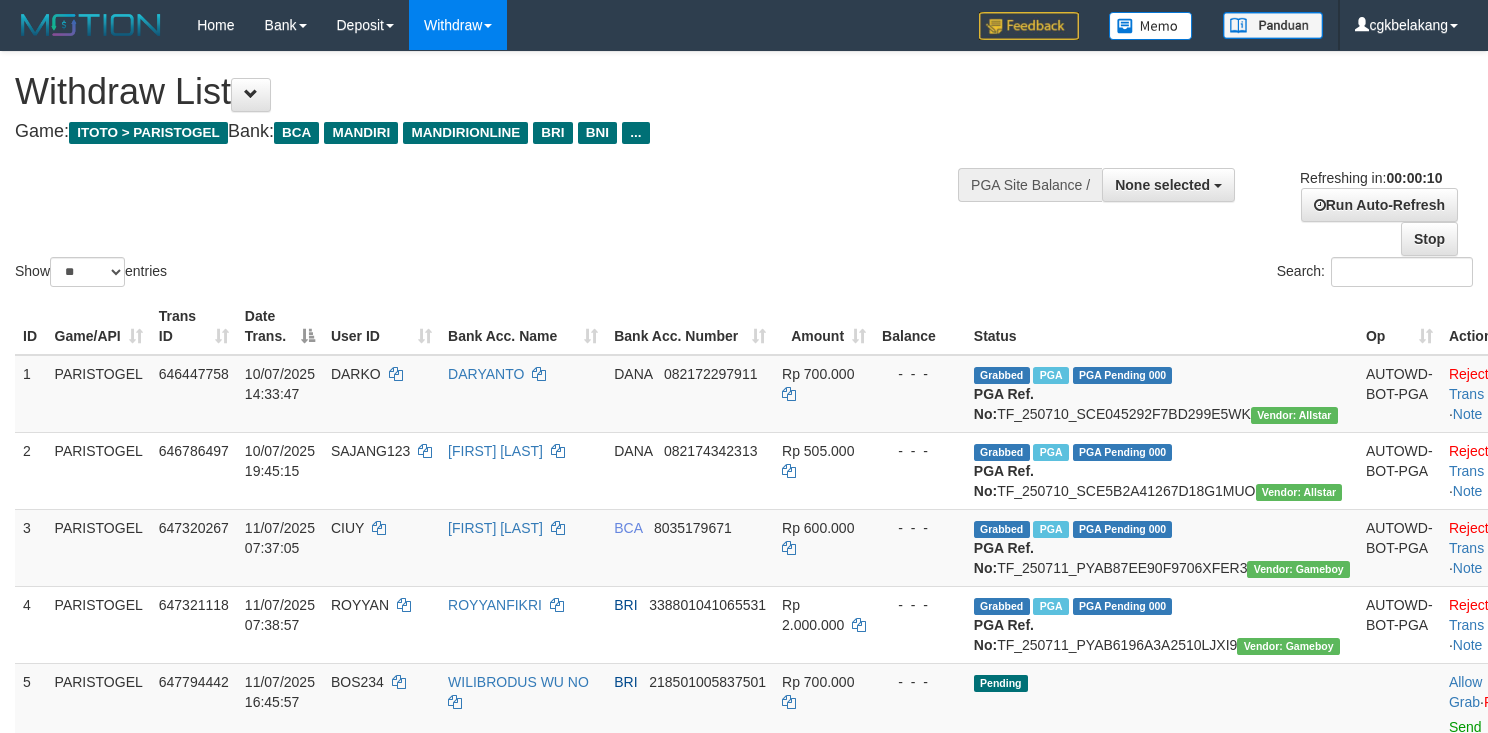 select 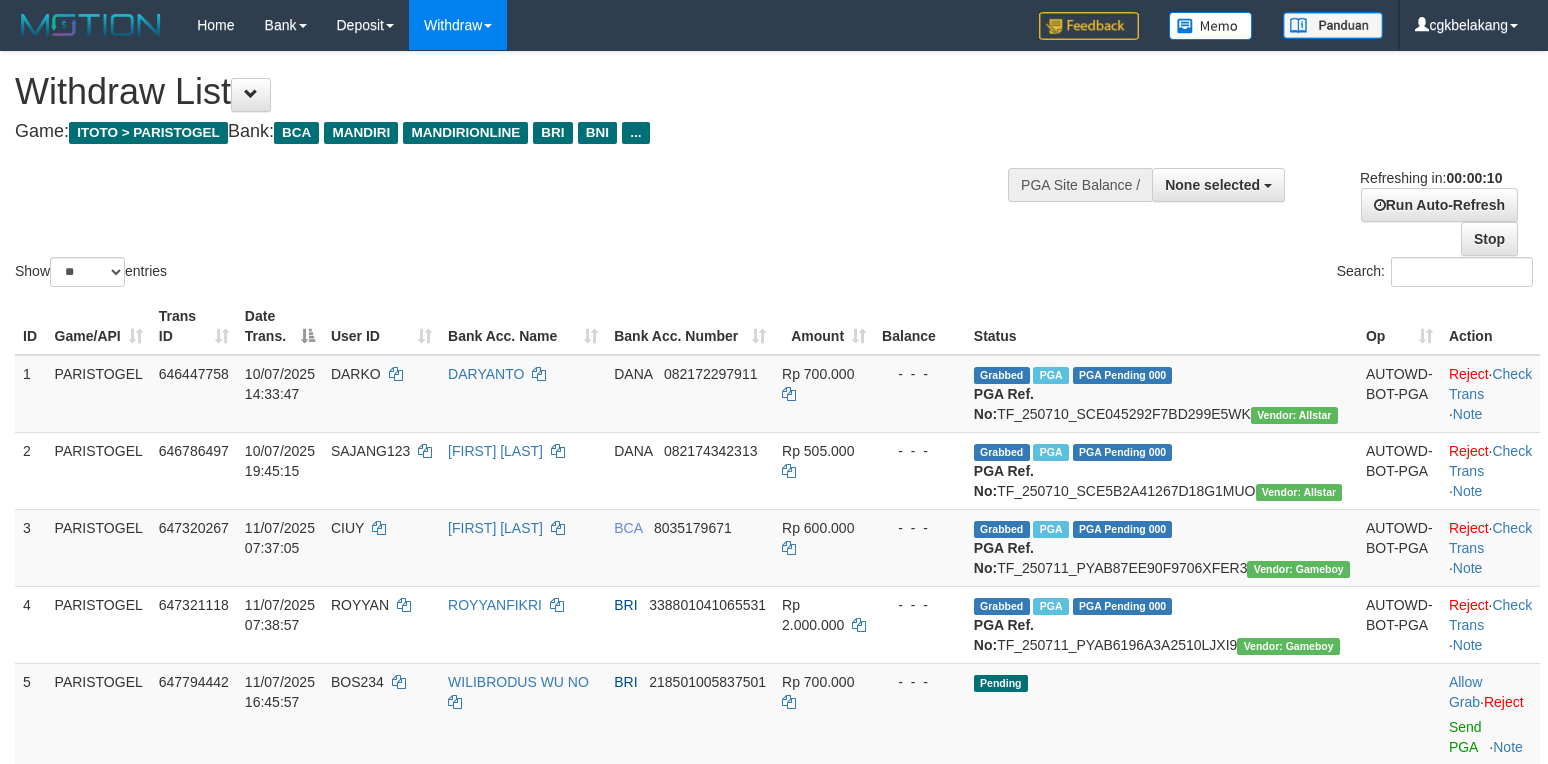 select 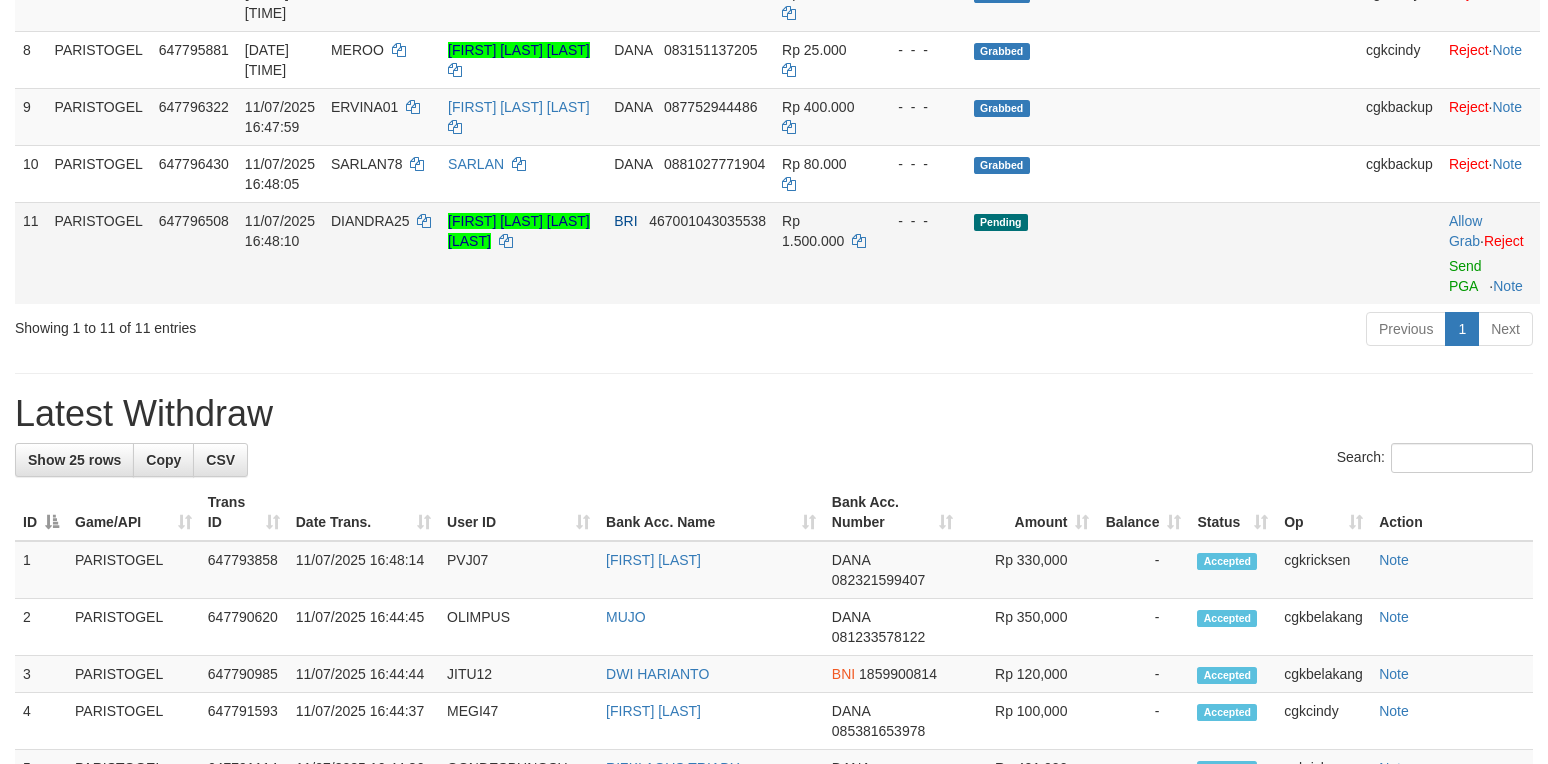scroll, scrollTop: 817, scrollLeft: 0, axis: vertical 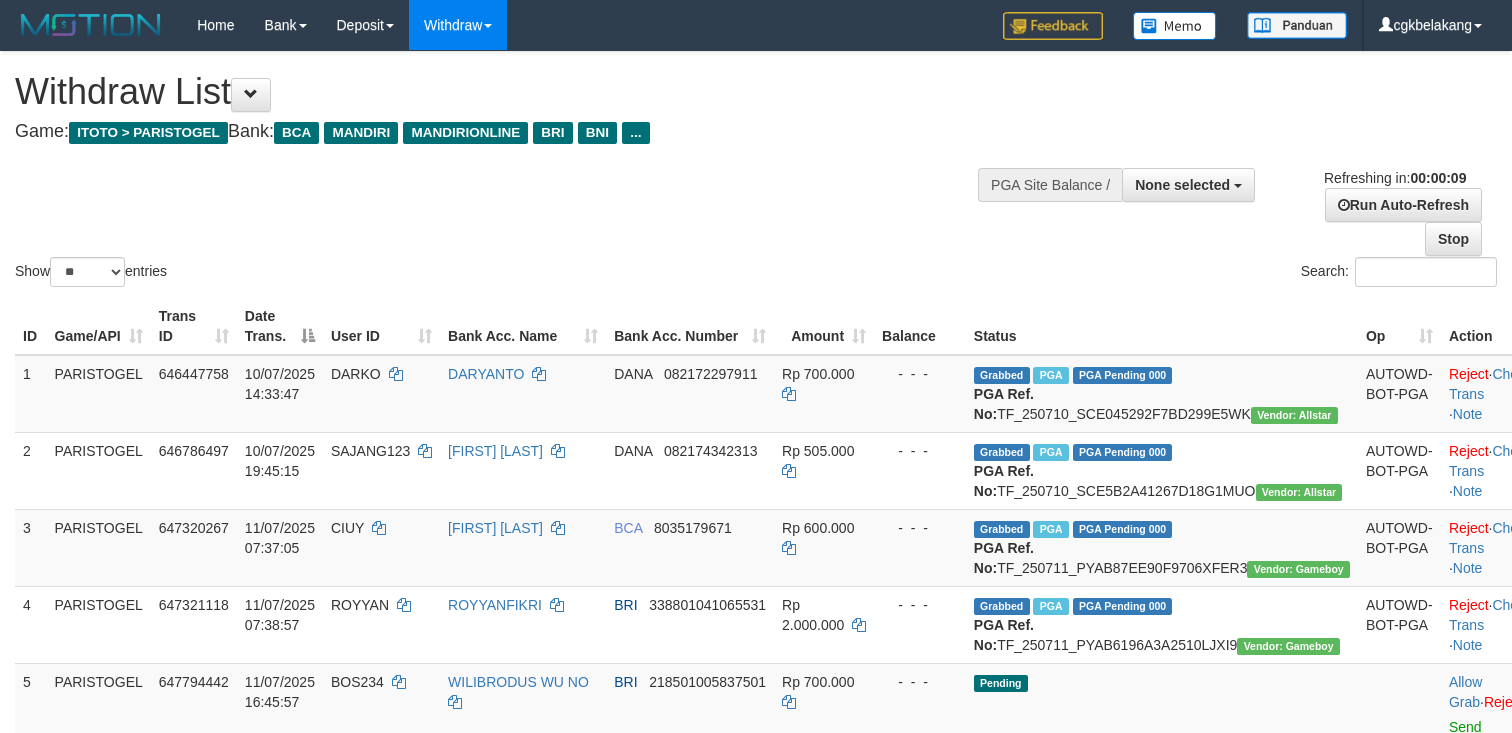 select 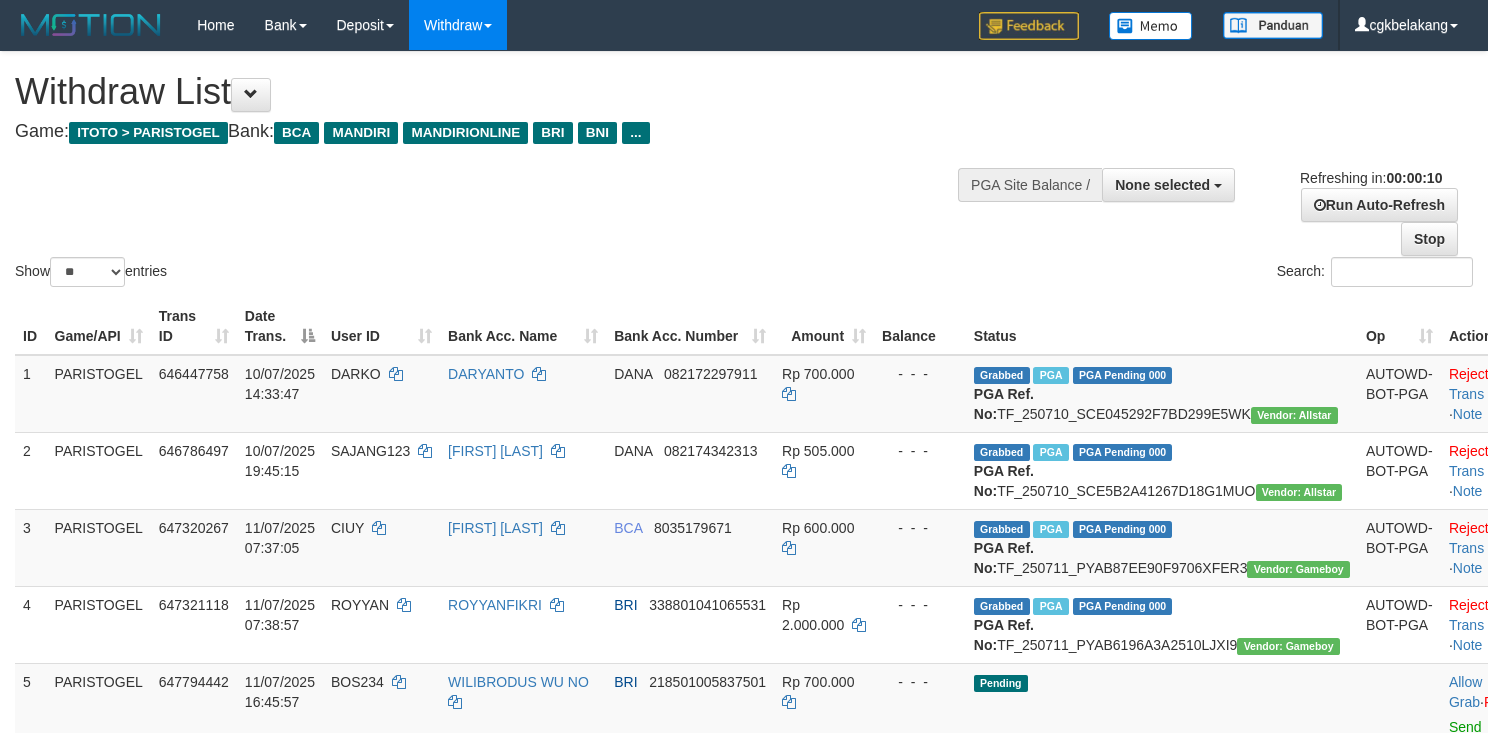 select 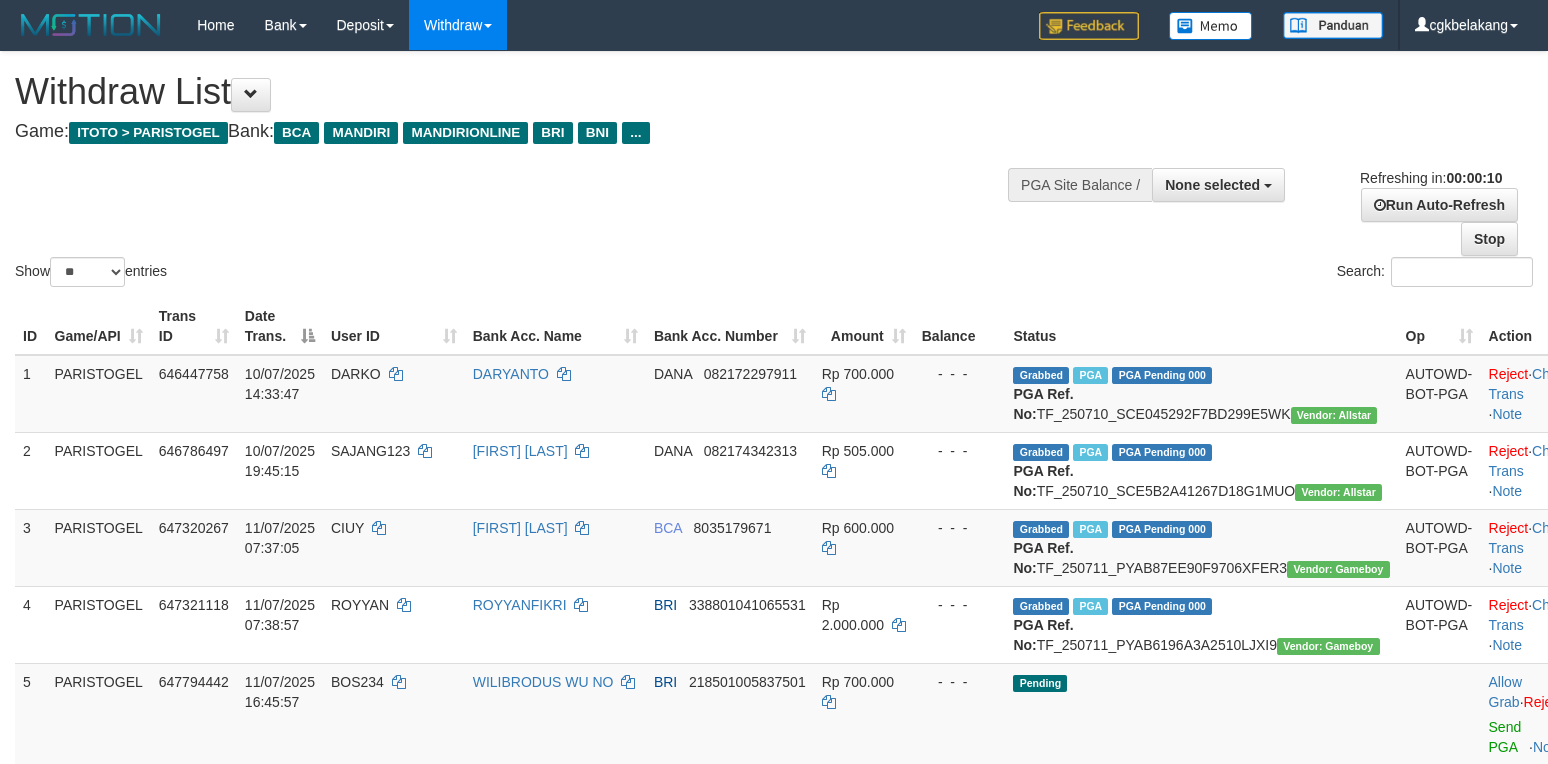 select 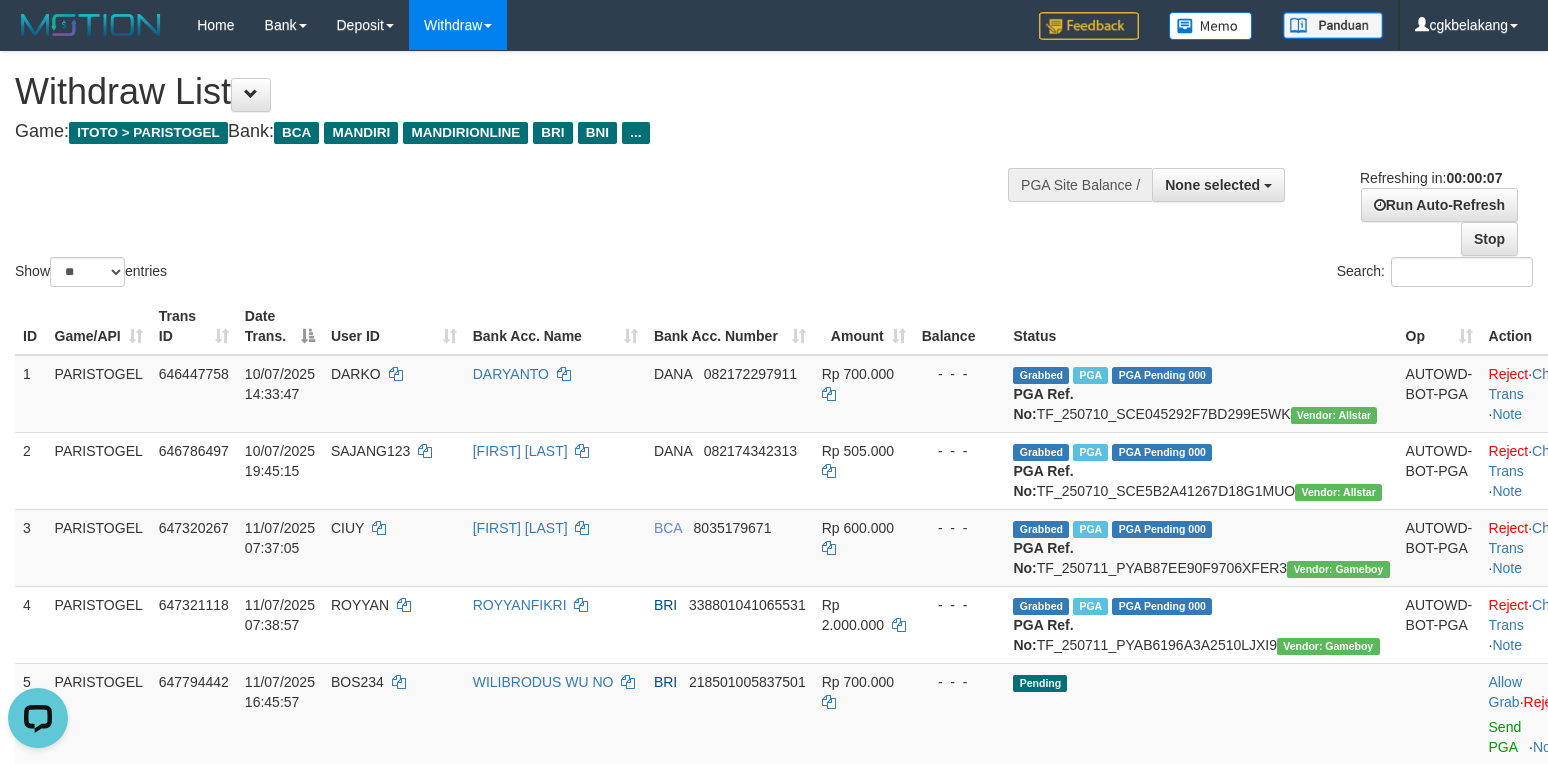 scroll, scrollTop: 0, scrollLeft: 0, axis: both 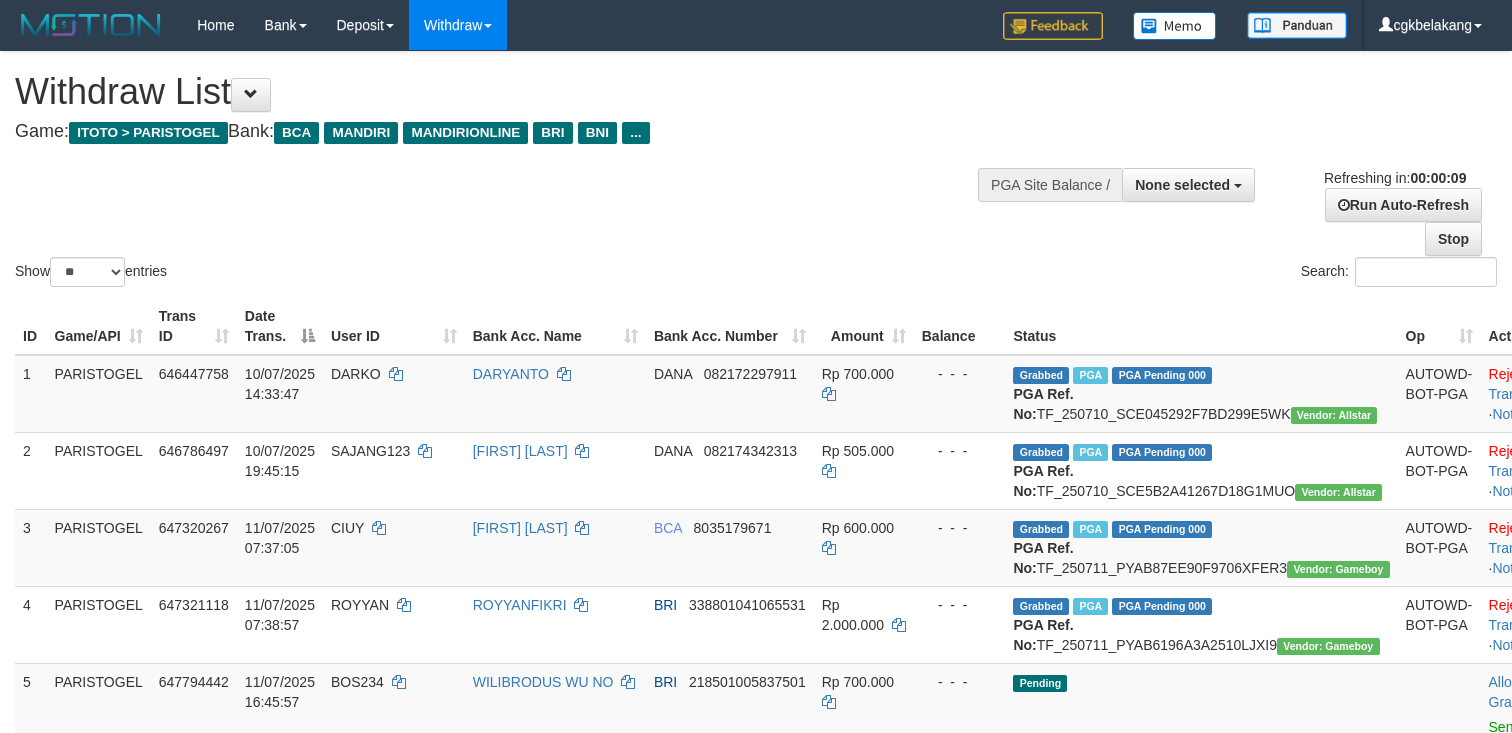 select 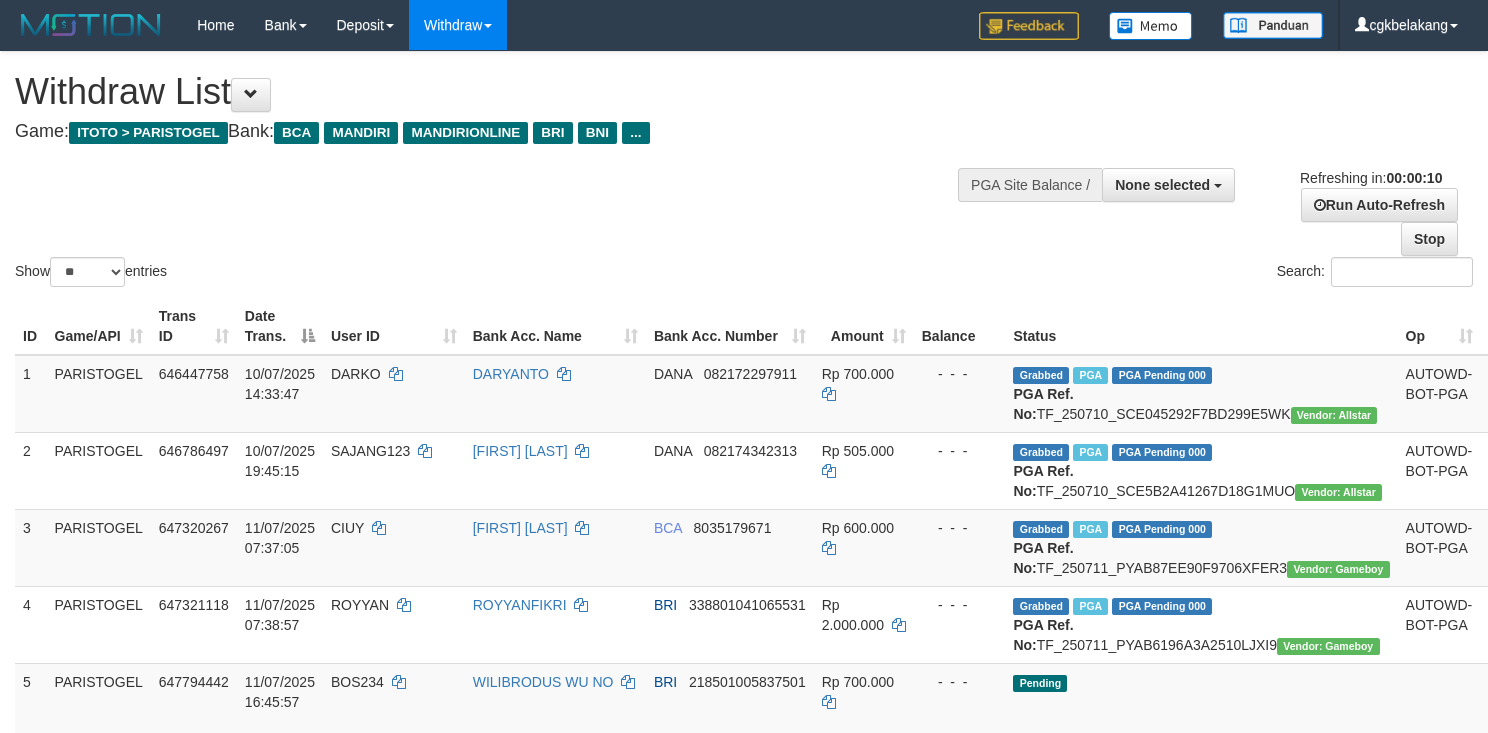 select 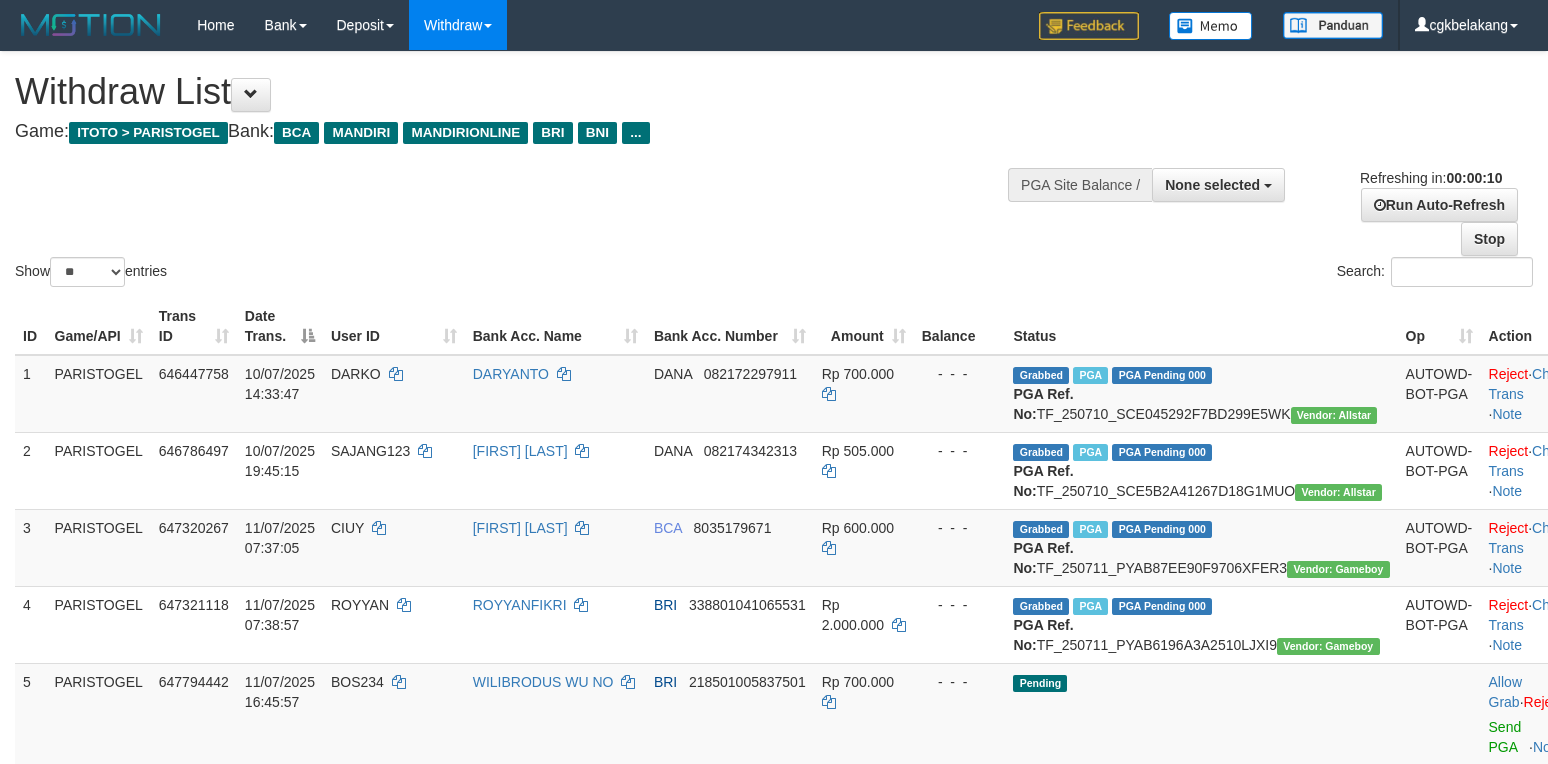select 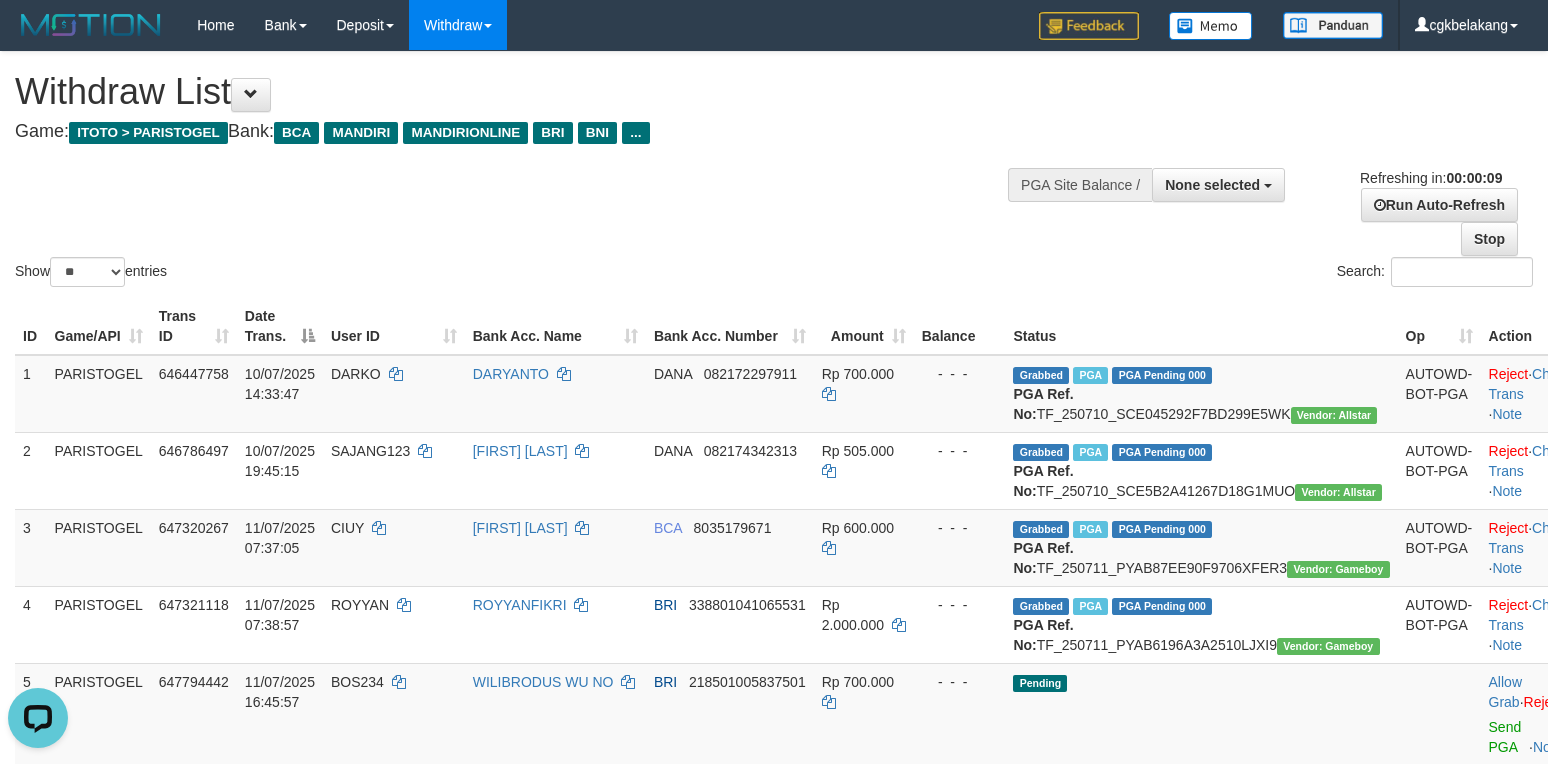 scroll, scrollTop: 0, scrollLeft: 0, axis: both 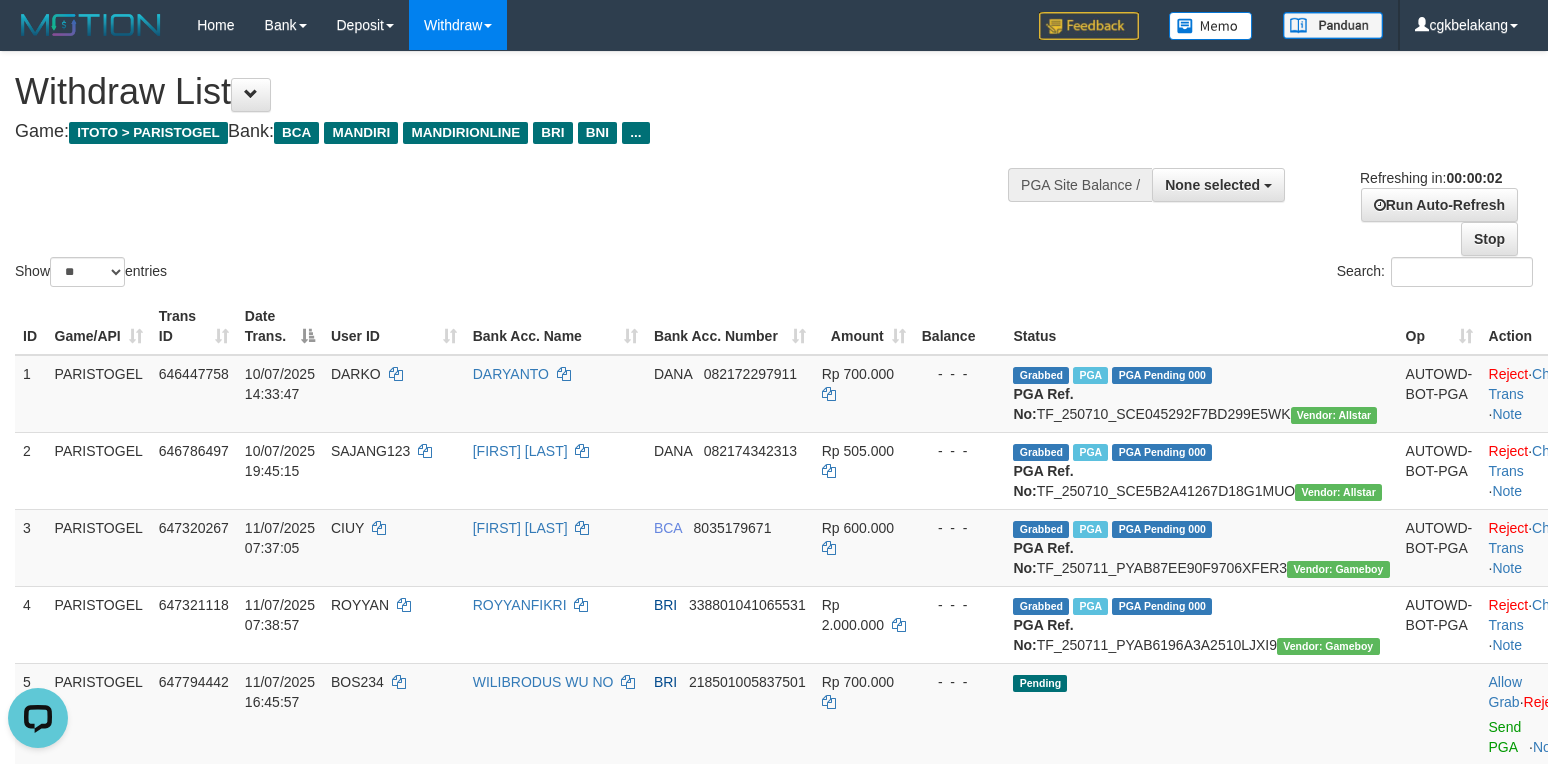 click on "Search:" at bounding box center [1161, 274] 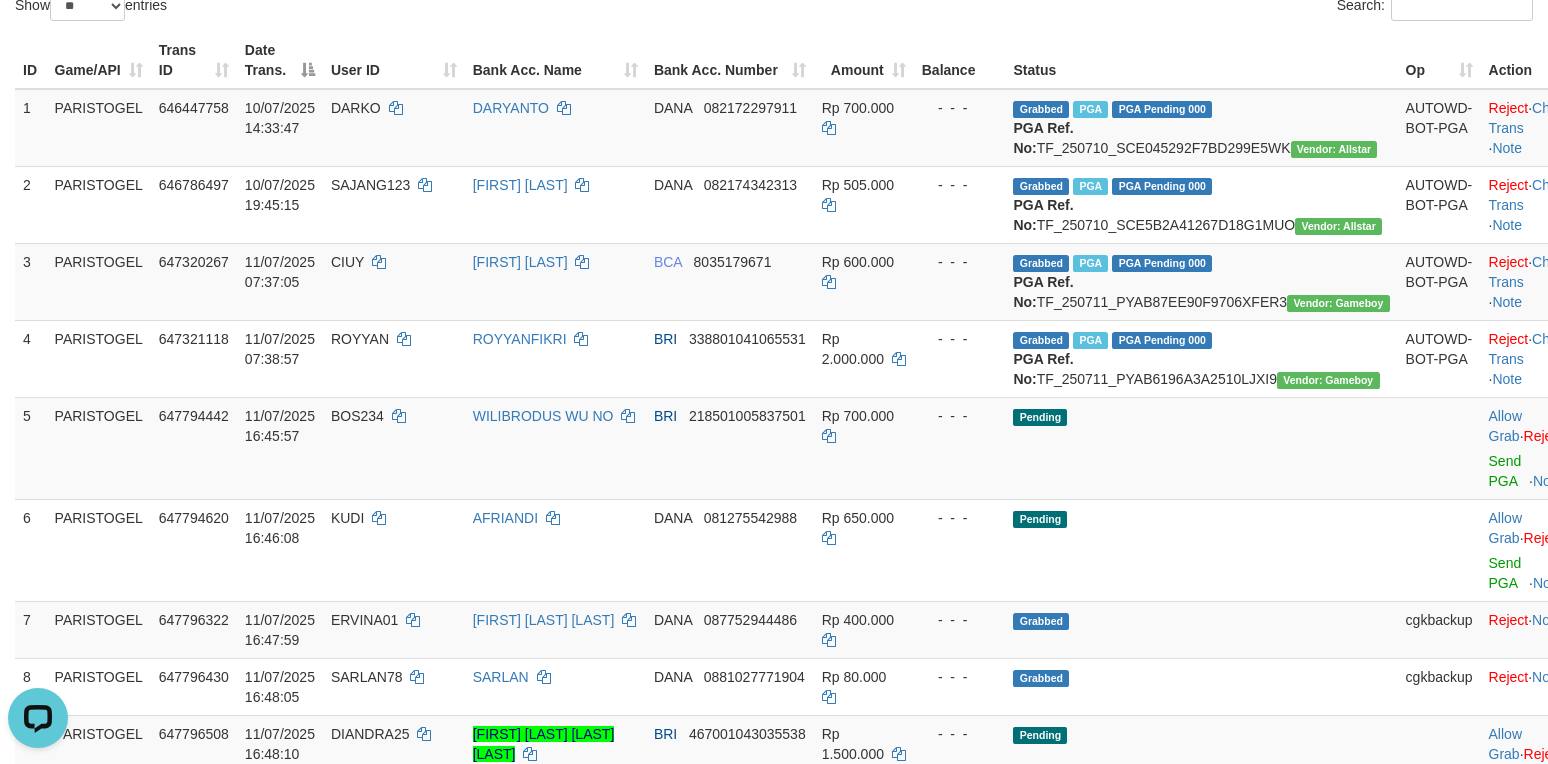 scroll, scrollTop: 400, scrollLeft: 0, axis: vertical 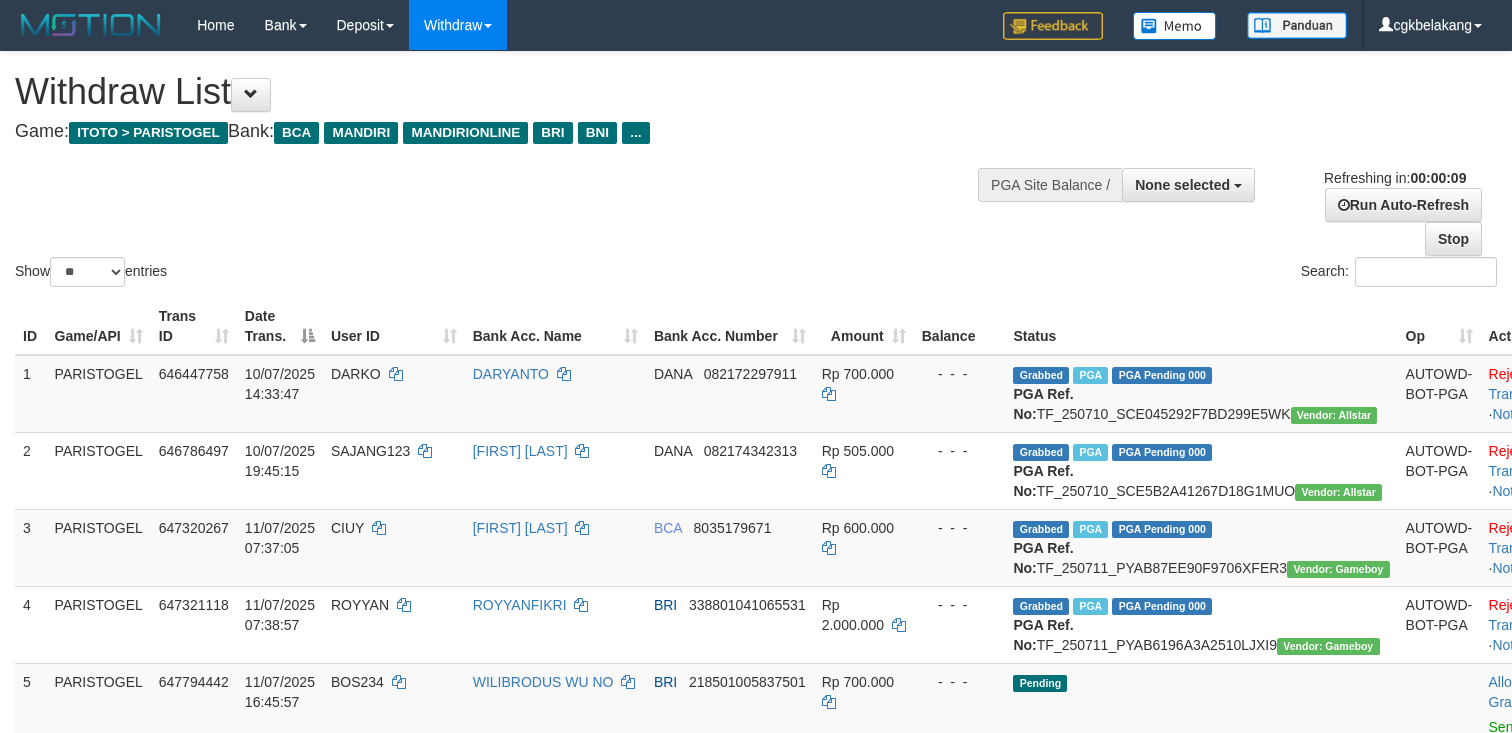 select 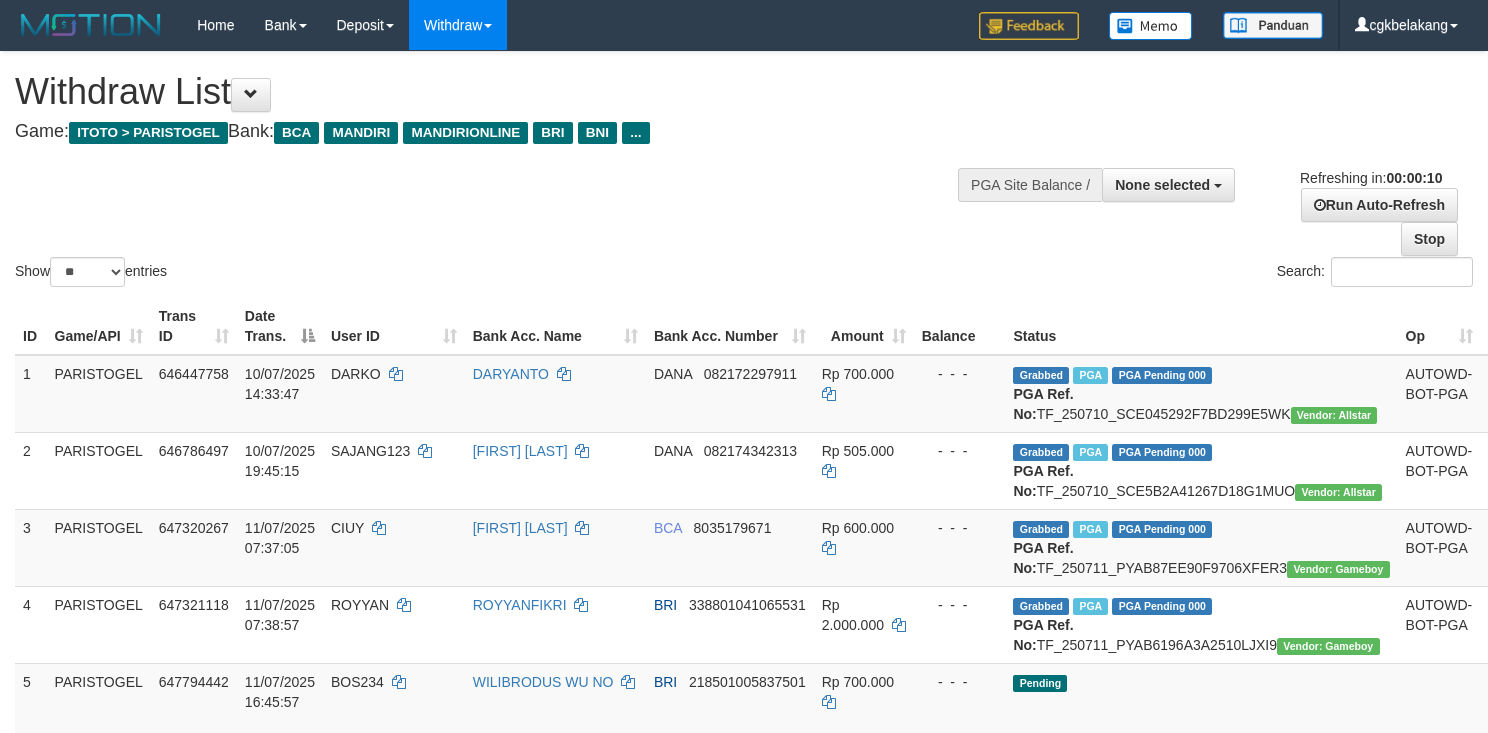 select 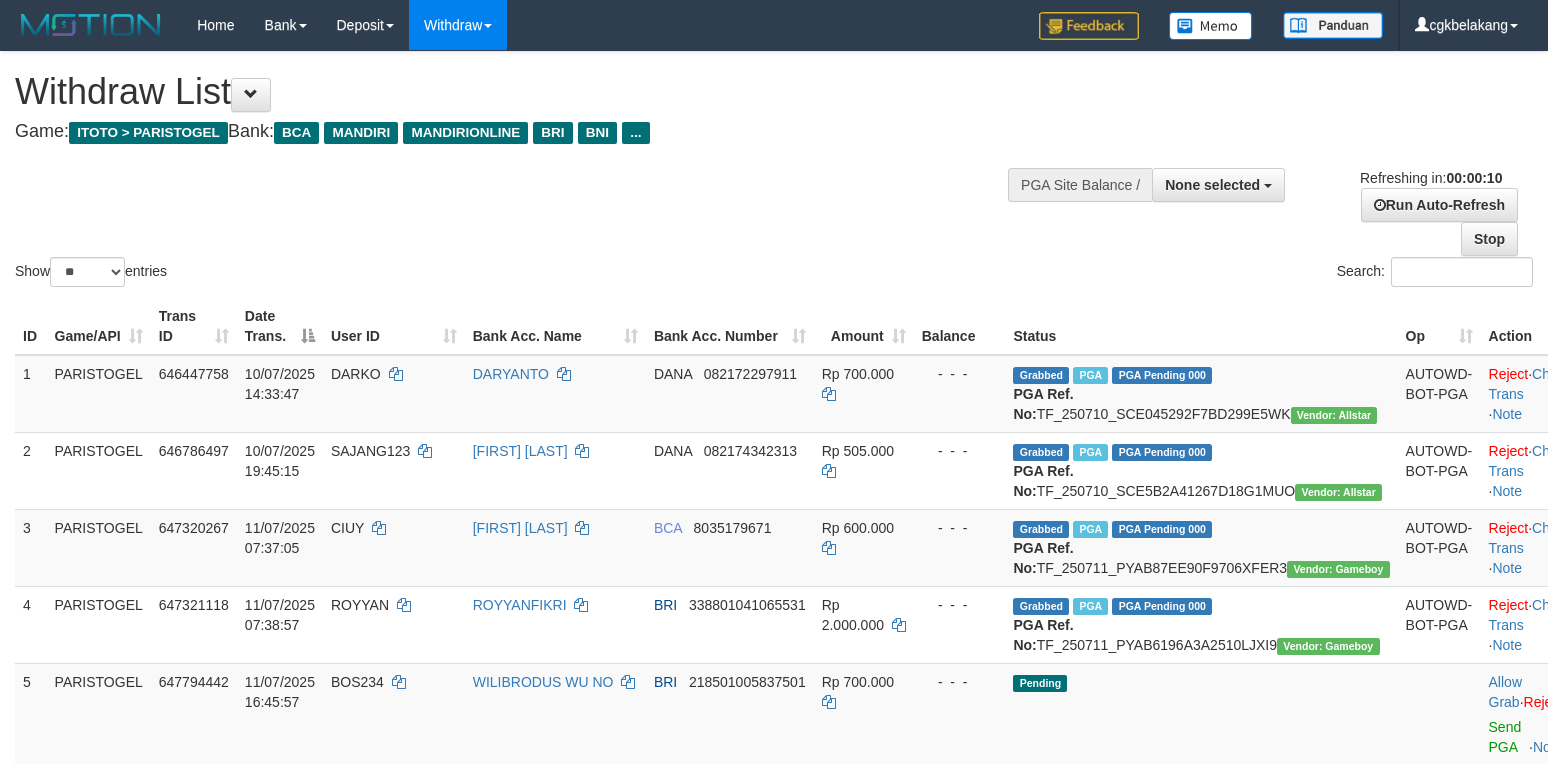 select 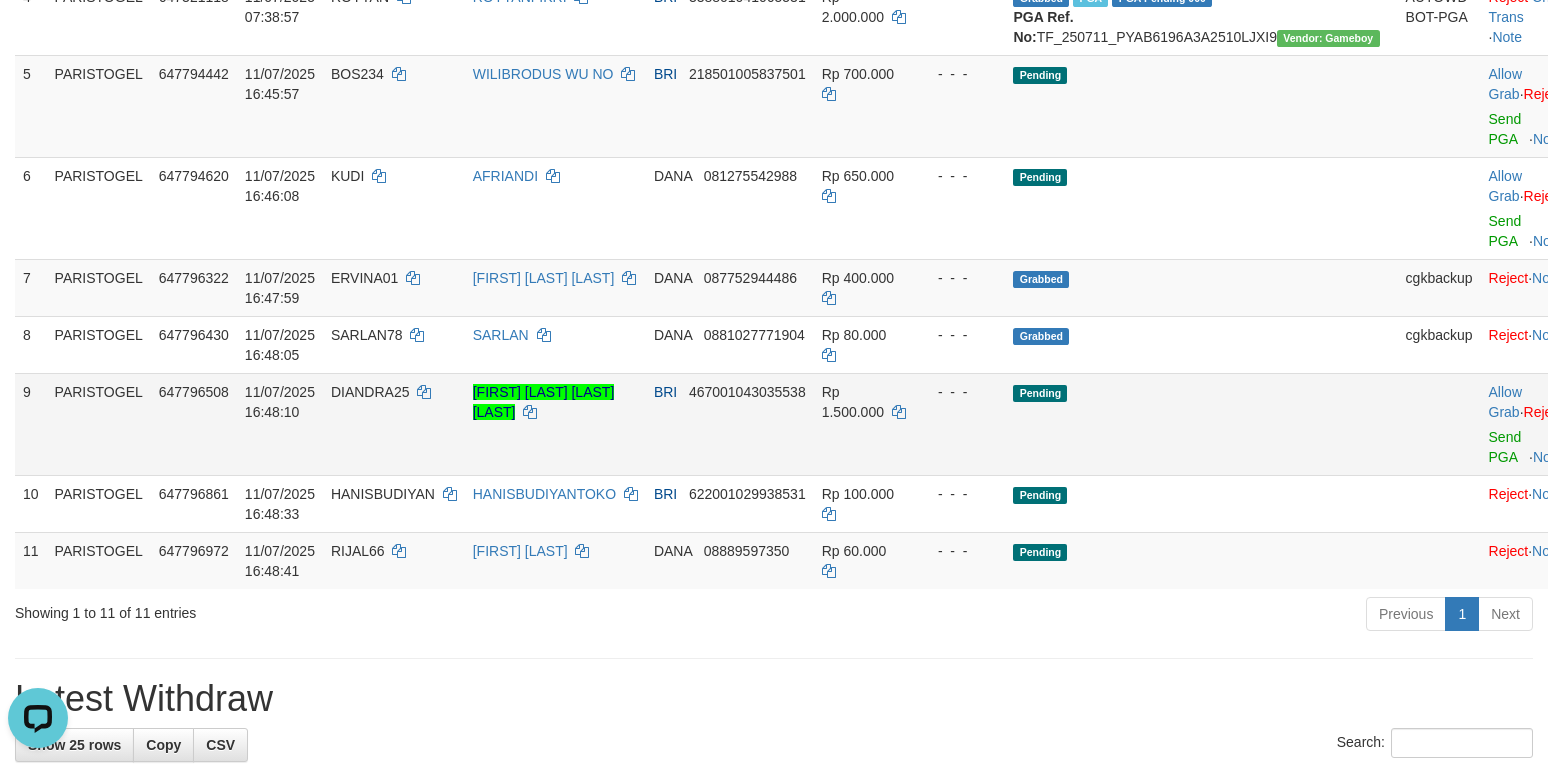 scroll, scrollTop: 0, scrollLeft: 0, axis: both 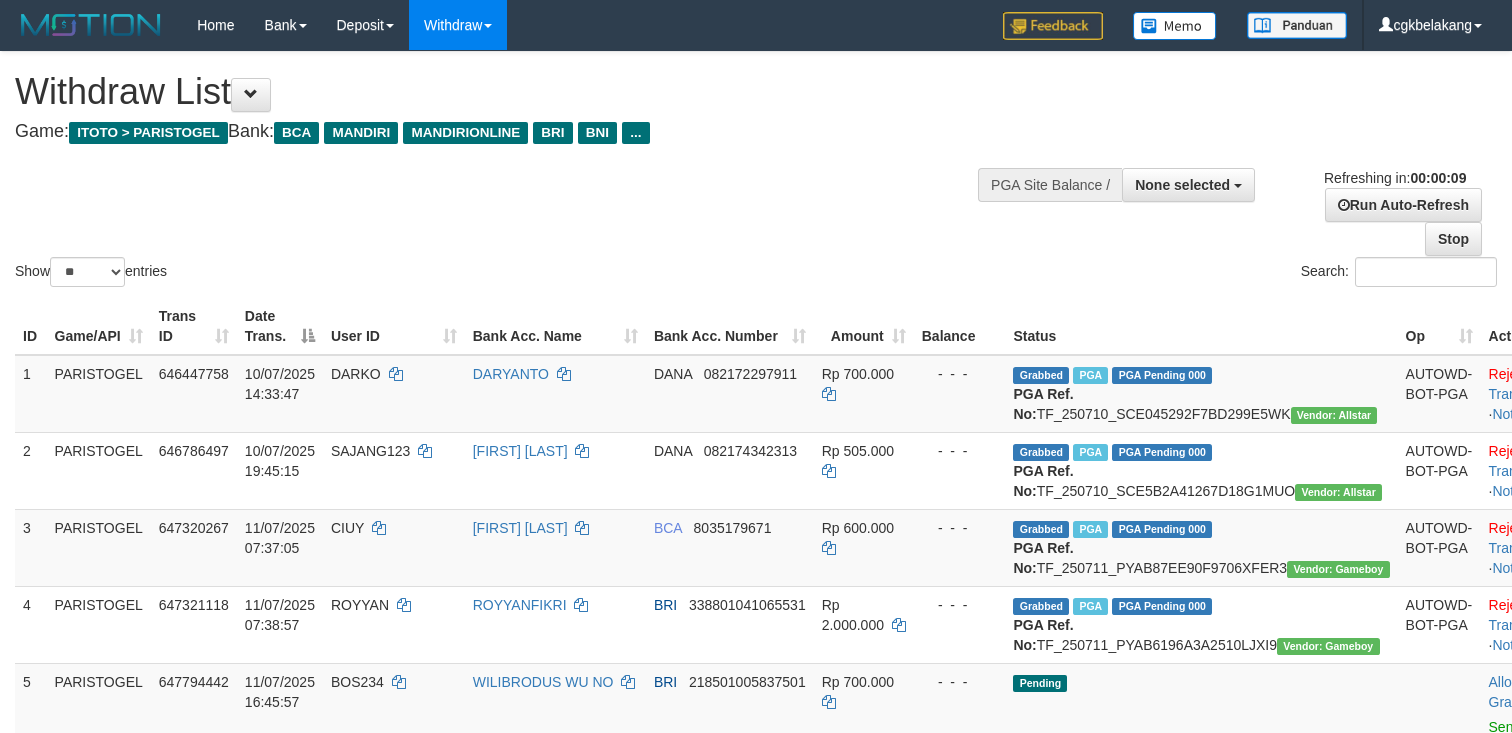 select 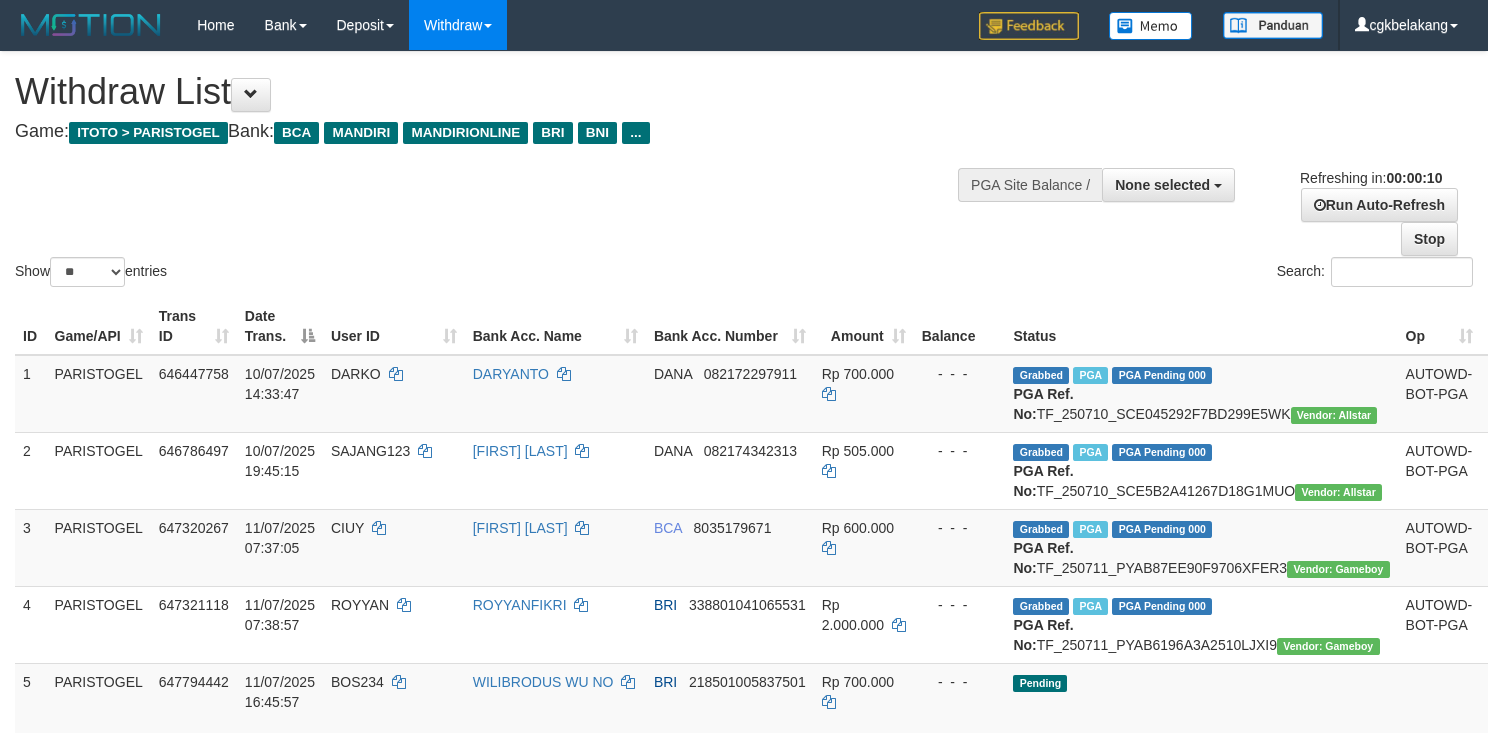select 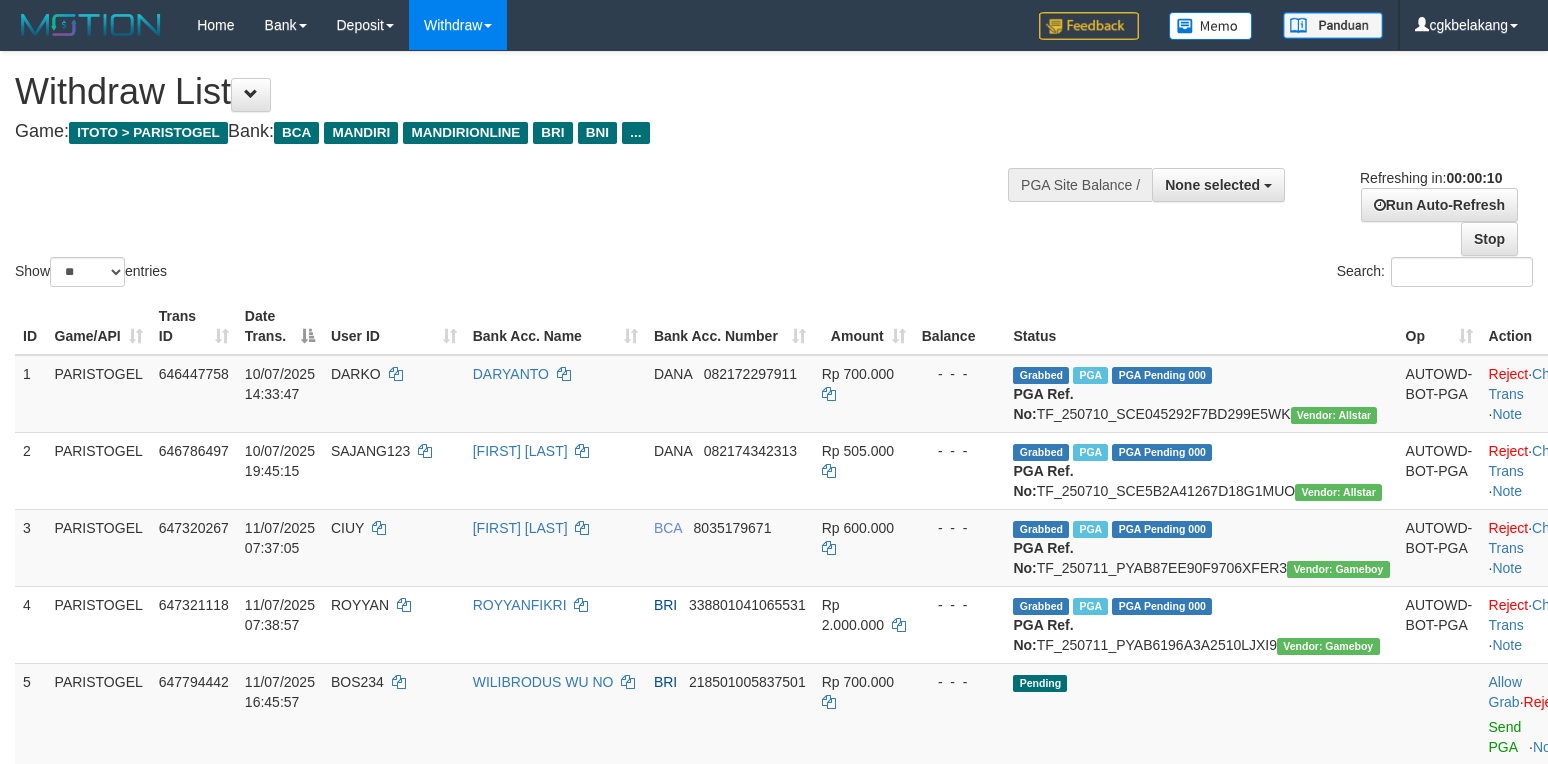 select 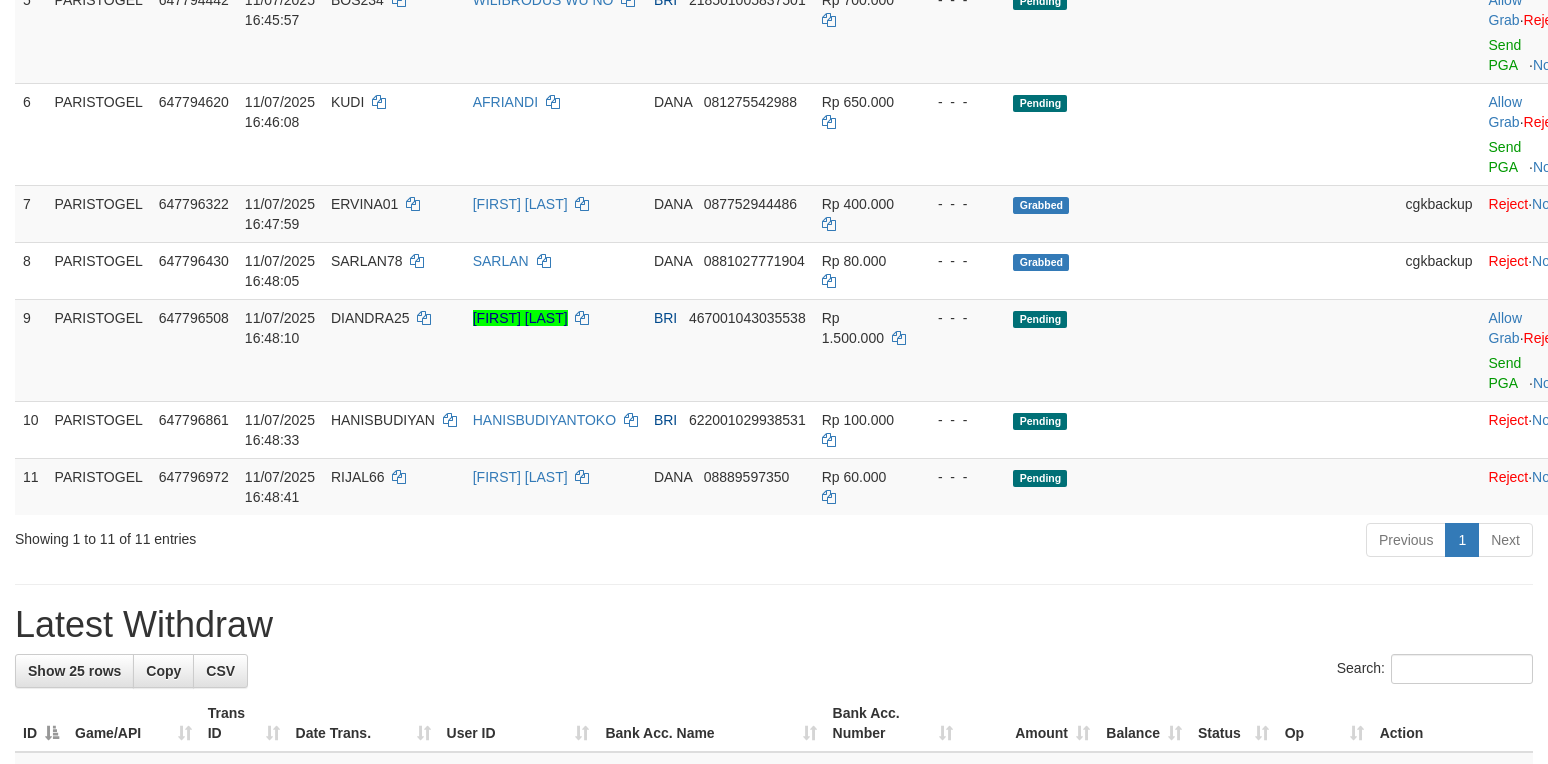 scroll, scrollTop: 608, scrollLeft: 0, axis: vertical 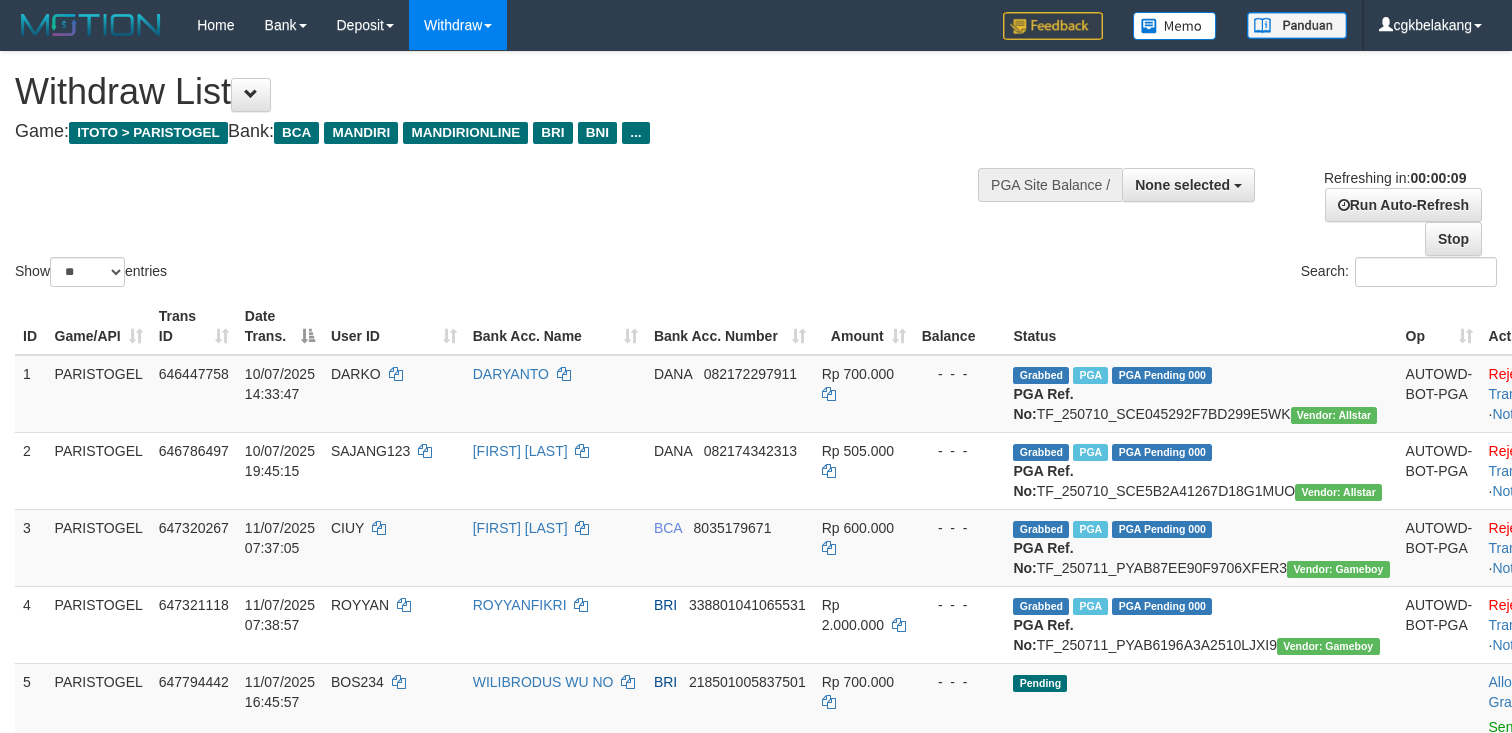 select 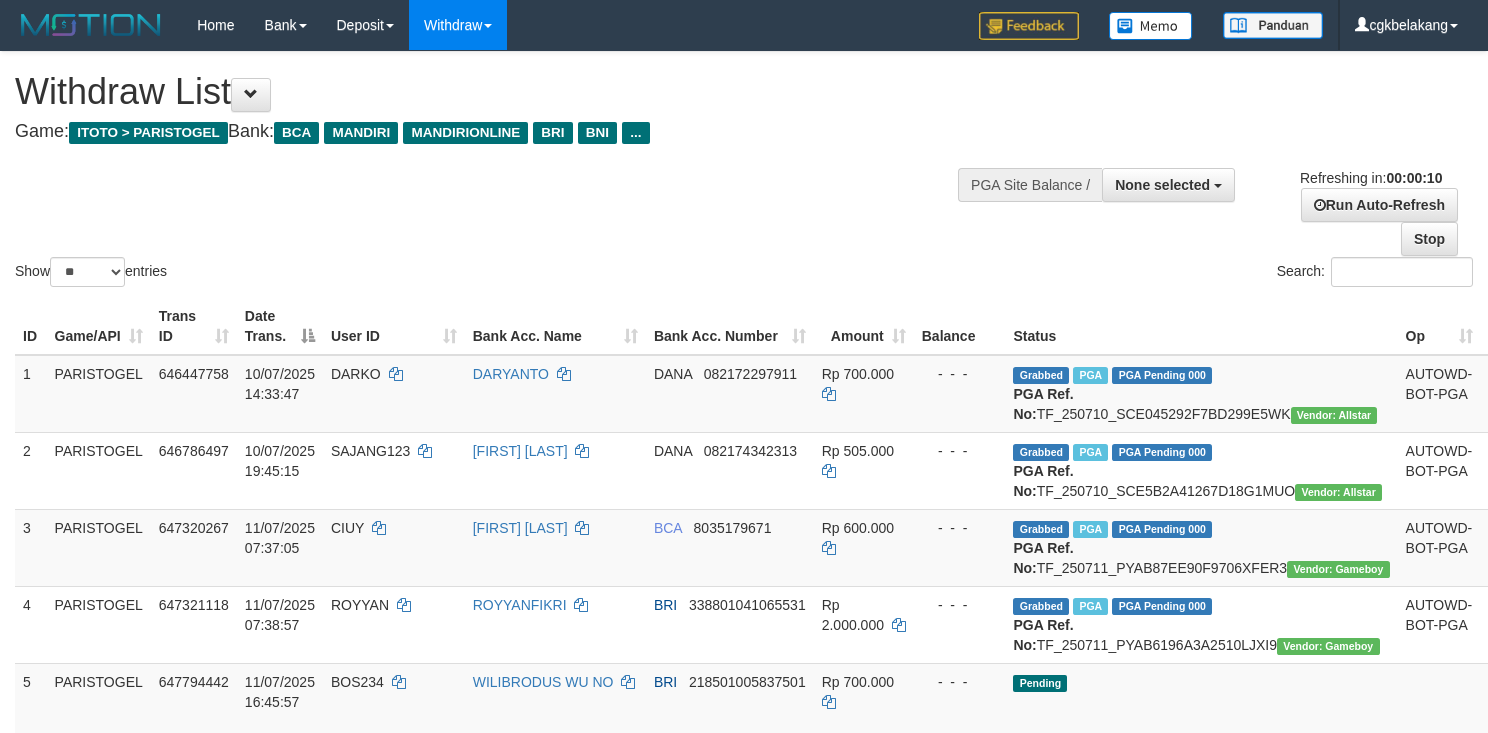 select 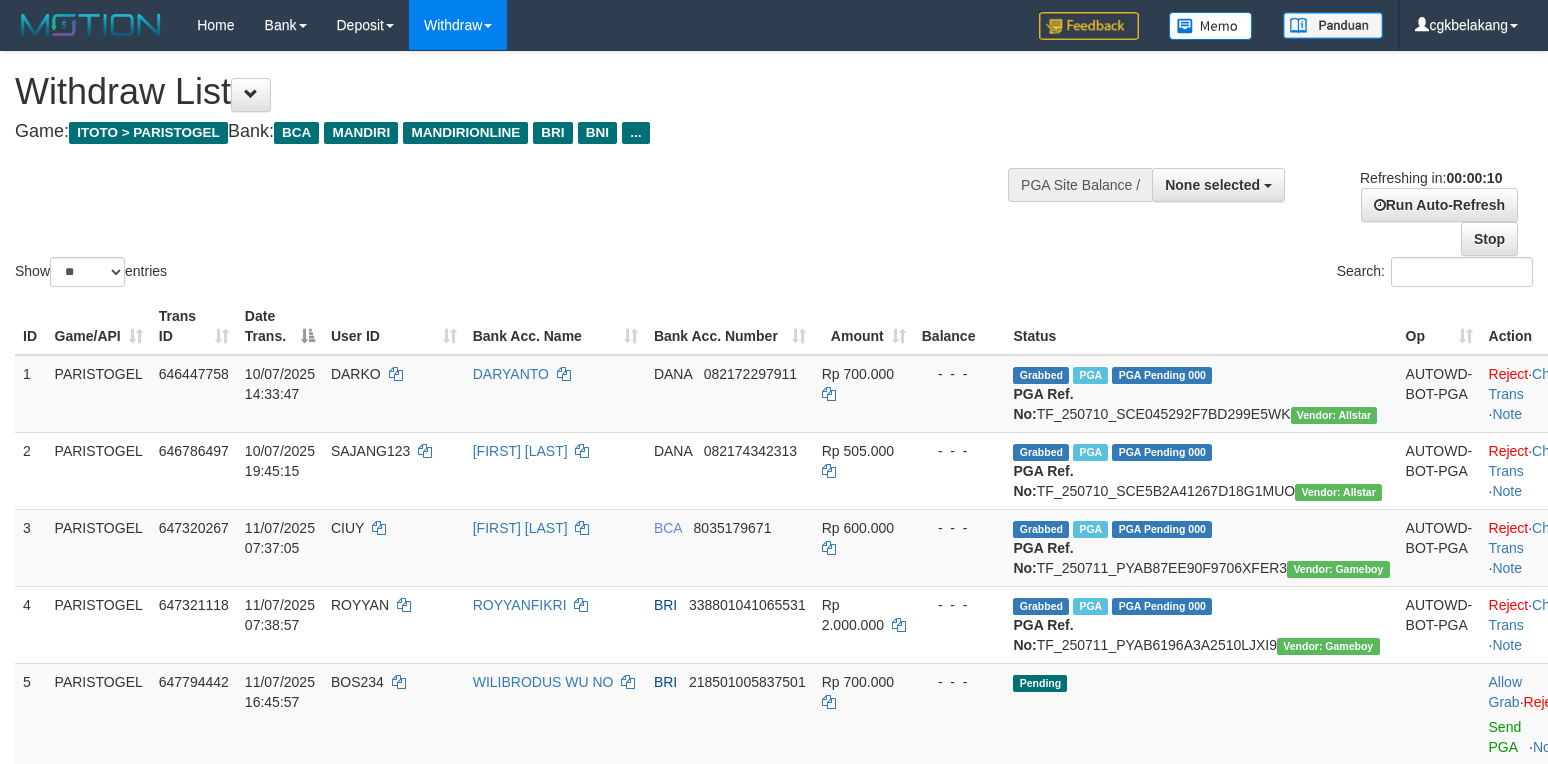 select 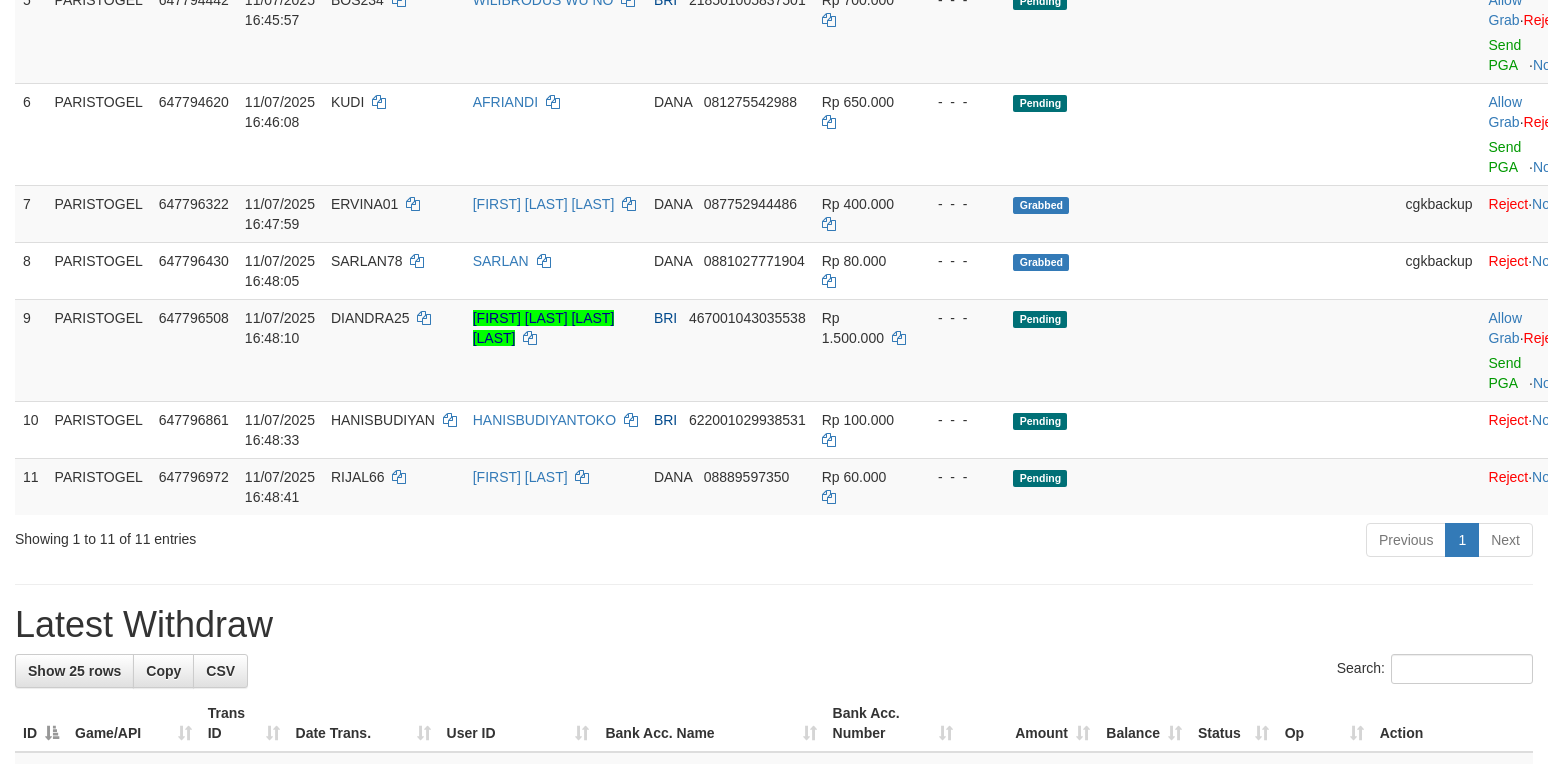 scroll, scrollTop: 608, scrollLeft: 0, axis: vertical 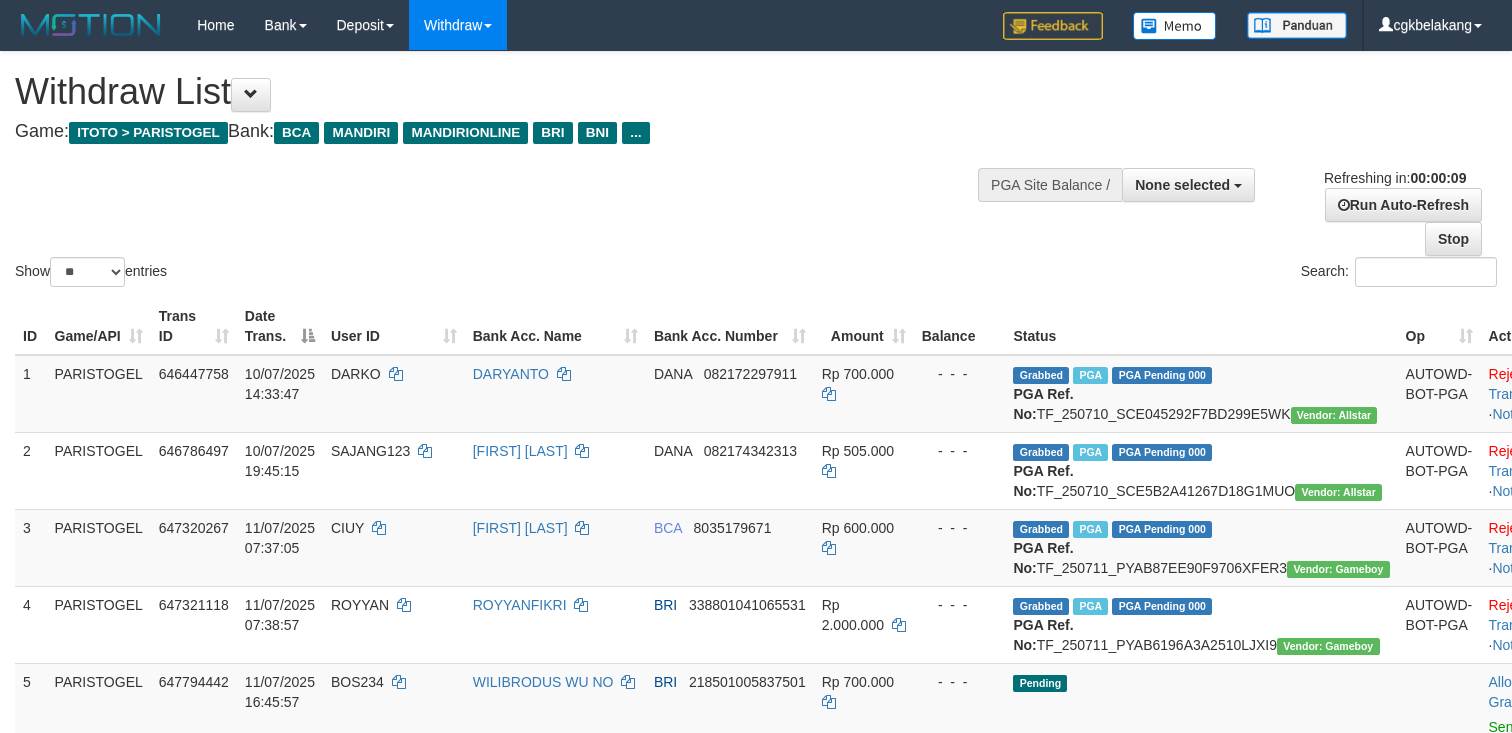 select 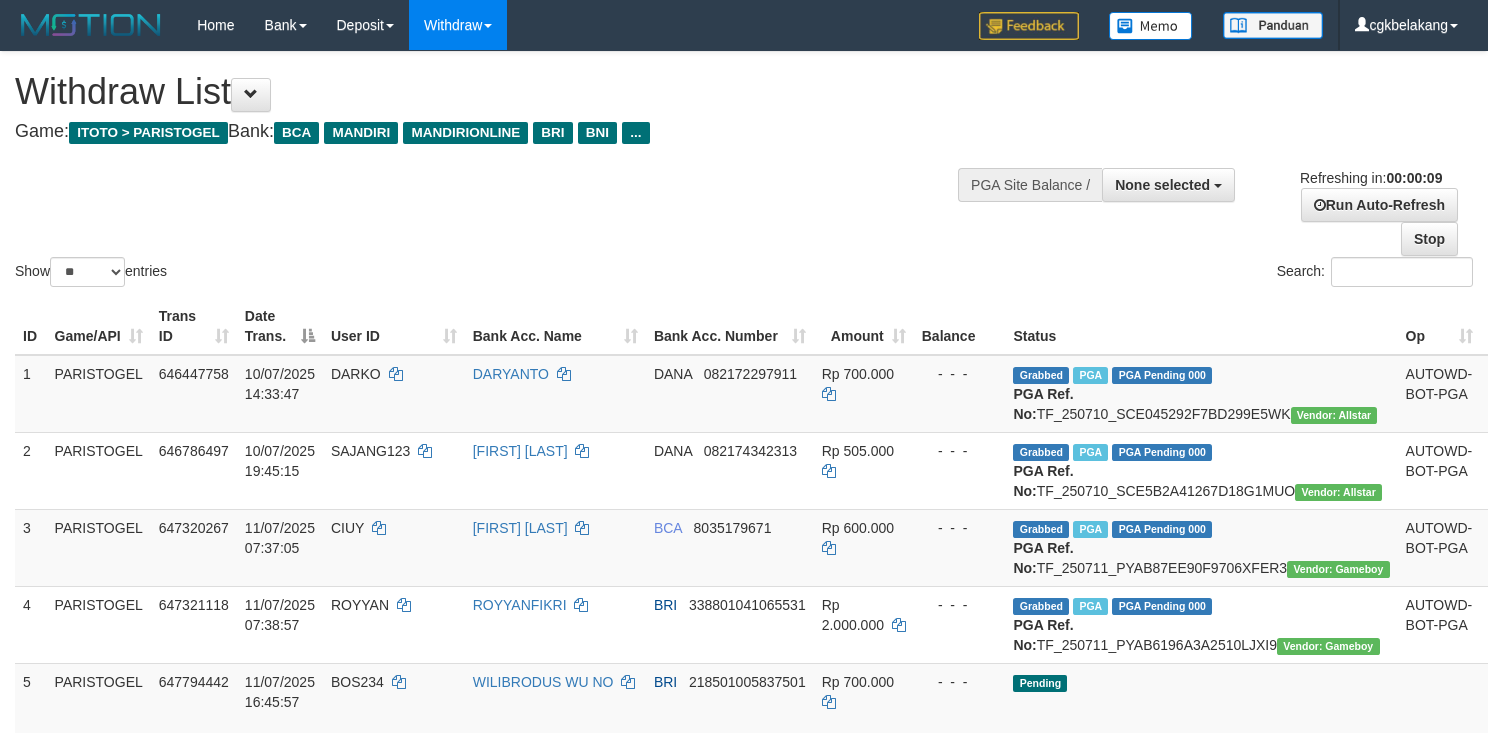 select 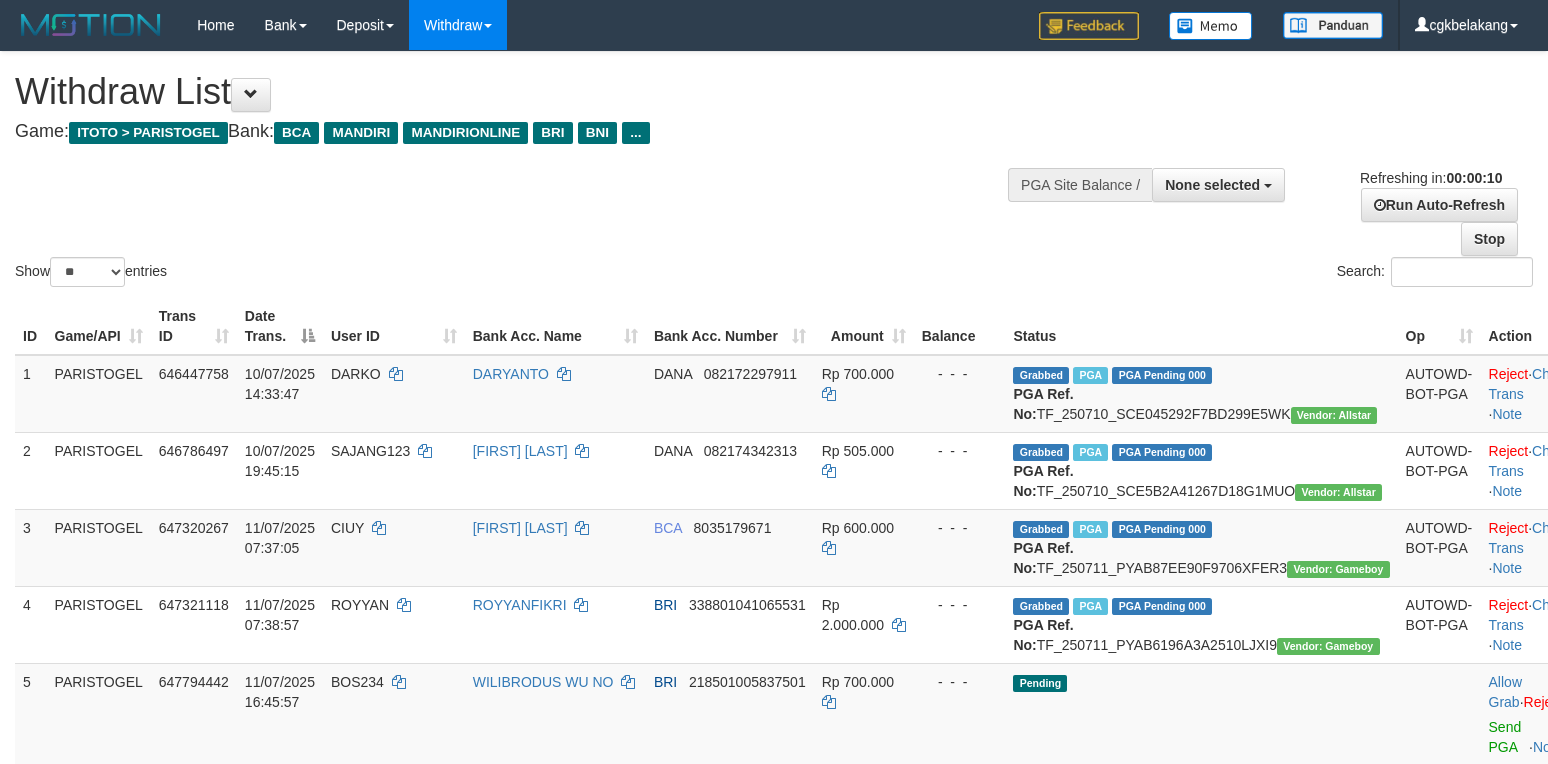 select 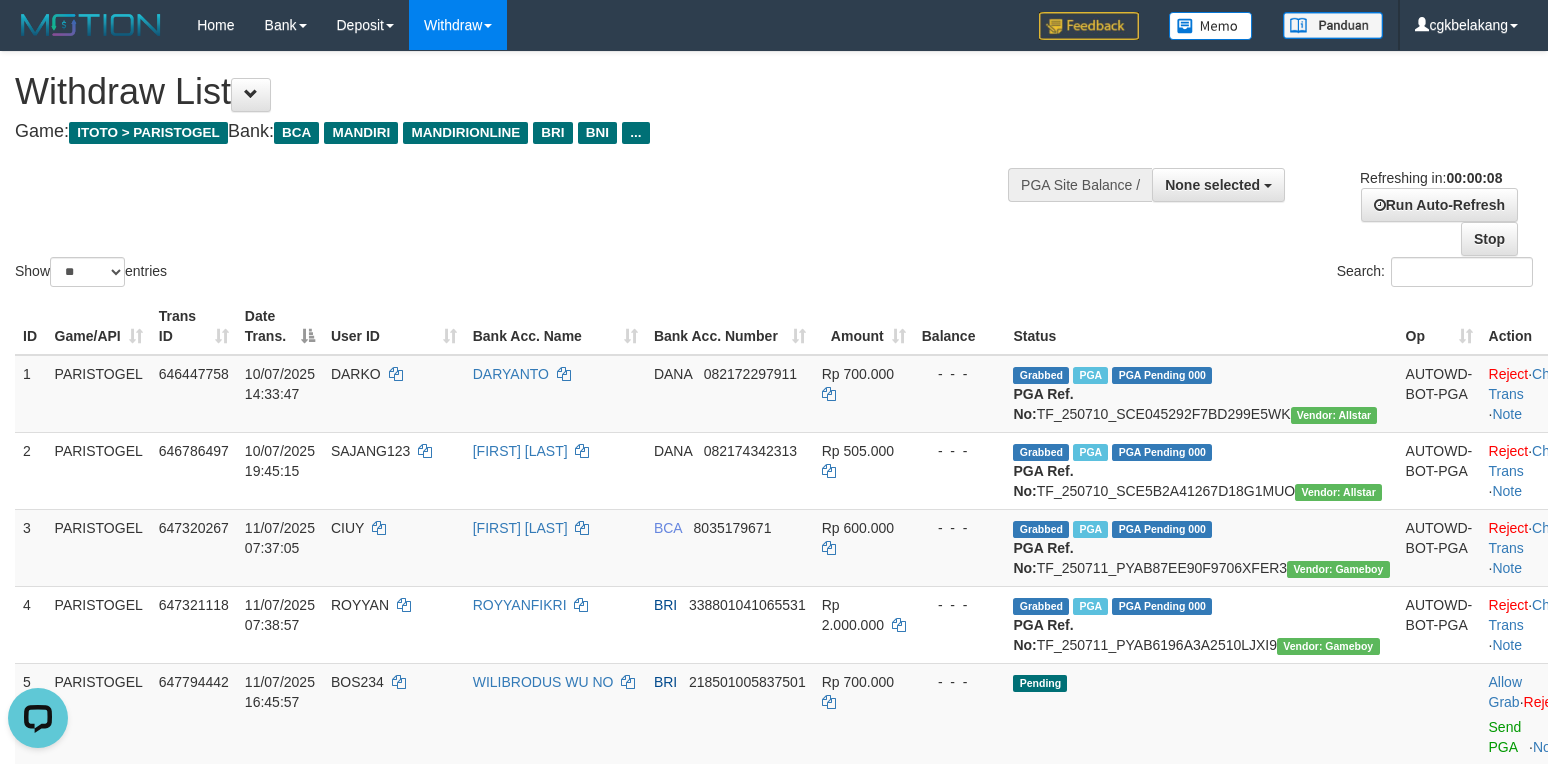 scroll, scrollTop: 0, scrollLeft: 0, axis: both 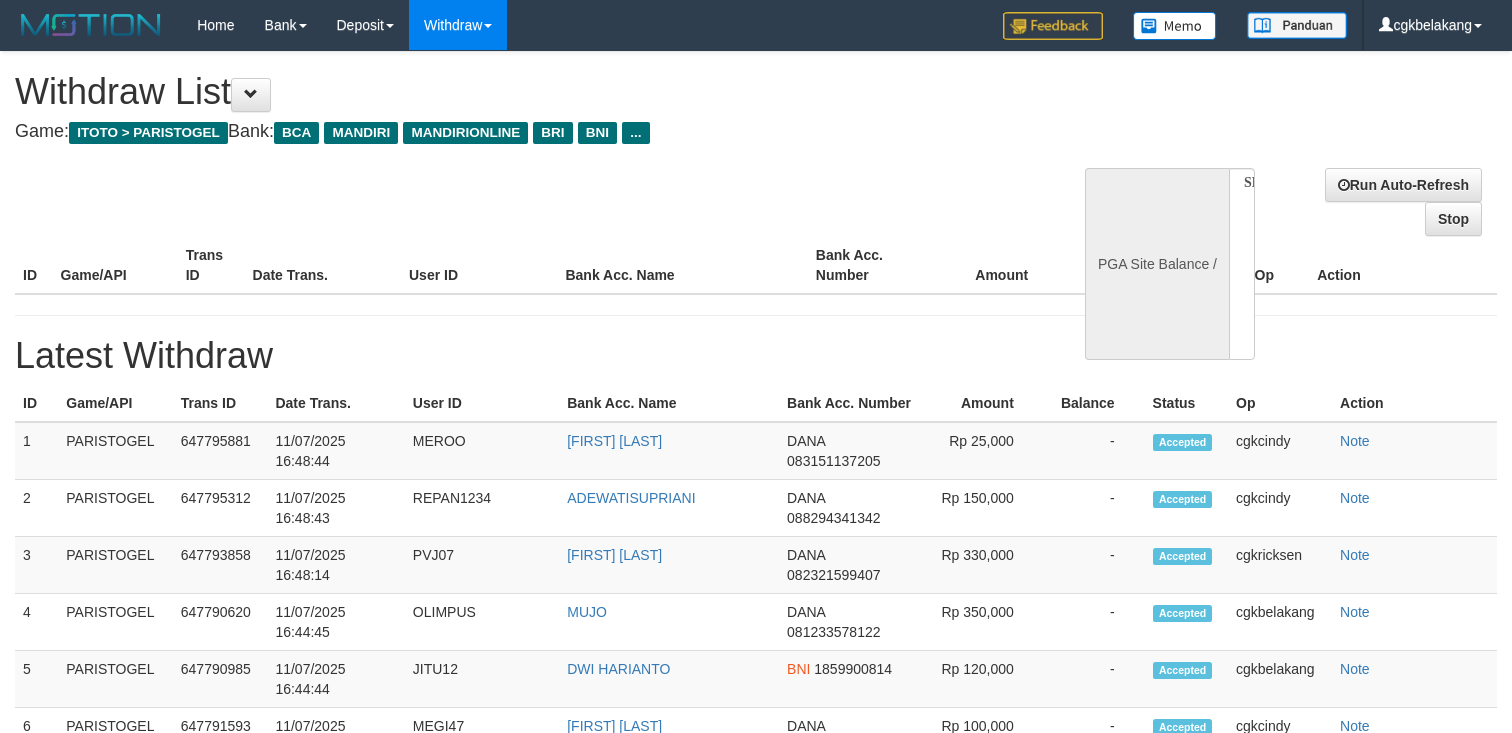 select 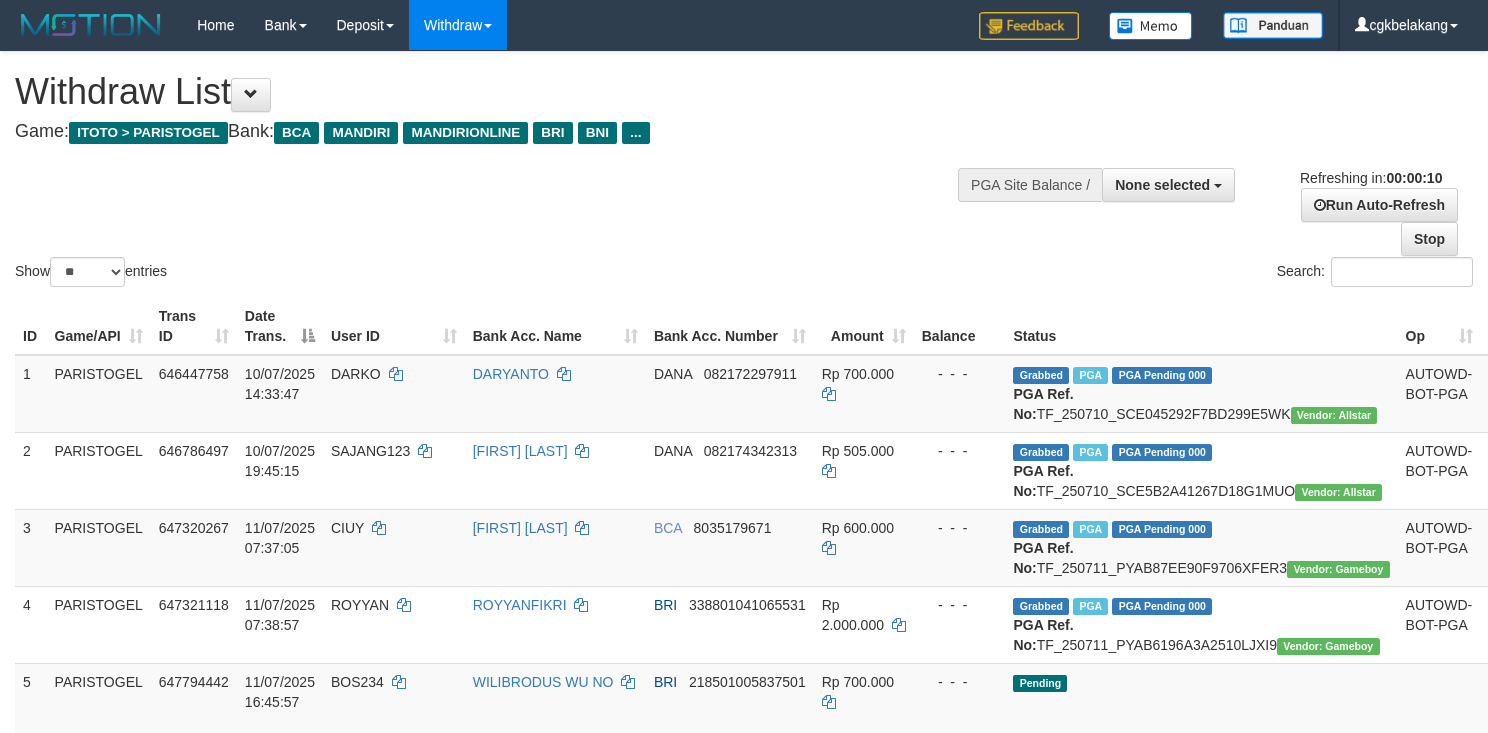 select 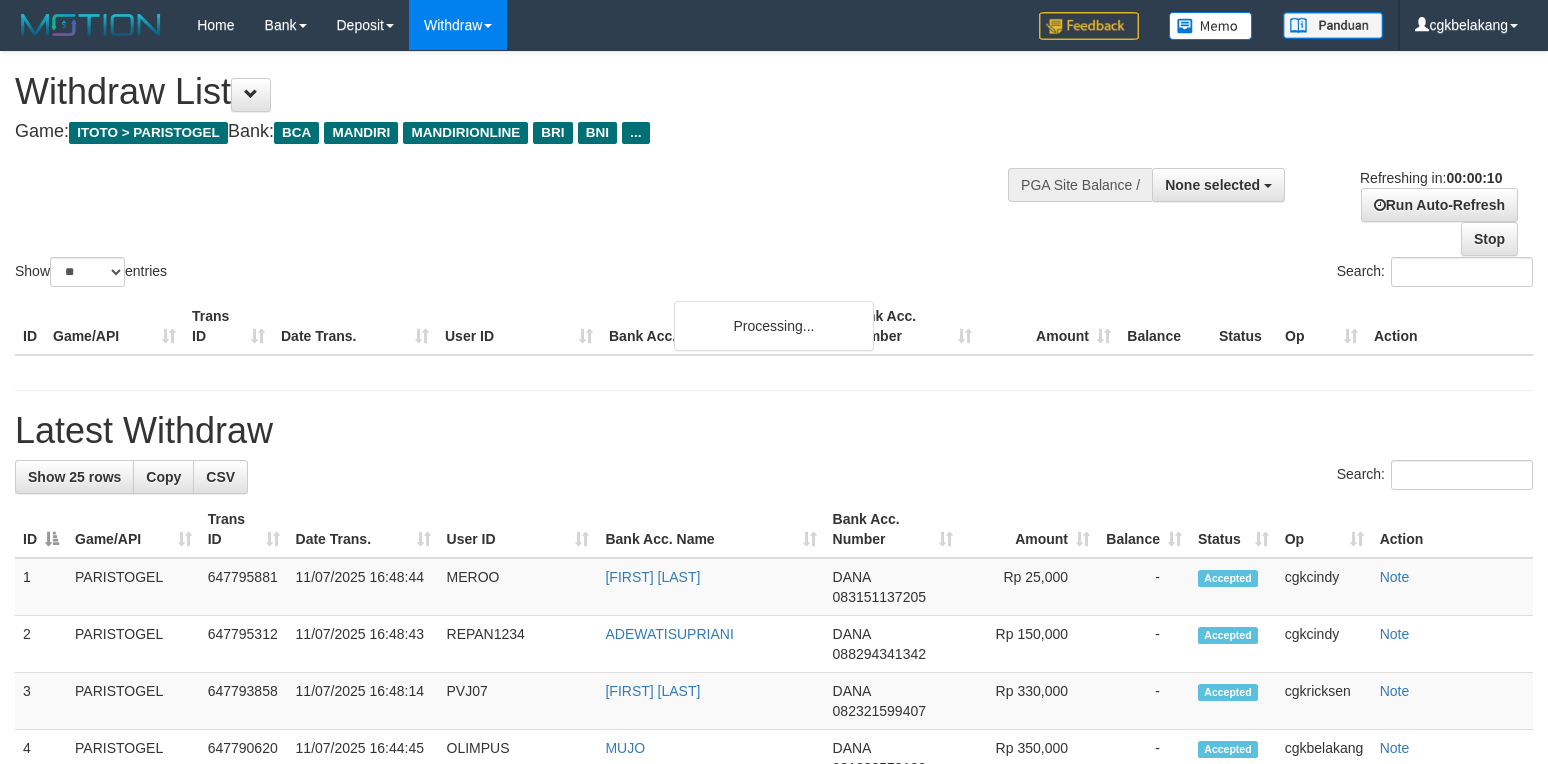 select 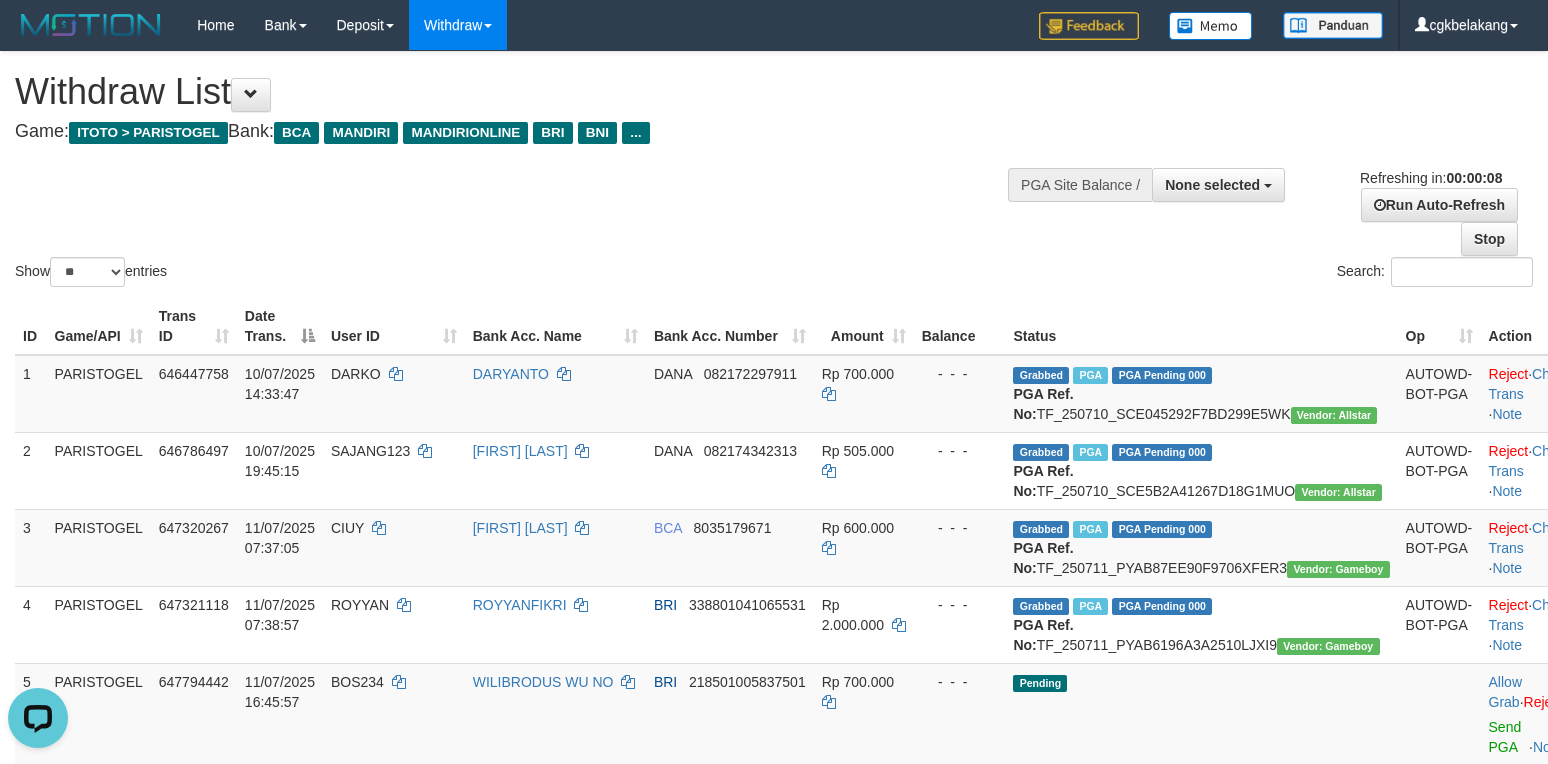 scroll, scrollTop: 0, scrollLeft: 0, axis: both 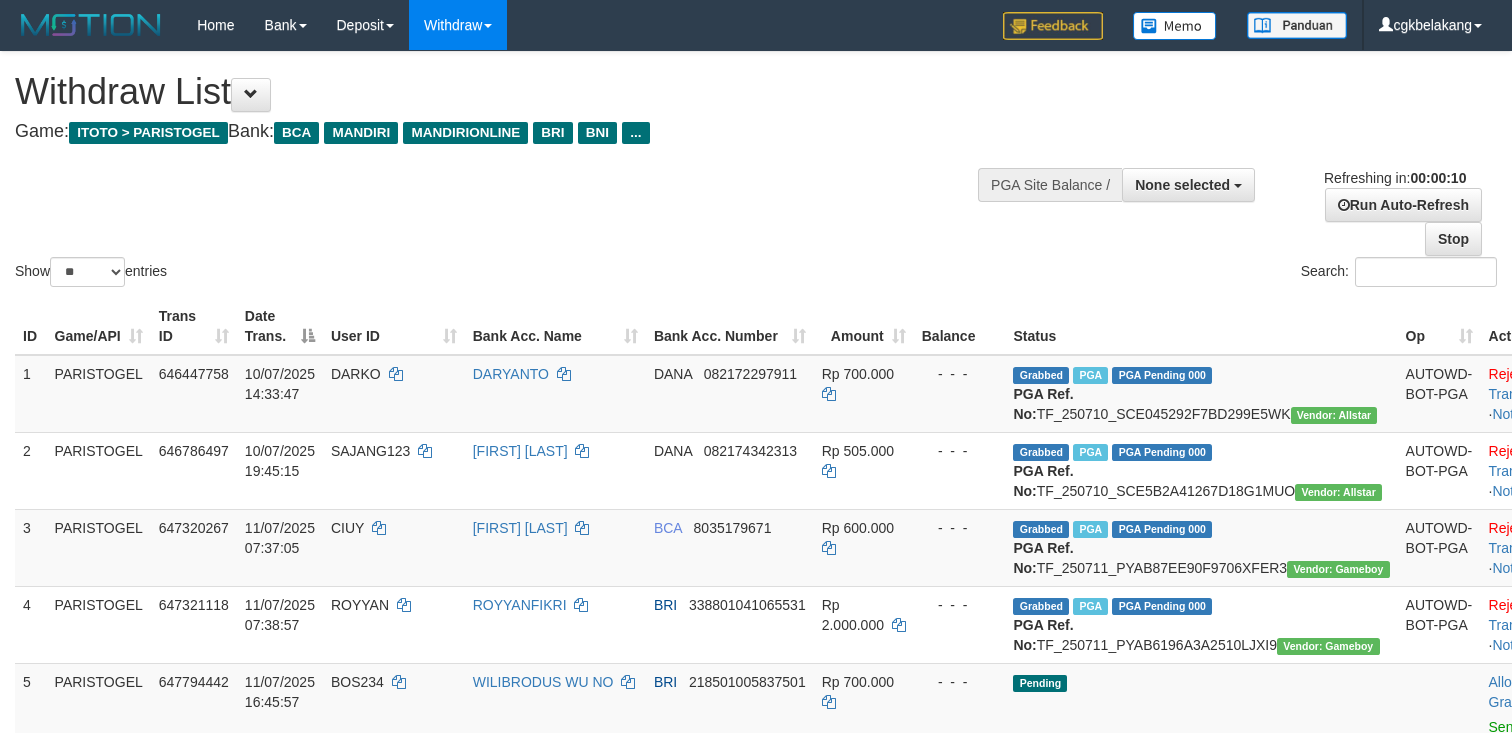 select 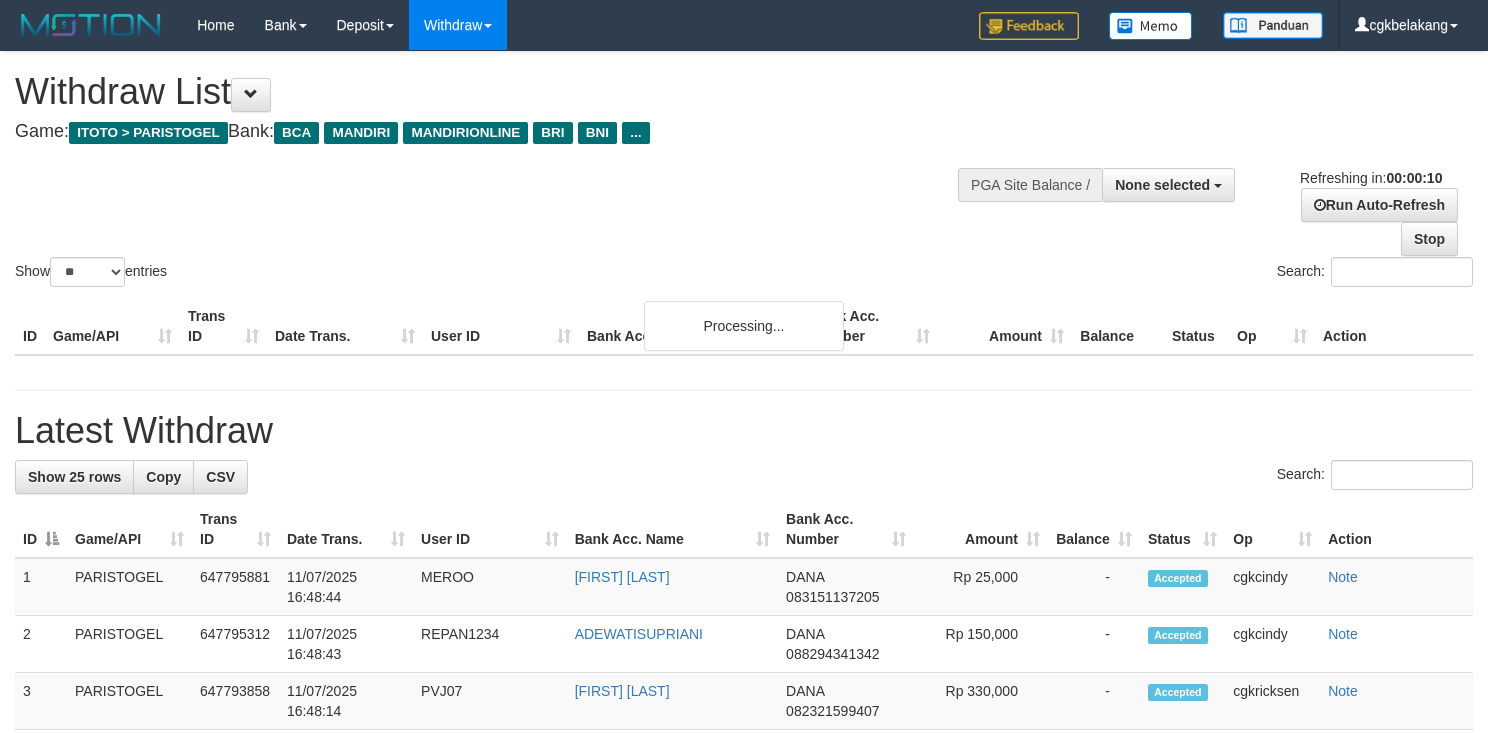 select 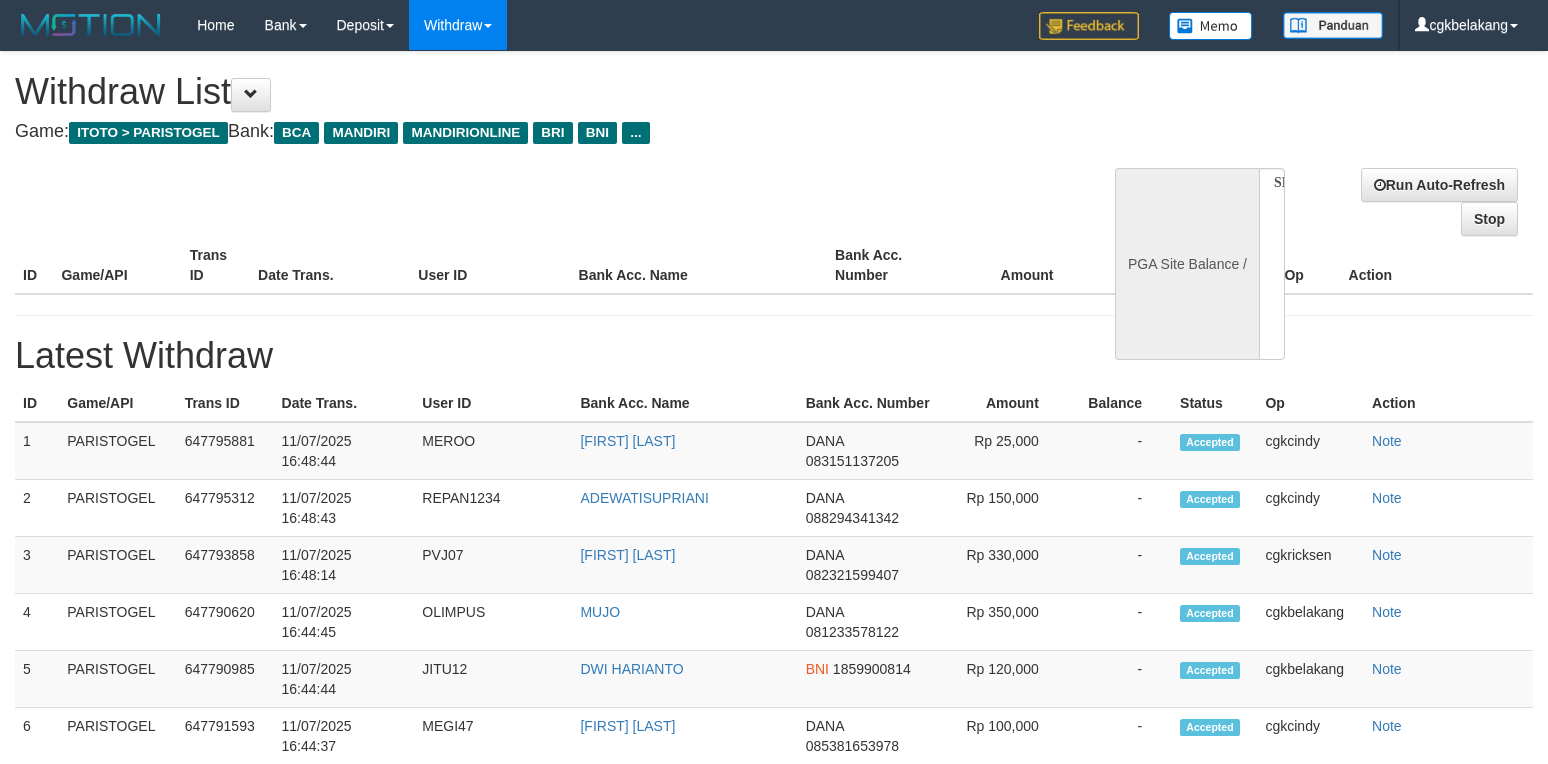 select 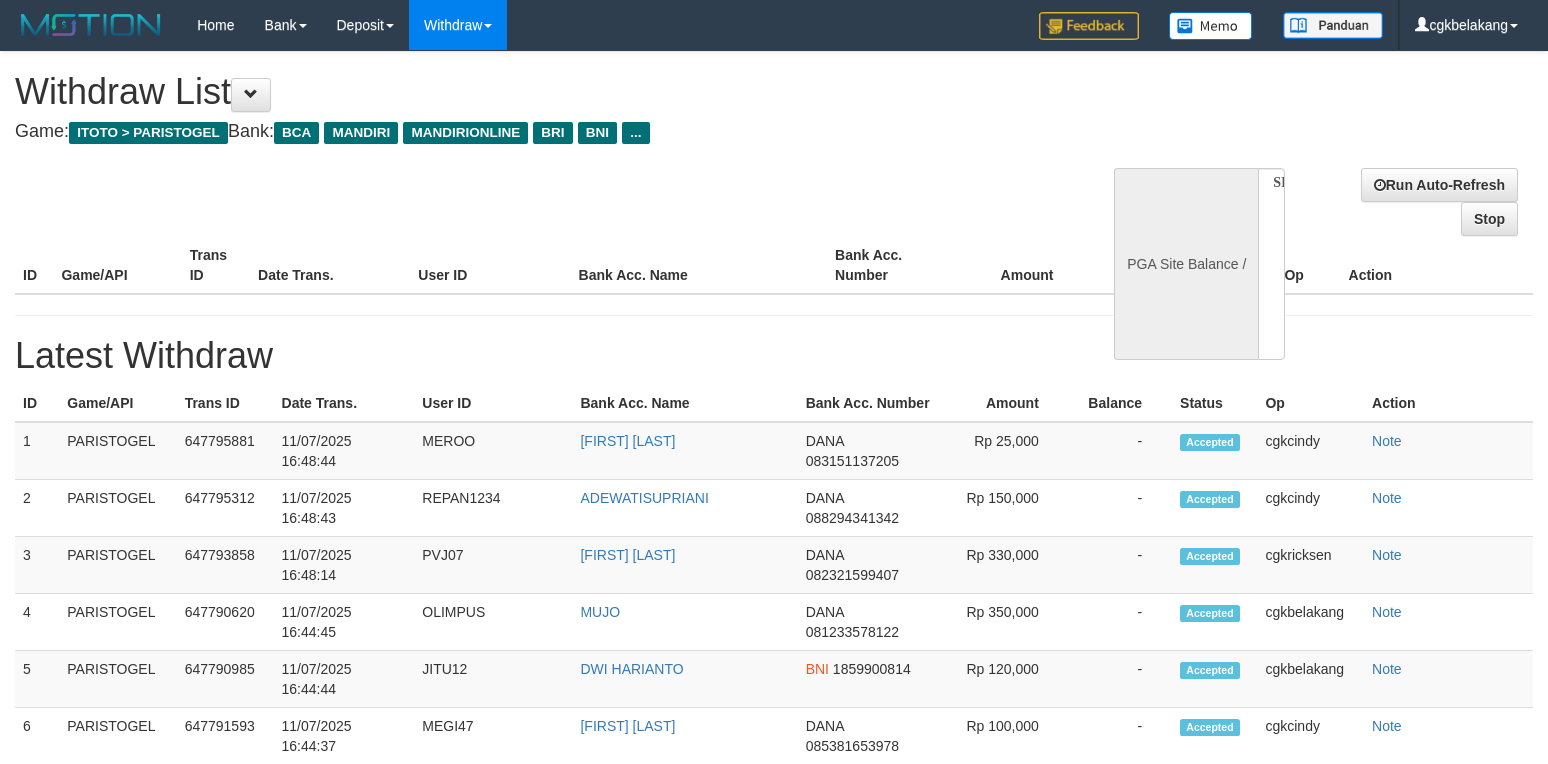 scroll, scrollTop: 0, scrollLeft: 0, axis: both 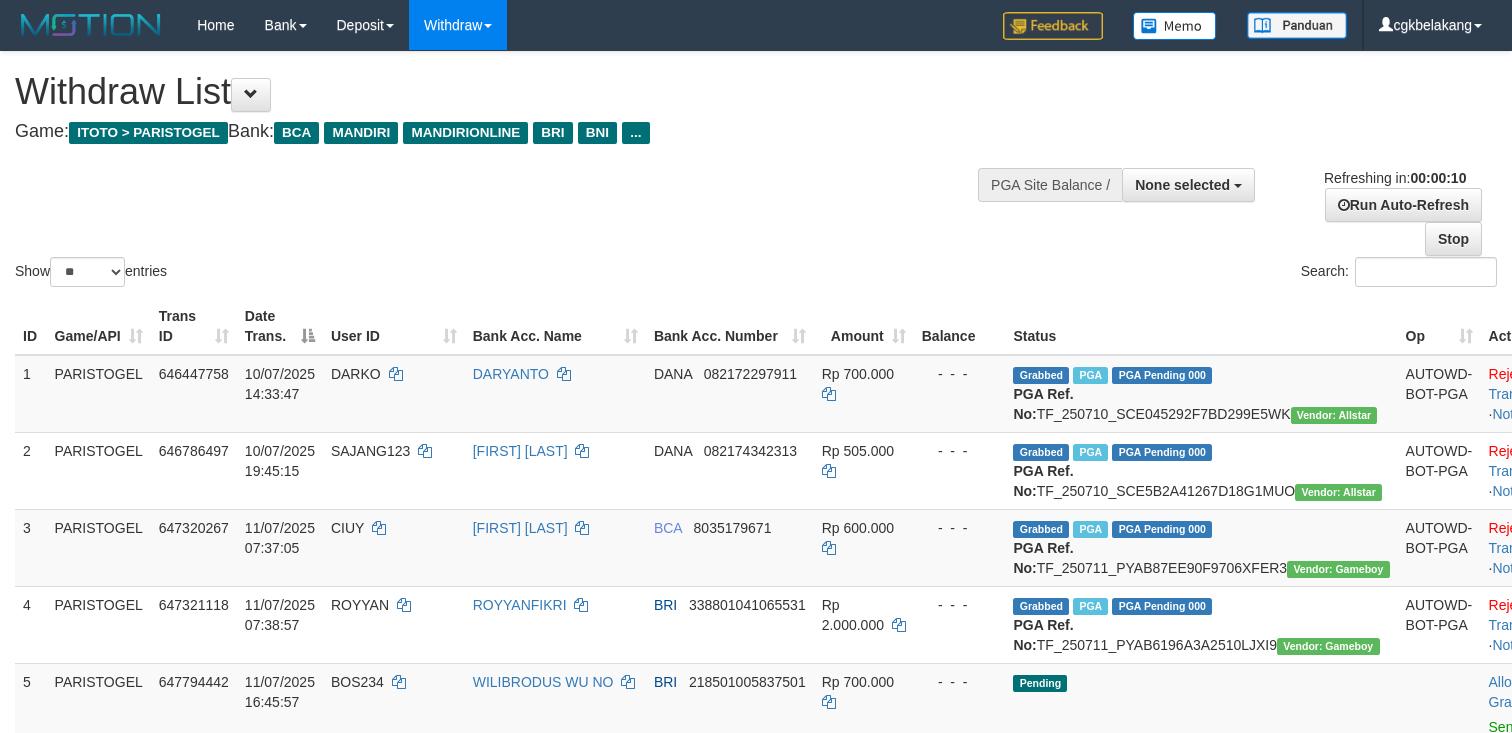 select 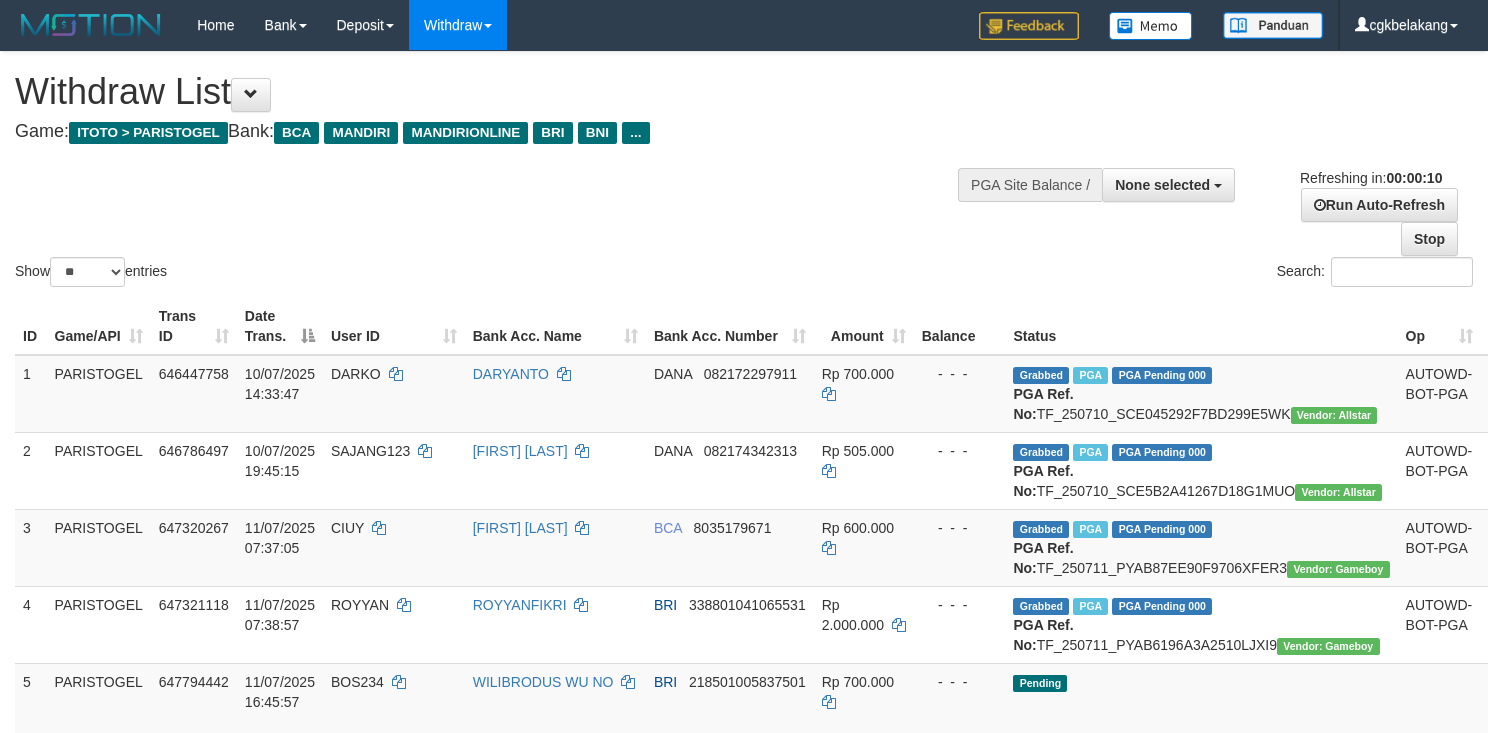 select 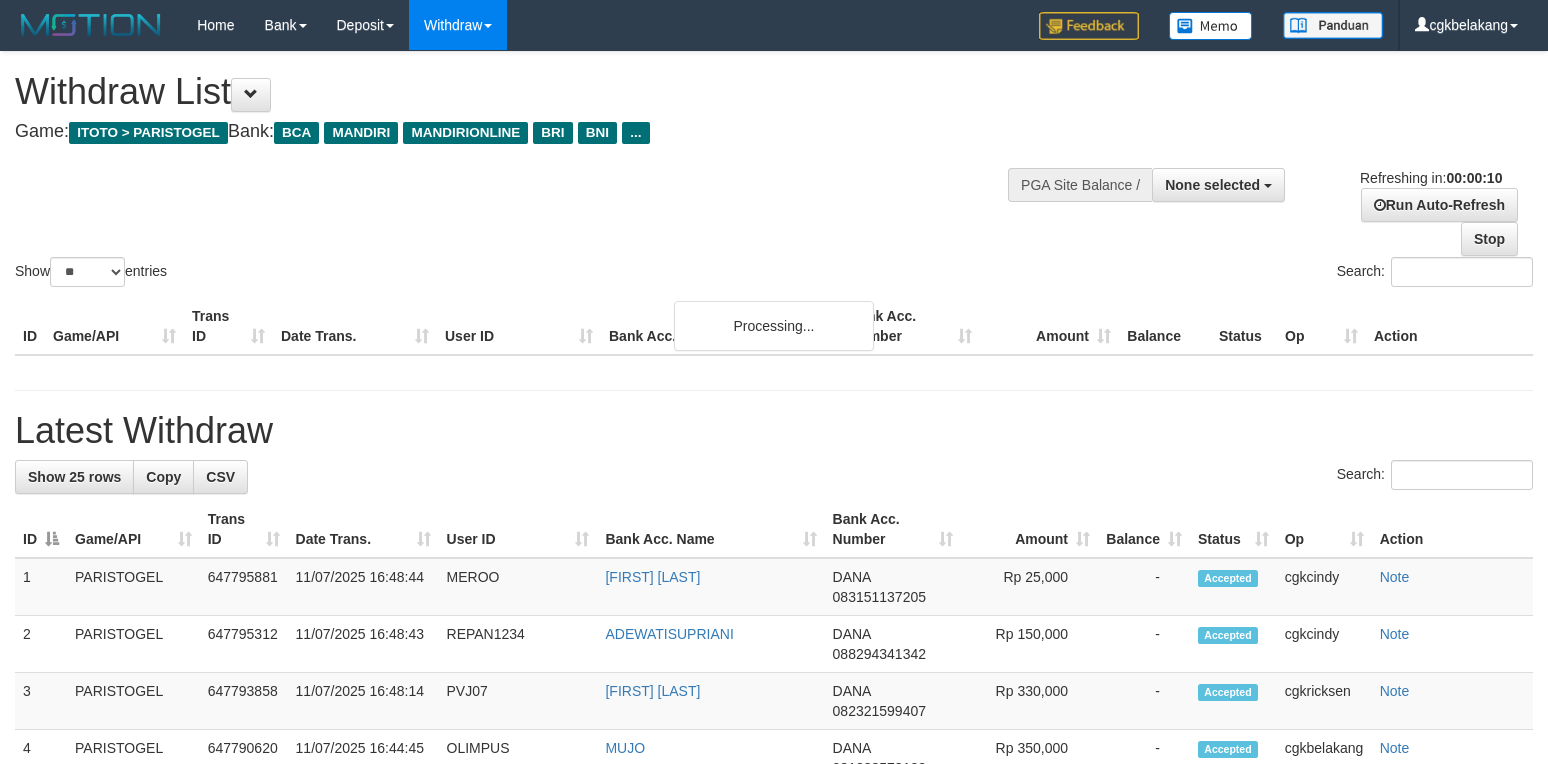 select 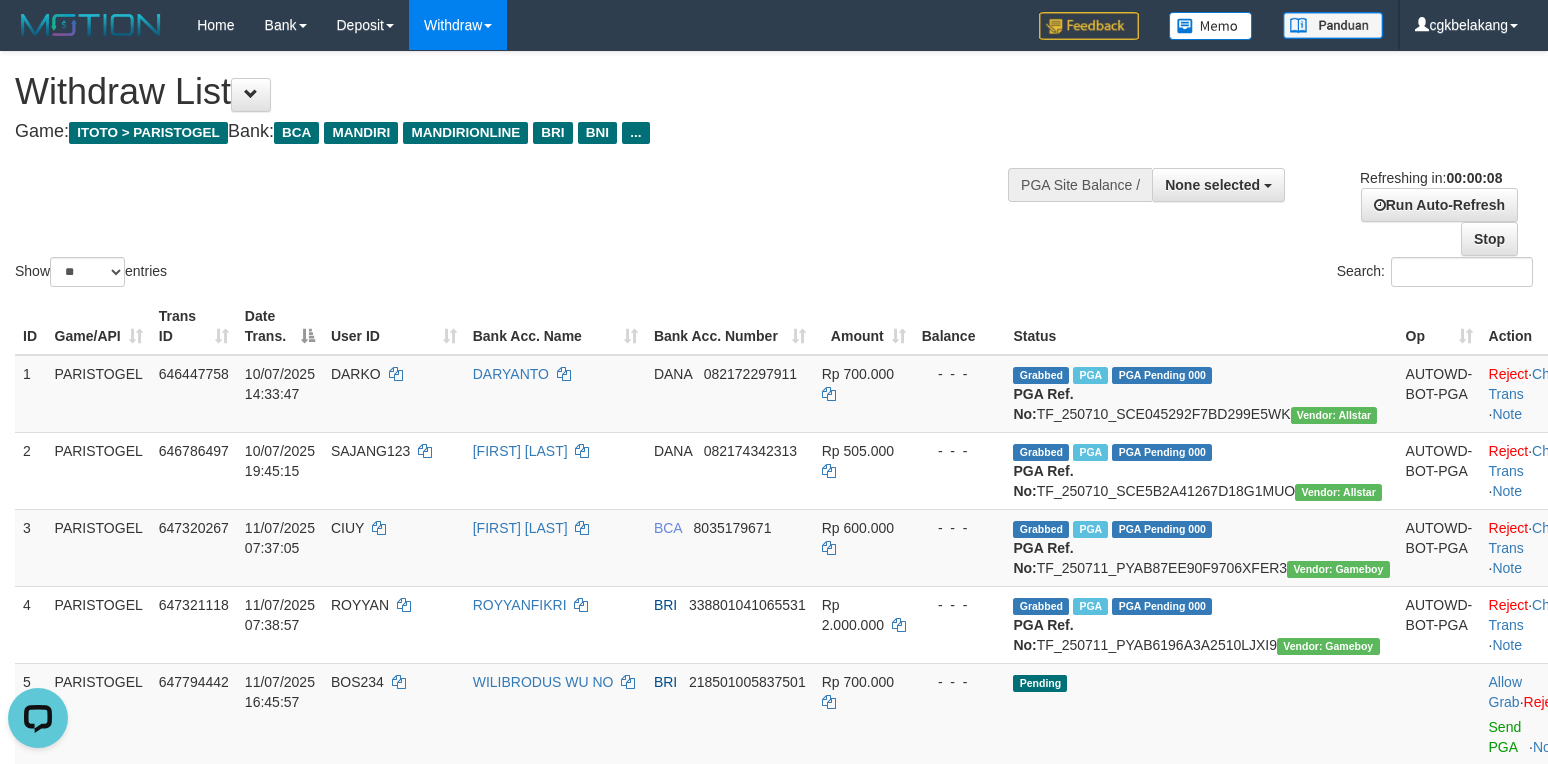 scroll, scrollTop: 0, scrollLeft: 0, axis: both 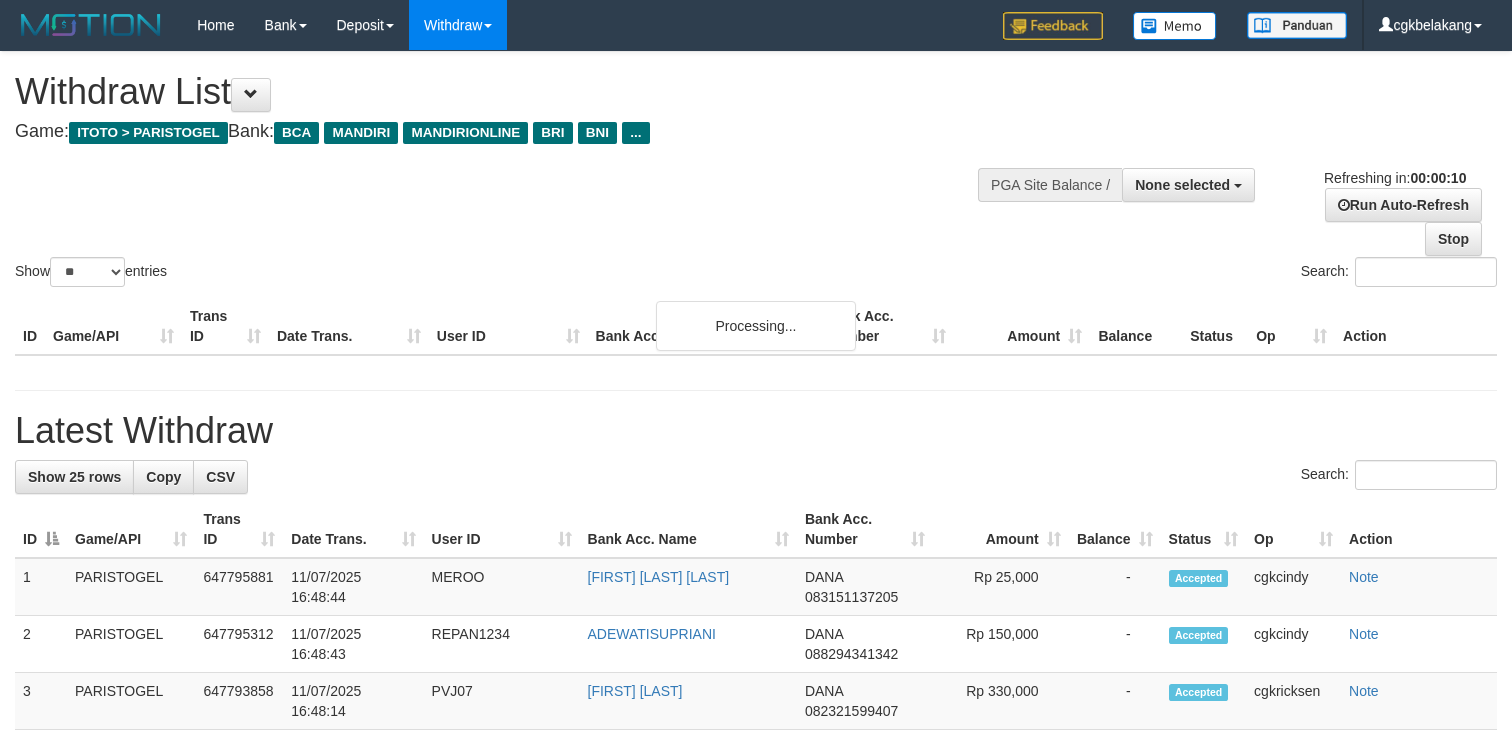 select 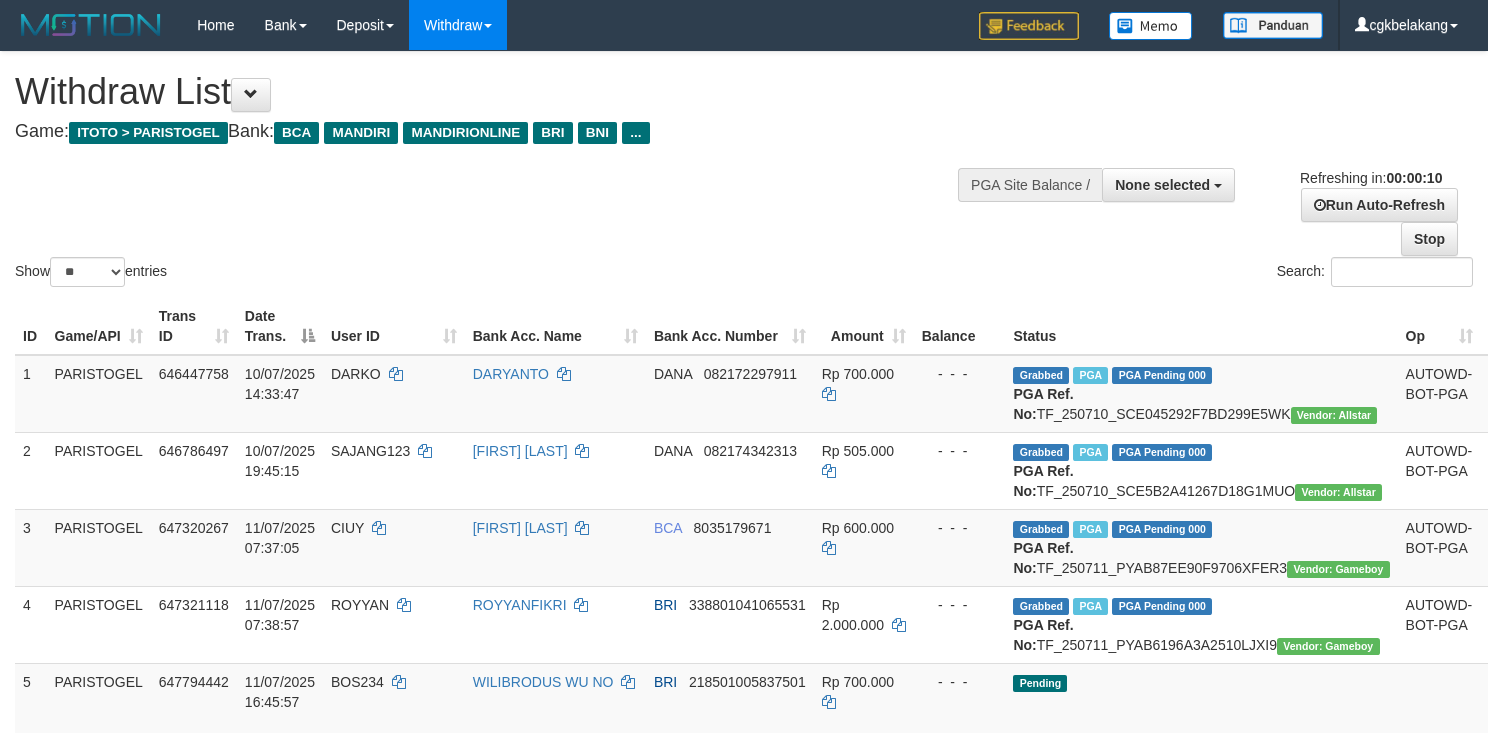 select 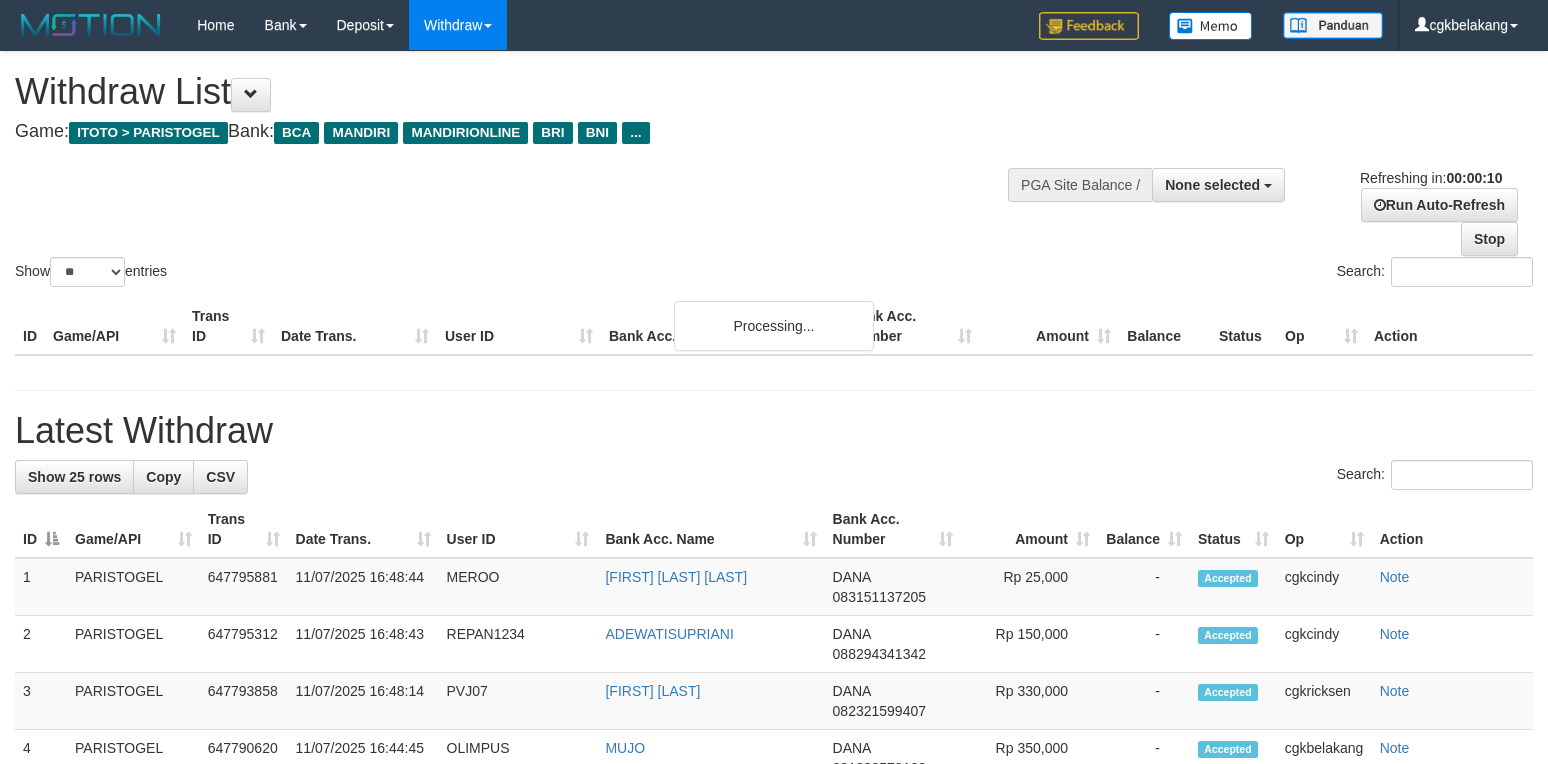 select 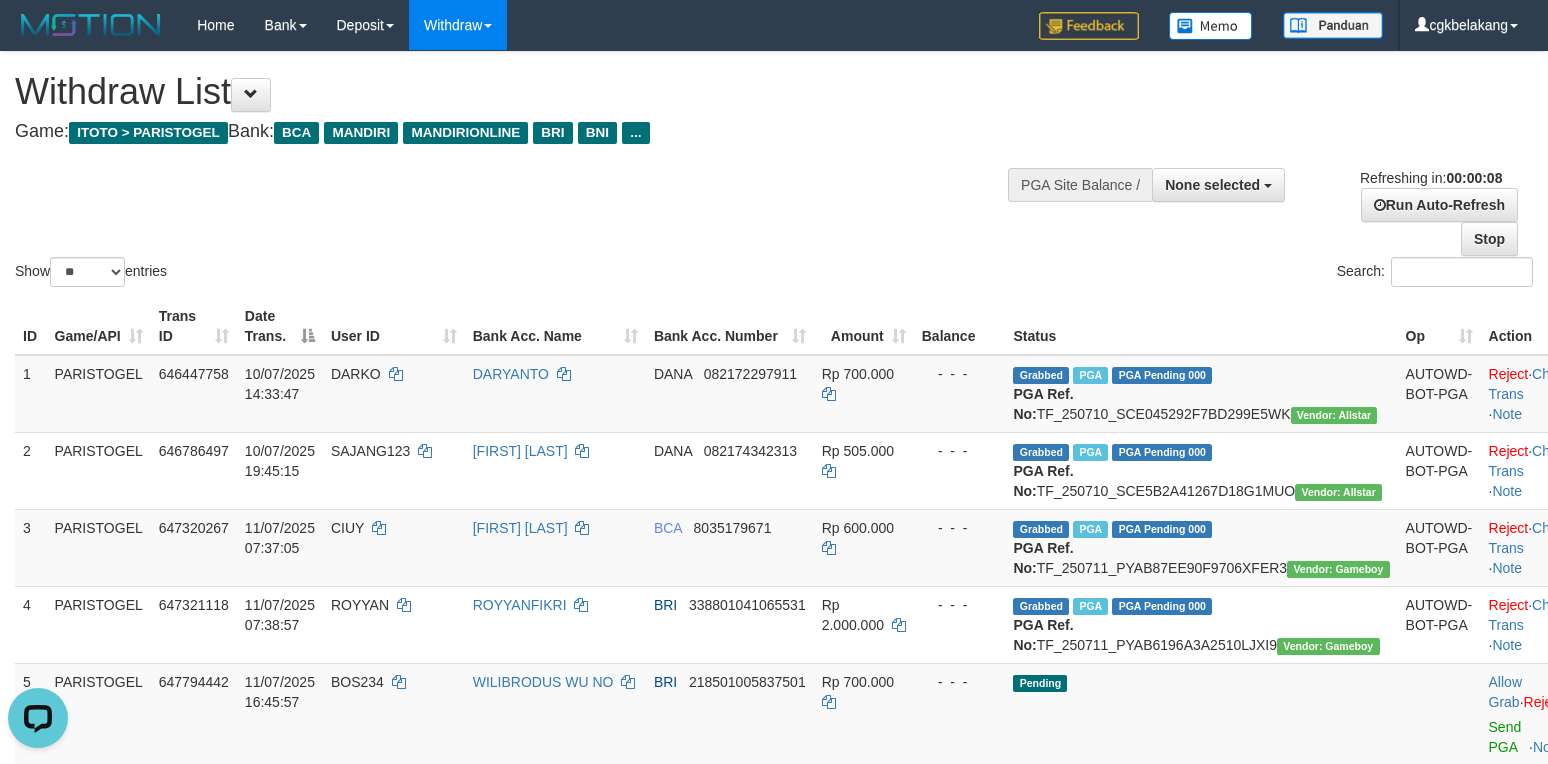 scroll, scrollTop: 0, scrollLeft: 0, axis: both 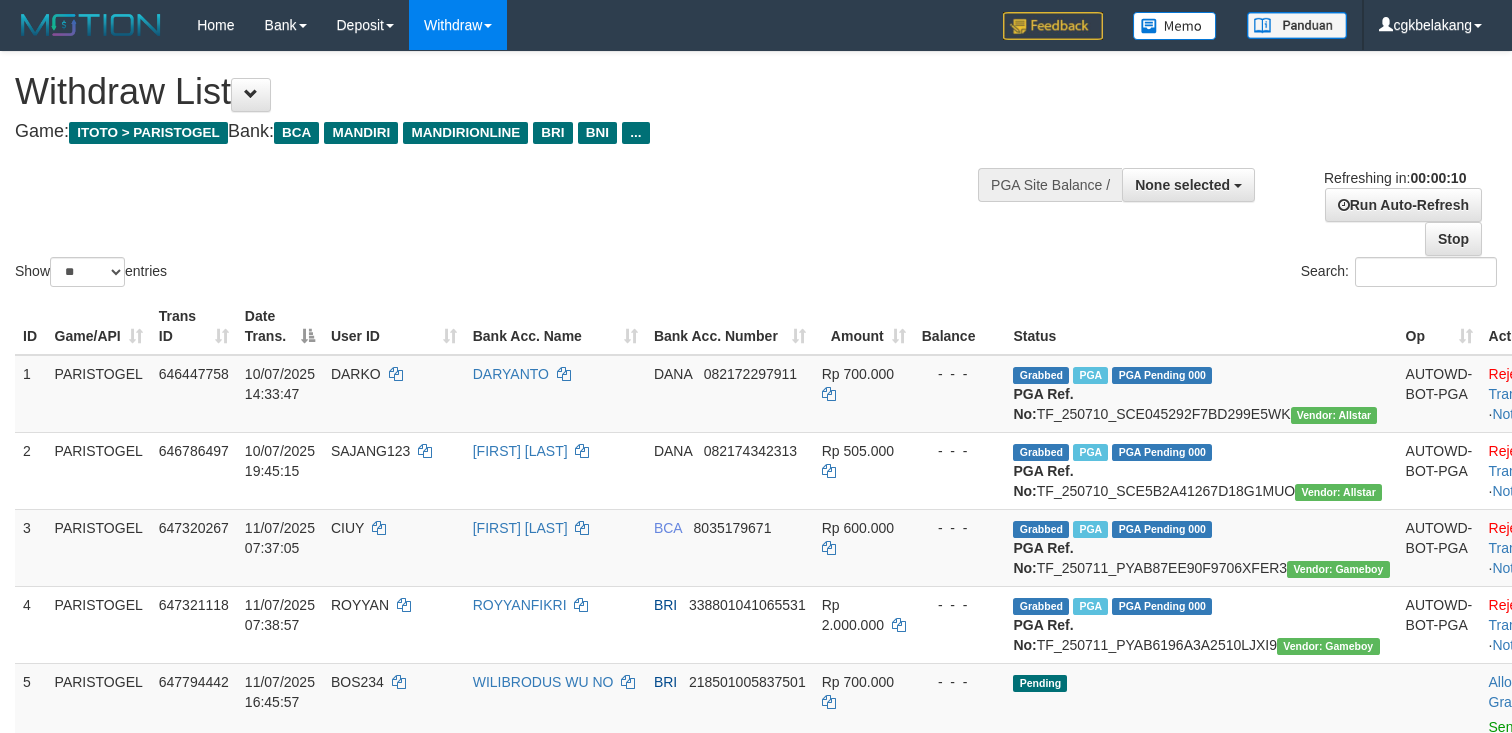select 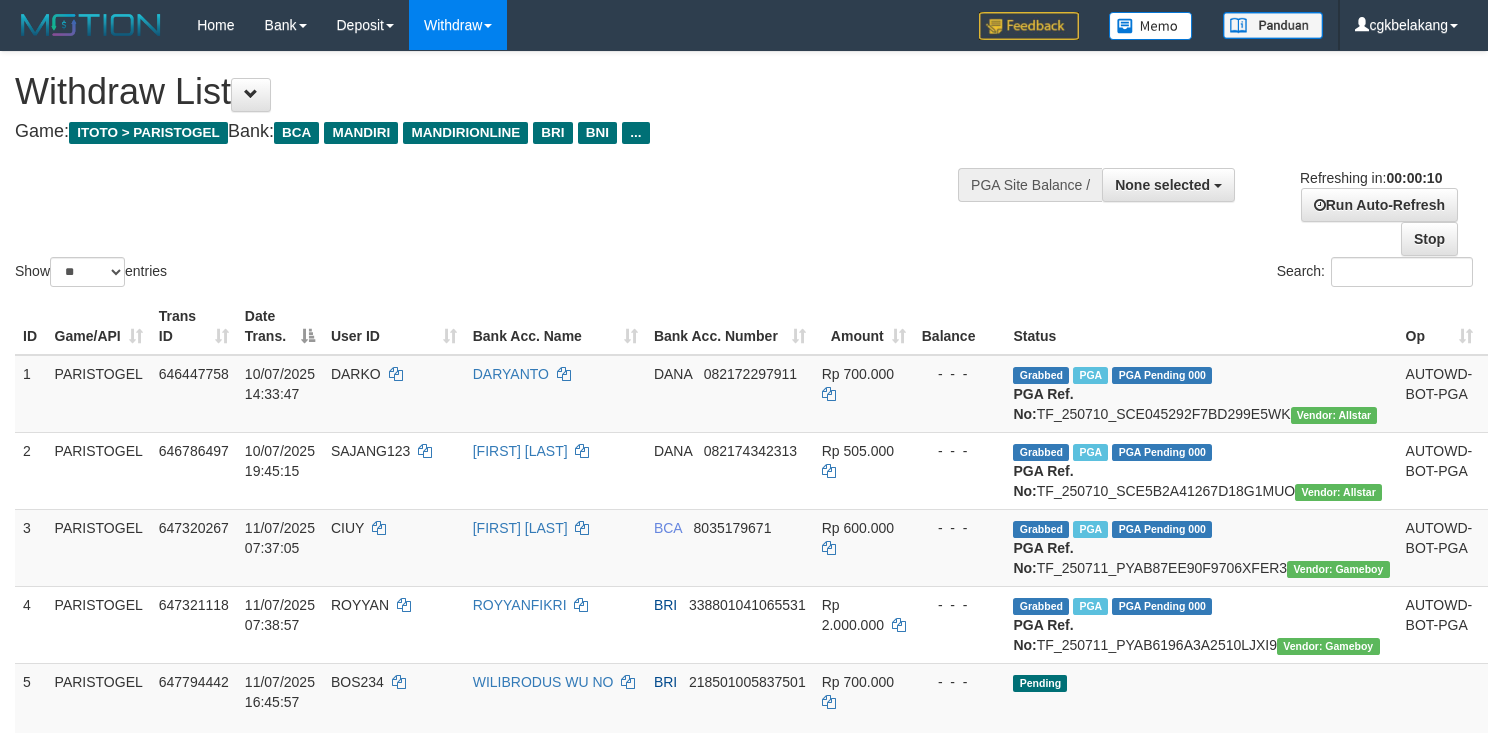 select 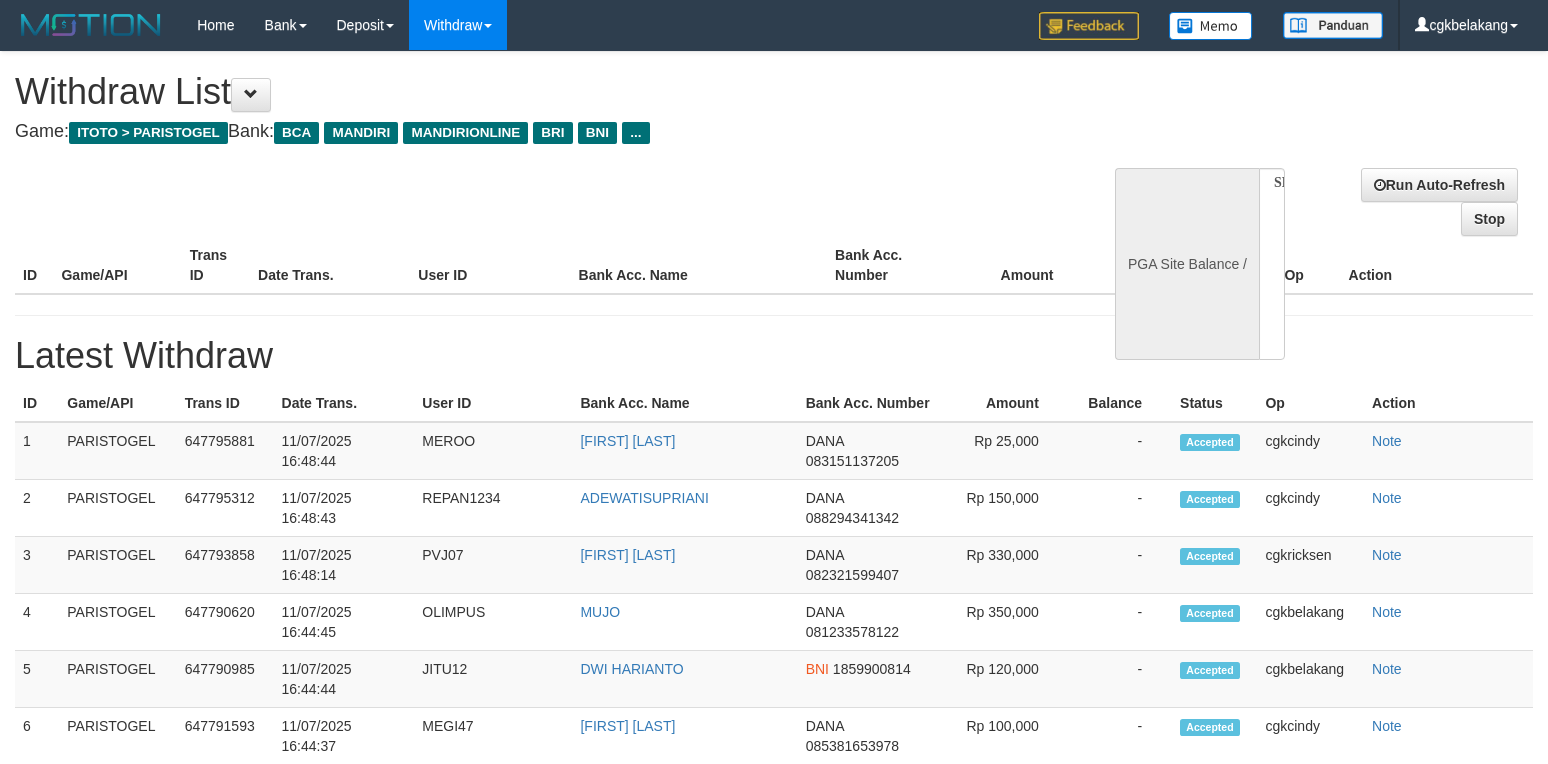 select 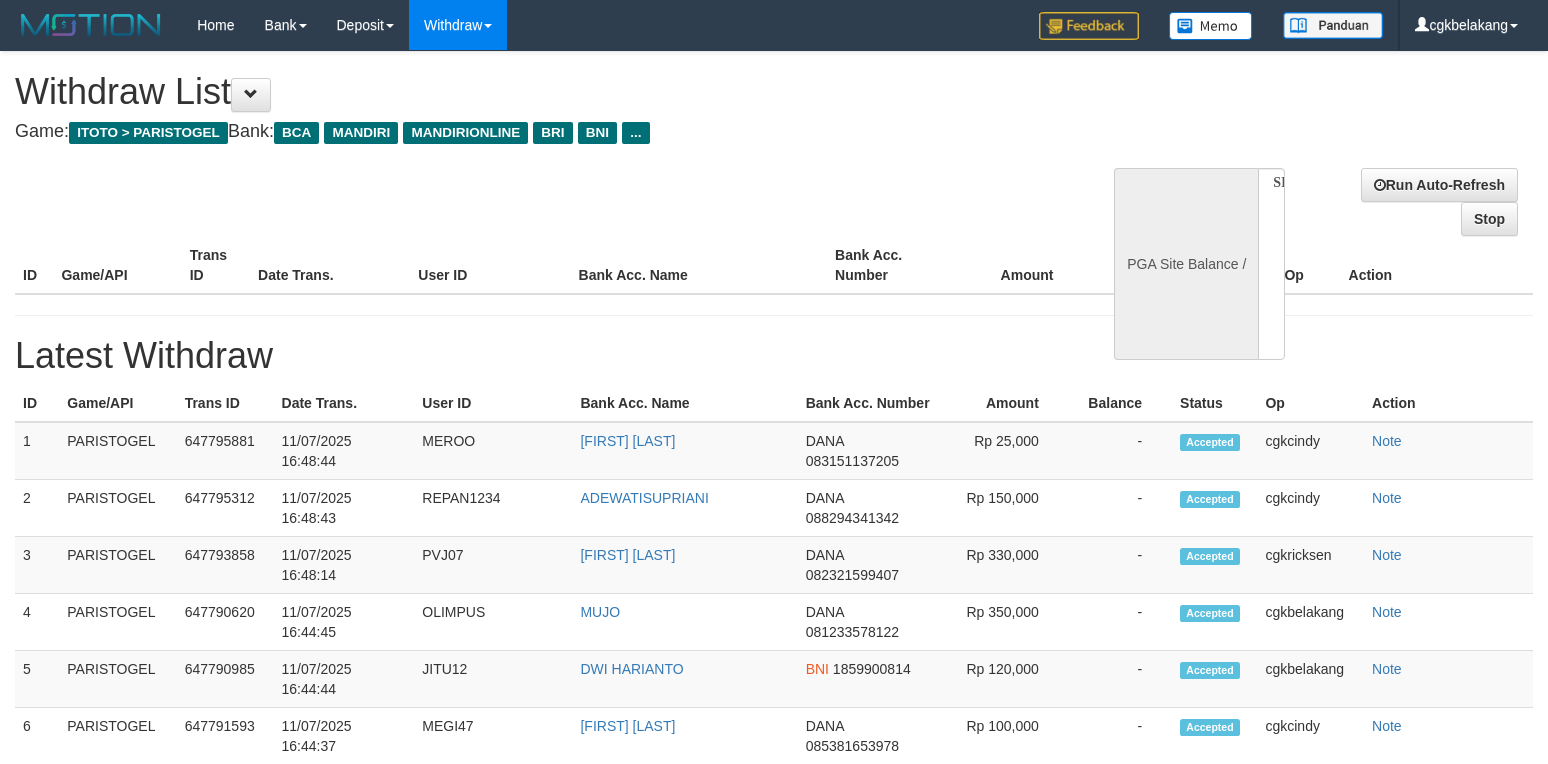 scroll, scrollTop: 0, scrollLeft: 0, axis: both 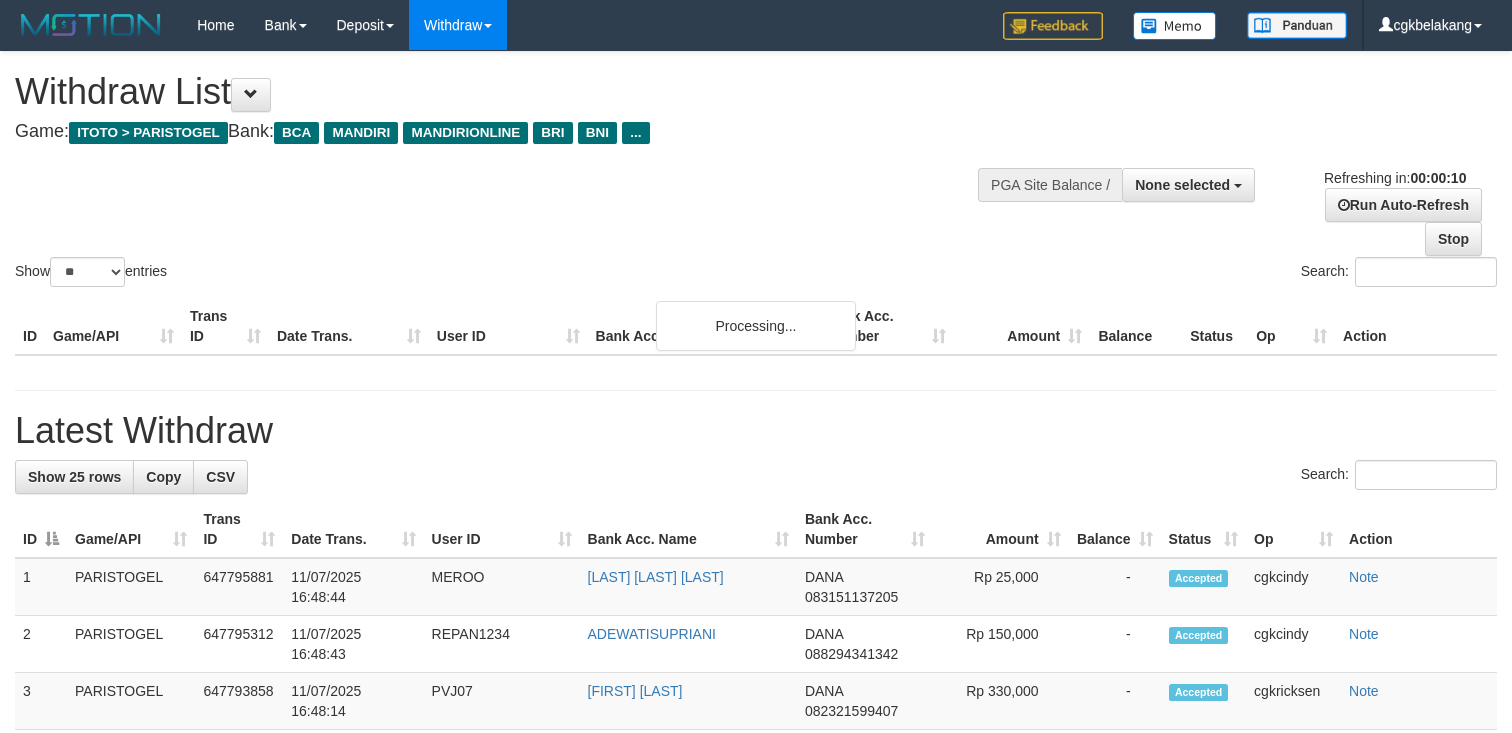 select 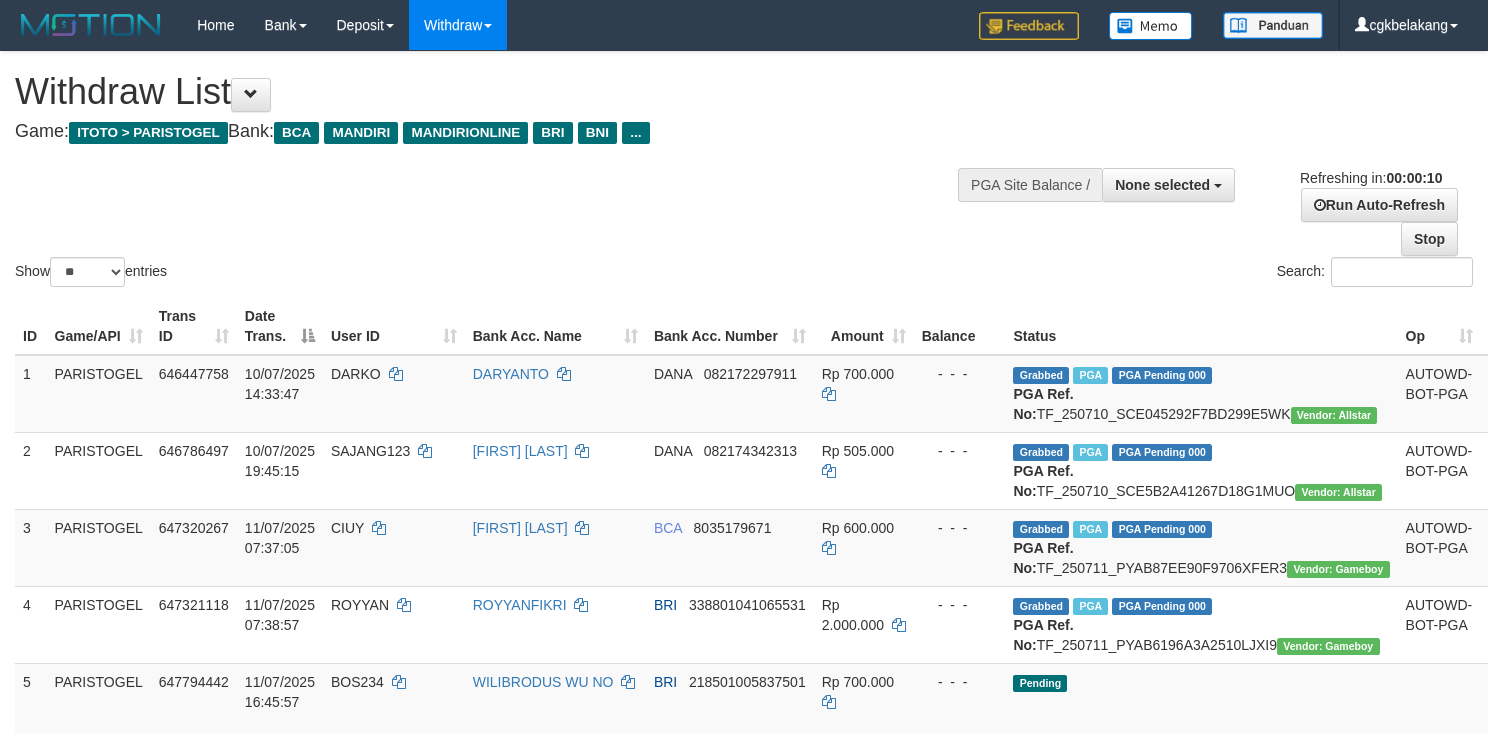 select 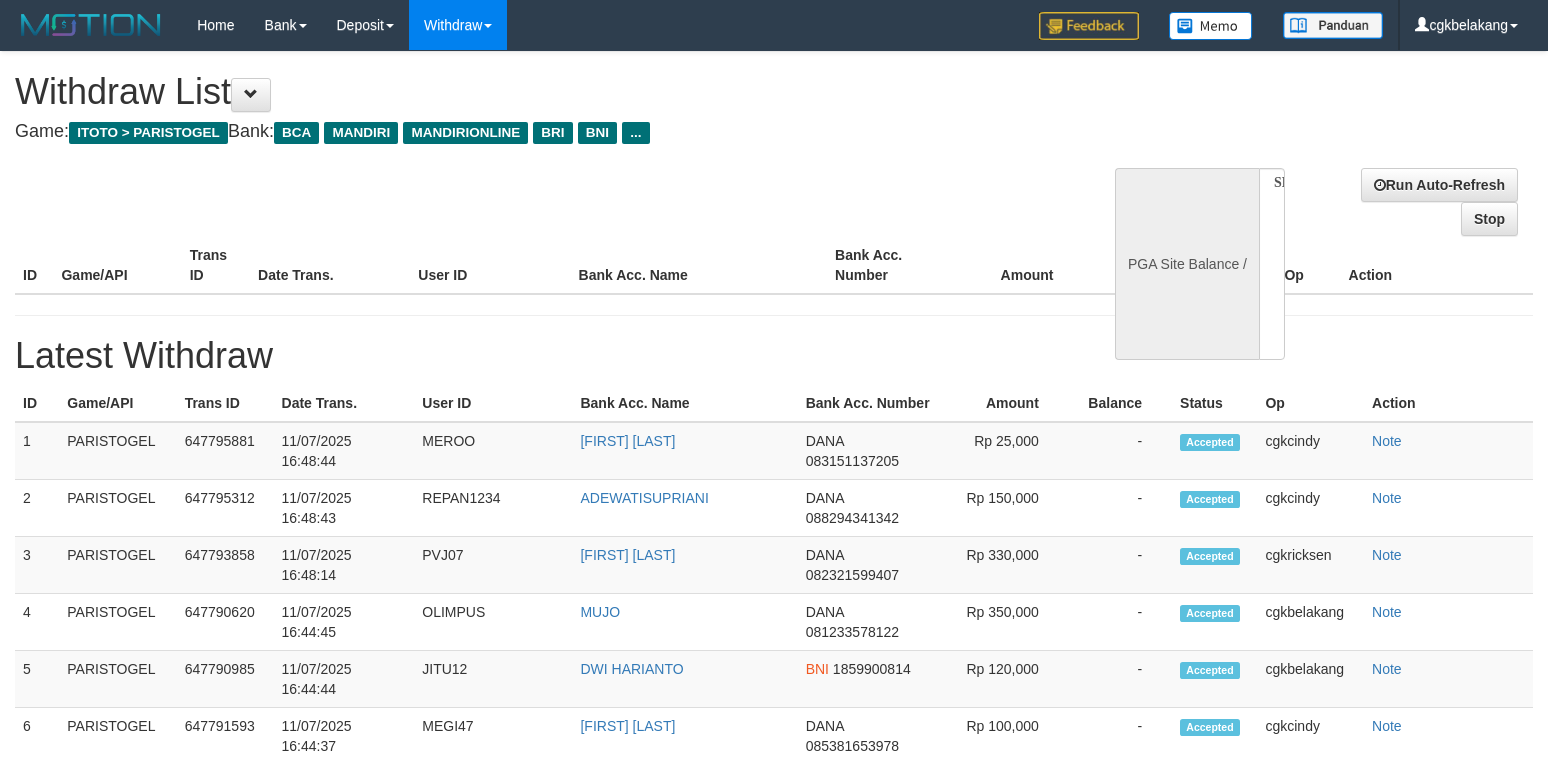select 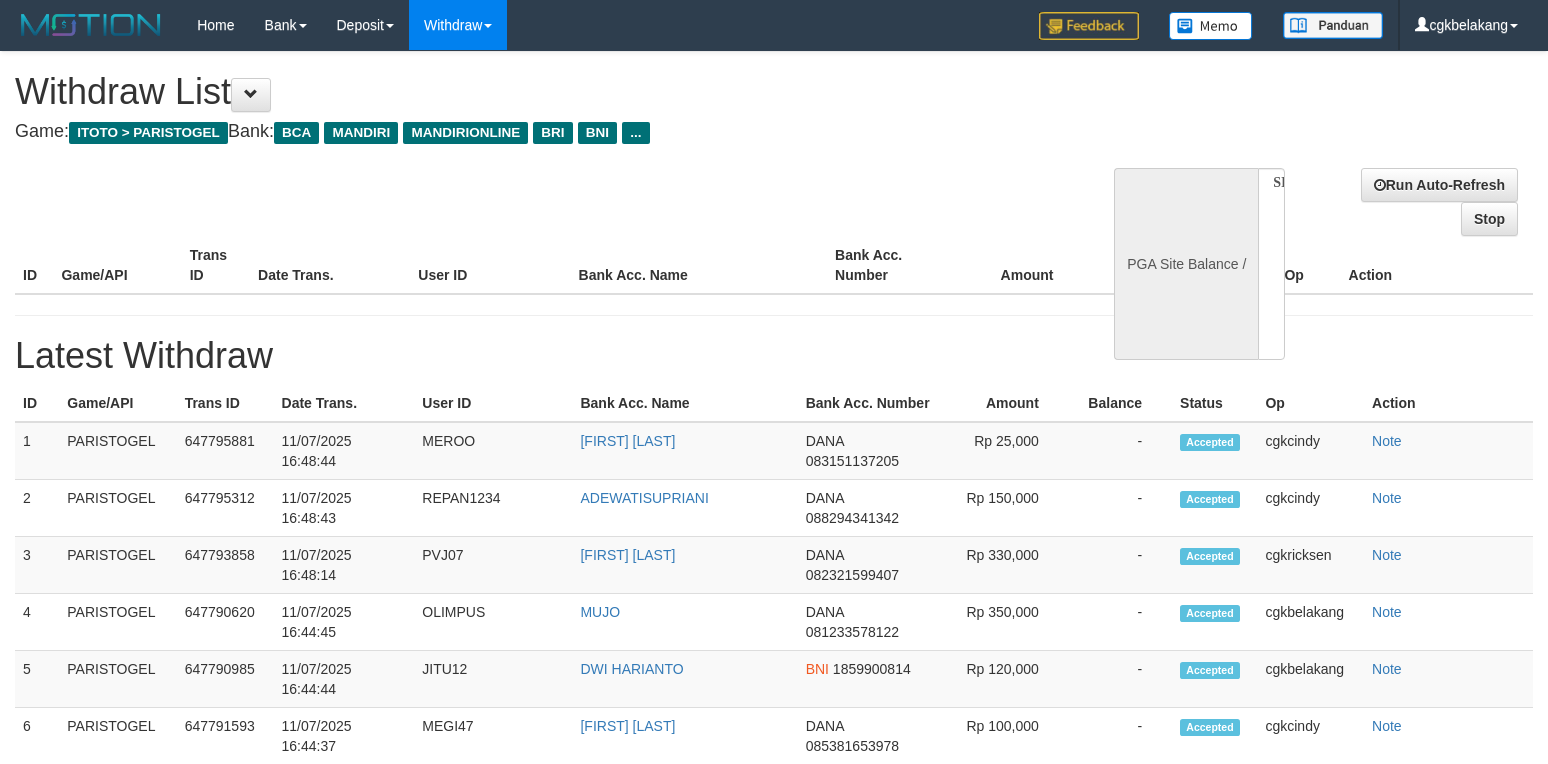 scroll, scrollTop: 0, scrollLeft: 0, axis: both 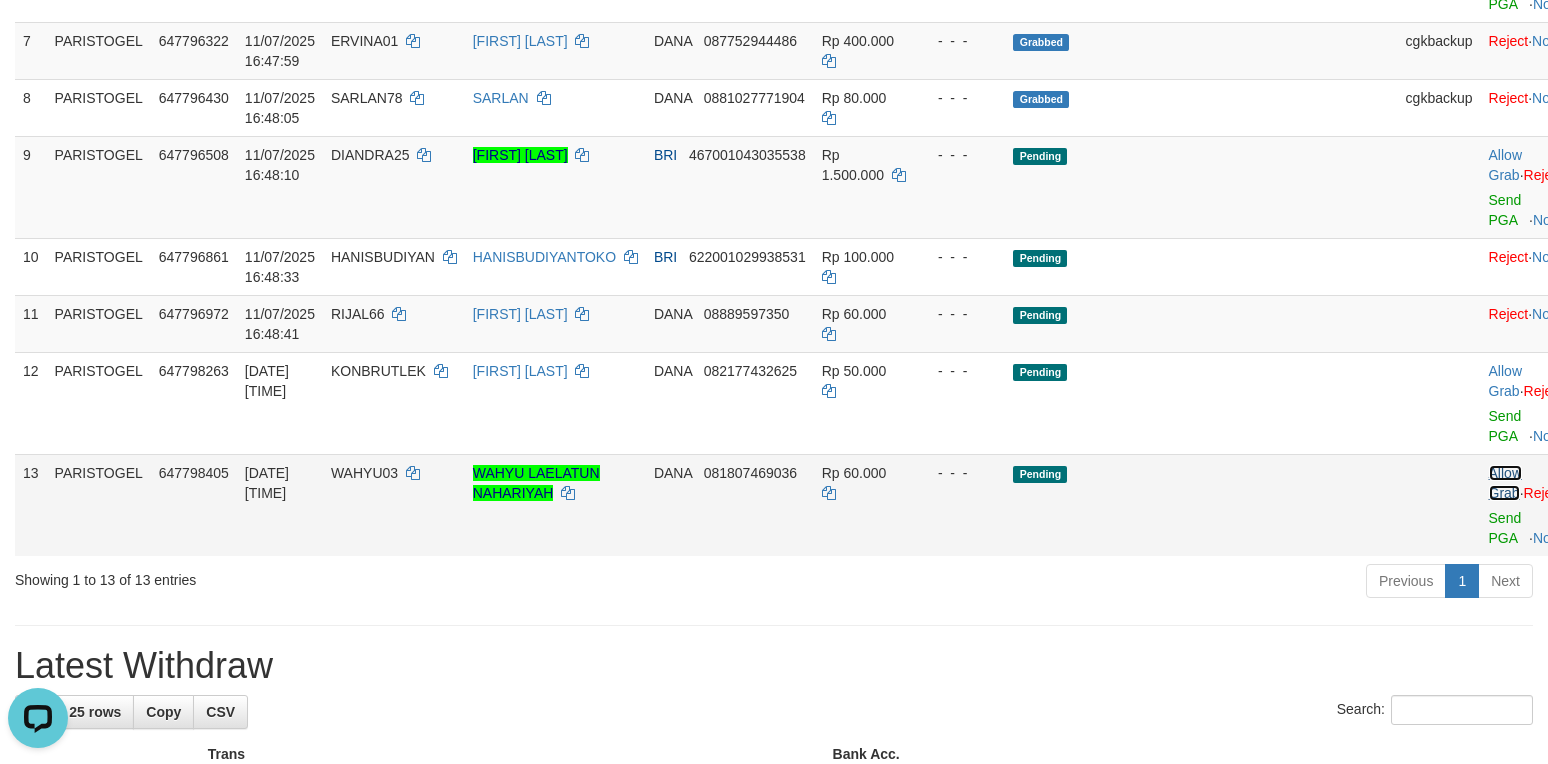 click on "Allow Grab" at bounding box center [1505, 483] 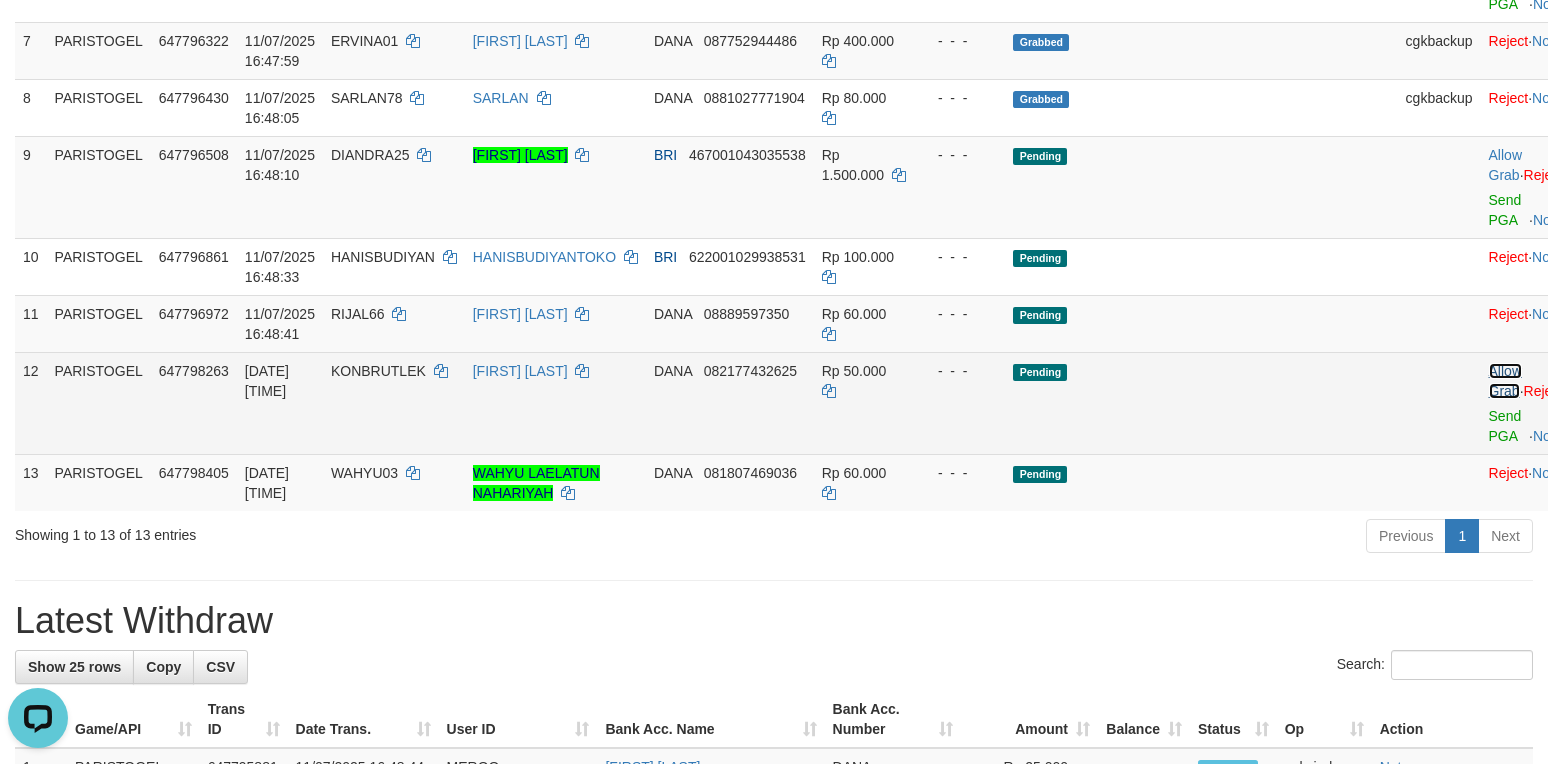 click on "Allow Grab" at bounding box center [1505, 381] 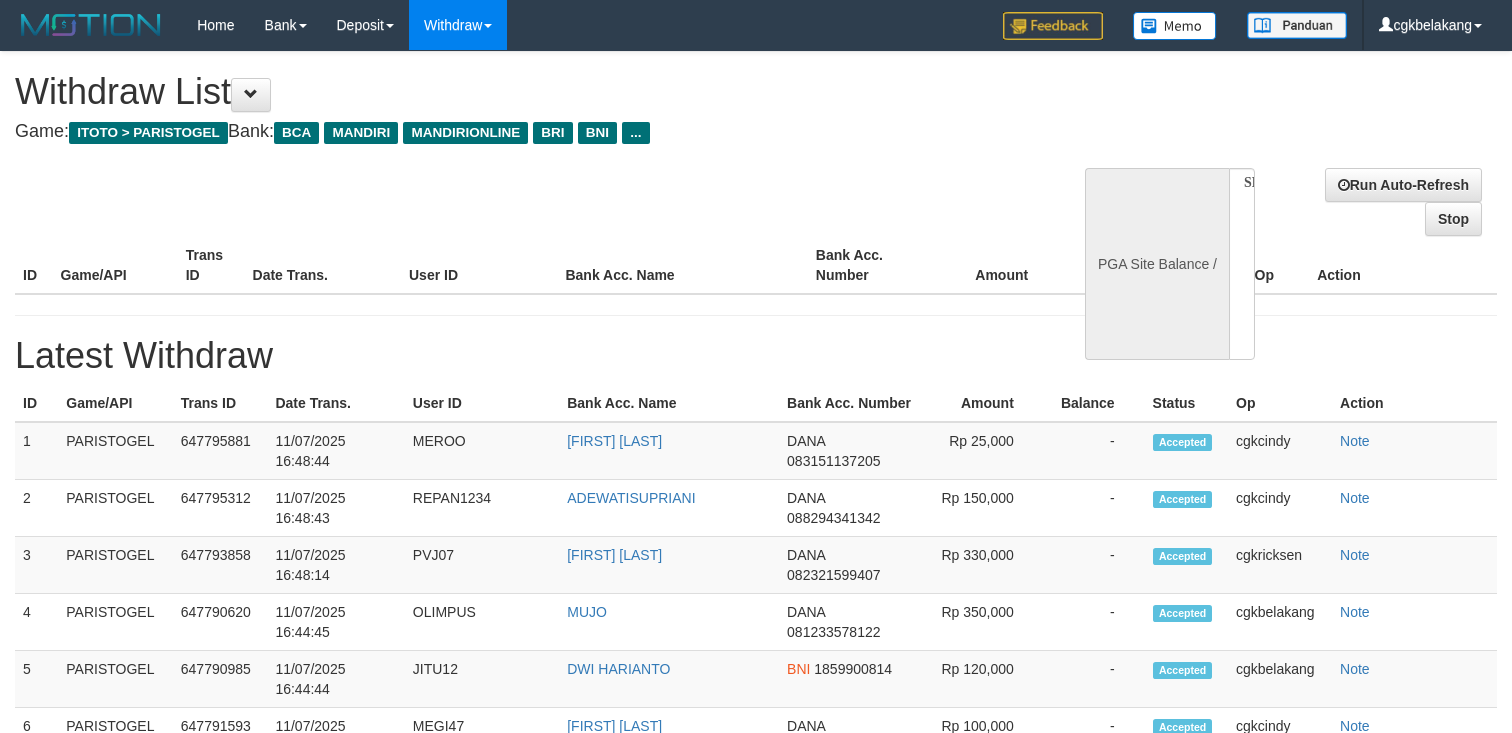 select 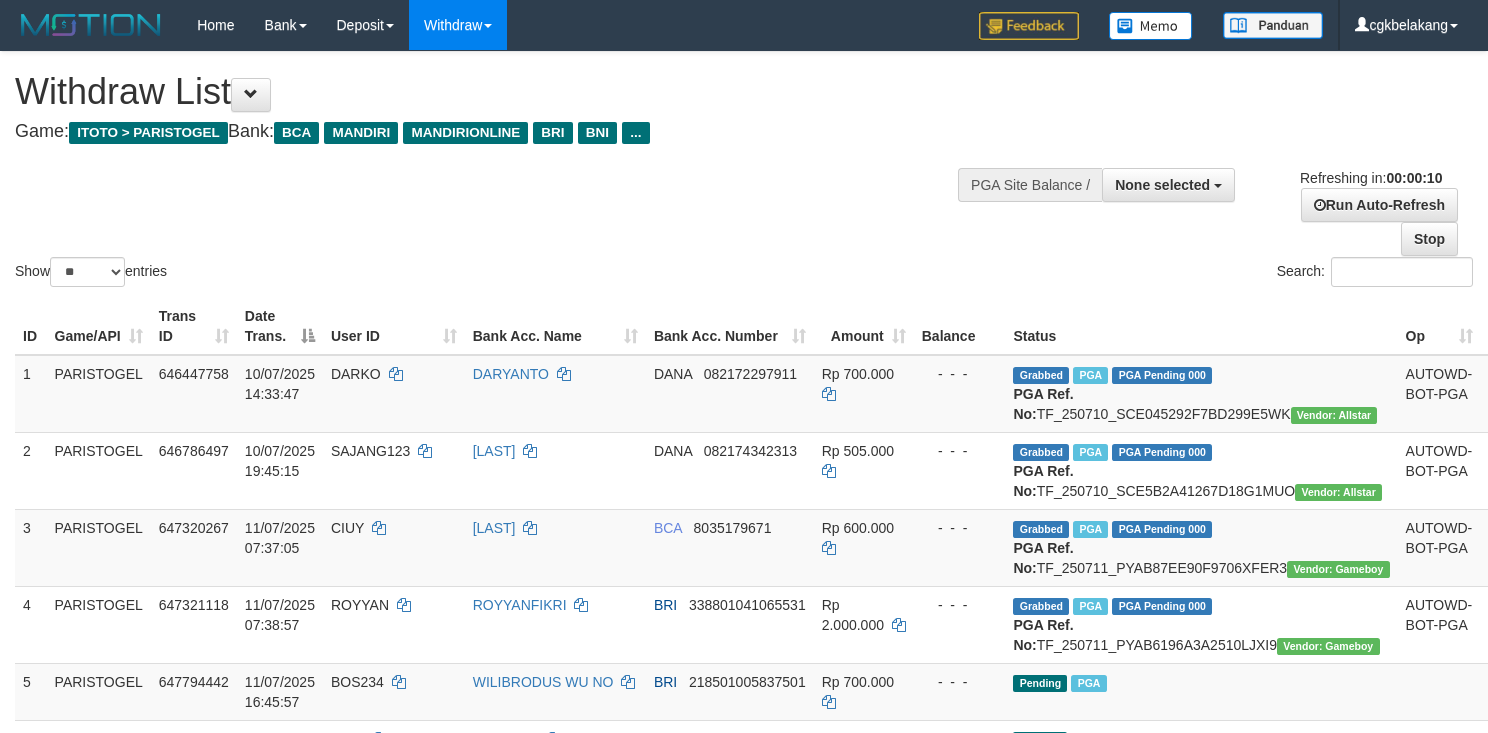 select 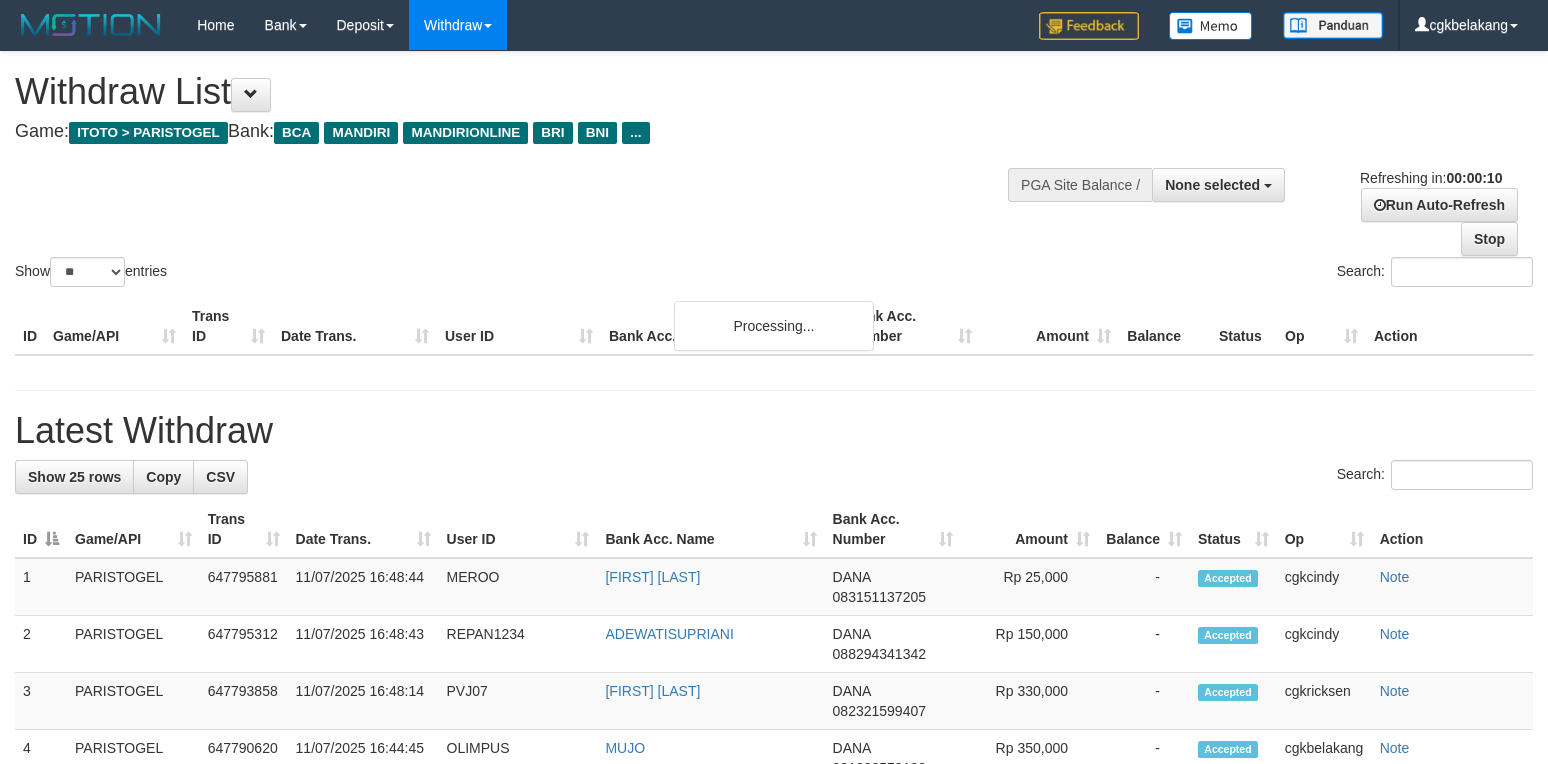 select 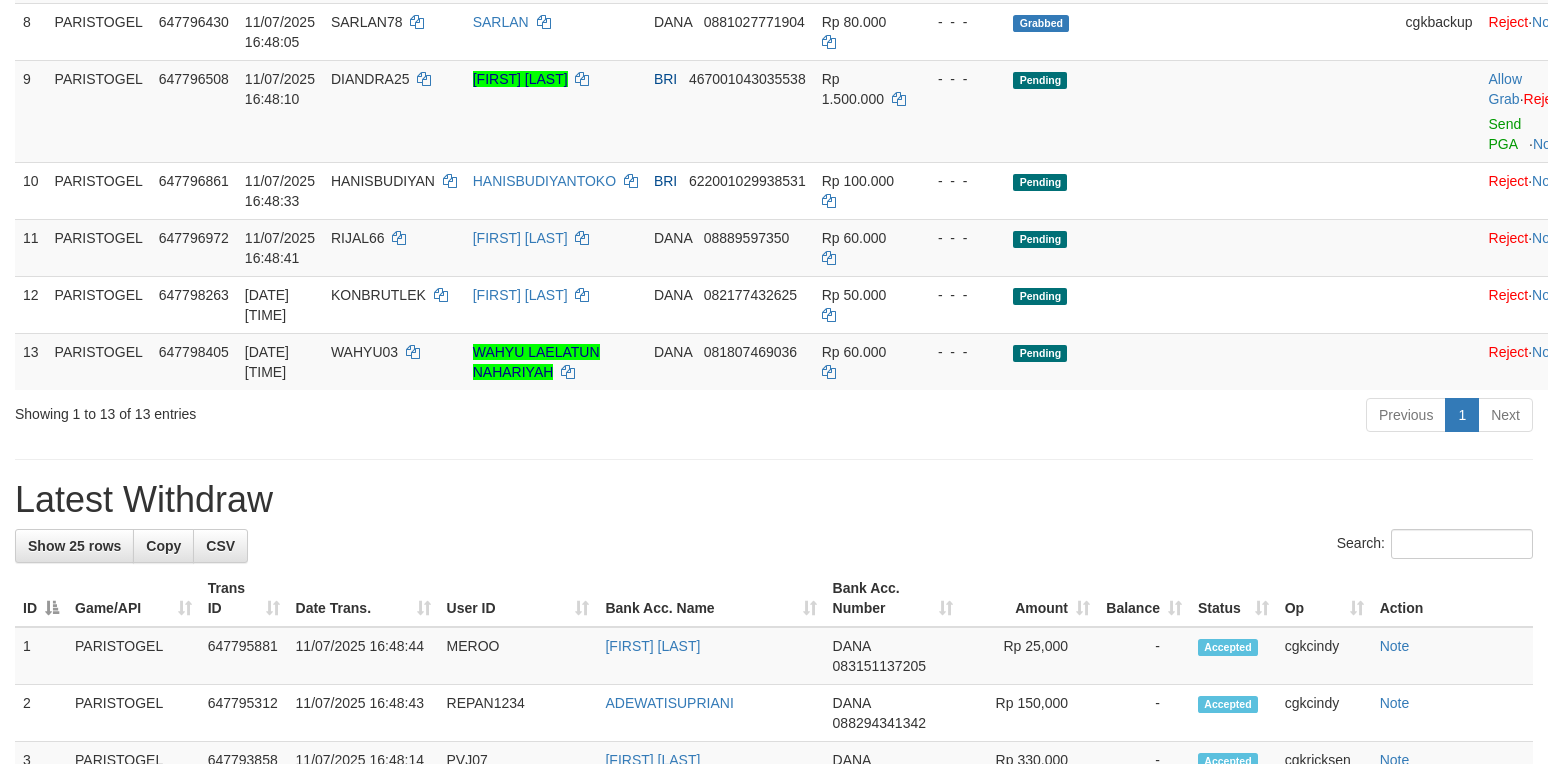scroll, scrollTop: 800, scrollLeft: 0, axis: vertical 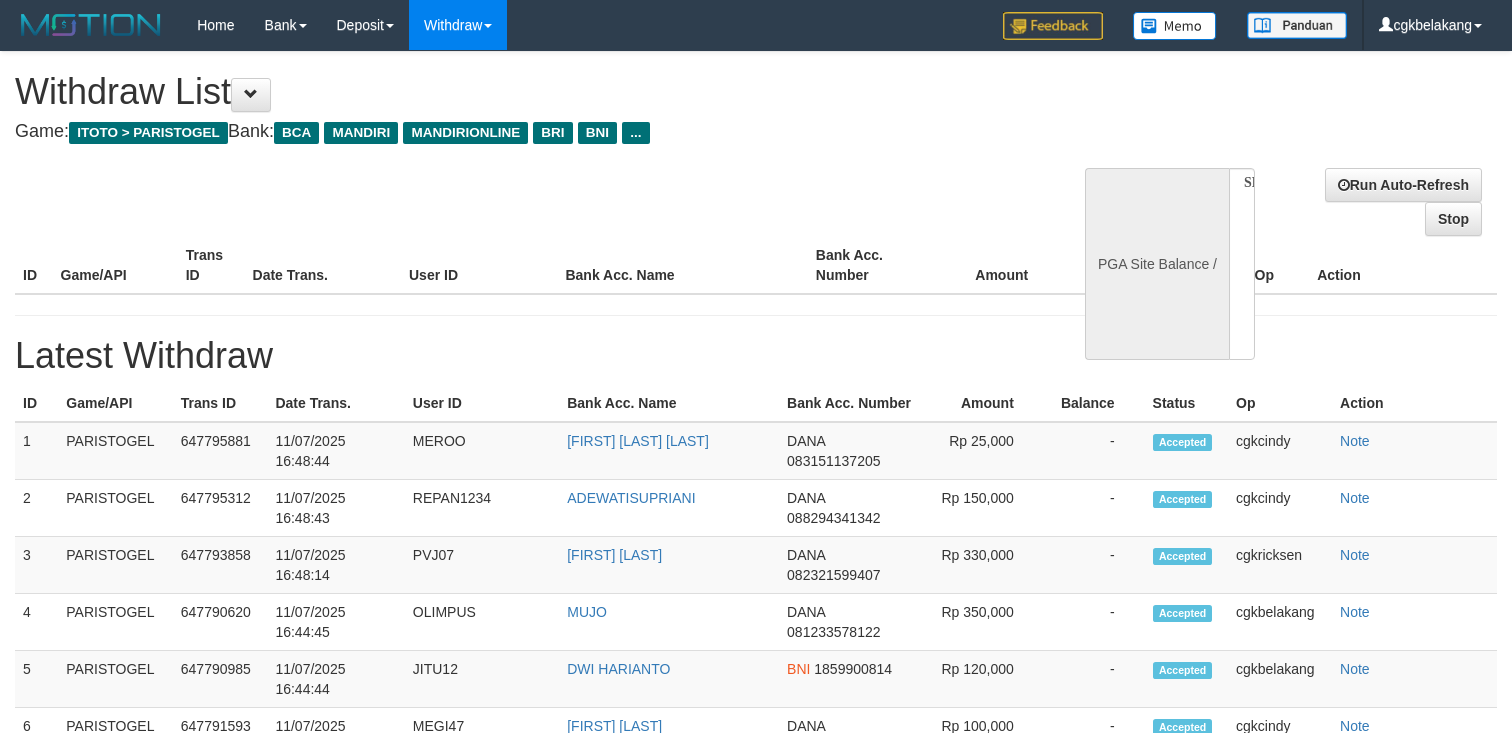 select 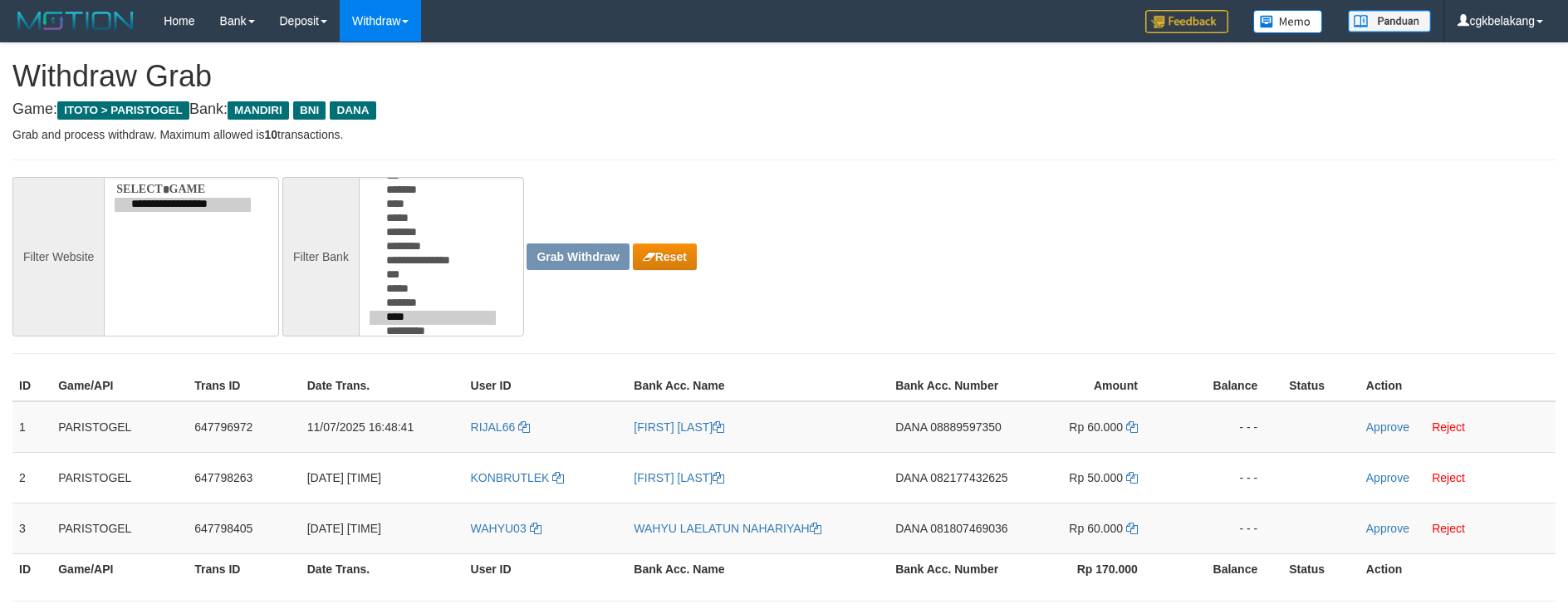 scroll, scrollTop: 0, scrollLeft: 0, axis: both 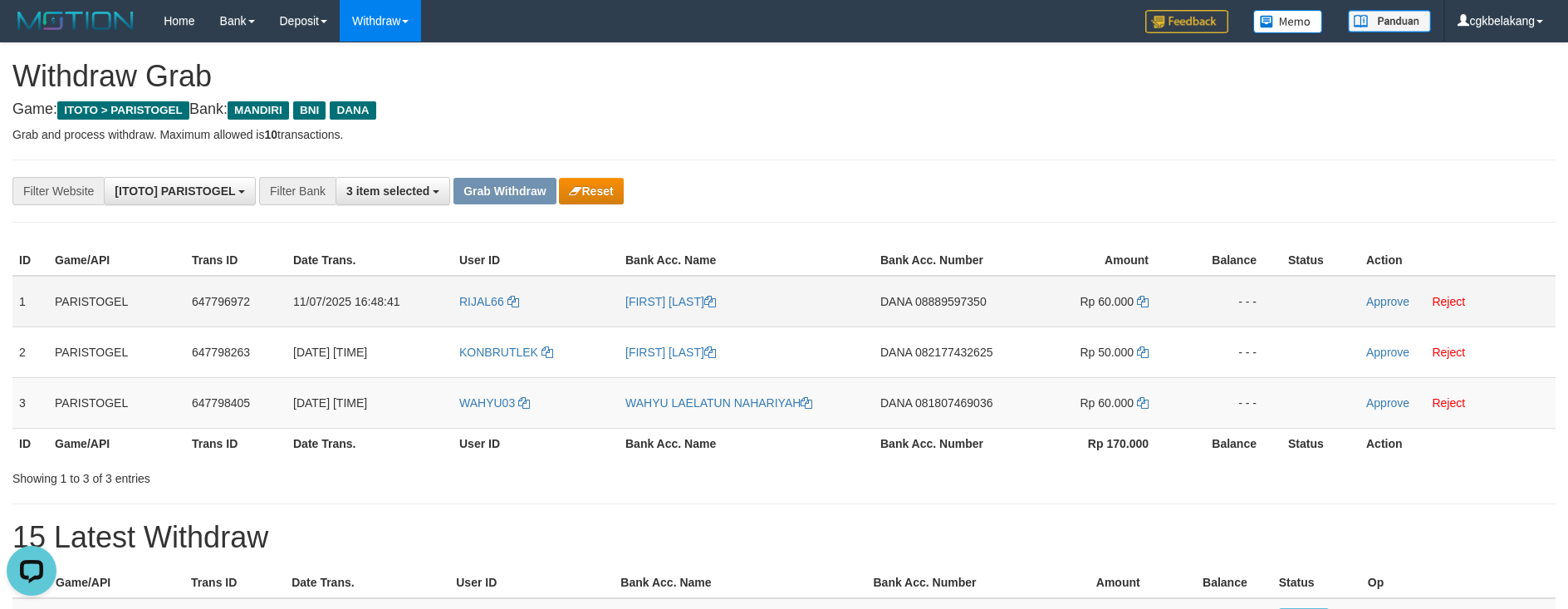 click on "RIJAL66" at bounding box center (536, 302) 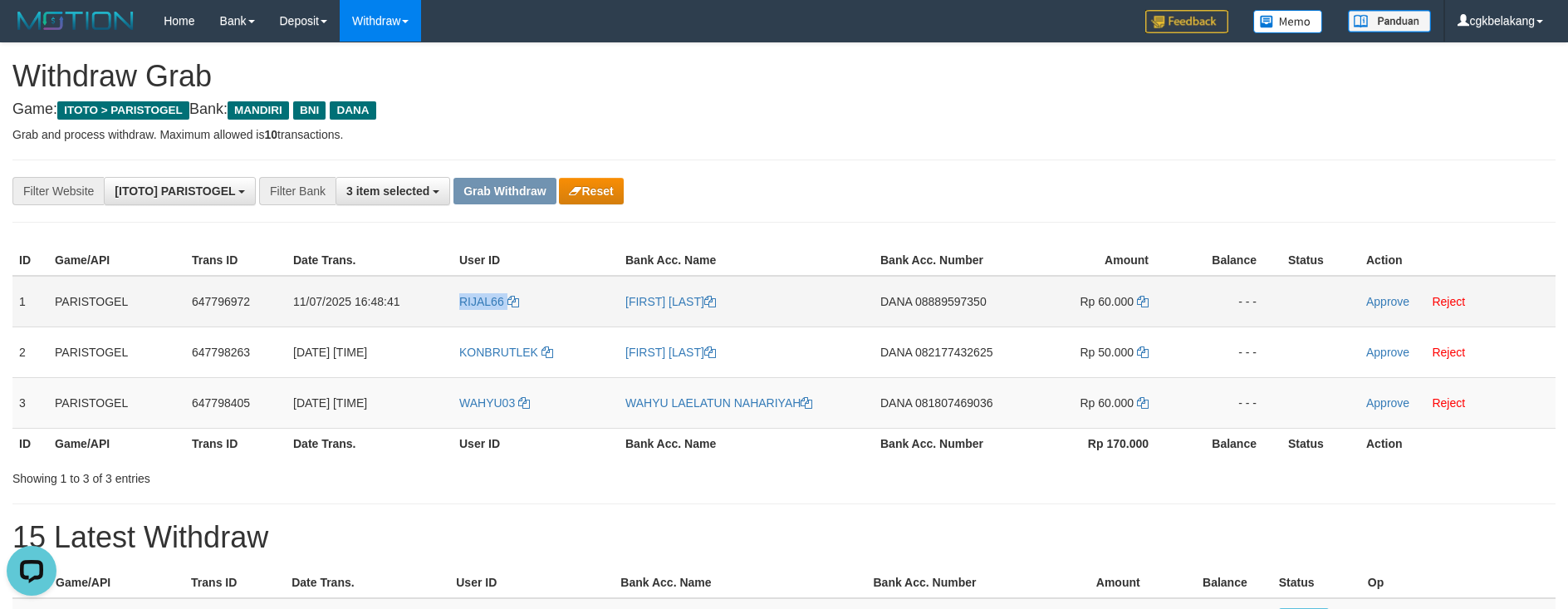 click on "RIJAL66" at bounding box center (536, 302) 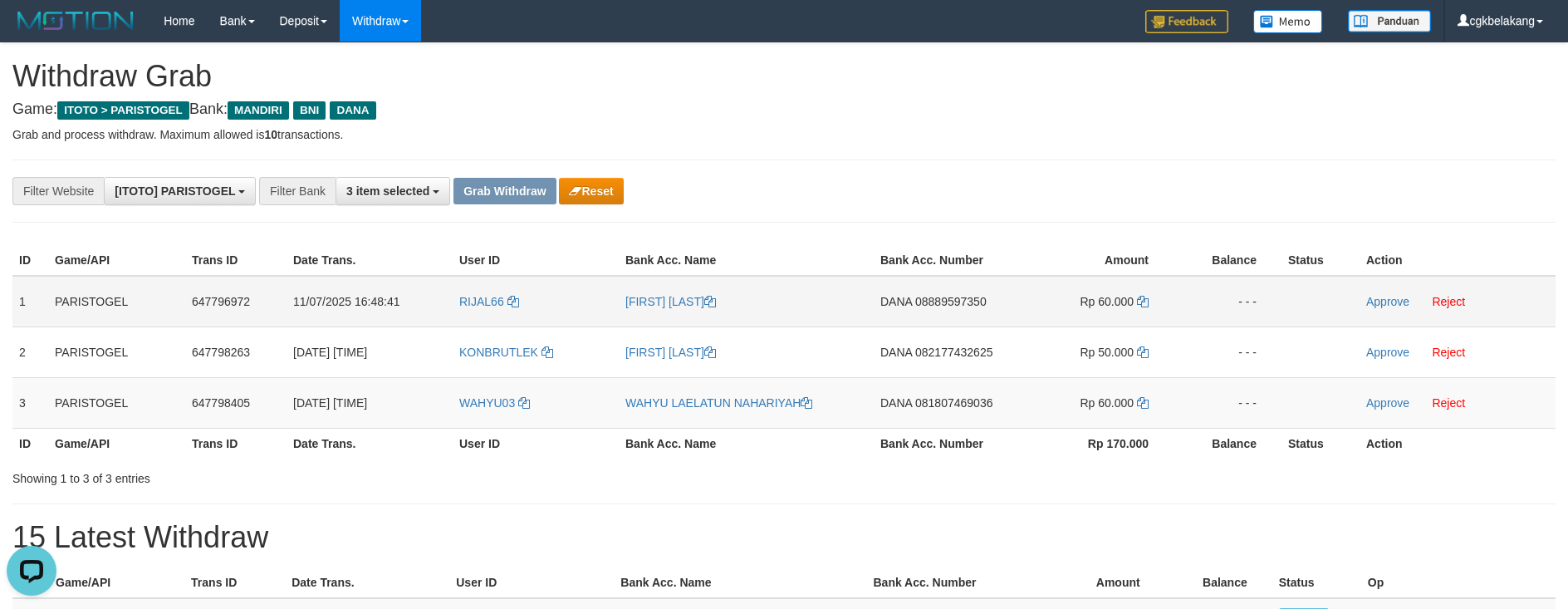 click on "[FIRST] [LAST]" at bounding box center [746, 302] 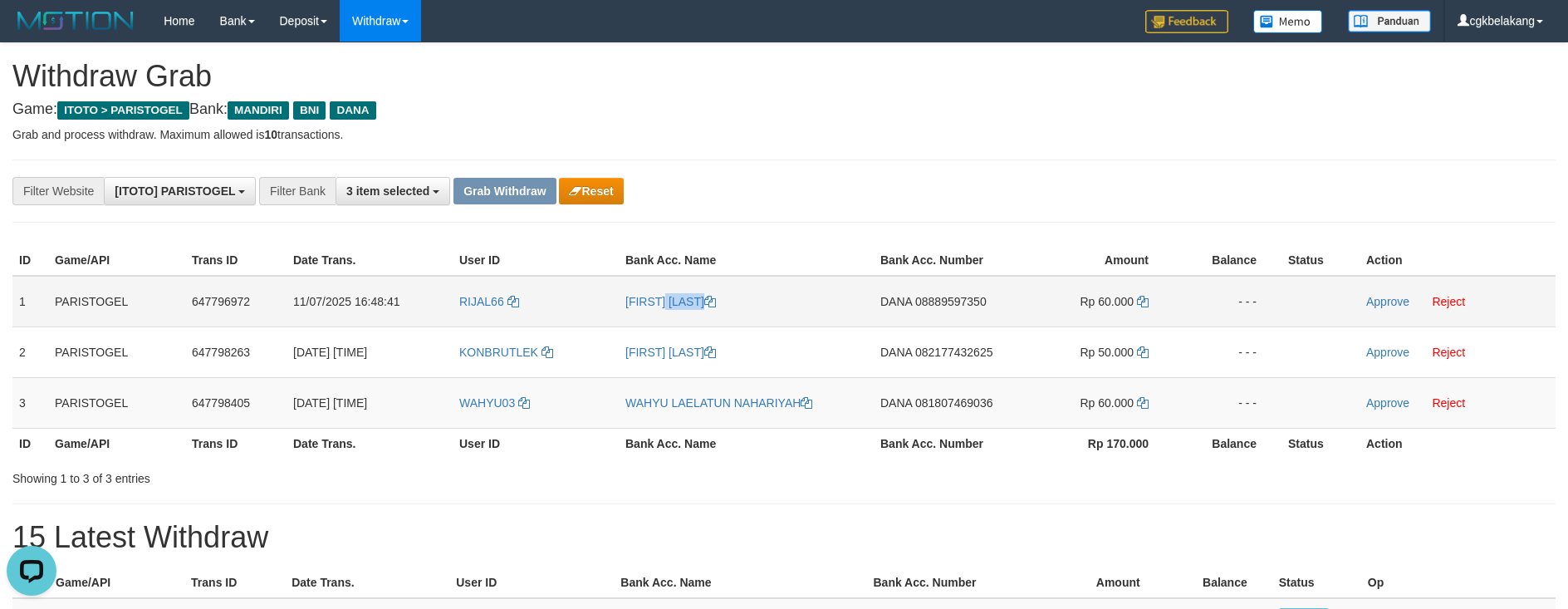 click on "[FIRST] [LAST]" at bounding box center [746, 302] 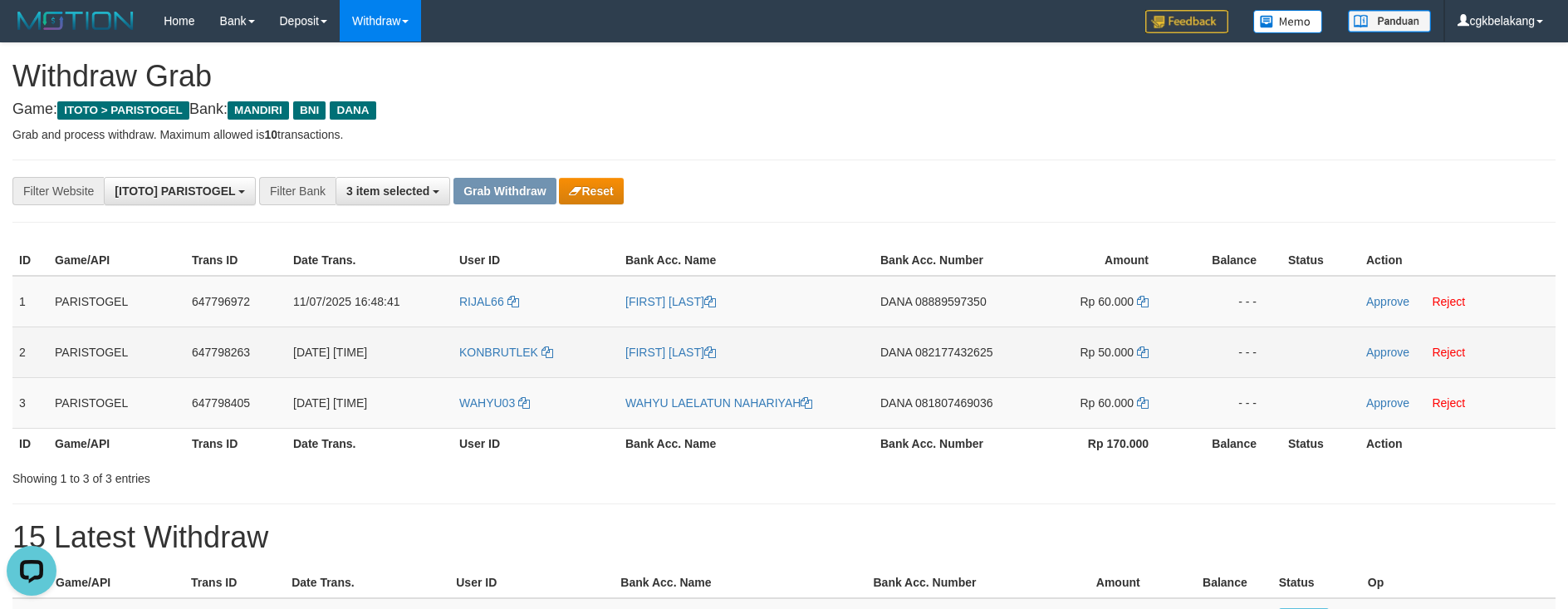 click on "KONBRUTLEK" at bounding box center (536, 351) 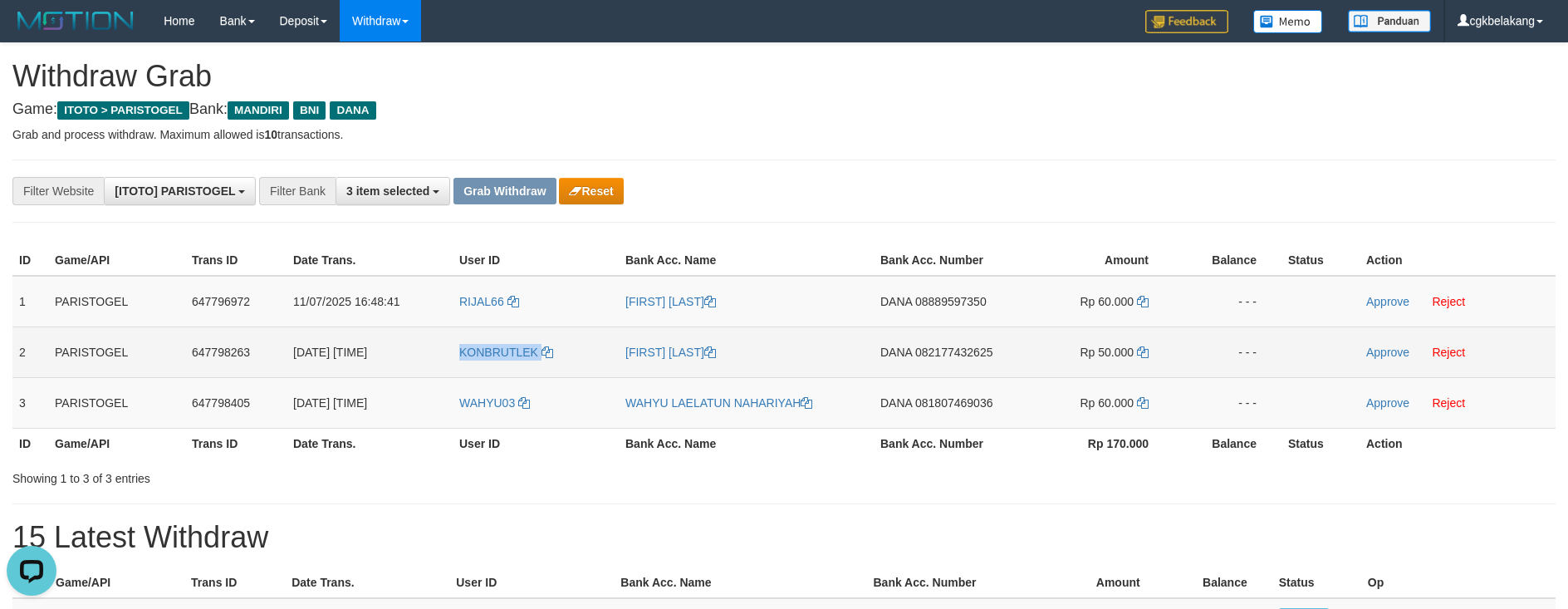 click on "KONBRUTLEK" at bounding box center [536, 351] 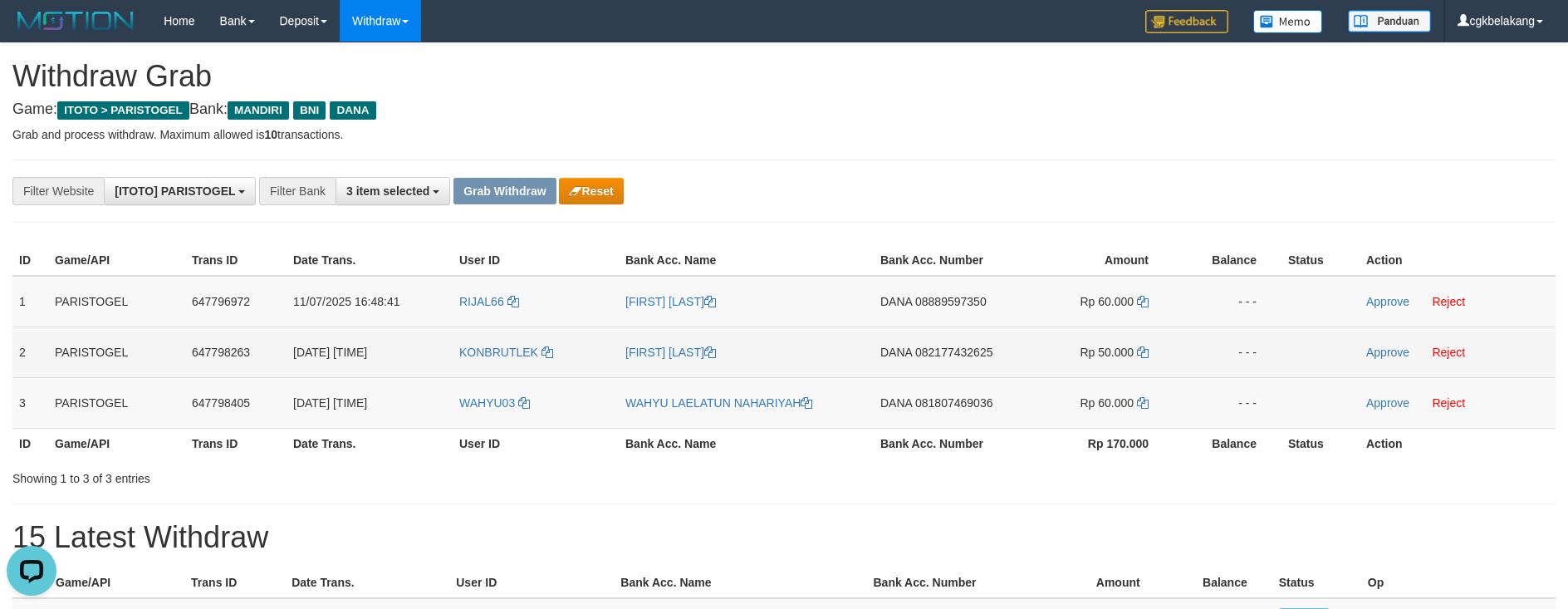 click on "[FIRST] [LAST]" at bounding box center [746, 351] 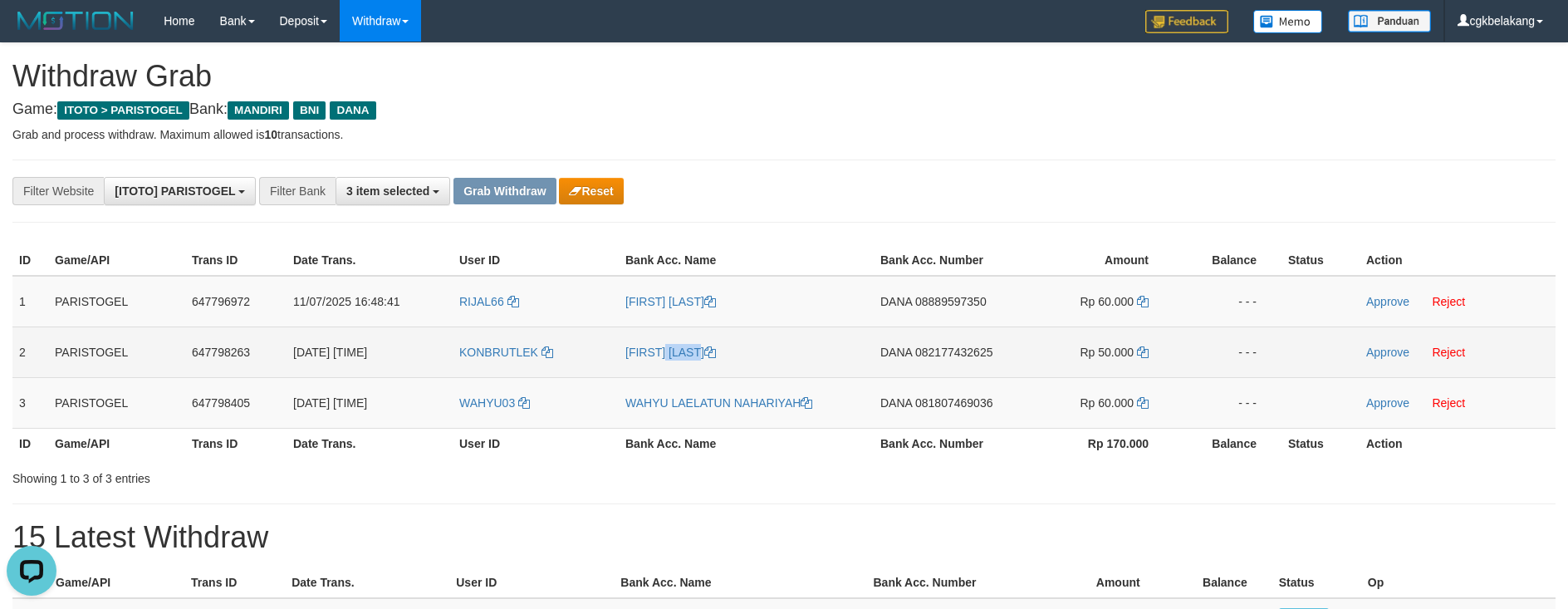 click on "[FIRST] [LAST]" at bounding box center (746, 351) 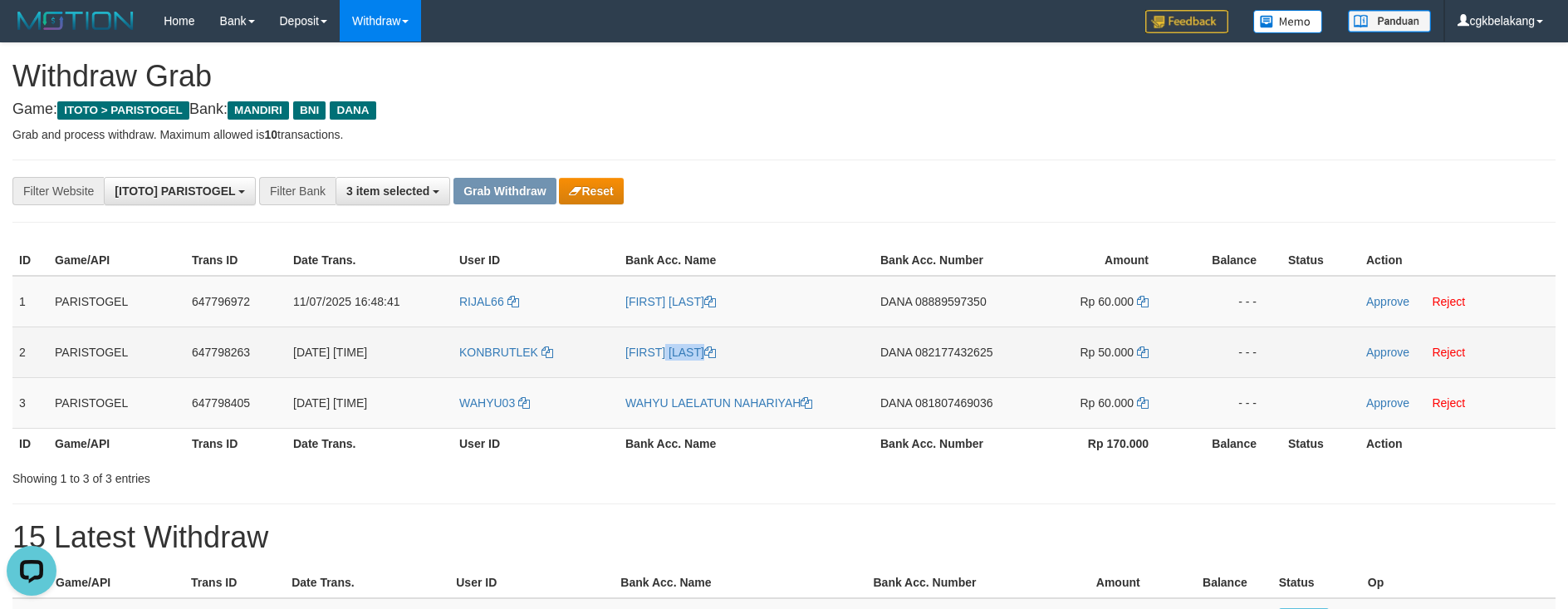 click on "[FIRST] [LAST]" at bounding box center [746, 351] 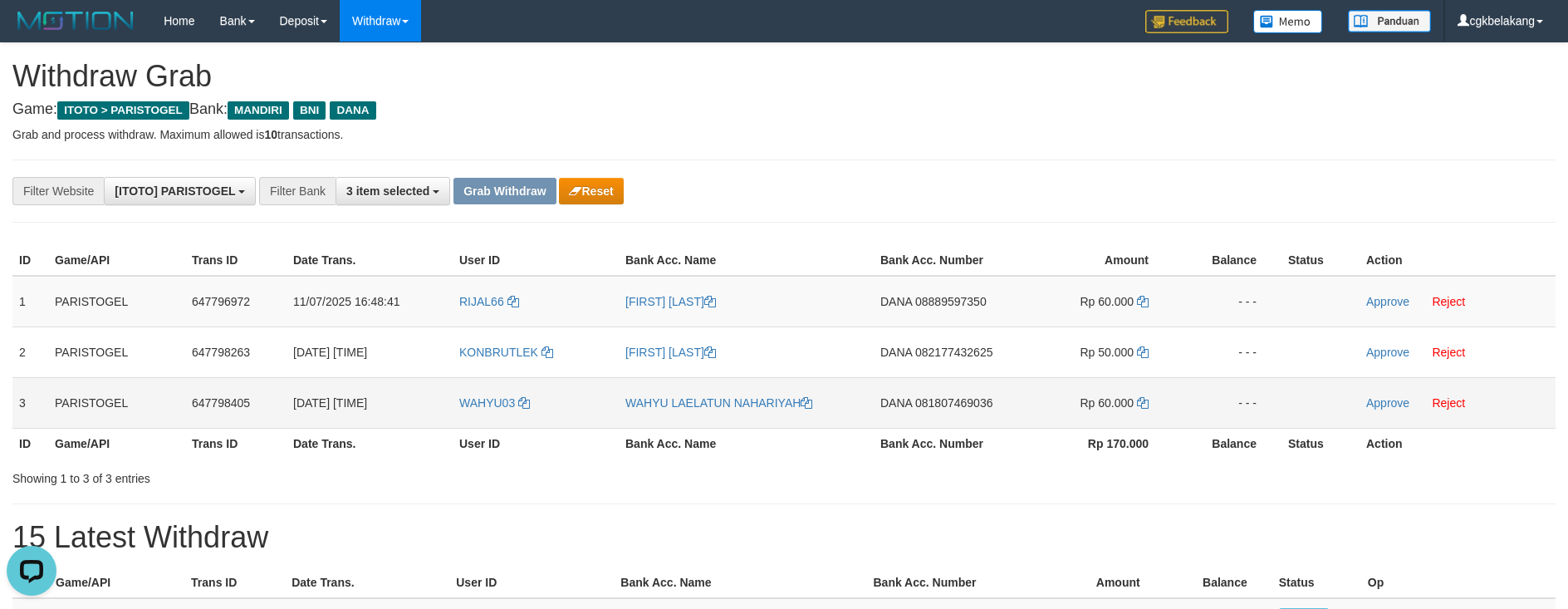 click on "WAHYU03" at bounding box center [536, 402] 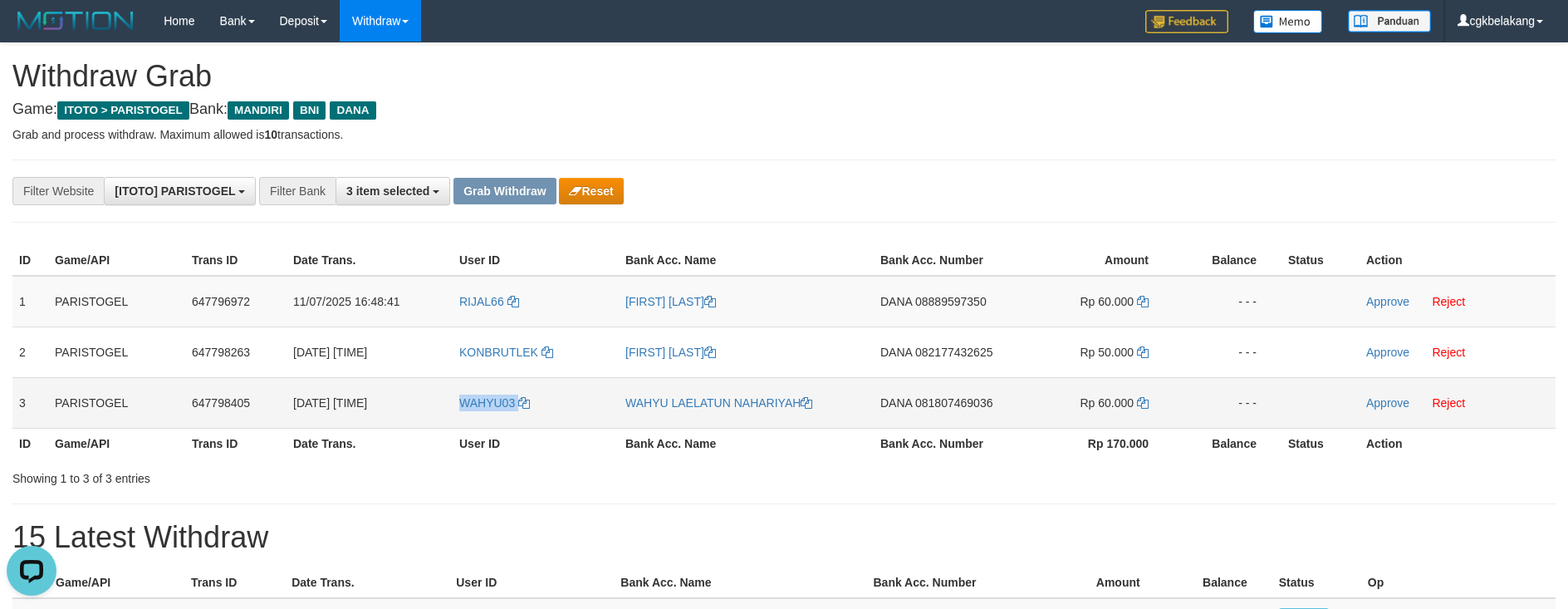 click on "WAHYU03" at bounding box center [536, 402] 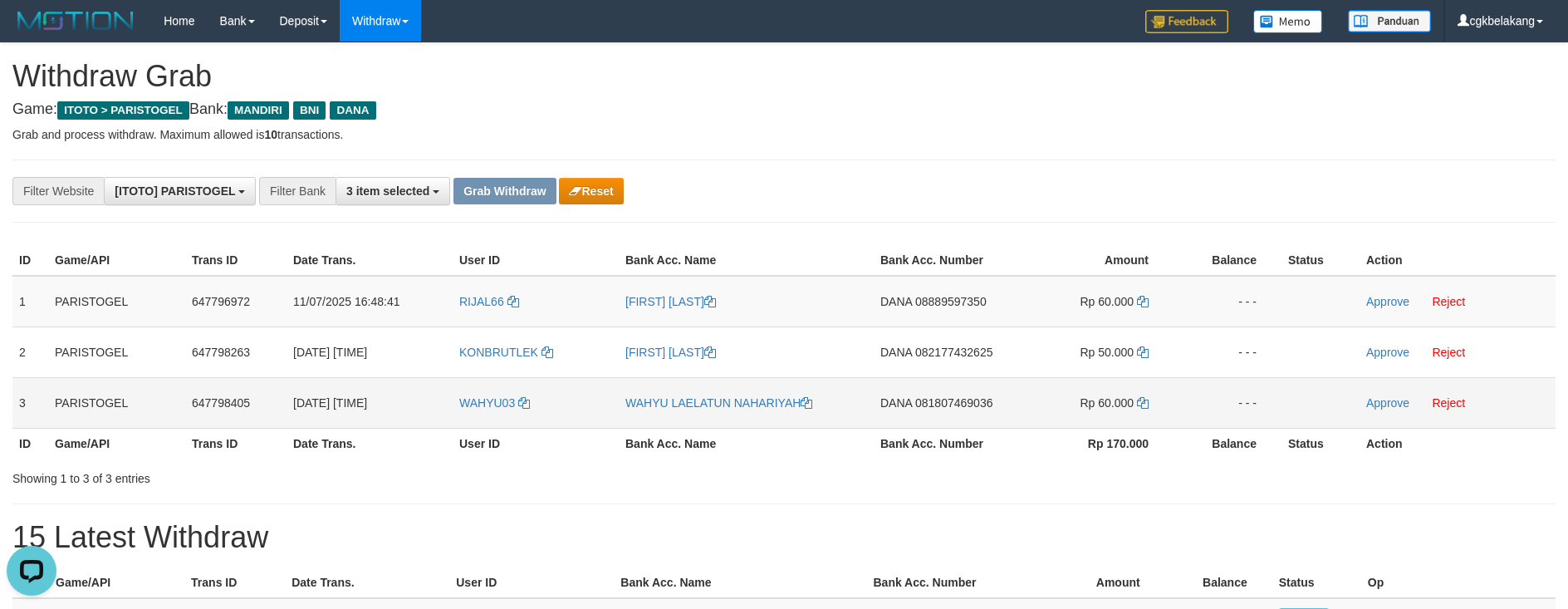 click on "WAHYU LAELATUN NAHARIYAH" at bounding box center (746, 402) 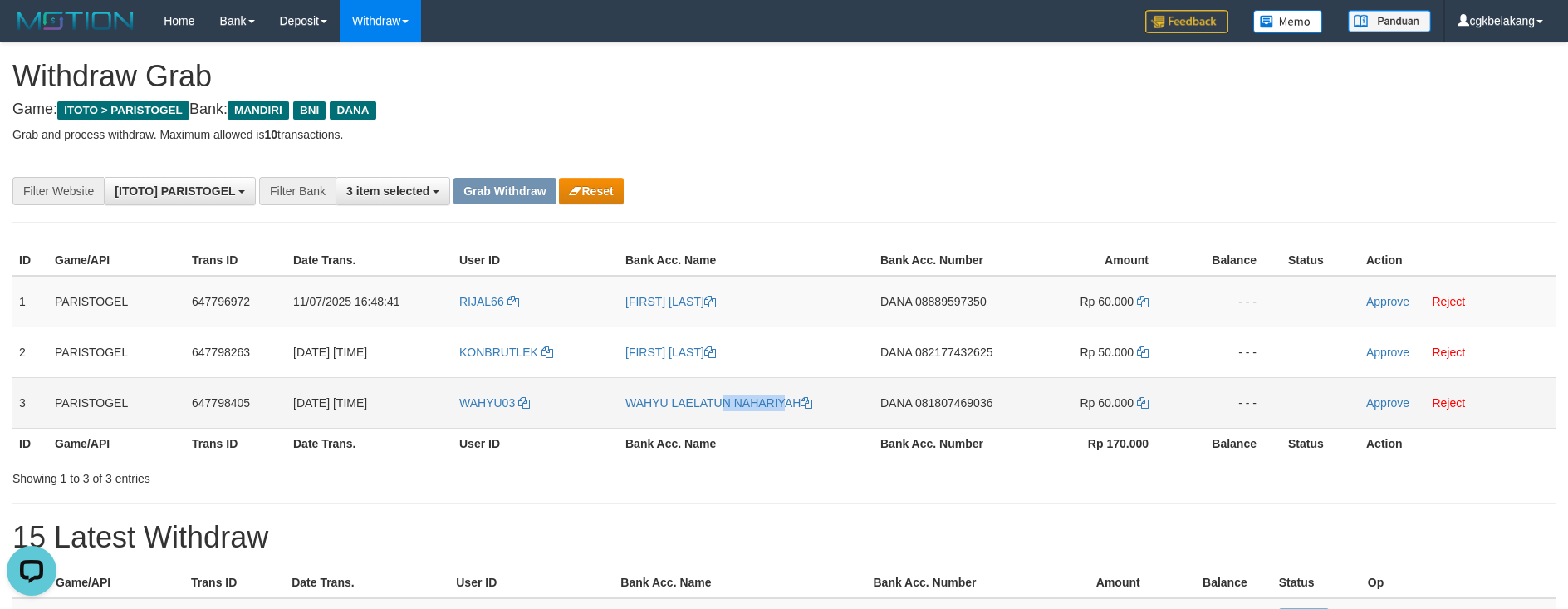 click on "WAHYU LAELATUN NAHARIYAH" at bounding box center [746, 402] 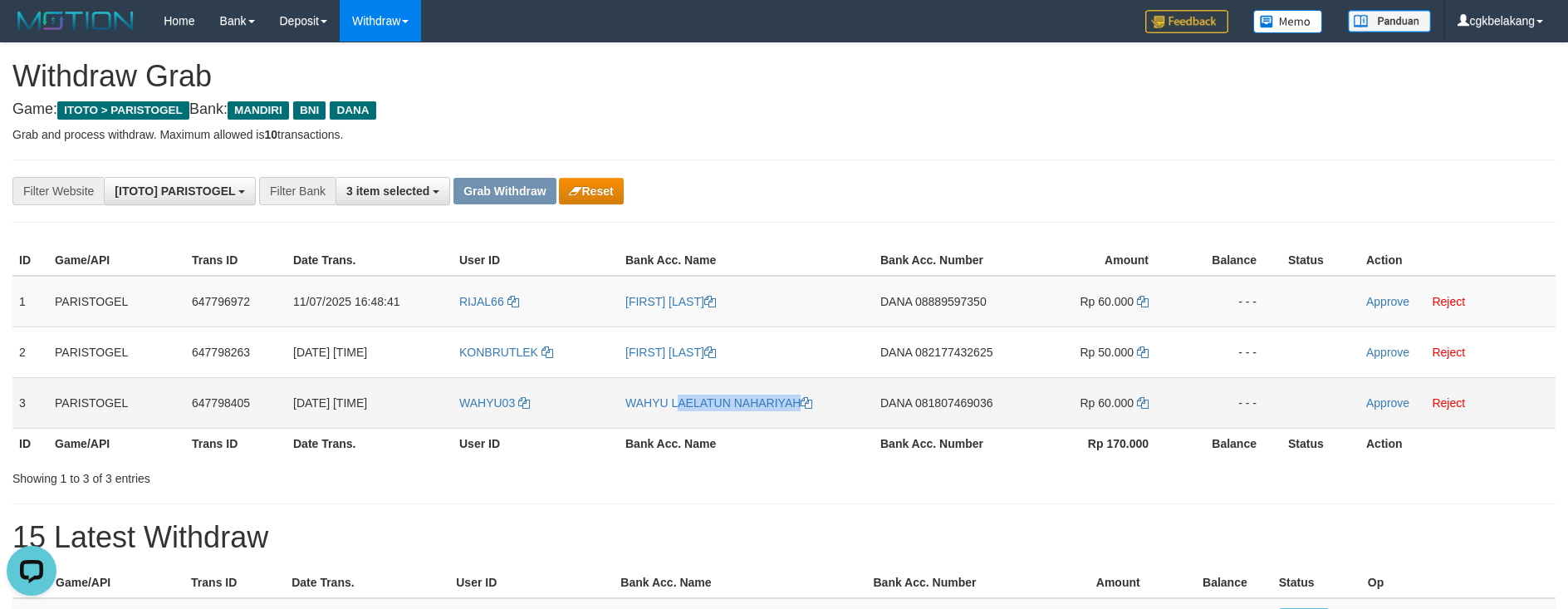click on "WAHYU LAELATUN NAHARIYAH" at bounding box center [746, 402] 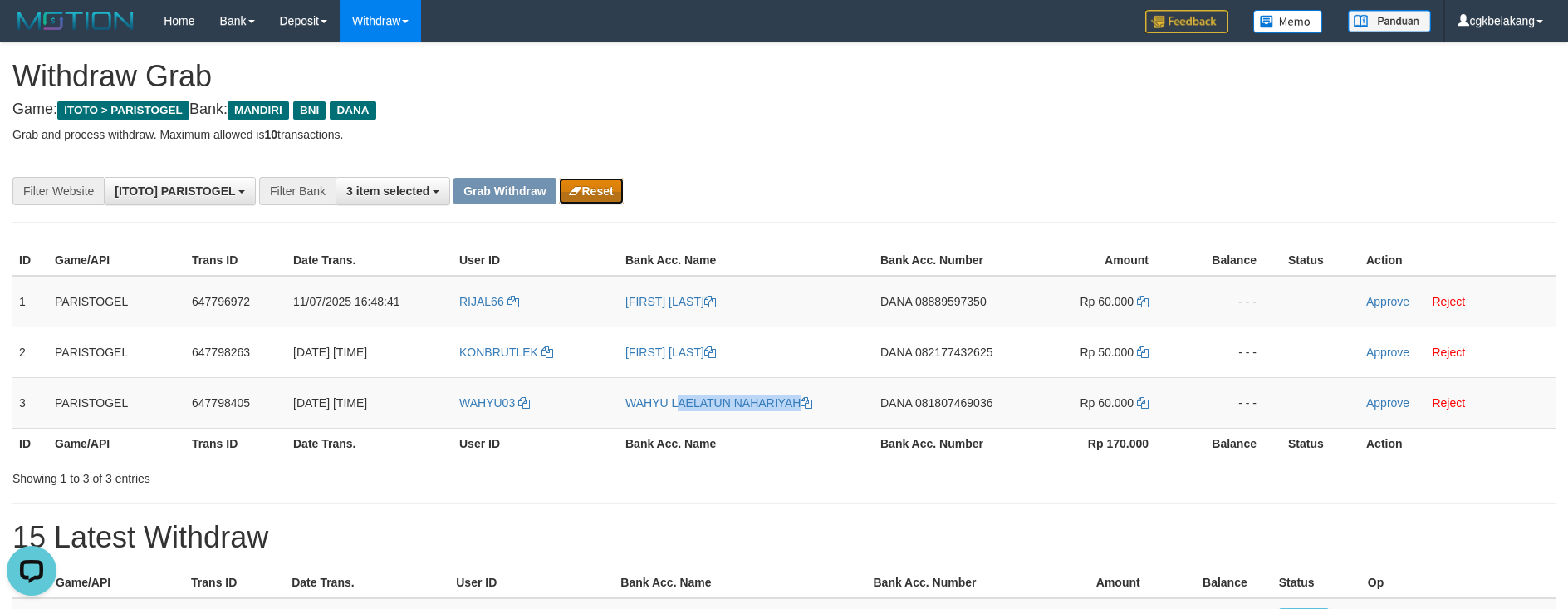 click on "Reset" at bounding box center (590, 191) 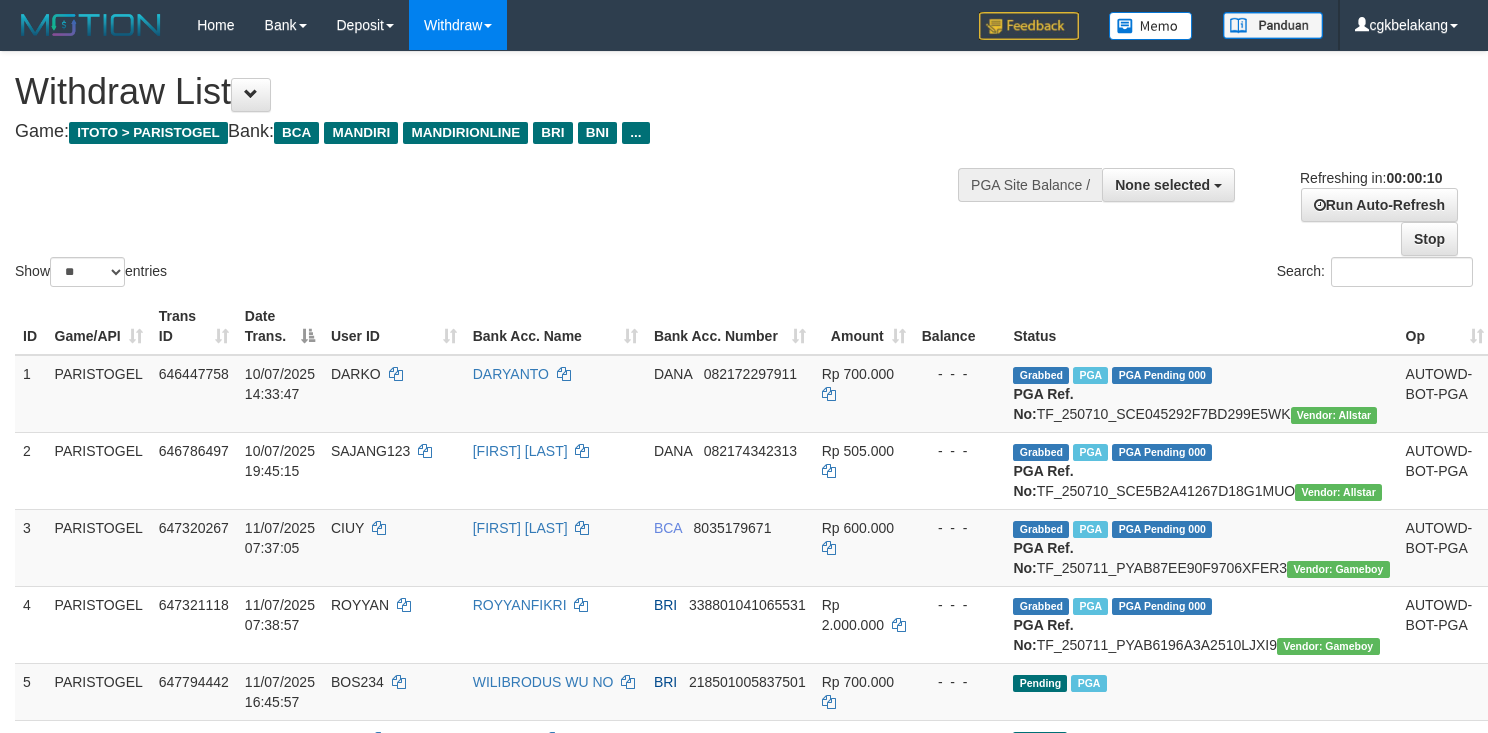 select 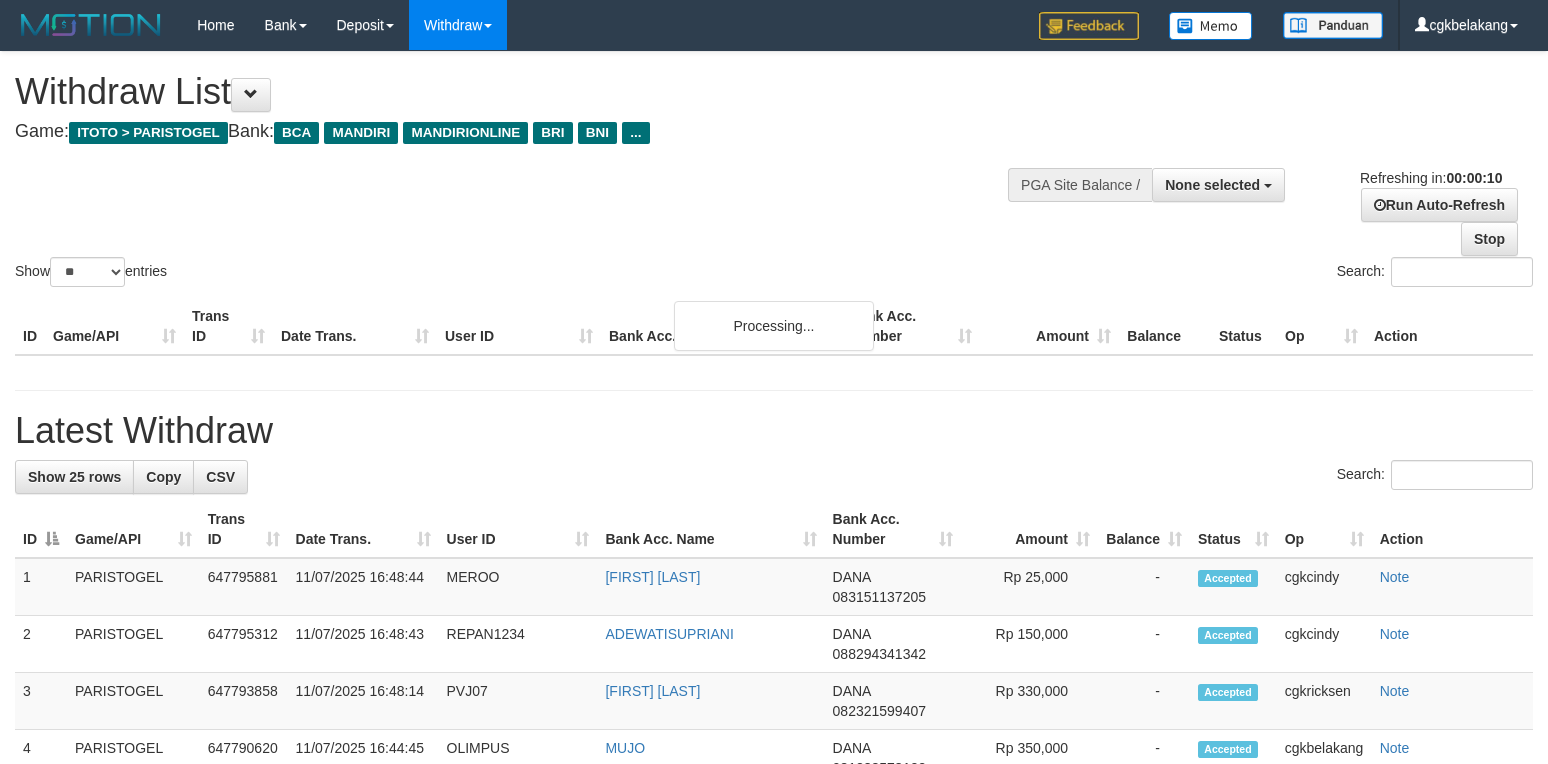 select 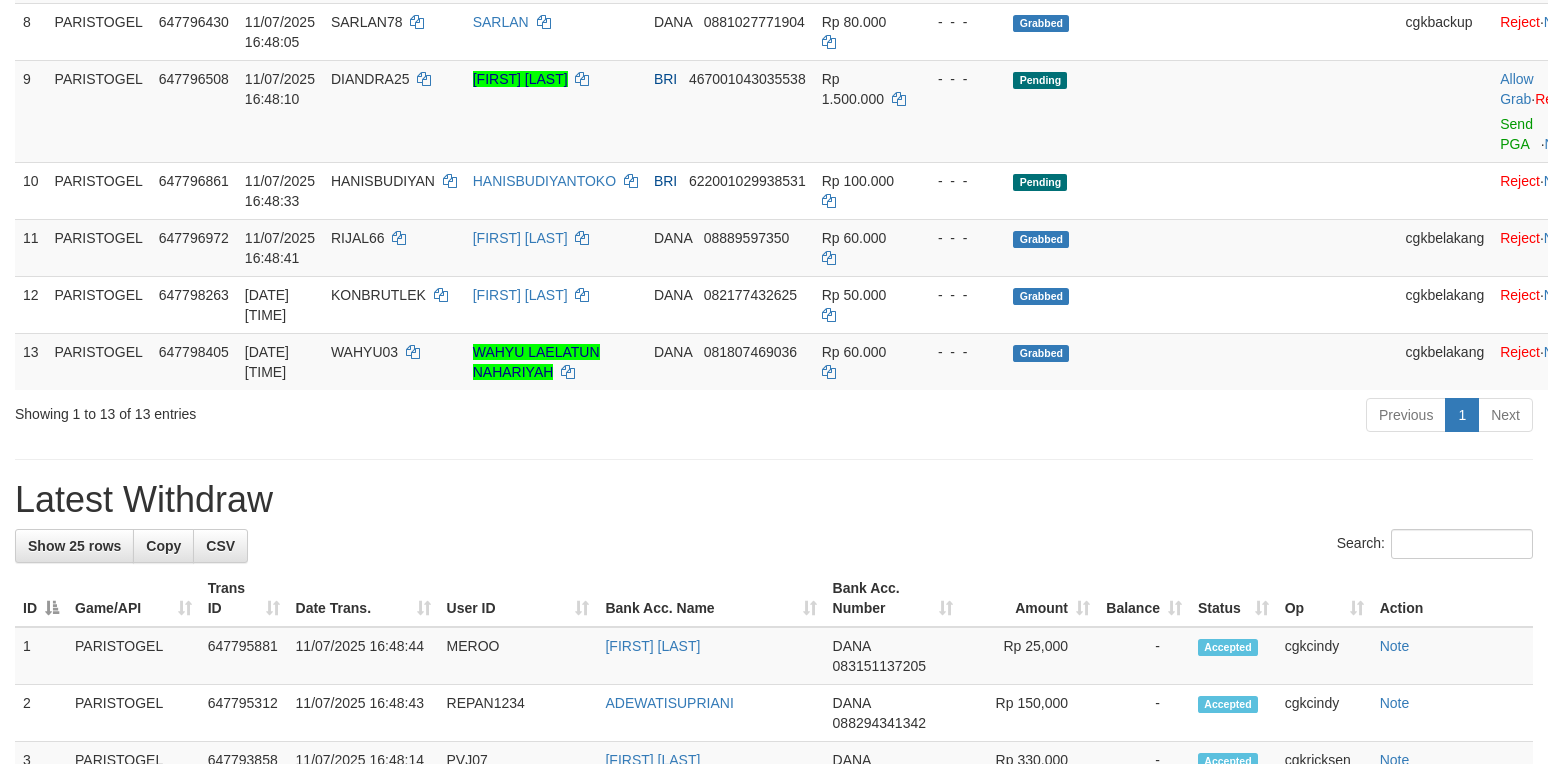 scroll, scrollTop: 800, scrollLeft: 0, axis: vertical 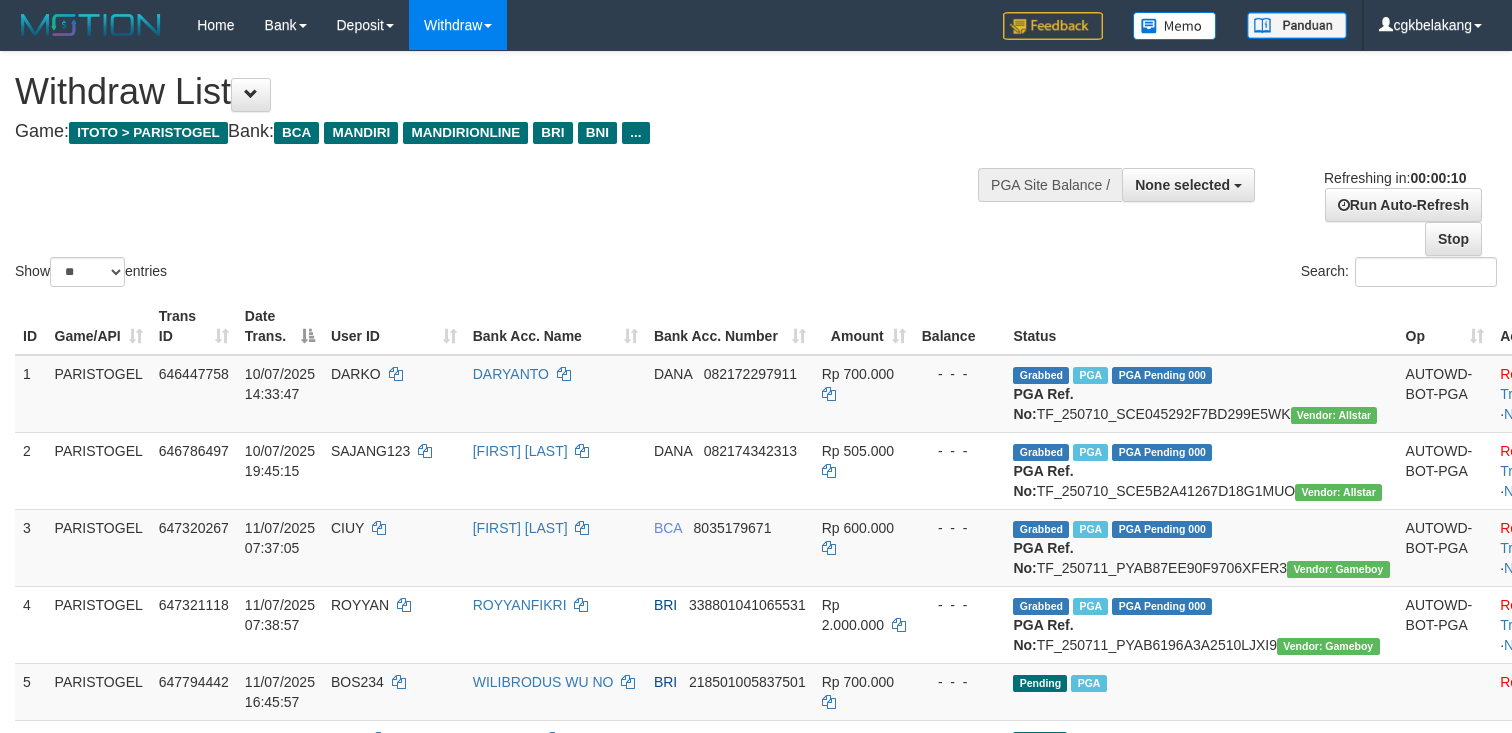 select 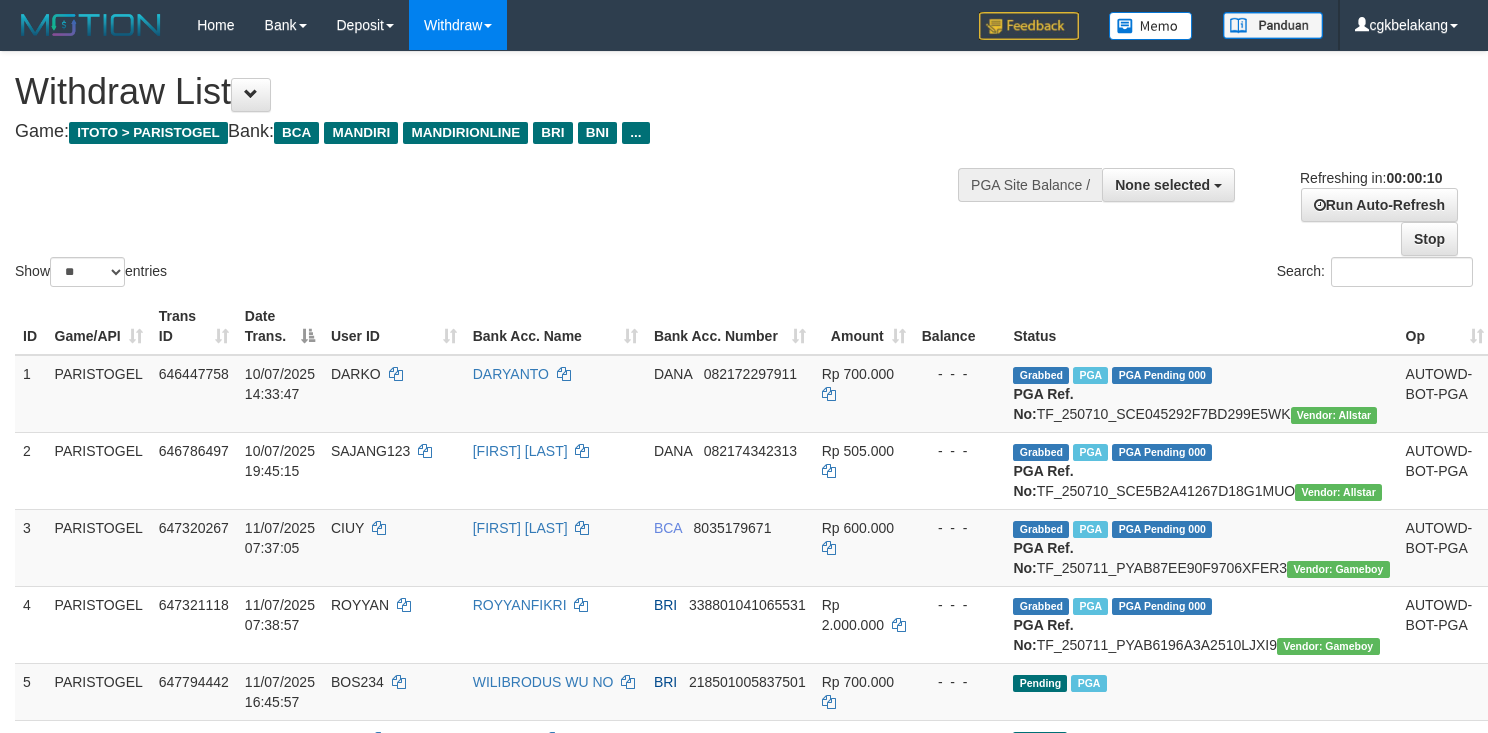 select 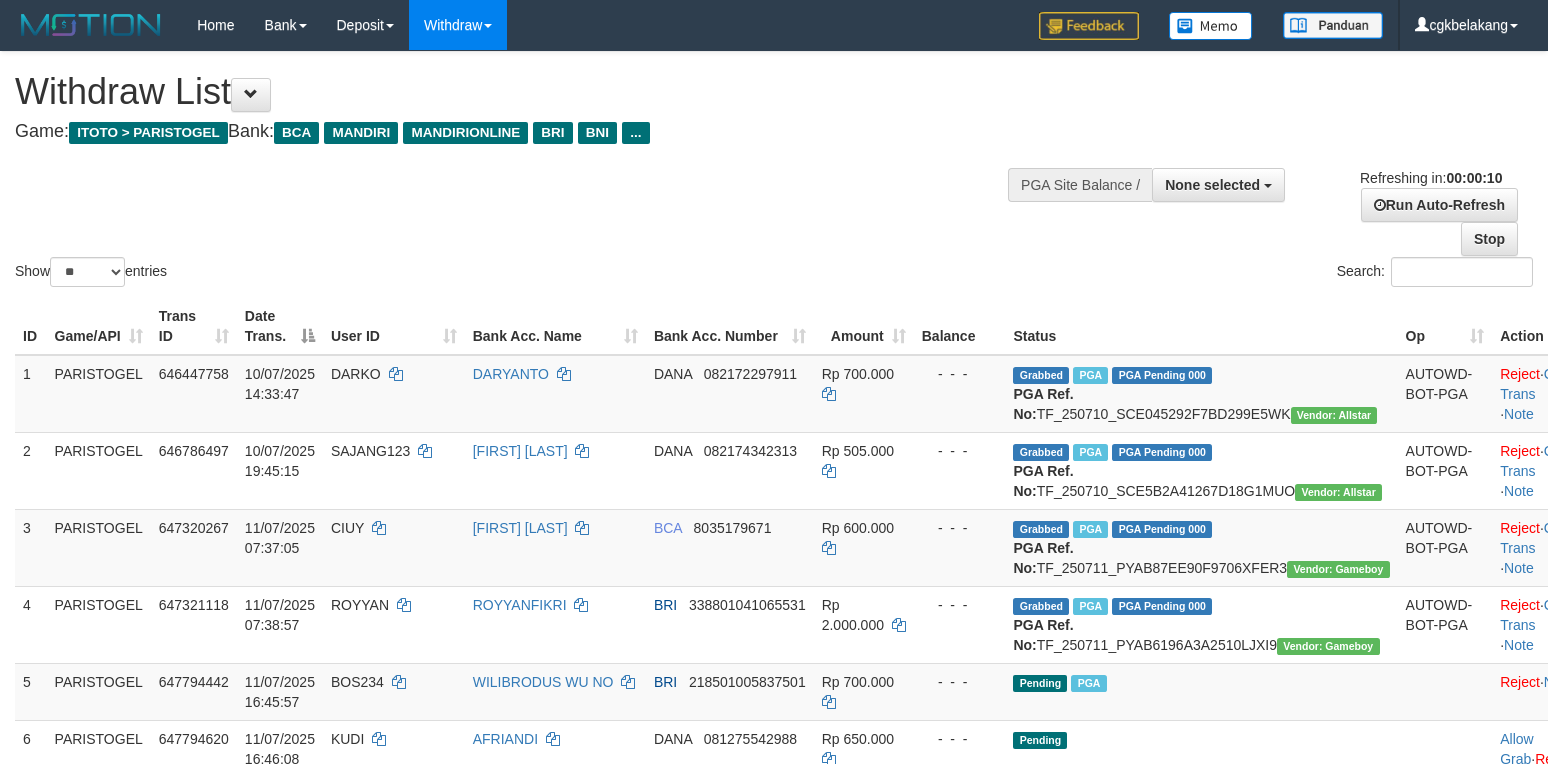 select 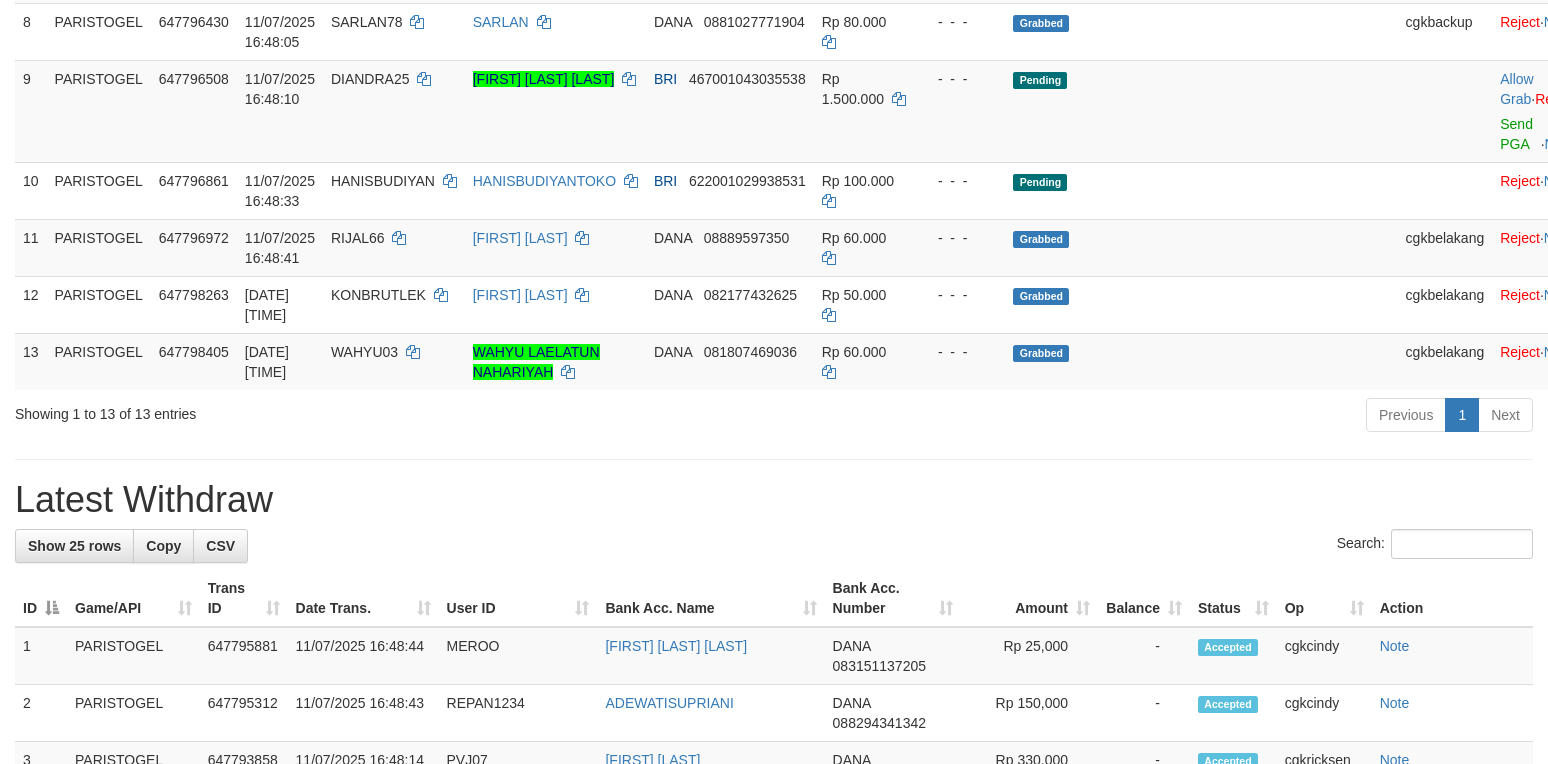 scroll, scrollTop: 800, scrollLeft: 0, axis: vertical 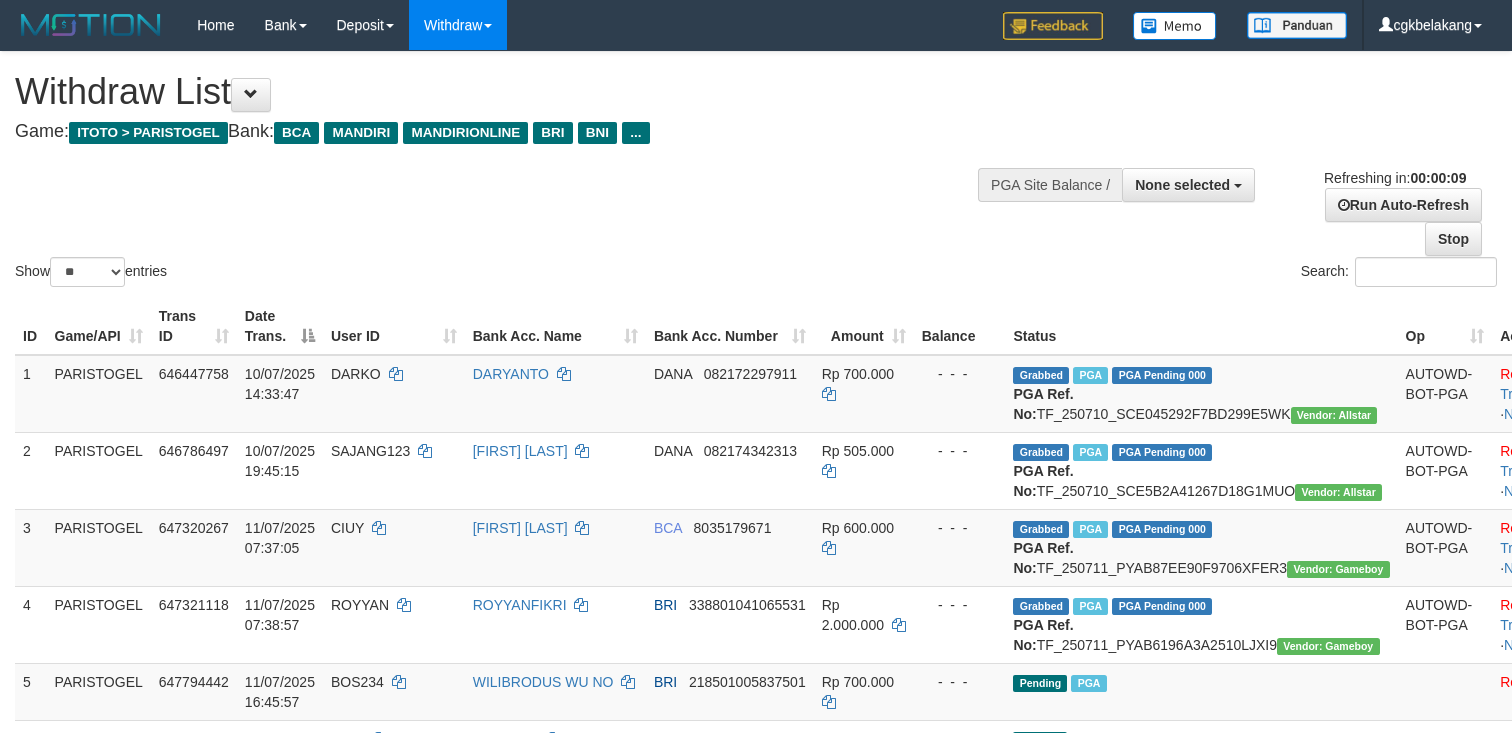 select 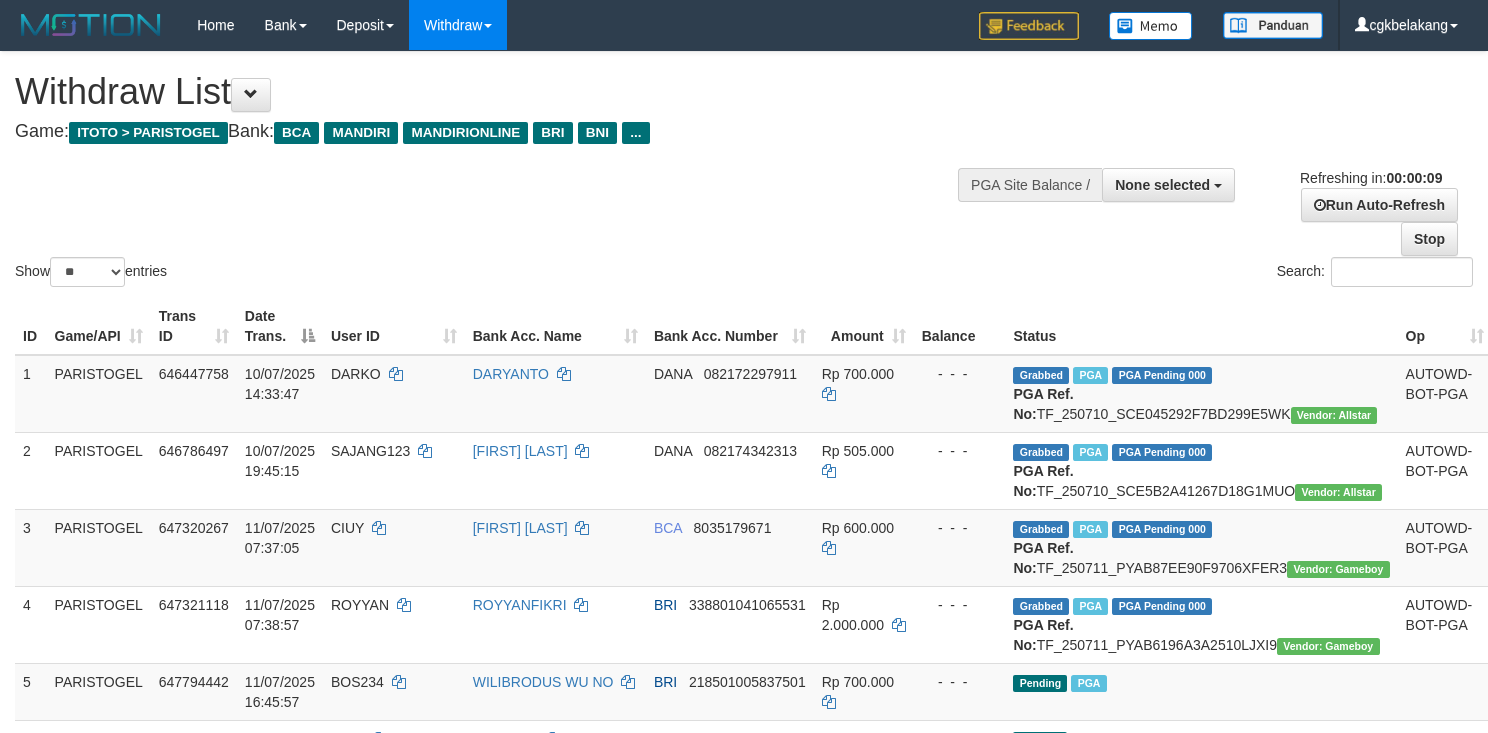 select 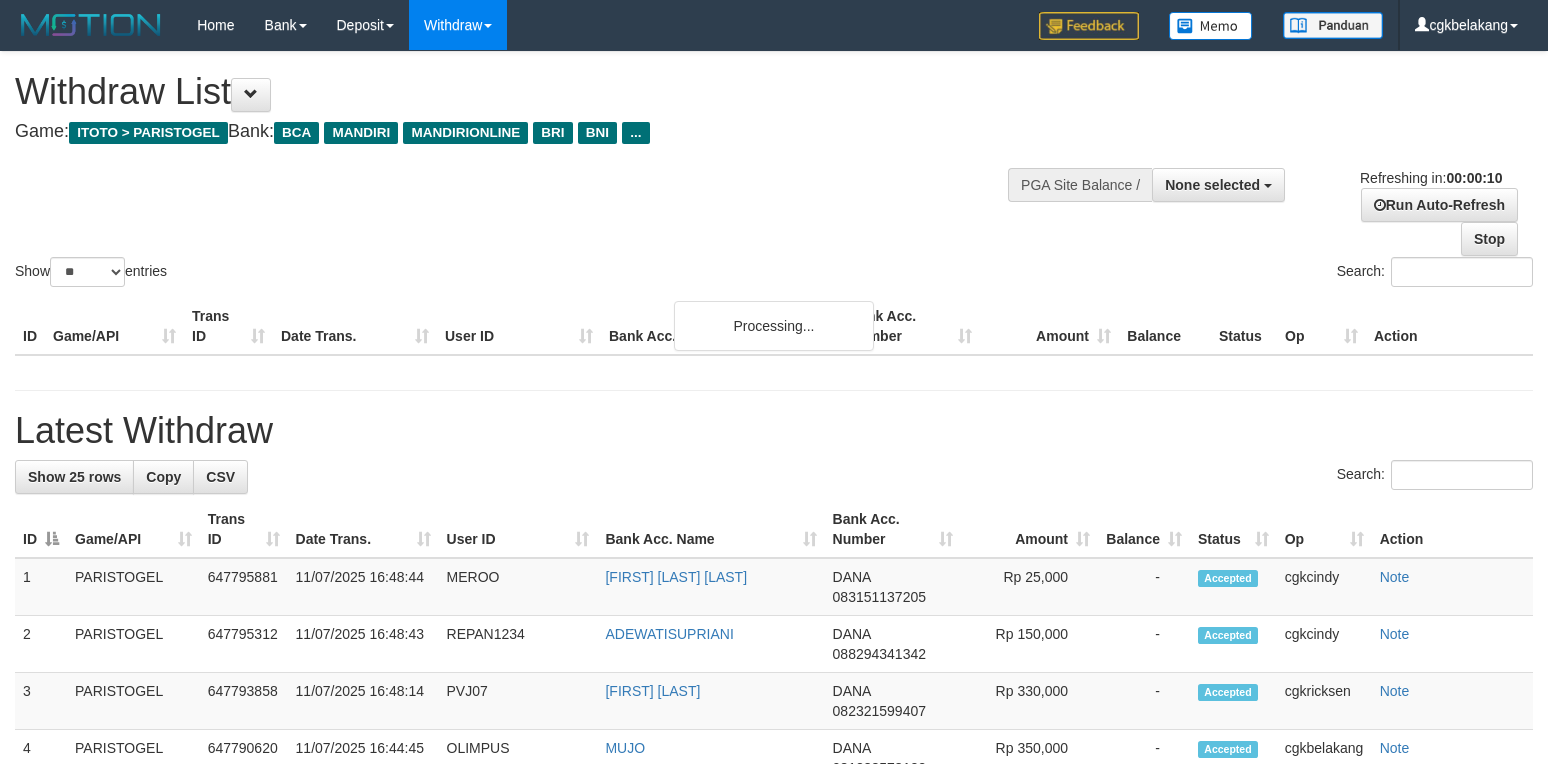select 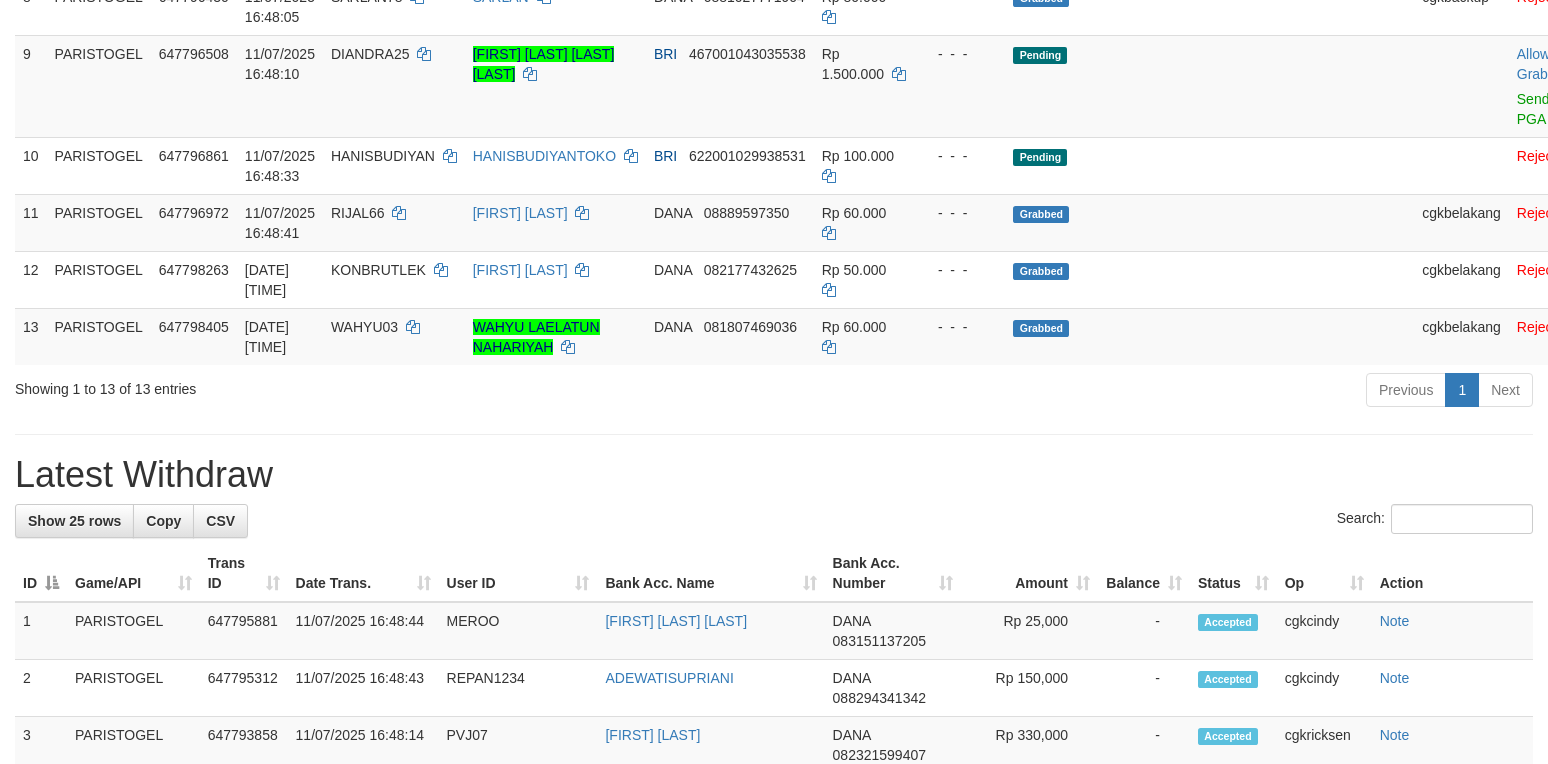 scroll, scrollTop: 800, scrollLeft: 0, axis: vertical 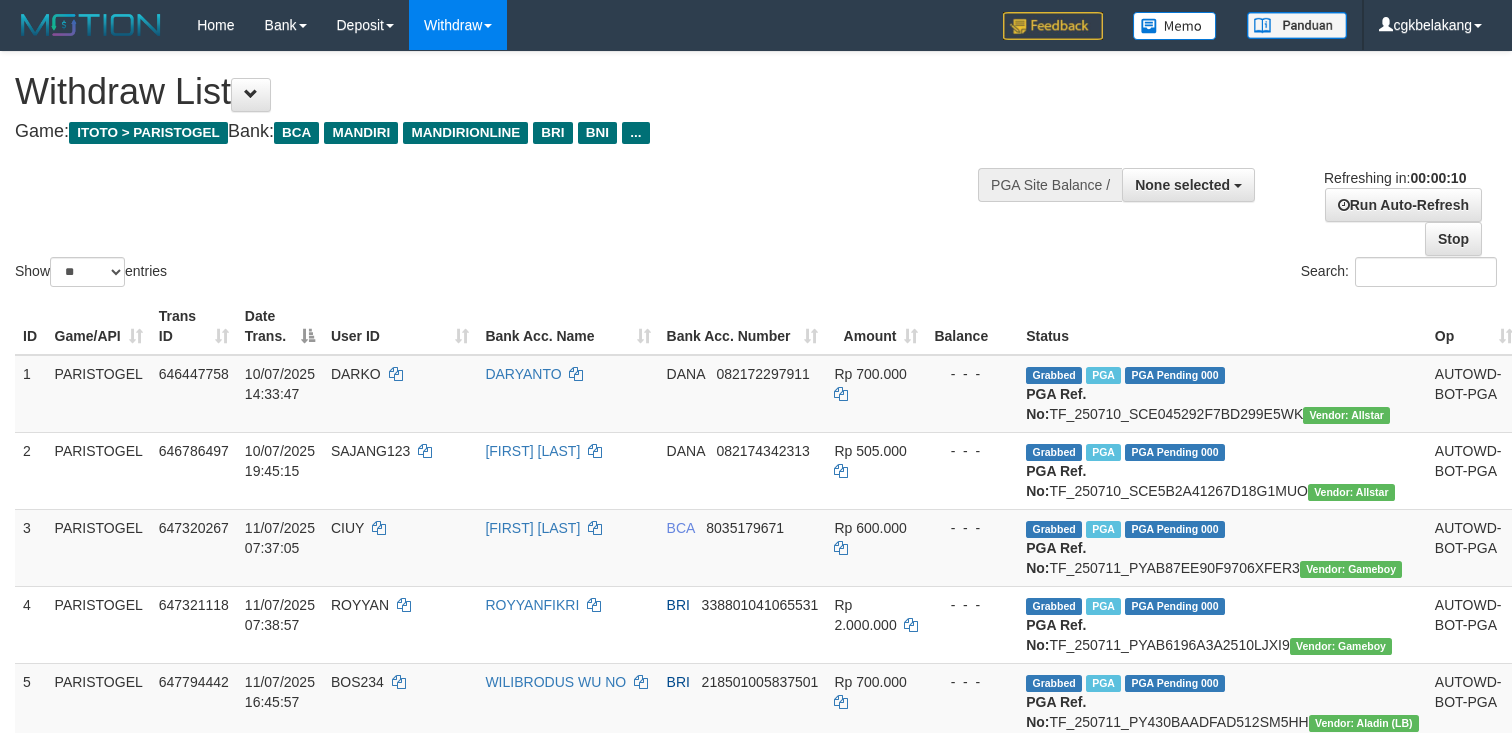select 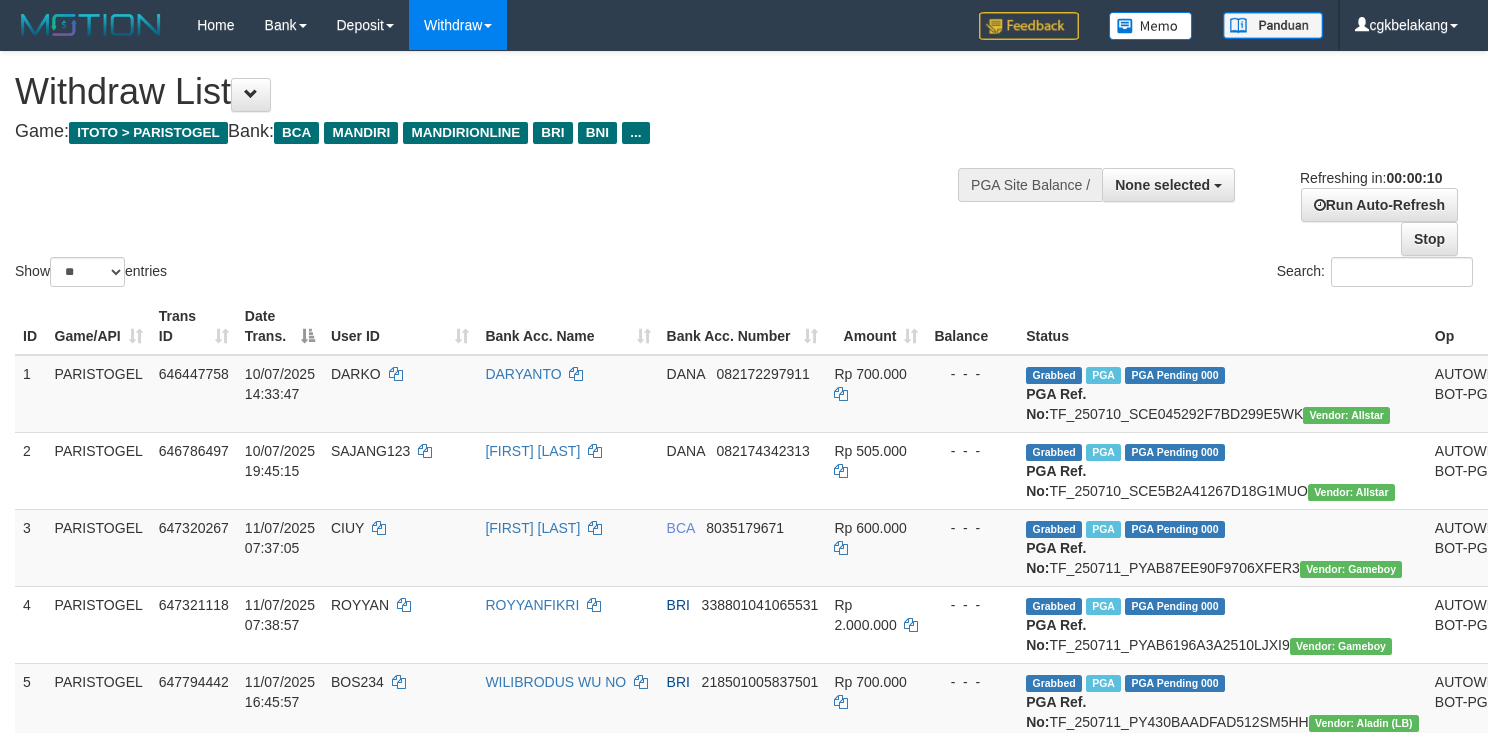 select 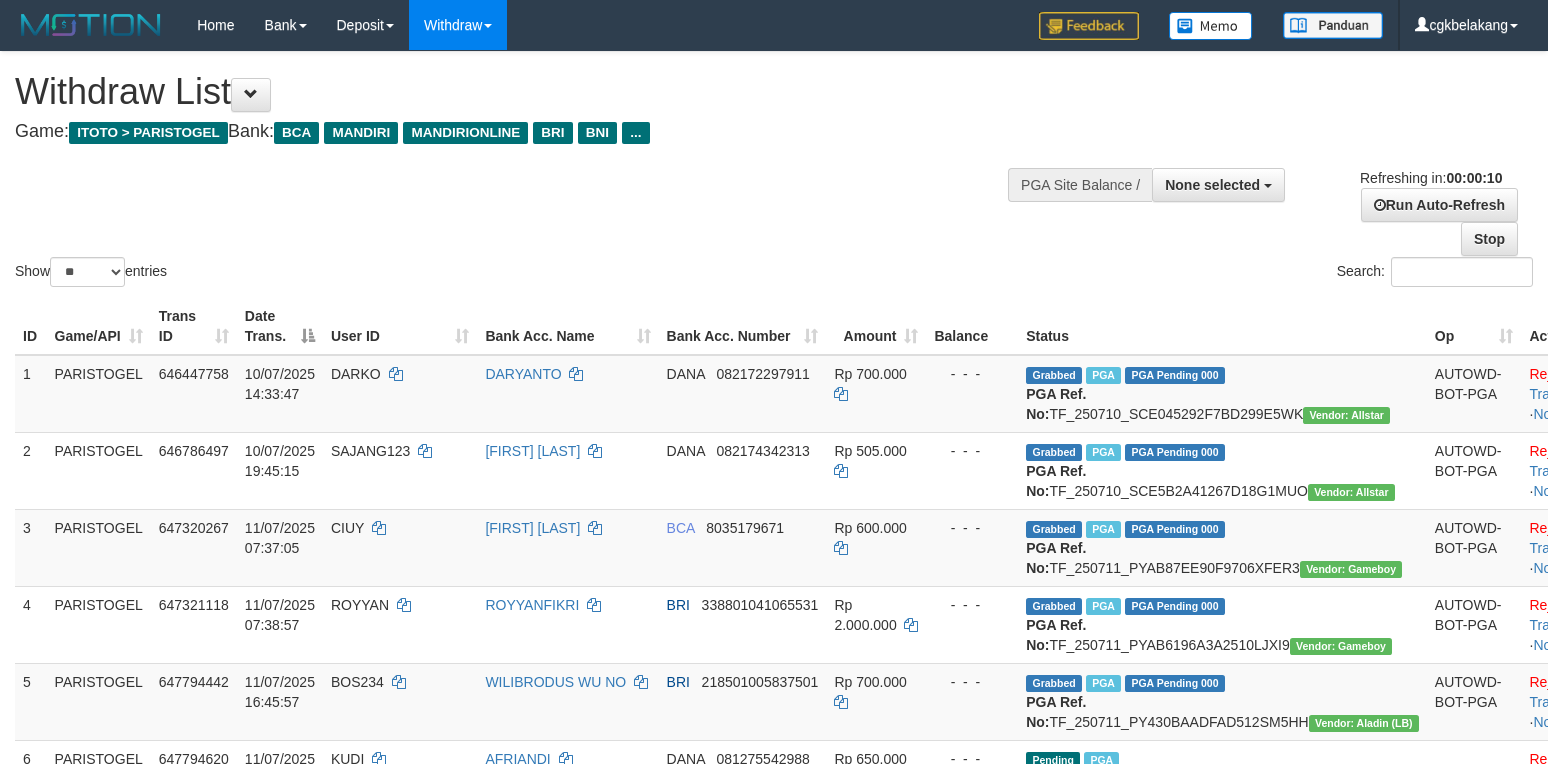 select 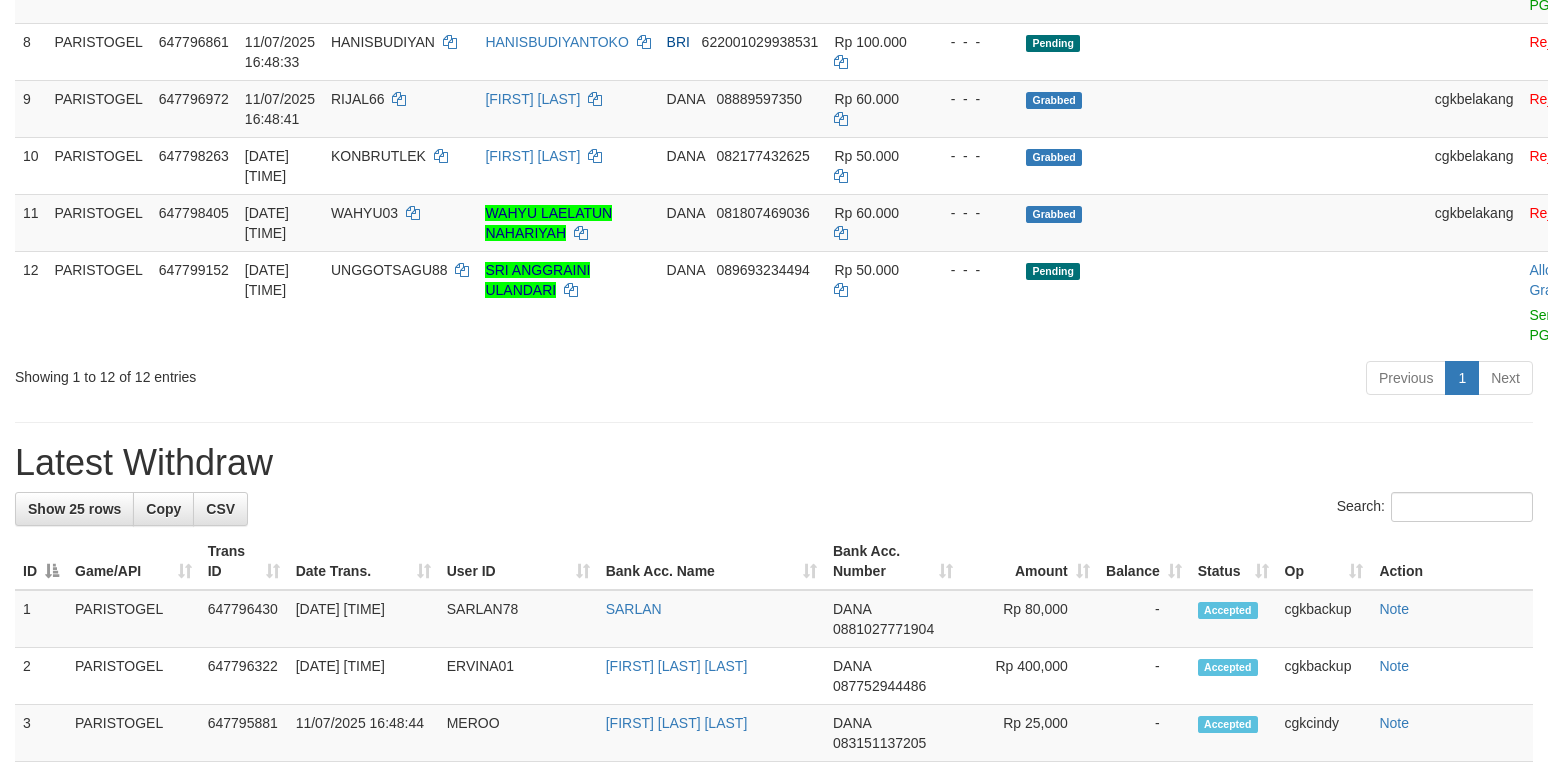 scroll, scrollTop: 800, scrollLeft: 0, axis: vertical 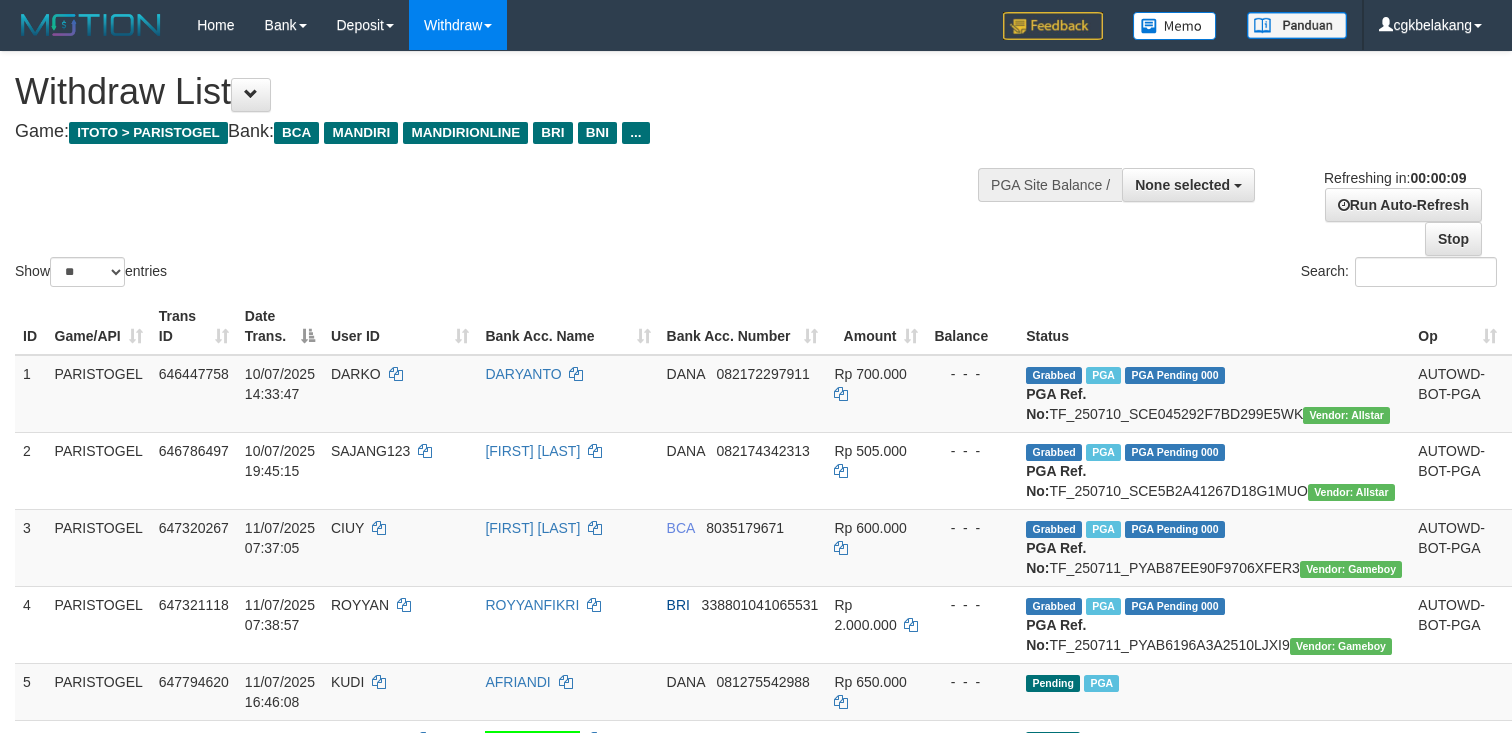 select 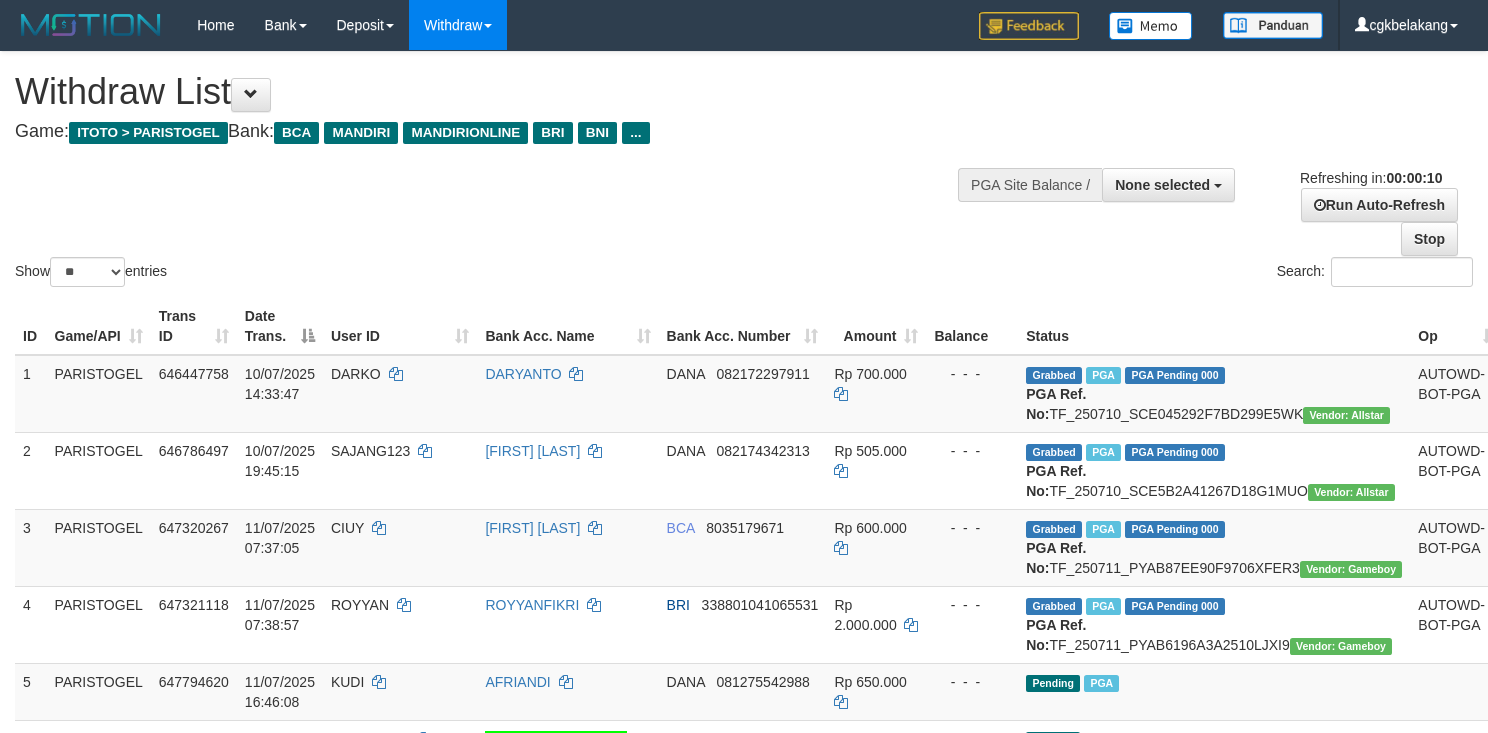 select 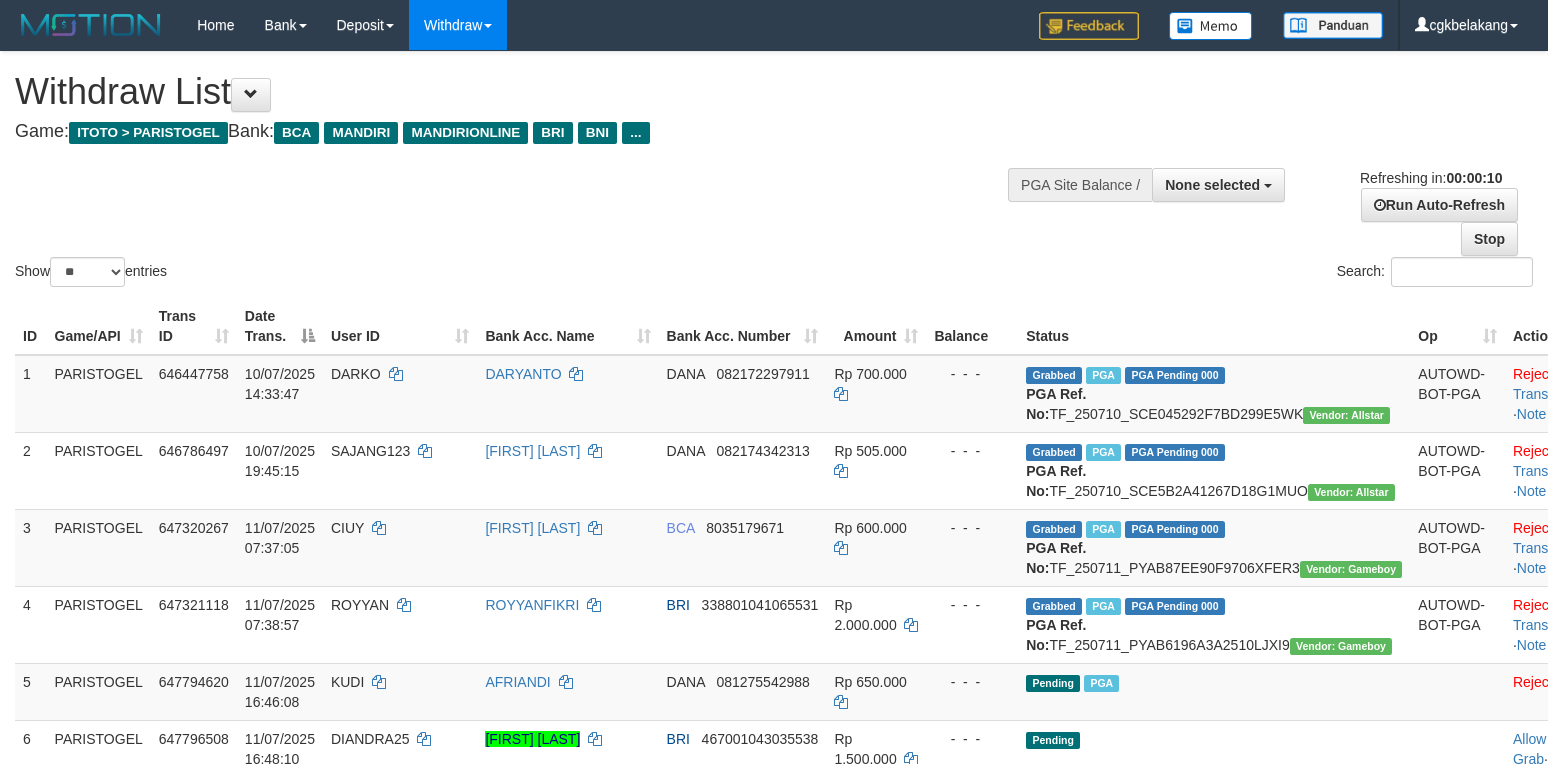 select 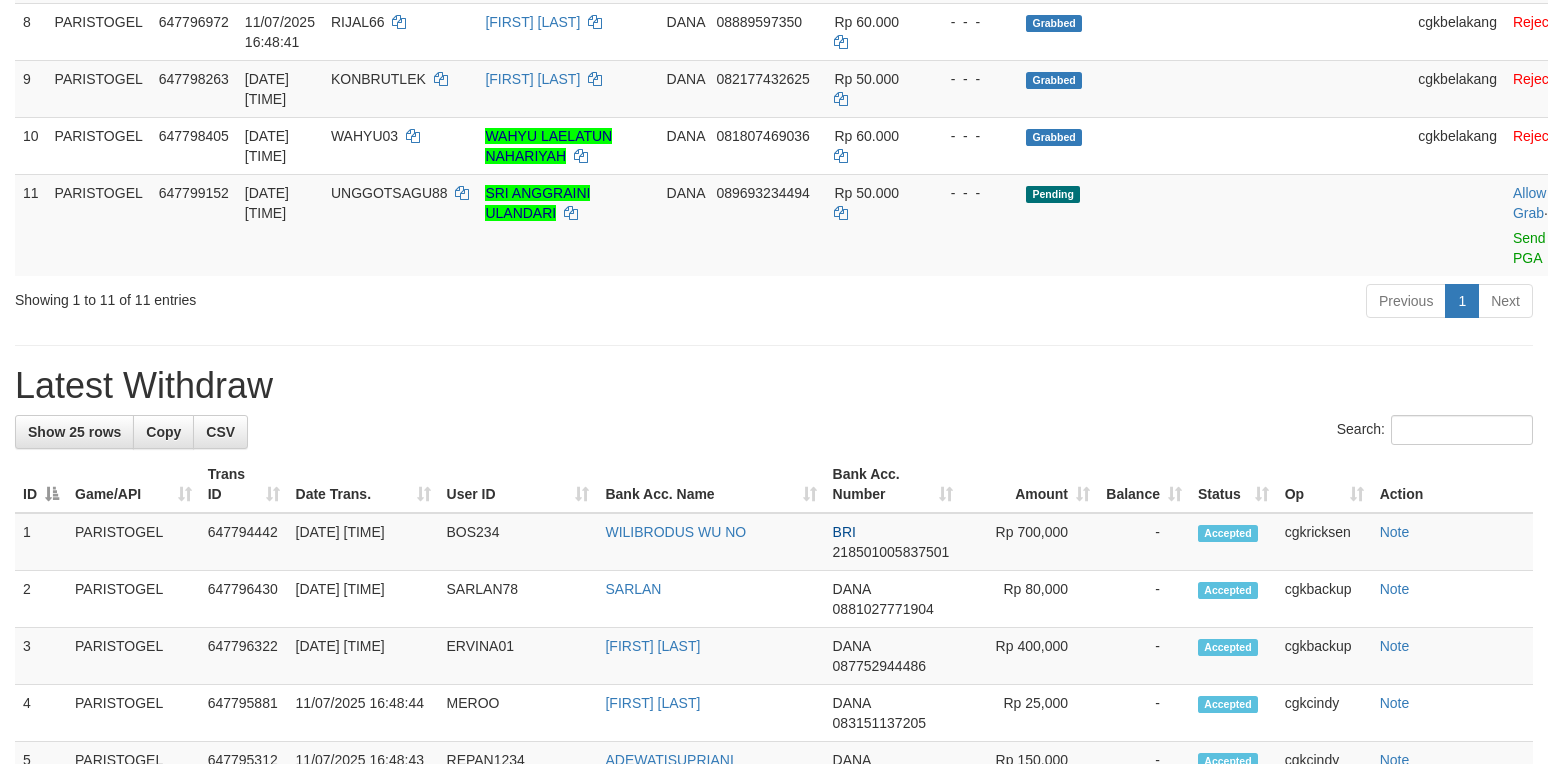 scroll, scrollTop: 800, scrollLeft: 0, axis: vertical 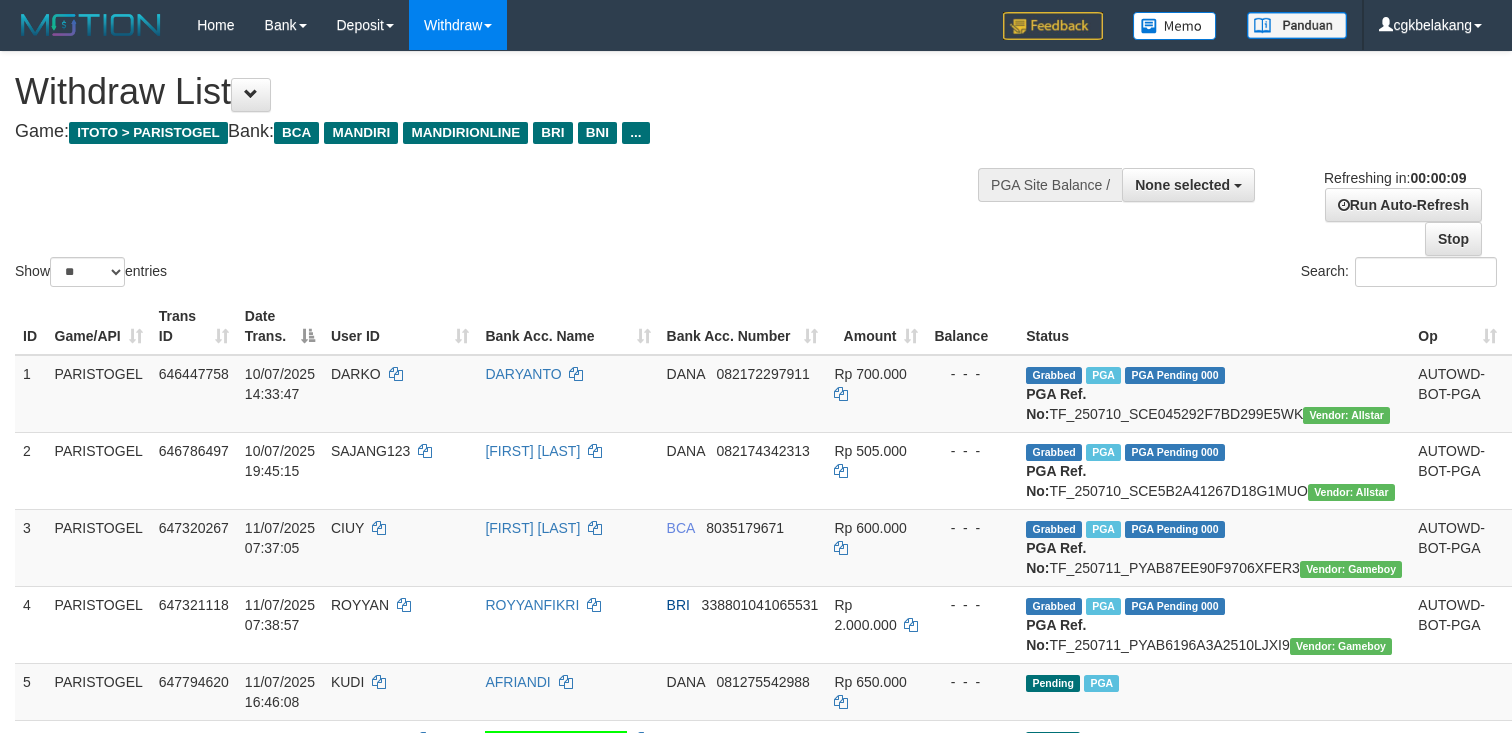 select 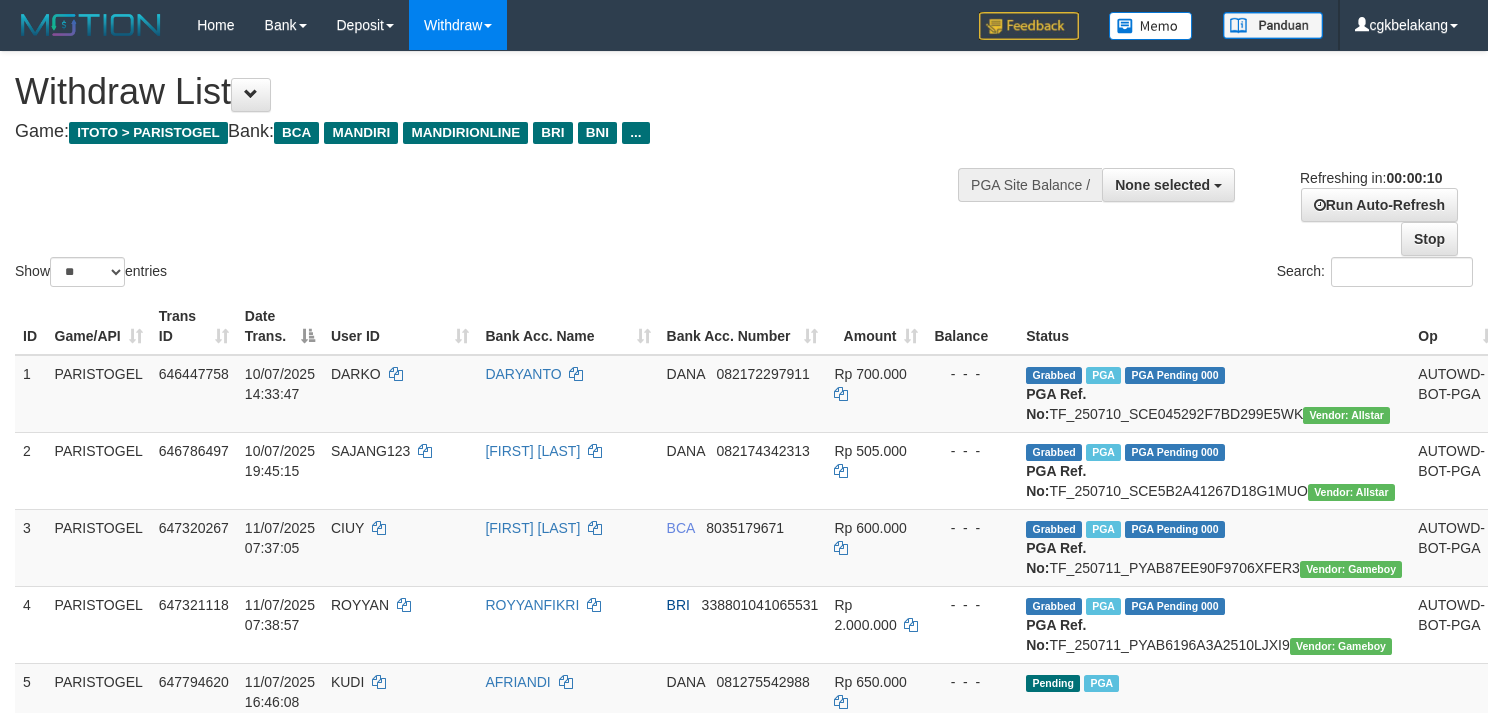 select 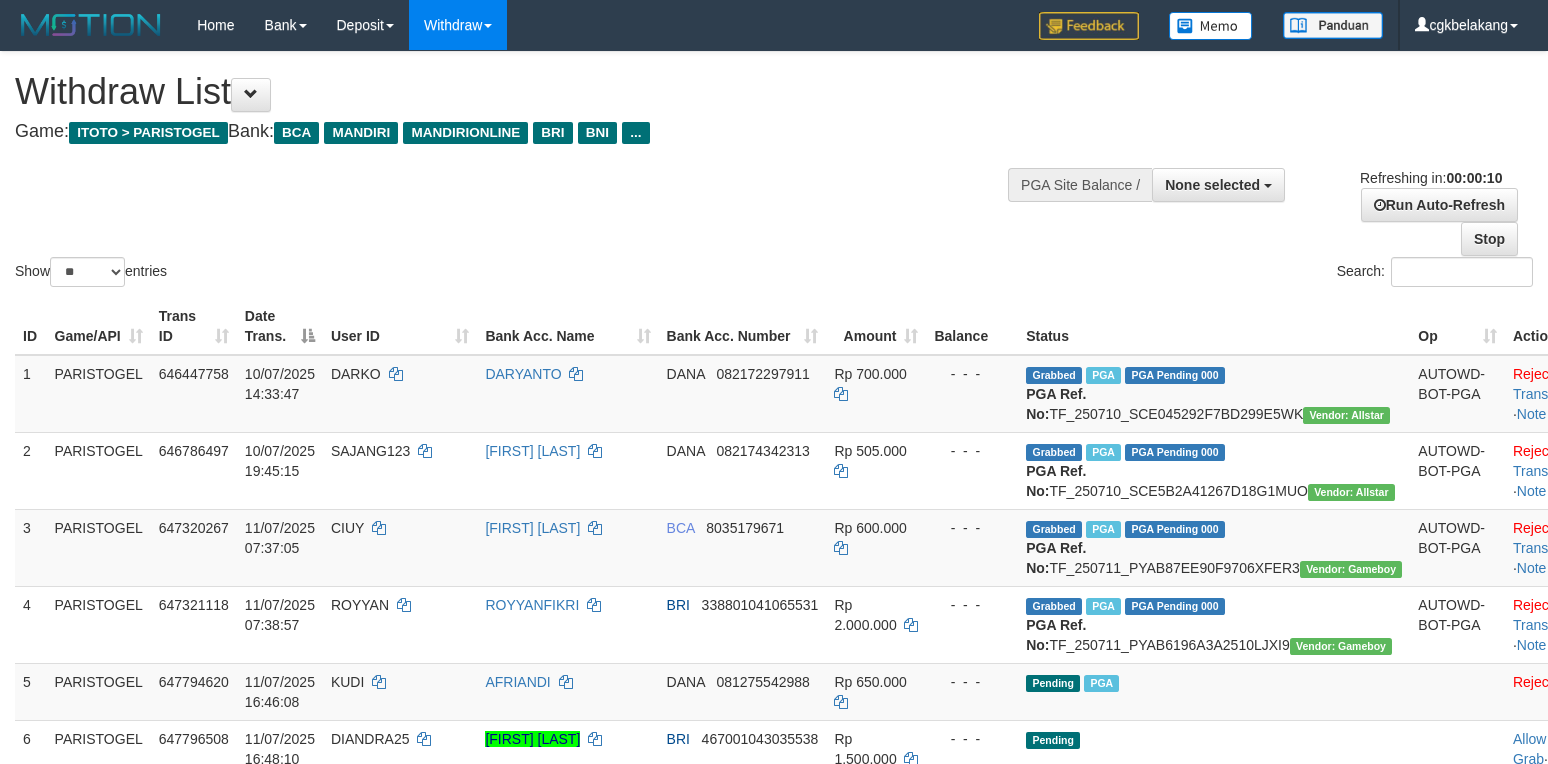 select 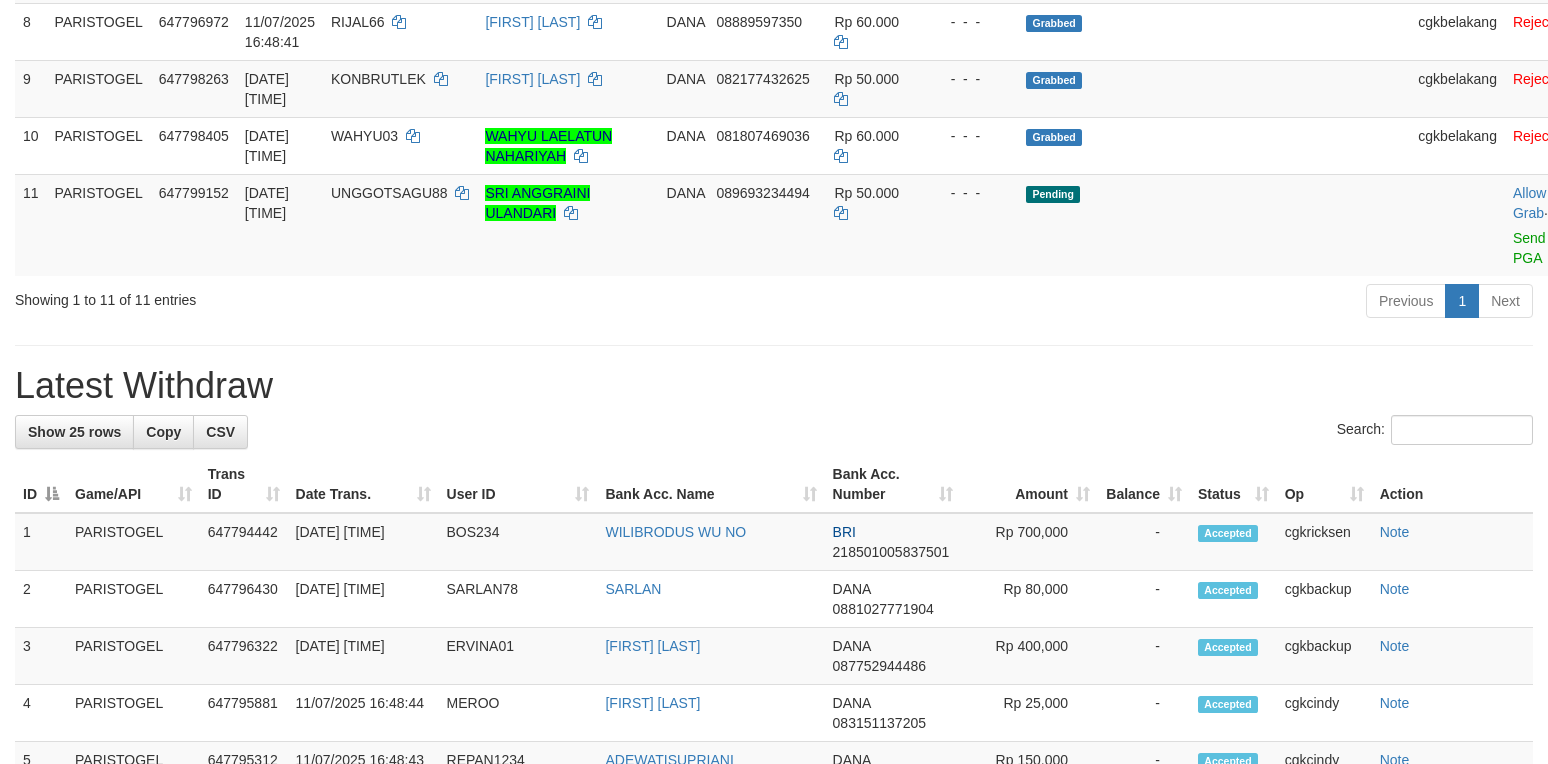 scroll, scrollTop: 800, scrollLeft: 0, axis: vertical 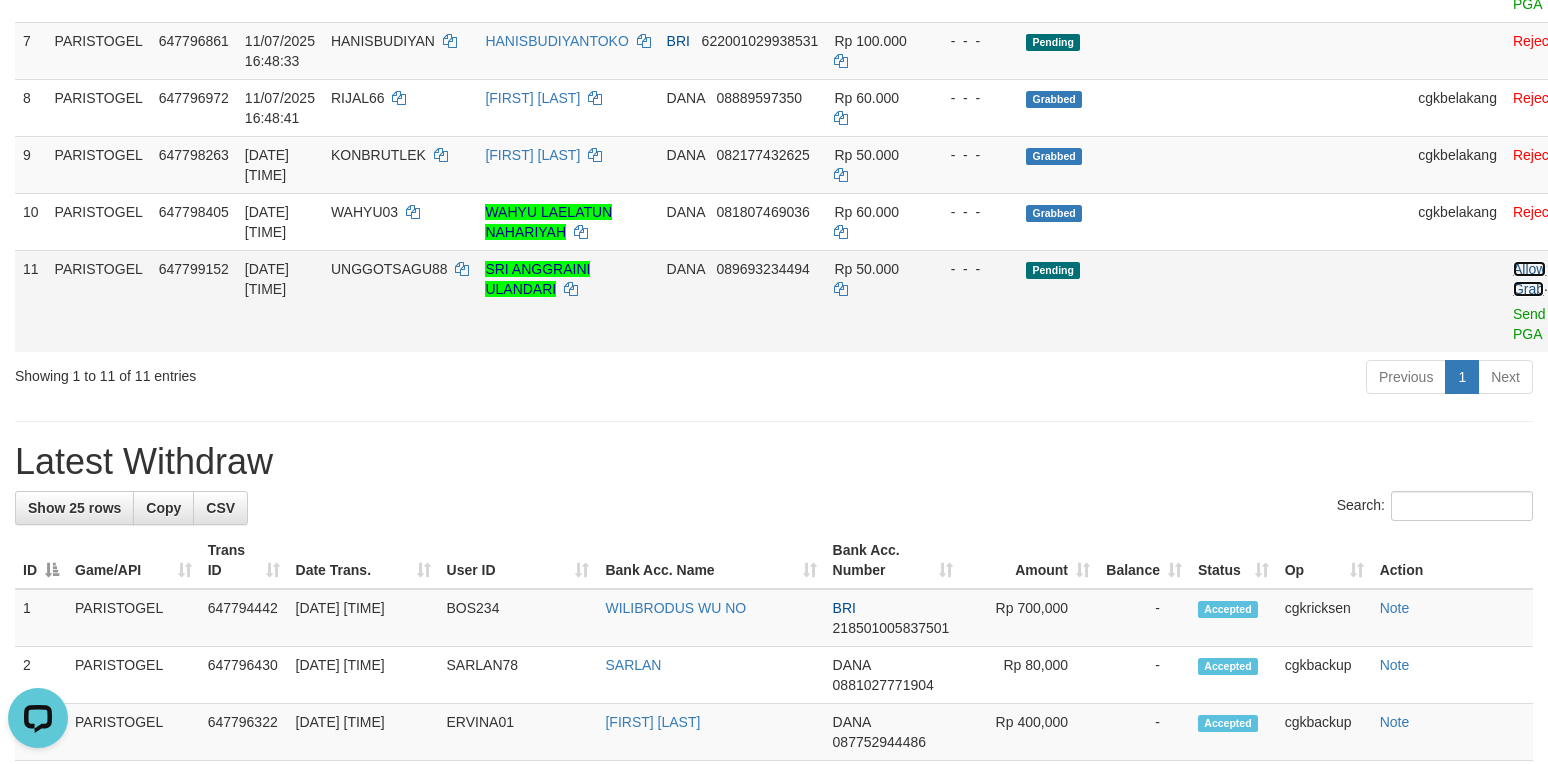 click on "Allow Grab" at bounding box center [1529, 279] 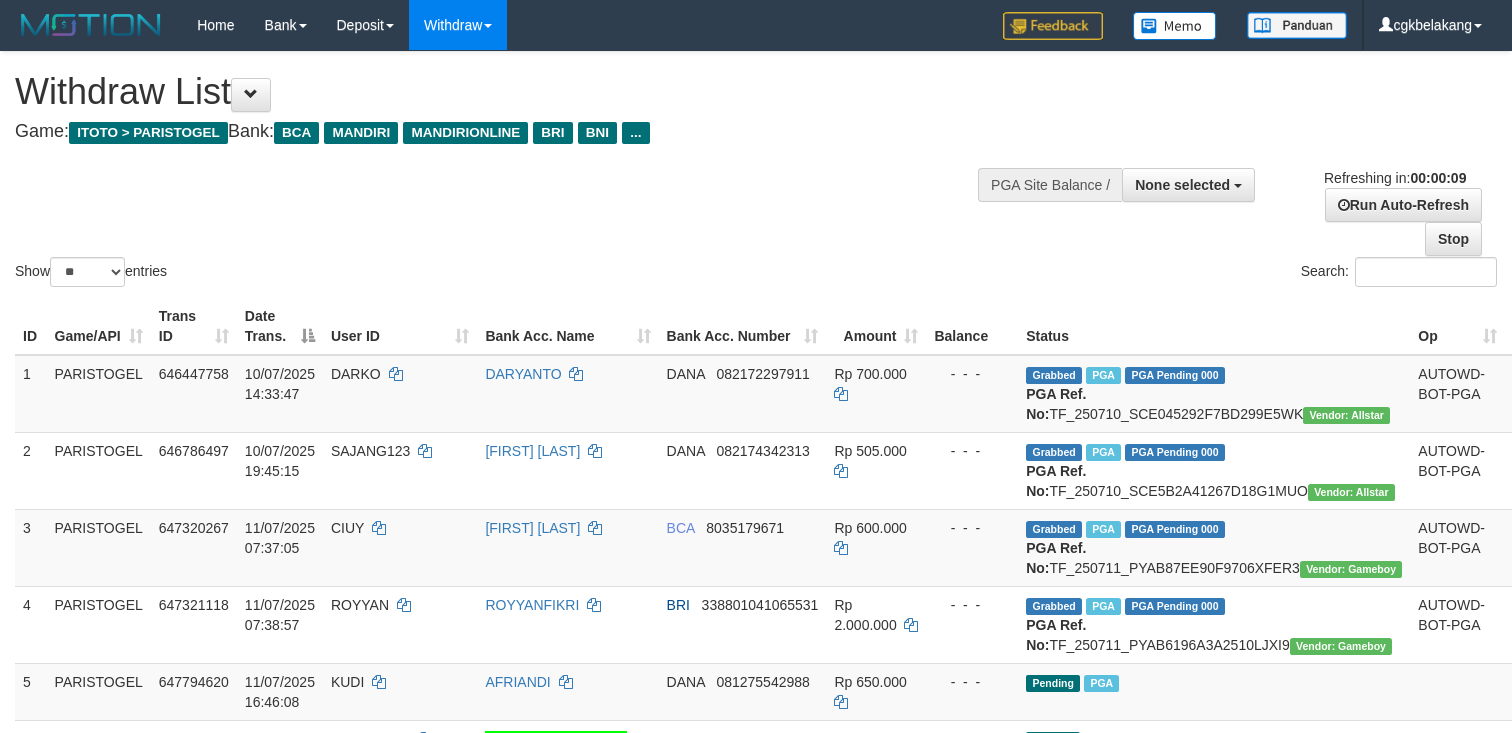 select 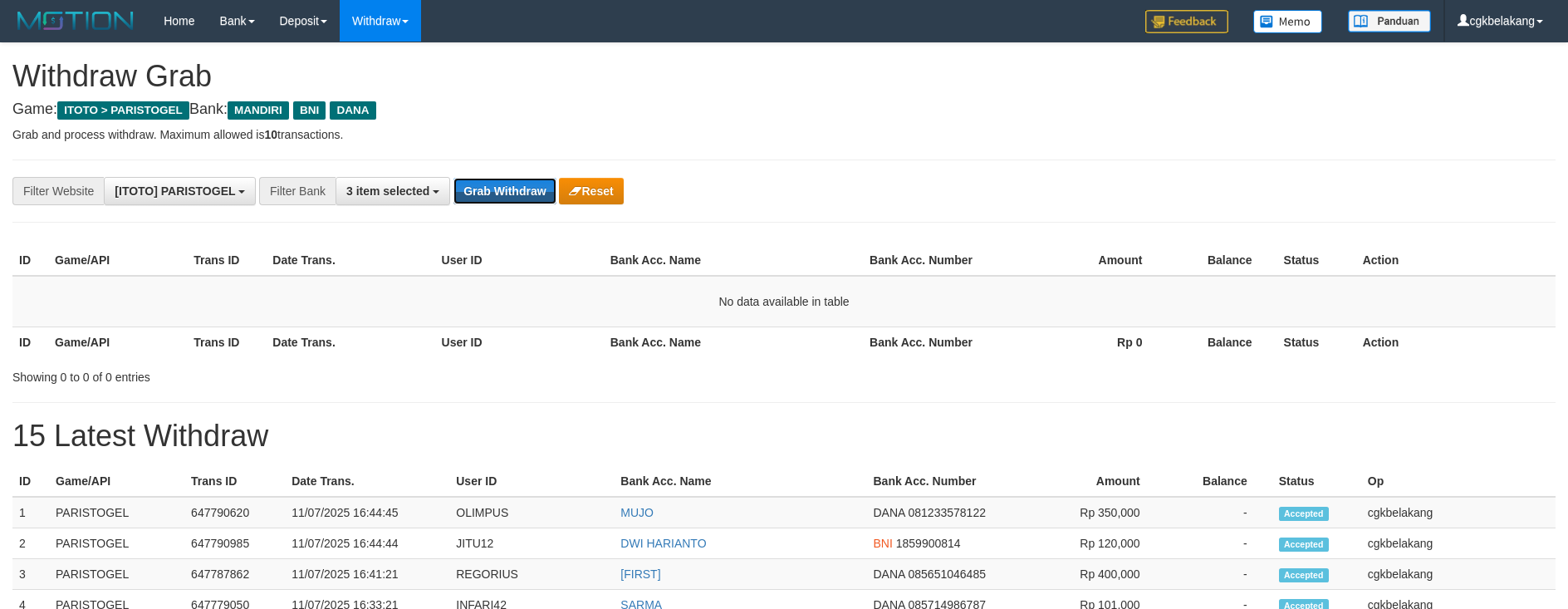 scroll, scrollTop: 0, scrollLeft: 0, axis: both 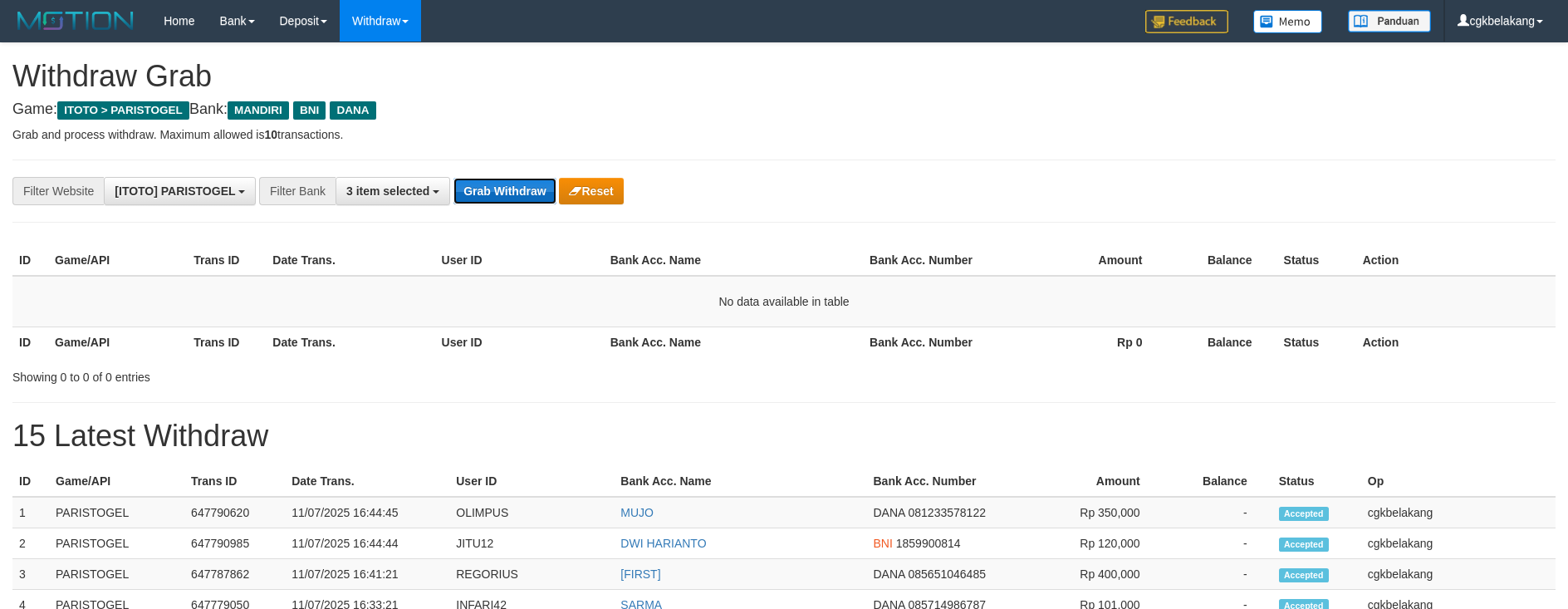 drag, startPoint x: 0, startPoint y: 0, endPoint x: 502, endPoint y: 197, distance: 539.2708 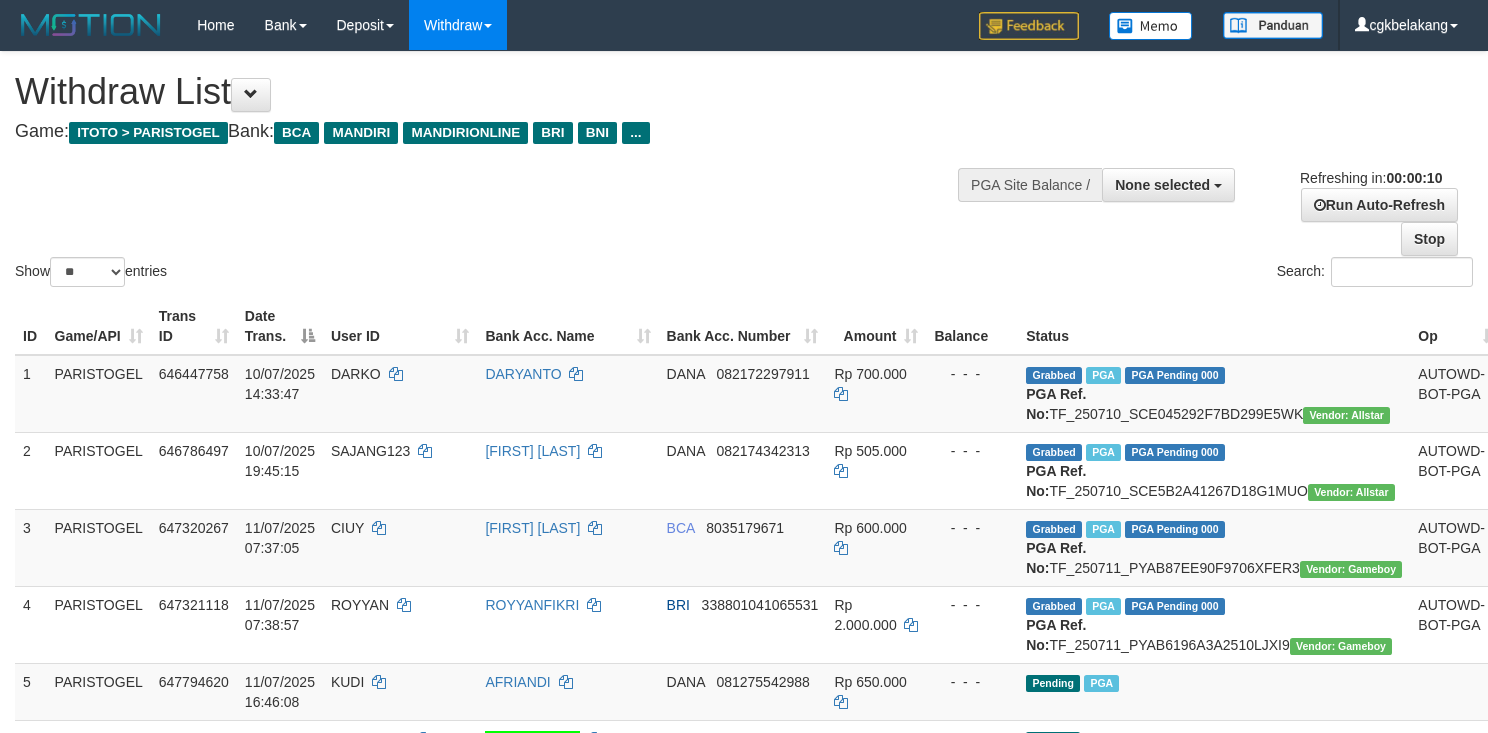 select 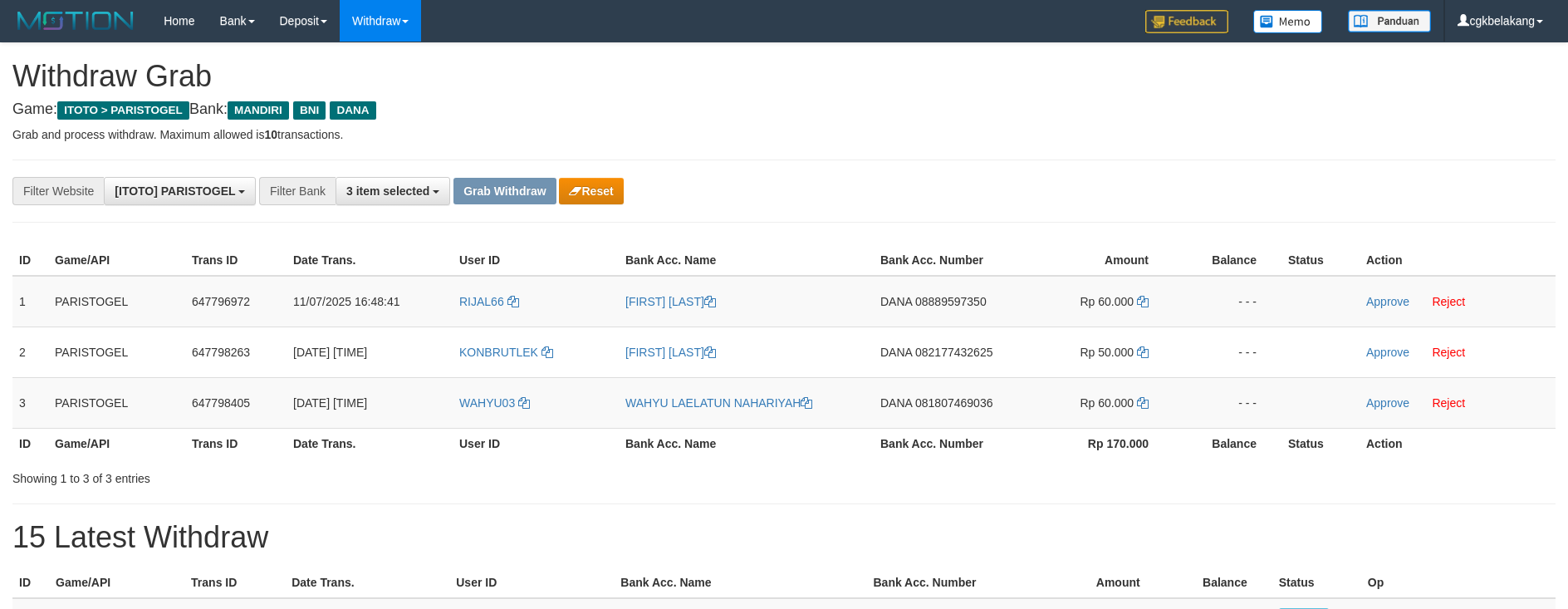 scroll, scrollTop: 0, scrollLeft: 0, axis: both 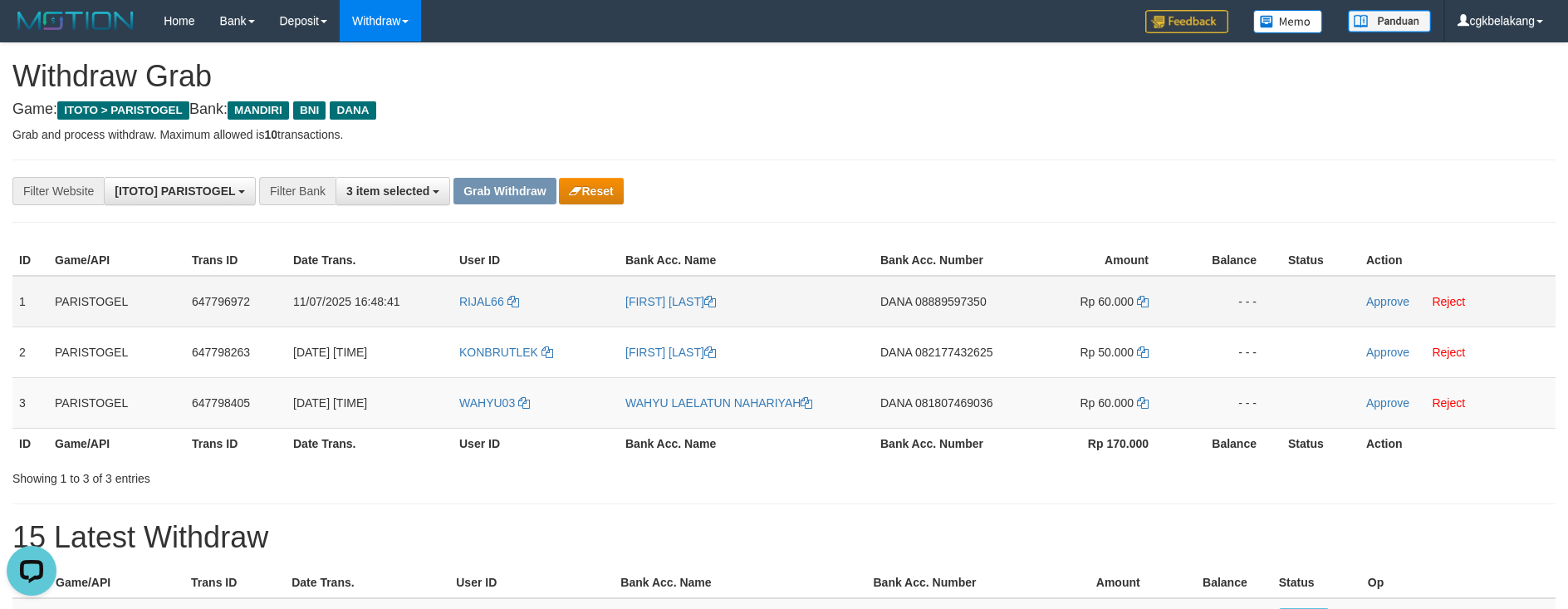 click on "DANA
08889597350" at bounding box center (942, 302) 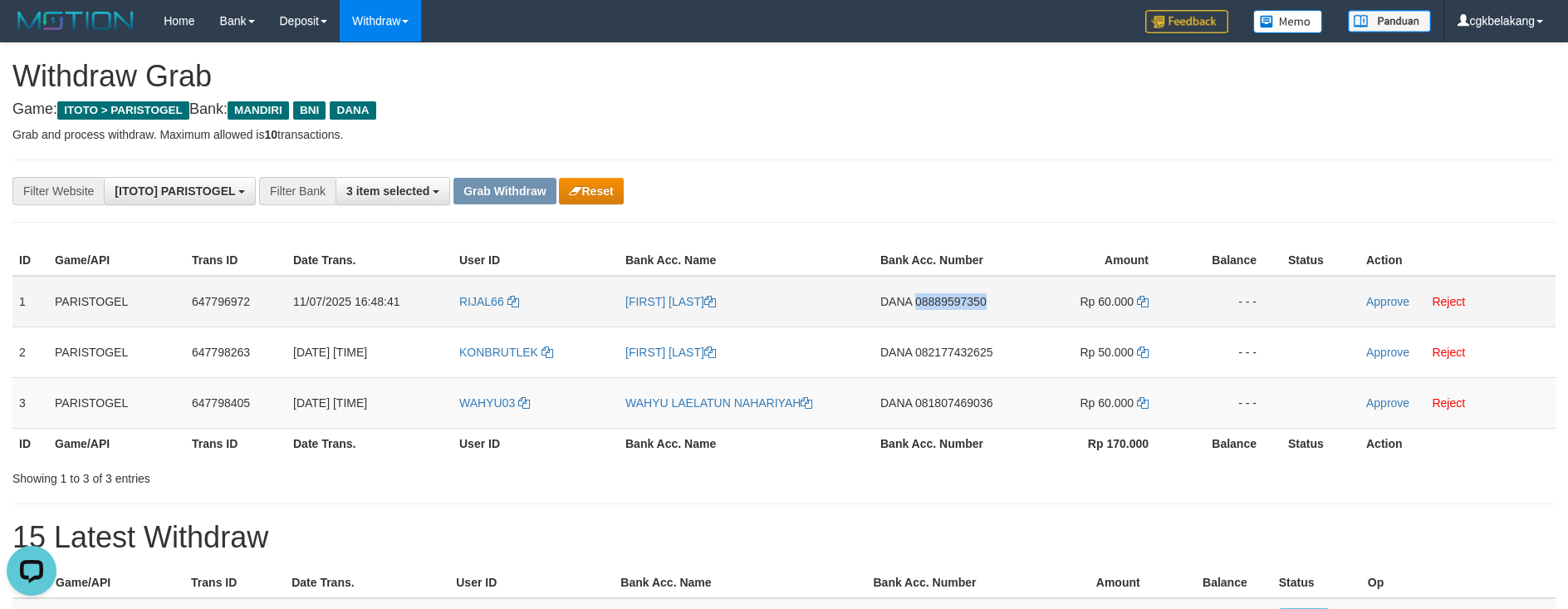 click on "DANA
08889597350" at bounding box center (942, 302) 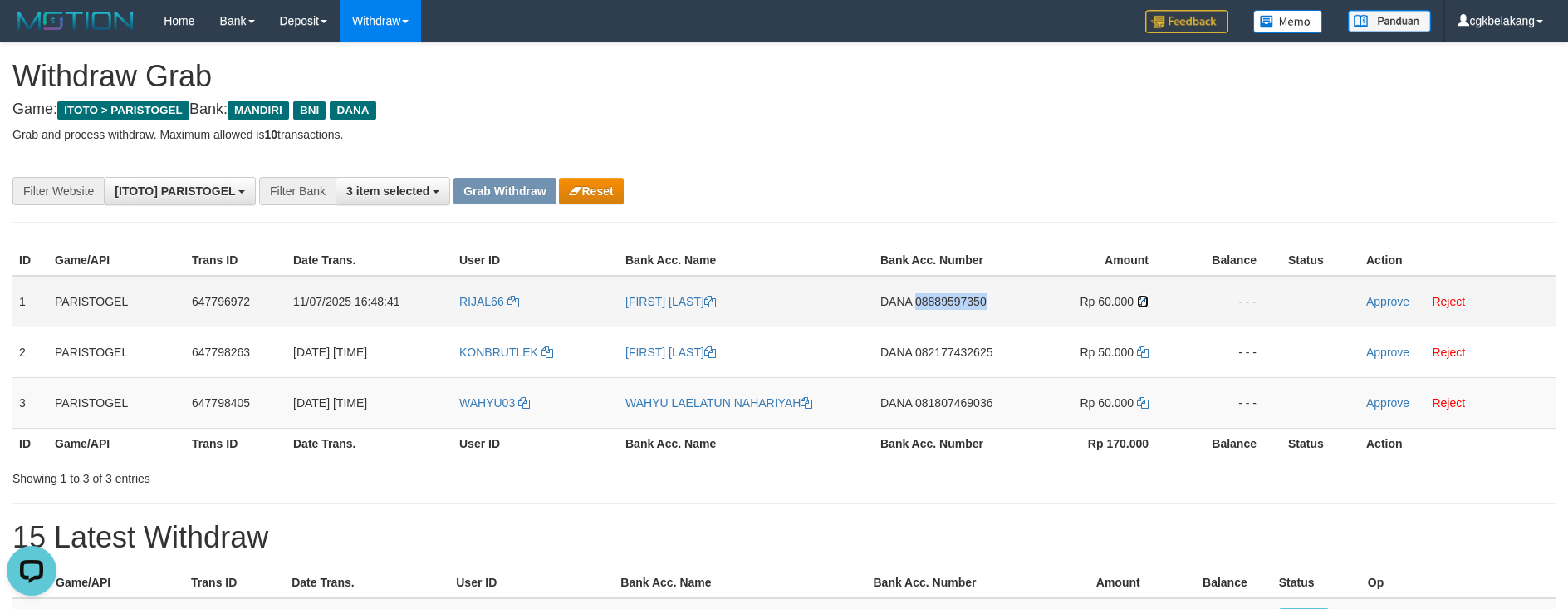 click at bounding box center (1143, 302) 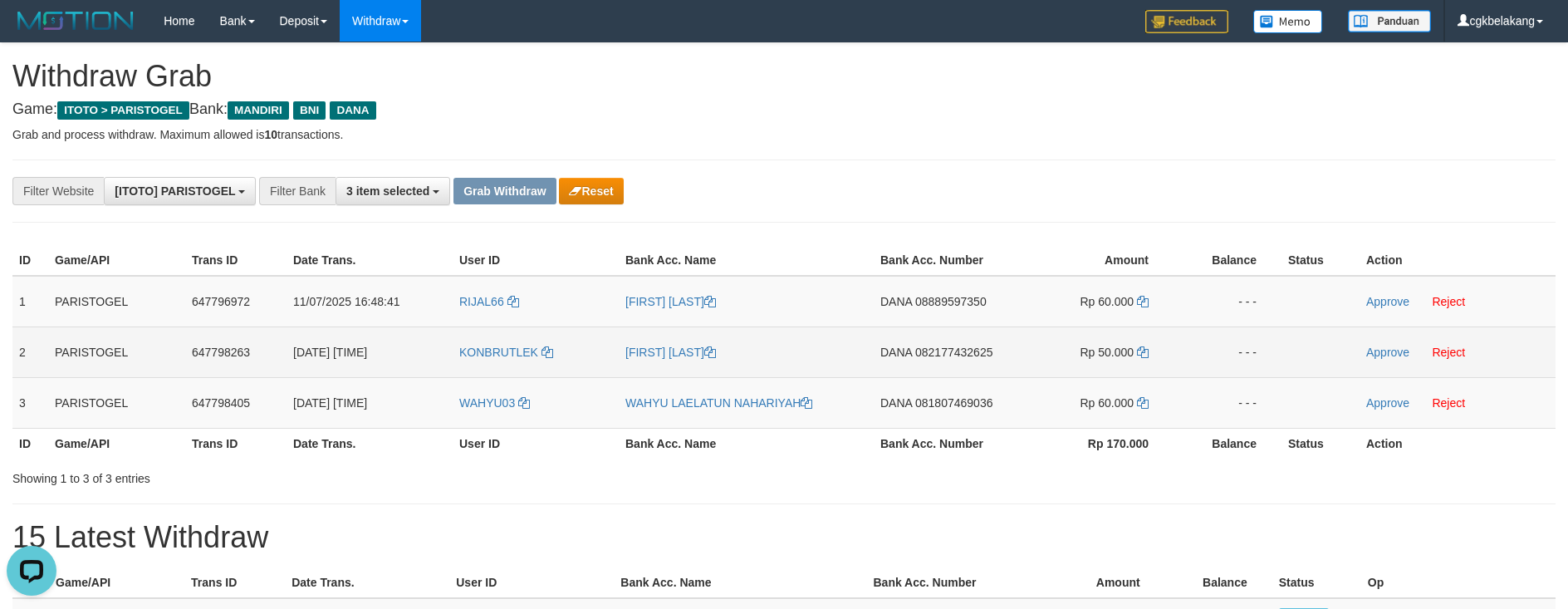 click on "082177432625" at bounding box center [953, 352] 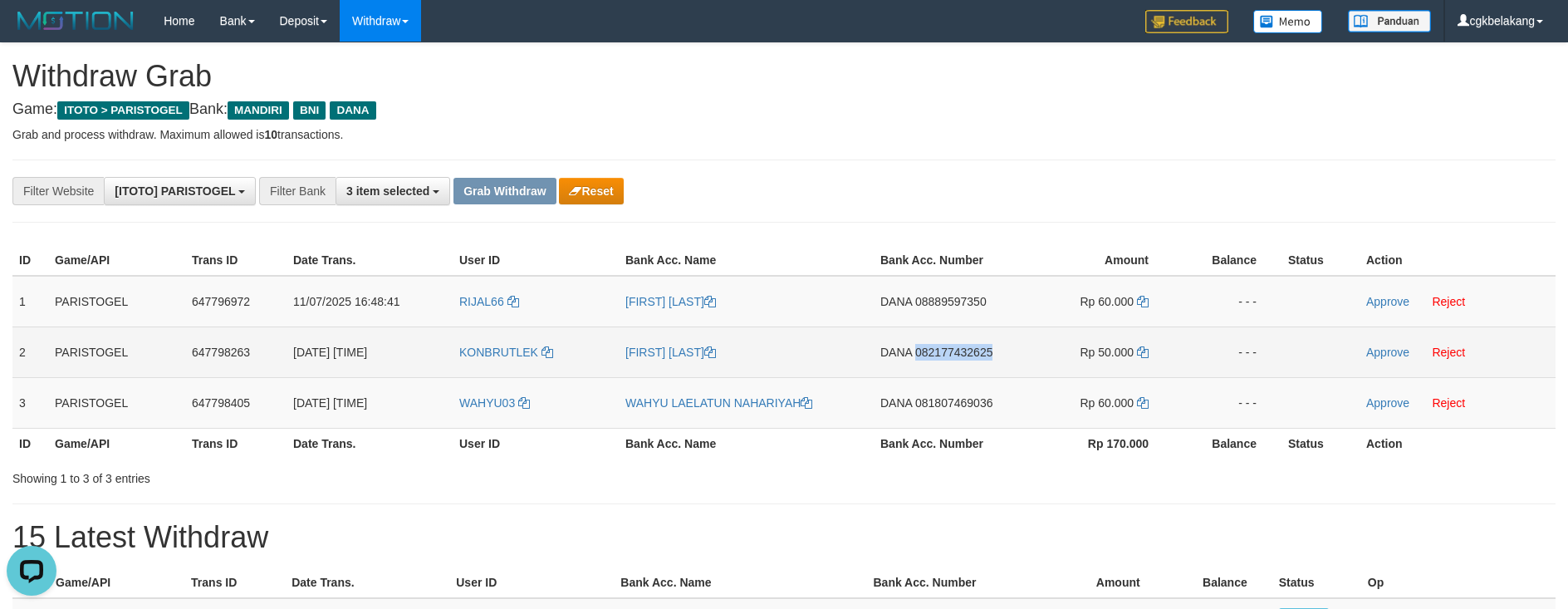 copy on "082177432625" 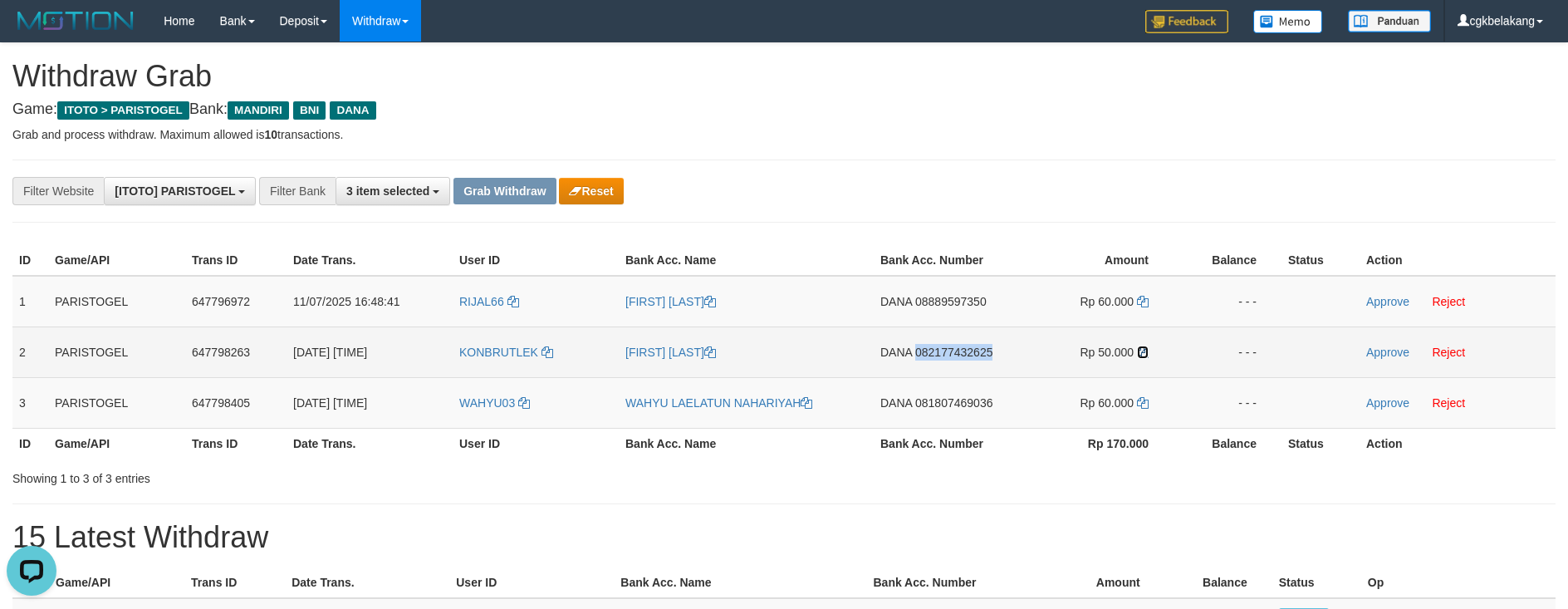 click at bounding box center [1143, 352] 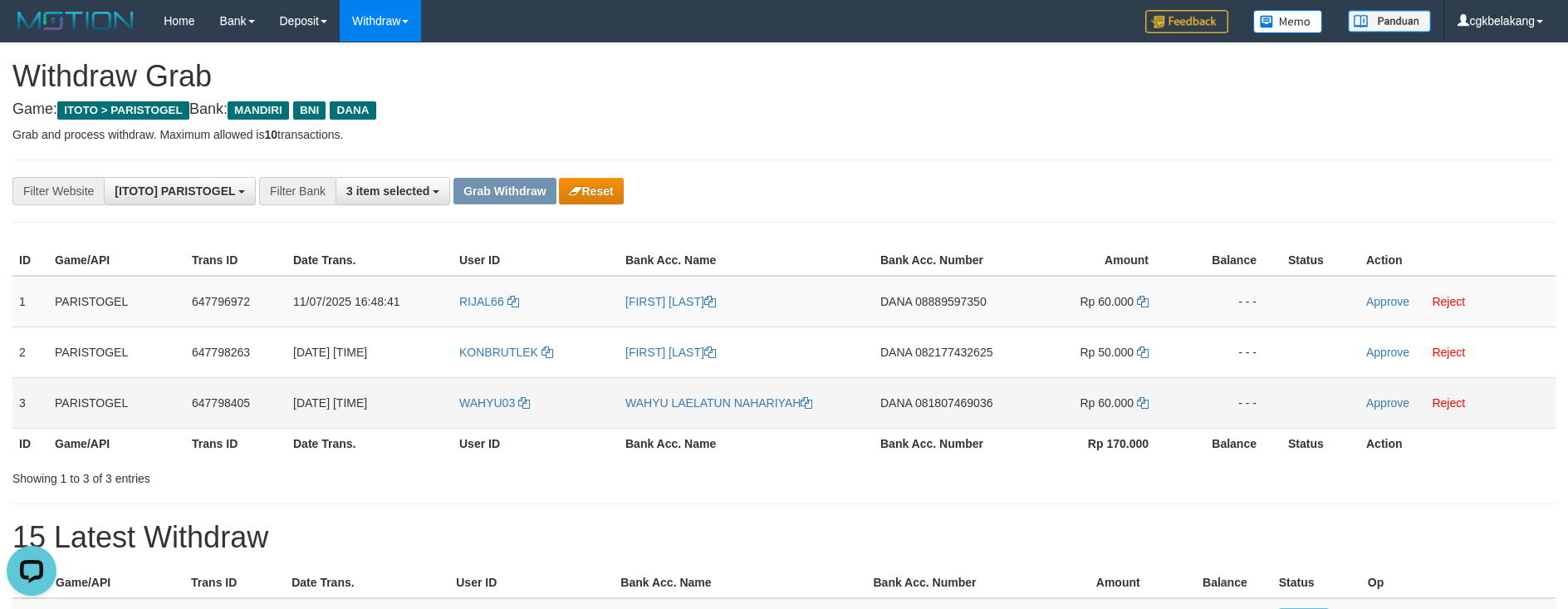 click on "DANA
081807469036" at bounding box center (942, 402) 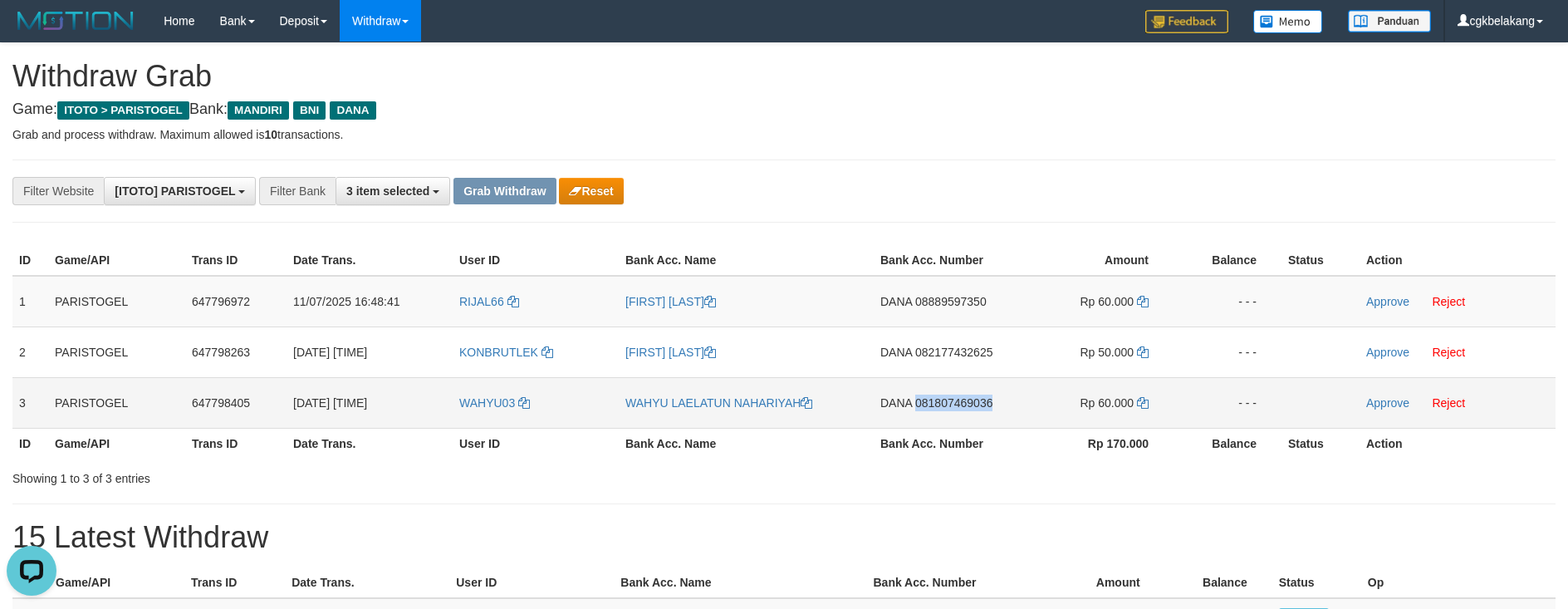 click on "DANA
081807469036" at bounding box center (942, 402) 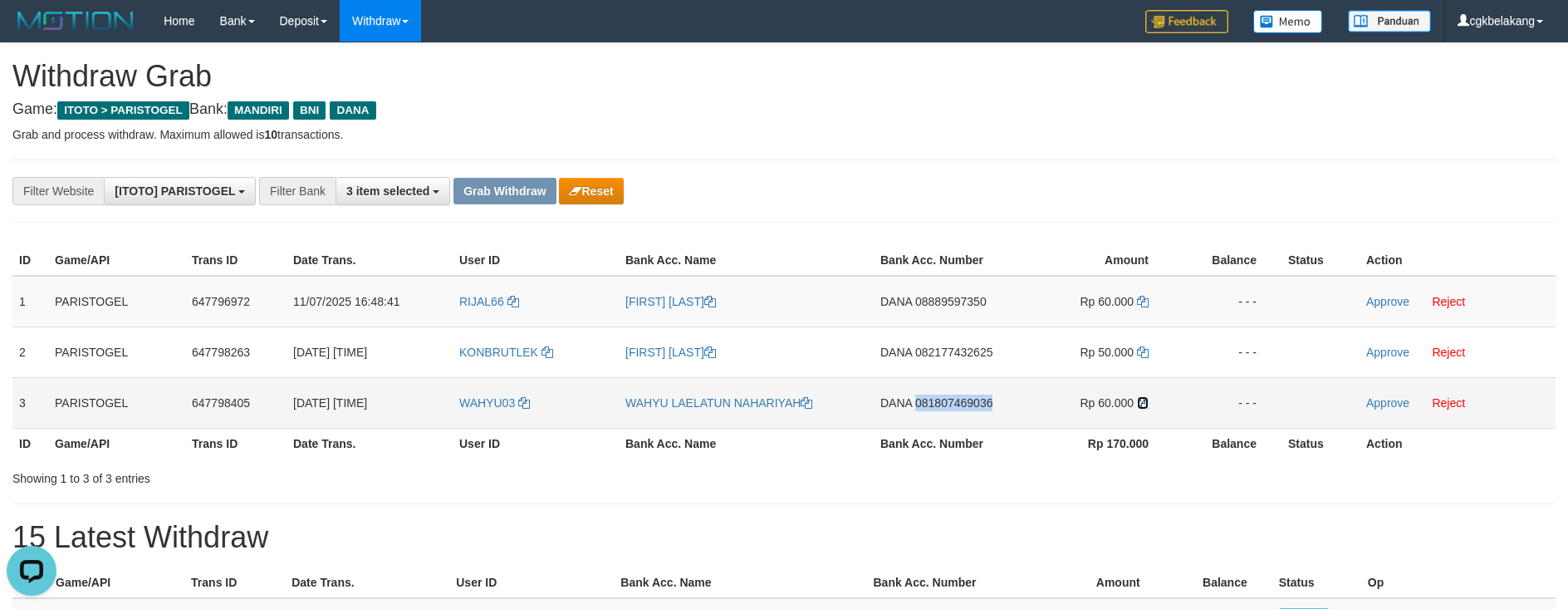click at bounding box center (1143, 403) 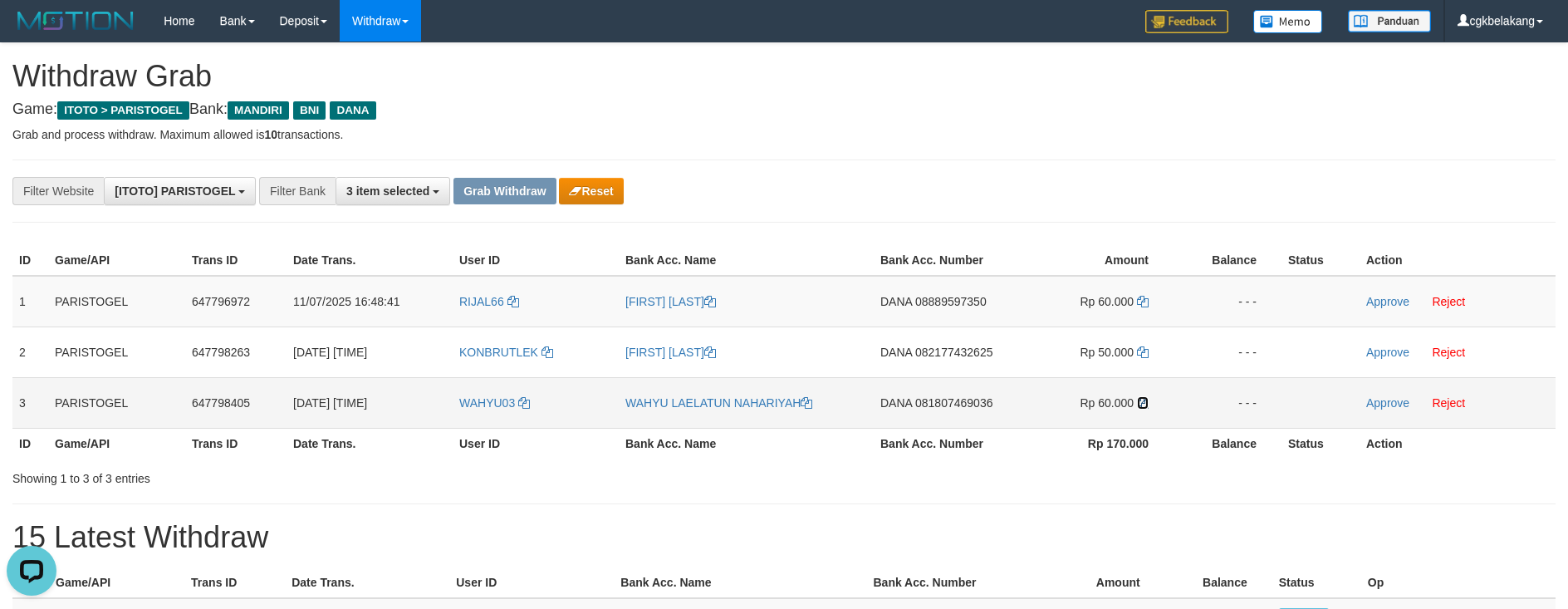 click at bounding box center (1143, 403) 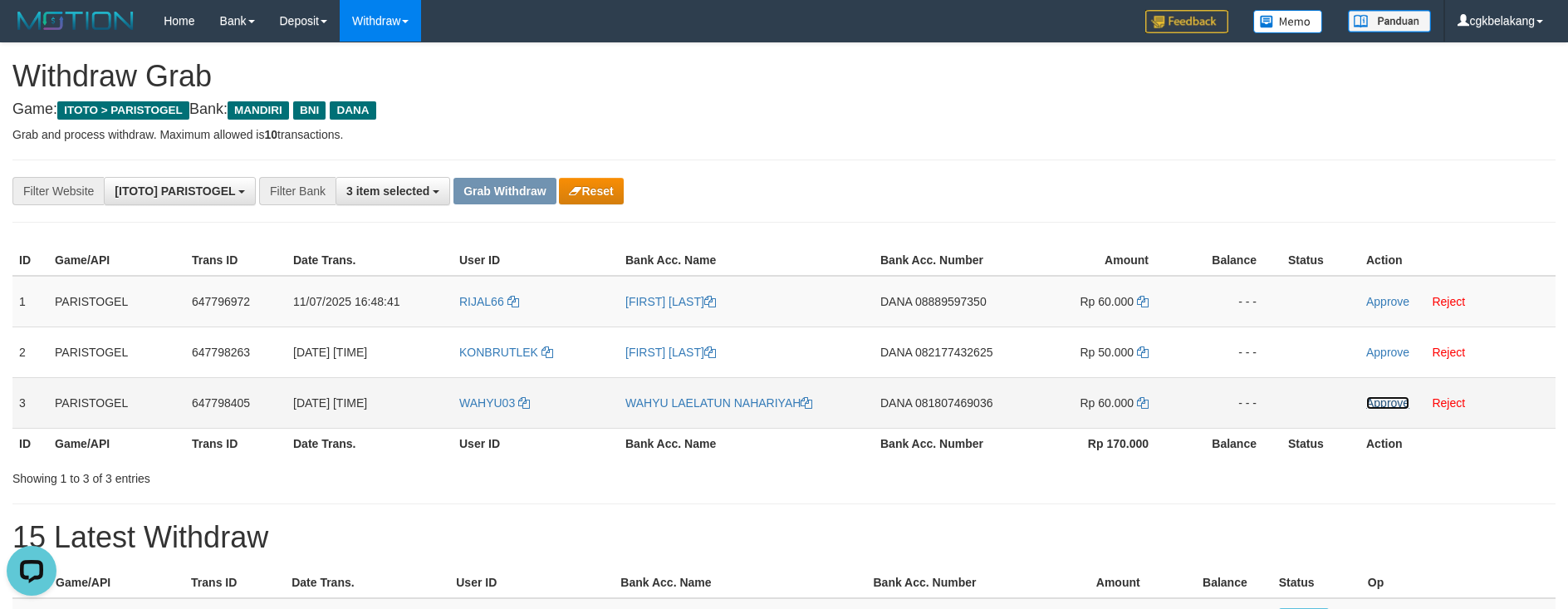 click on "Approve" at bounding box center [1388, 403] 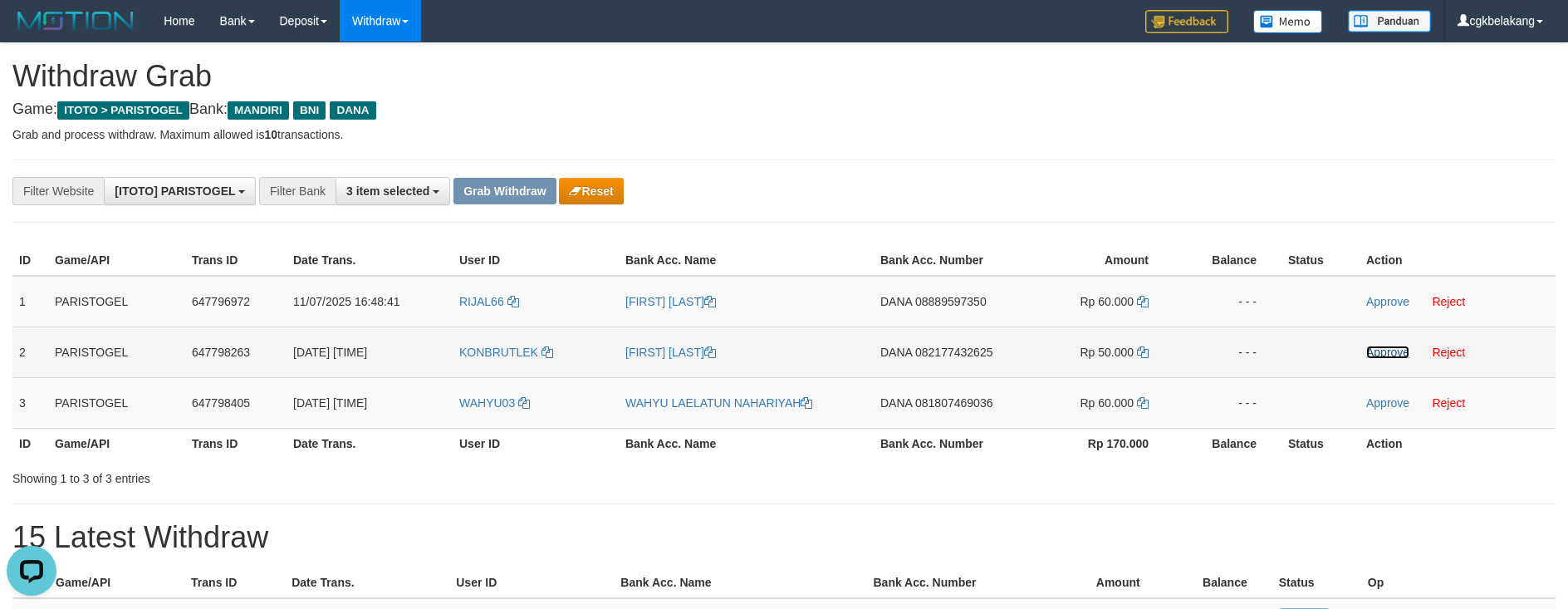click on "Approve" at bounding box center (1388, 352) 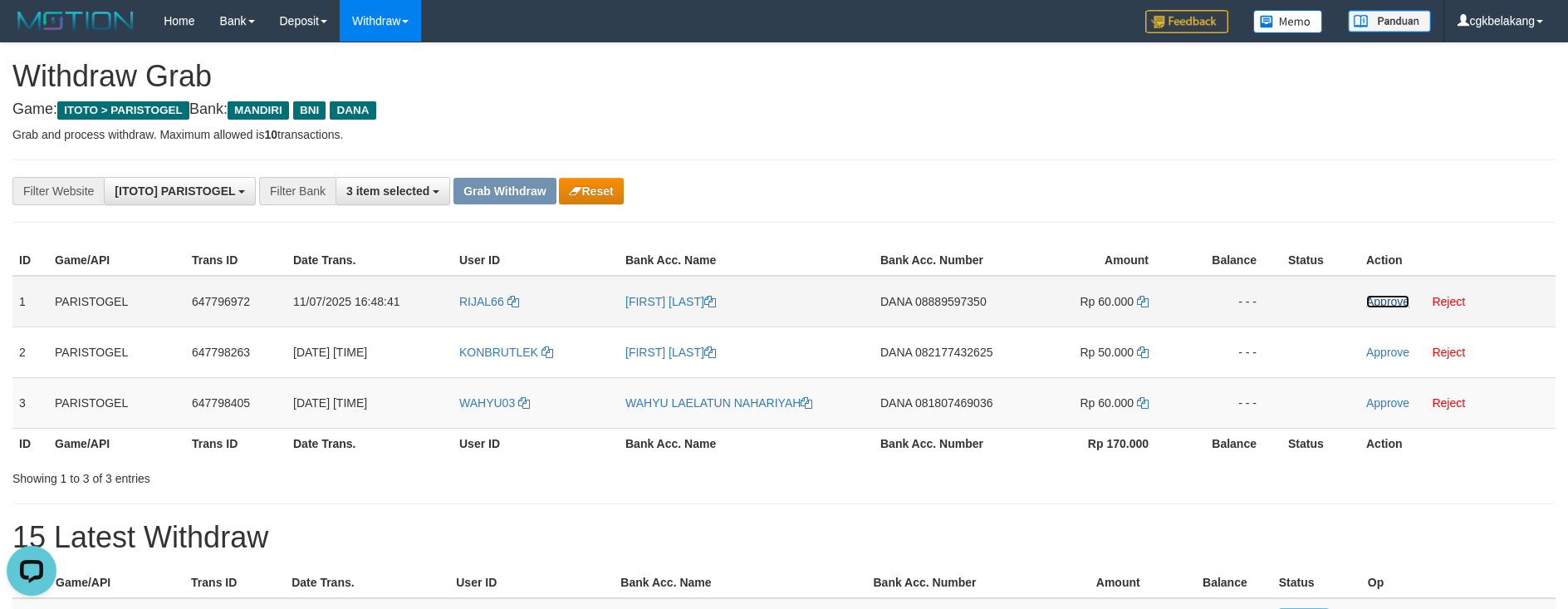 click on "Approve" at bounding box center (1388, 302) 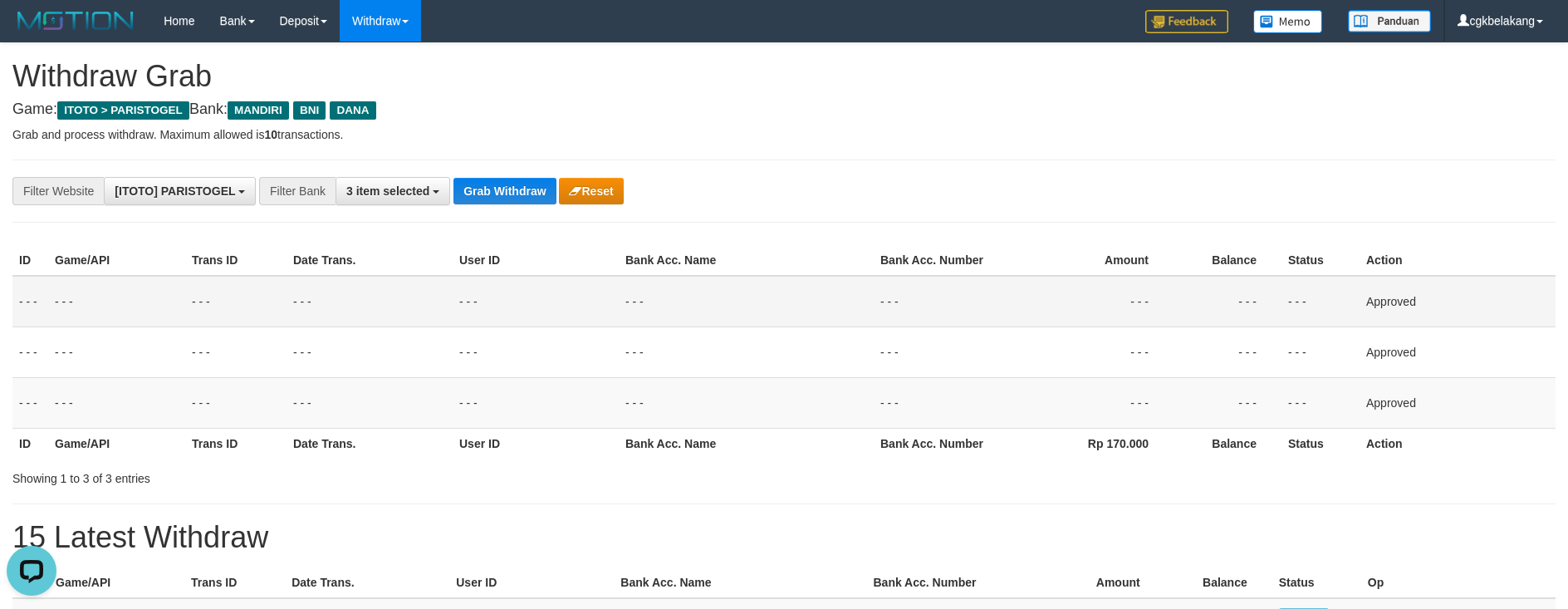 click on "Showing 1 to 3 of 3 entries" at bounding box center (784, 475) 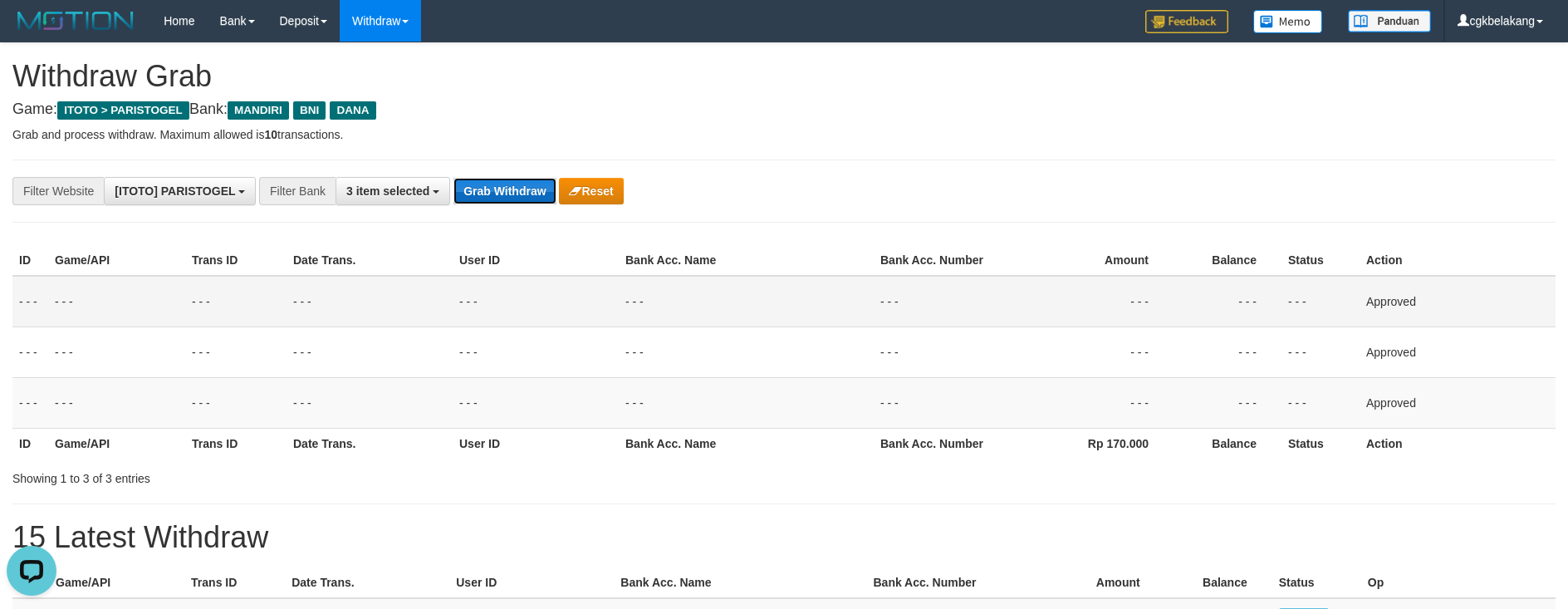 click on "Grab Withdraw" at bounding box center (504, 191) 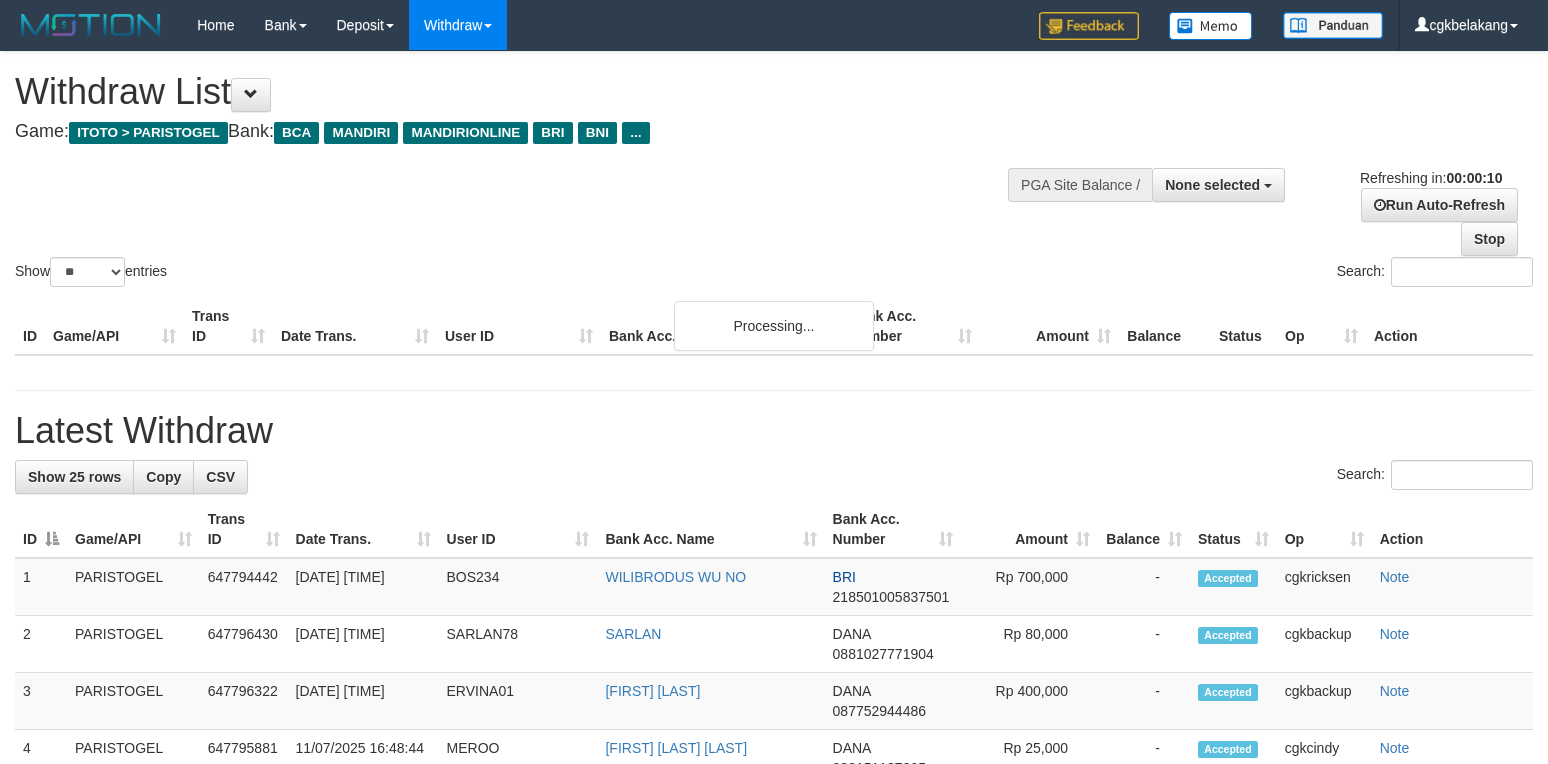 select 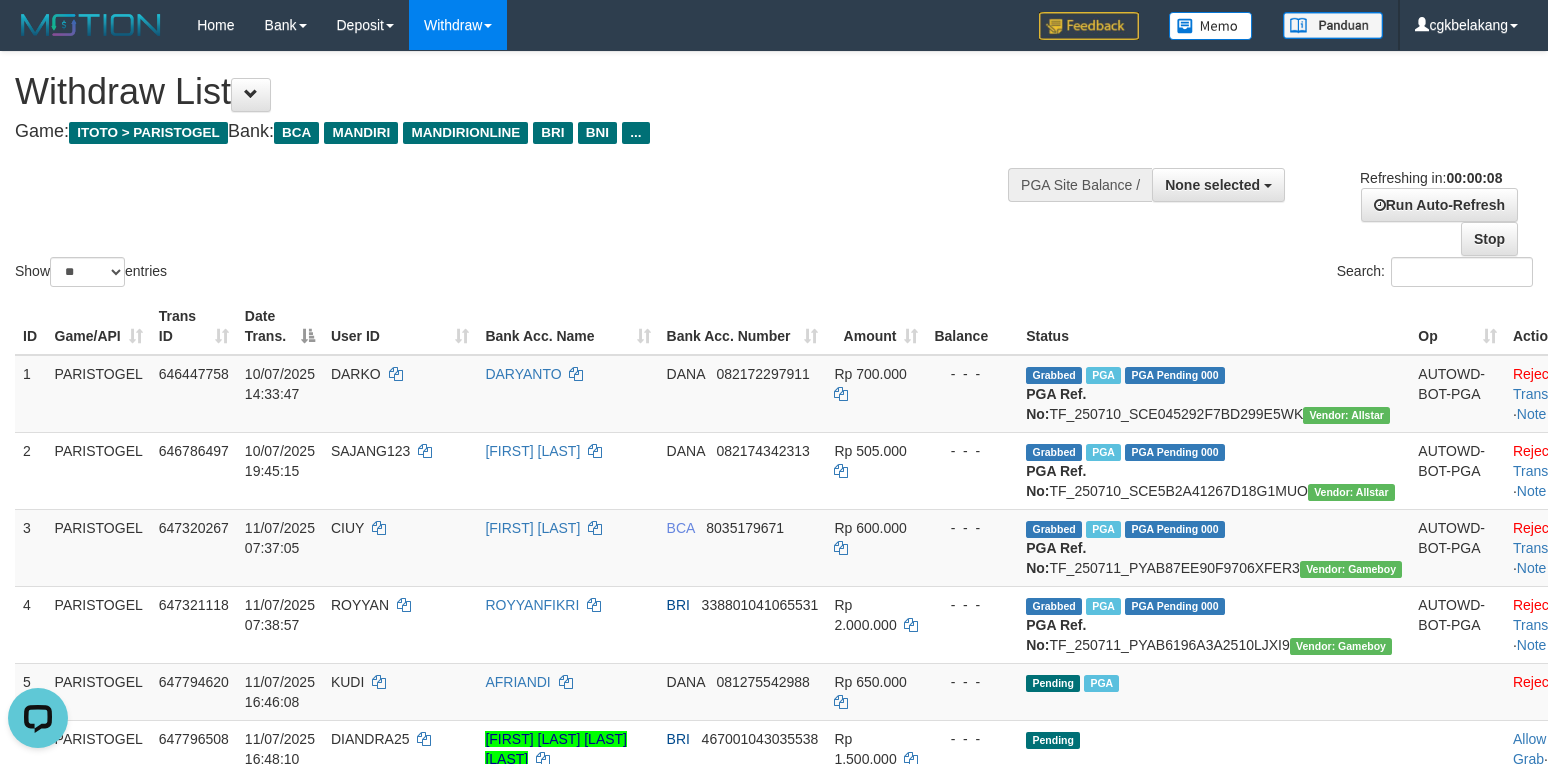 scroll, scrollTop: 0, scrollLeft: 0, axis: both 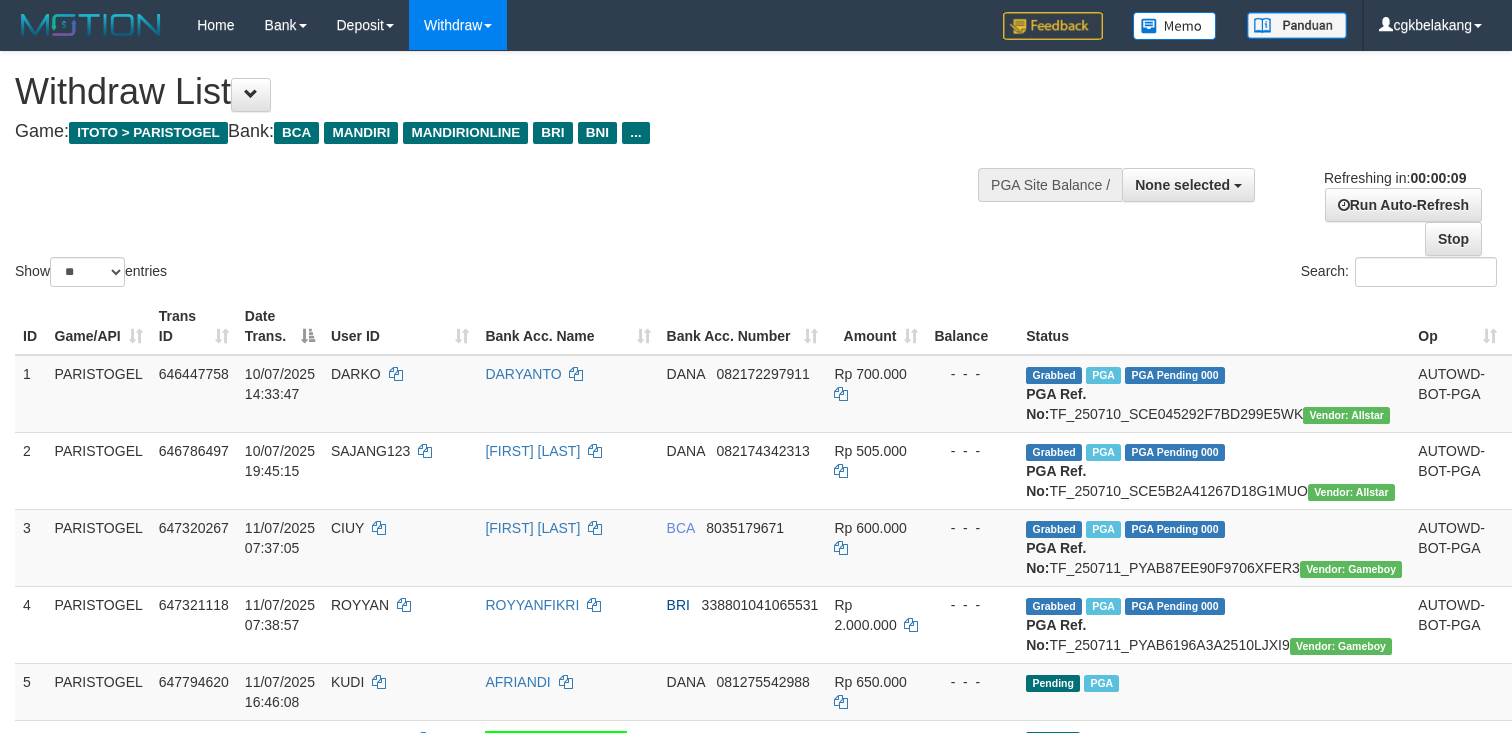 select 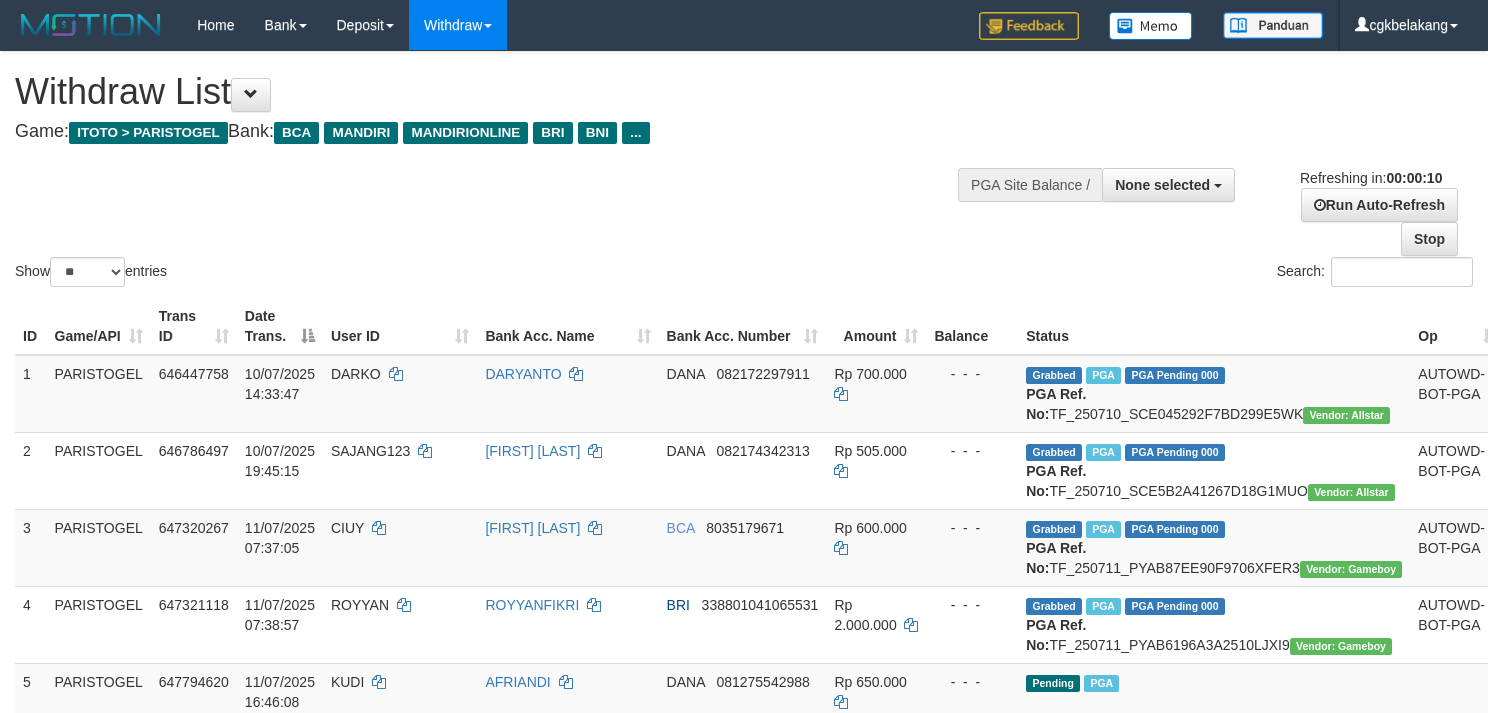 select 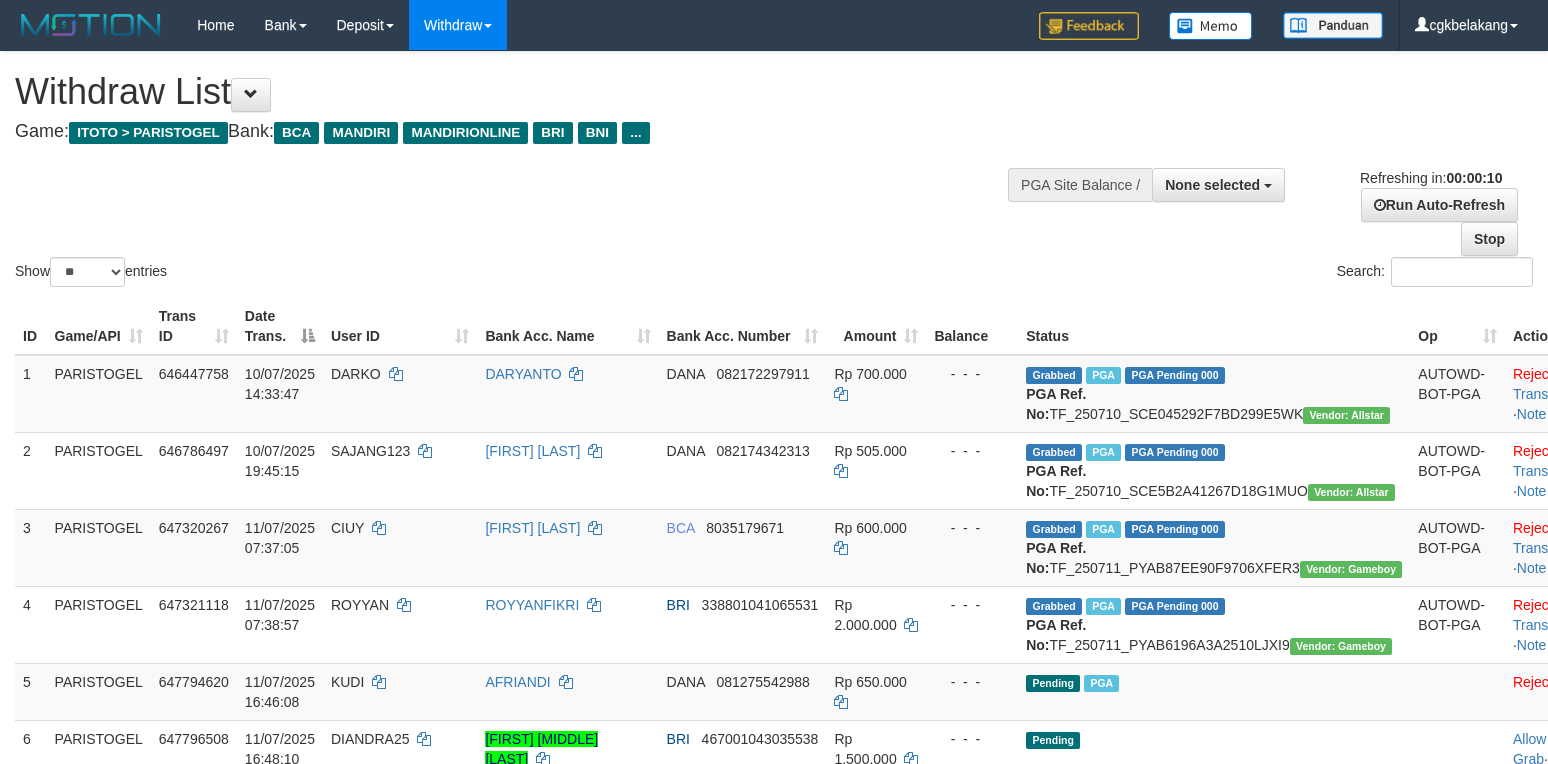 select 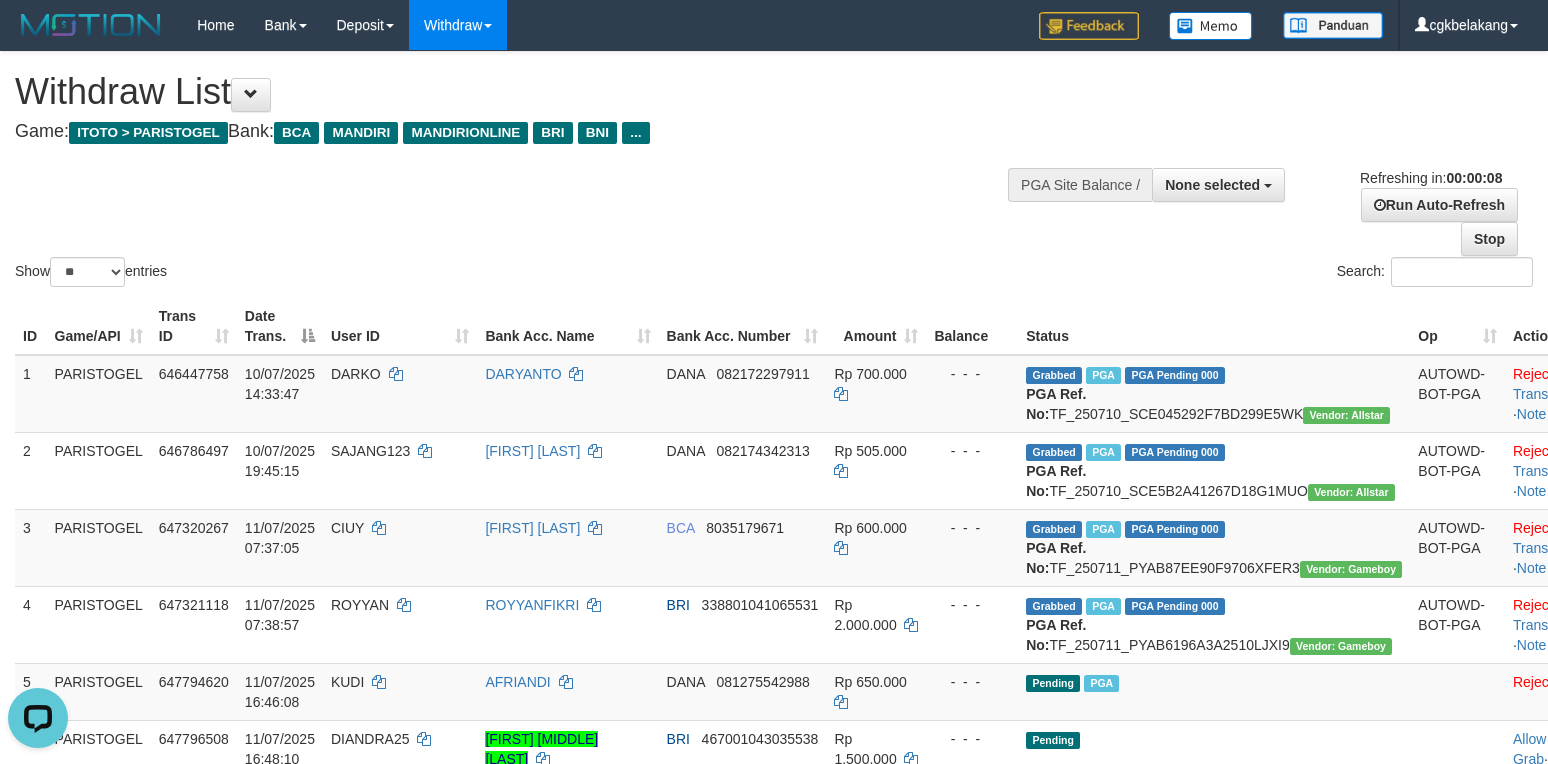 scroll, scrollTop: 0, scrollLeft: 0, axis: both 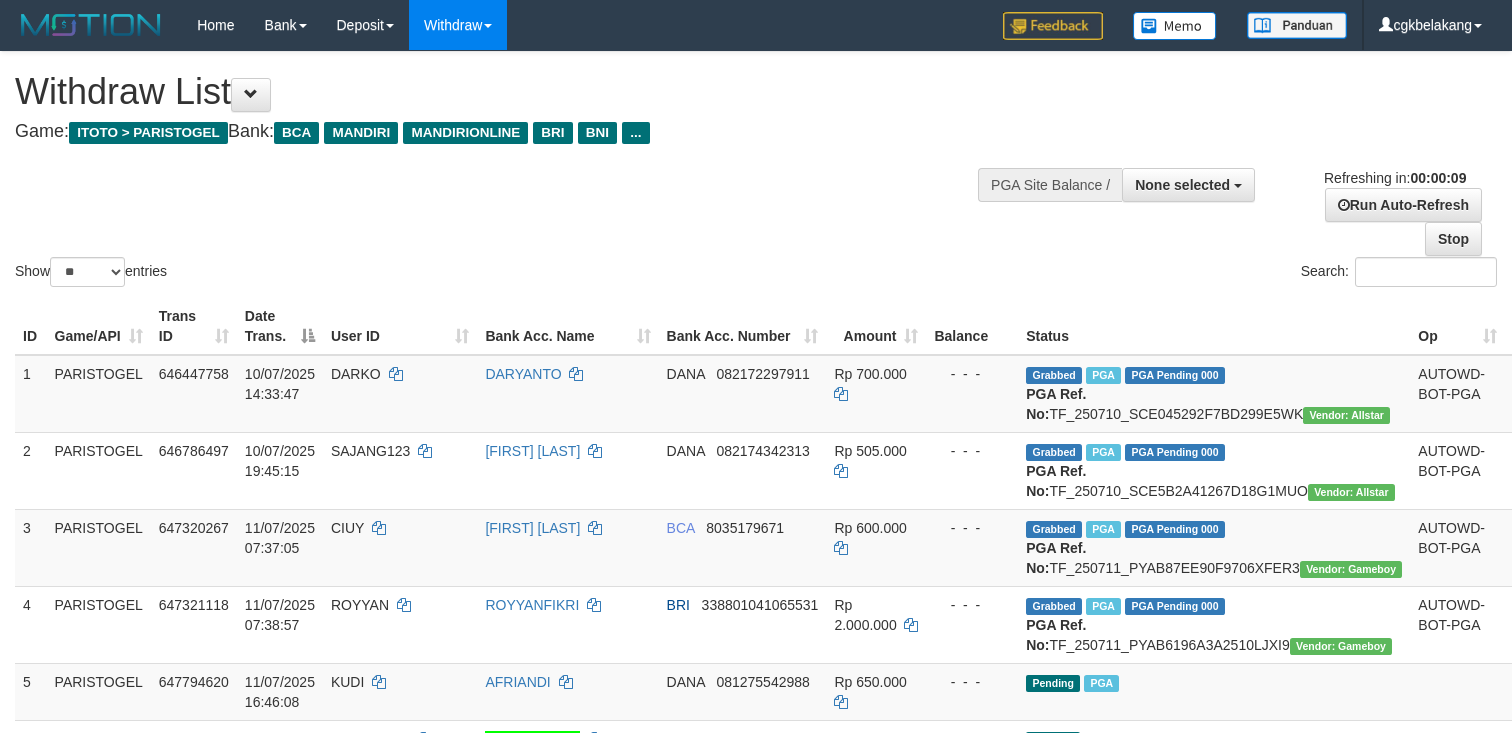 select 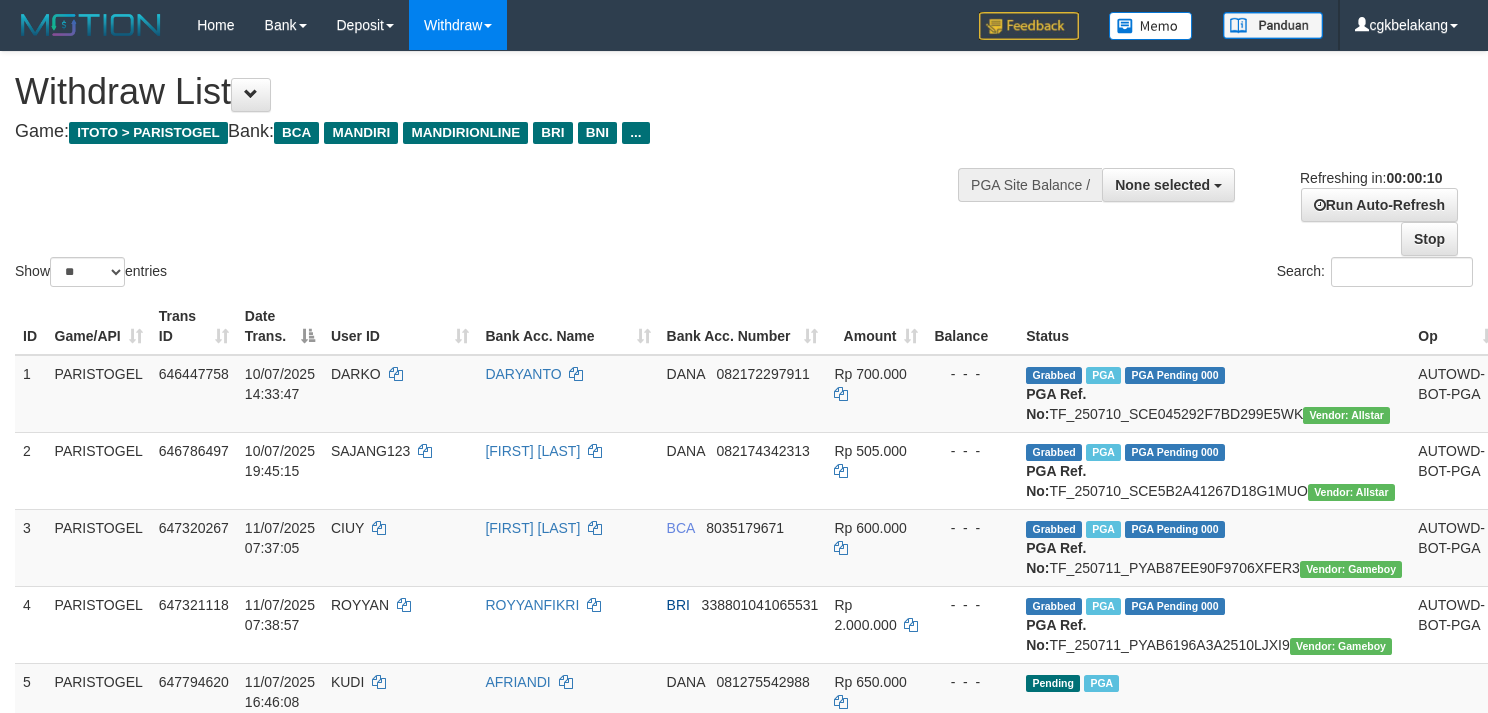 select 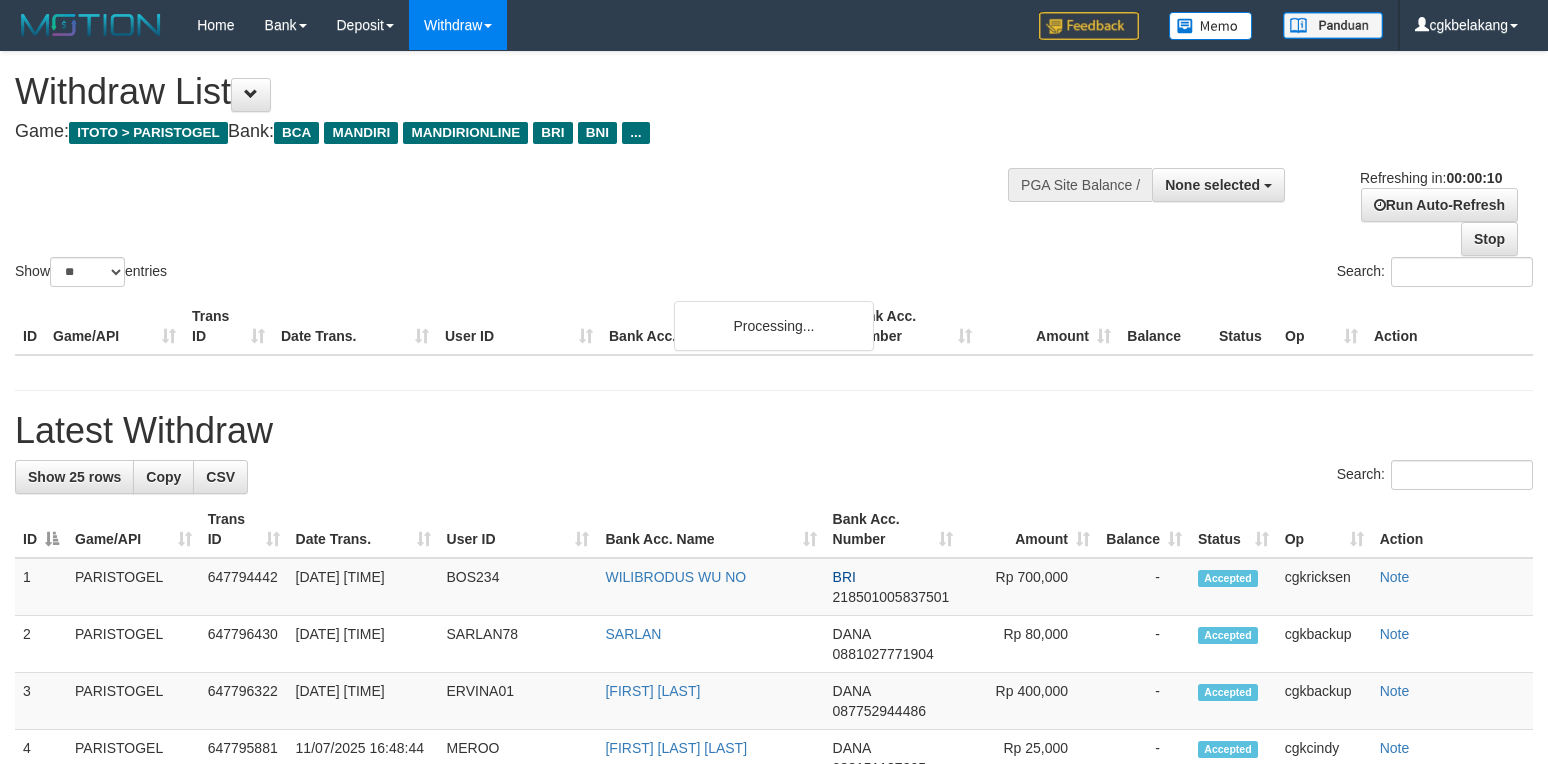 select 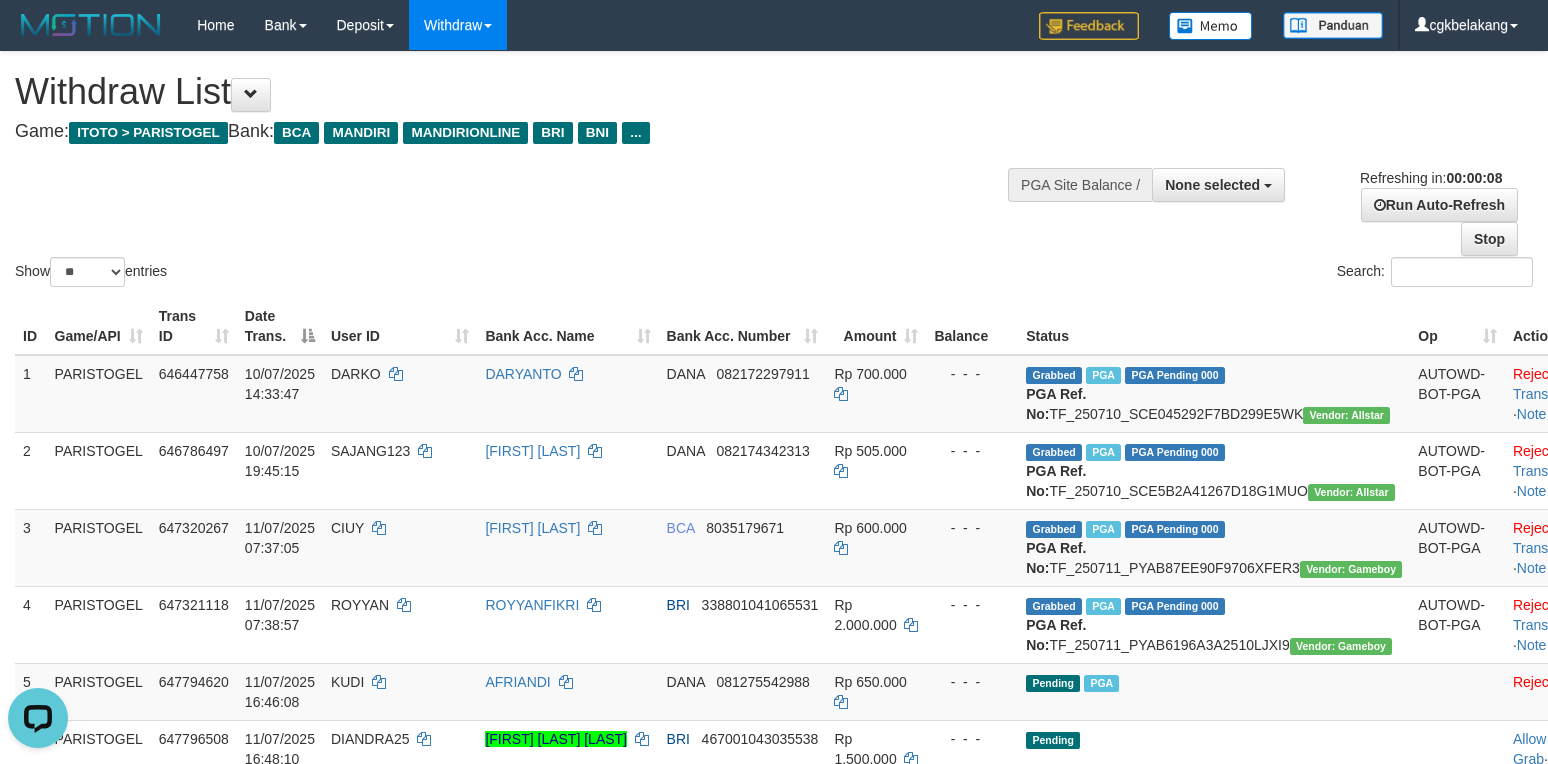 scroll, scrollTop: 0, scrollLeft: 0, axis: both 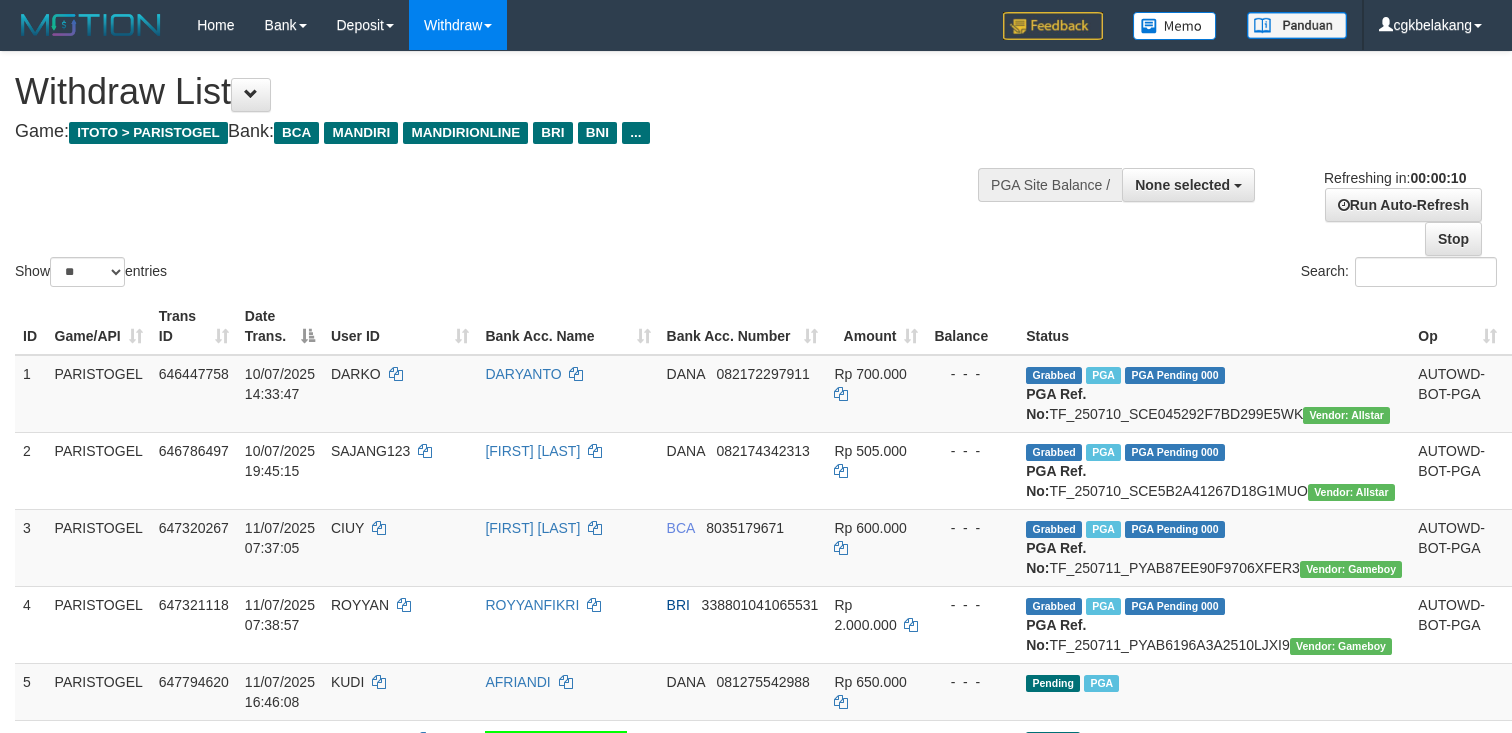 select 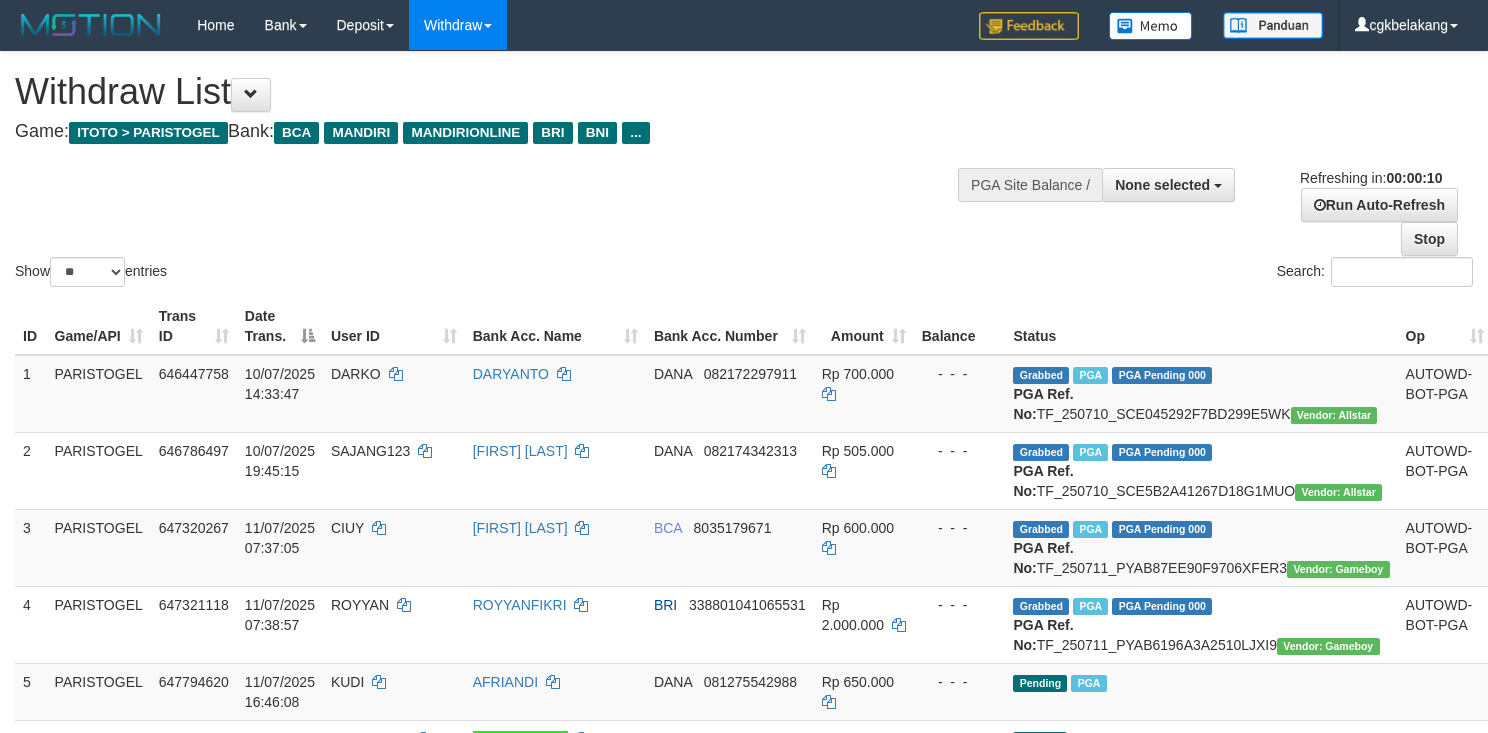 select 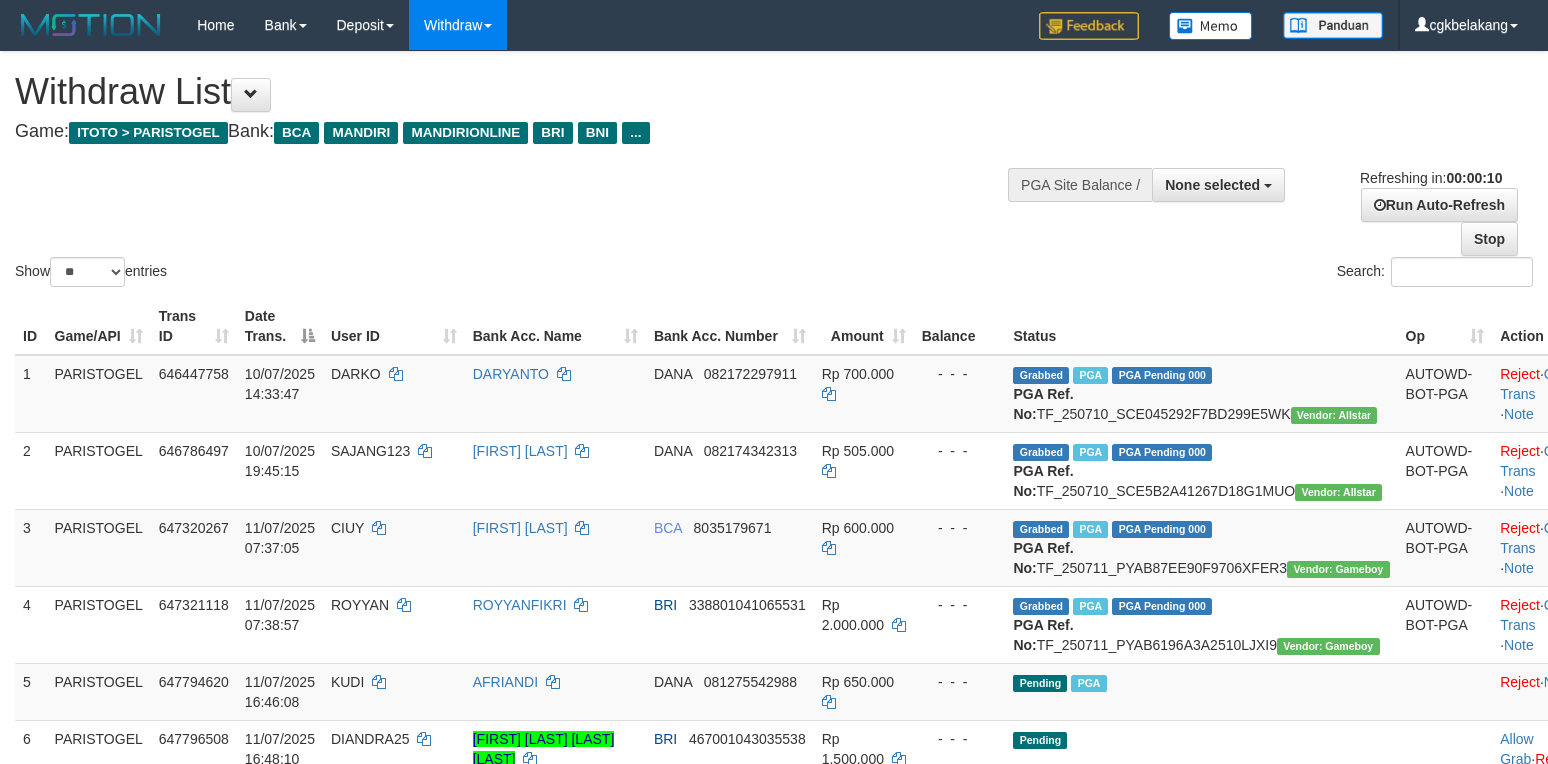 select 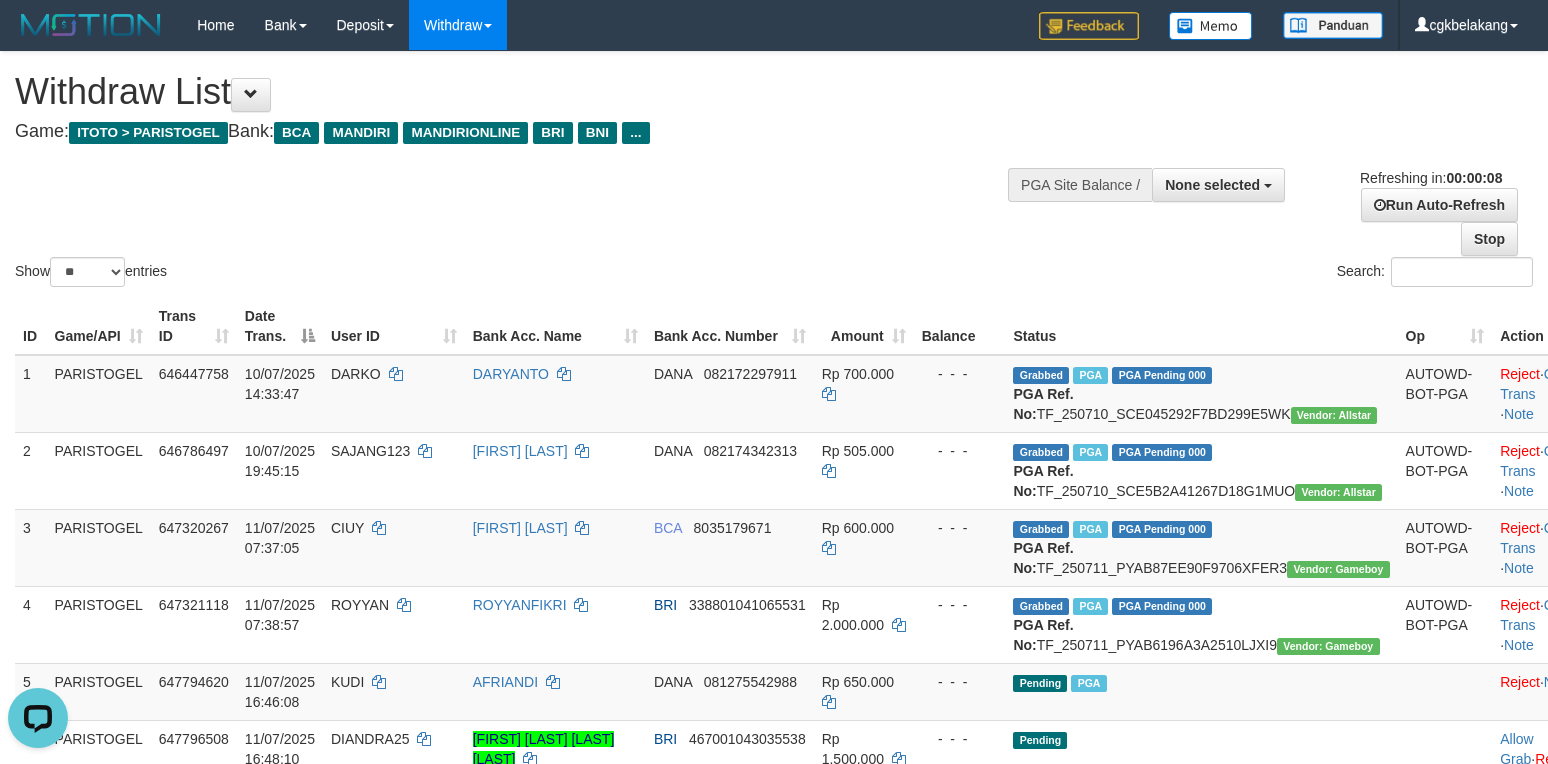 scroll, scrollTop: 0, scrollLeft: 0, axis: both 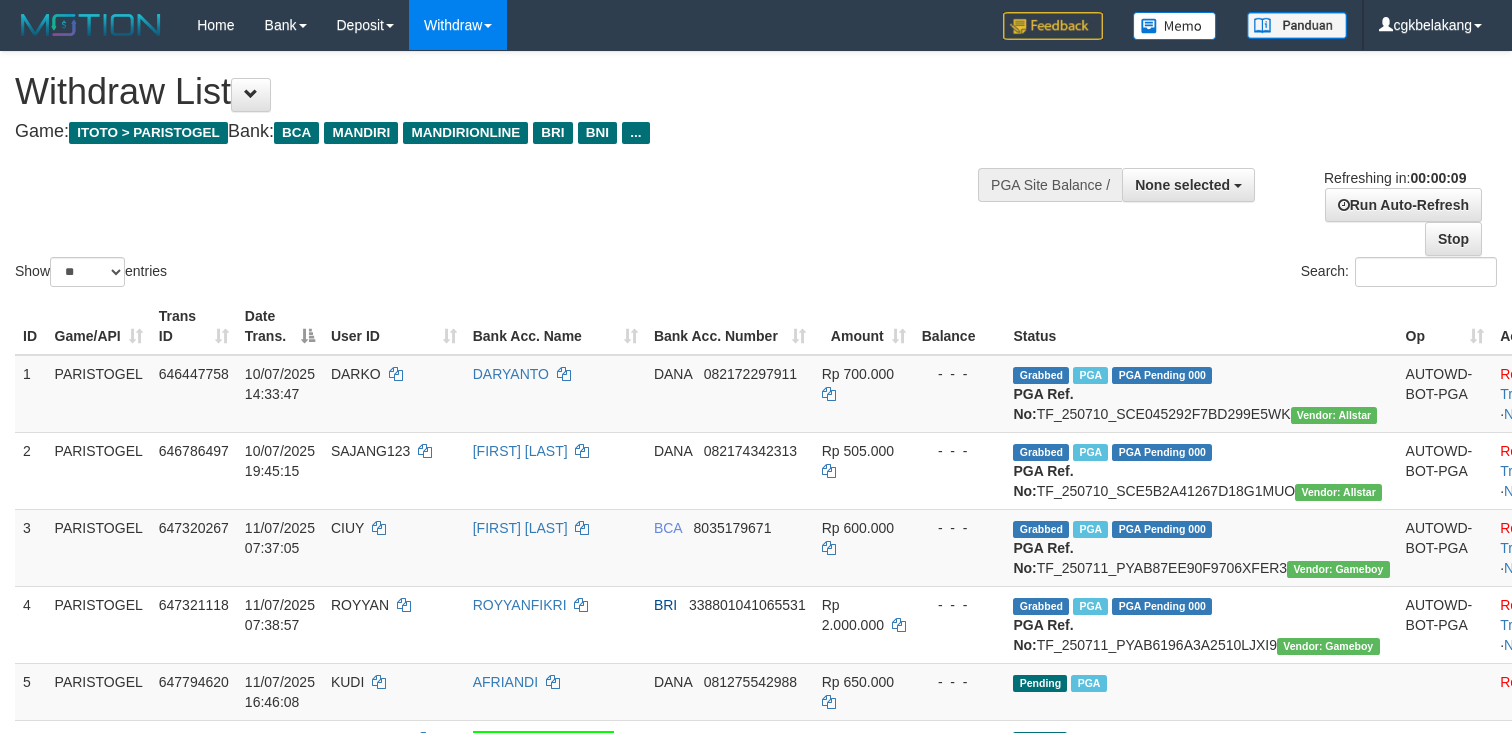 select 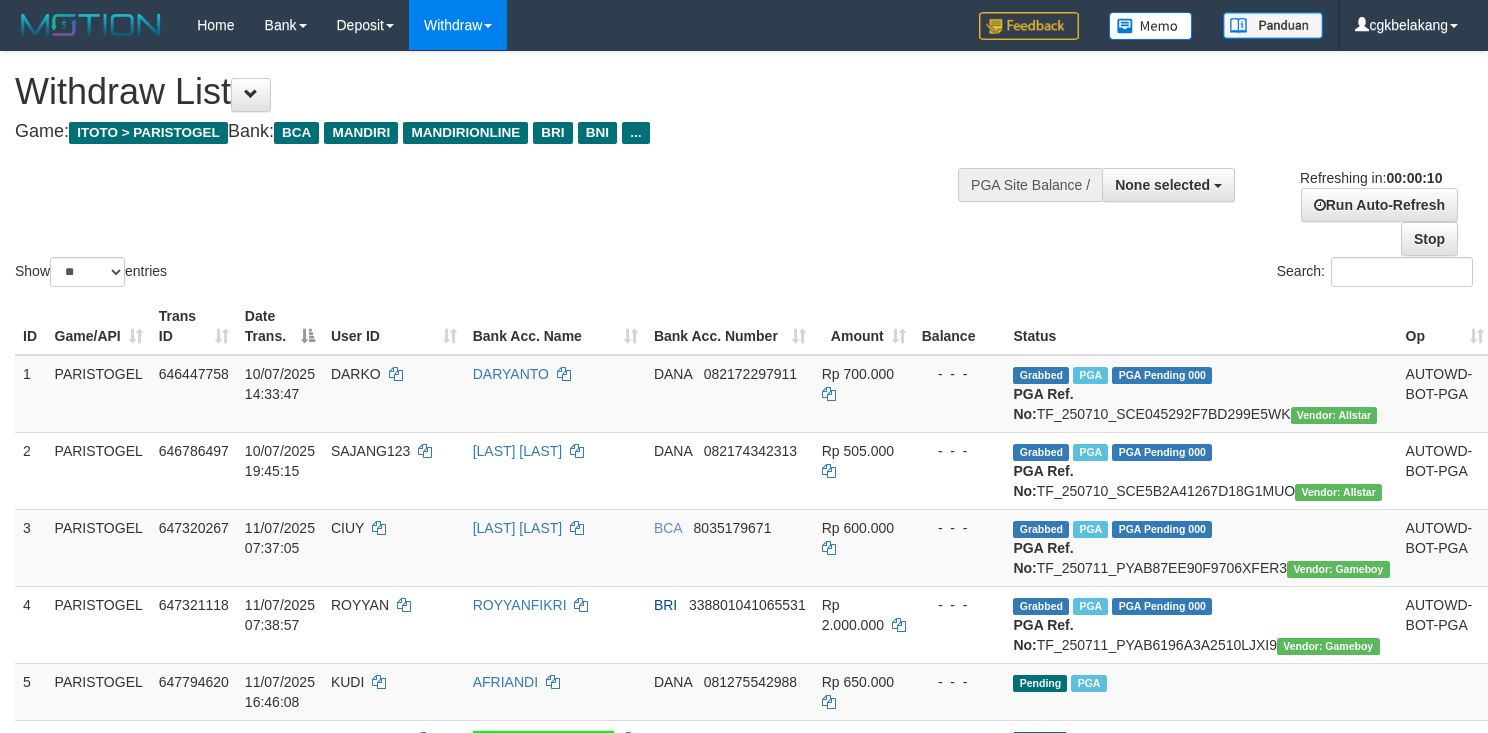 select 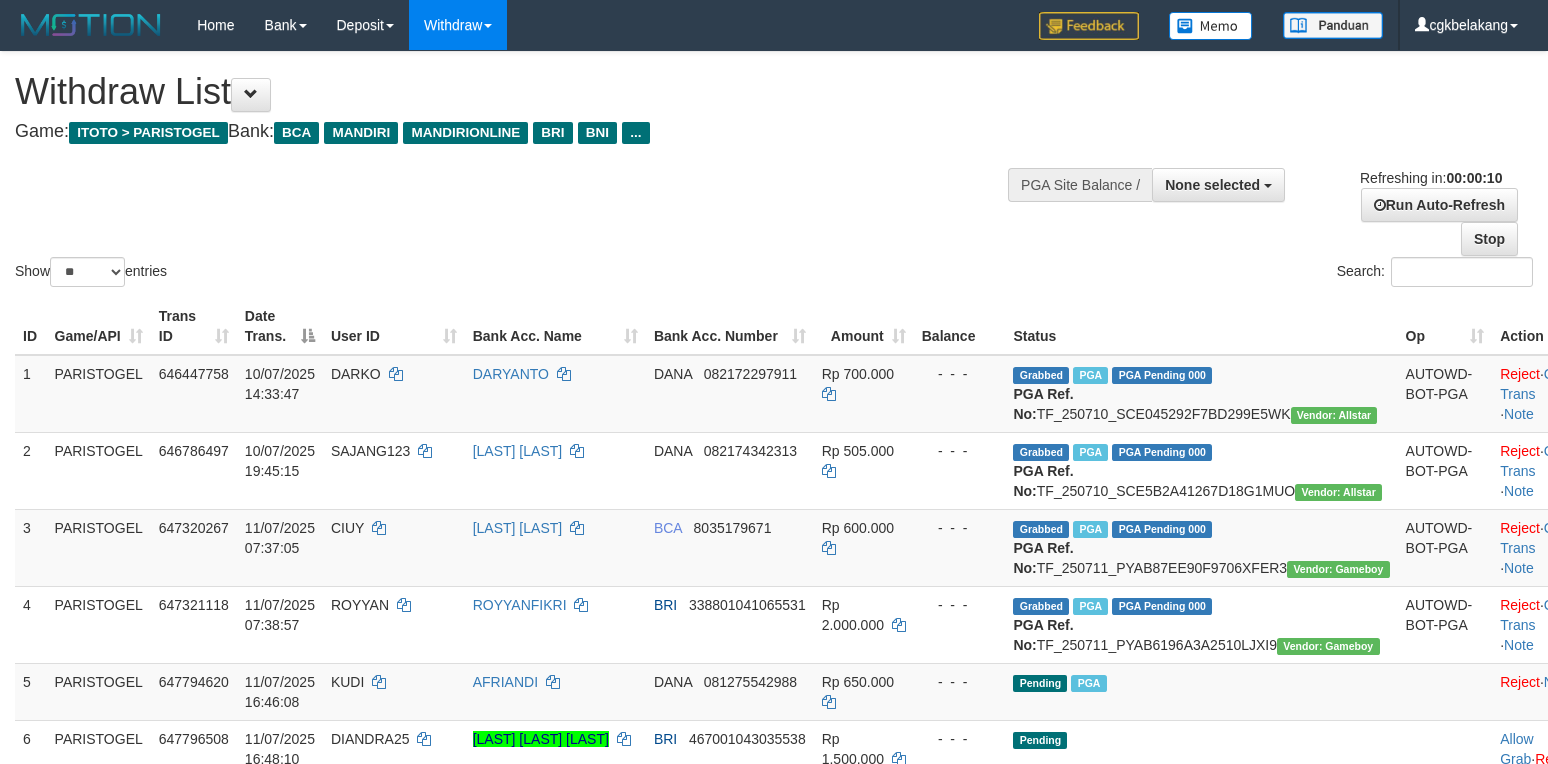 select 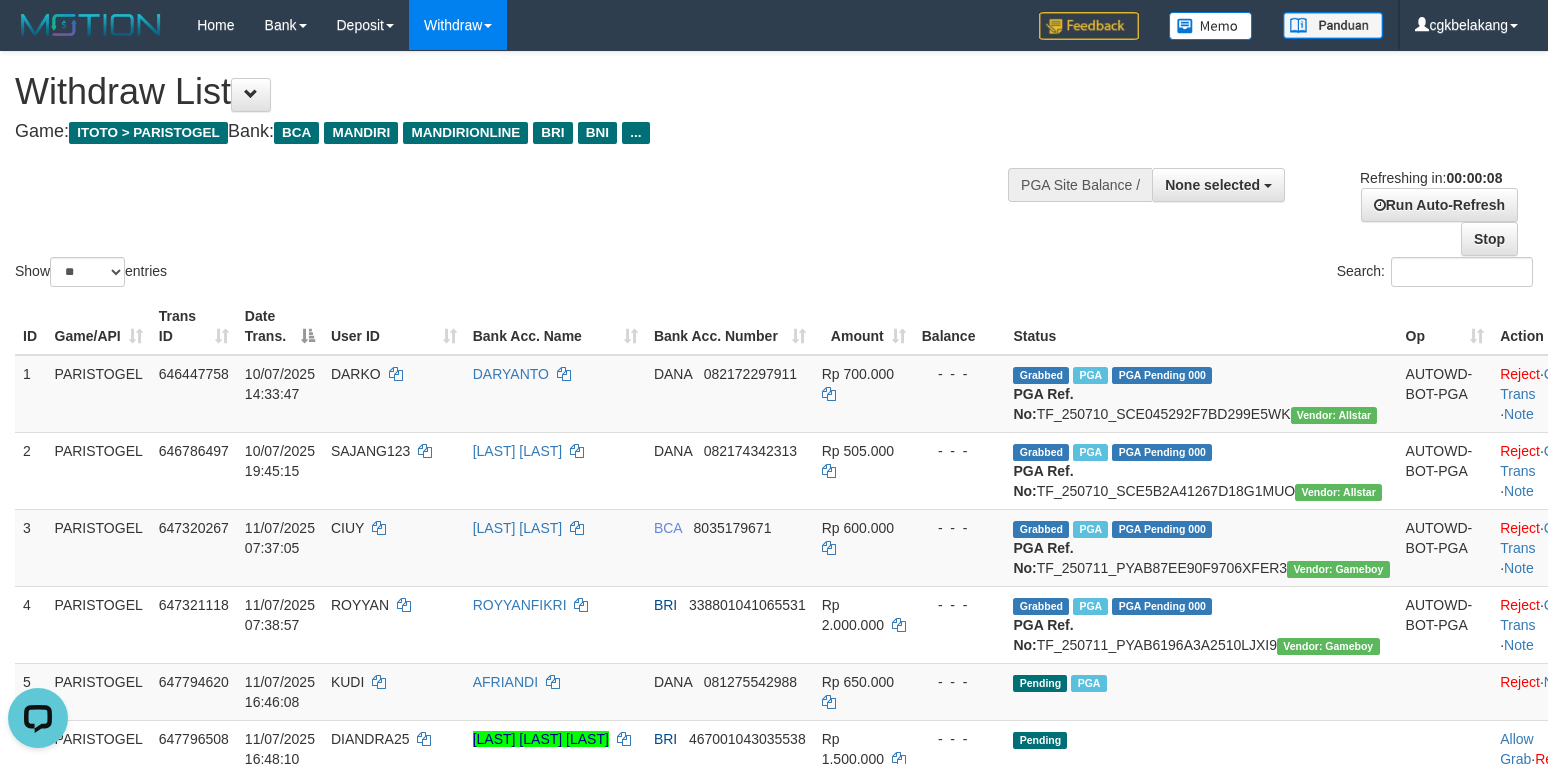 scroll, scrollTop: 0, scrollLeft: 0, axis: both 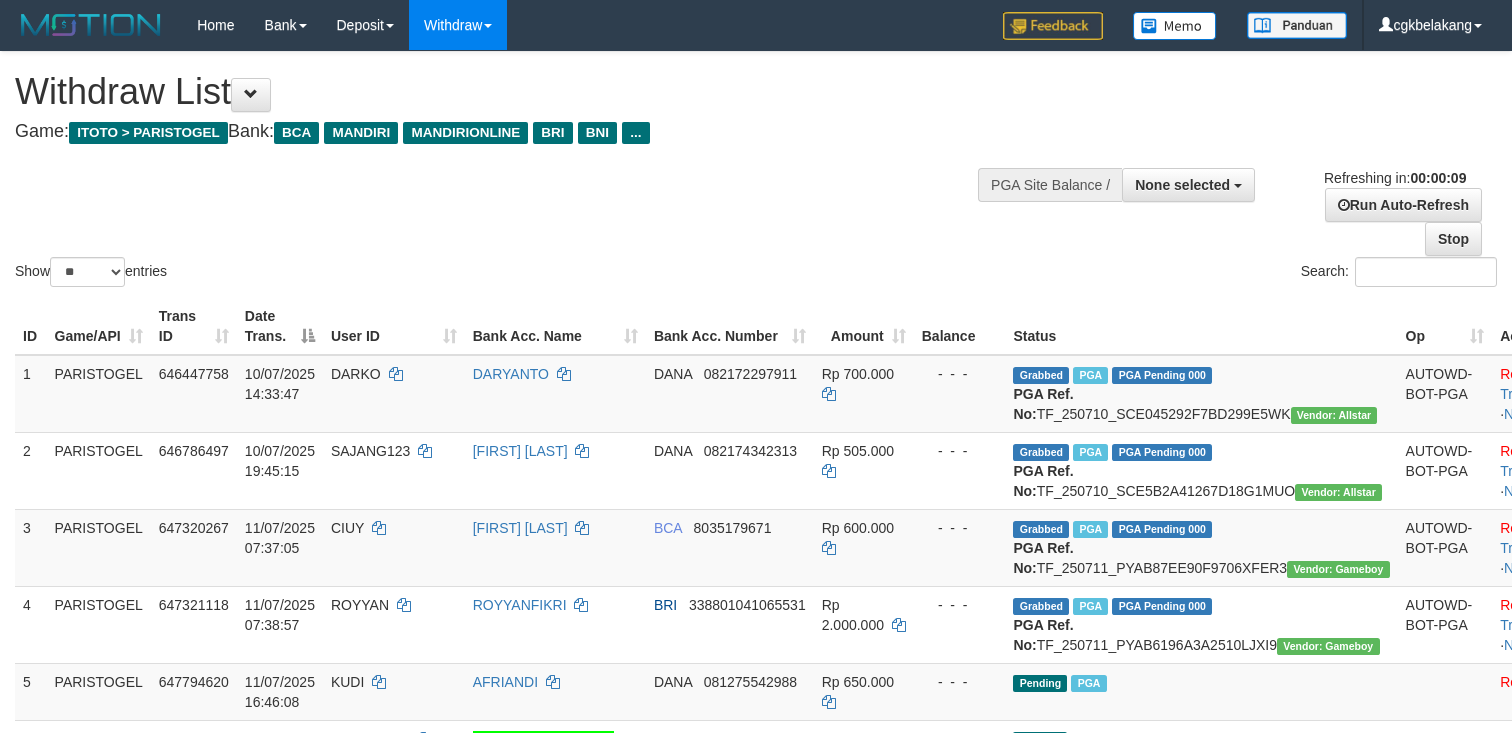 select 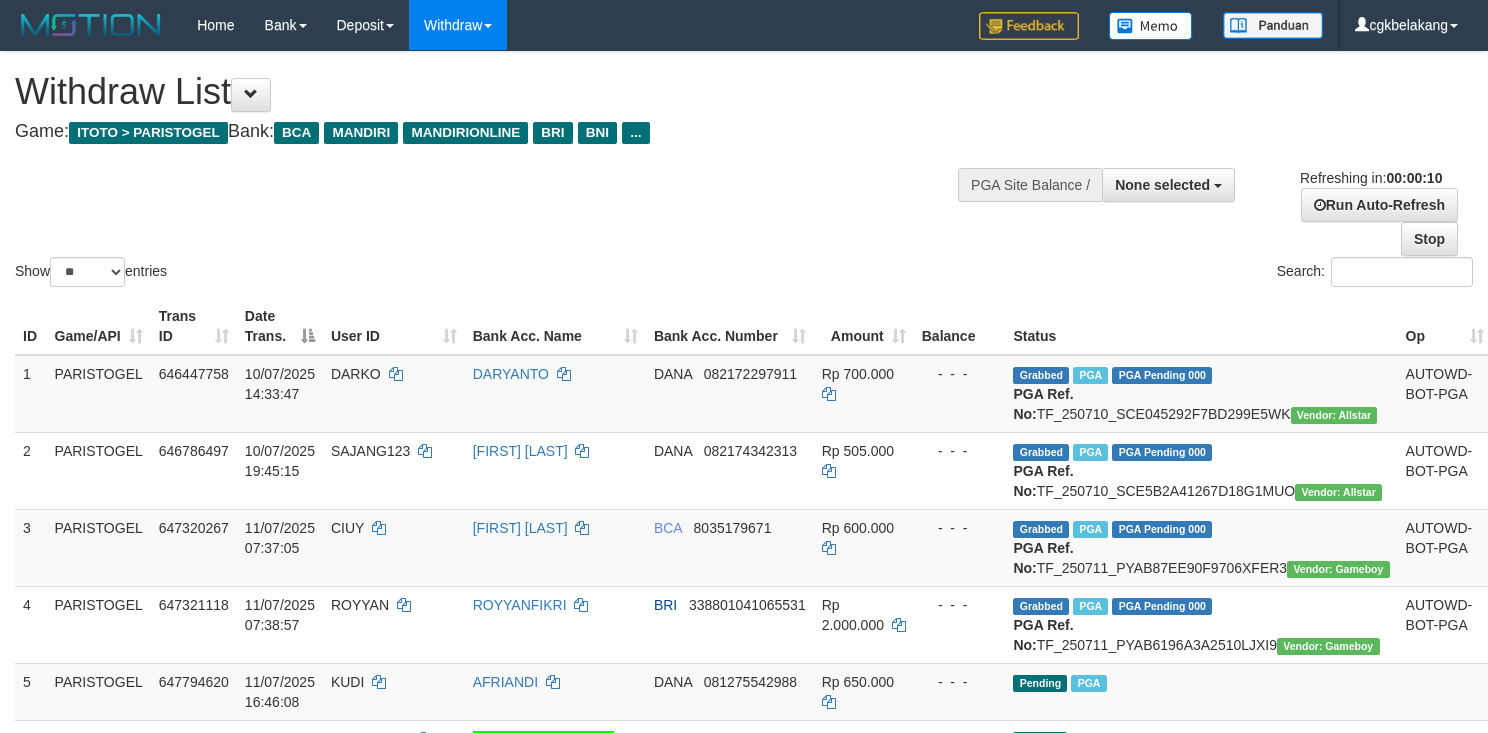 select 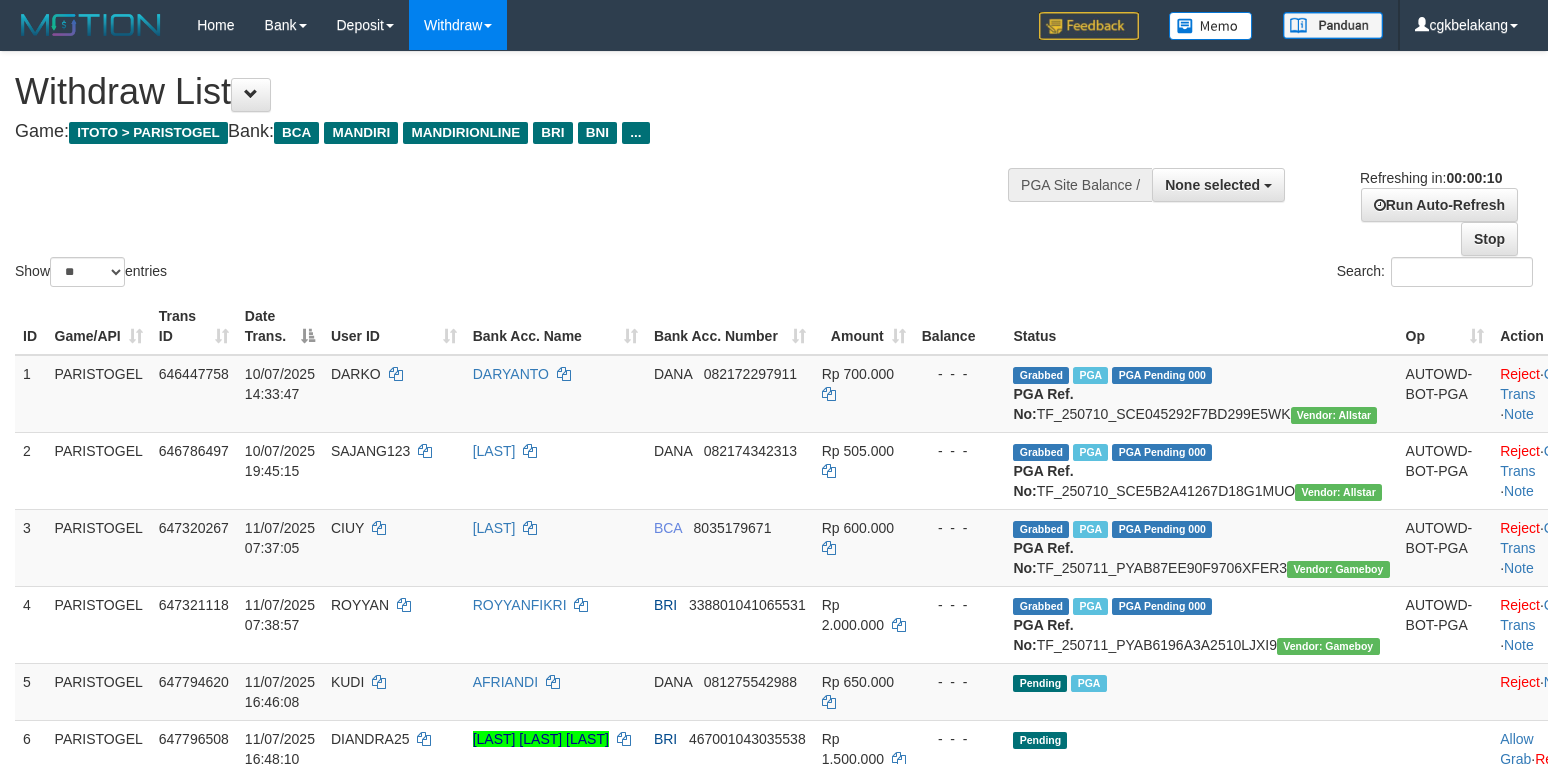 select 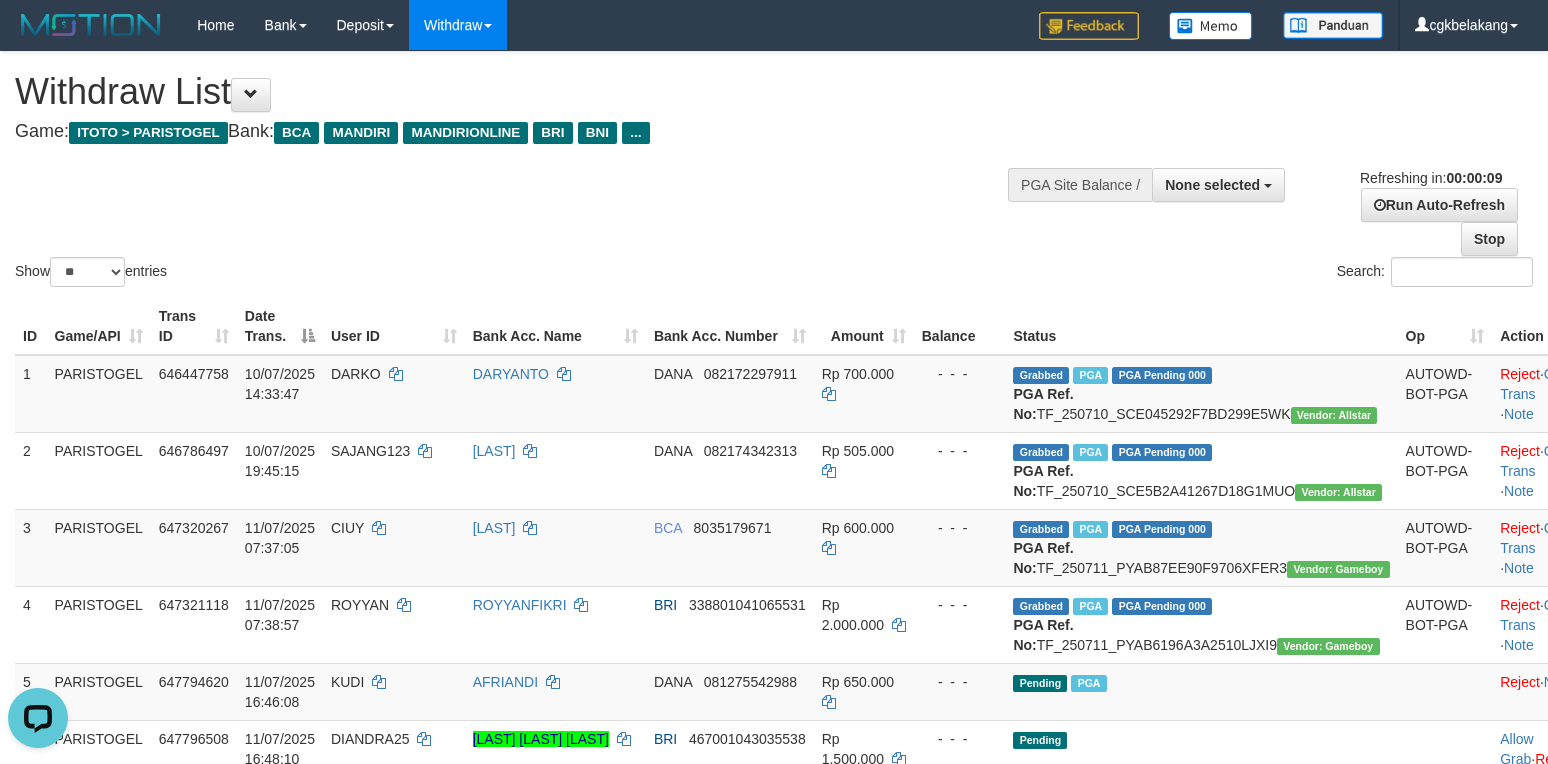 scroll, scrollTop: 0, scrollLeft: 0, axis: both 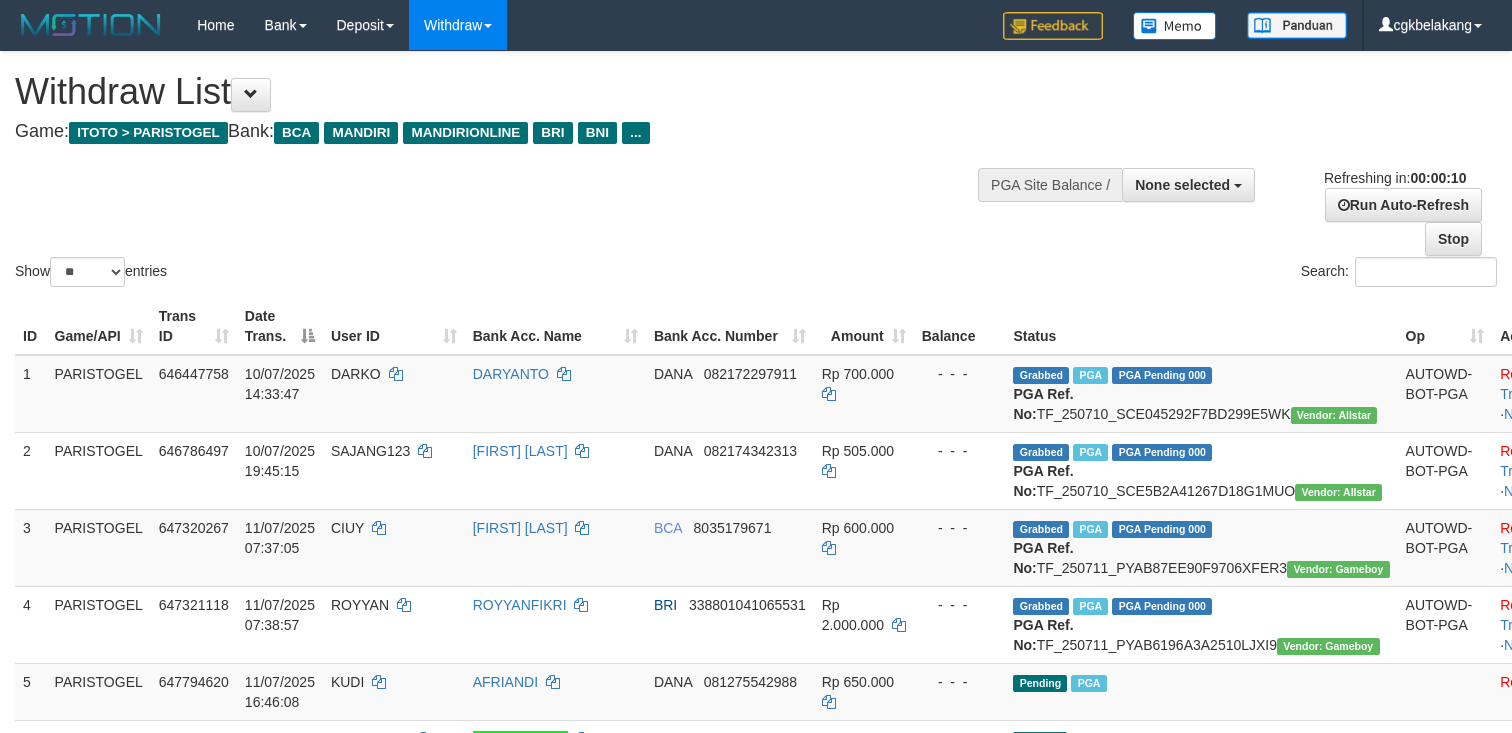 select 